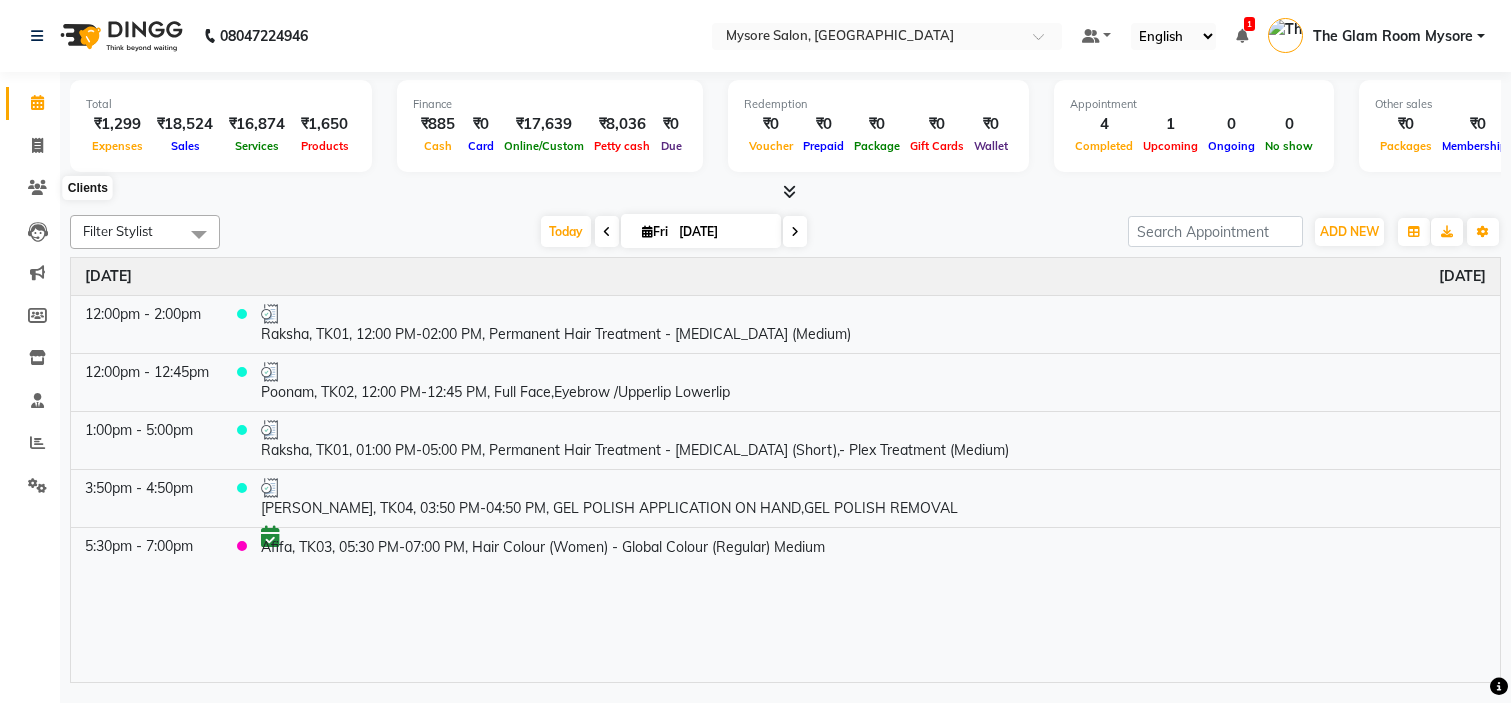 scroll, scrollTop: 0, scrollLeft: 0, axis: both 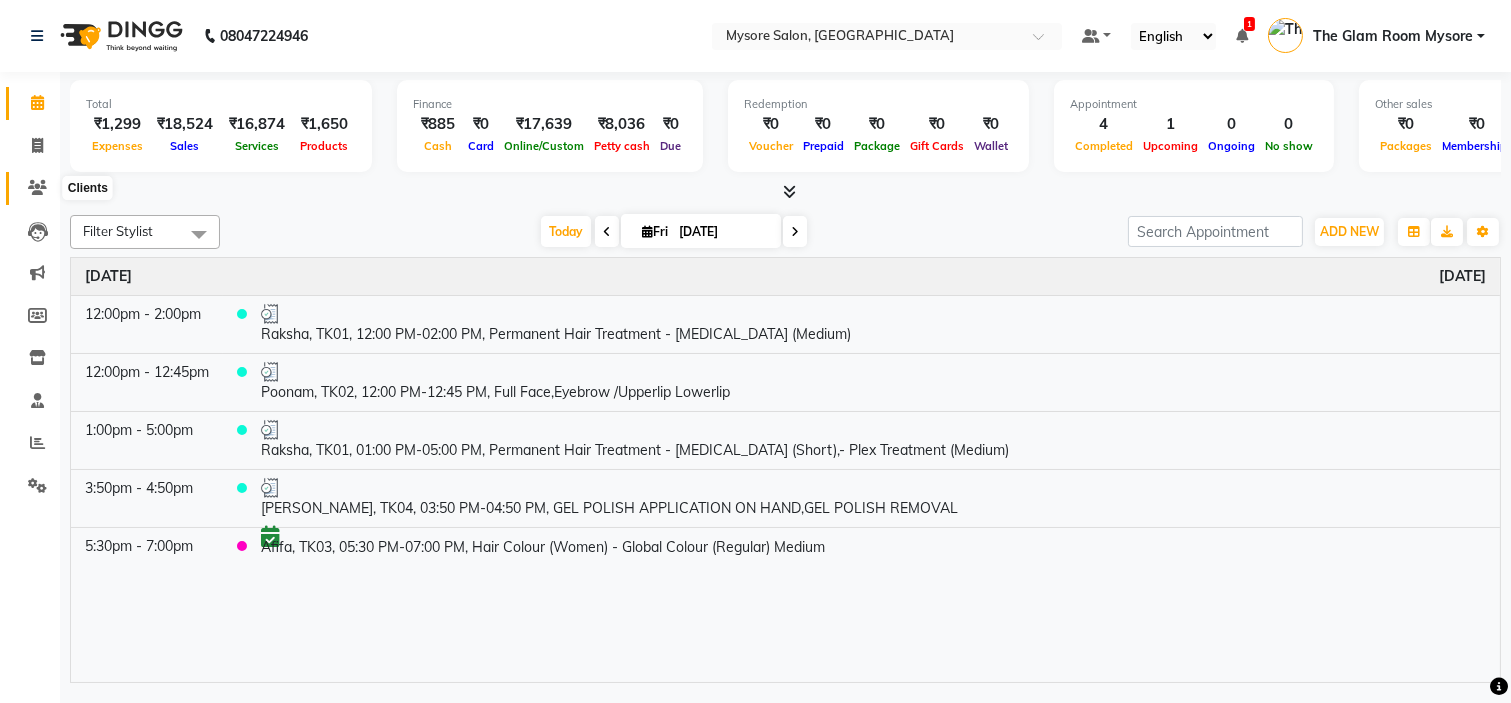 click 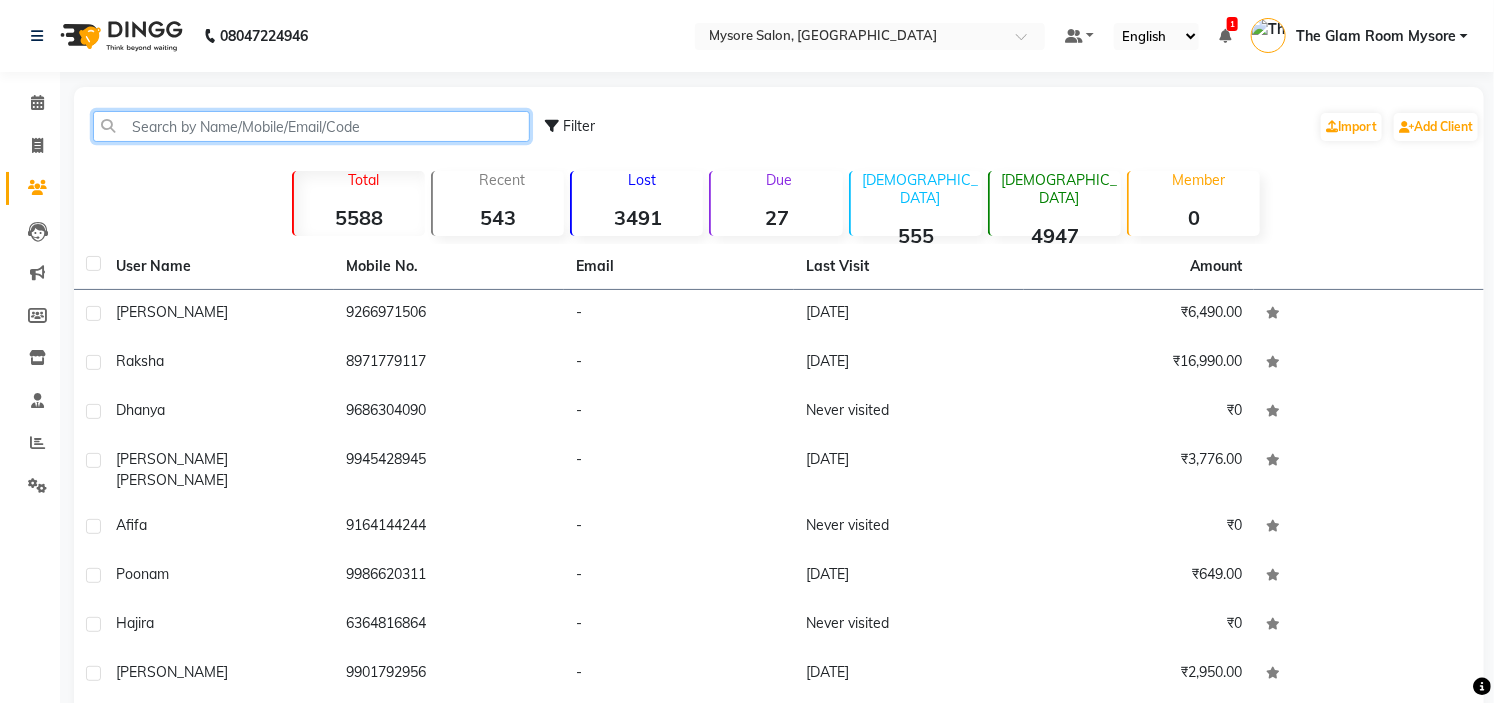 click 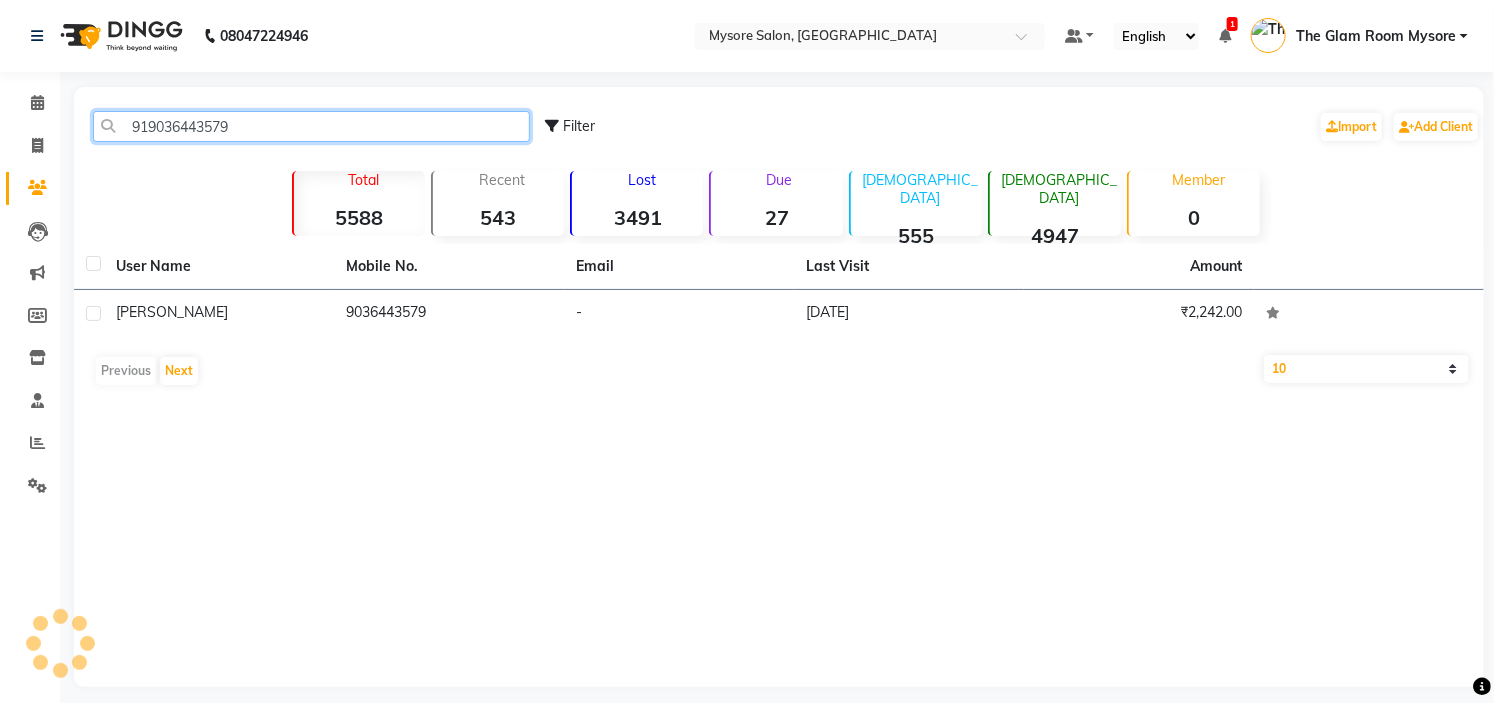 click on "919036443579" 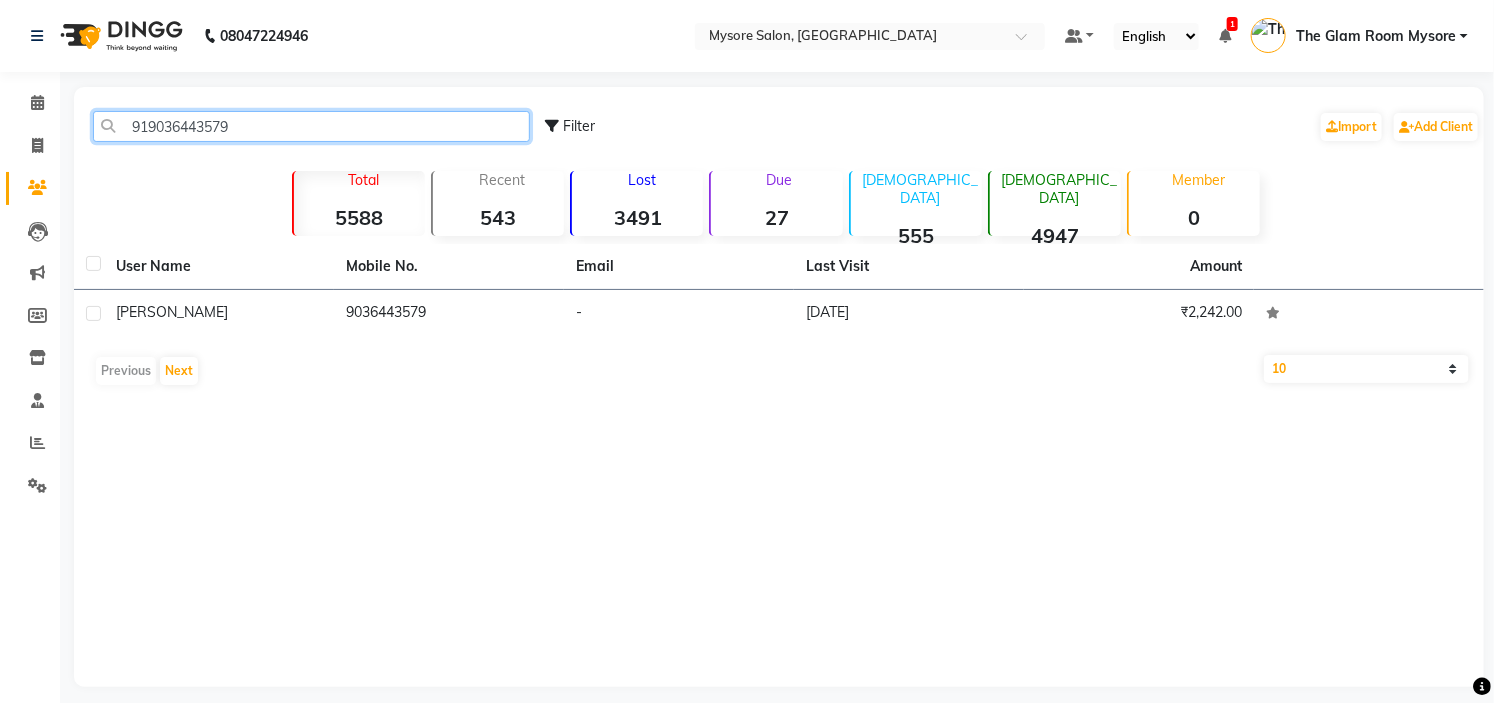 click on "919036443579" 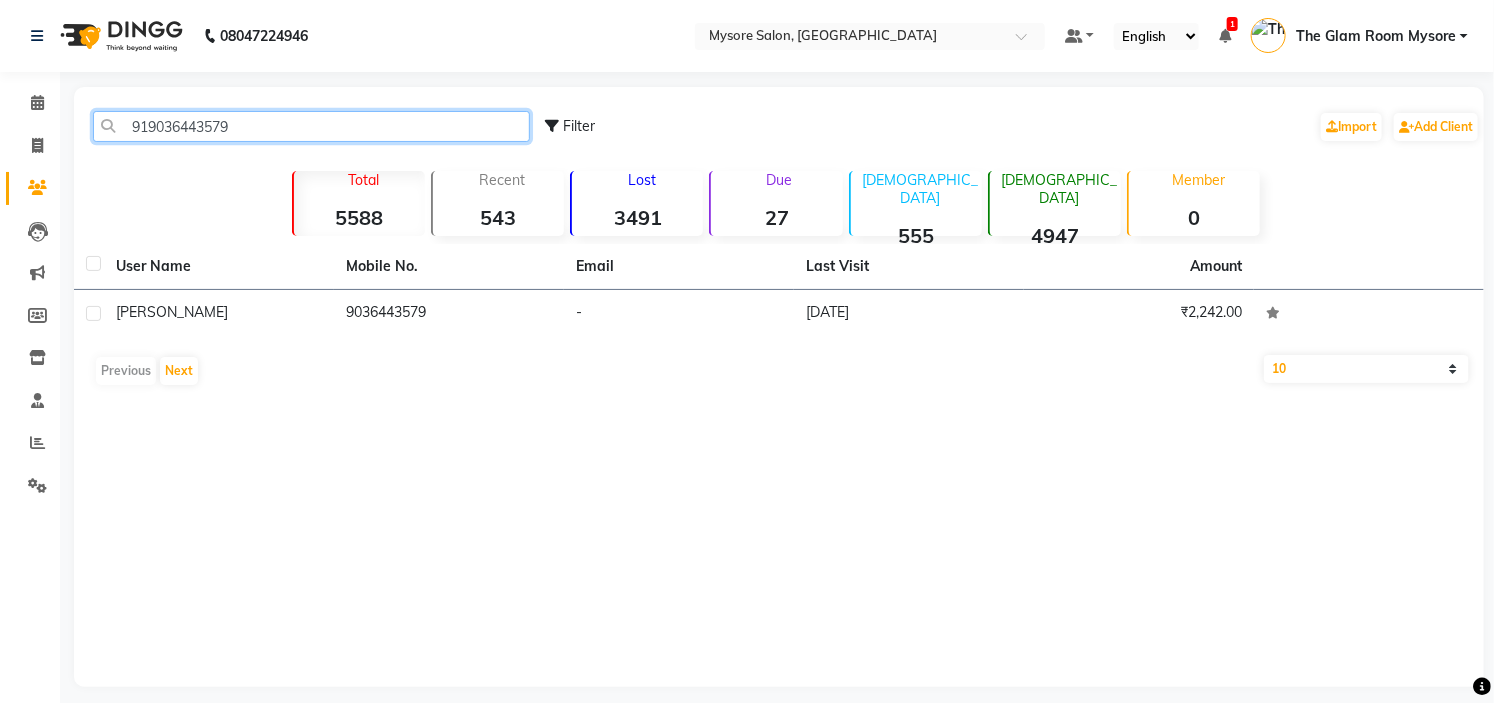 paste on "0830220" 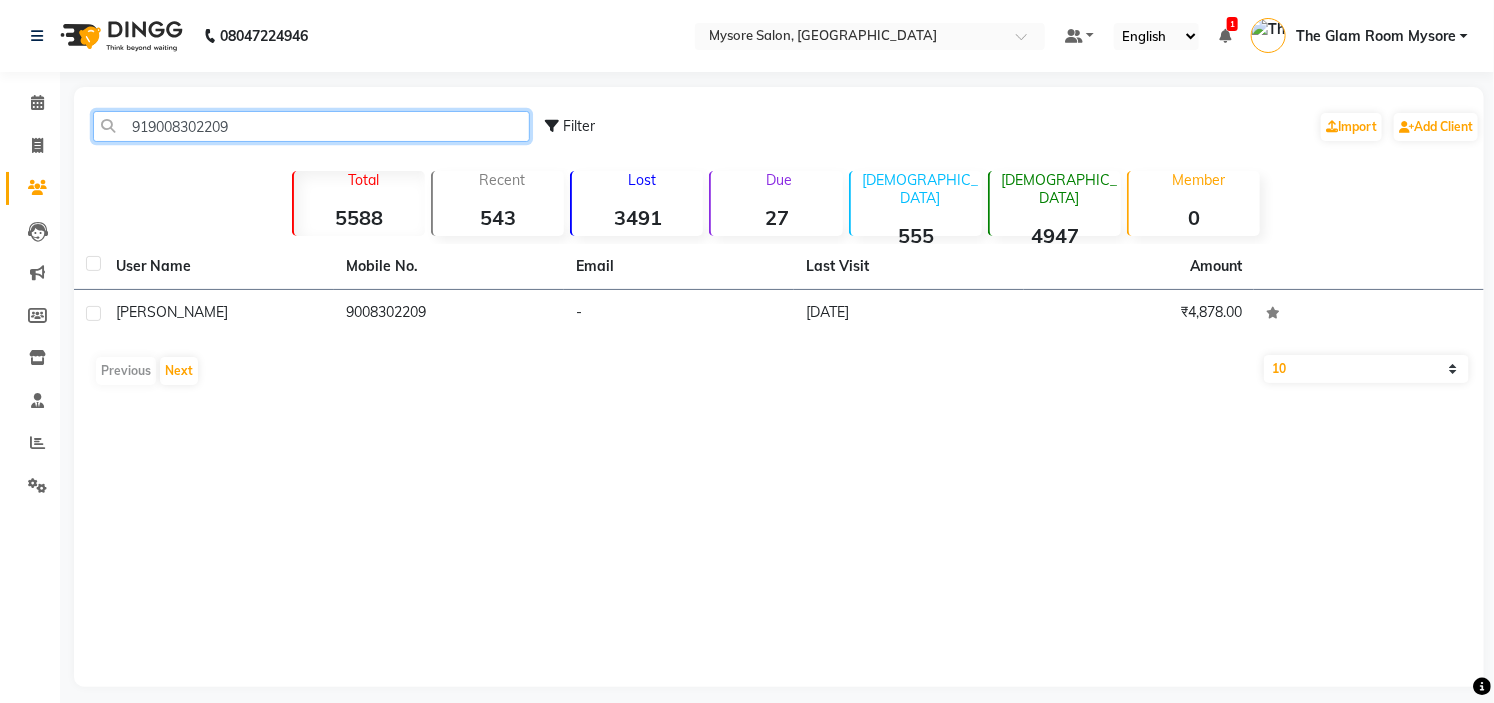 click on "919008302209" 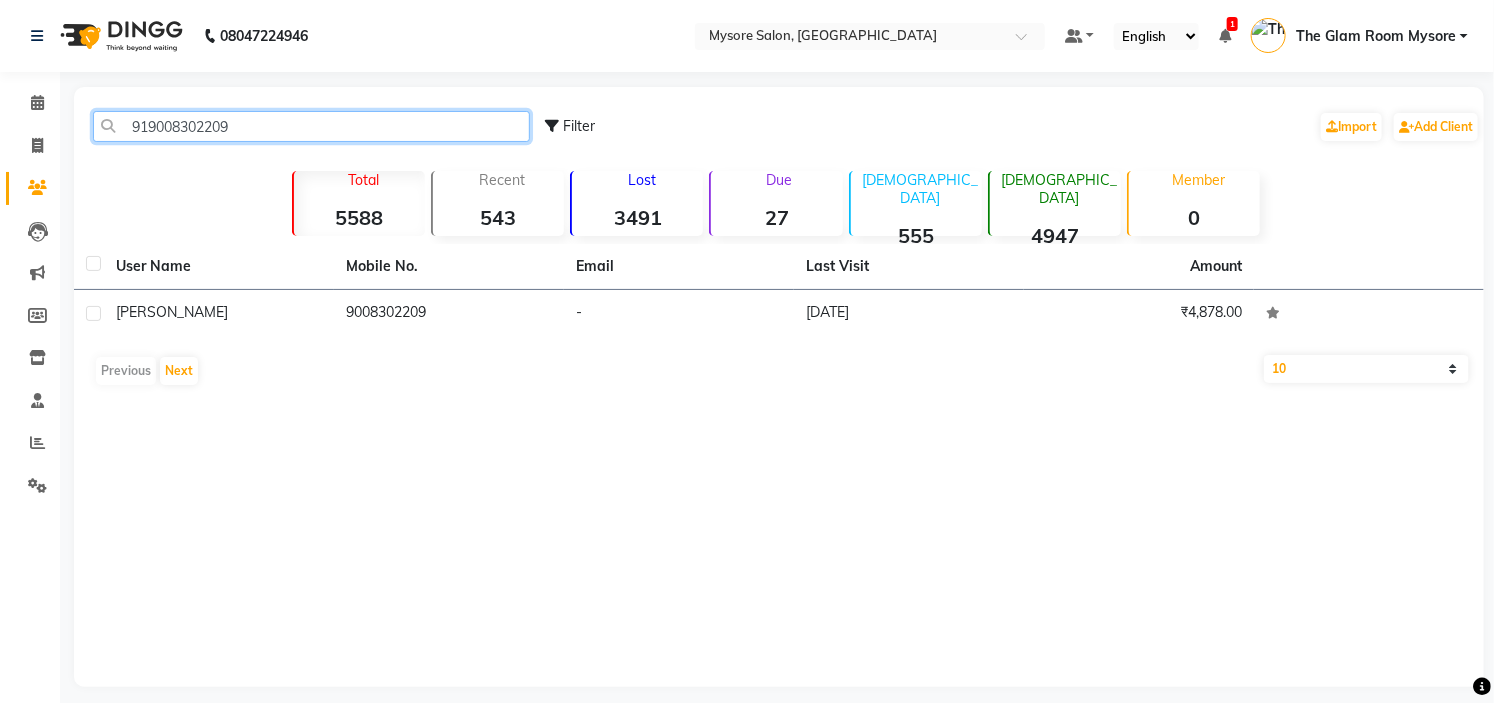 drag, startPoint x: 286, startPoint y: 138, endPoint x: 282, endPoint y: -97, distance: 235.03404 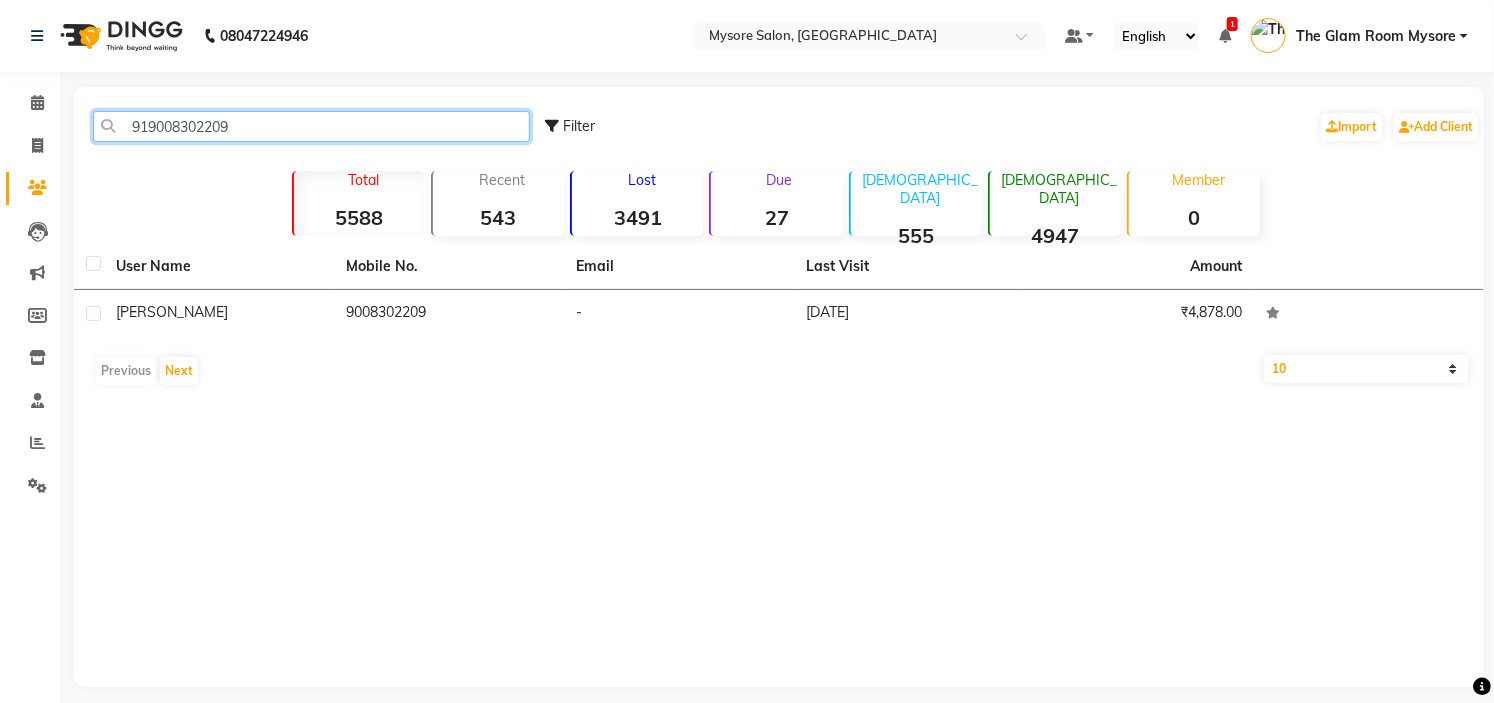 paste on "6361286" 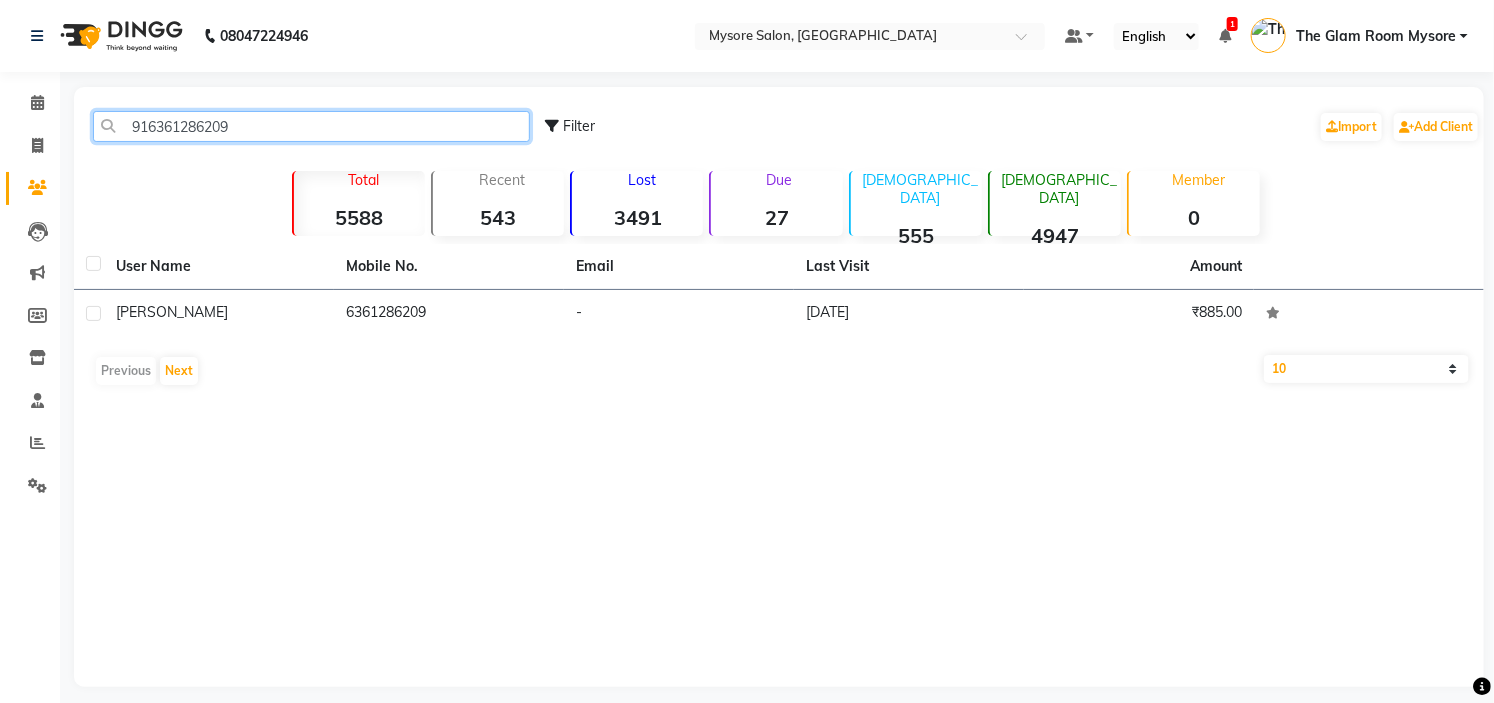 click on "916361286209" 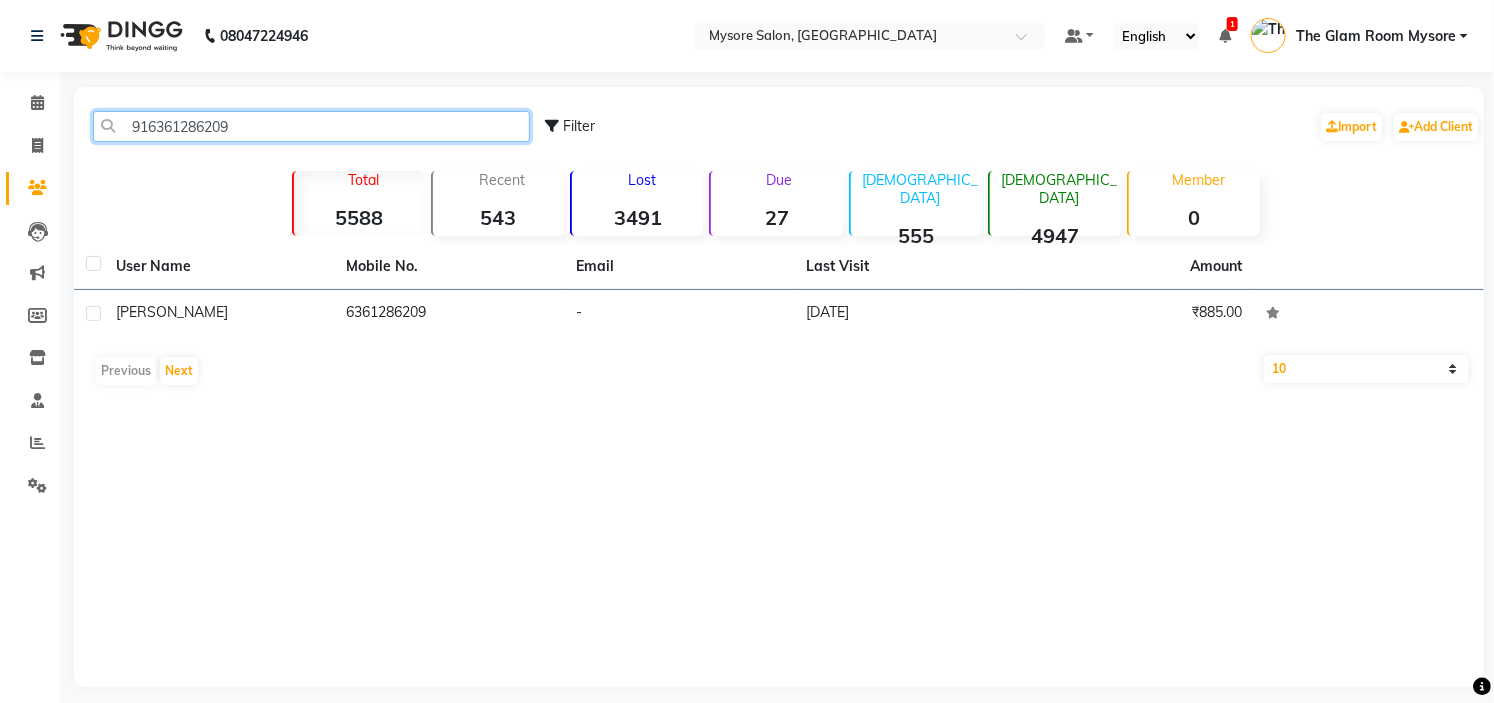 paste on "9900080604" 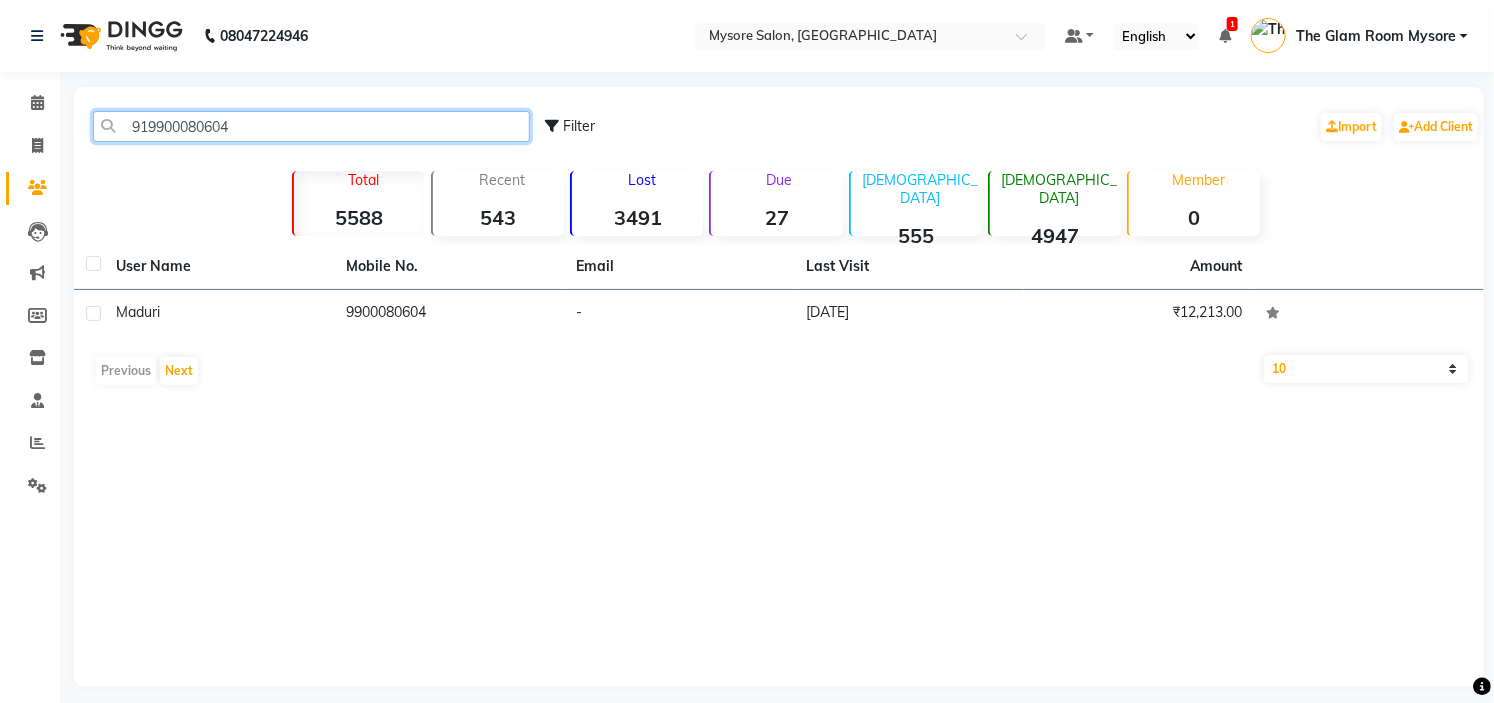 click on "919900080604" 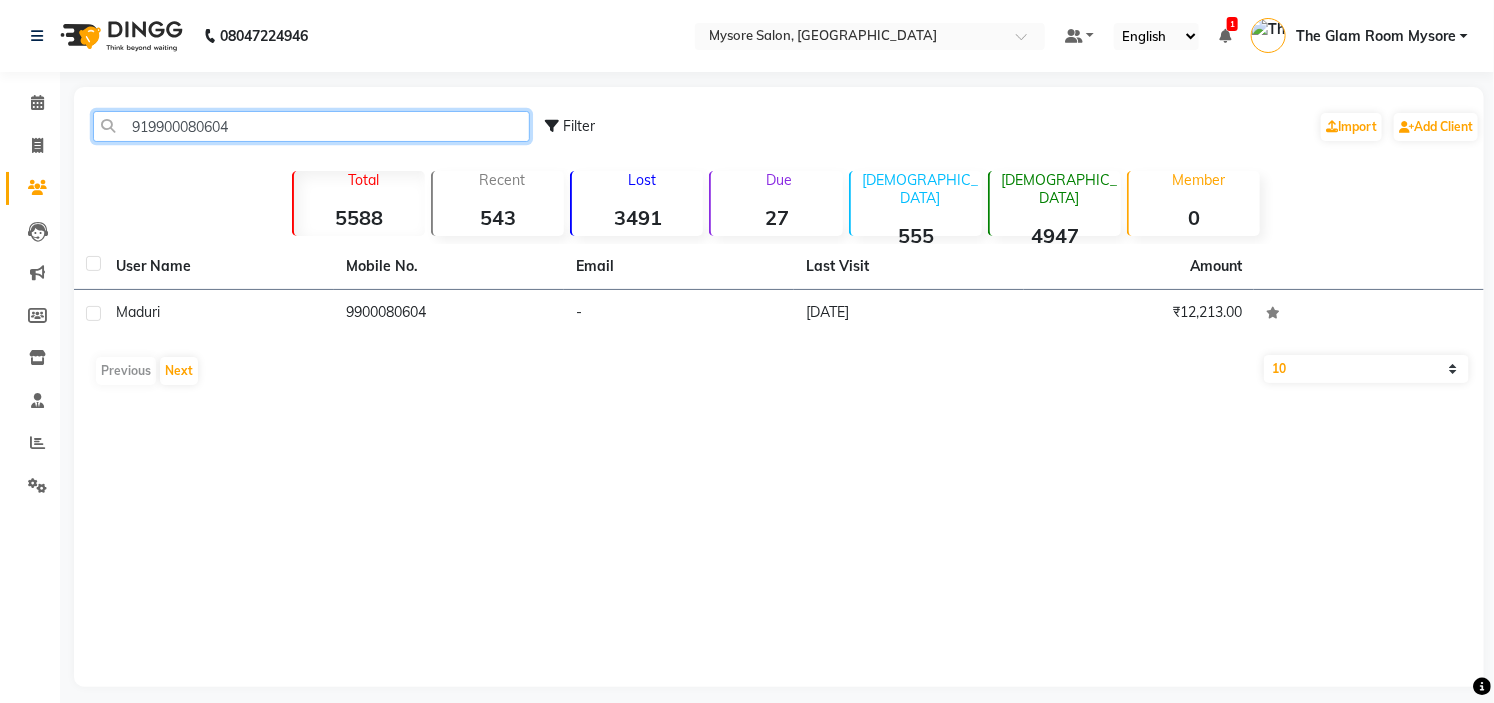paste on "8296154795" 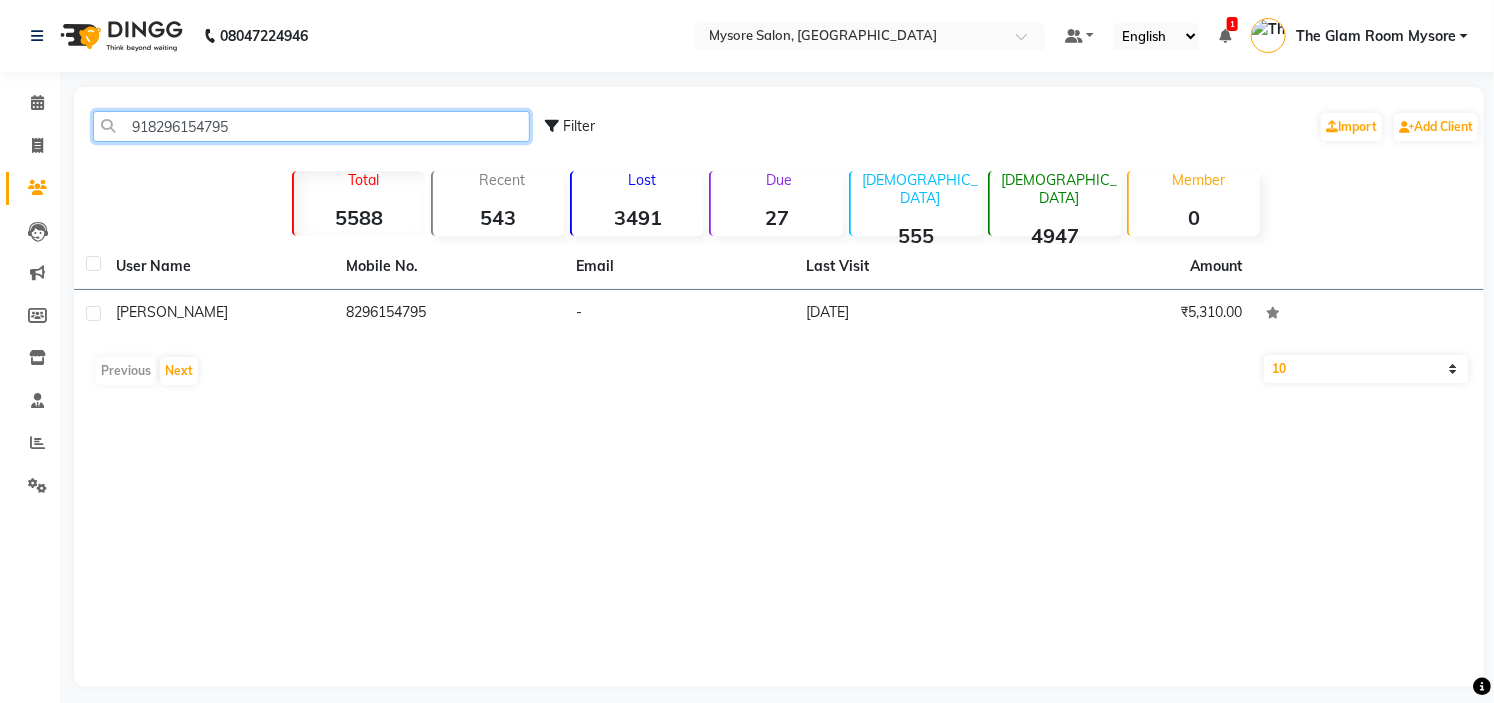 click on "918296154795" 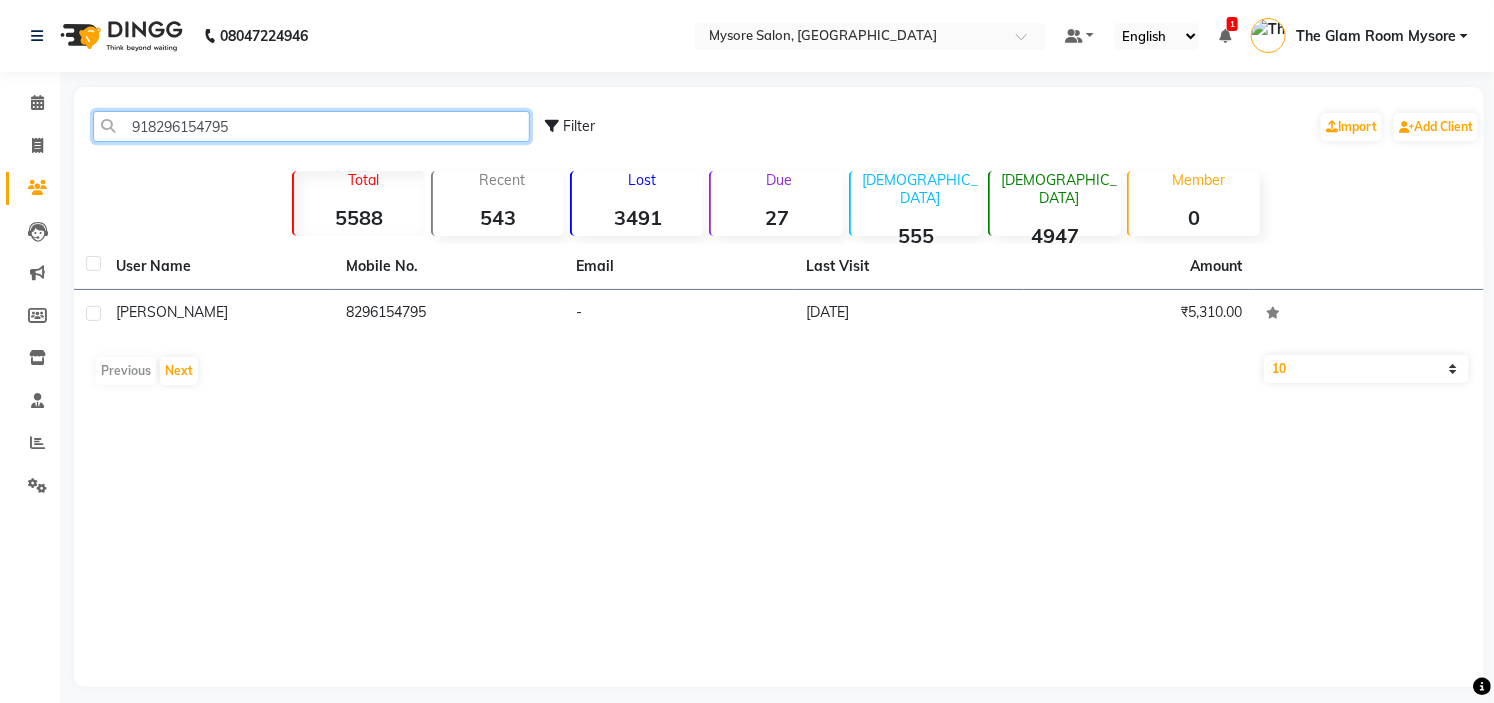 paste on "9481319846" 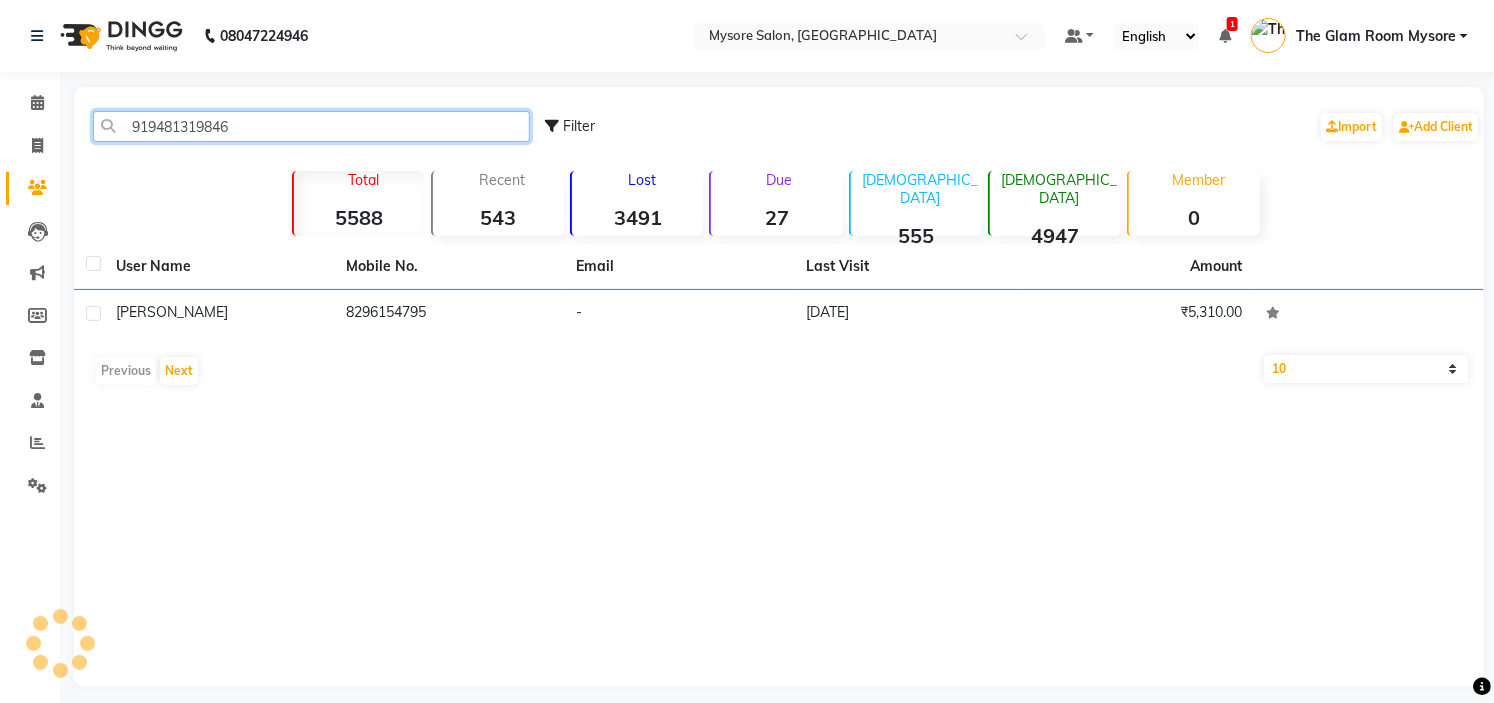 click on "919481319846" 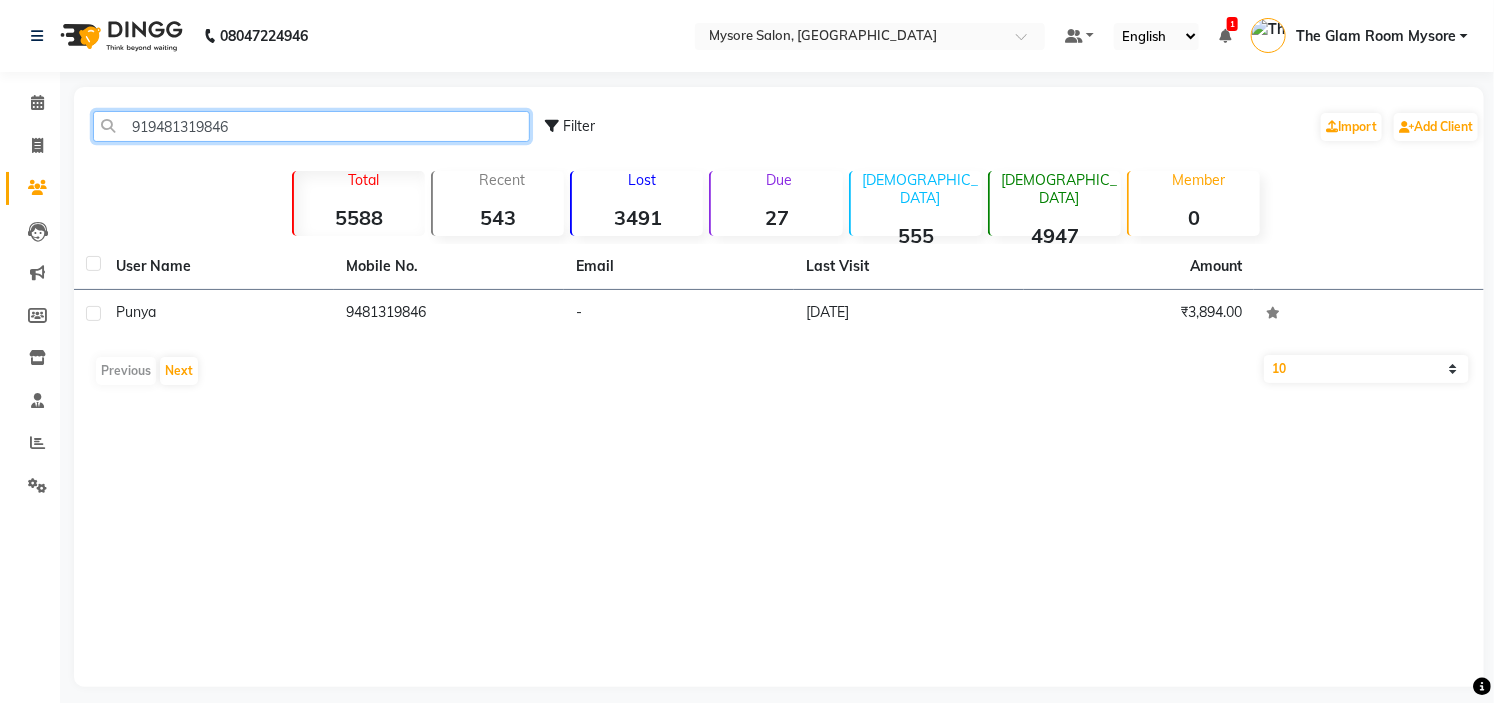 paste on "535052069" 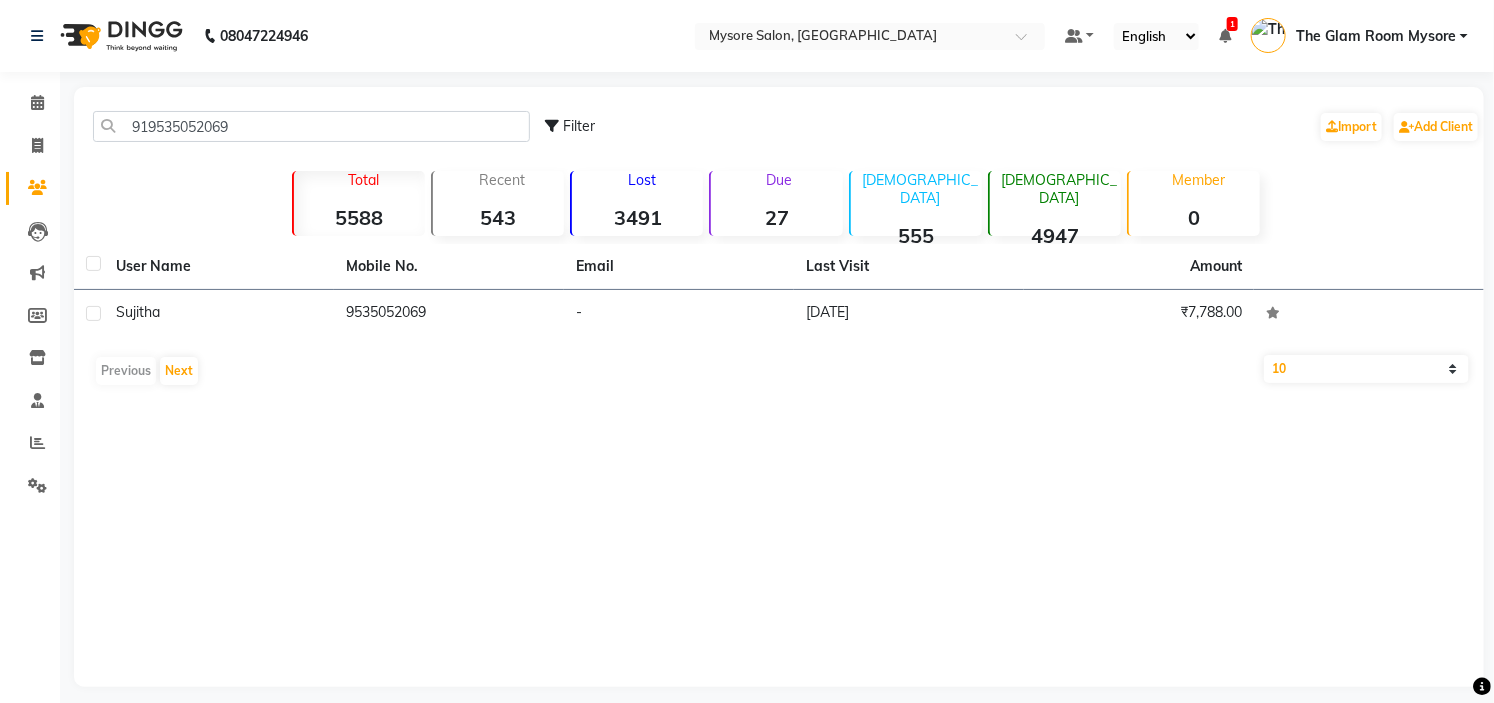 click on "919535052069 Filter  Import   Add Client" 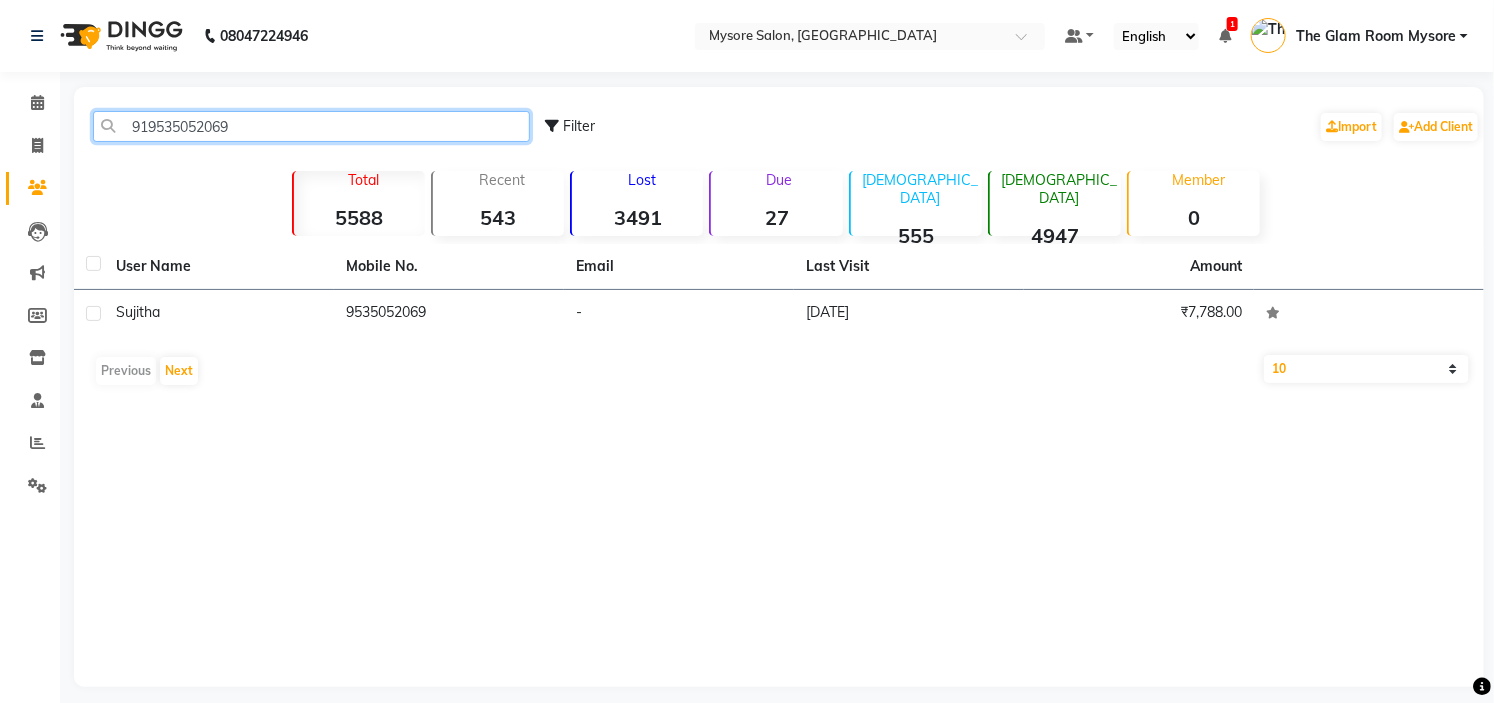 click on "919535052069" 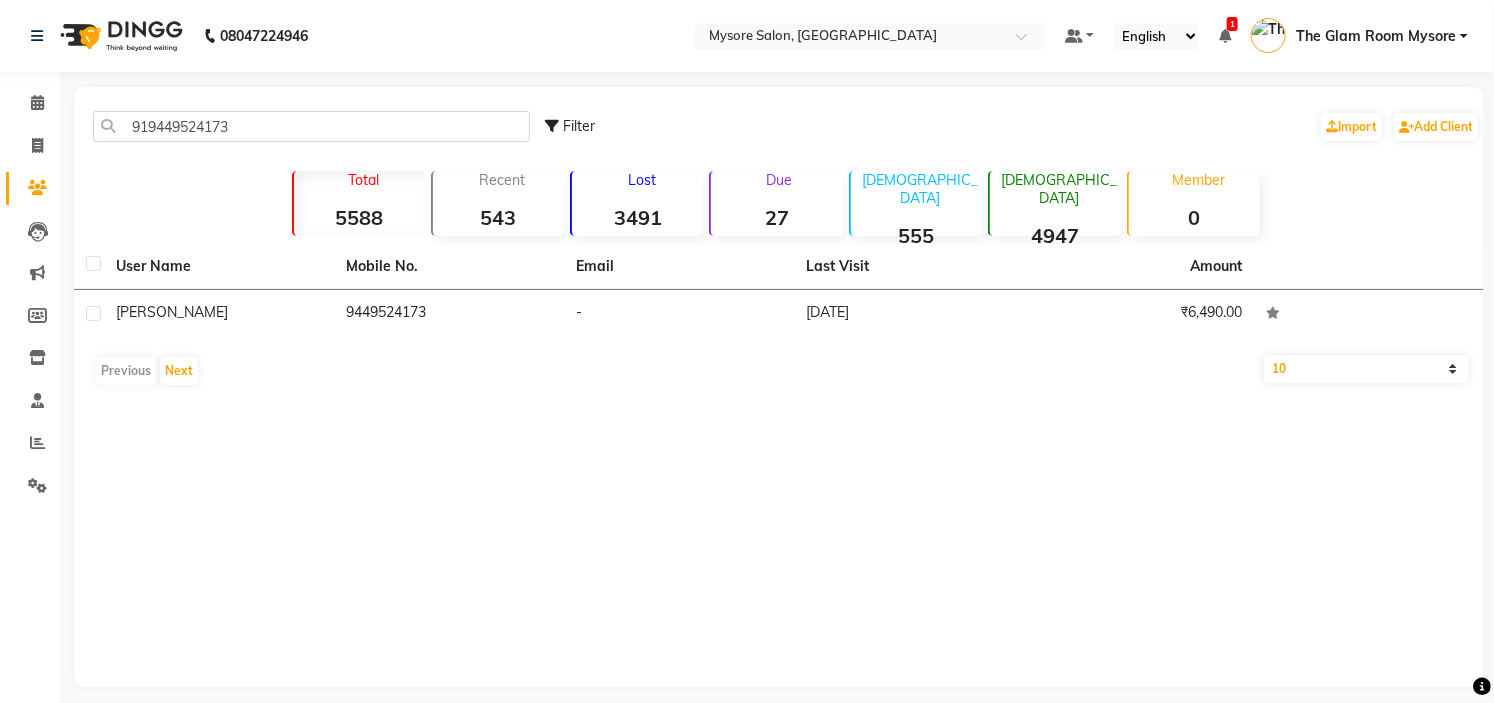 click on "919449524173 Filter  Import   Add Client" 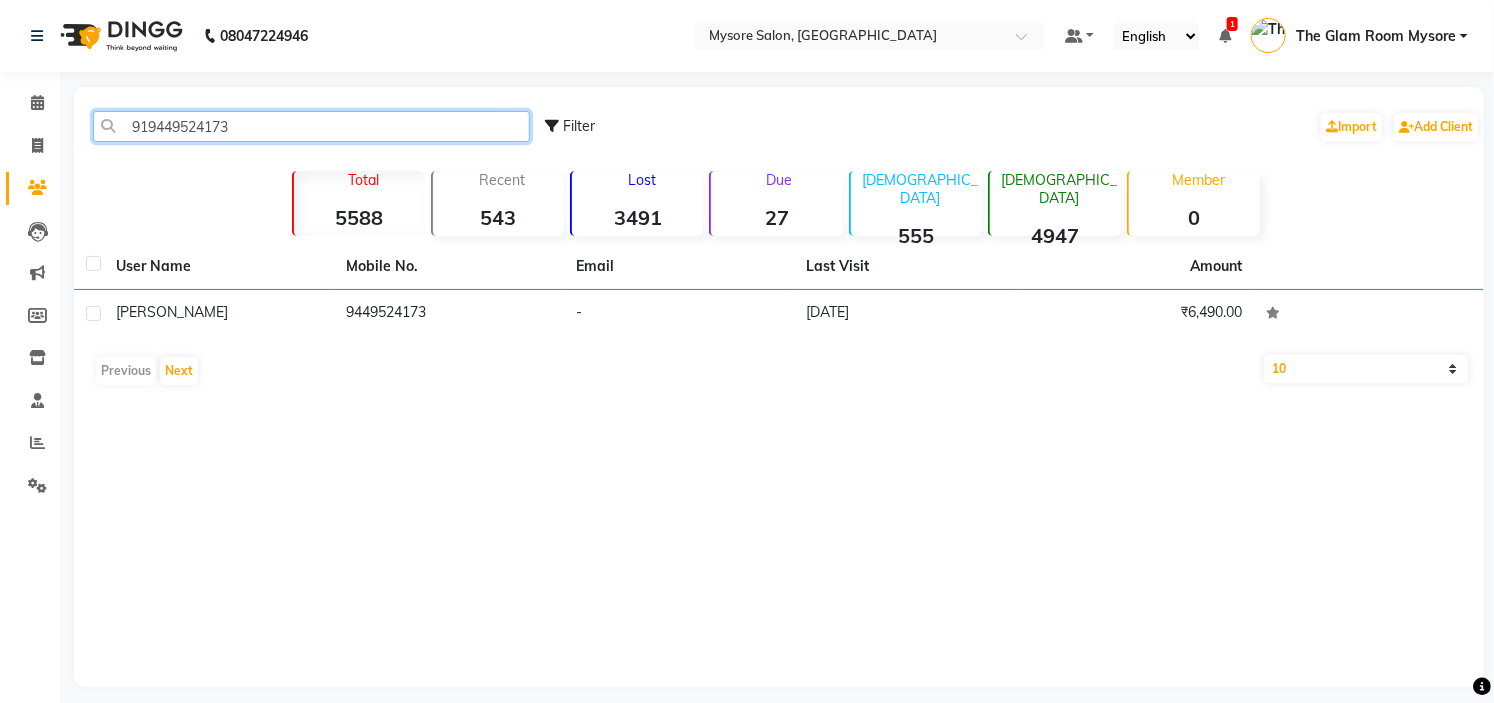 click on "919449524173" 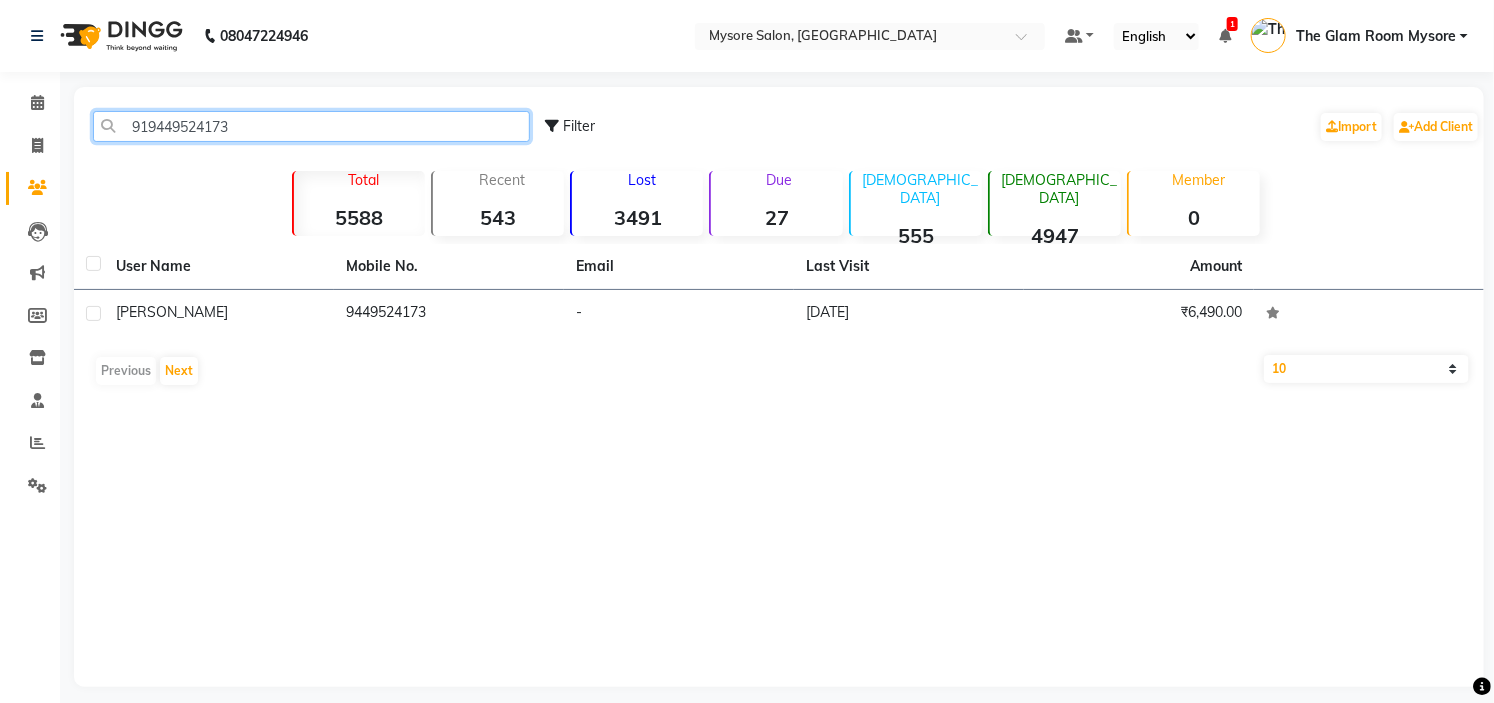 paste on "113832742" 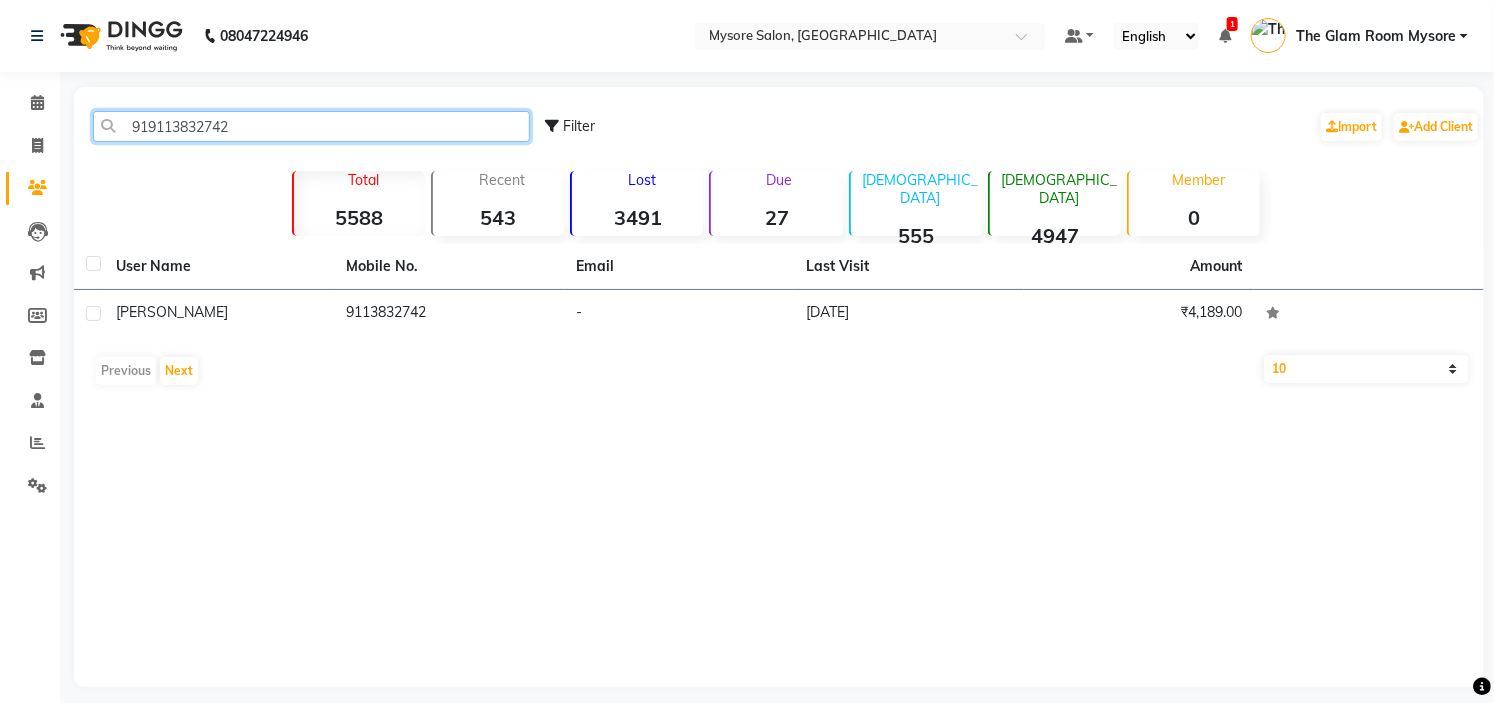 click on "919113832742" 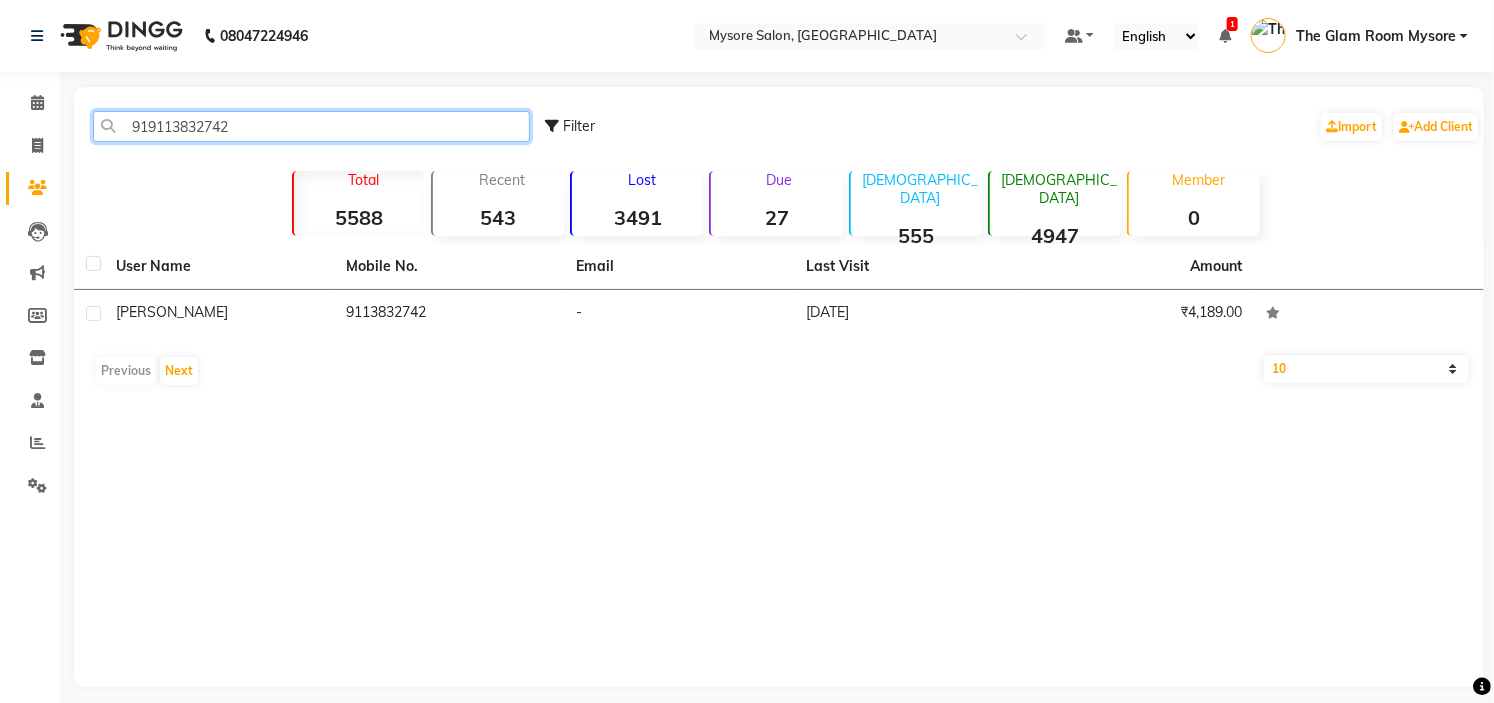 paste on "32257883" 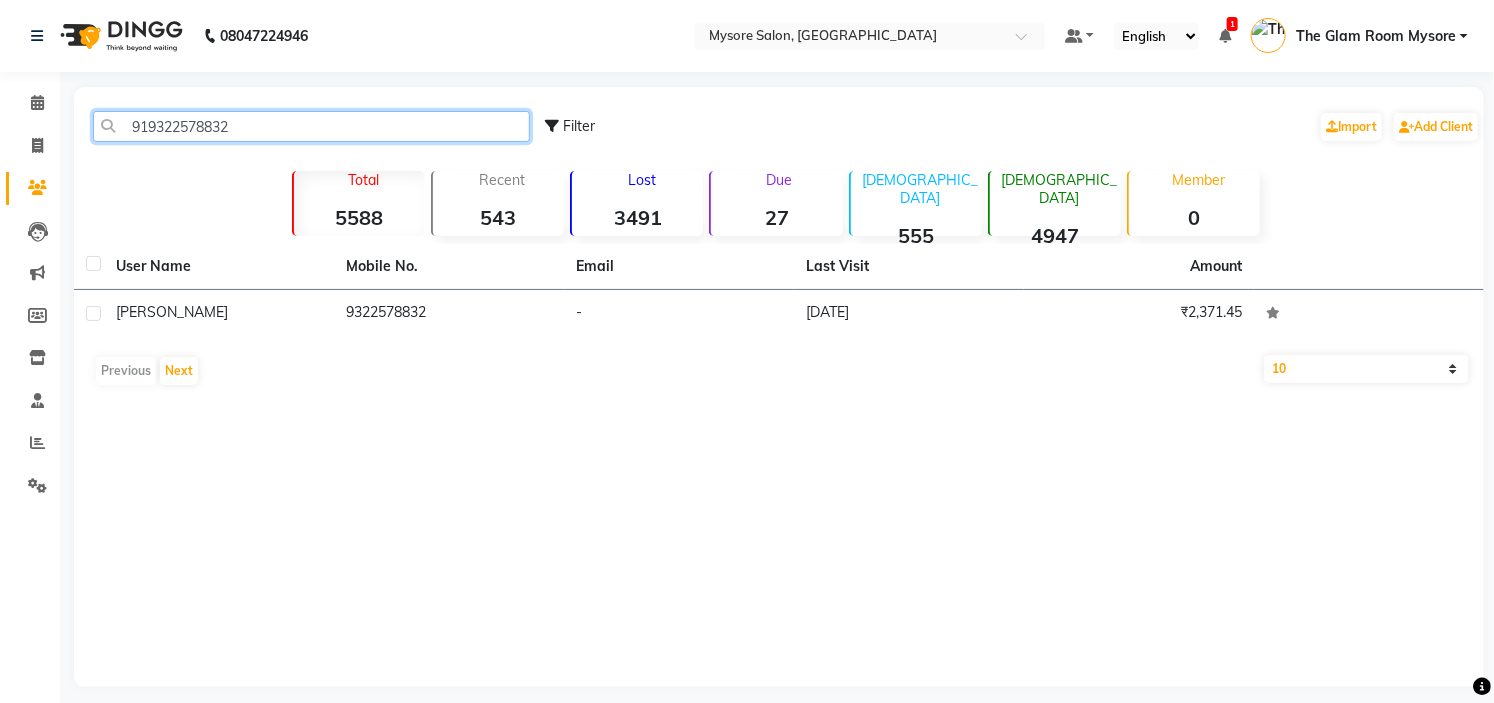 click on "919322578832" 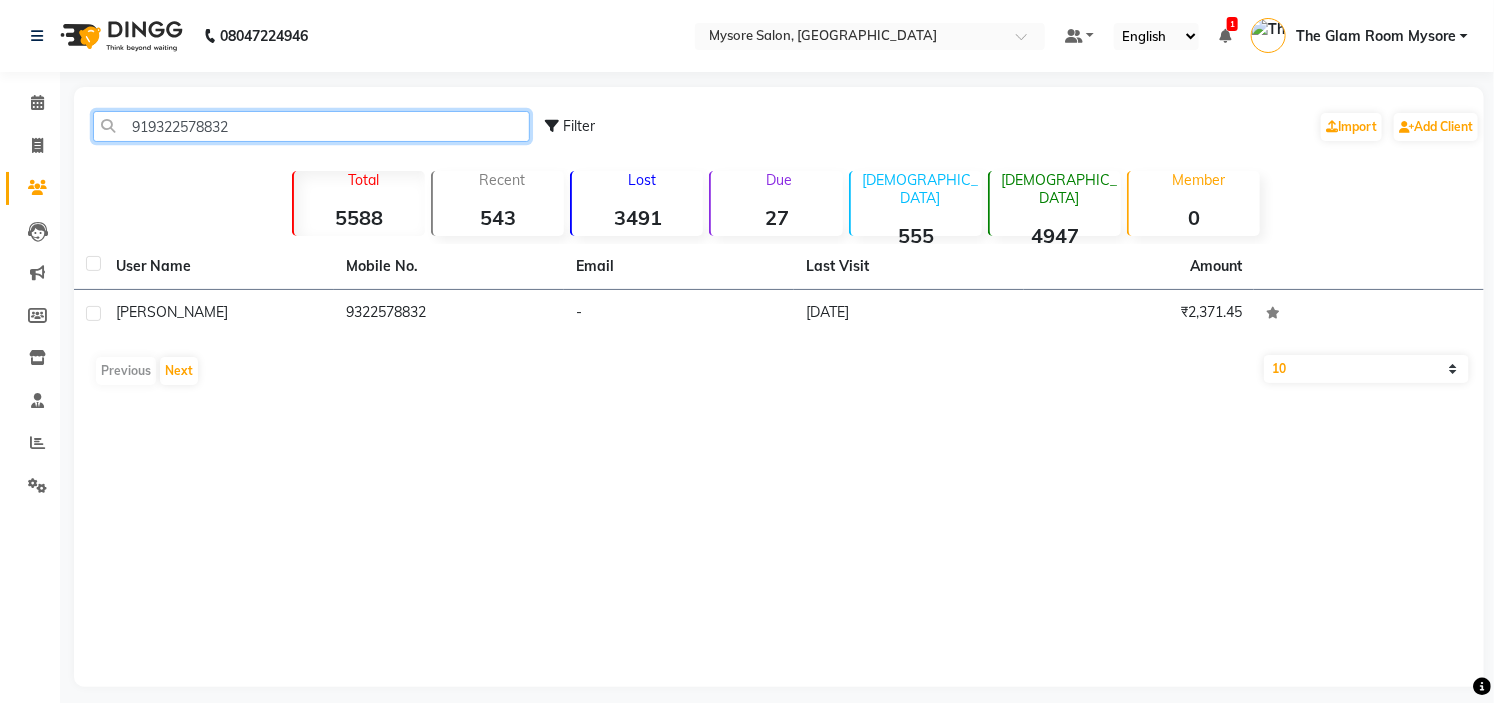 click on "919322578832" 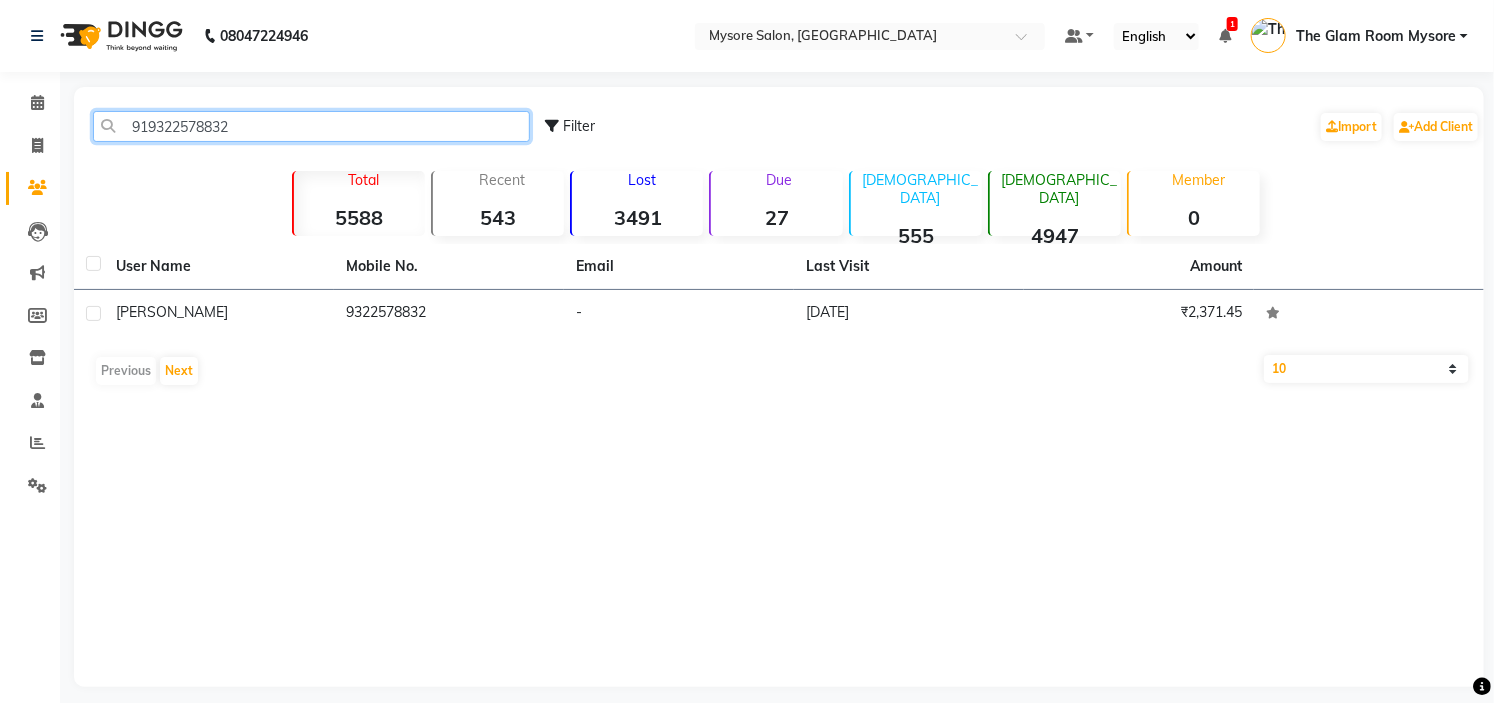 paste on "8310033184" 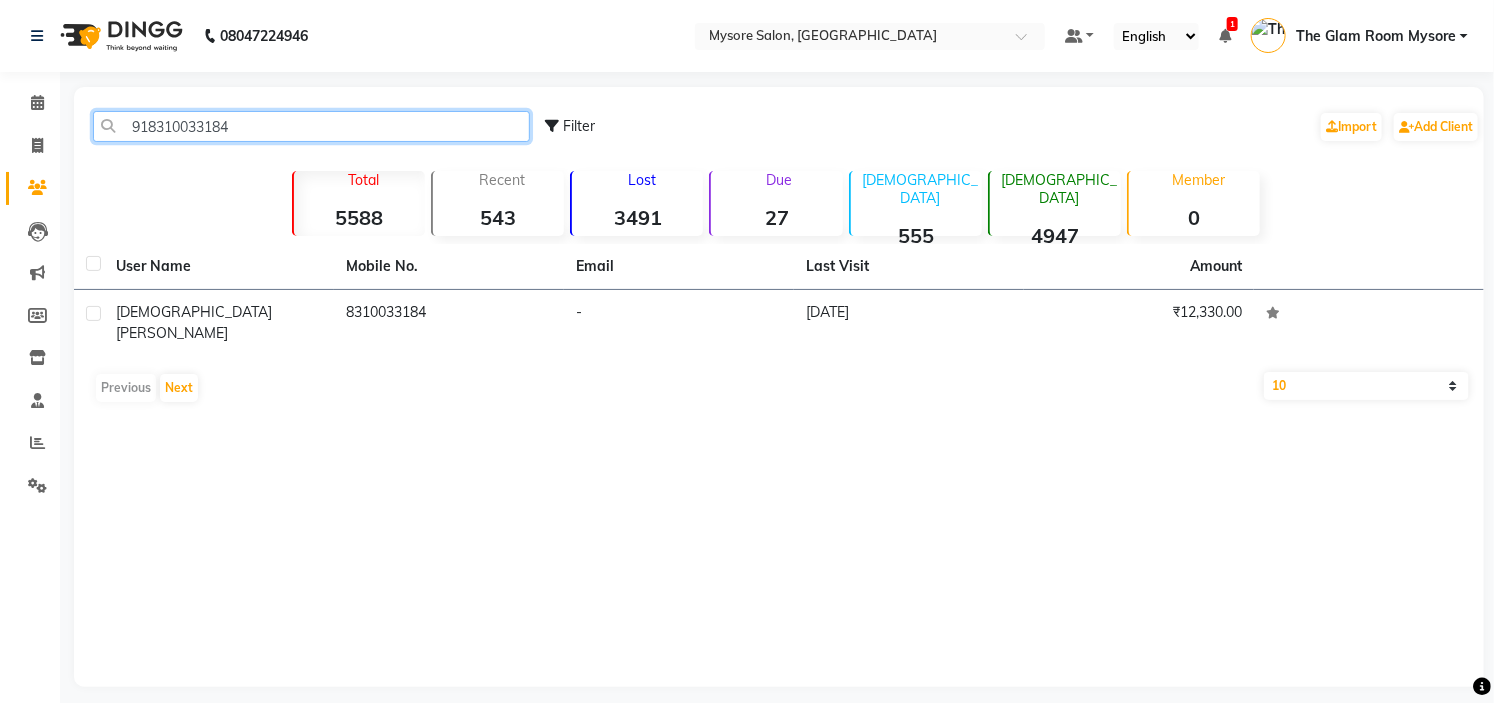 click on "918310033184" 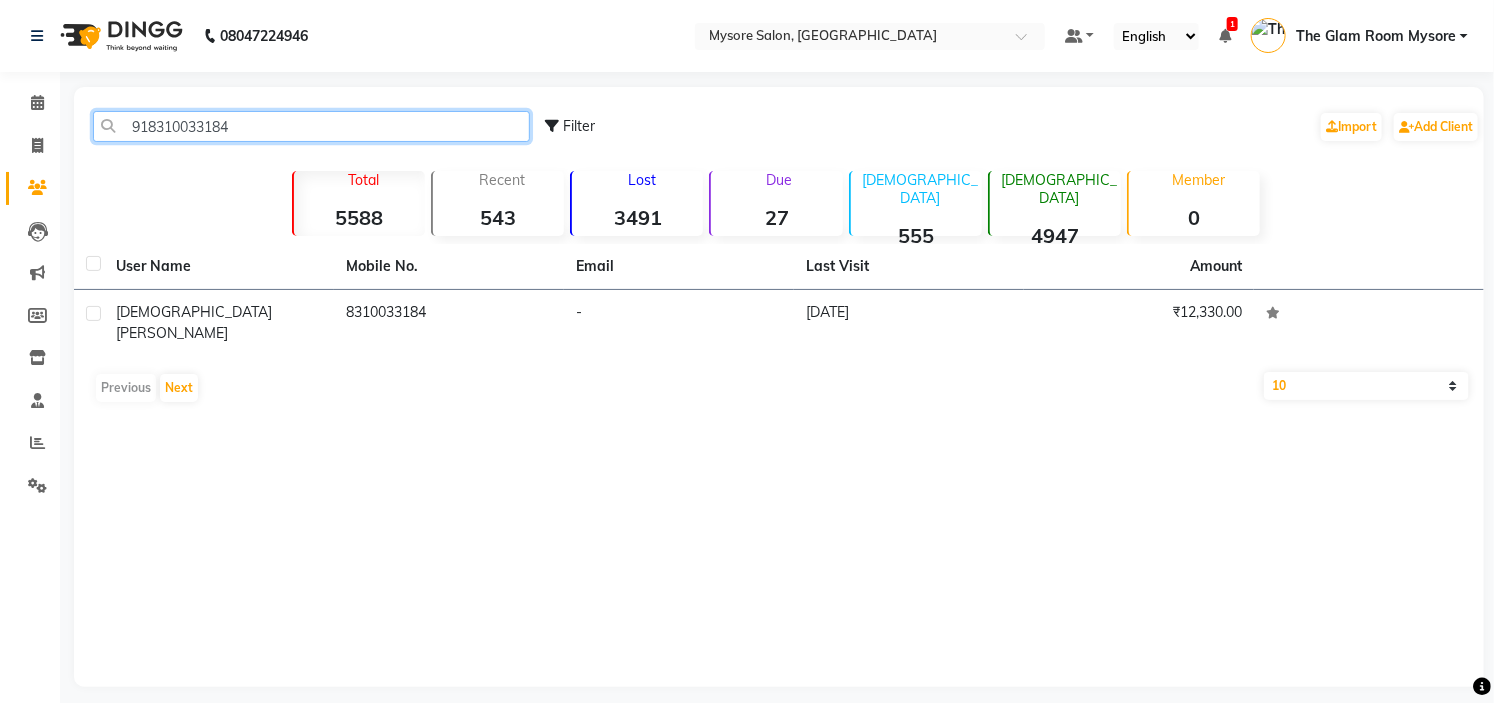 paste on "9897452668" 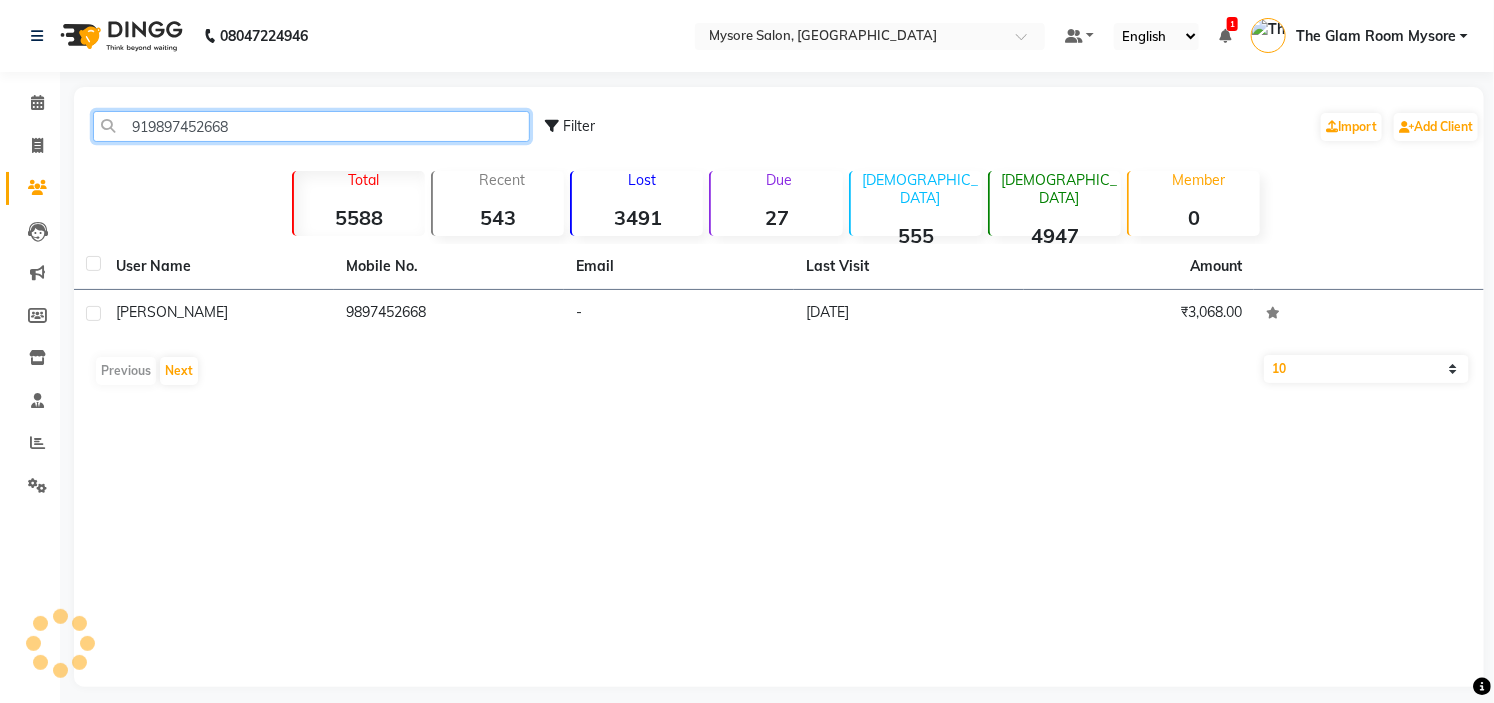 click on "919897452668" 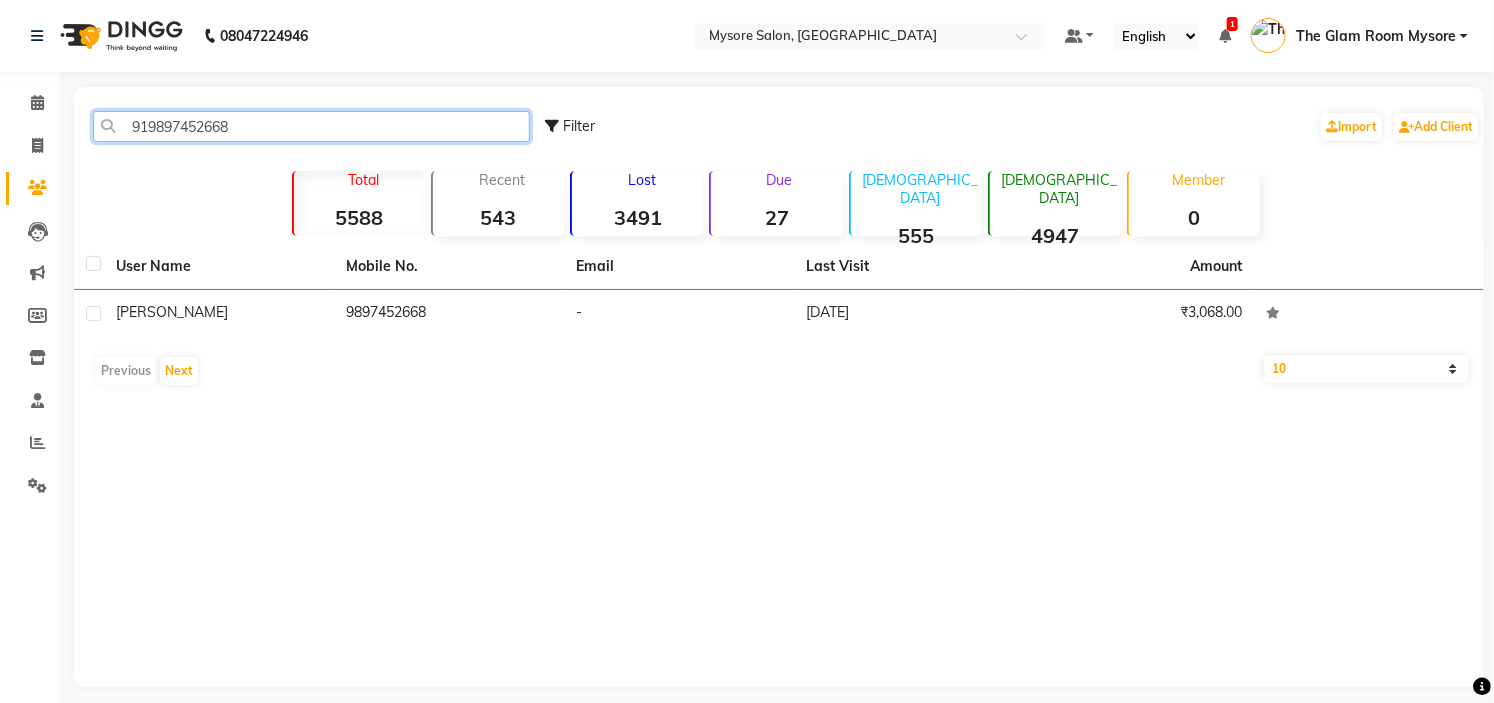click on "919897452668" 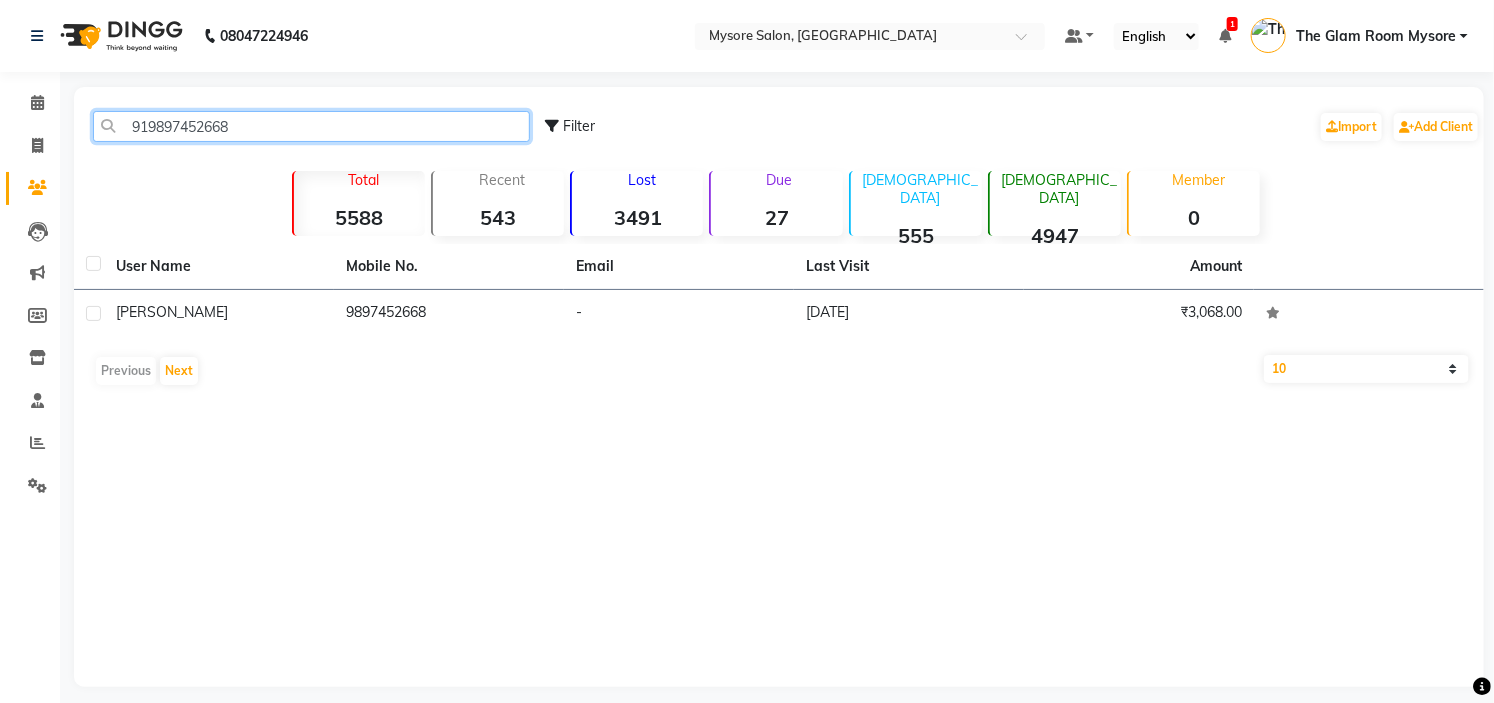 paste on "741153007" 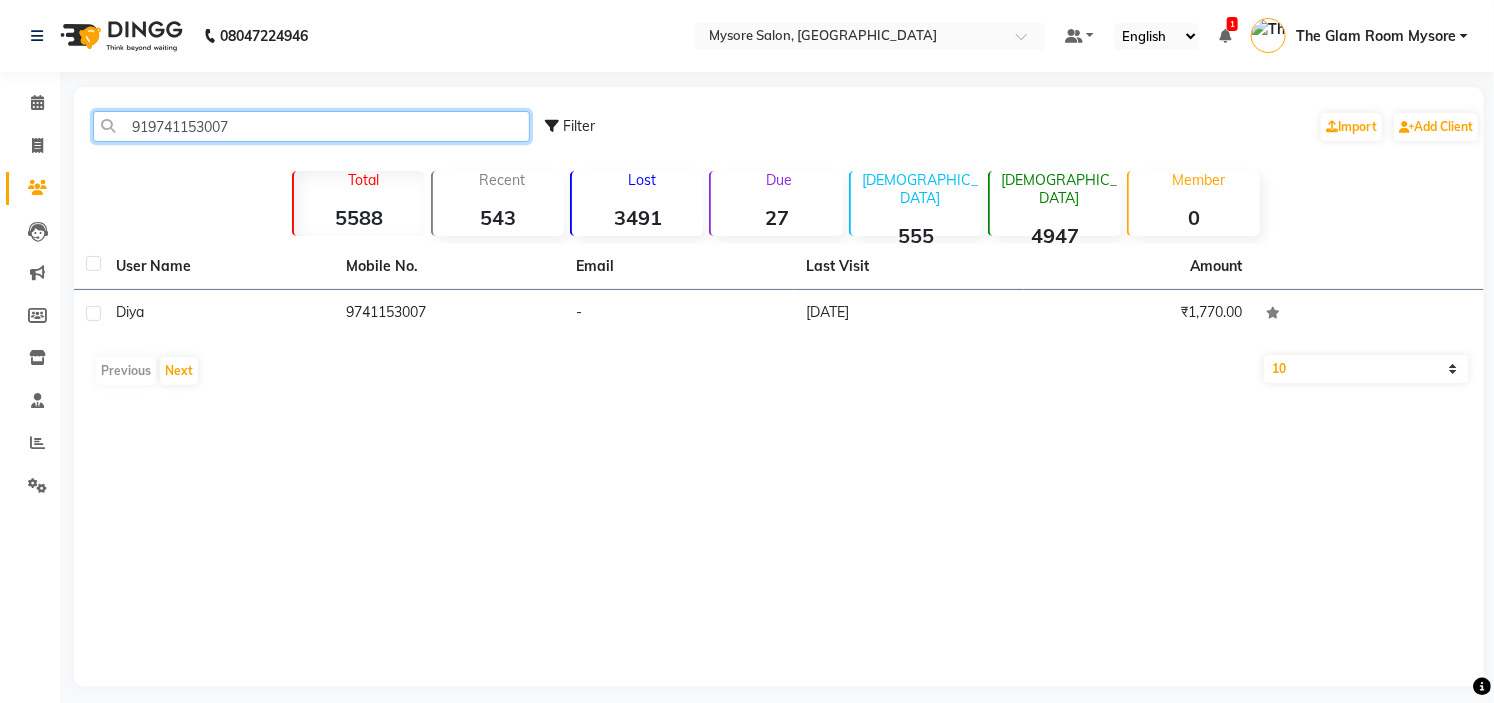 click on "919741153007" 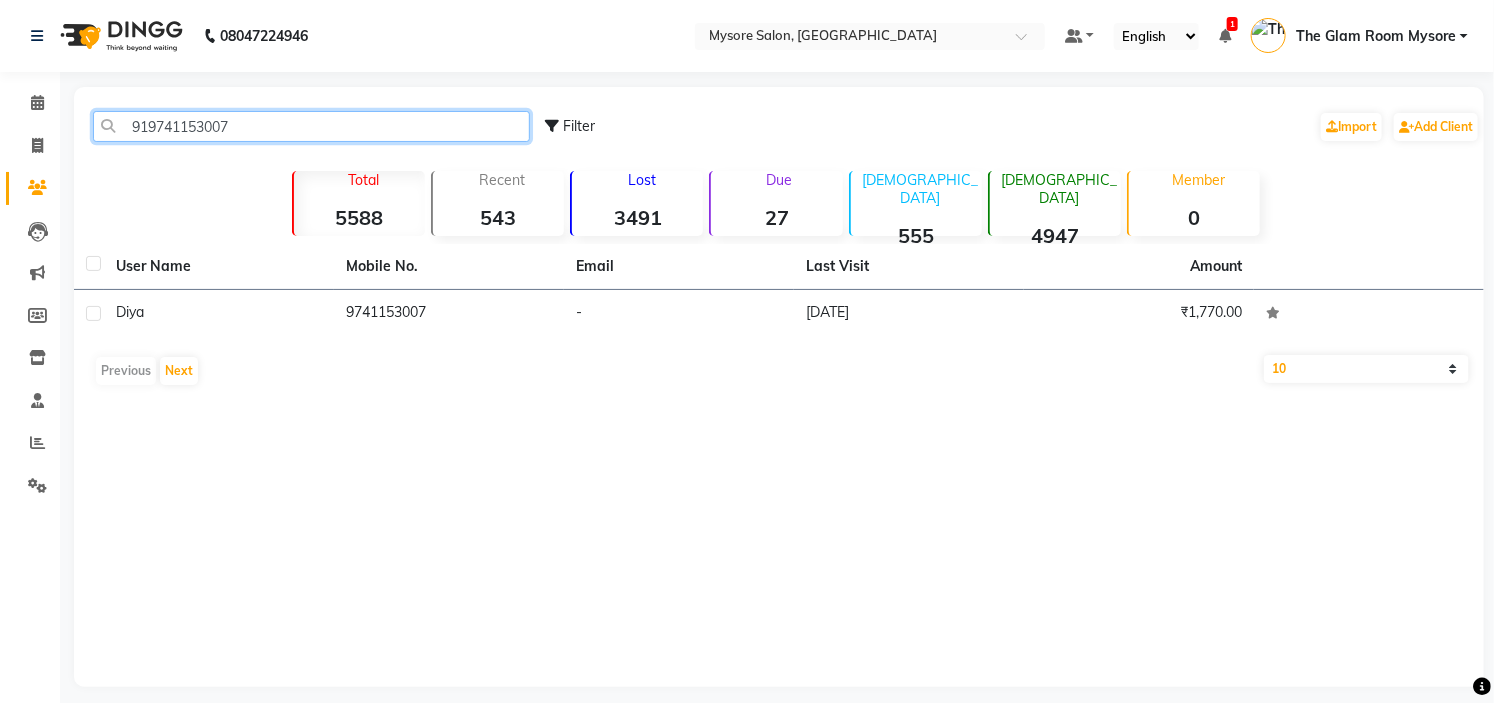 paste on "776095986" 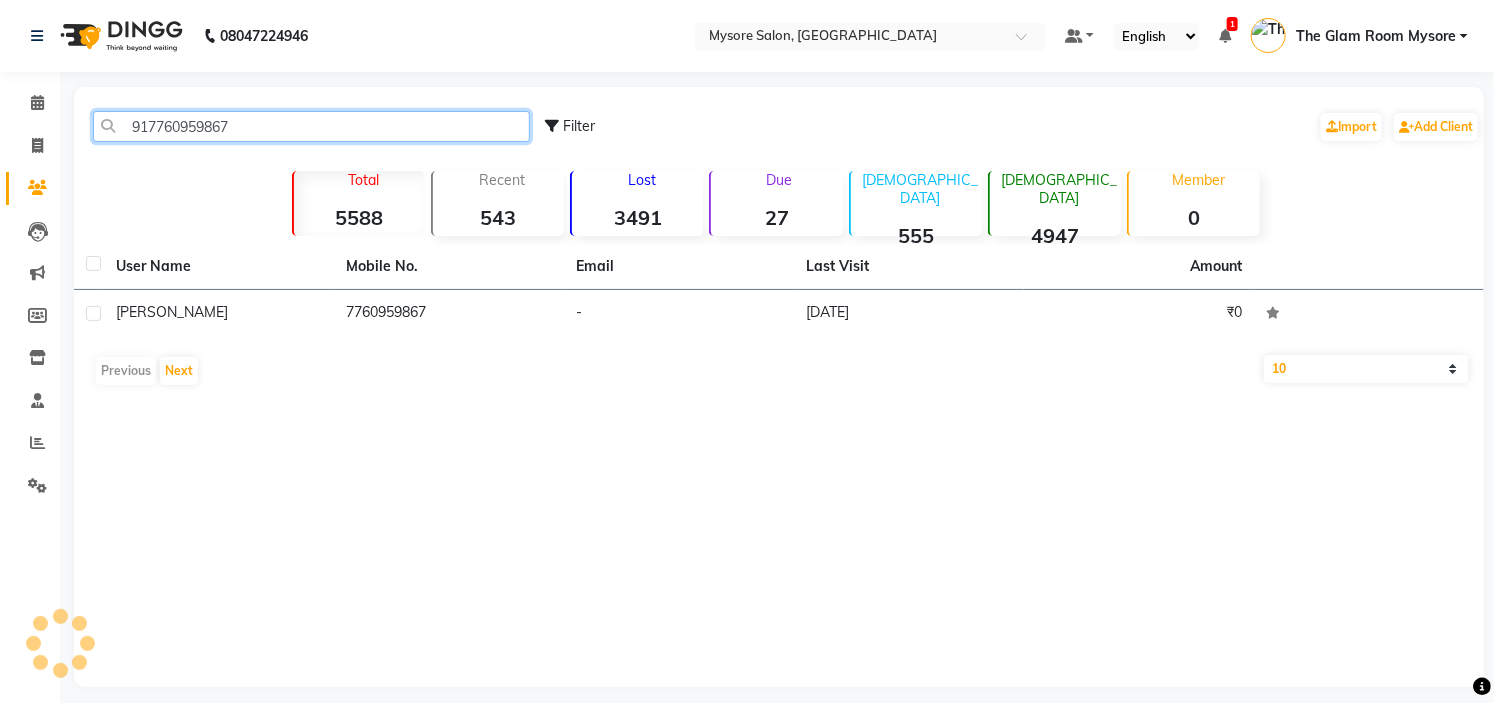 click on "917760959867" 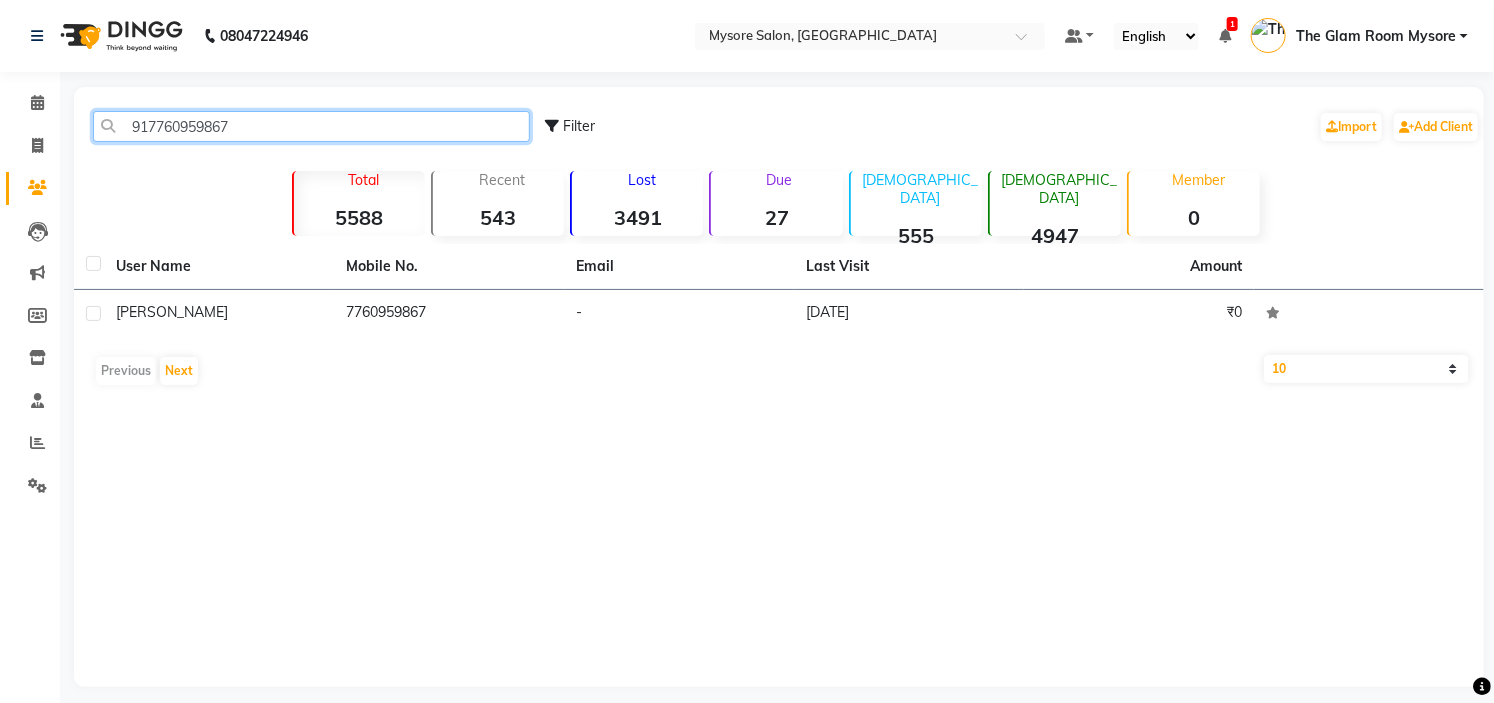 click on "917760959867" 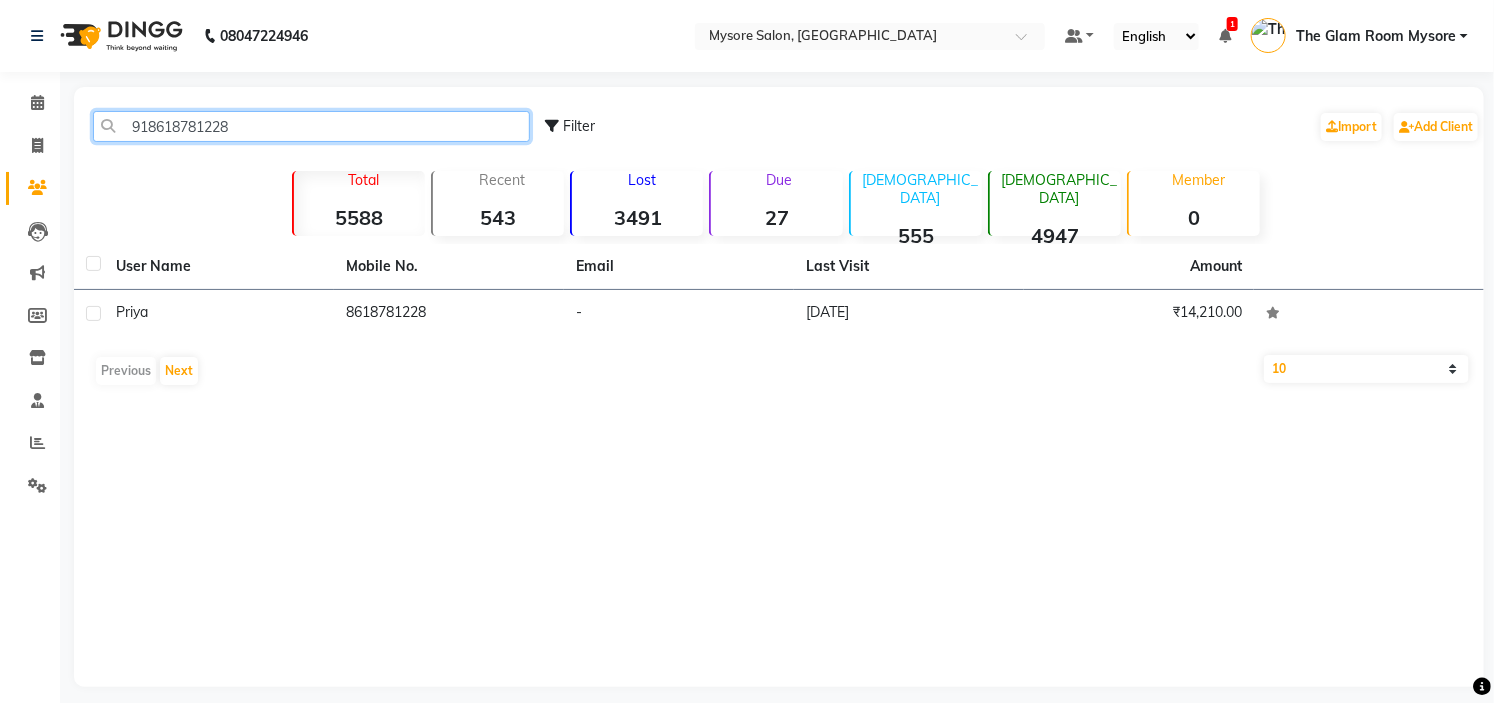 click on "918618781228" 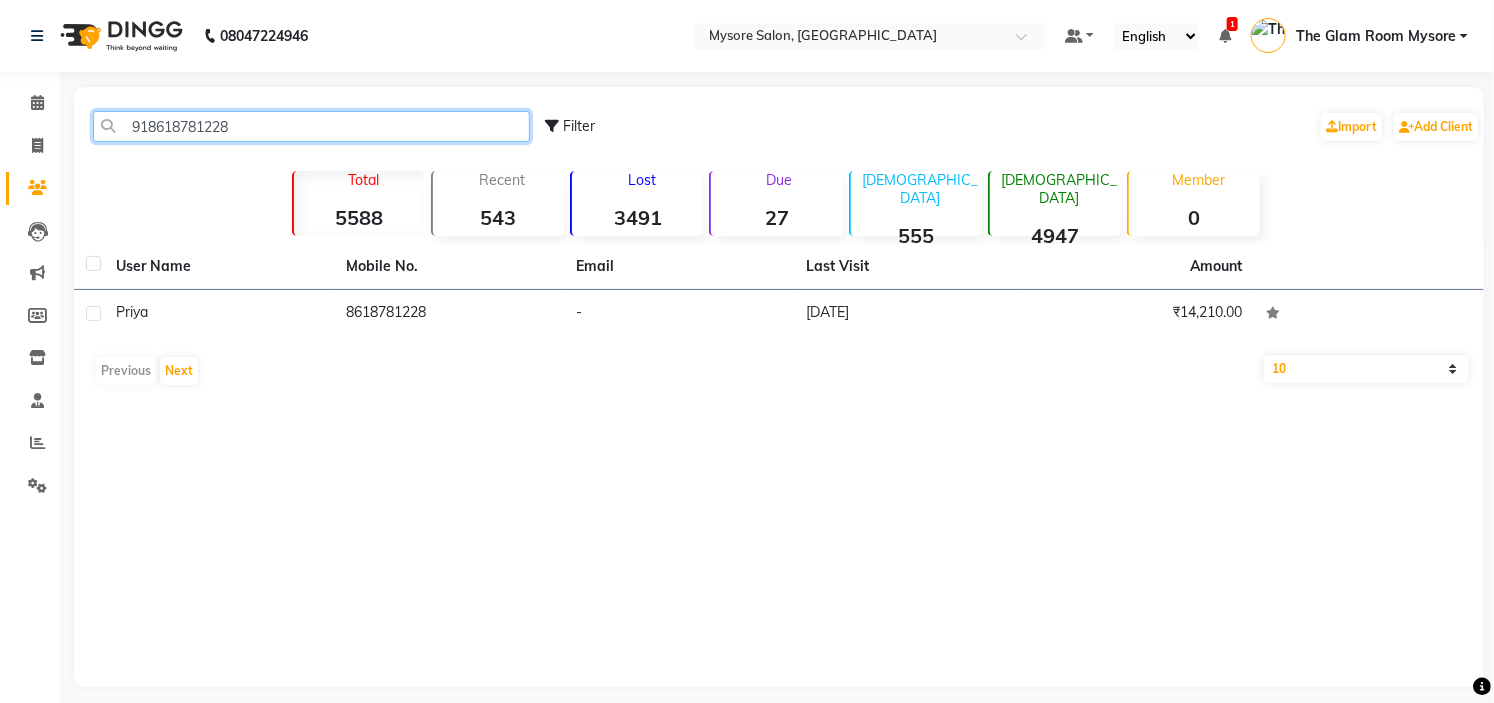 paste on "60266273" 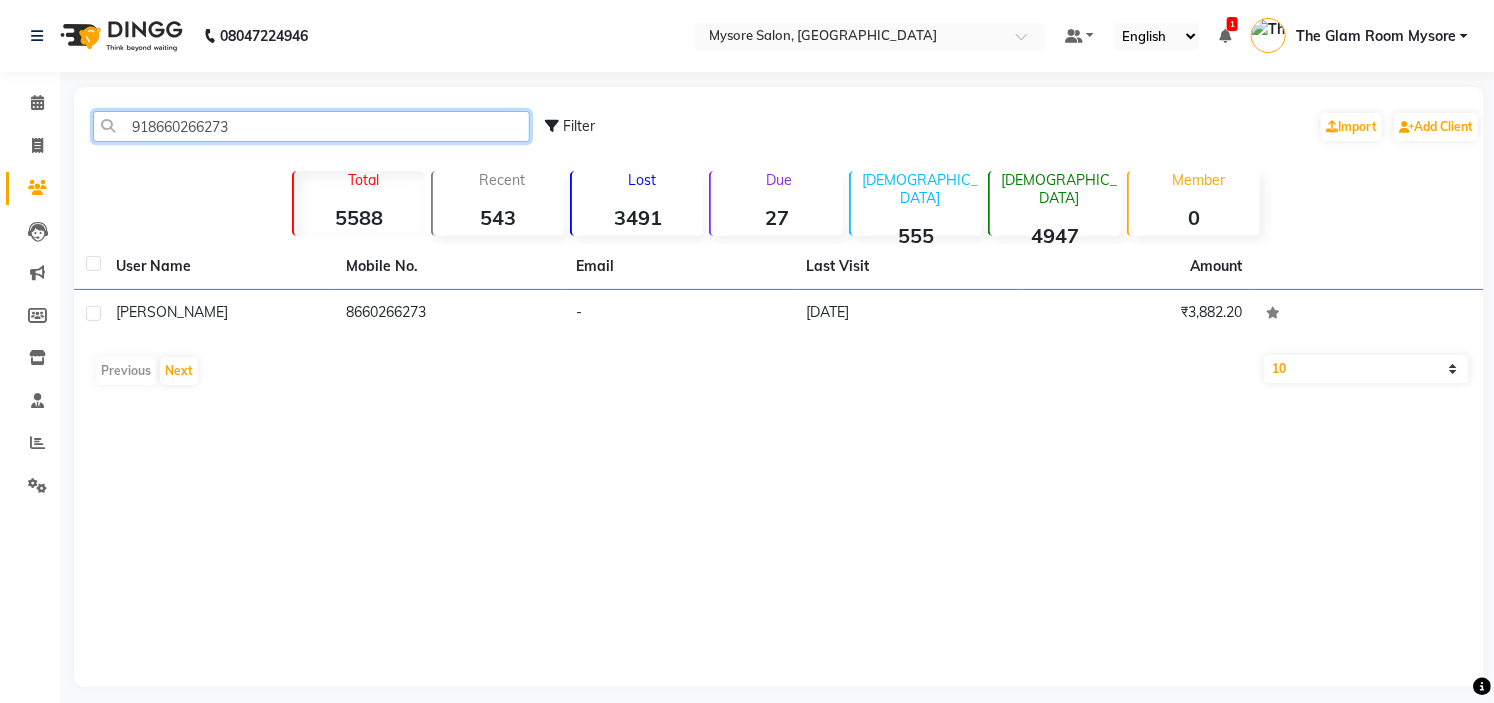 click on "918660266273" 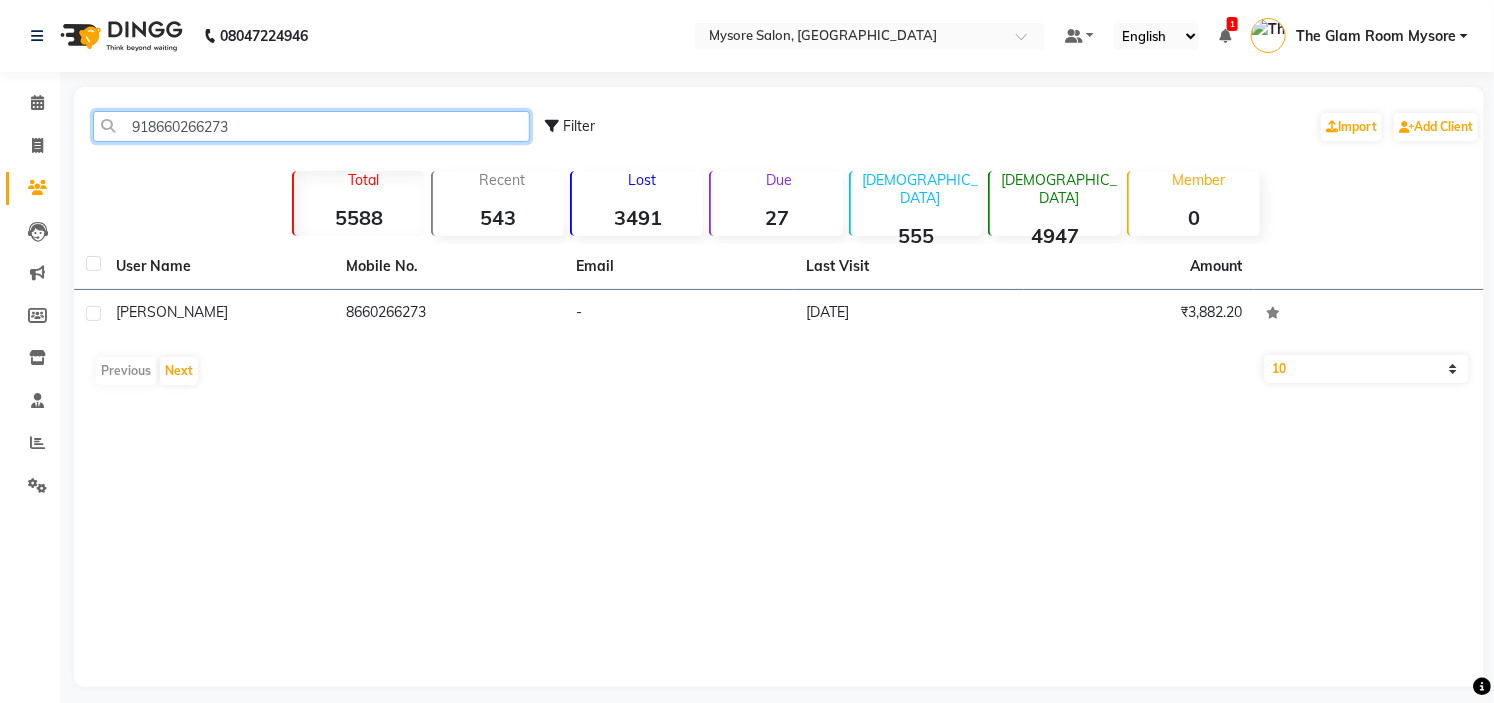 paste on "9611171115" 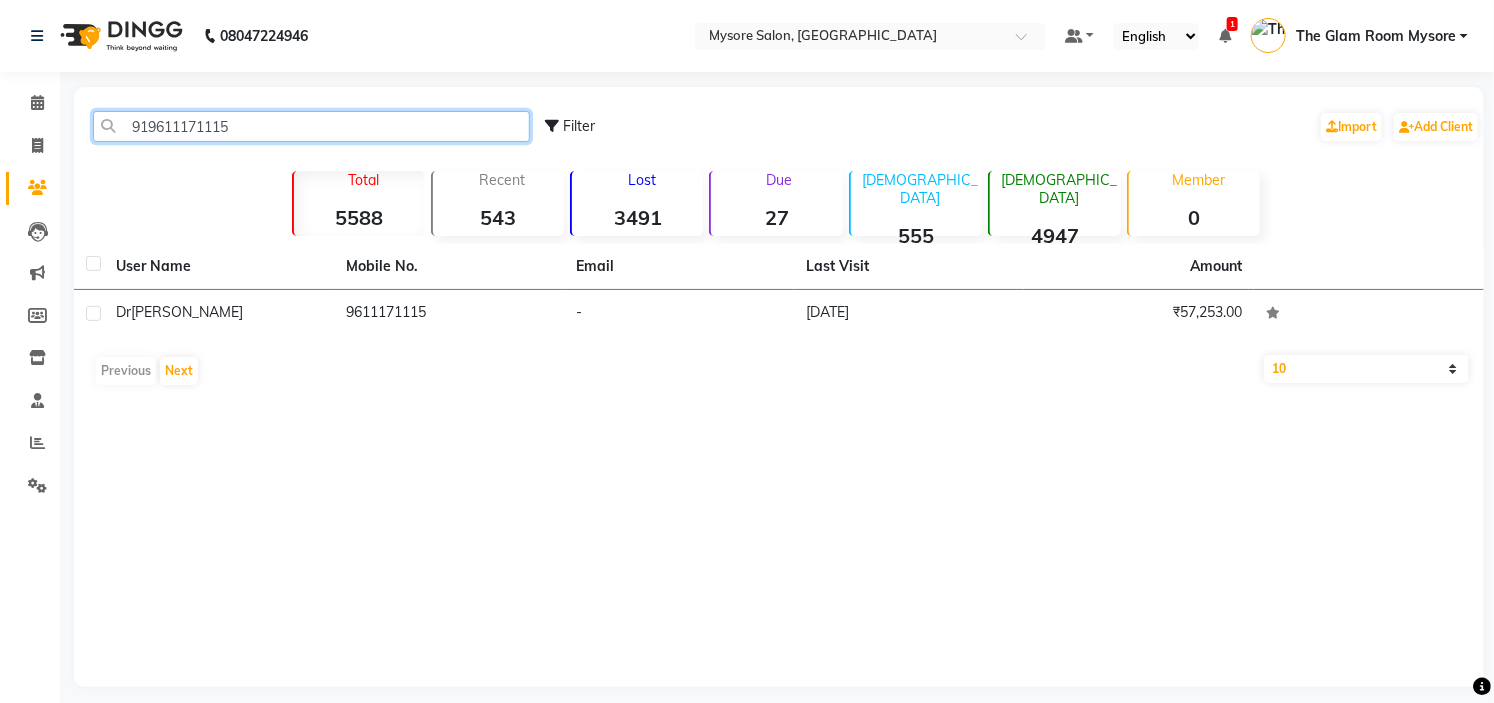 click on "919611171115" 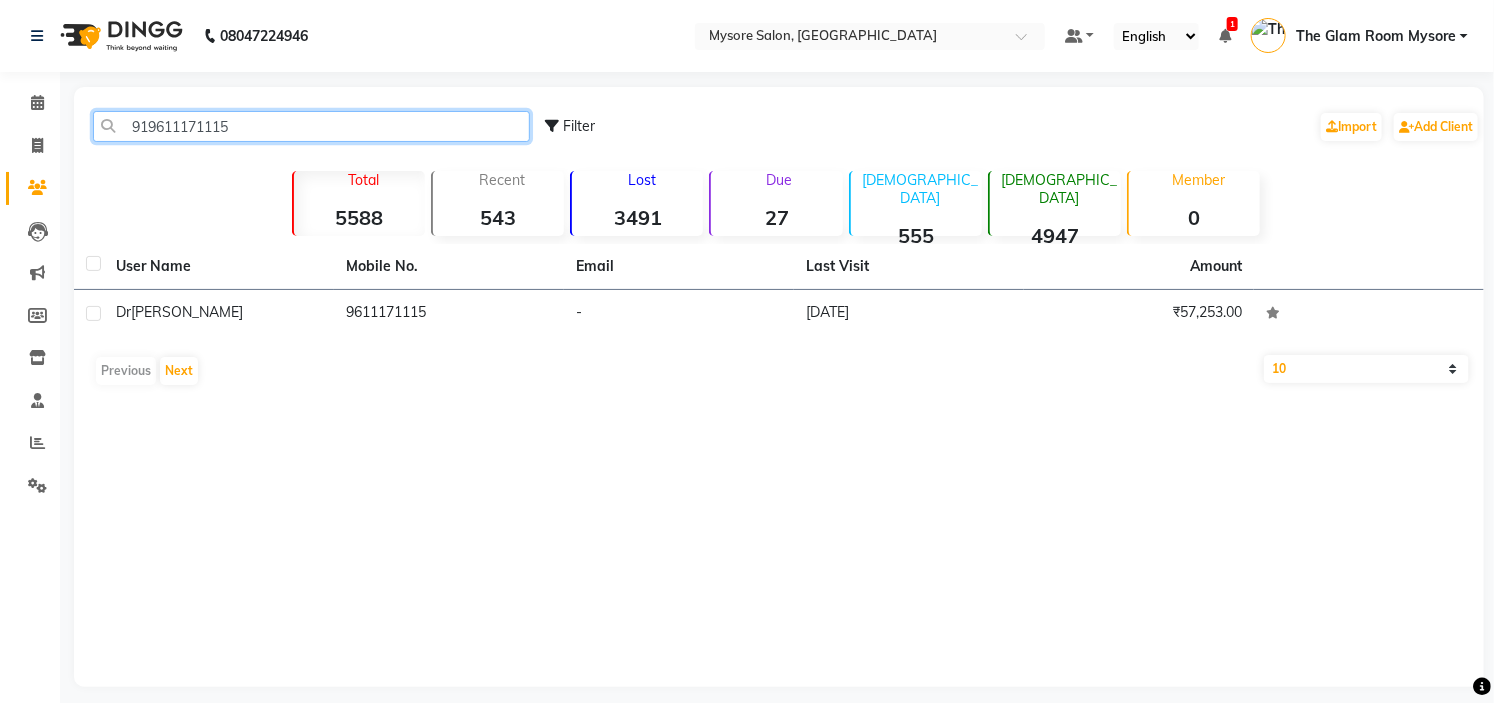 paste on "108526993" 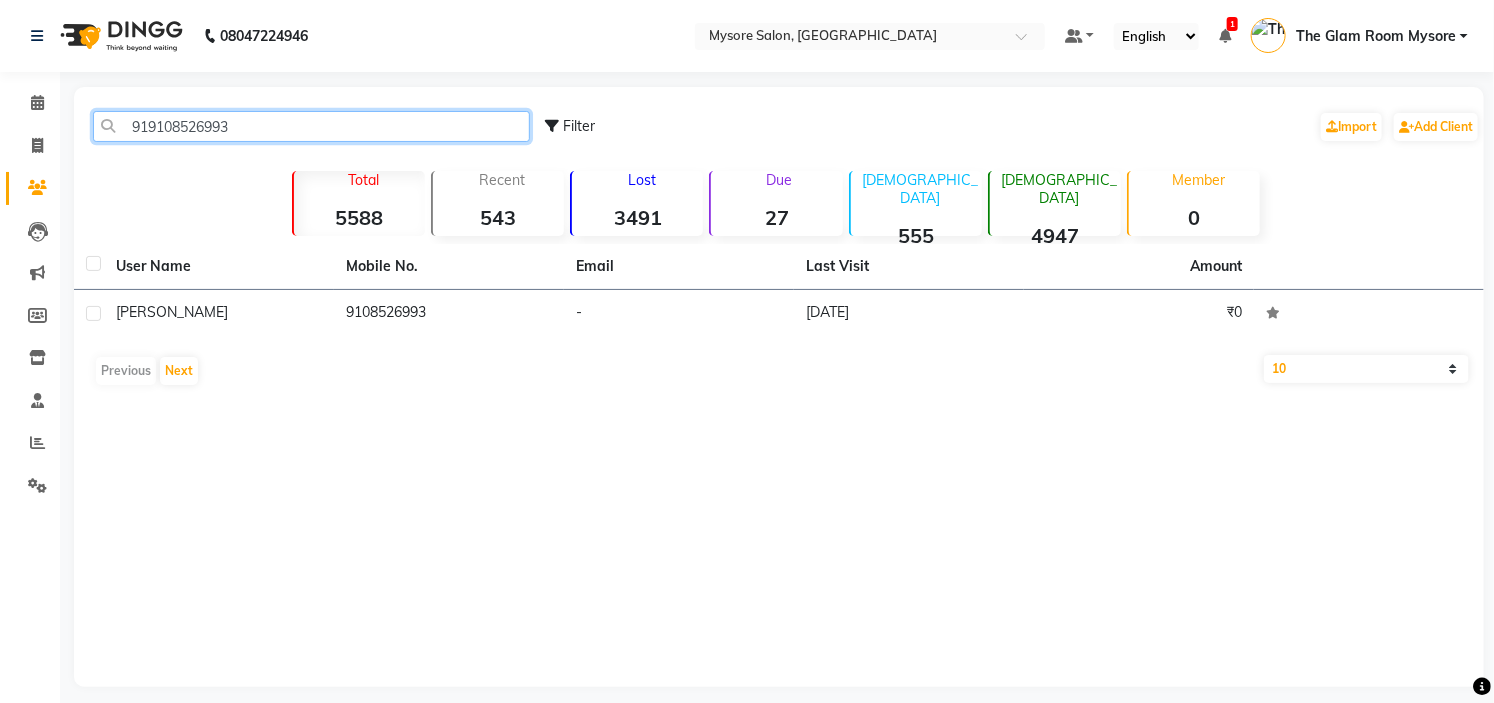 click on "919108526993" 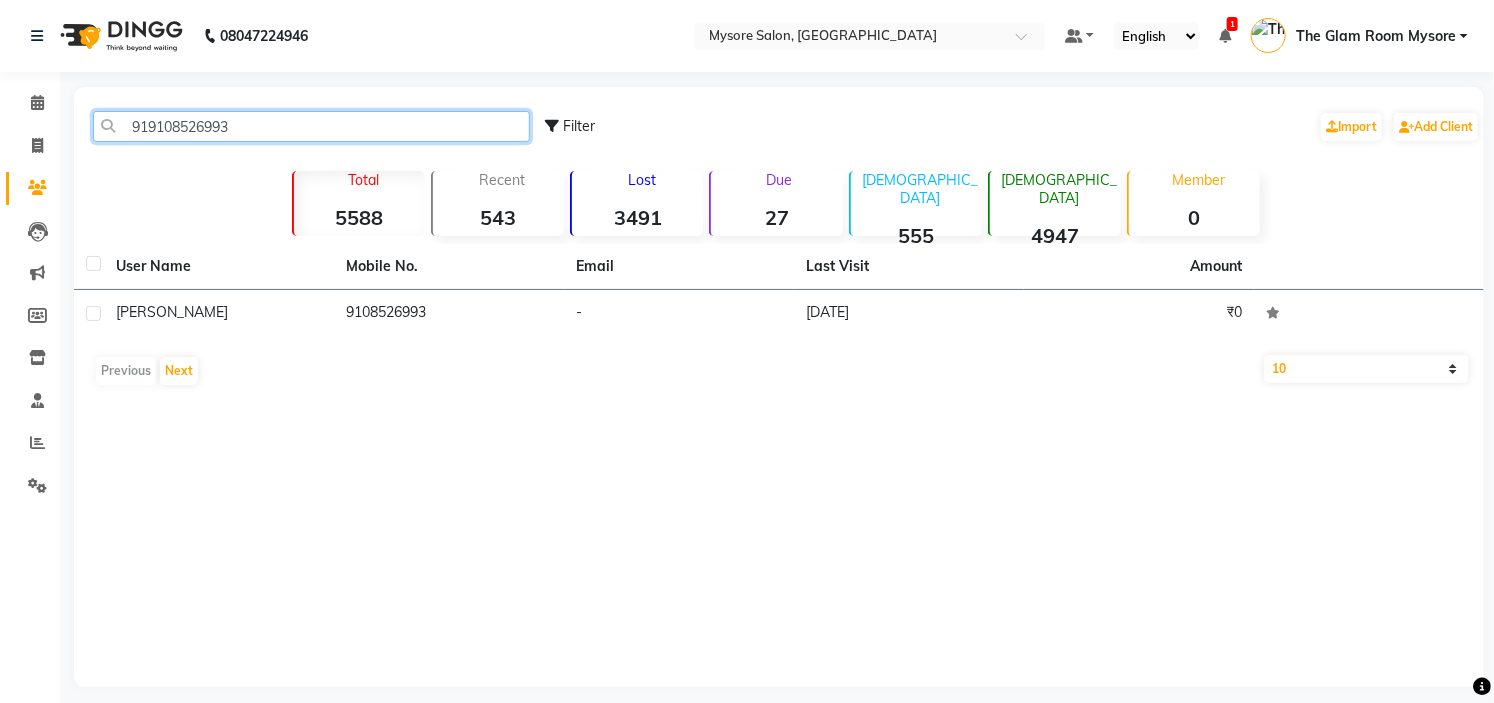 paste on "7338257781" 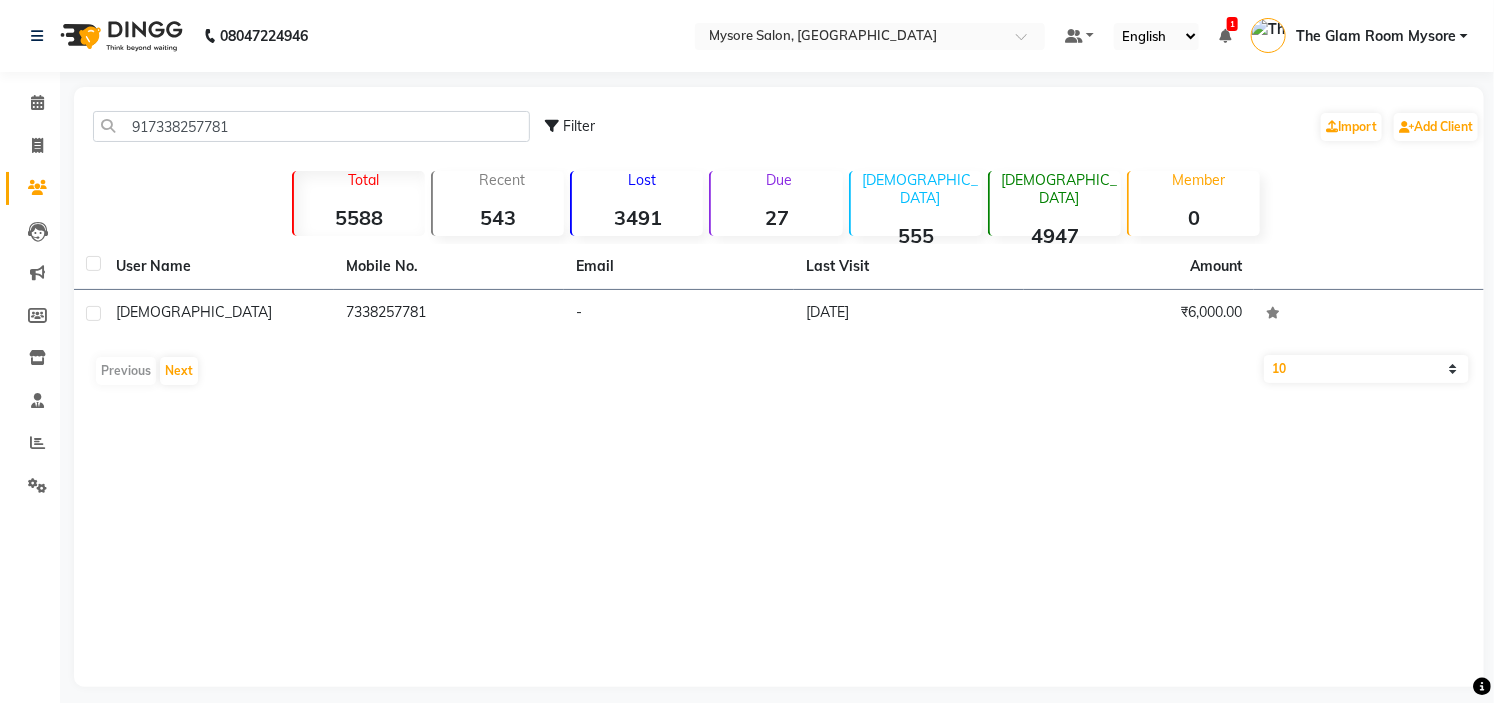 click on "917338257781 Filter  Import   Add Client" 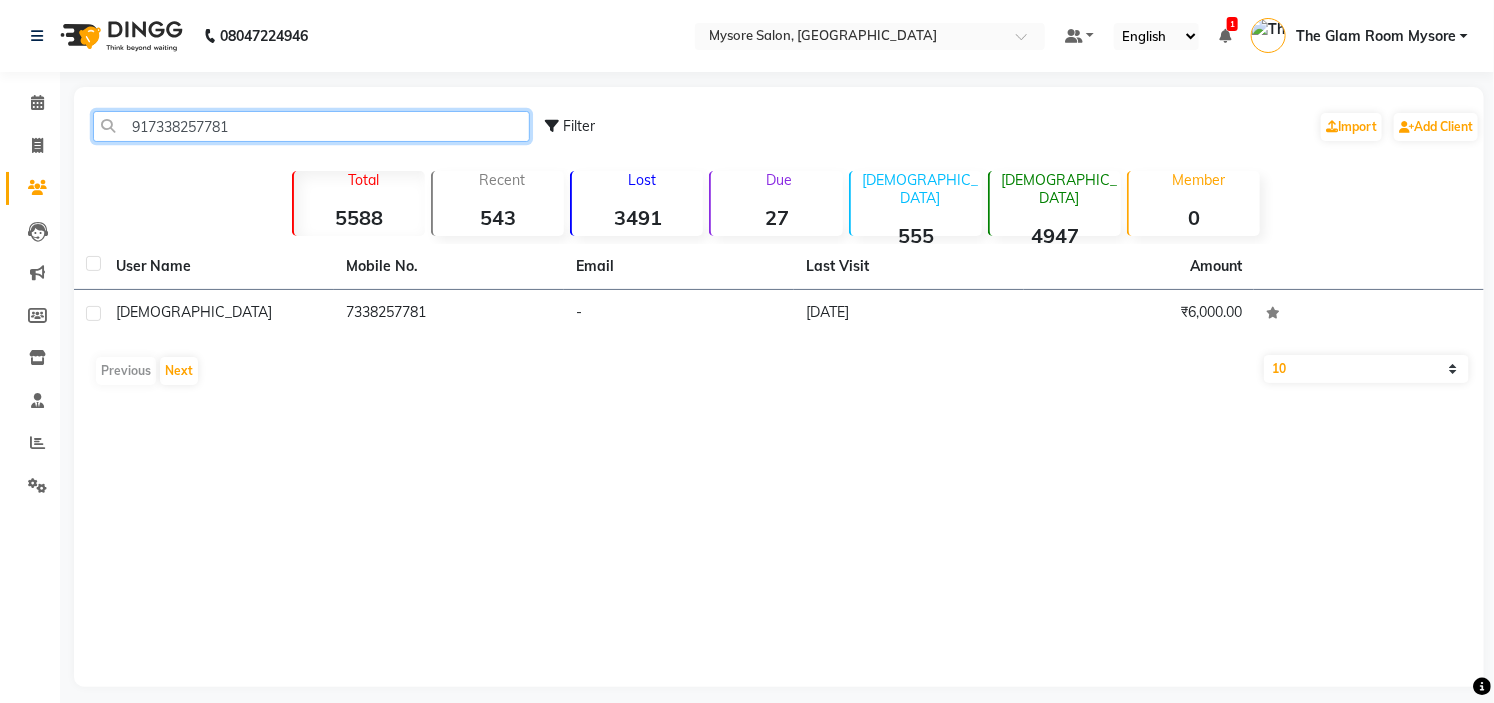 click on "917338257781" 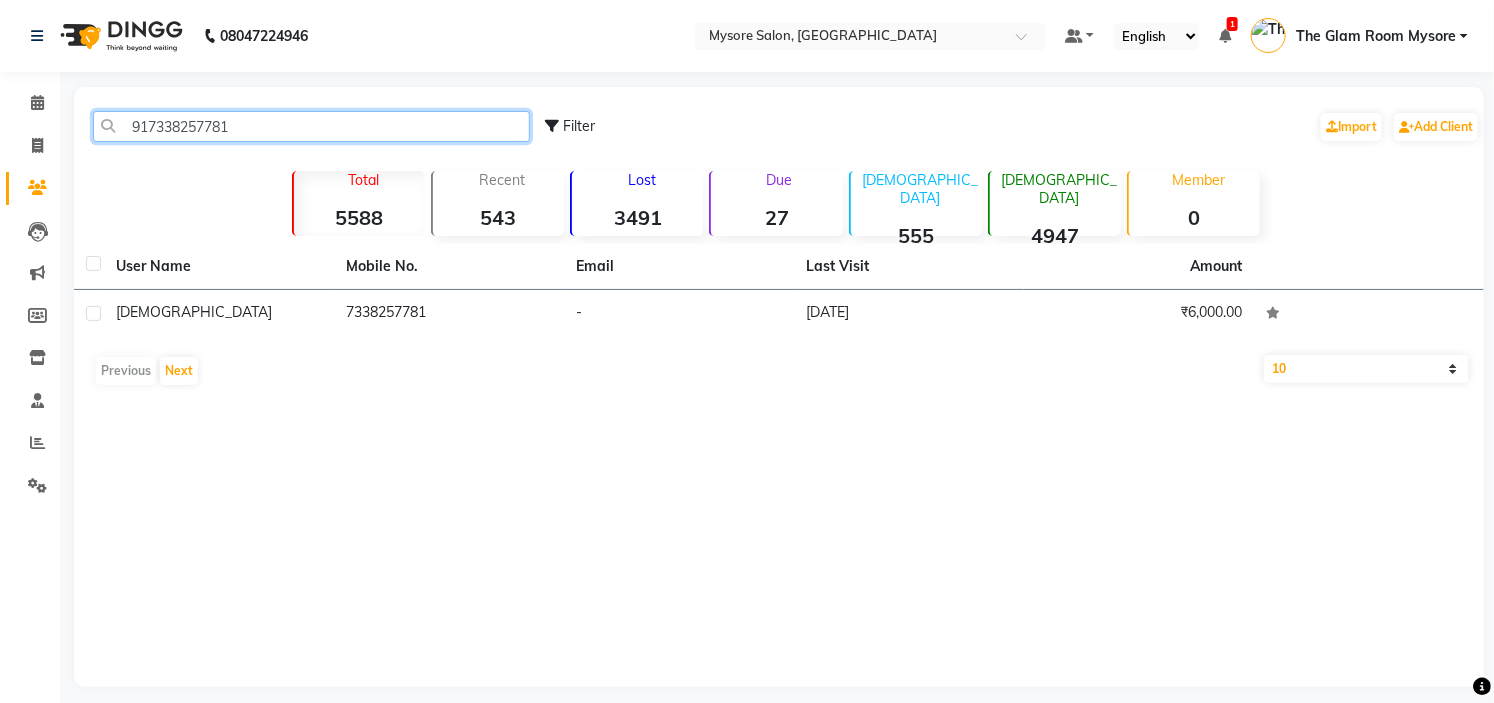 paste on "6364677474" 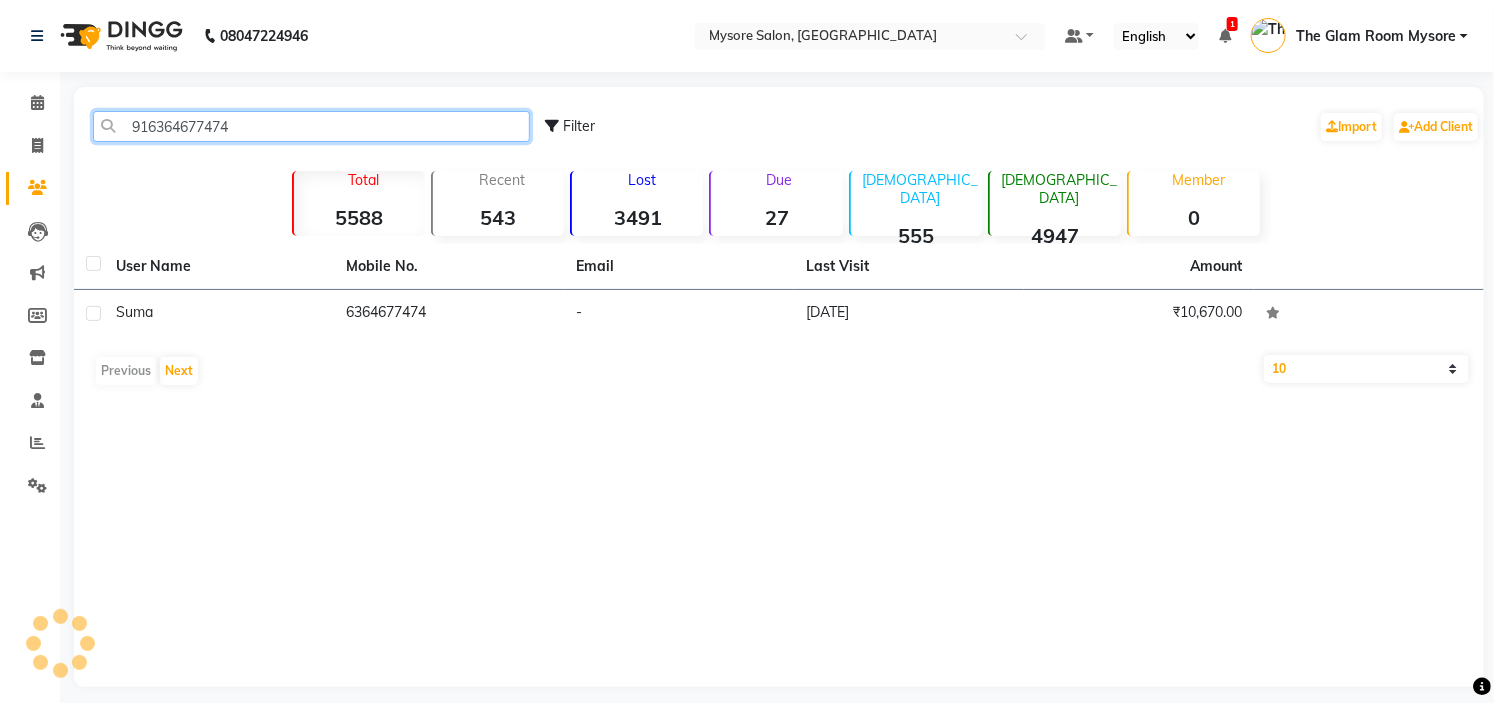 click on "916364677474" 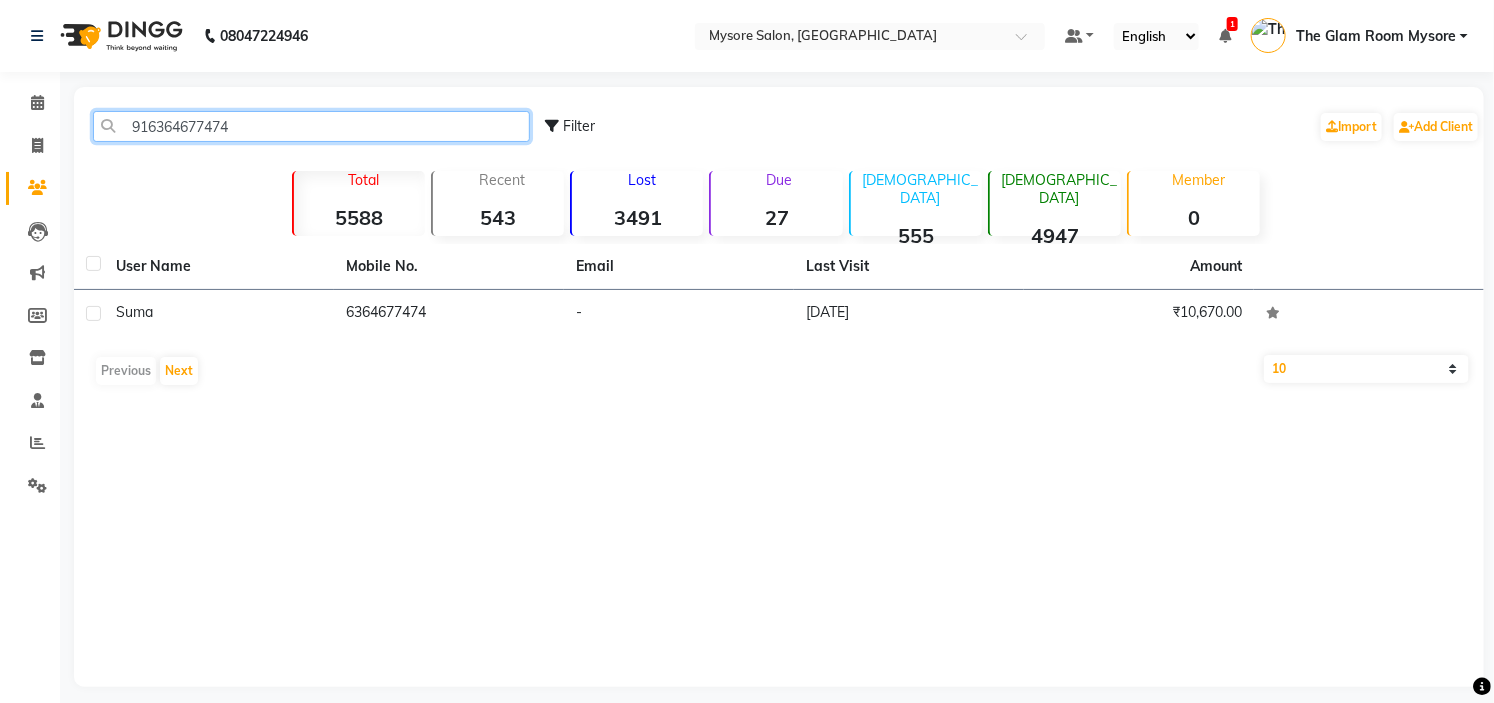 click on "916364677474" 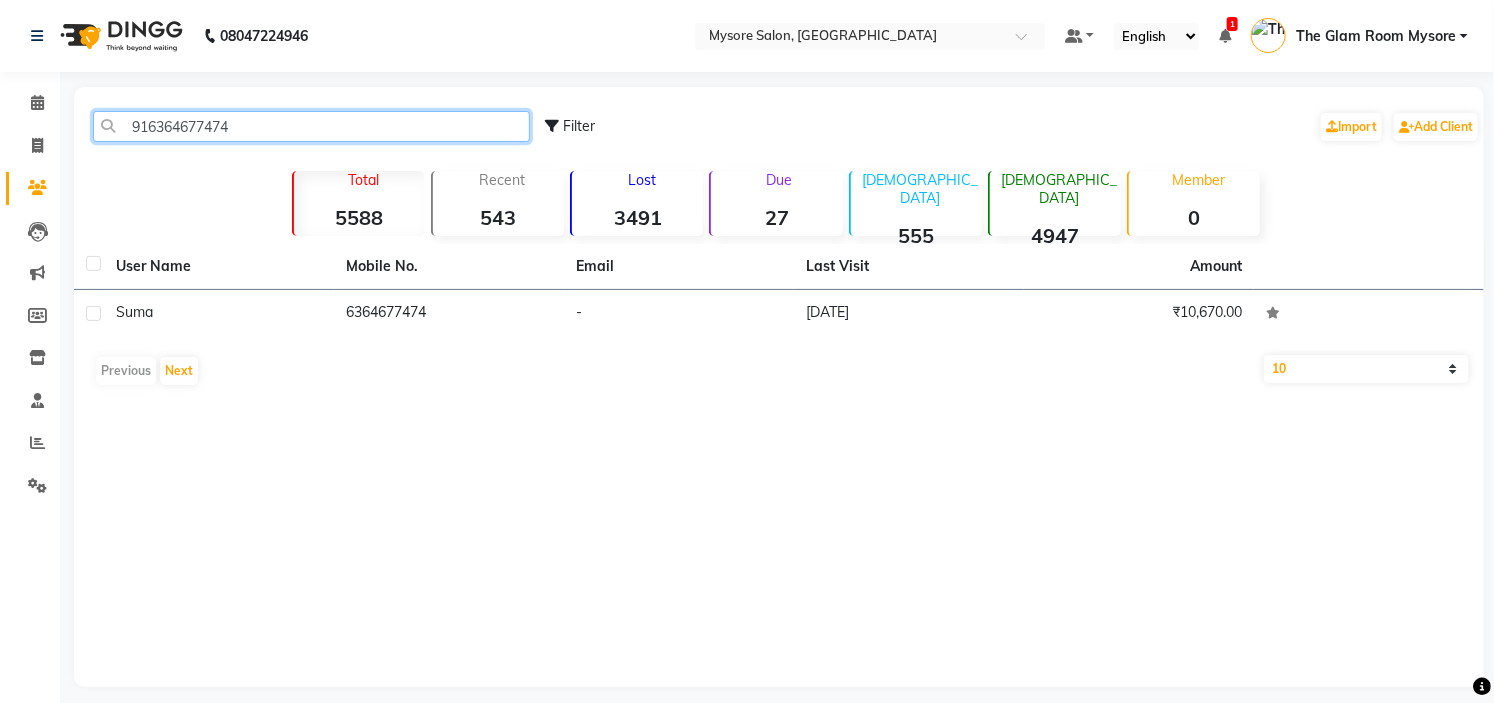 paste on "8431708747" 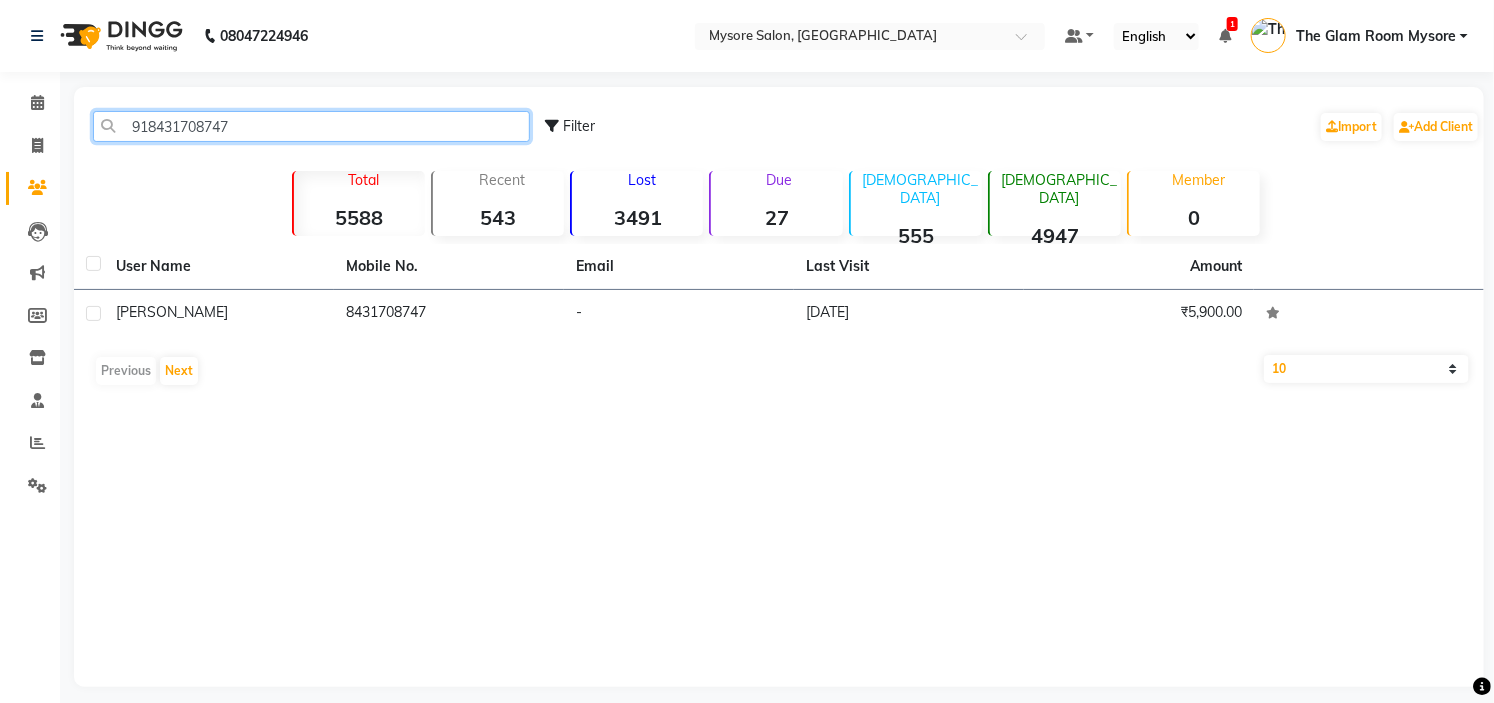click on "918431708747" 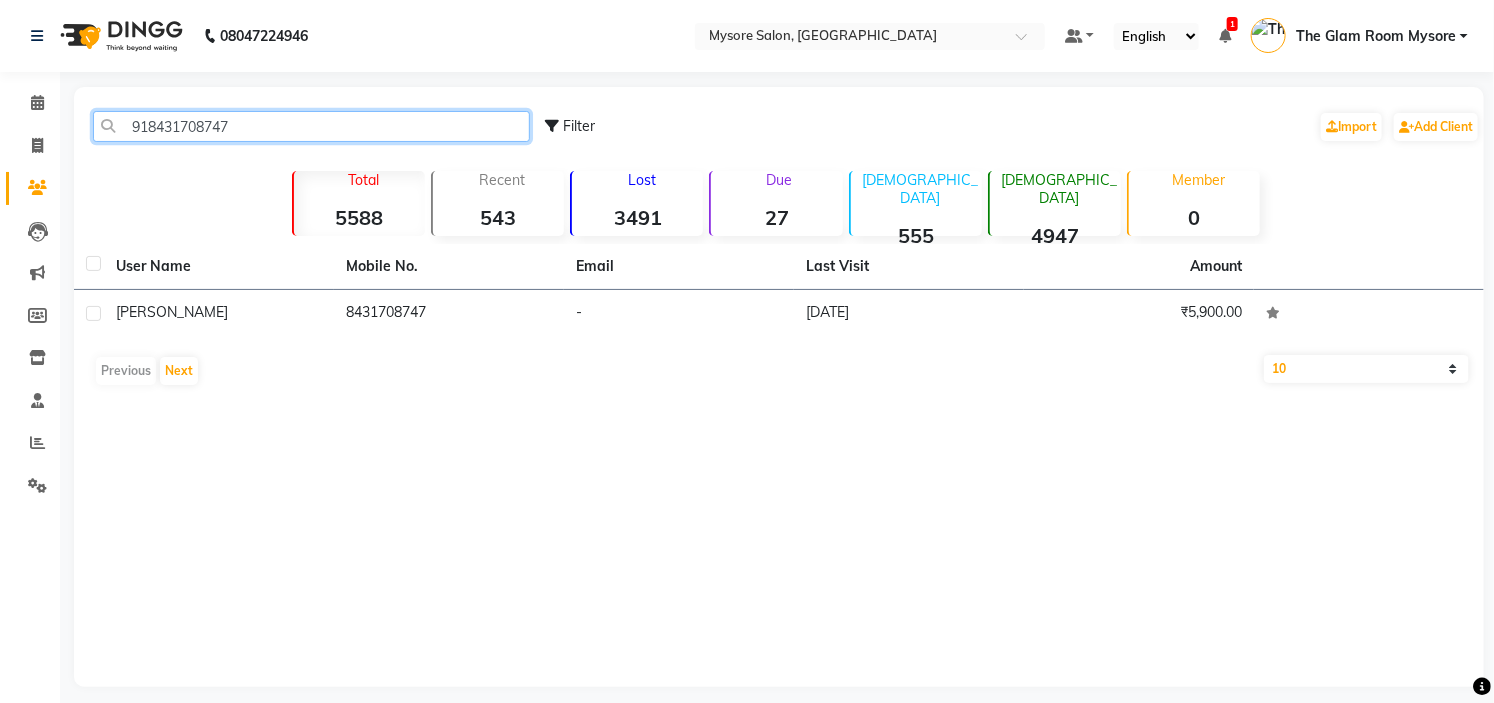 paste on "7899482735" 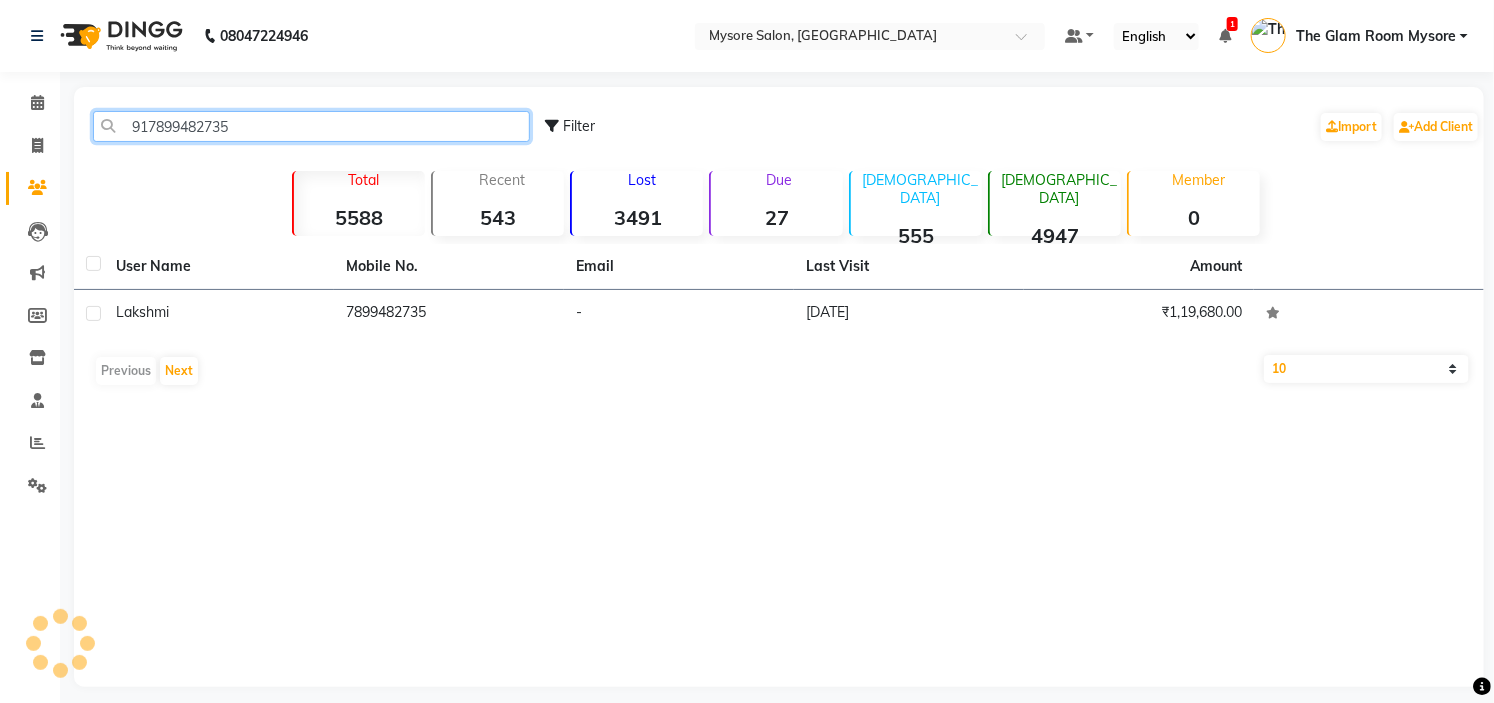 click on "917899482735" 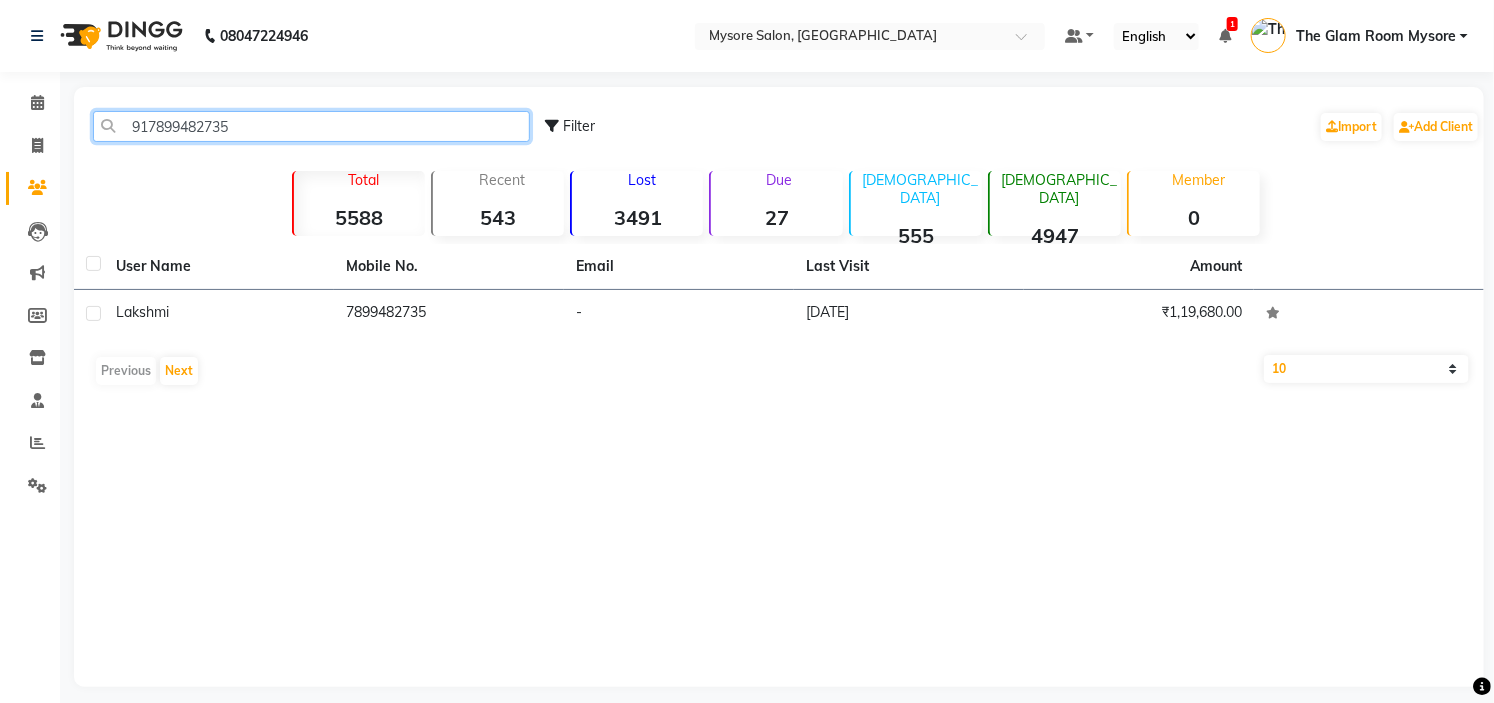 paste on "6361874996" 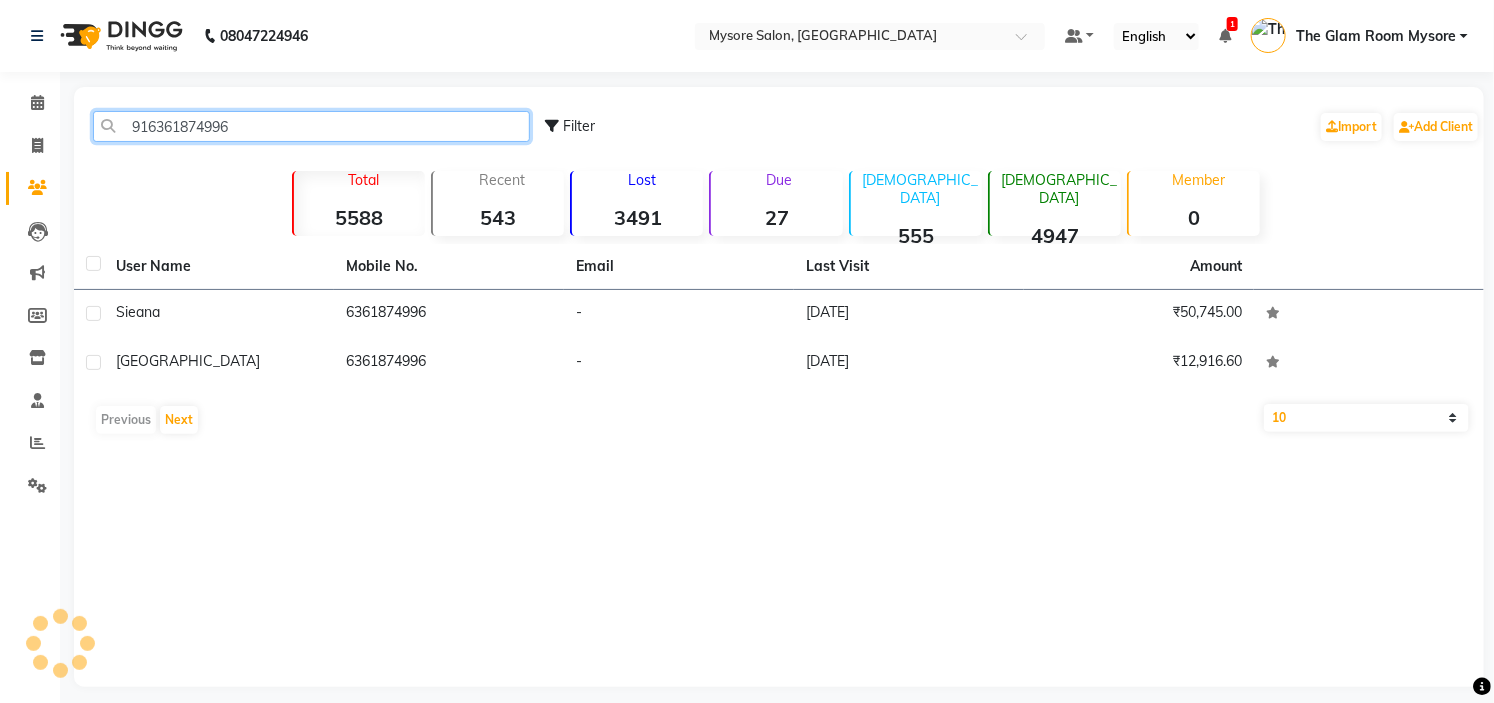 click on "916361874996" 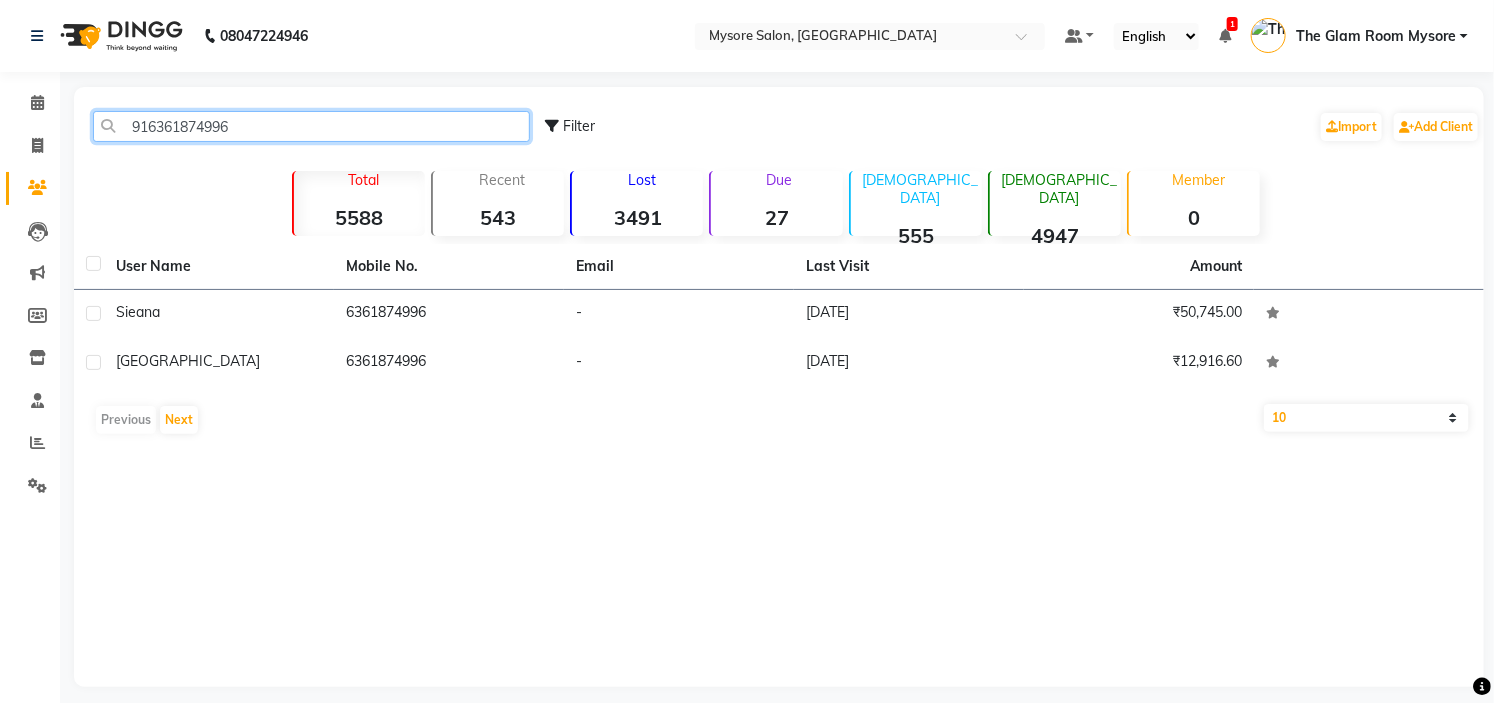 click on "916361874996" 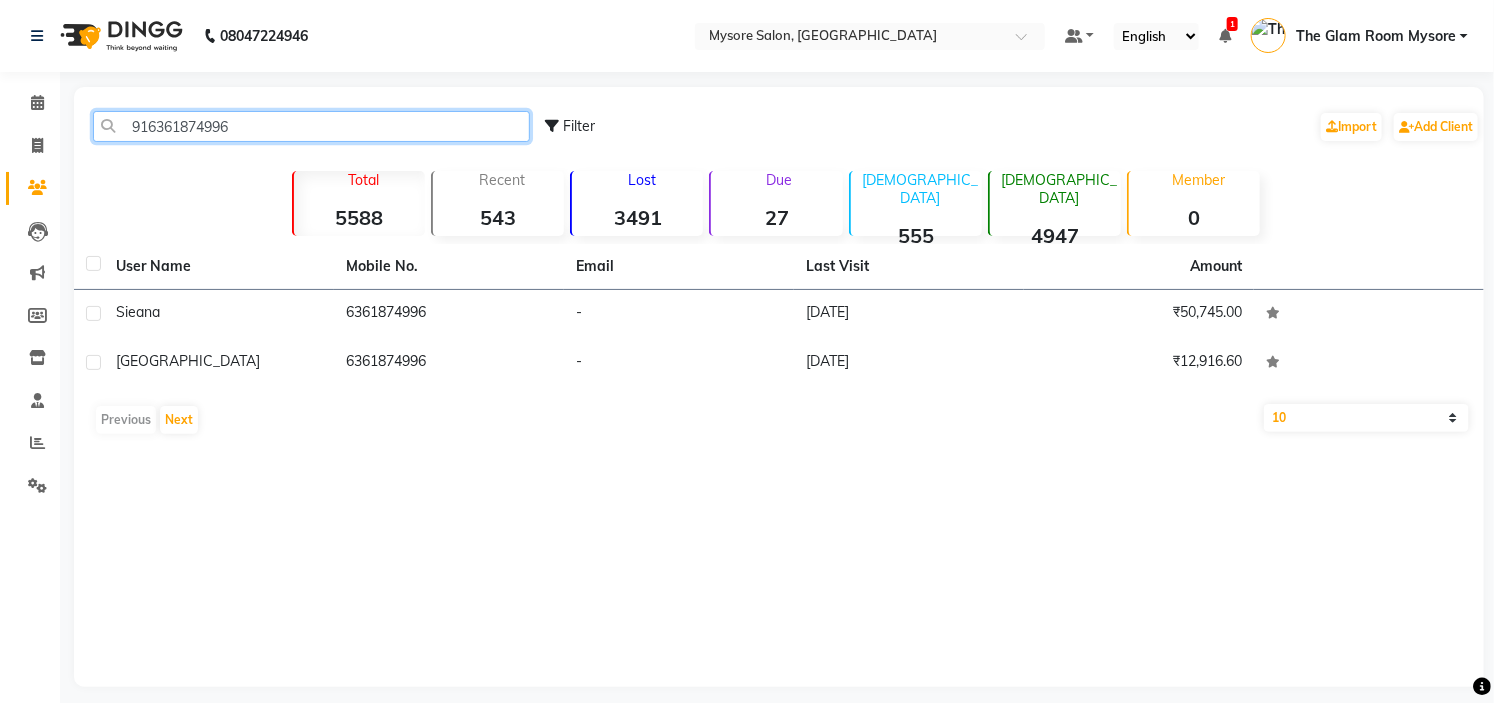 paste on "9380493279" 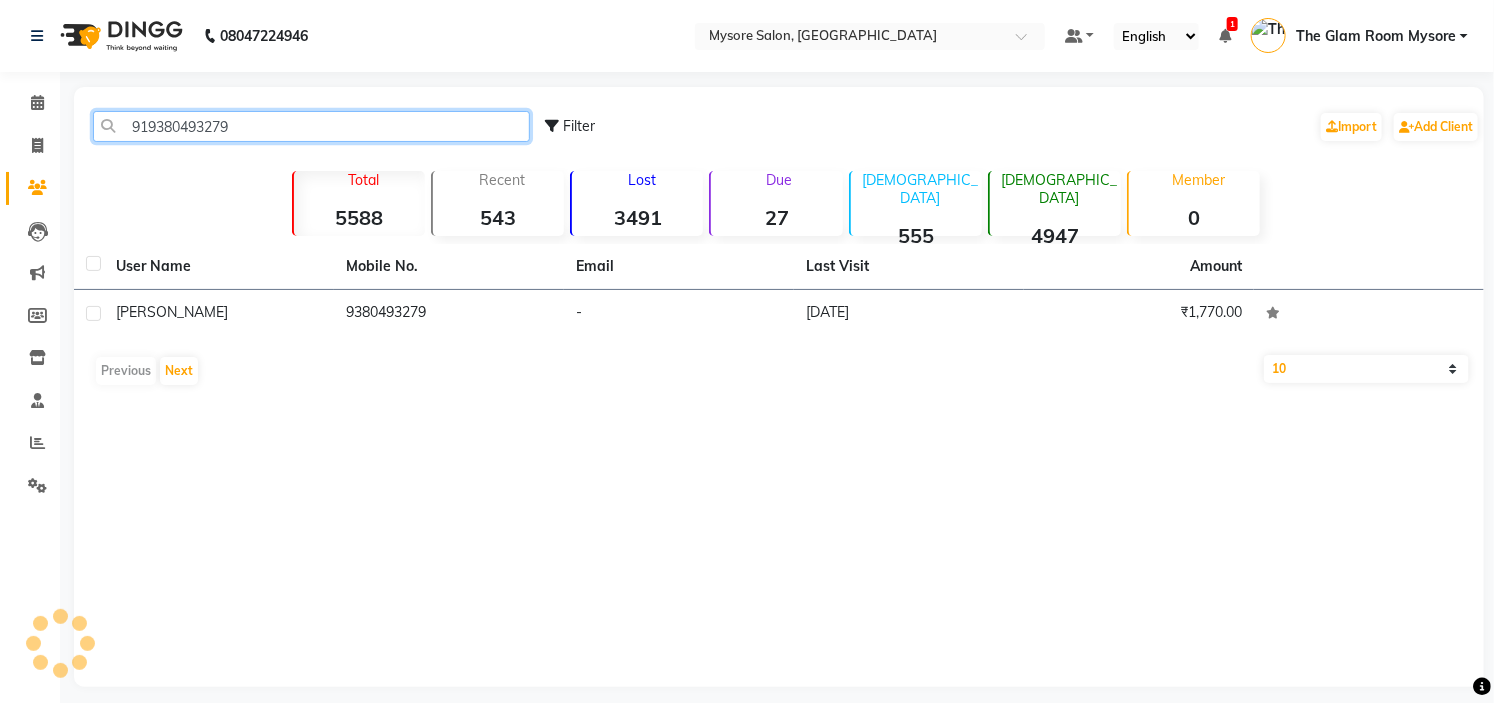 click on "919380493279" 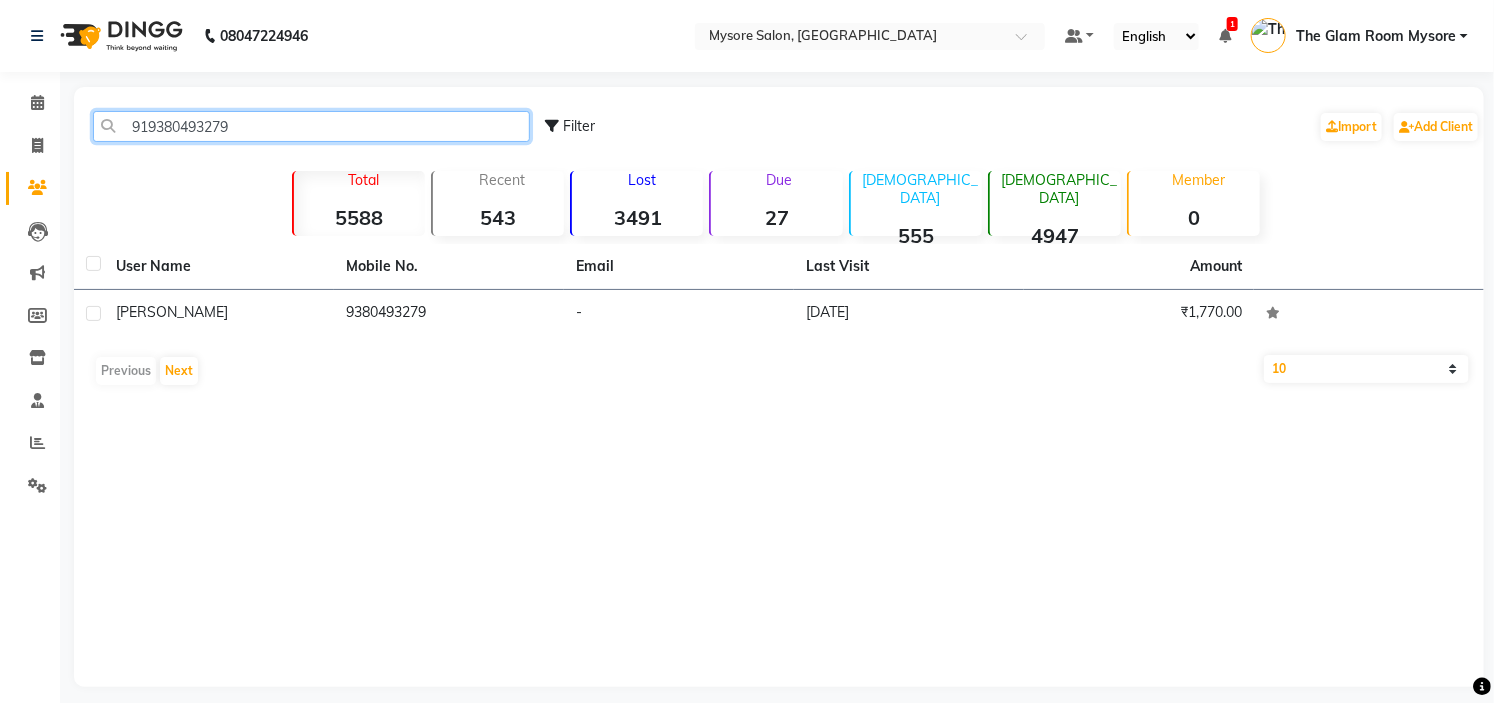 click on "919380493279" 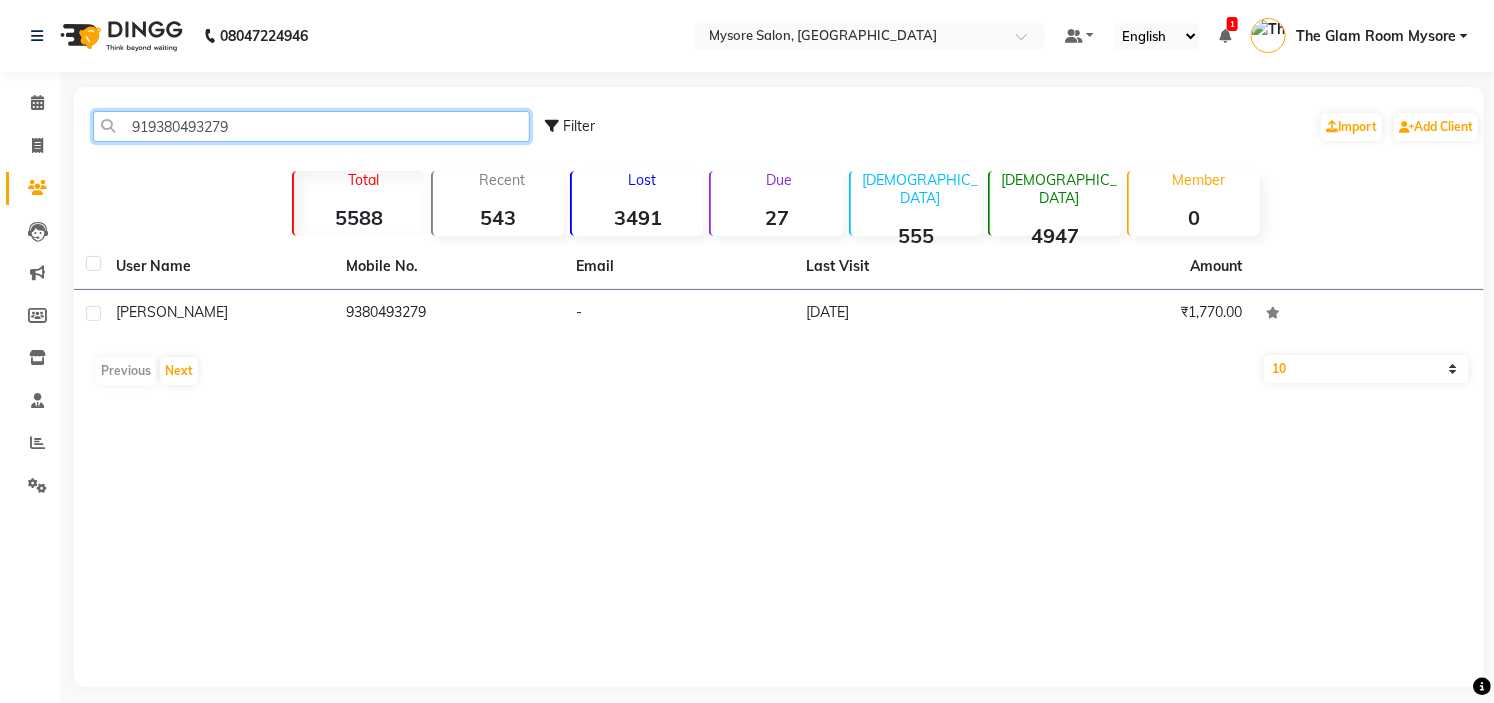 paste on "538399704" 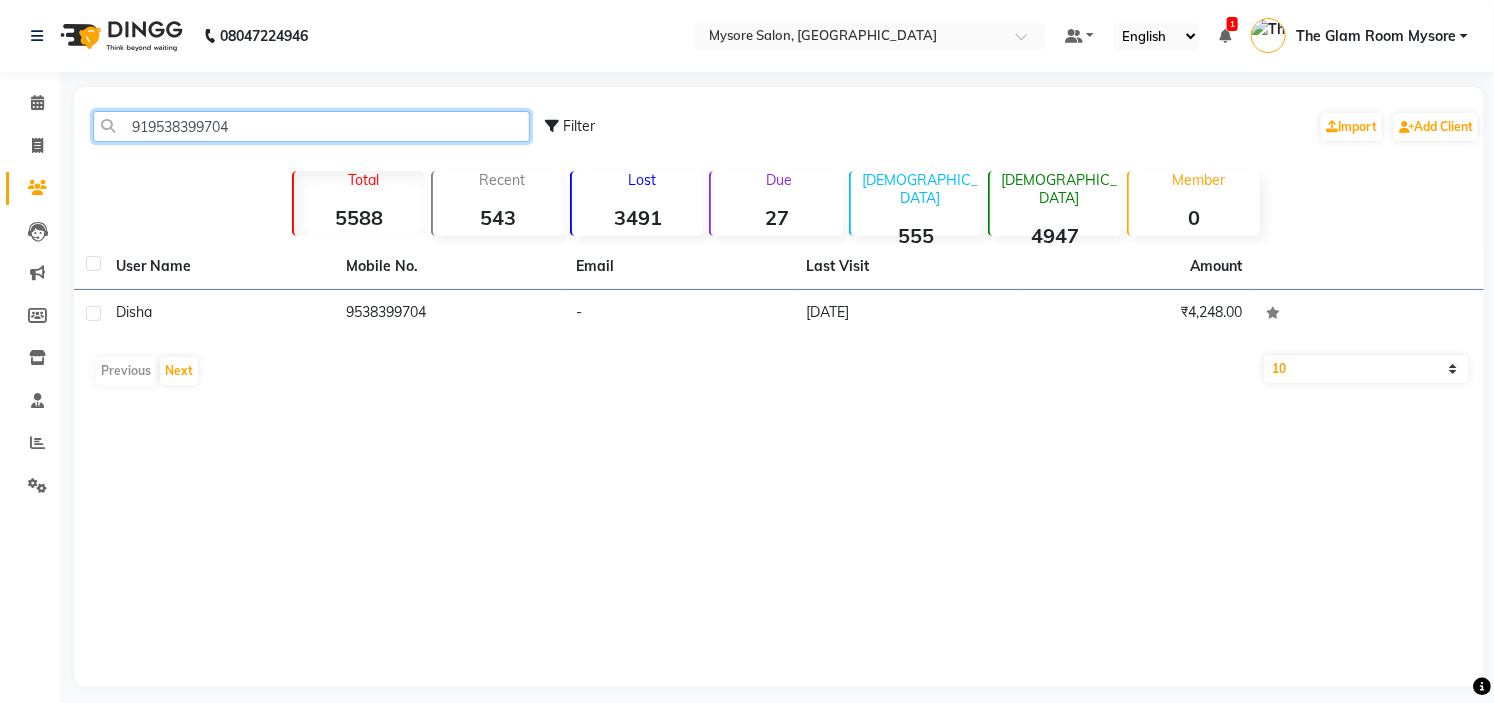 click on "919538399704" 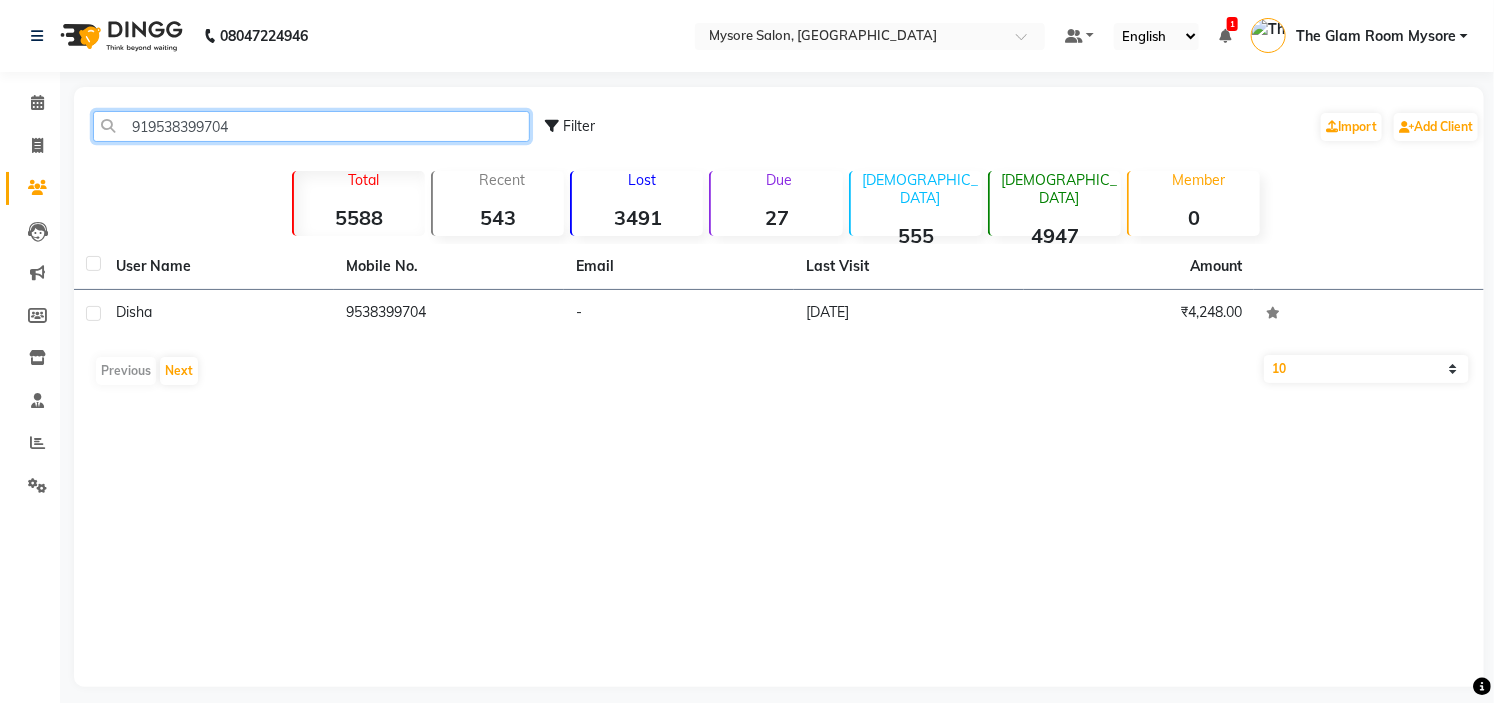 paste on "7815078510" 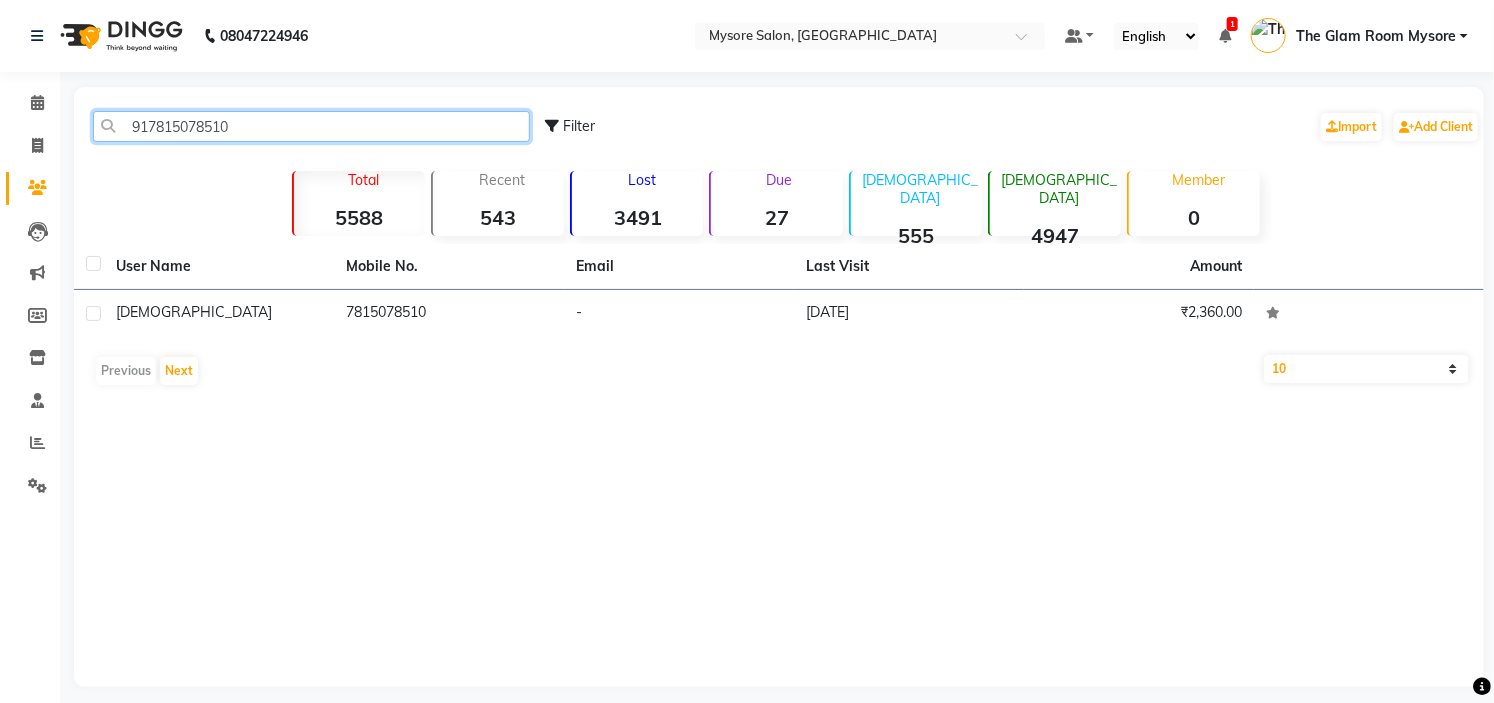 click on "917815078510" 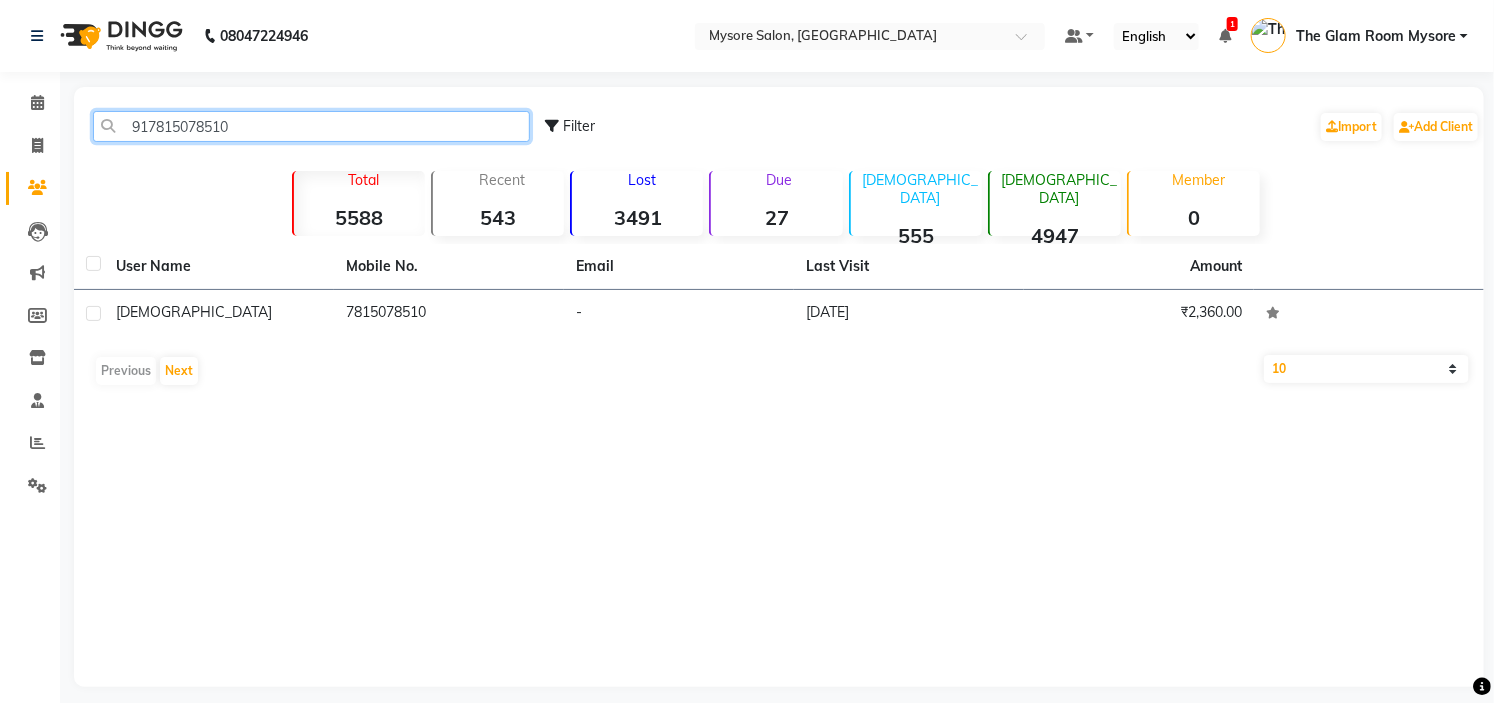 paste on "9844434618" 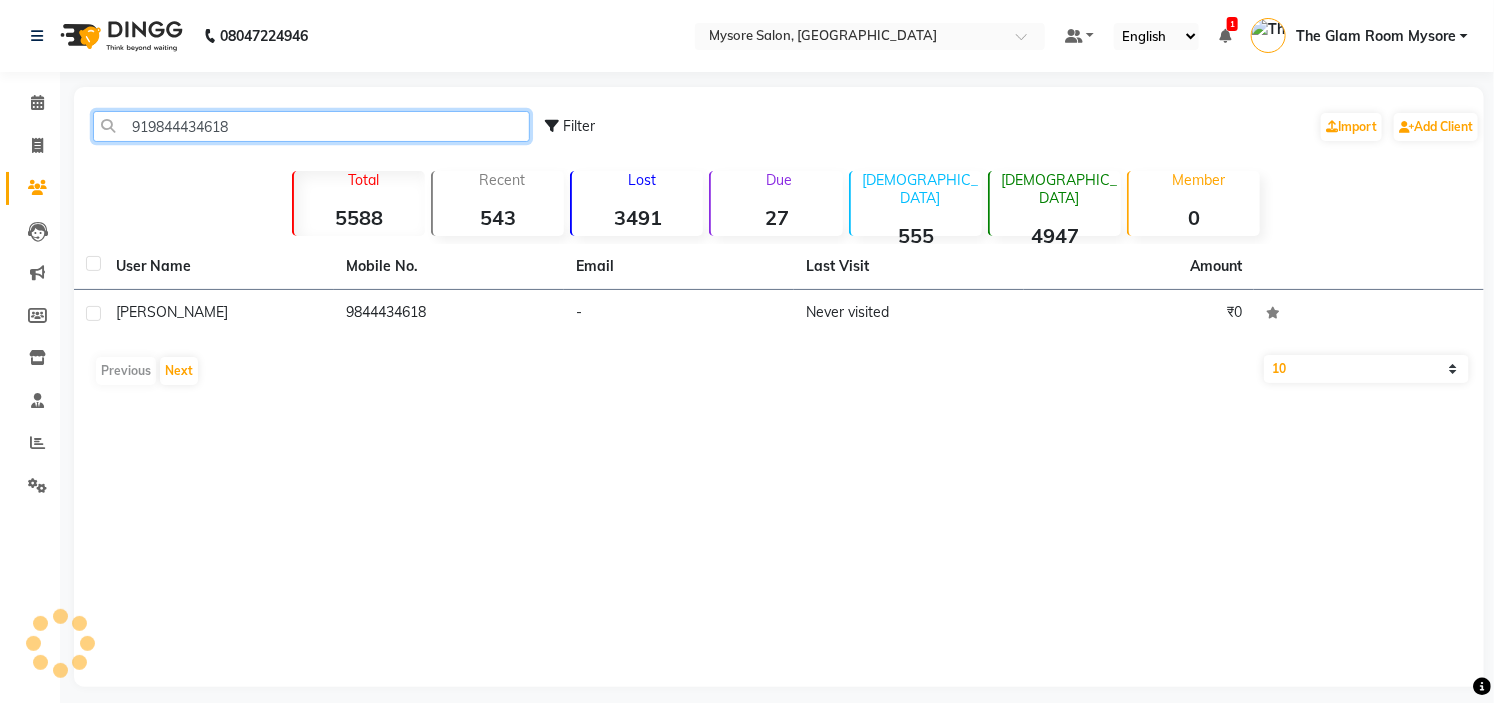 click on "919844434618" 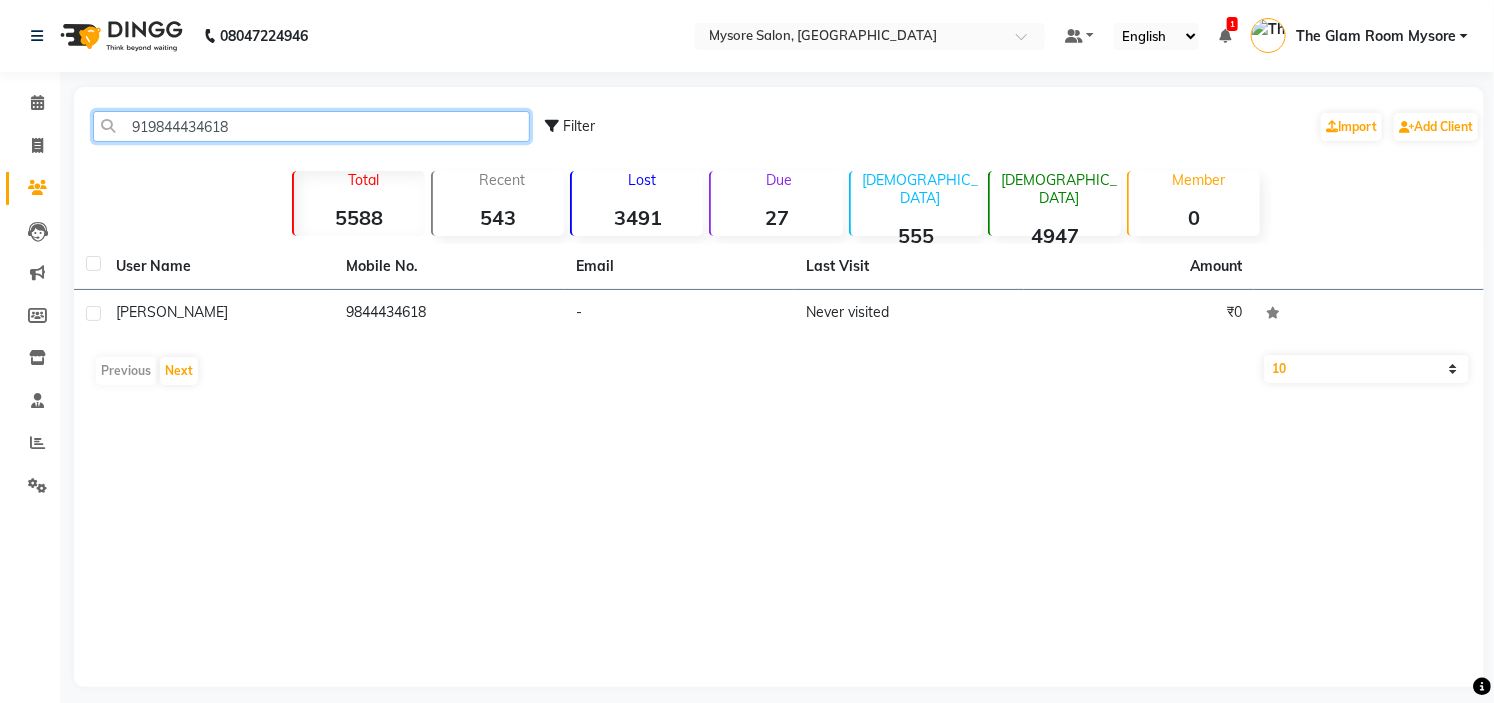 click on "919844434618" 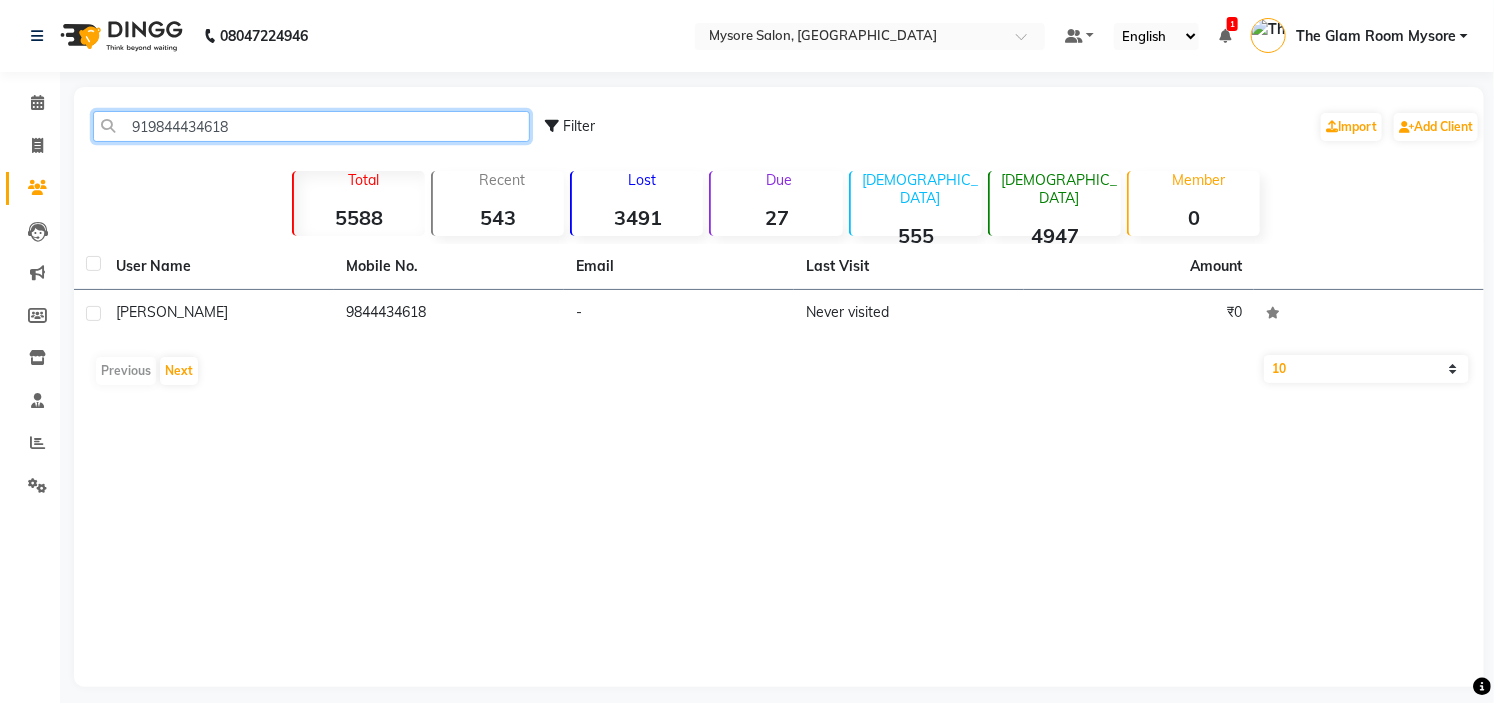 paste 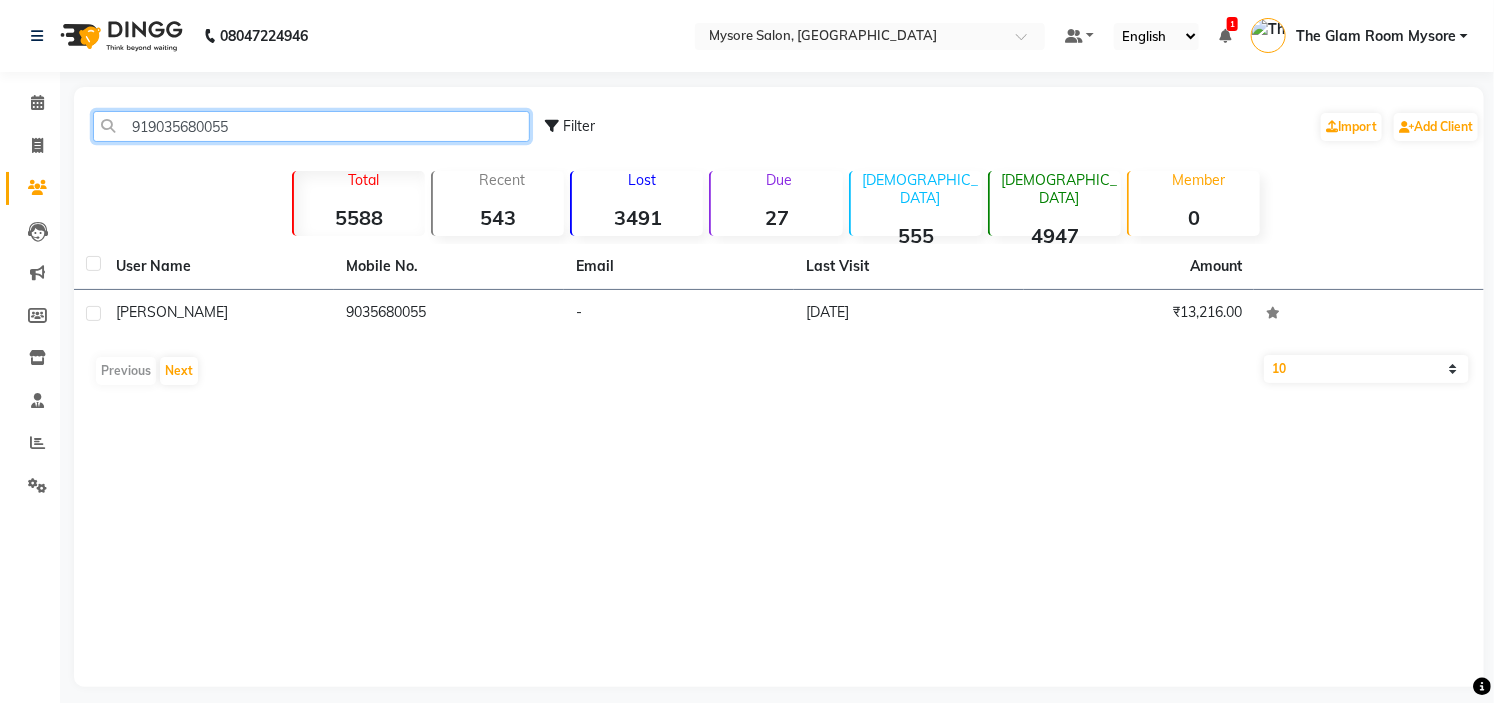 click on "919035680055" 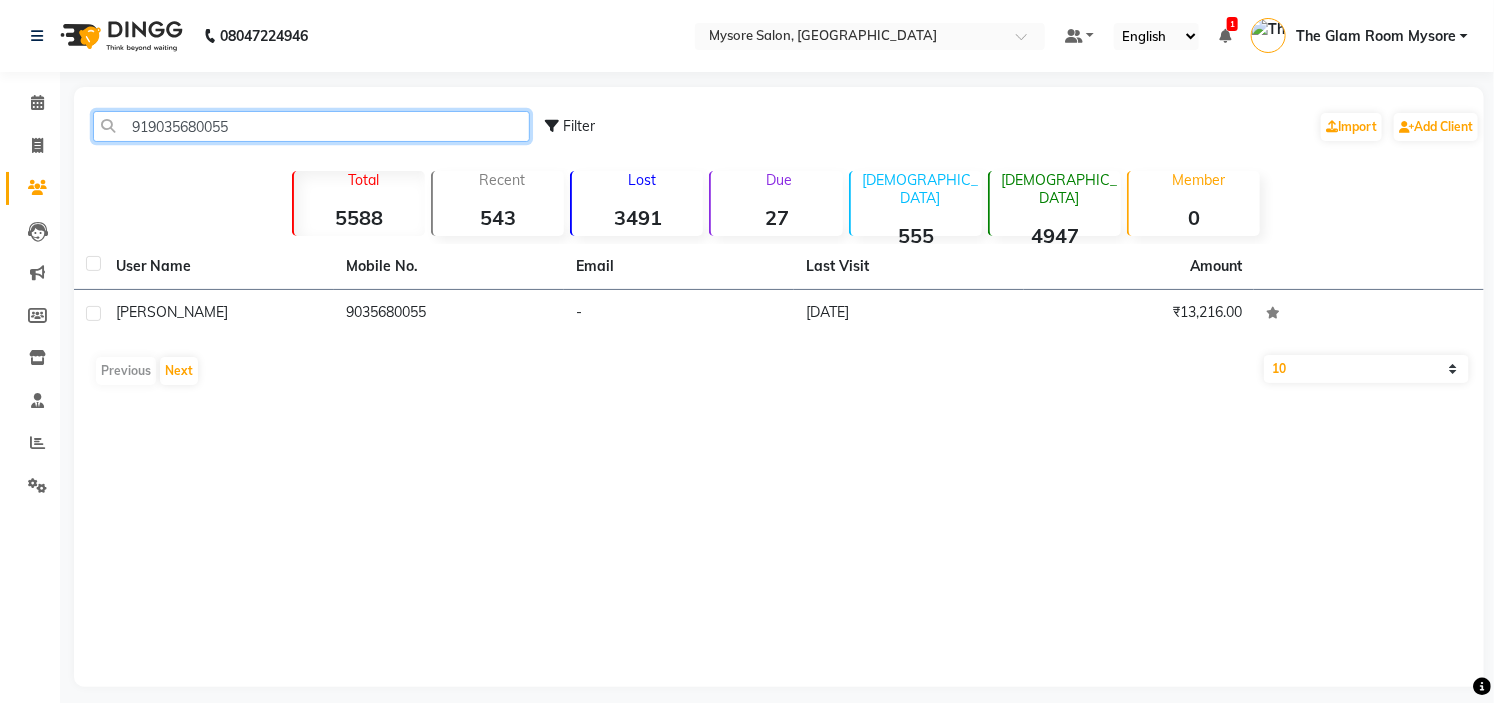 paste on "7019625894" 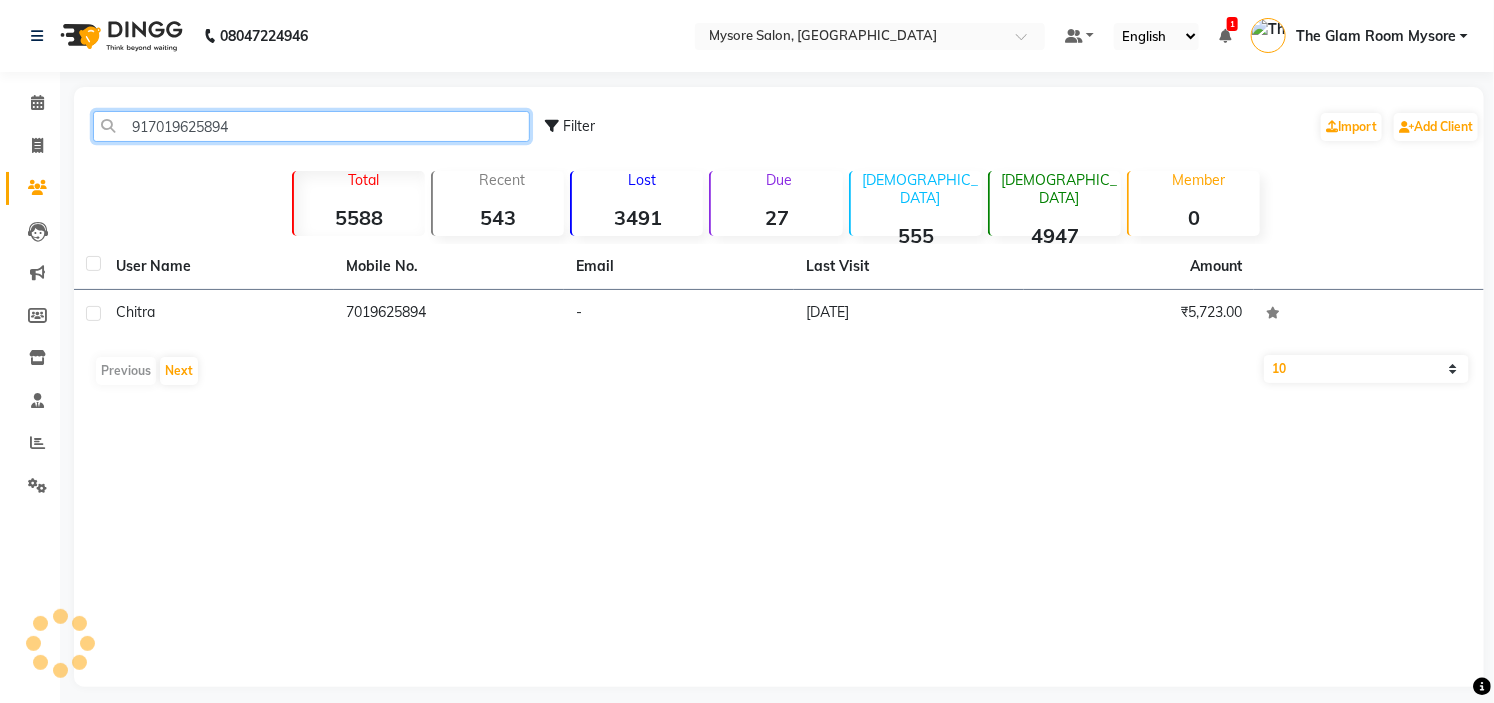 click on "917019625894" 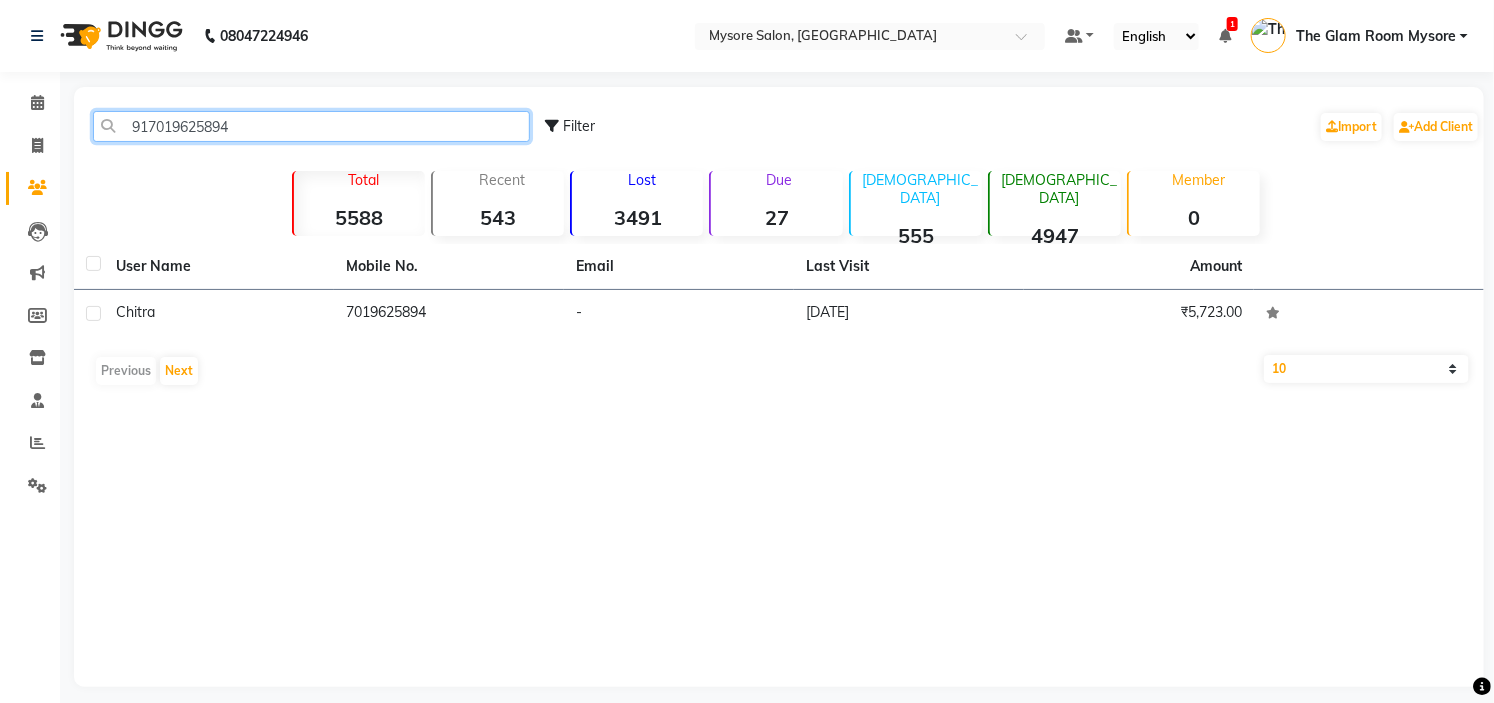 paste on "760959867" 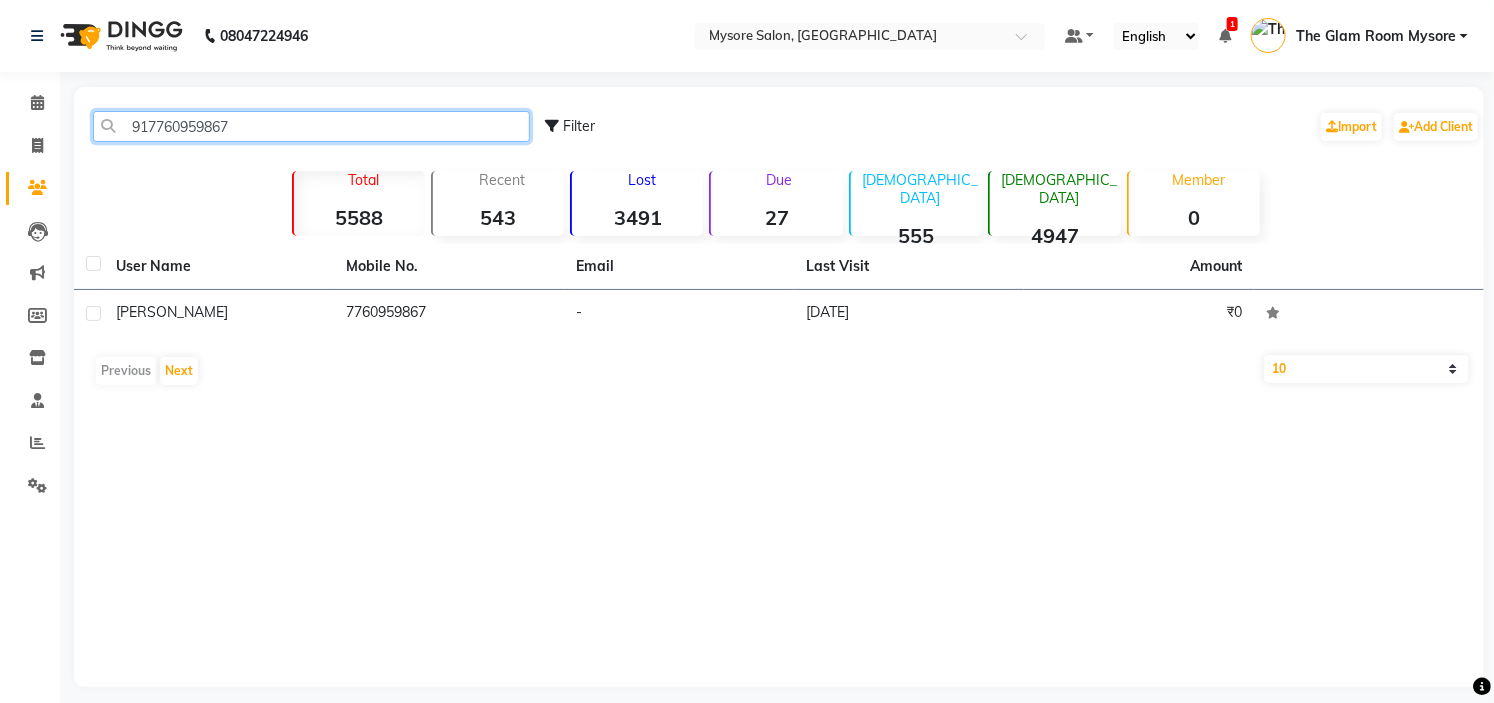 click on "917760959867" 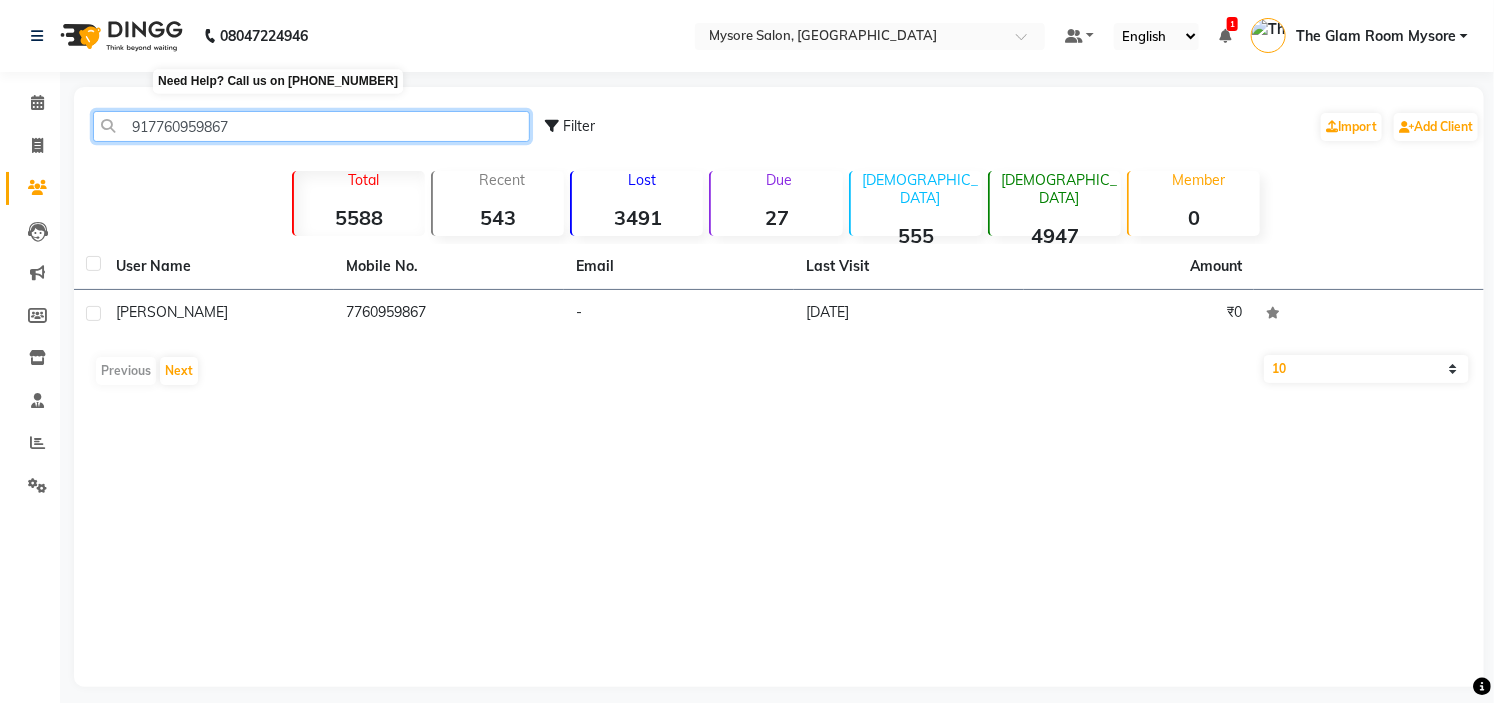 paste on "899482735" 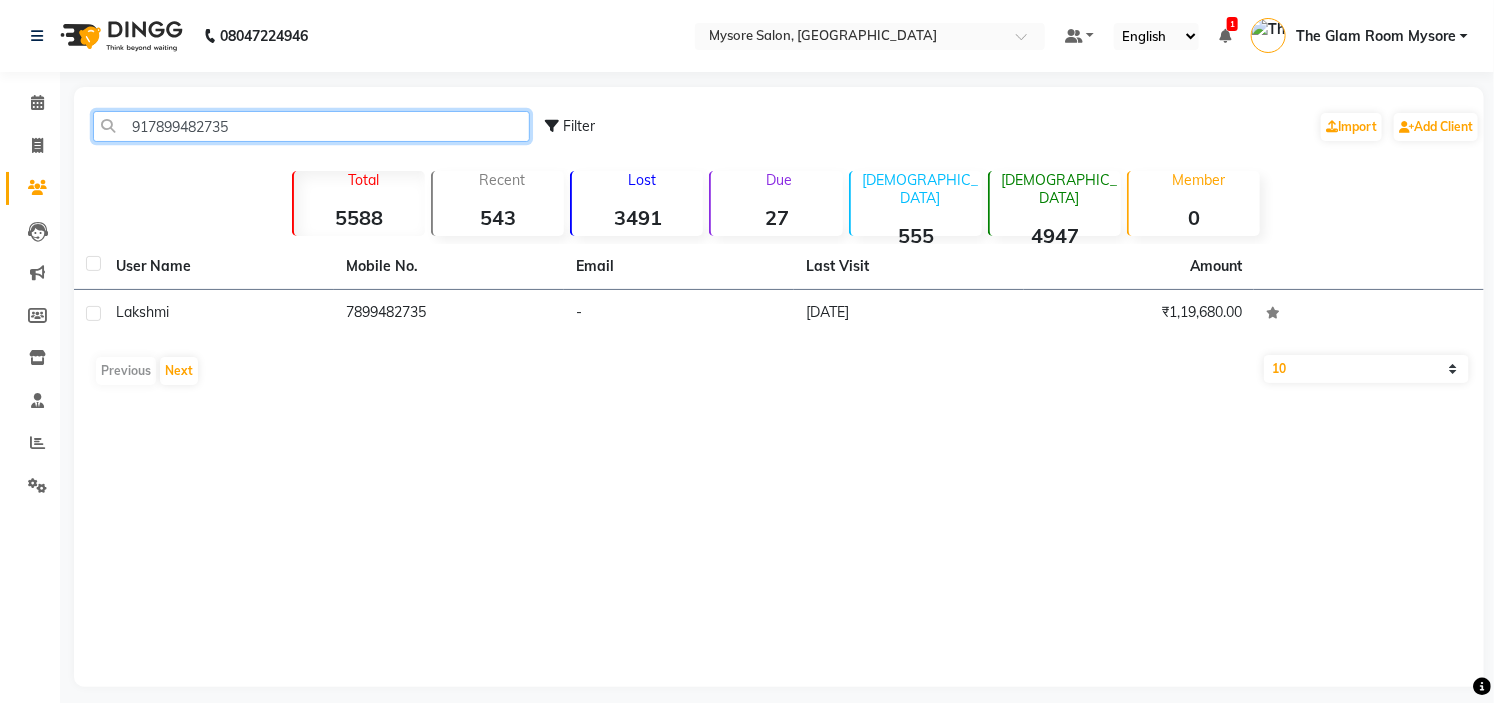 click on "917899482735" 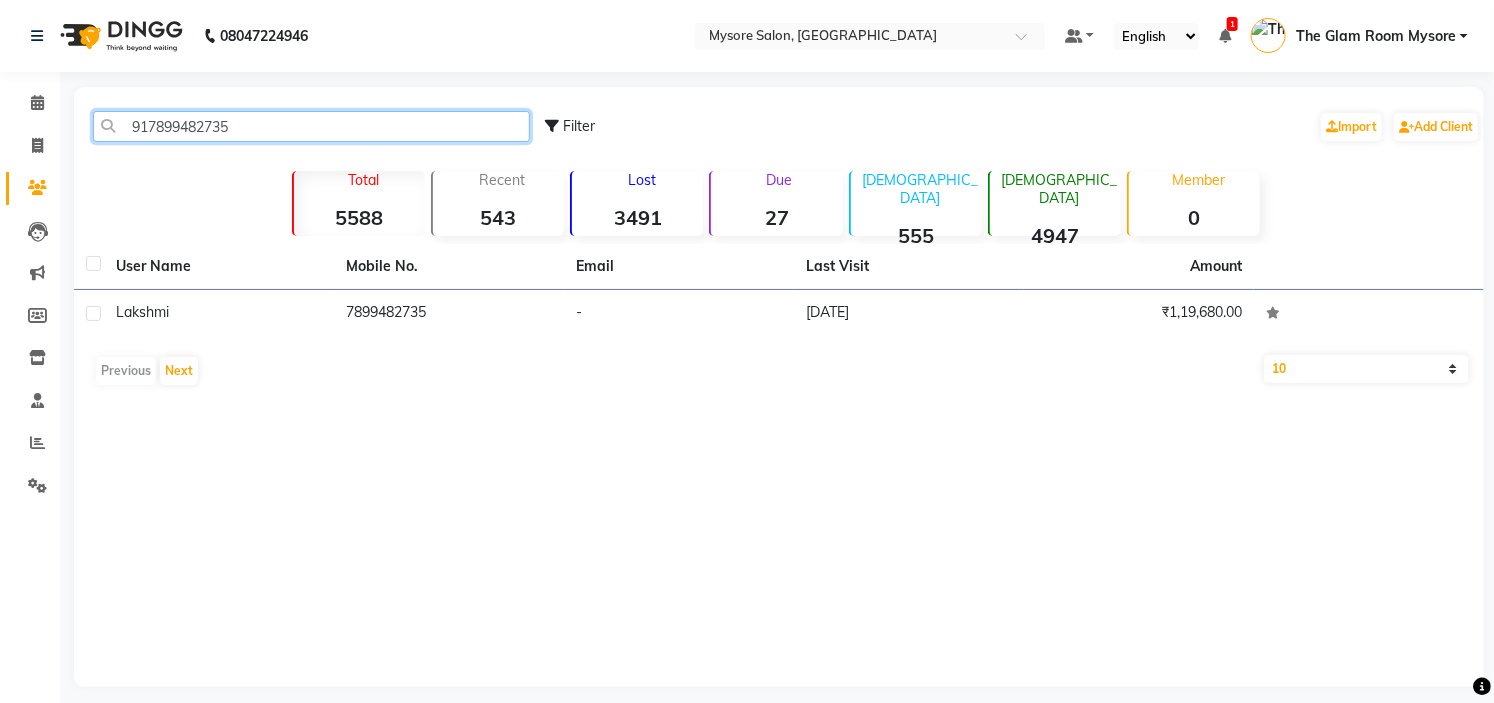 paste on "8884300749" 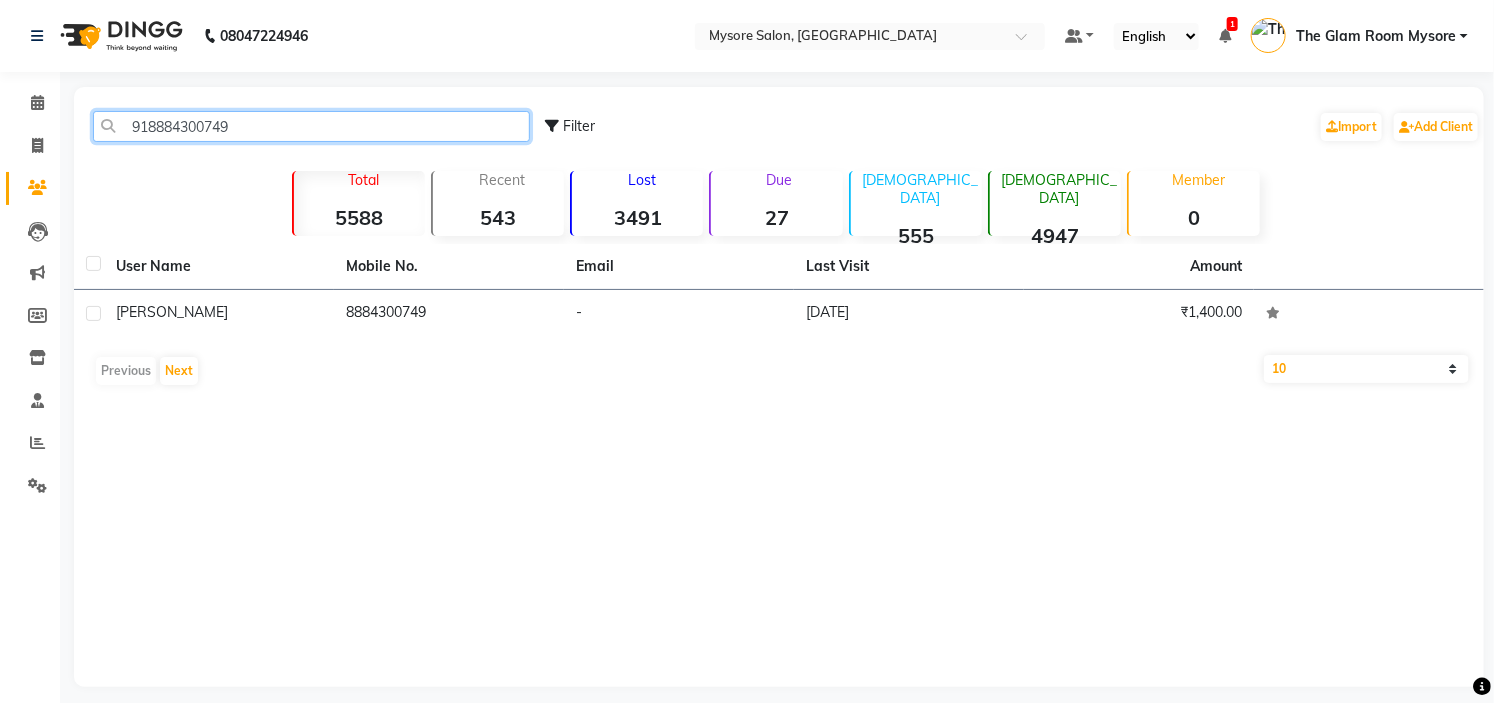 click on "918884300749" 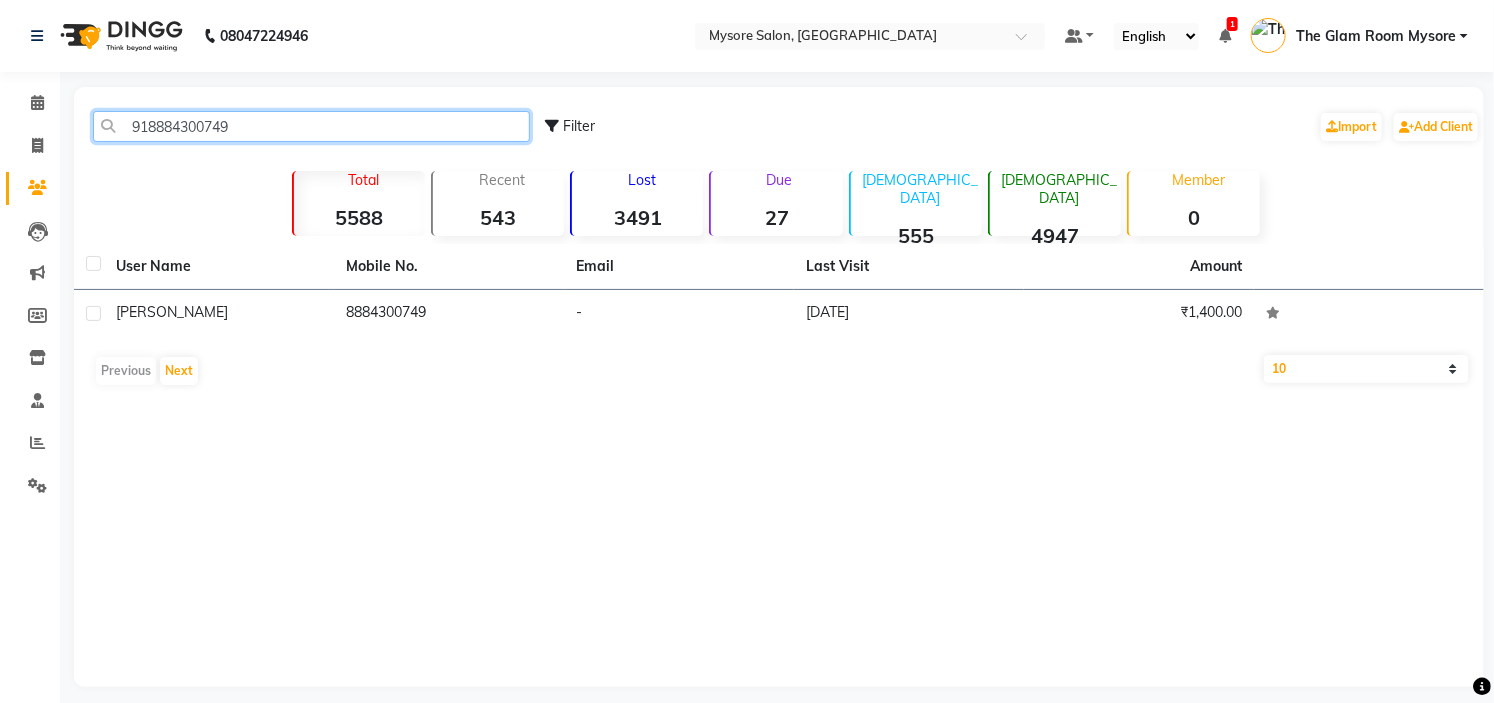 paste on "104394" 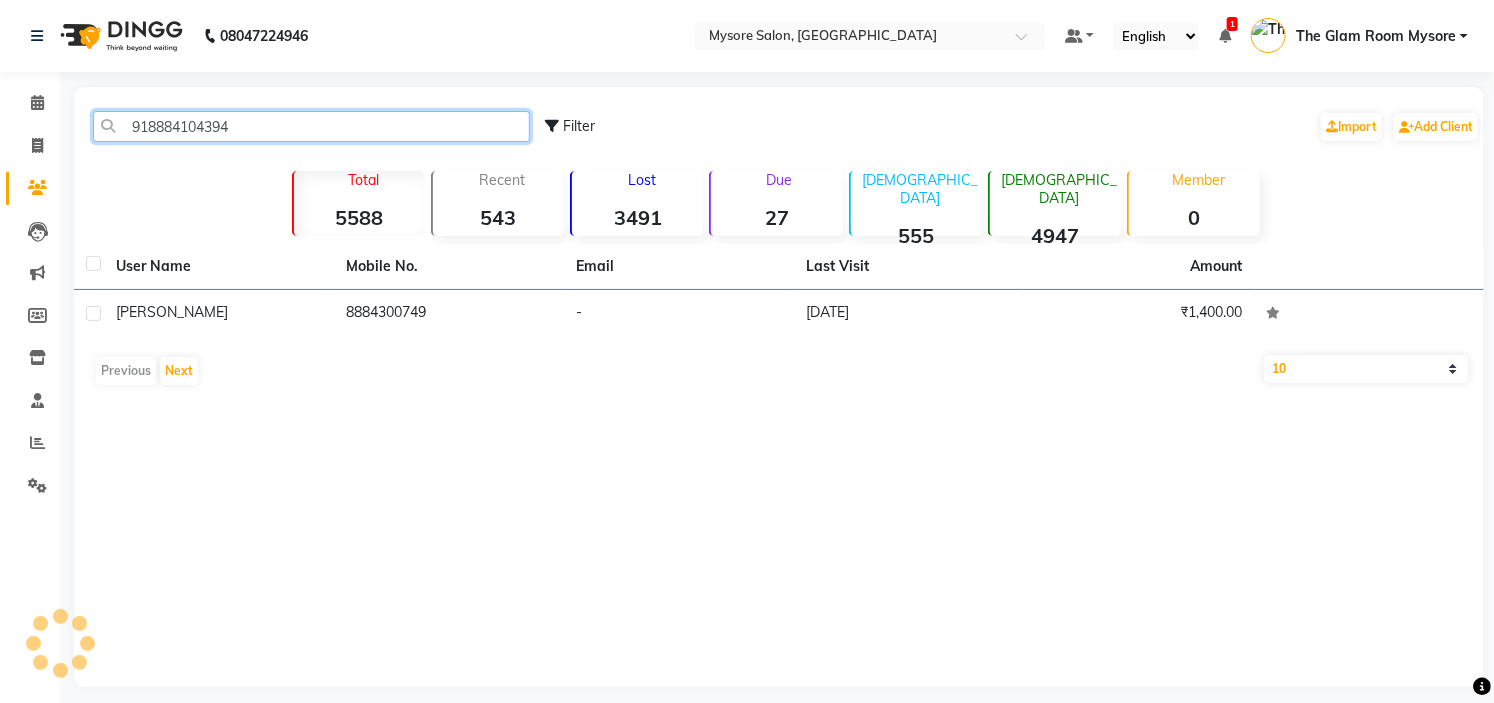 click on "918884104394" 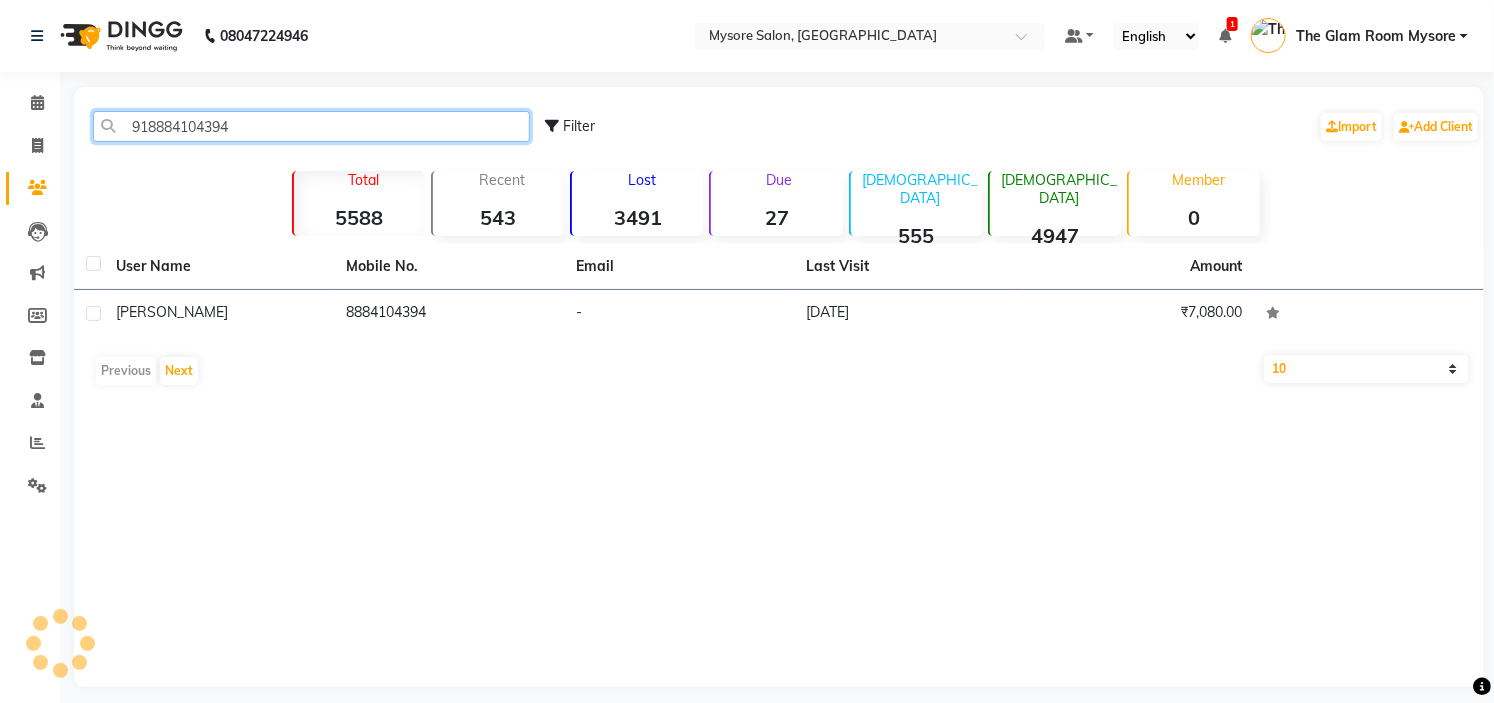 paste on "431253502" 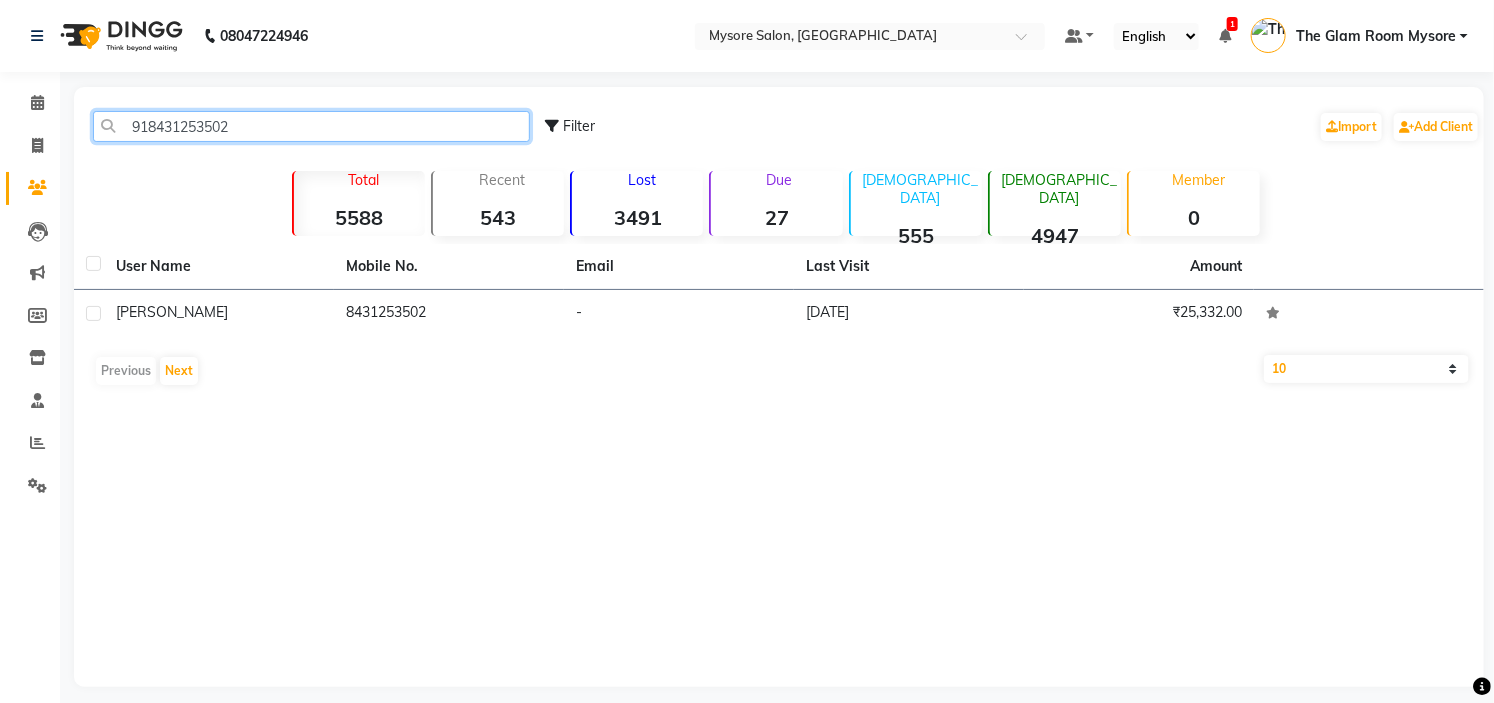 click on "918431253502" 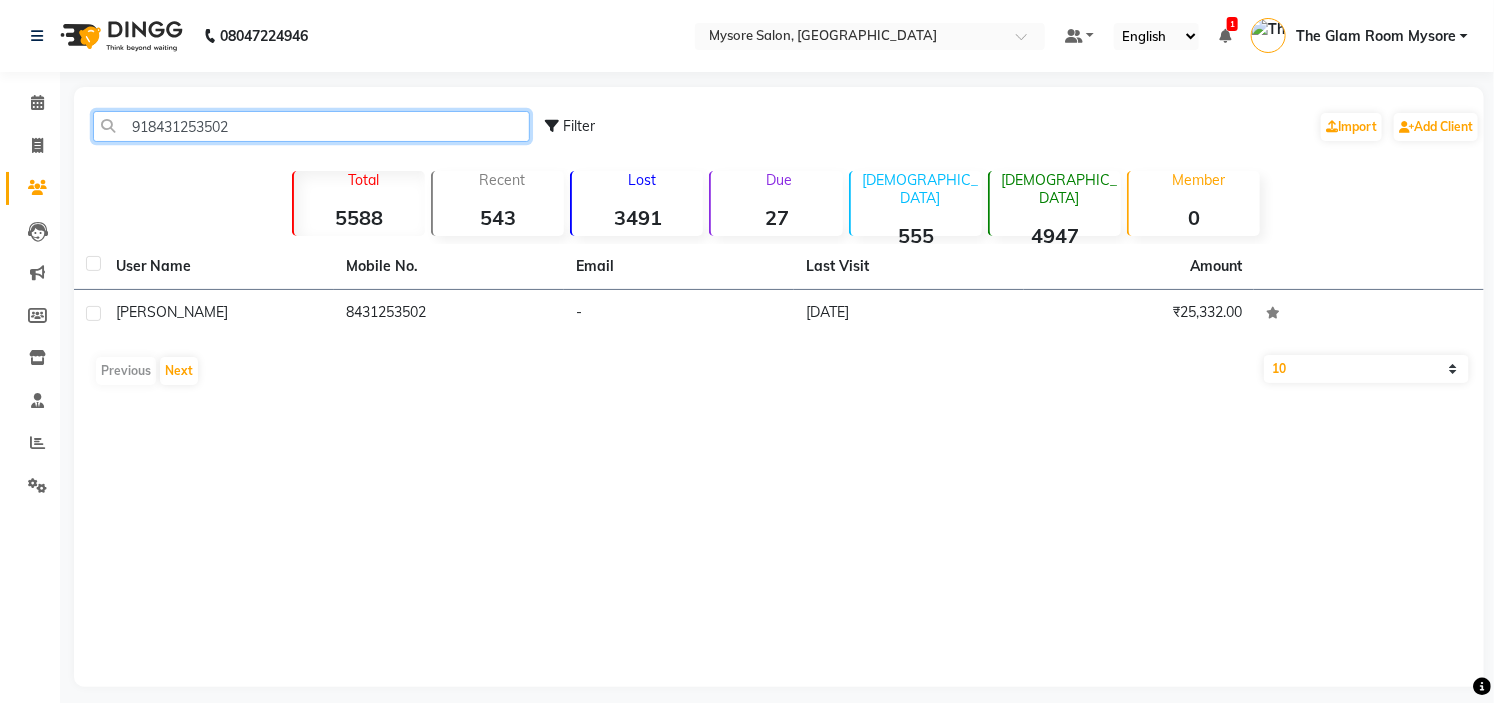 paste on "867470020" 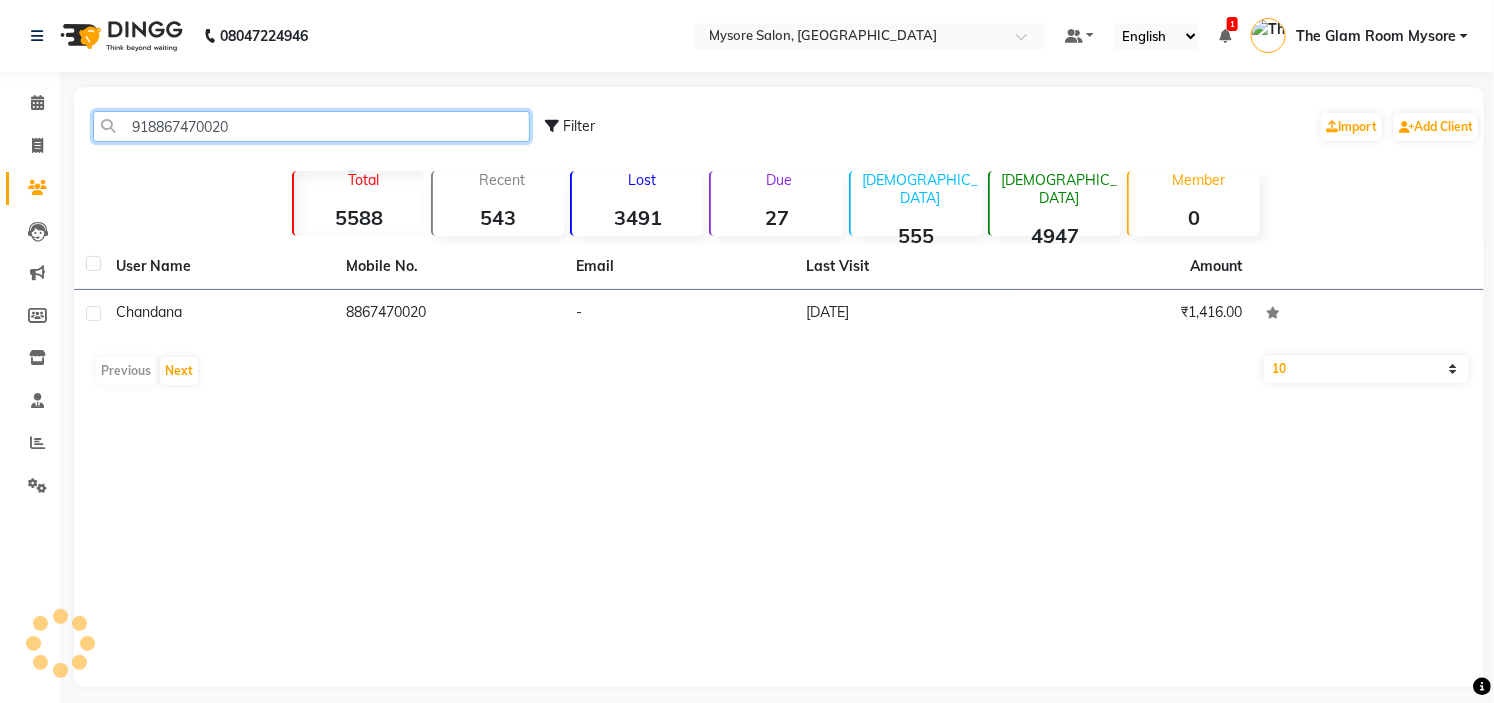 click on "918867470020" 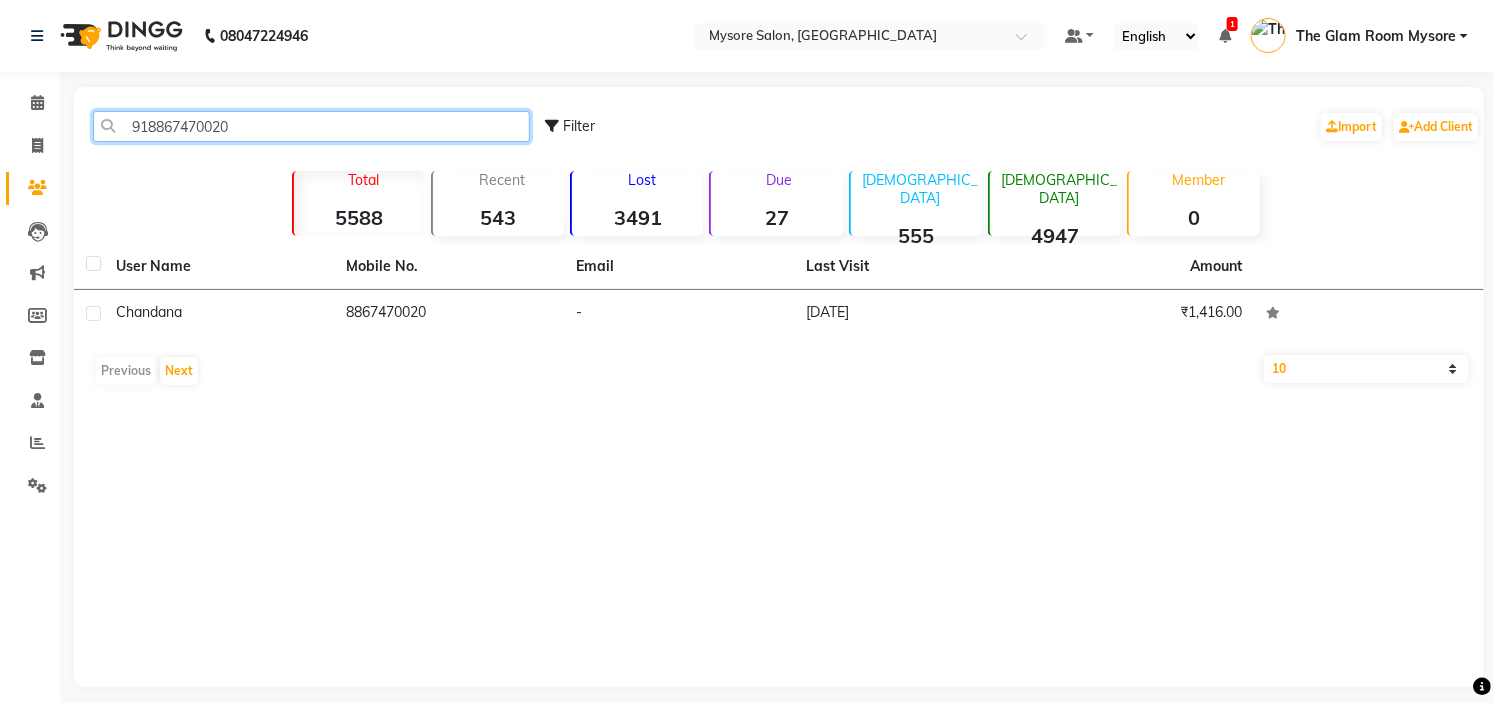 click on "918867470020" 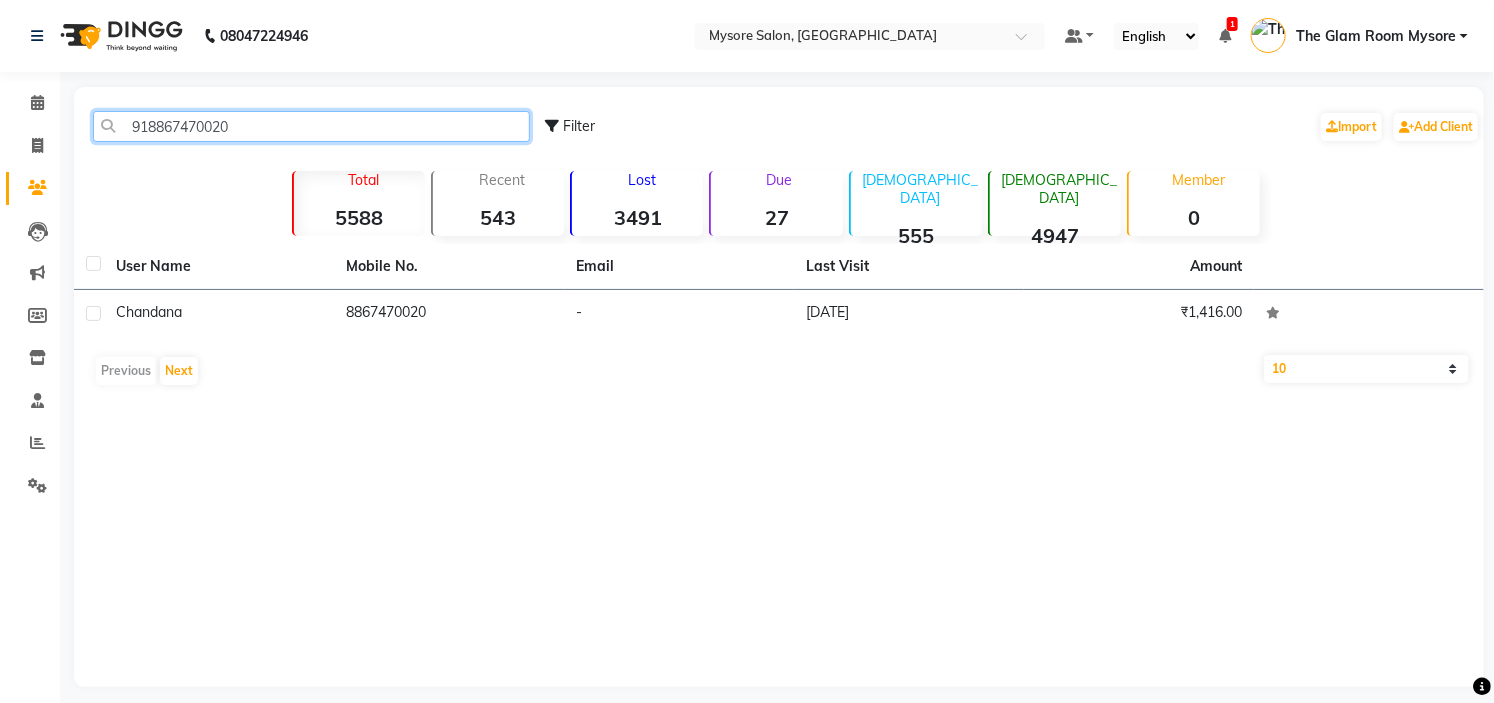 drag, startPoint x: 288, startPoint y: 132, endPoint x: 301, endPoint y: -97, distance: 229.3687 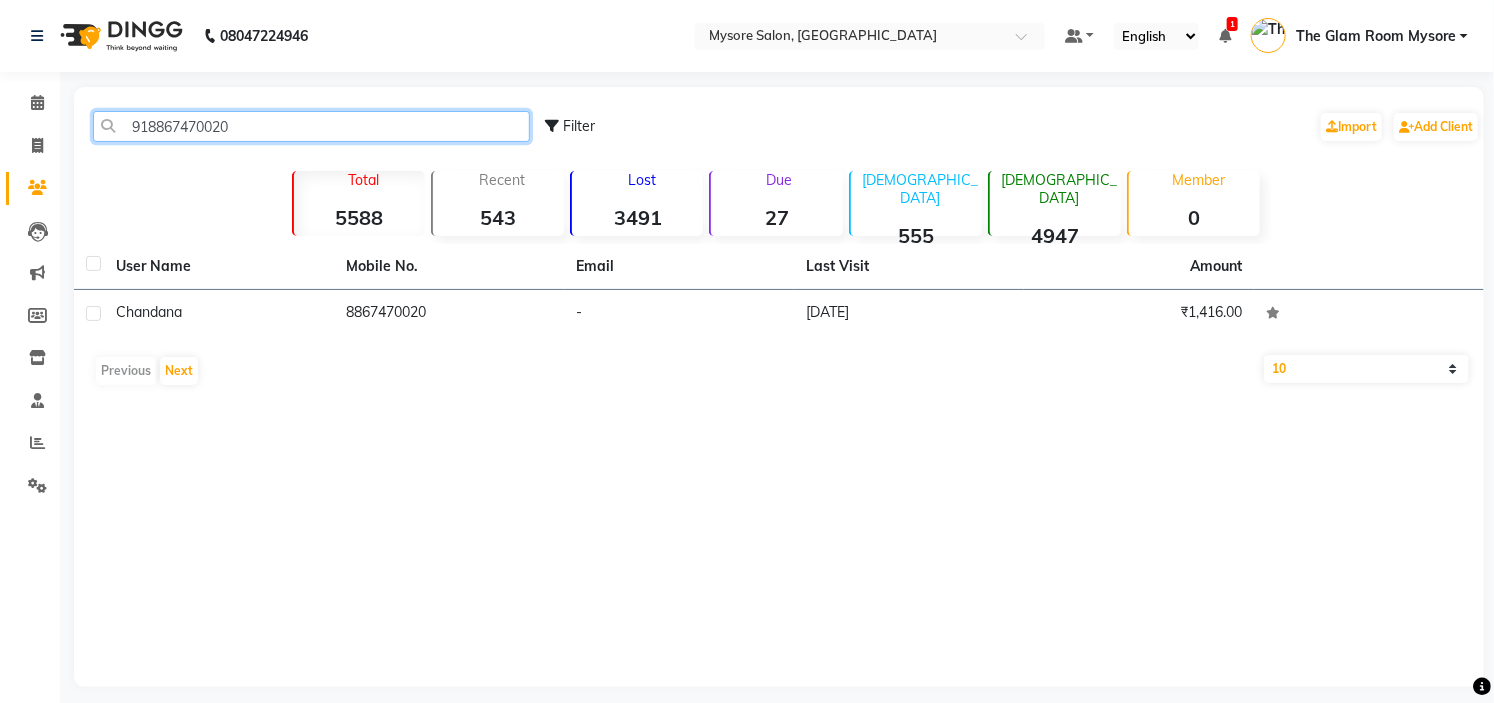 paste on "7892041907" 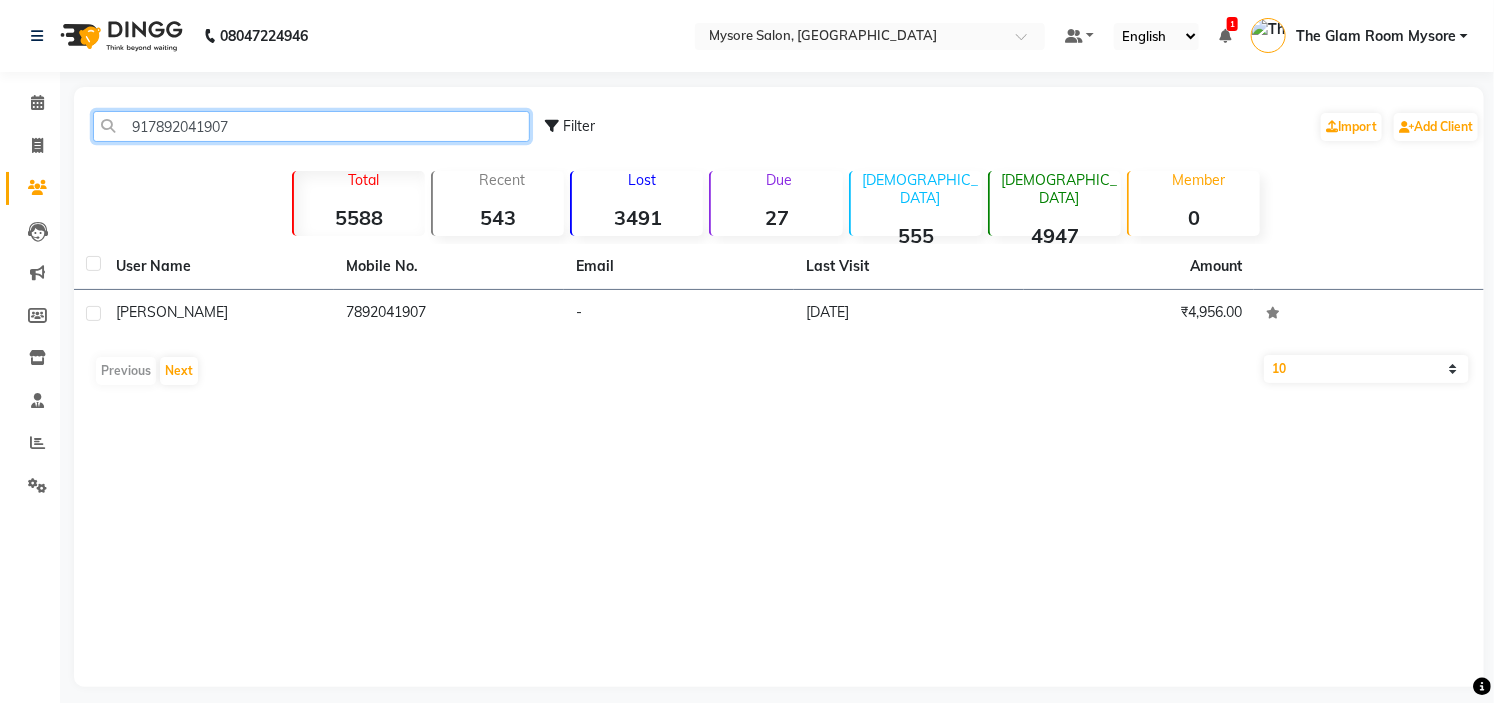 click on "917892041907" 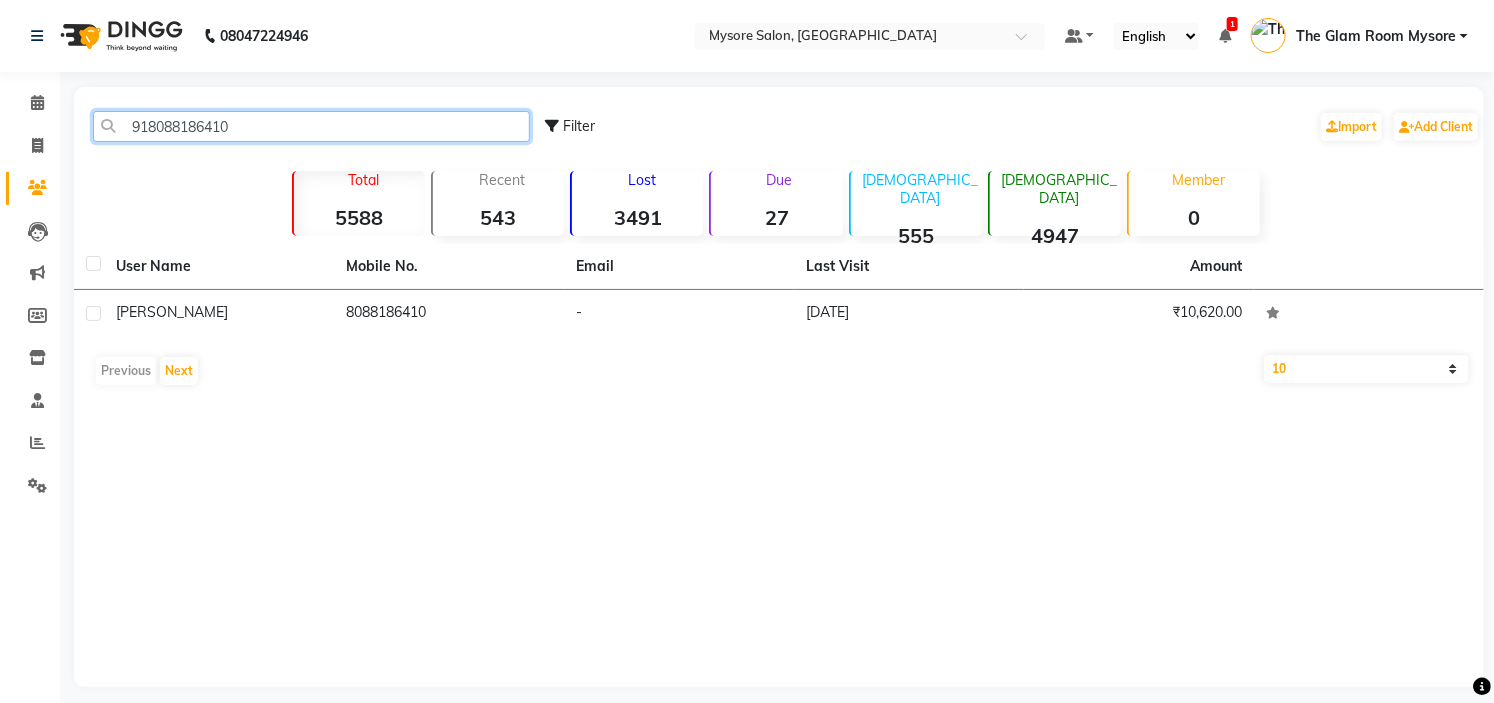 click on "918088186410" 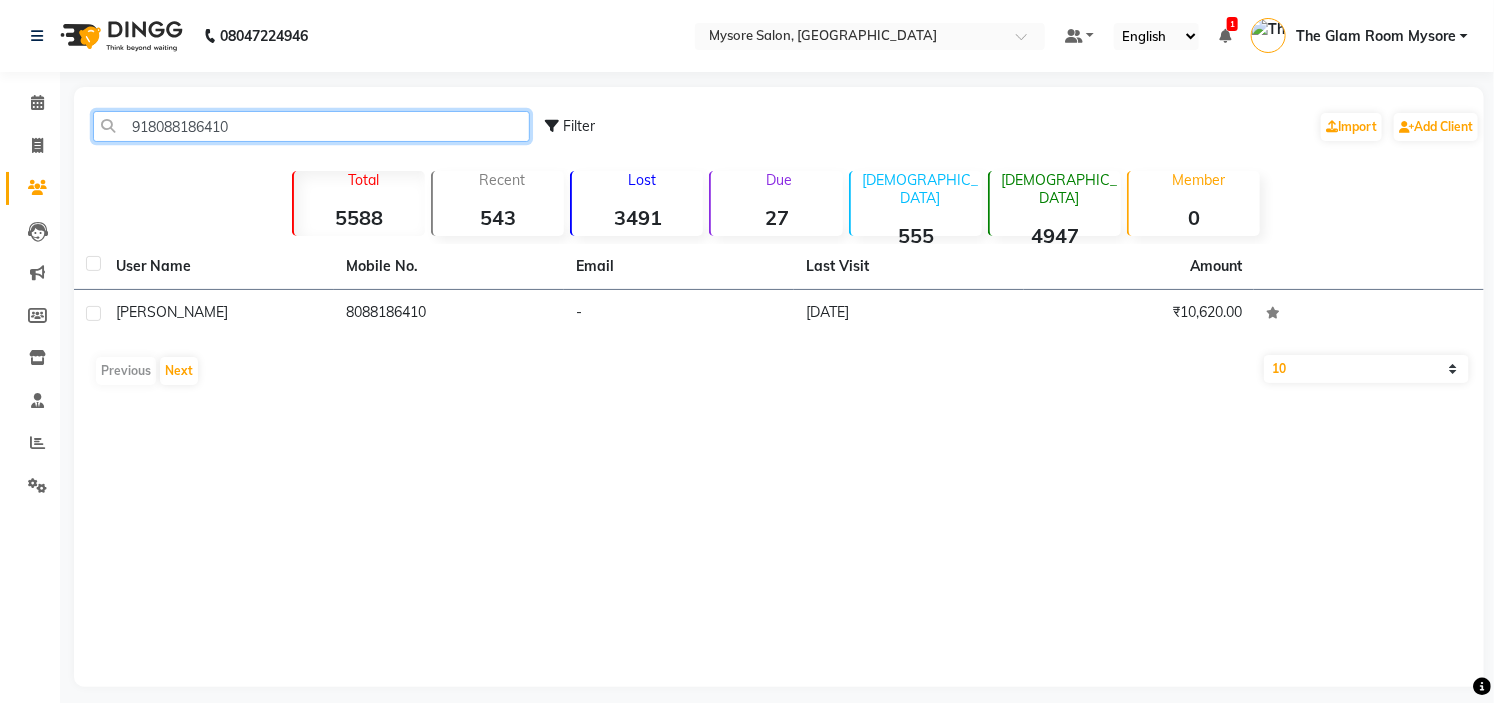 paste on "762139193" 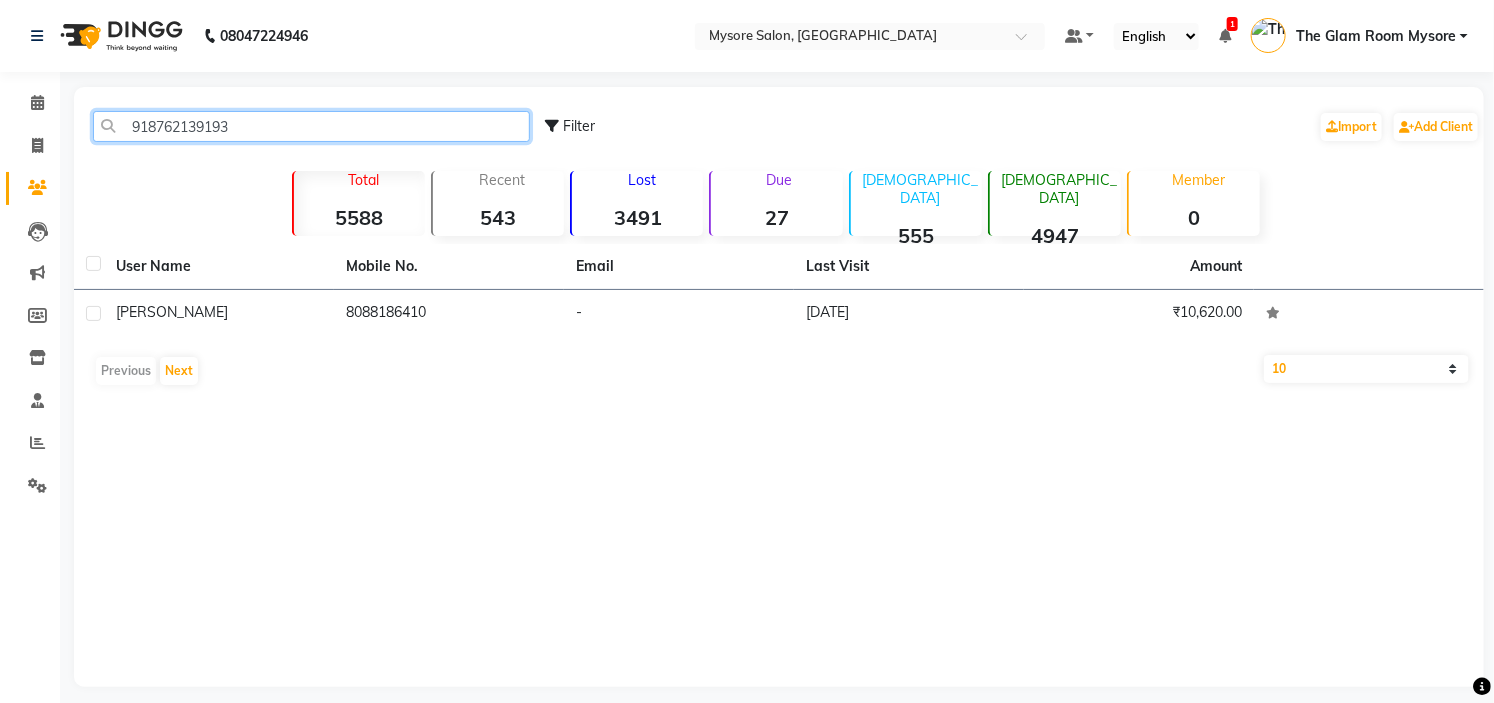 type on "918762139193" 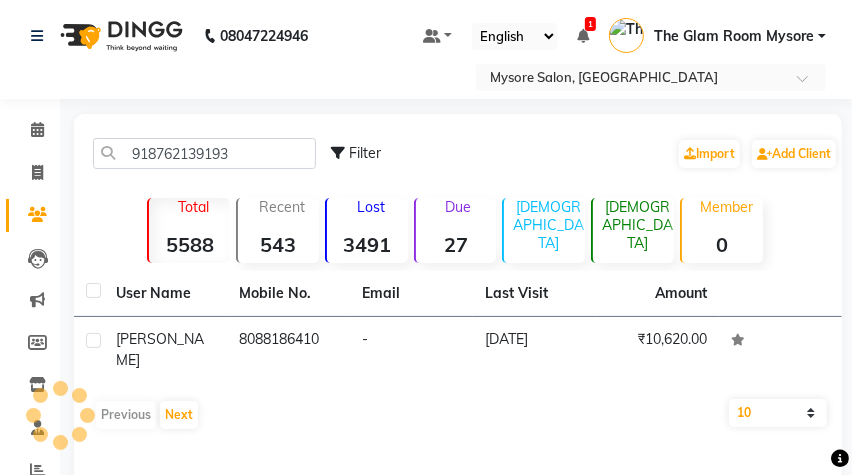 click on "Select Location × Mysore Salon, Mysore" at bounding box center (426, 77) 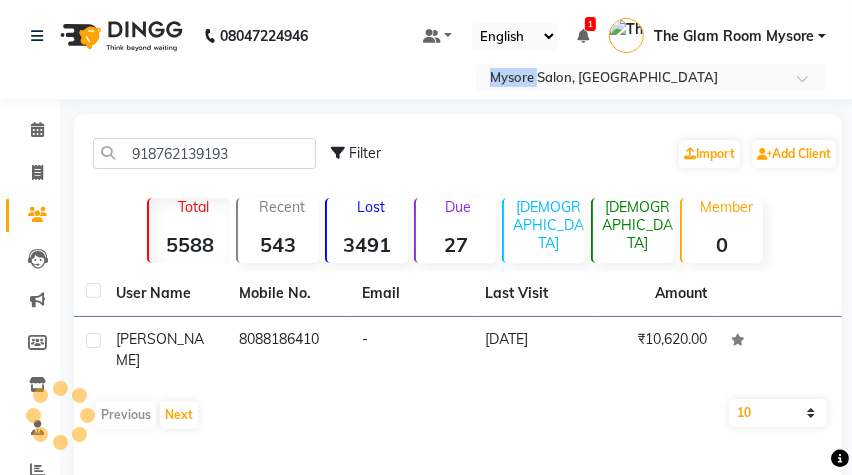 click on "Select Location × Mysore Salon, Mysore" at bounding box center (426, 77) 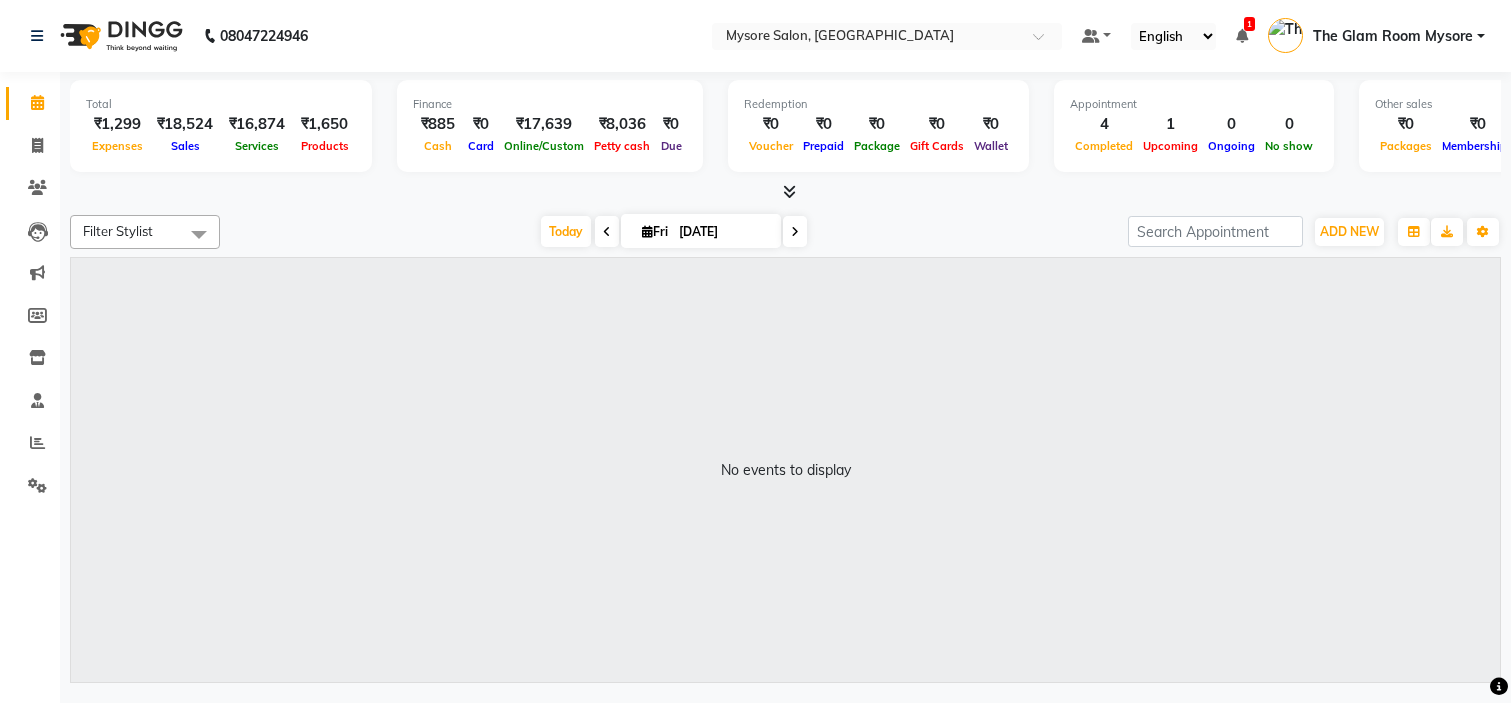 scroll, scrollTop: 0, scrollLeft: 0, axis: both 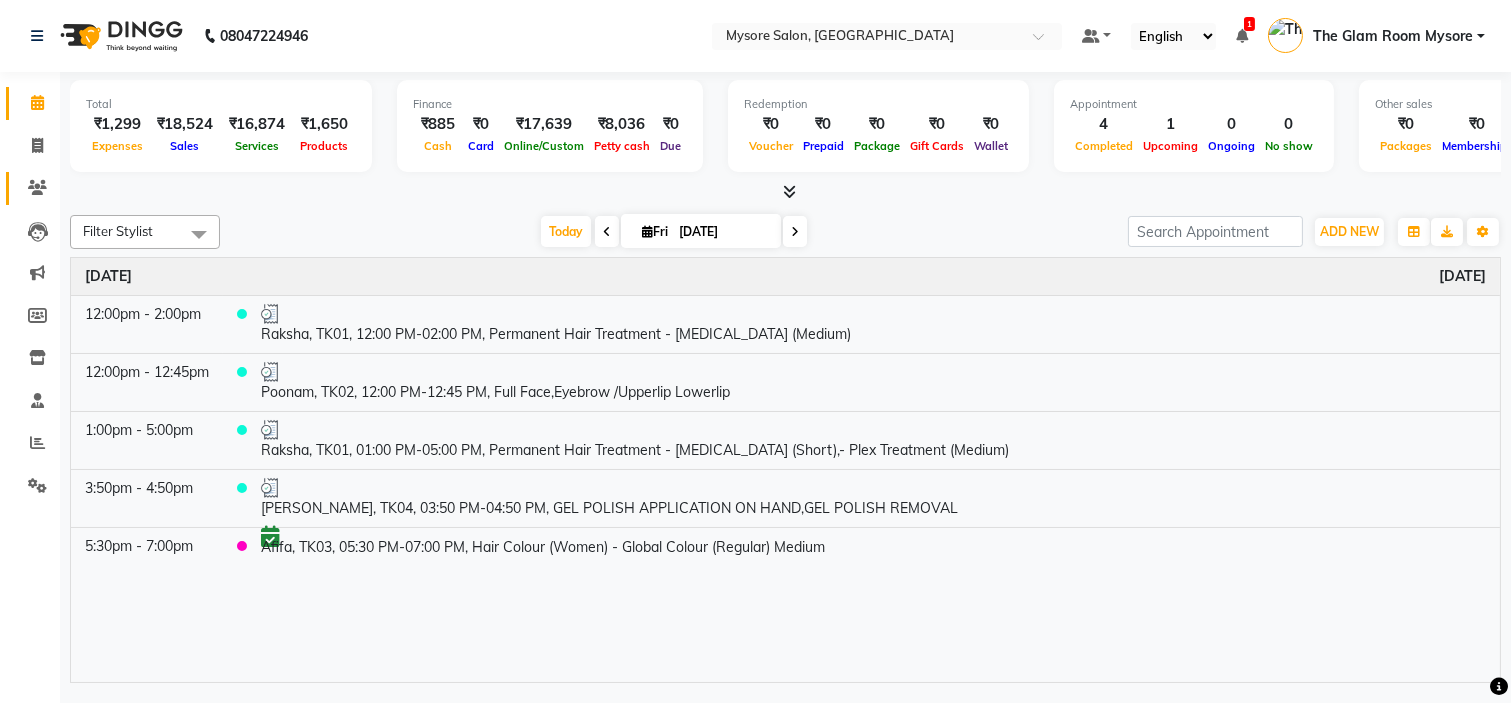 click on "Clients" 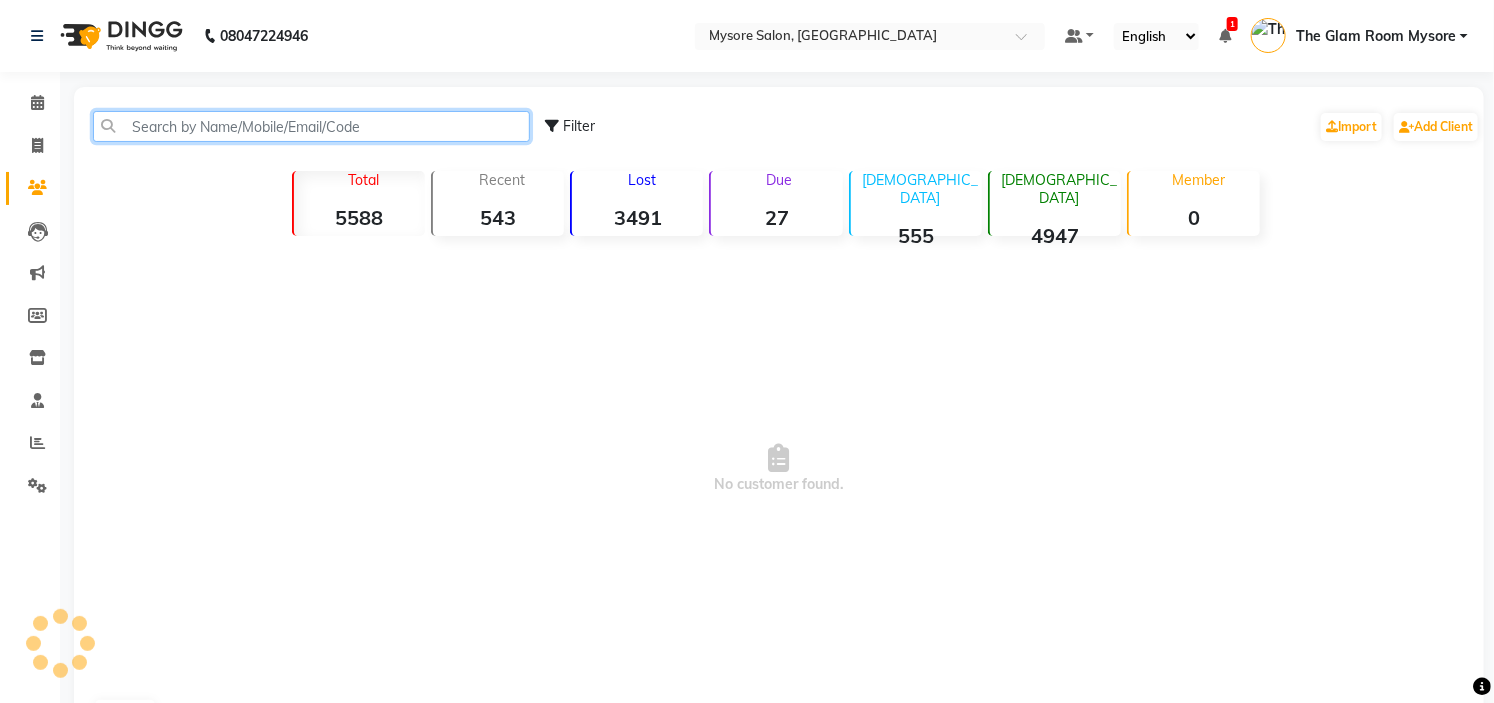 click 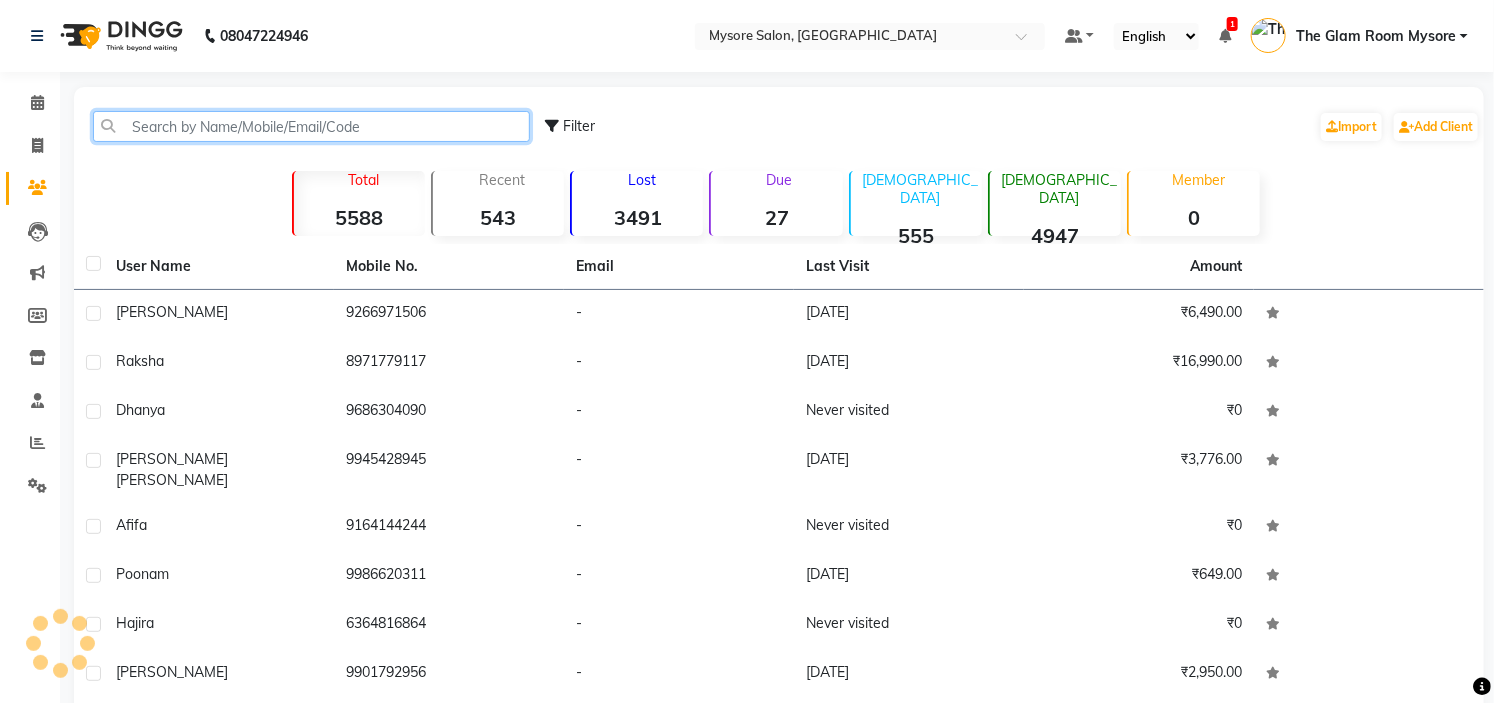 paste on "918762139193" 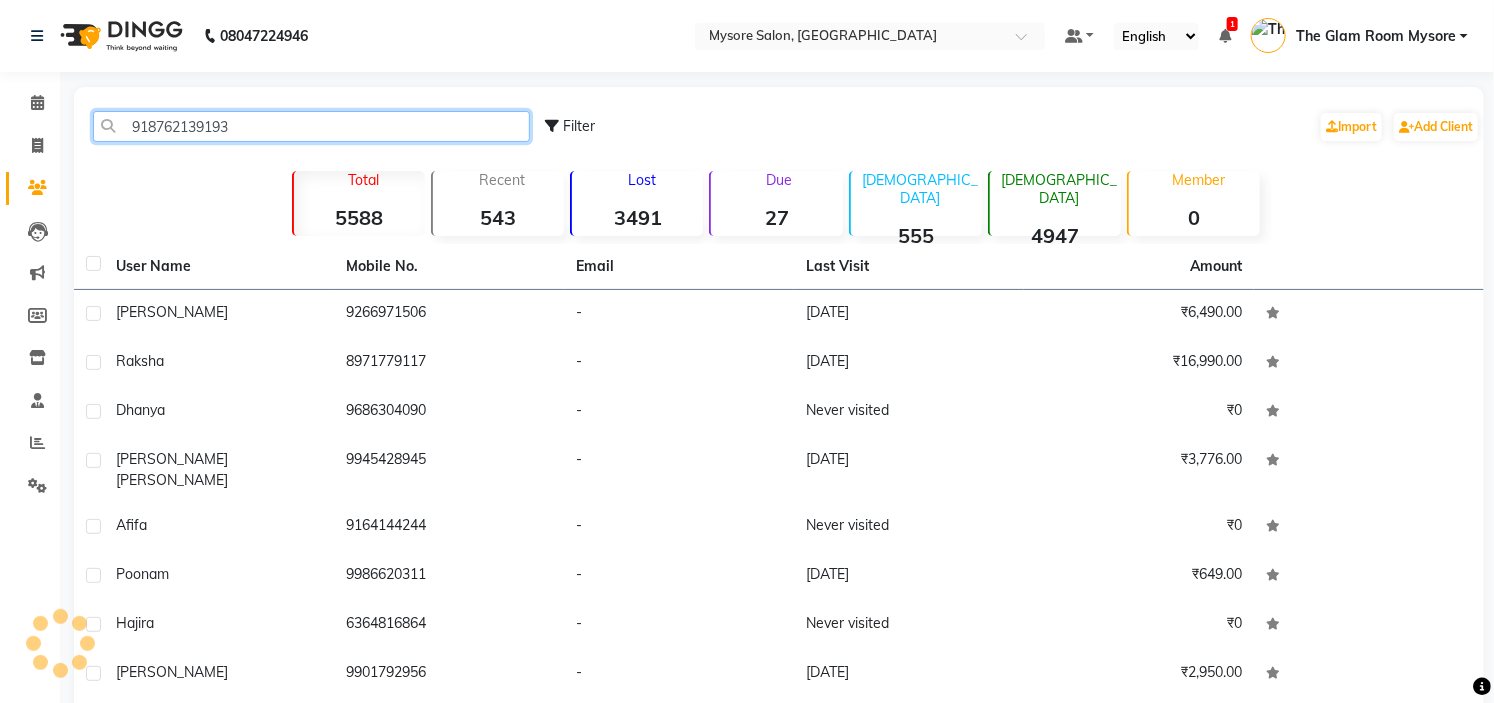 click on "918762139193" 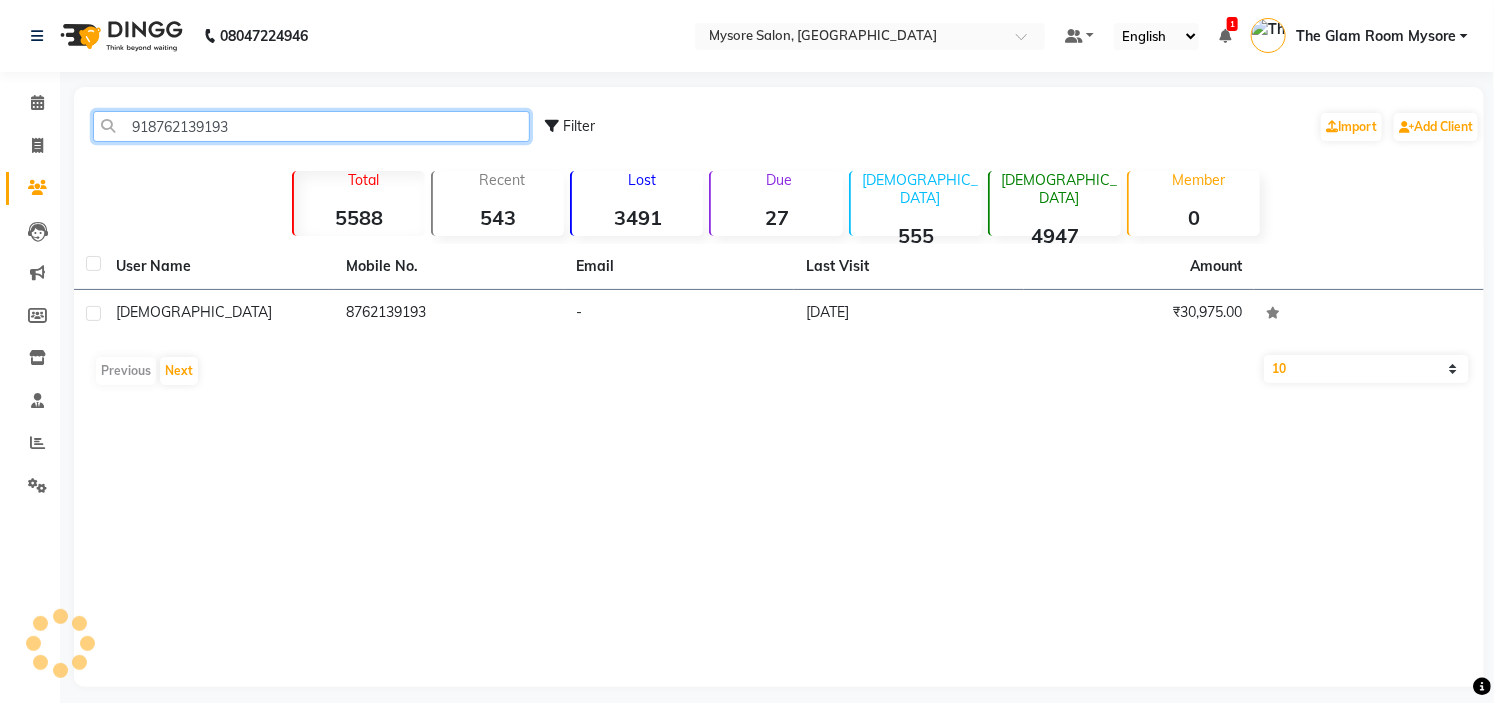 click on "918762139193" 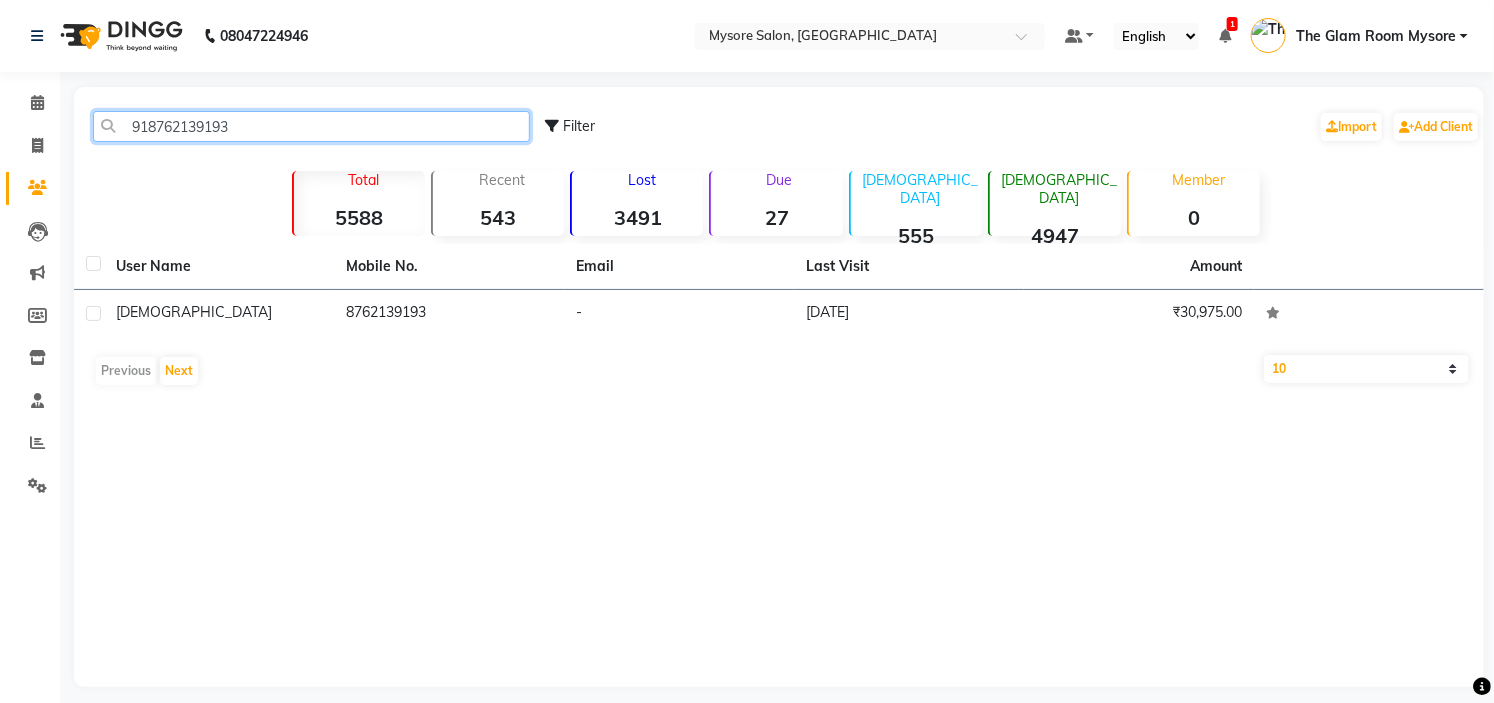 paste on "884626236" 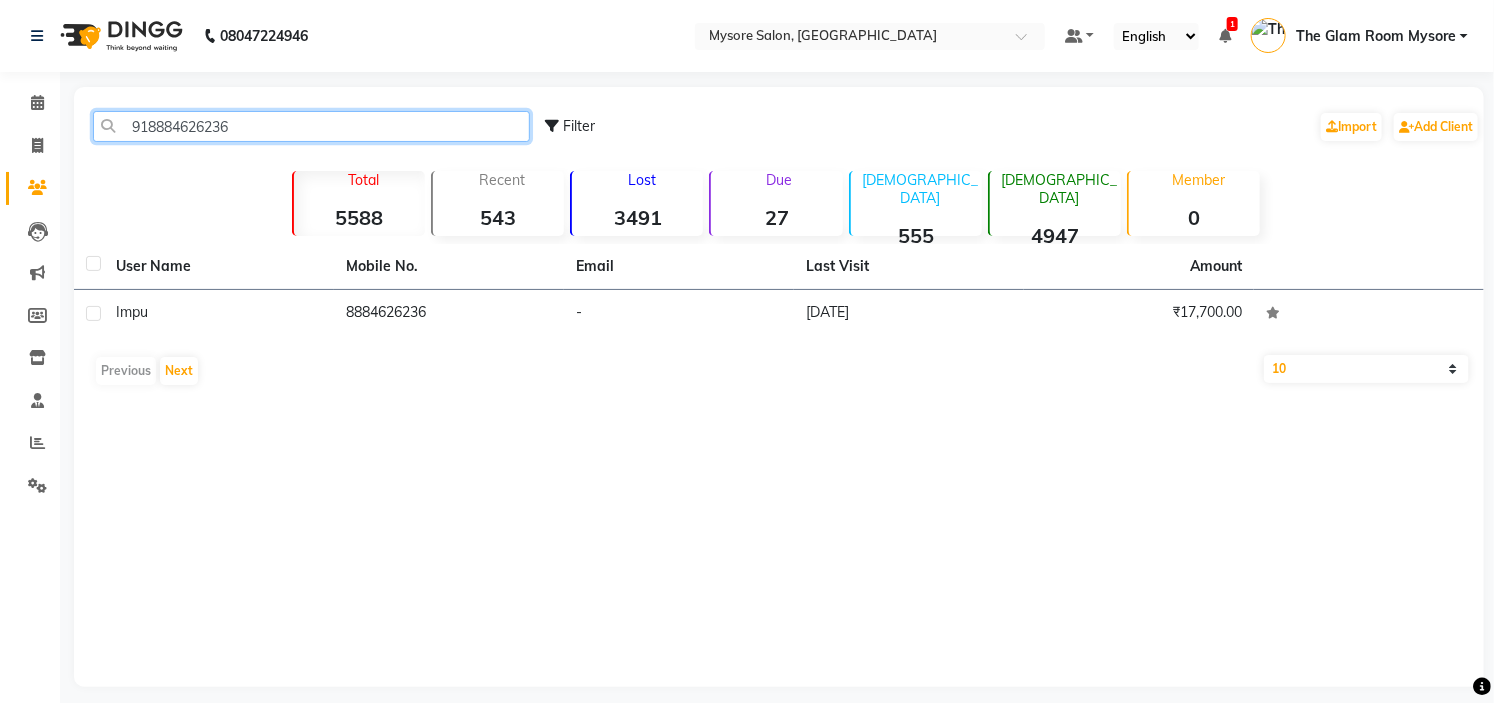 click on "918884626236" 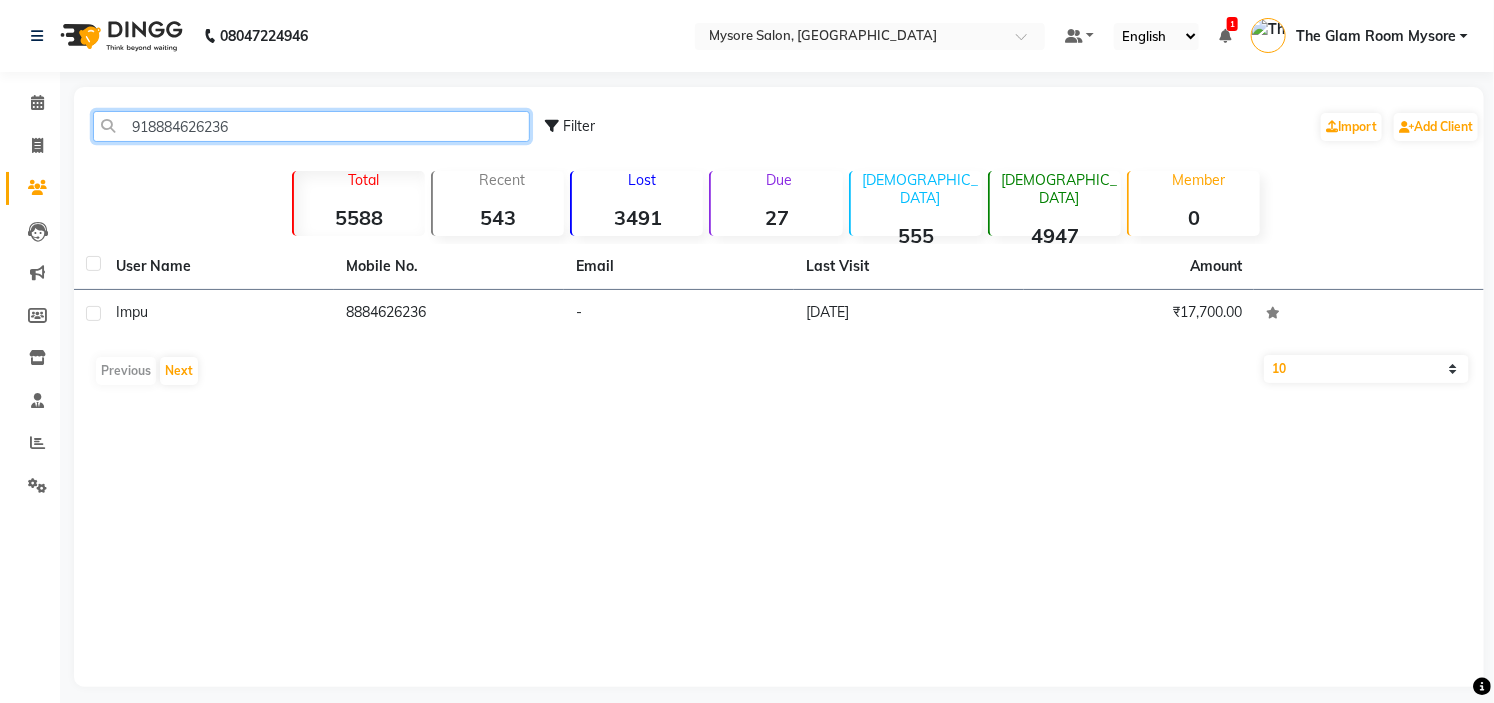 paste on "9663005424" 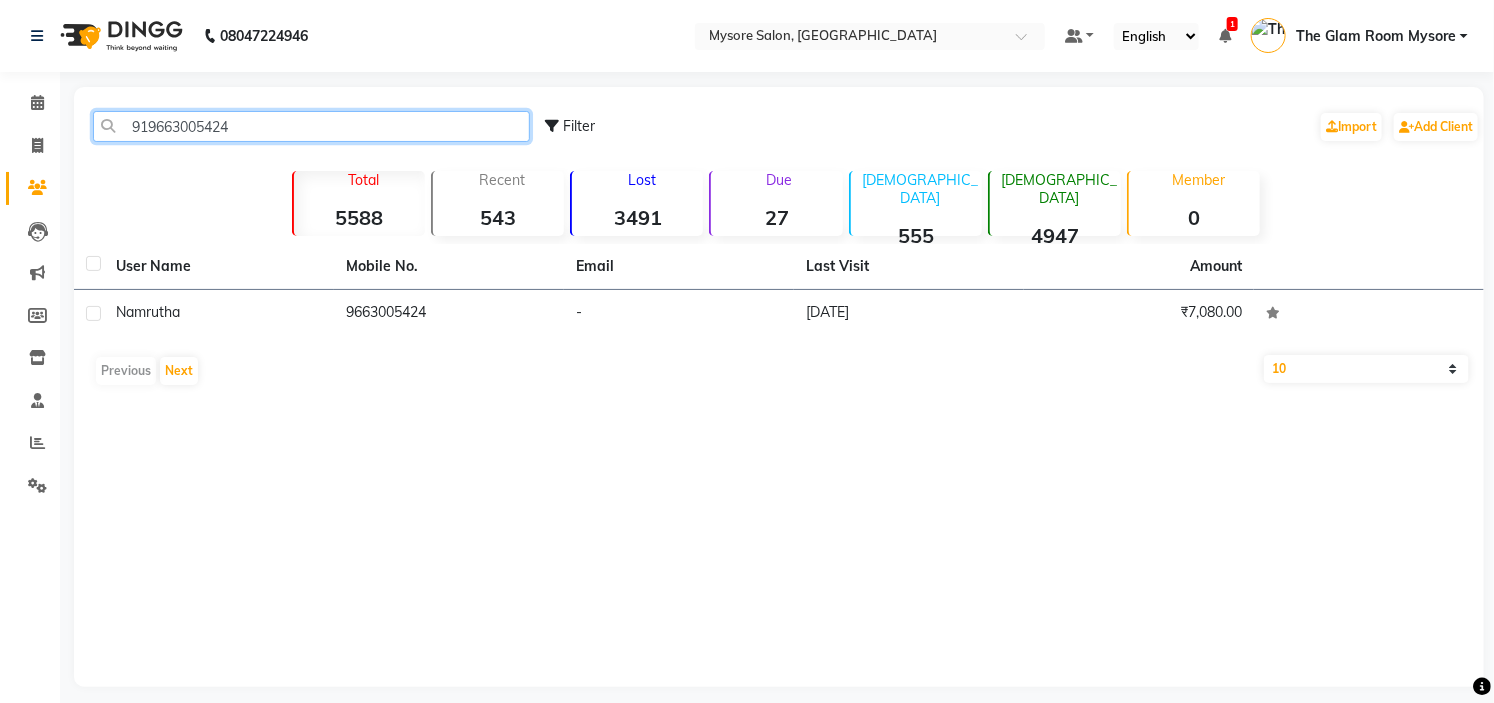 click on "919663005424" 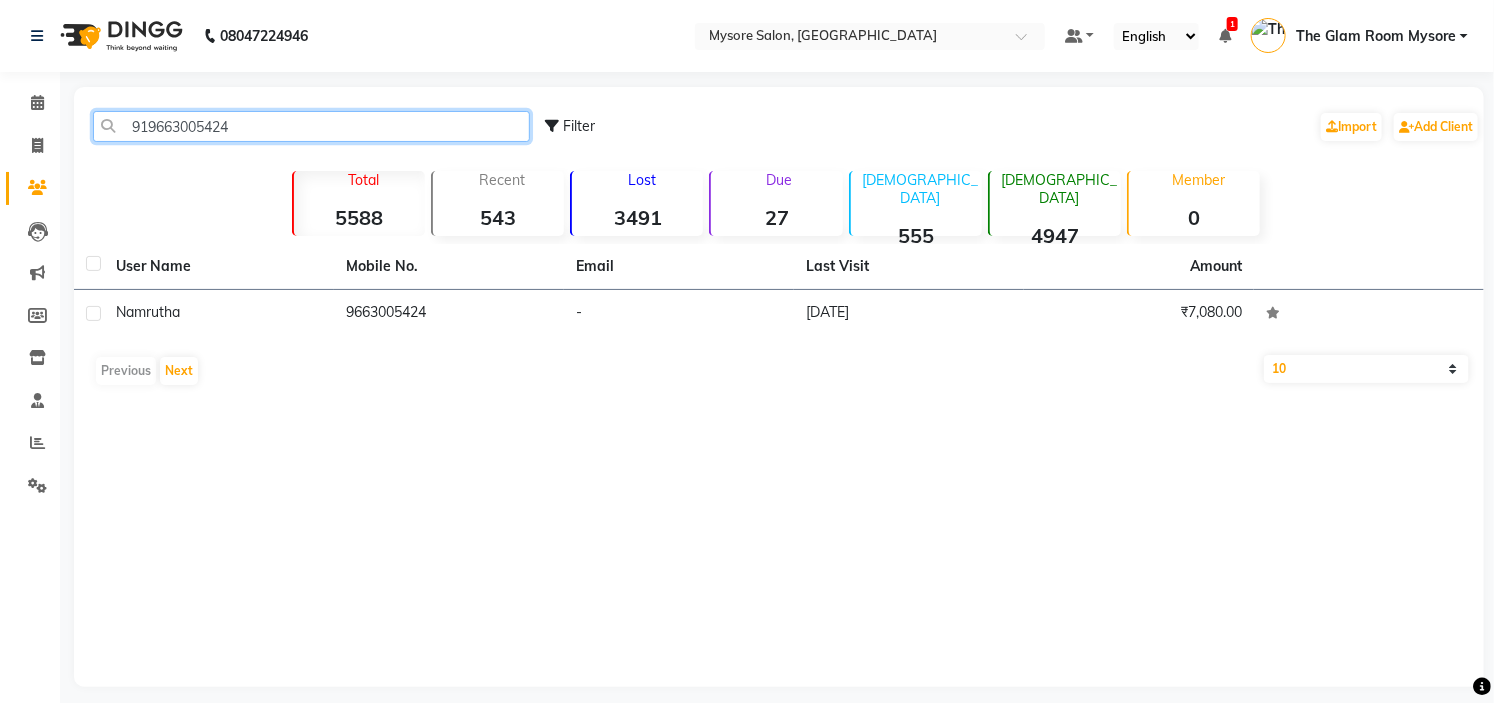 paste on "8073929049" 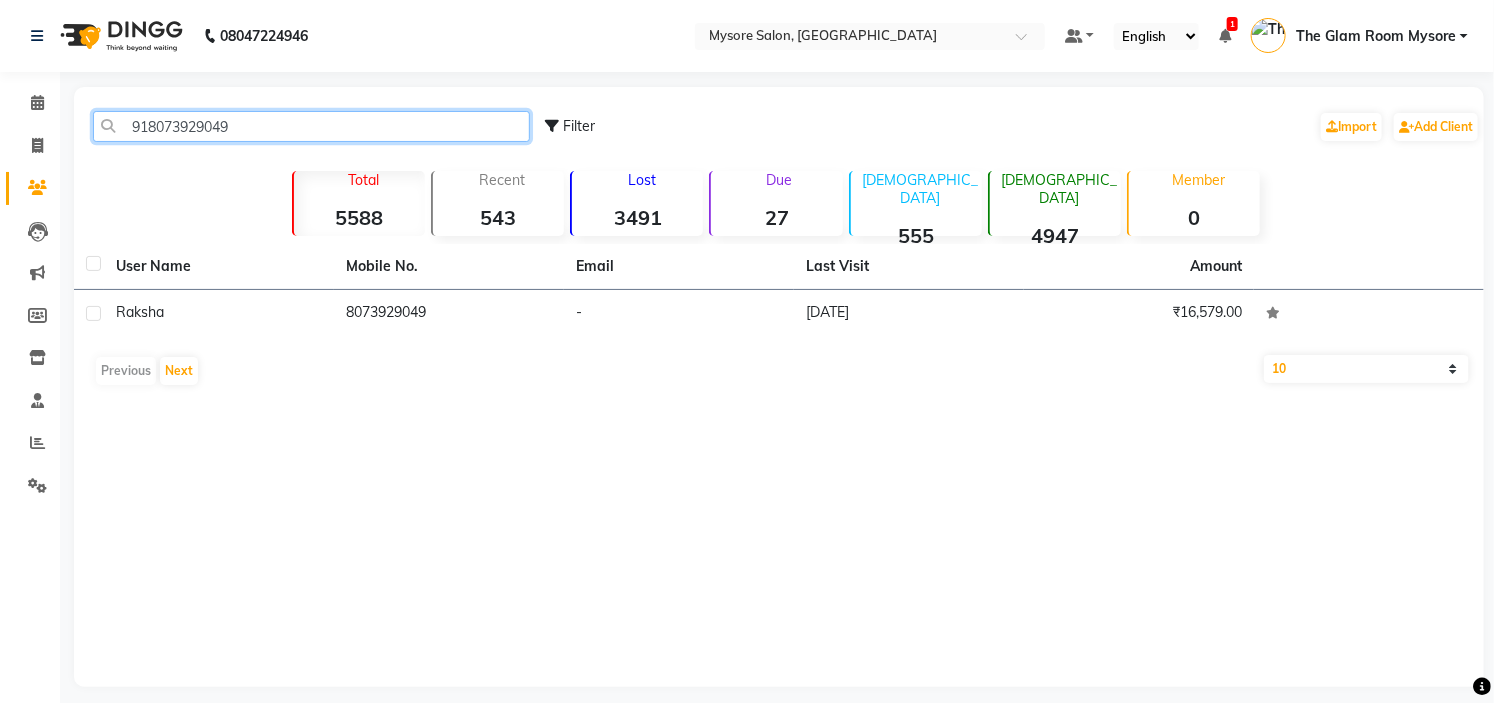 click on "918073929049" 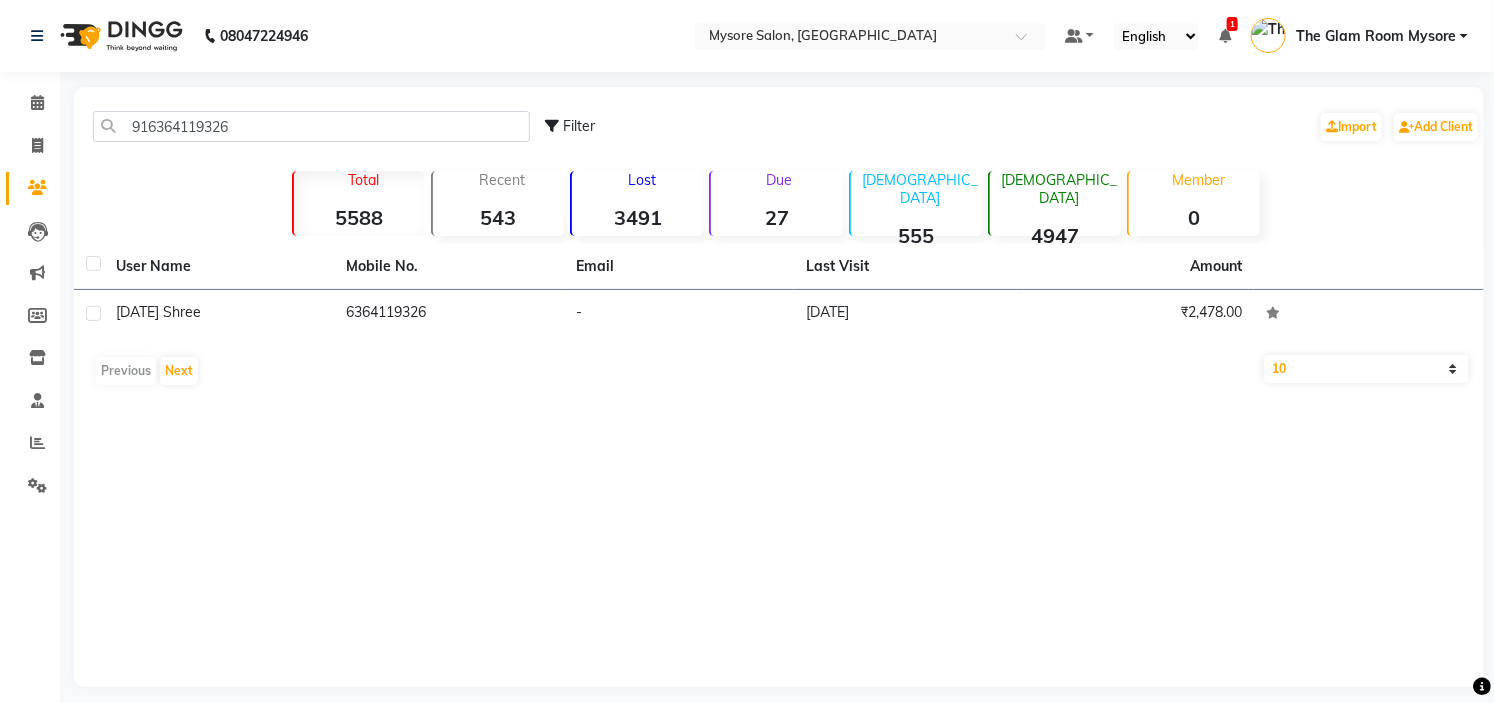 click on "916364119326 Filter  Import   Add Client" 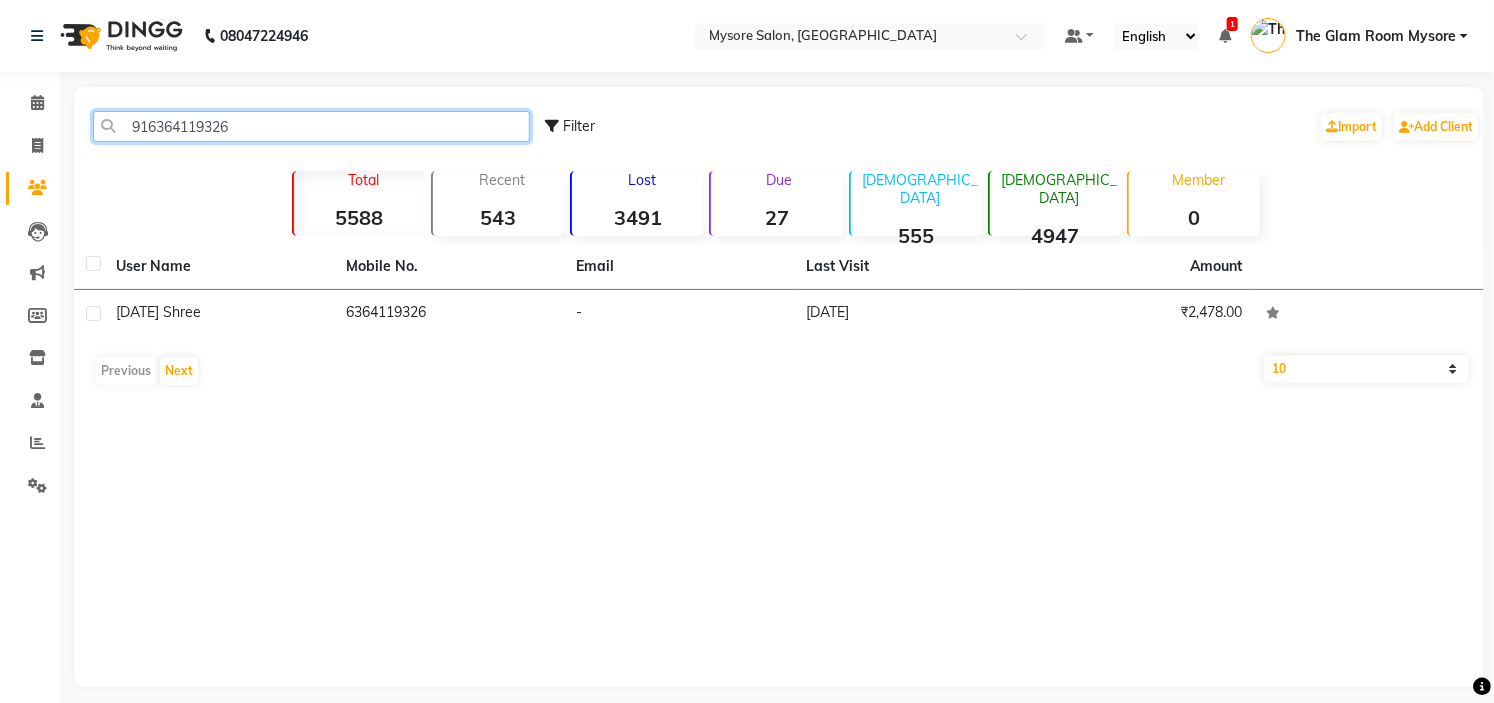 click on "916364119326" 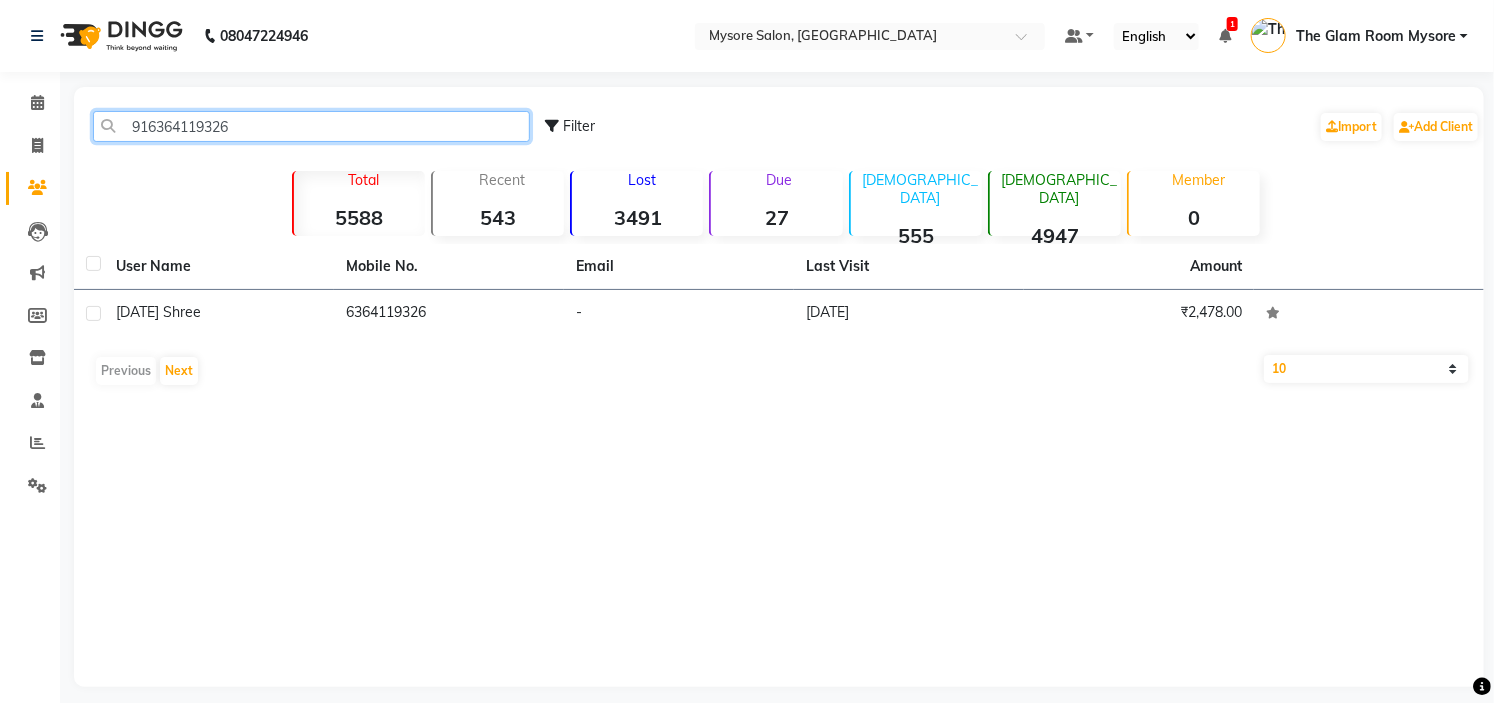 paste on "8762139193" 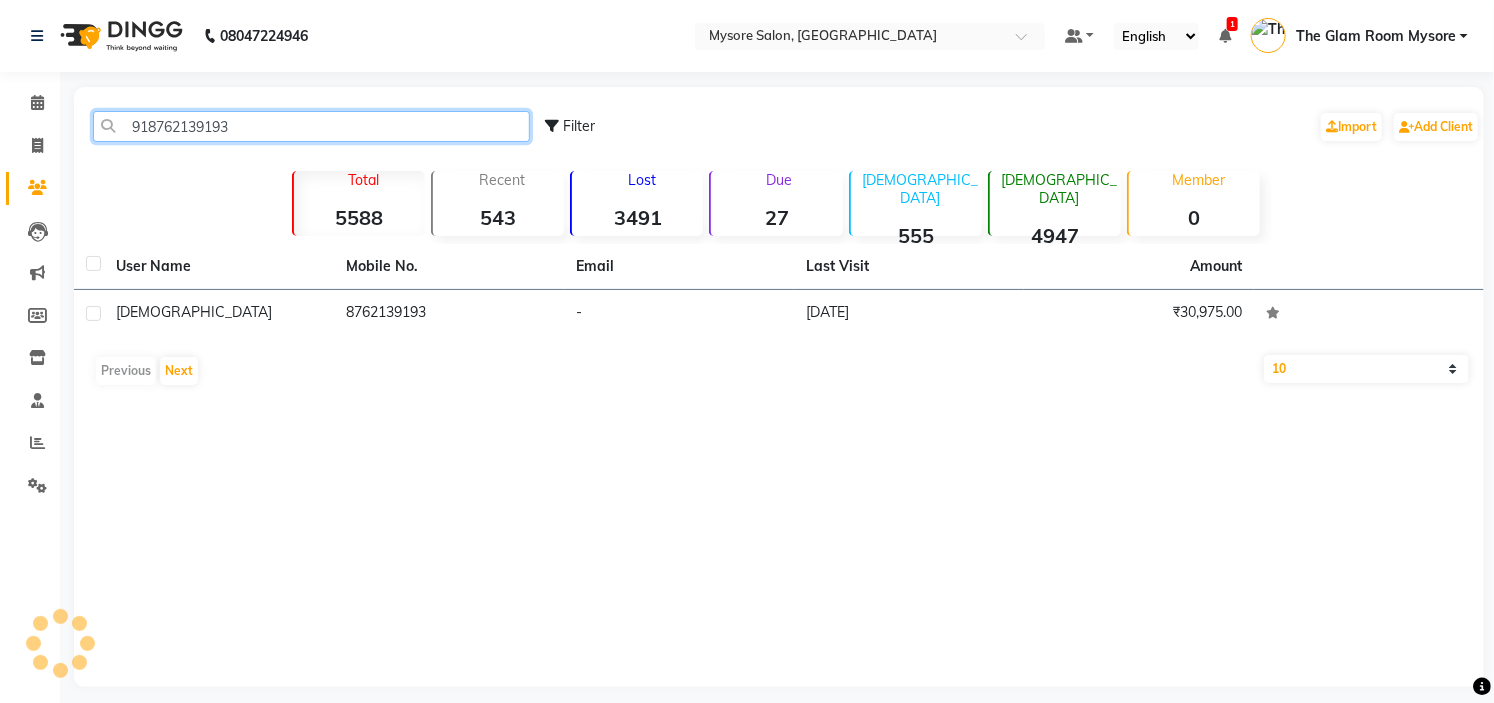 click on "918762139193" 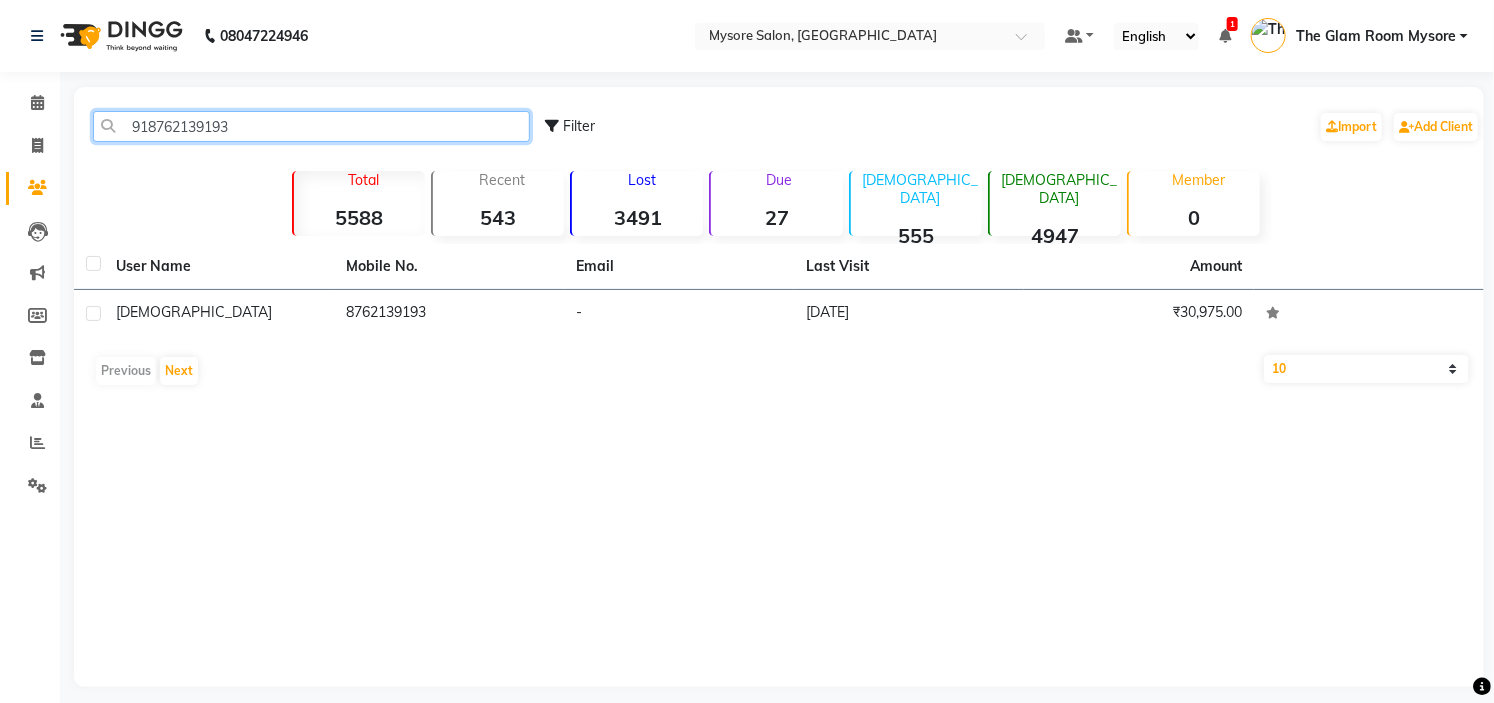 click on "918762139193" 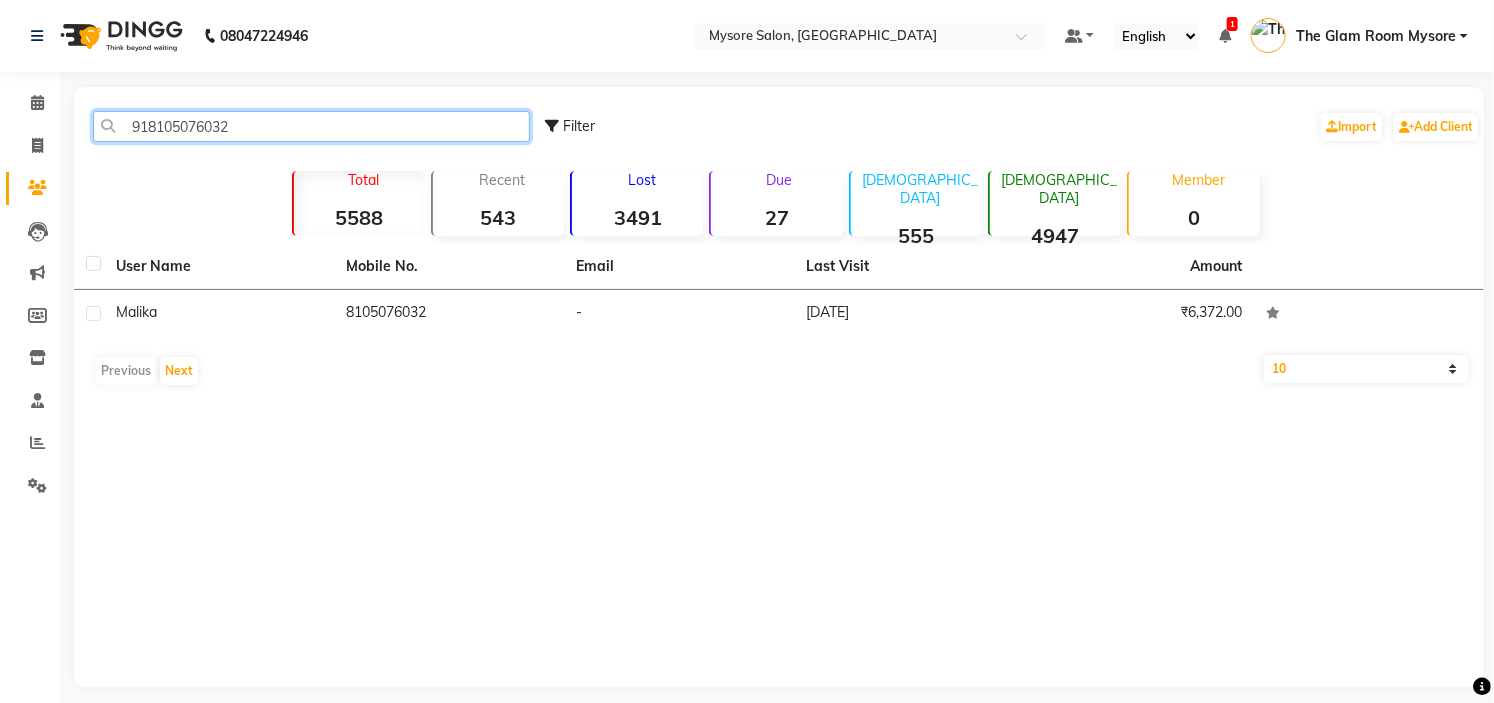 click on "918105076032" 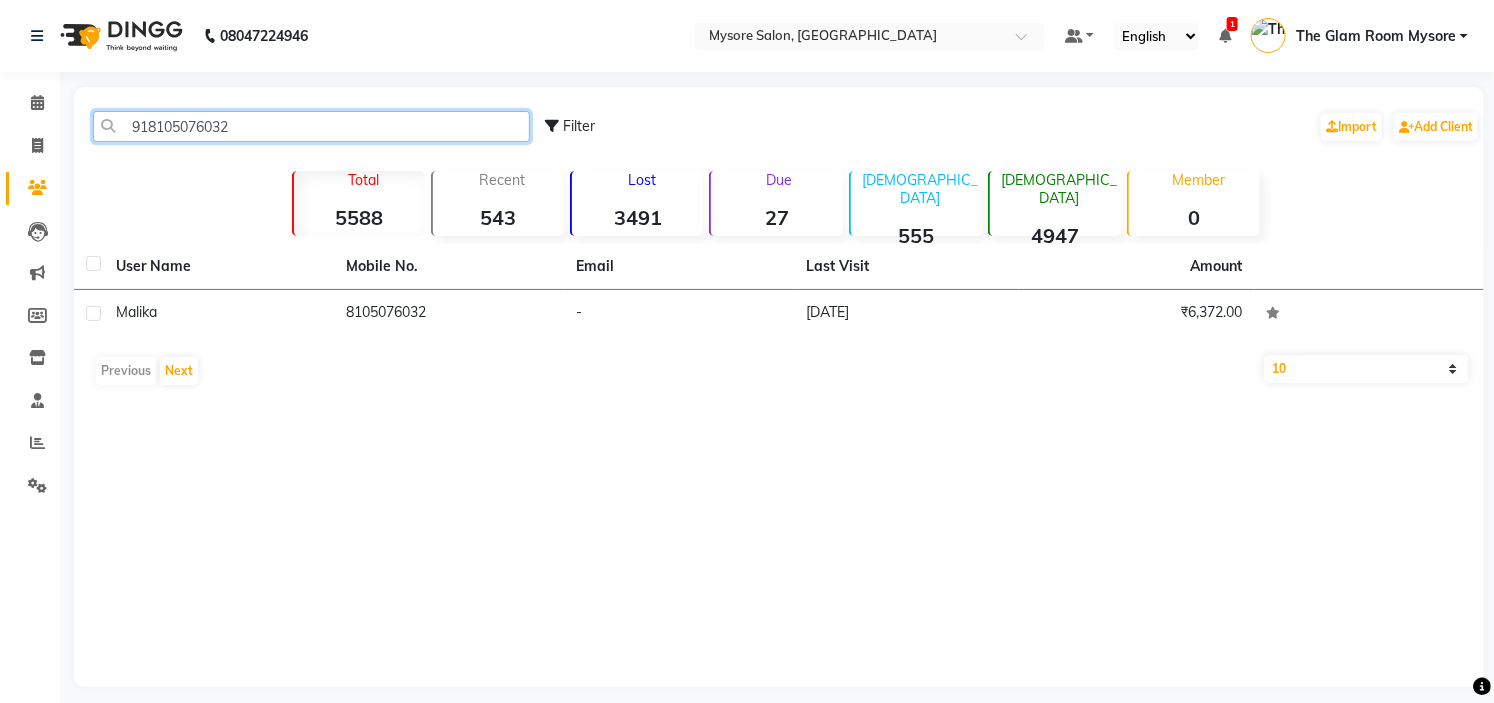 paste on "9986695003" 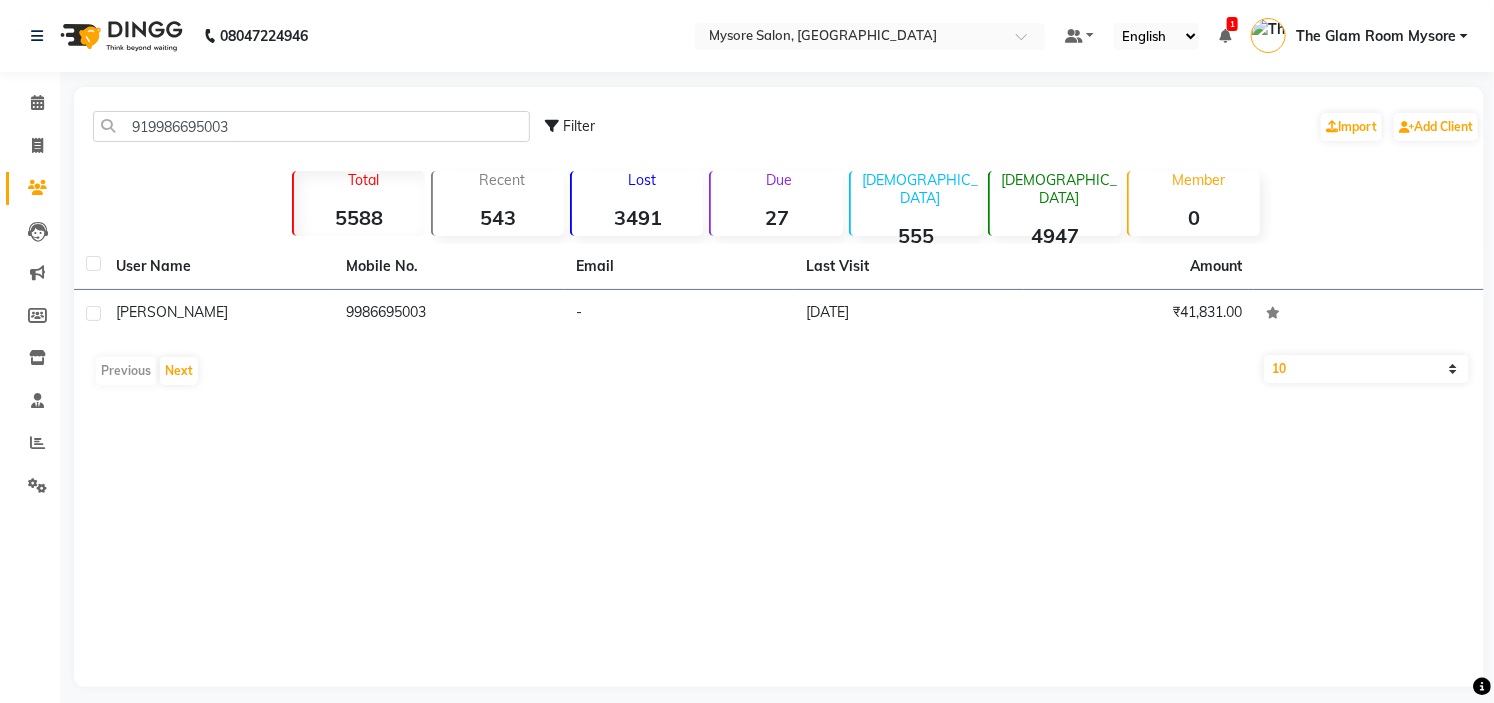 click on "919986695003 Filter  Import   Add Client" 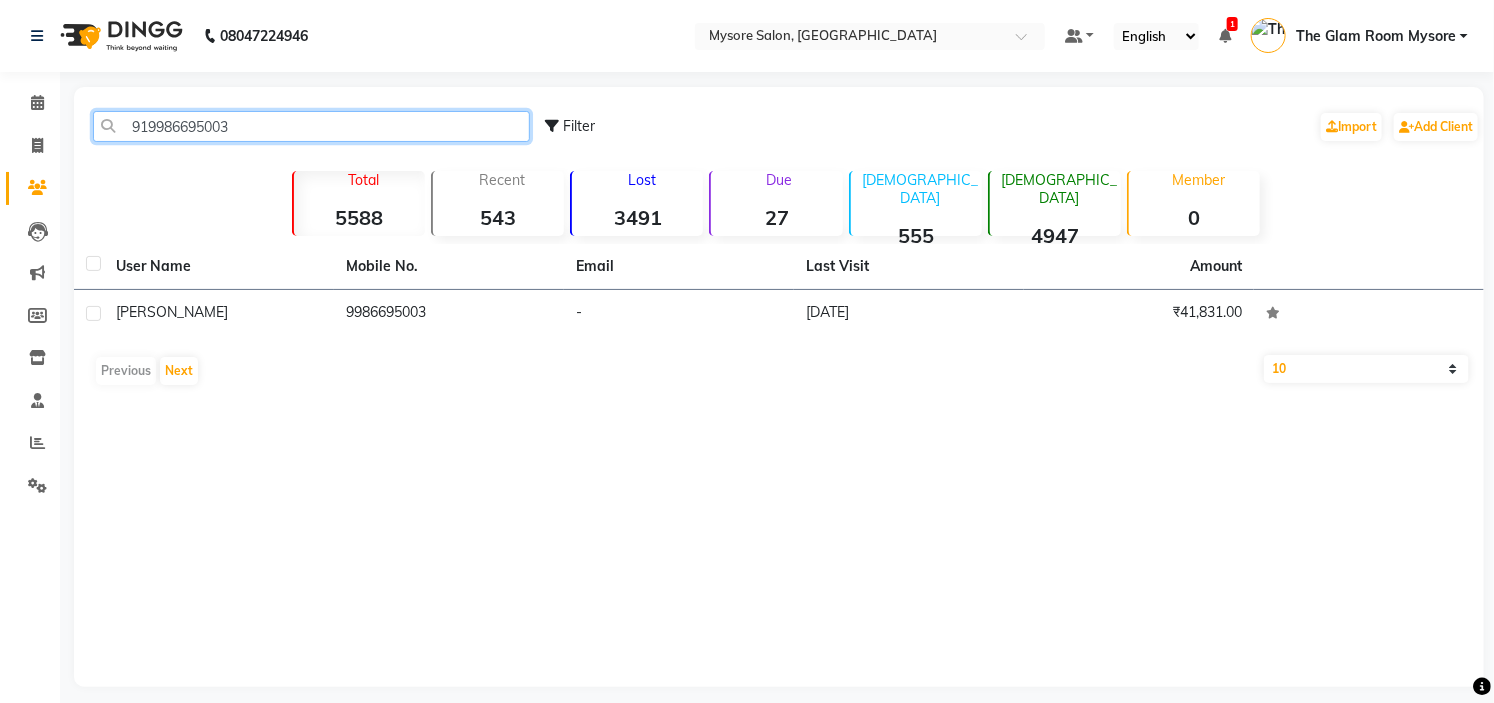 click on "919986695003" 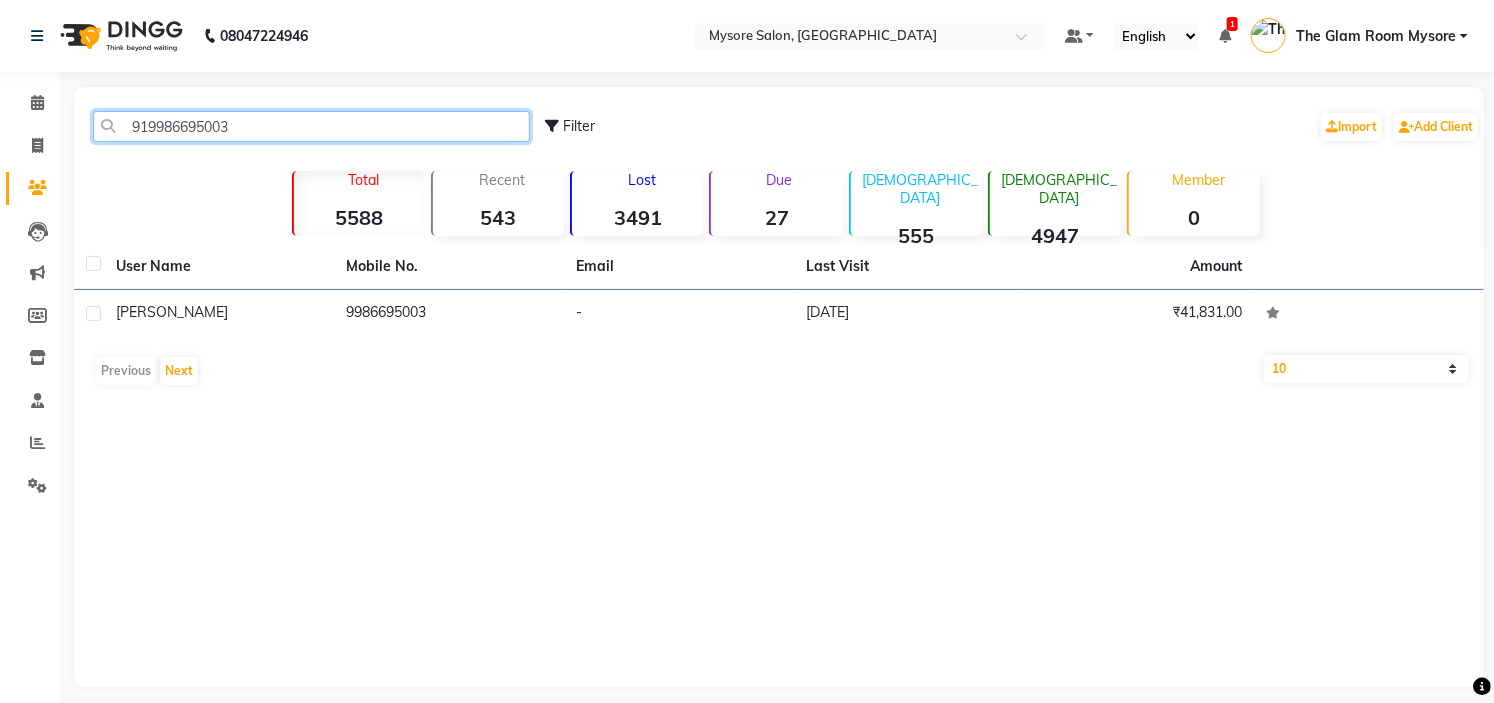 paste on "8861137895" 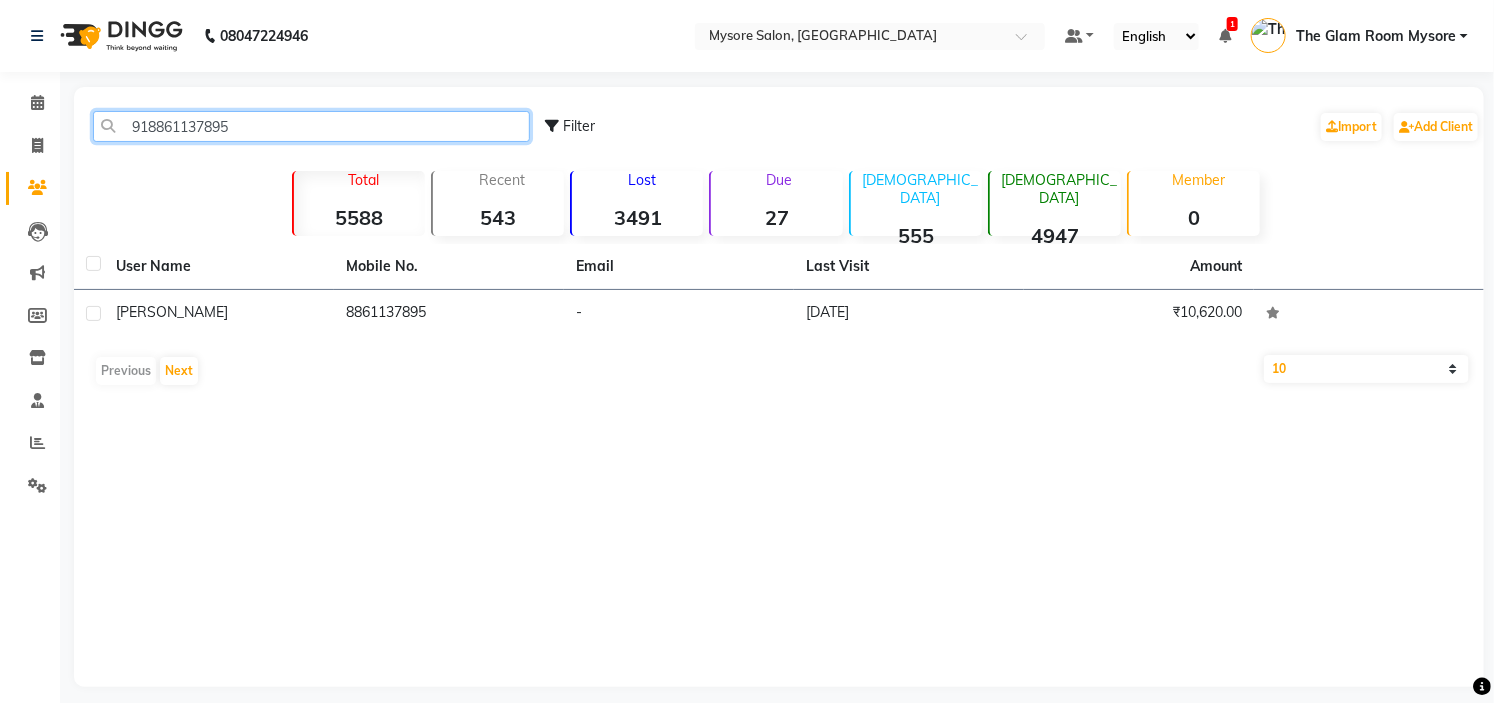 click on "918861137895" 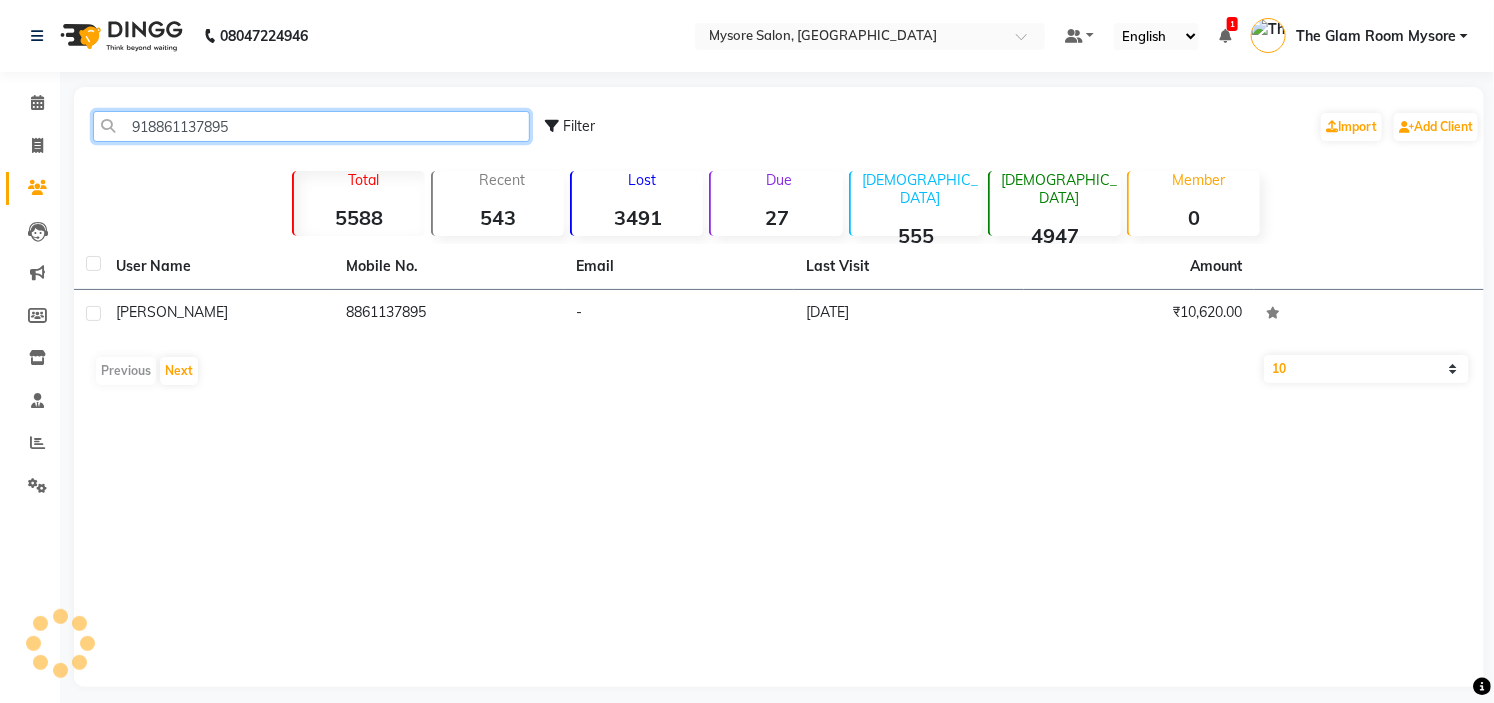 type on "918861137895" 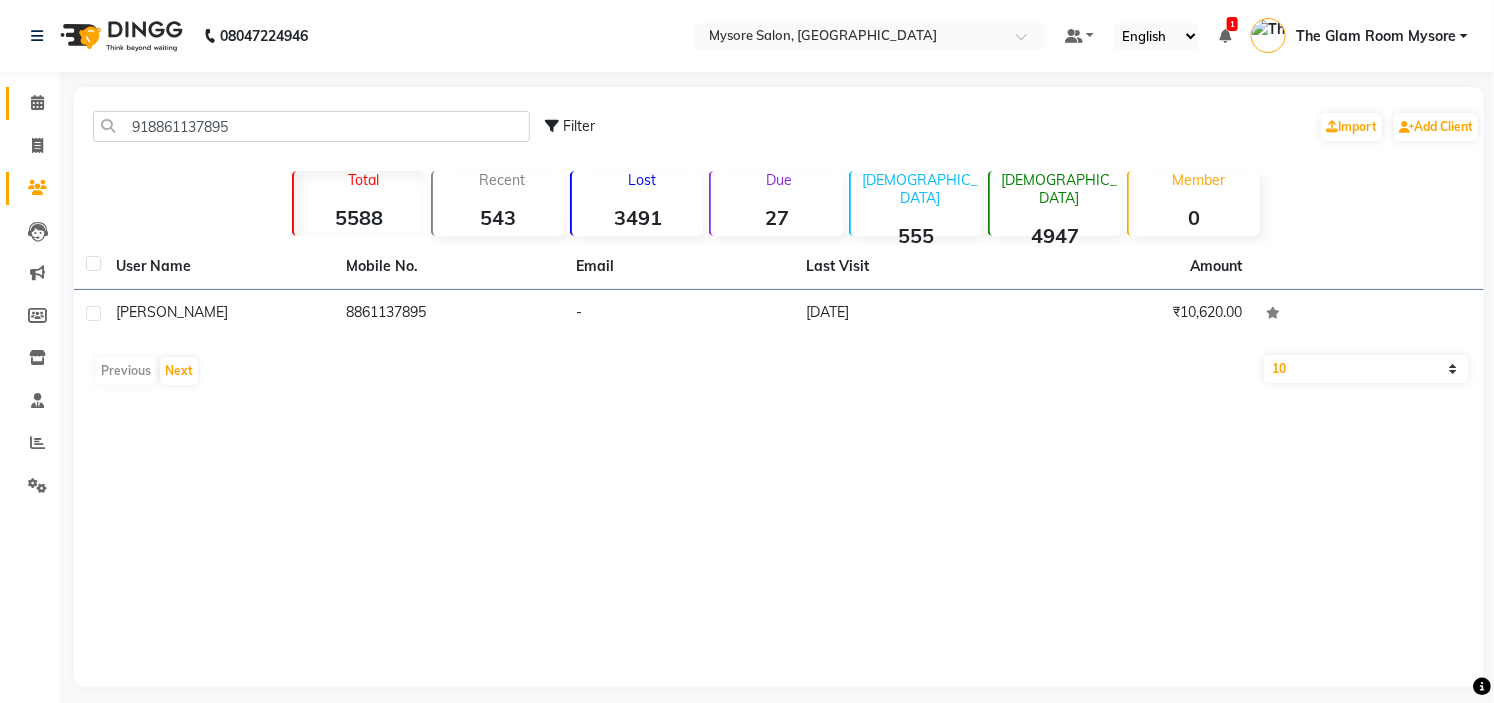 click on "Calendar" 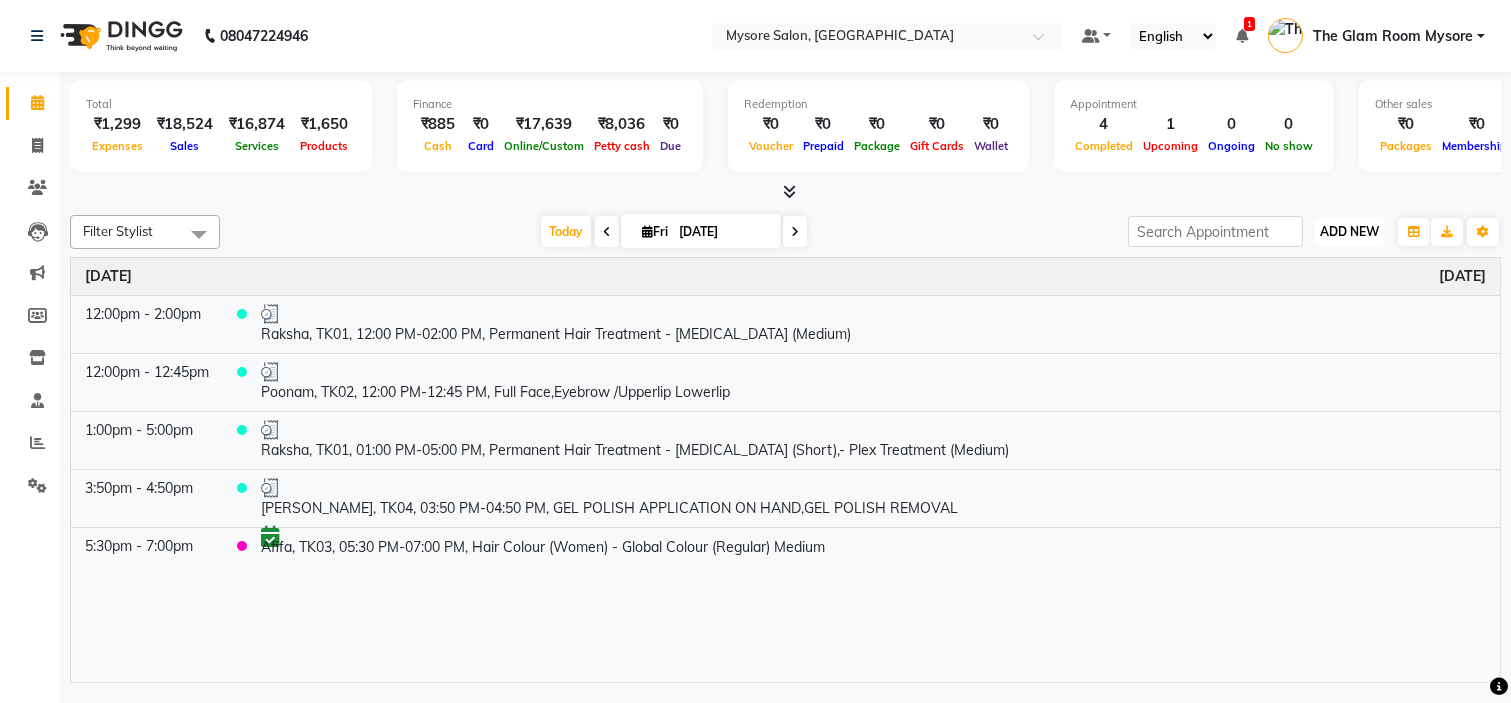 click on "ADD NEW" at bounding box center (1349, 231) 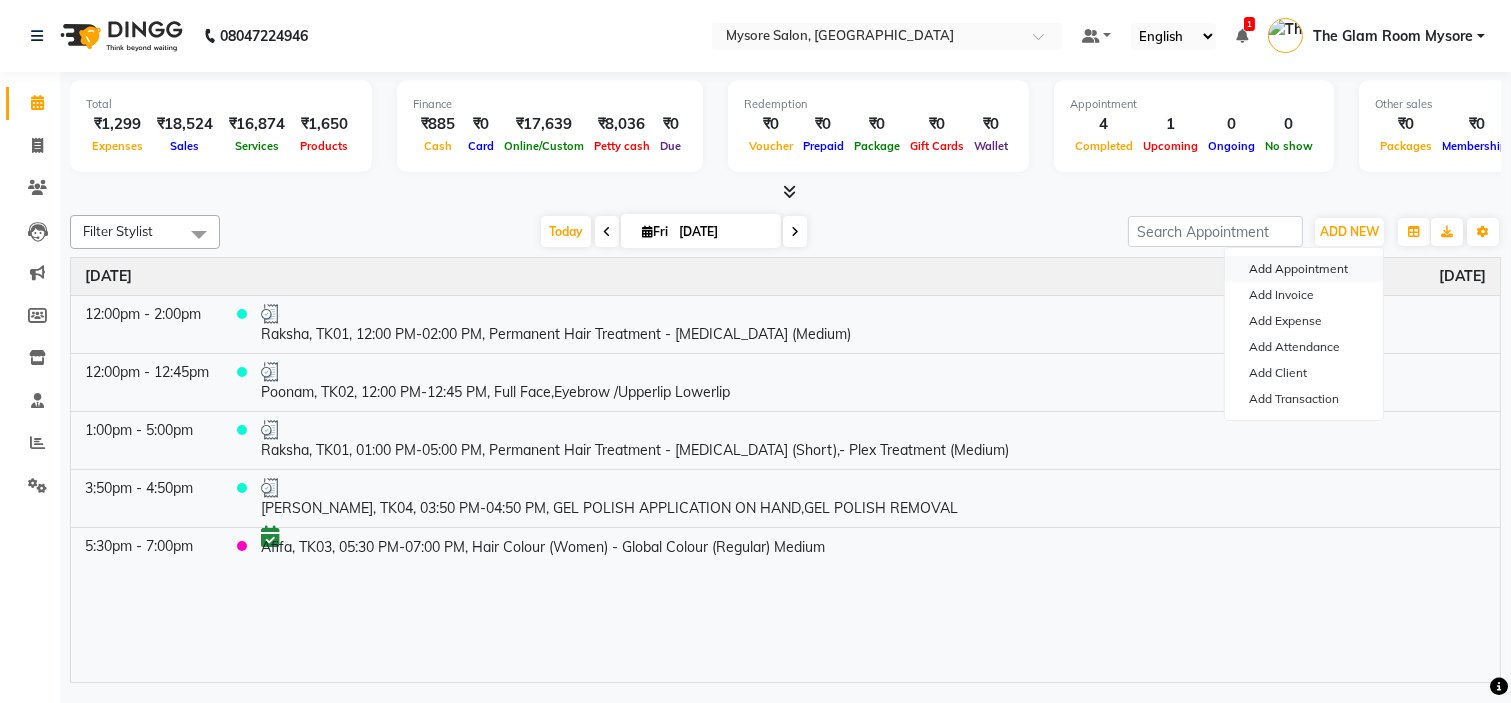 click on "Add Appointment" at bounding box center [1304, 269] 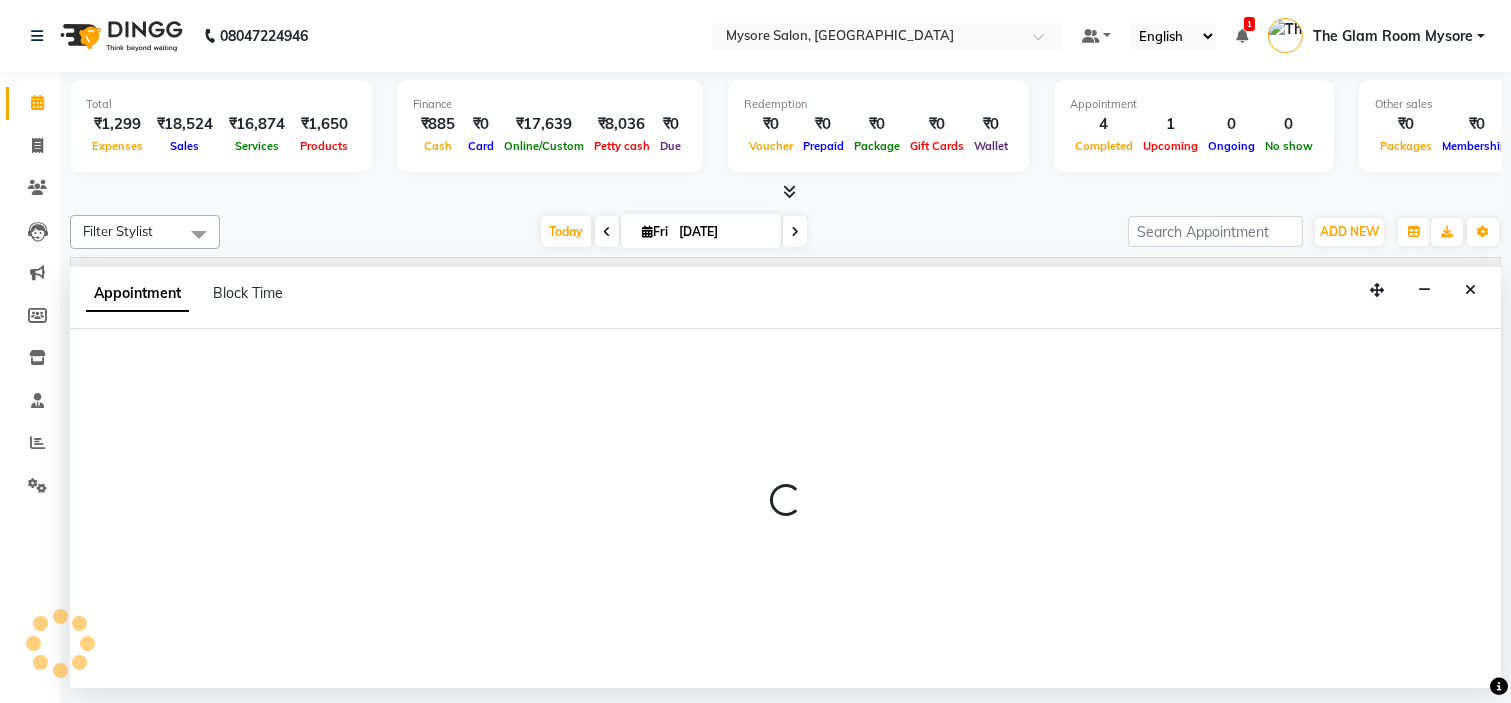 select on "tentative" 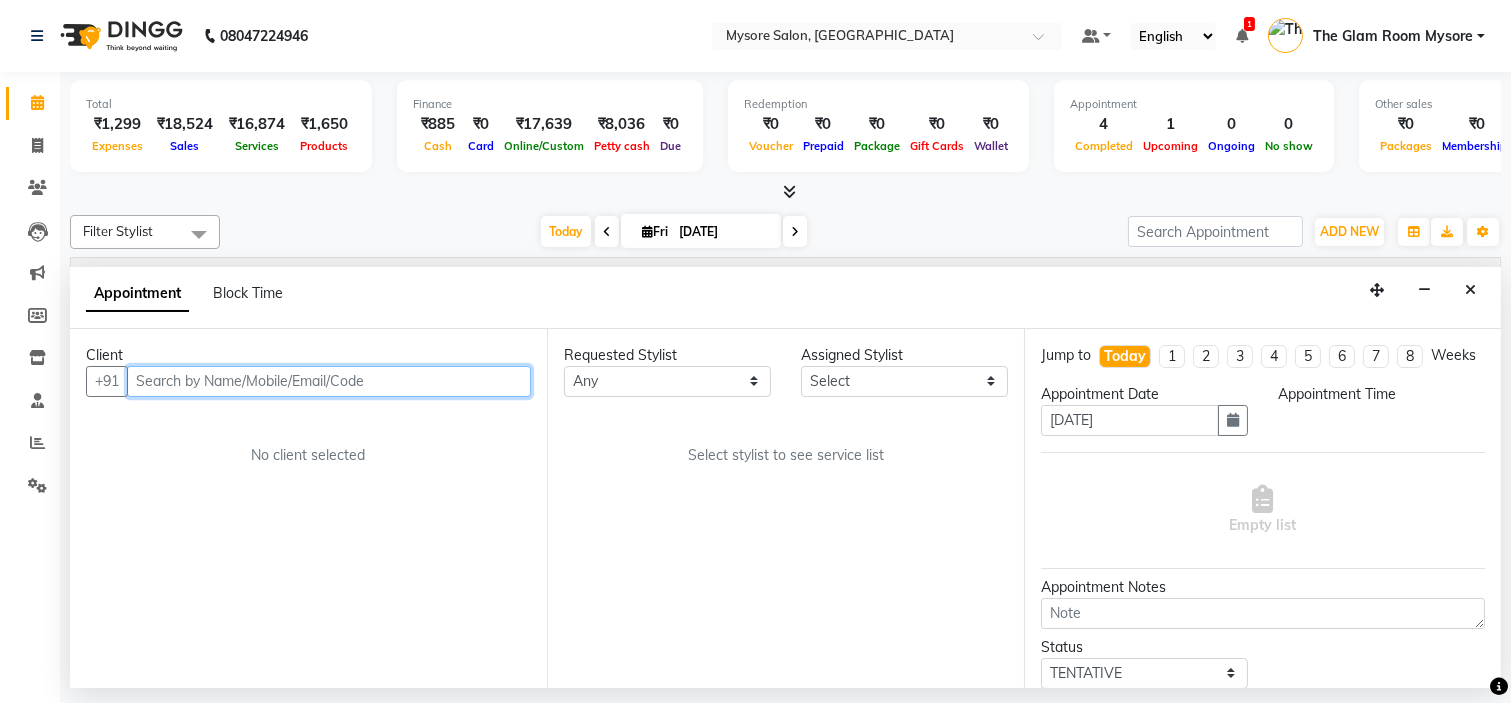 select on "540" 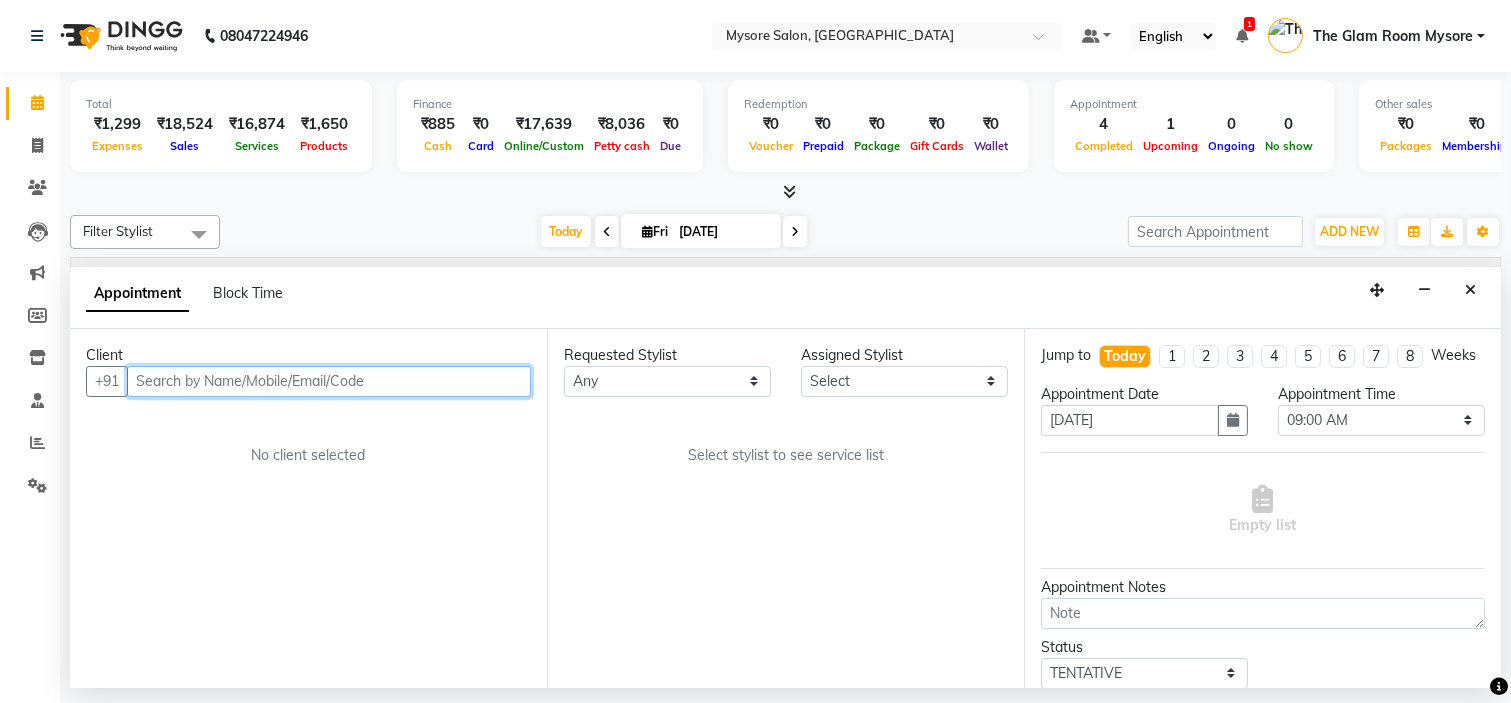 click at bounding box center [329, 381] 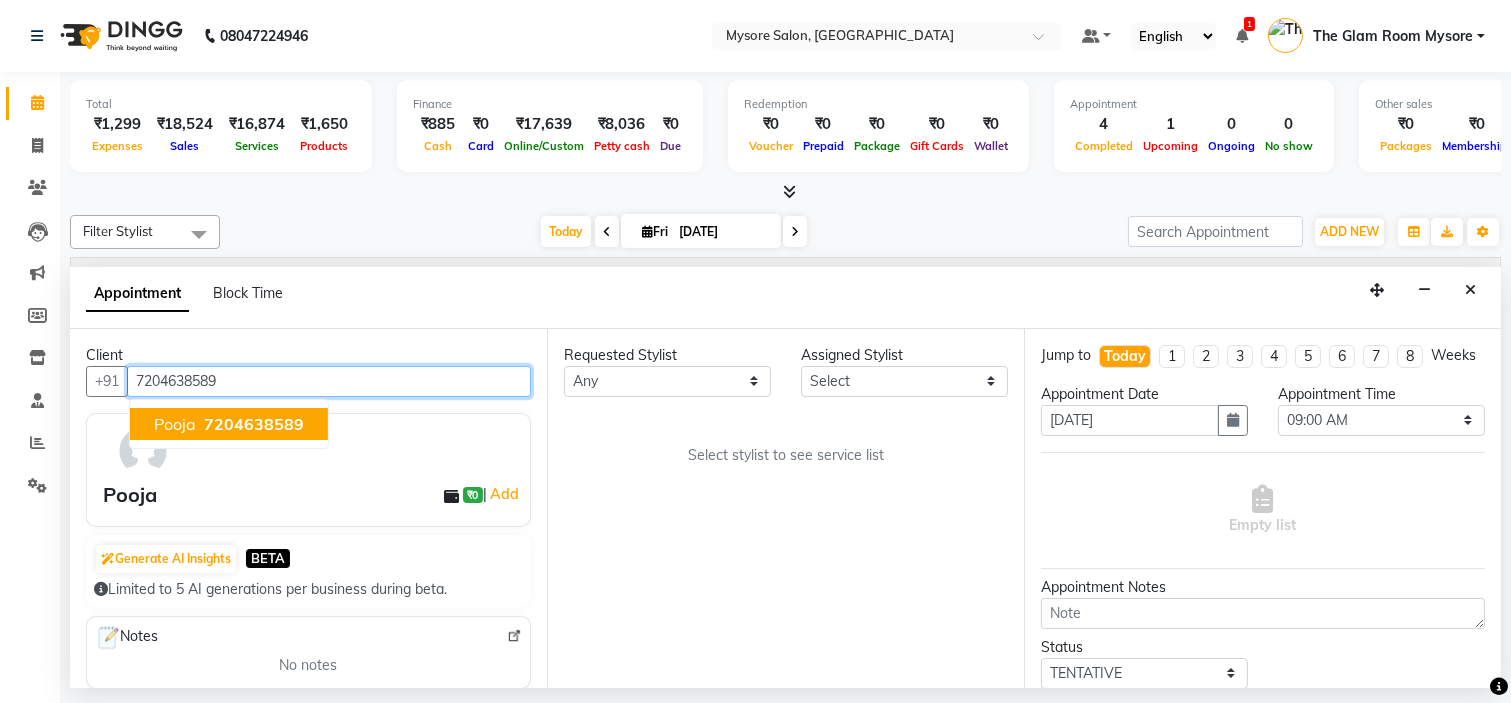 click on "Pooja   7204638589" at bounding box center [229, 424] 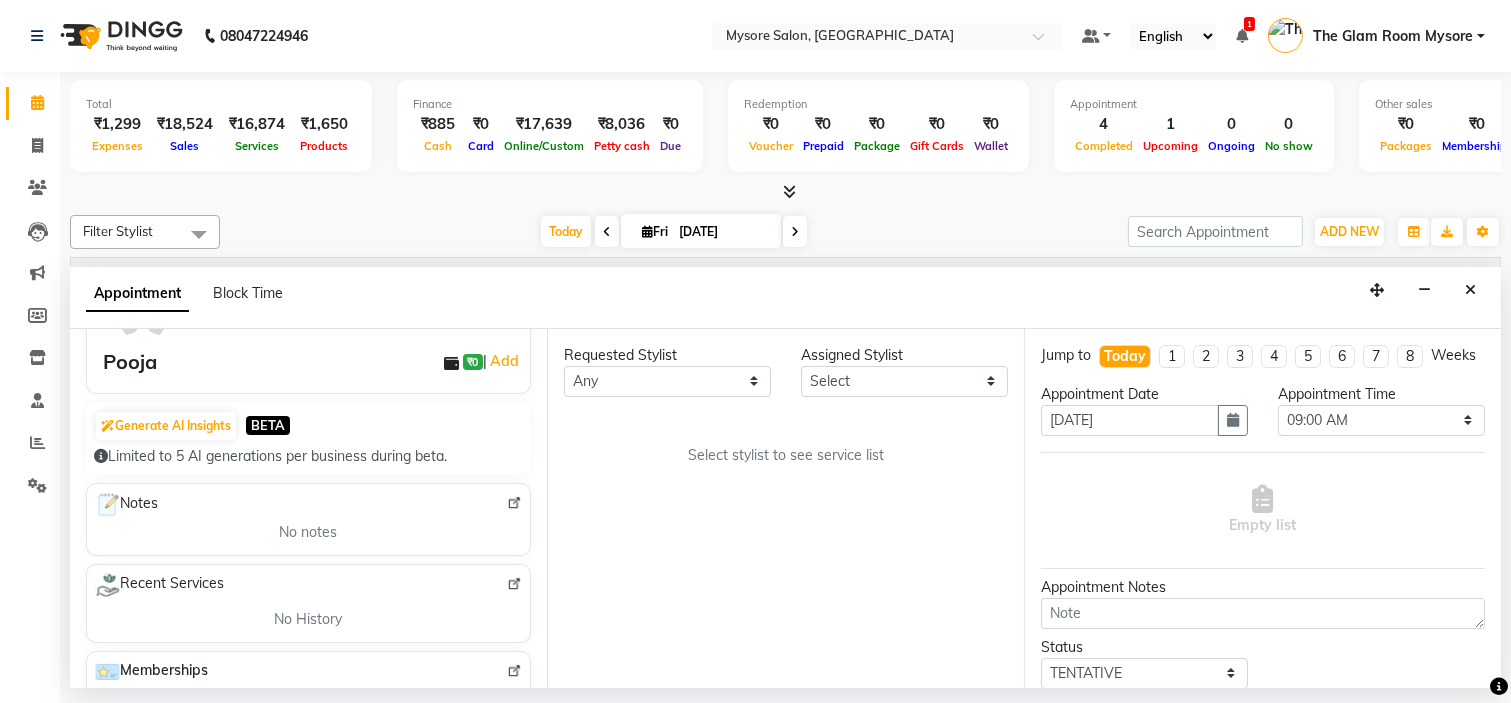 scroll, scrollTop: 177, scrollLeft: 0, axis: vertical 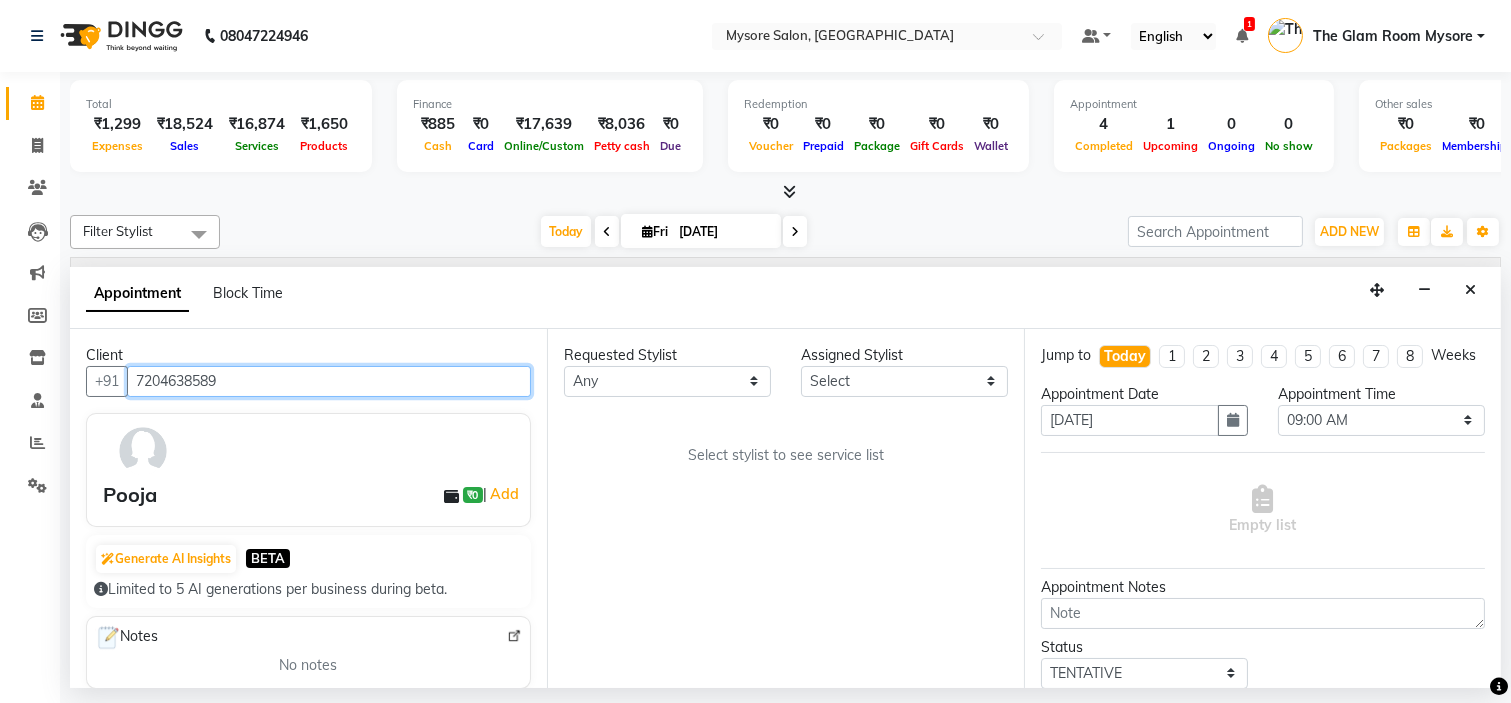 type on "7204638589" 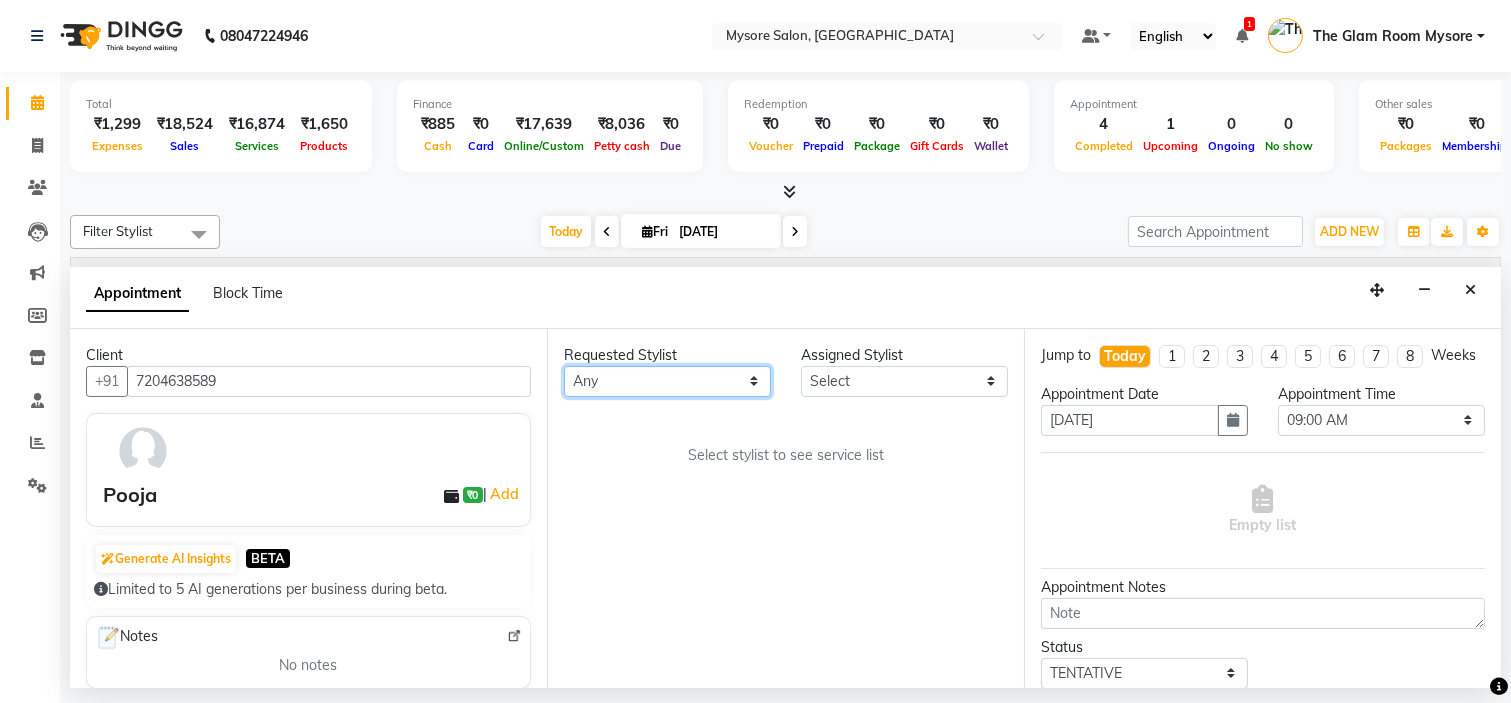 click on "Any Ankita Arti Ashwini Ayaan DR. Apurva Fatma Jayshree Lakshmi Paul Ruhul alom Shangnimwon Steve Sumaiya Banu Sumit Teja Tezz The Glam Room Mysore" at bounding box center (667, 381) 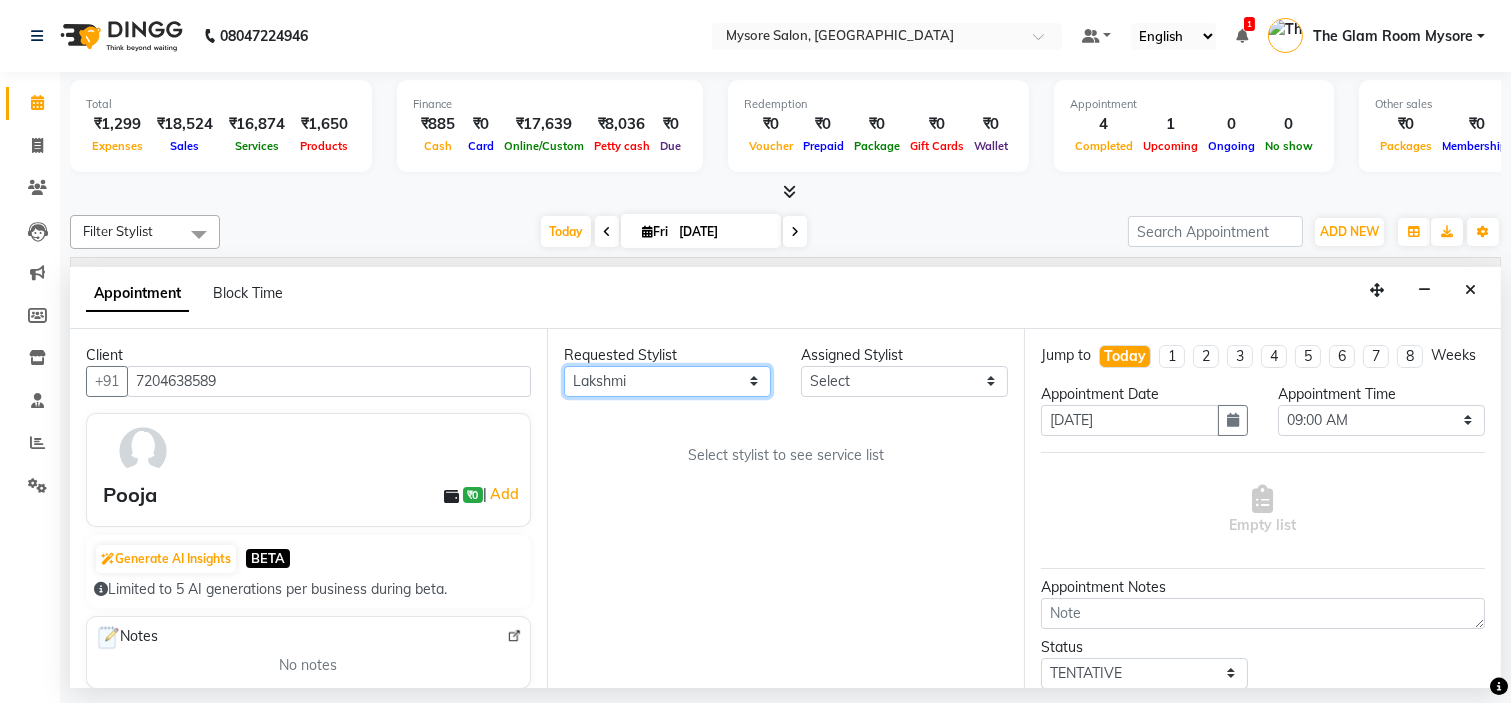 click on "Any Ankita Arti Ashwini Ayaan DR. Apurva Fatma Jayshree Lakshmi Paul Ruhul alom Shangnimwon Steve Sumaiya Banu Sumit Teja Tezz The Glam Room Mysore" at bounding box center (667, 381) 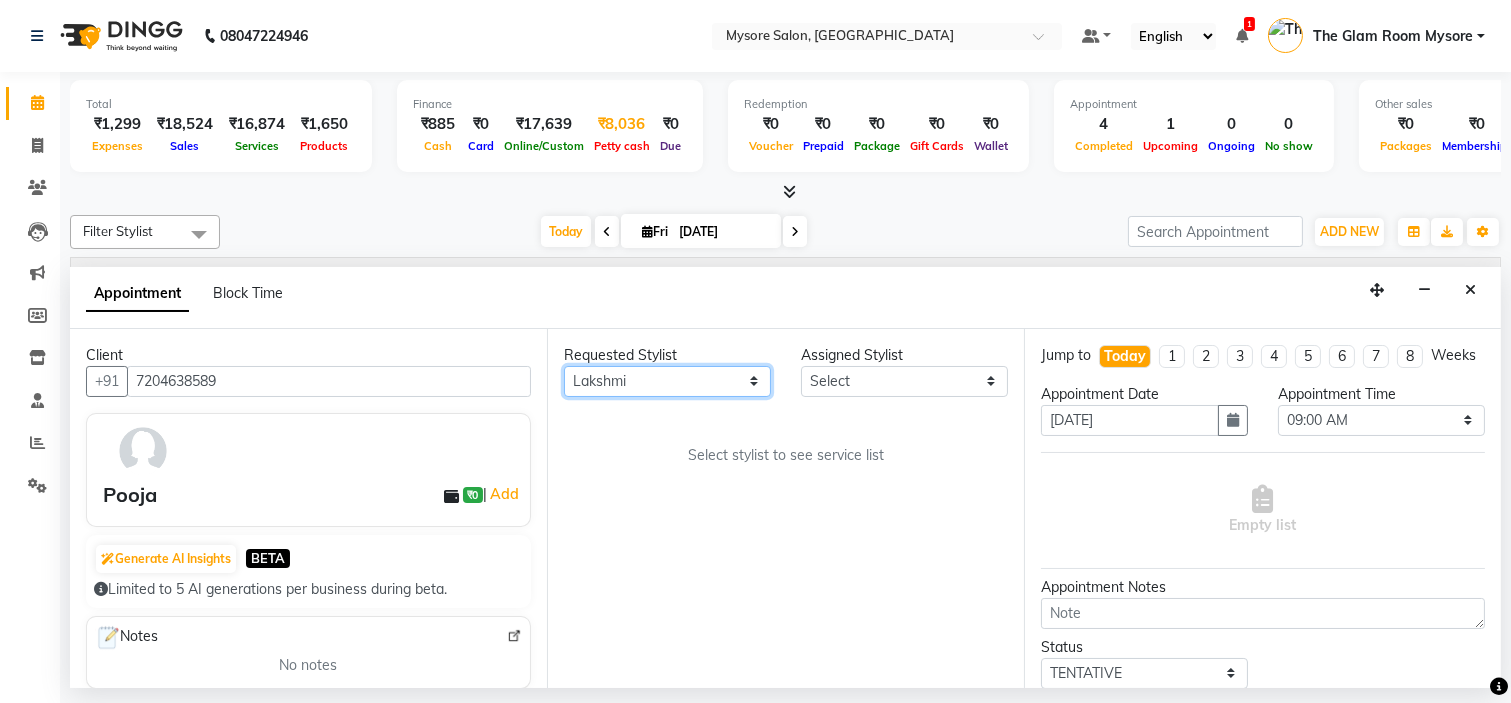 select on "63165" 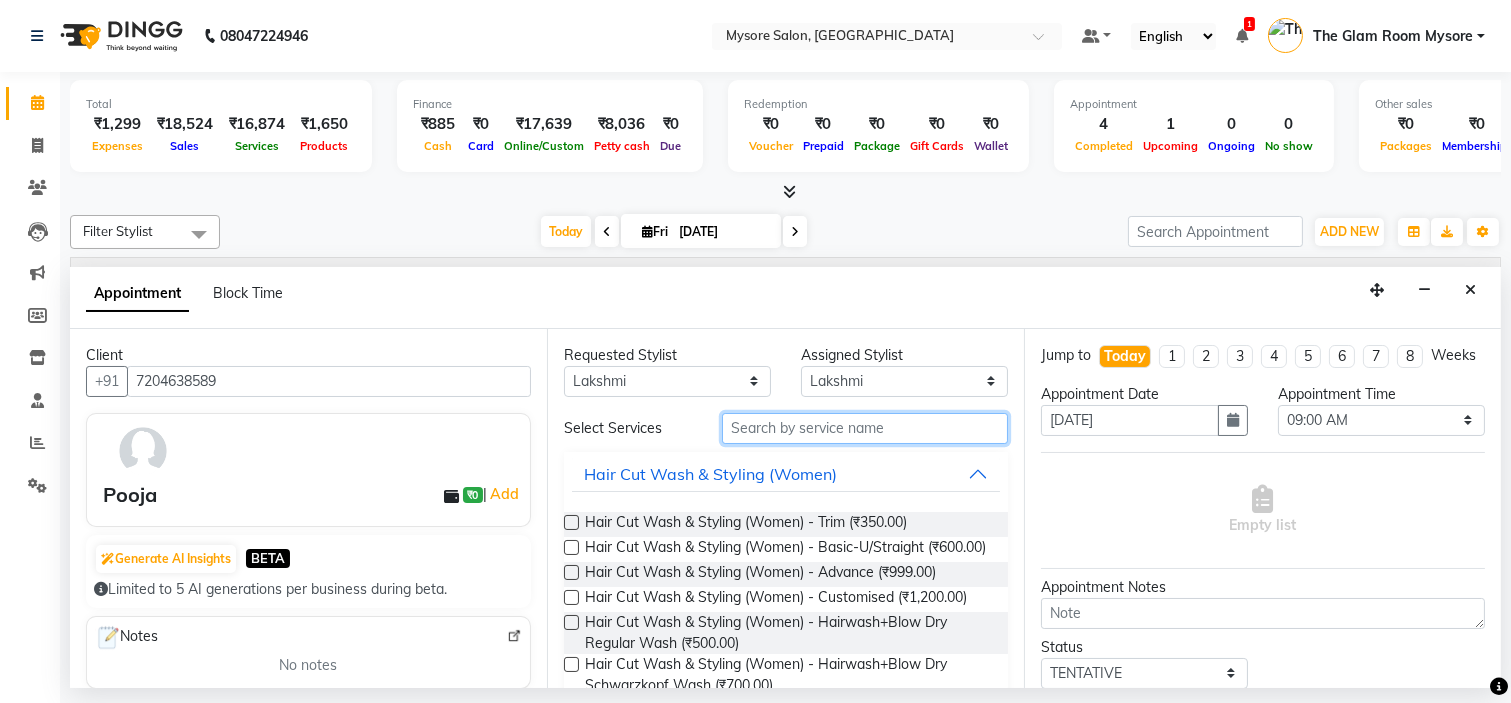 click at bounding box center (865, 428) 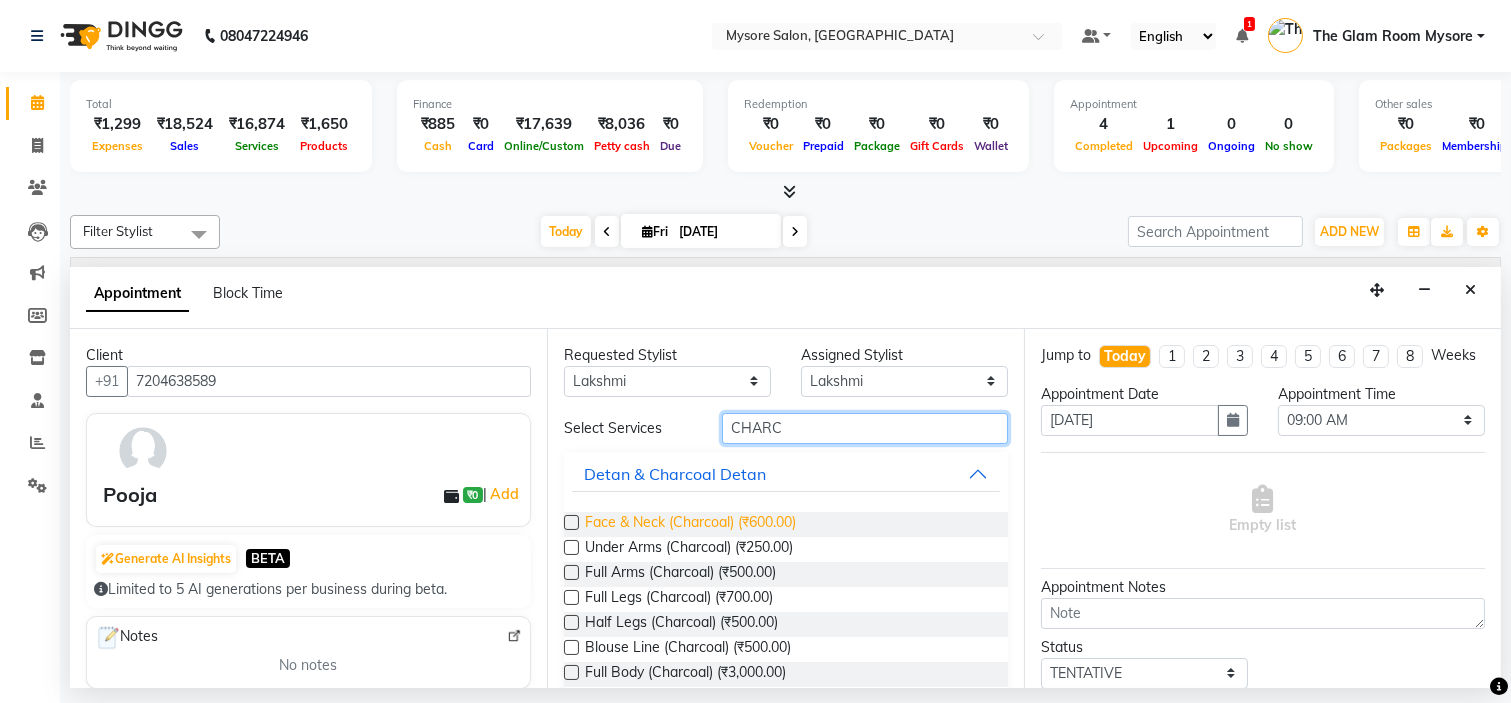 type on "CHARC" 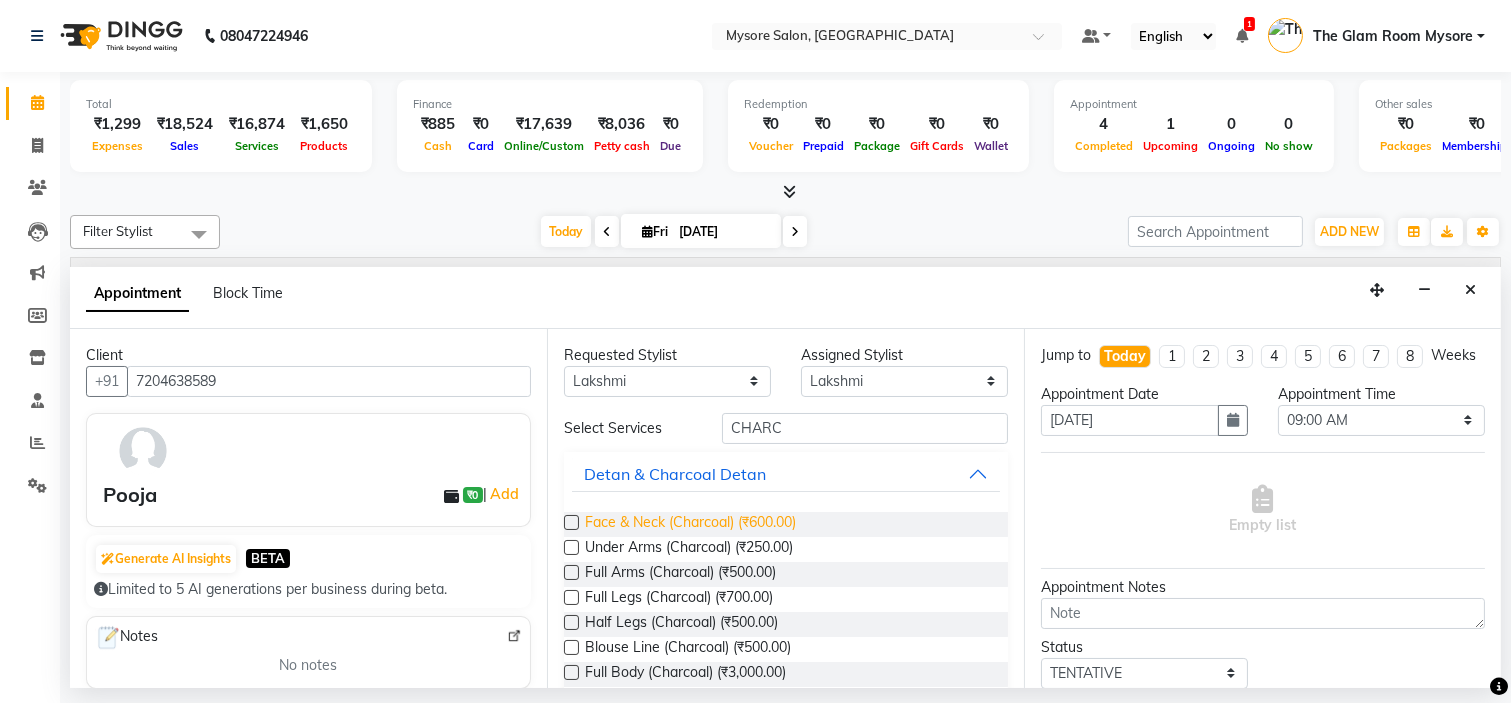 click on "Face & Neck (Charcoal) (₹600.00)" at bounding box center (690, 524) 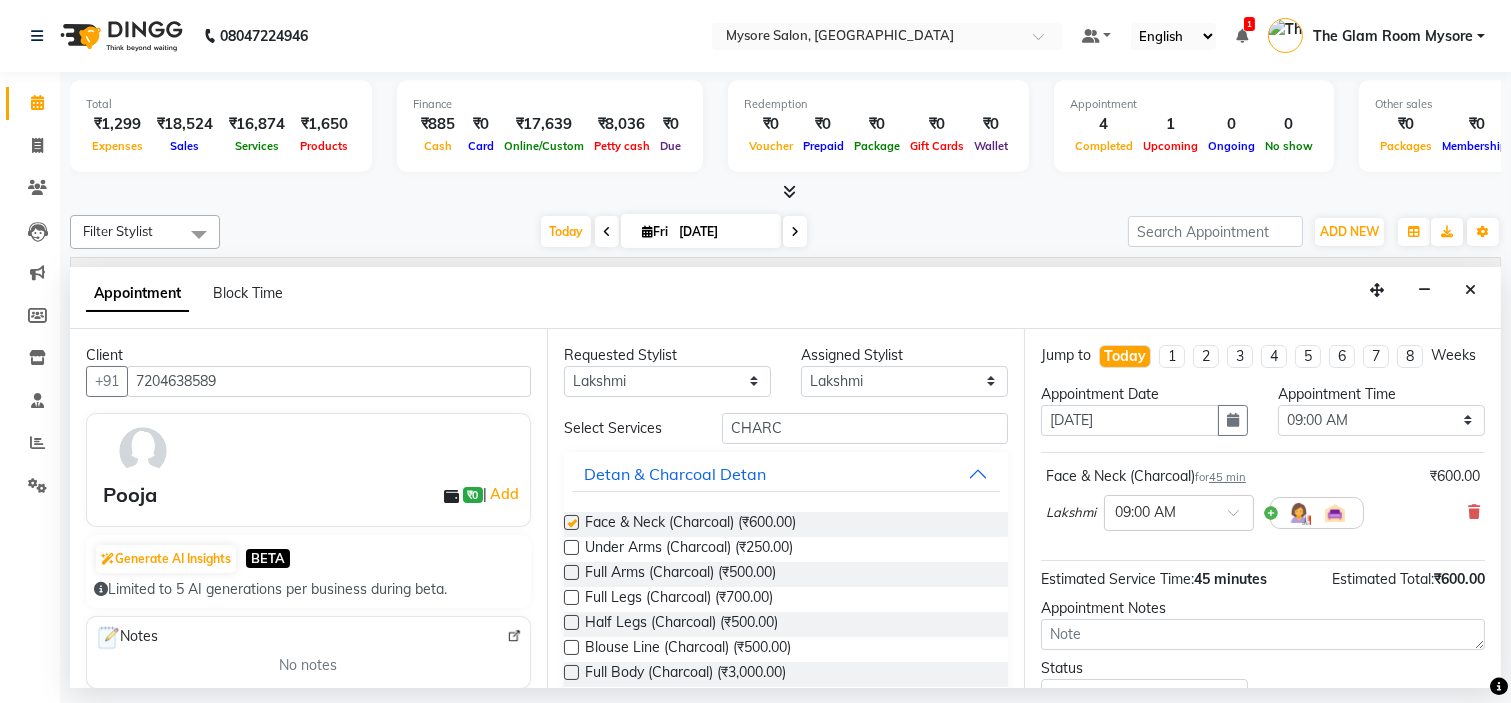 checkbox on "false" 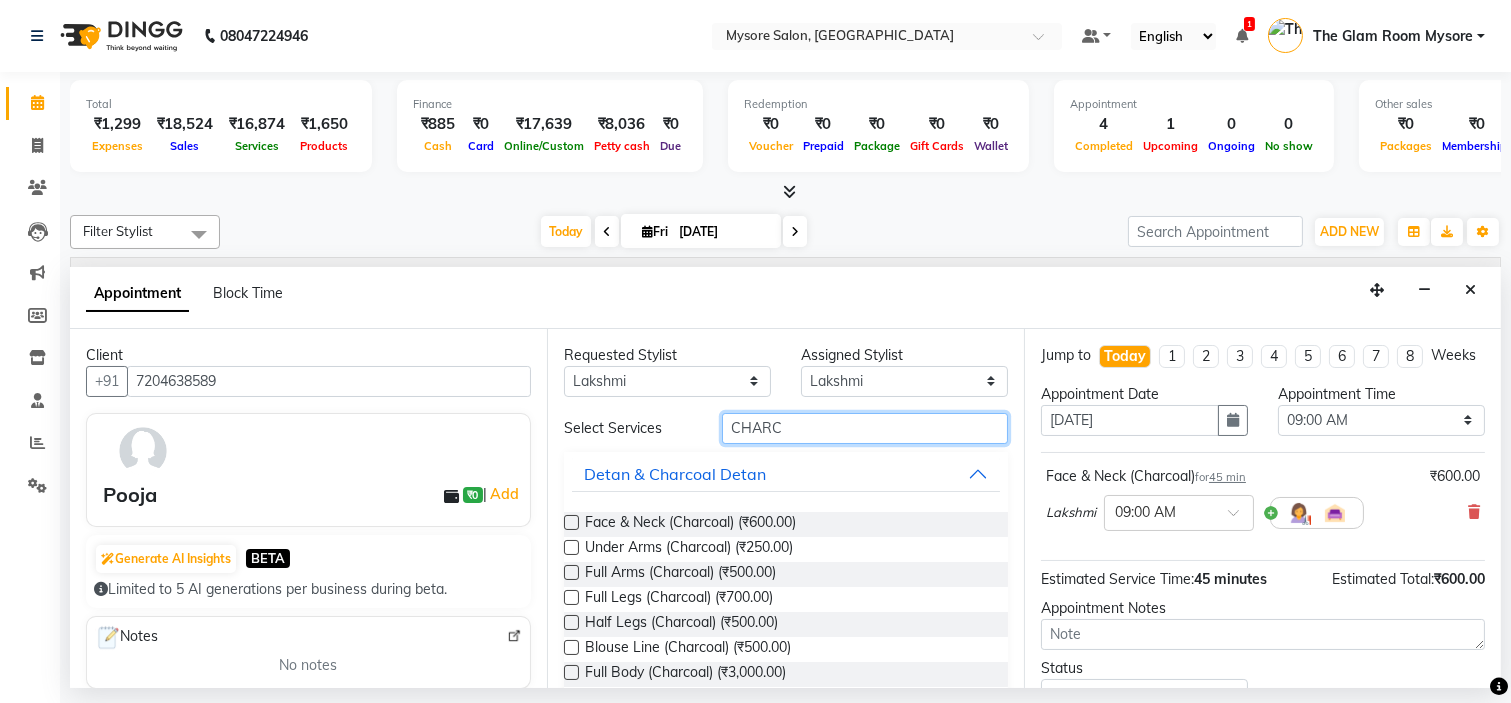 click on "CHARC" at bounding box center (865, 428) 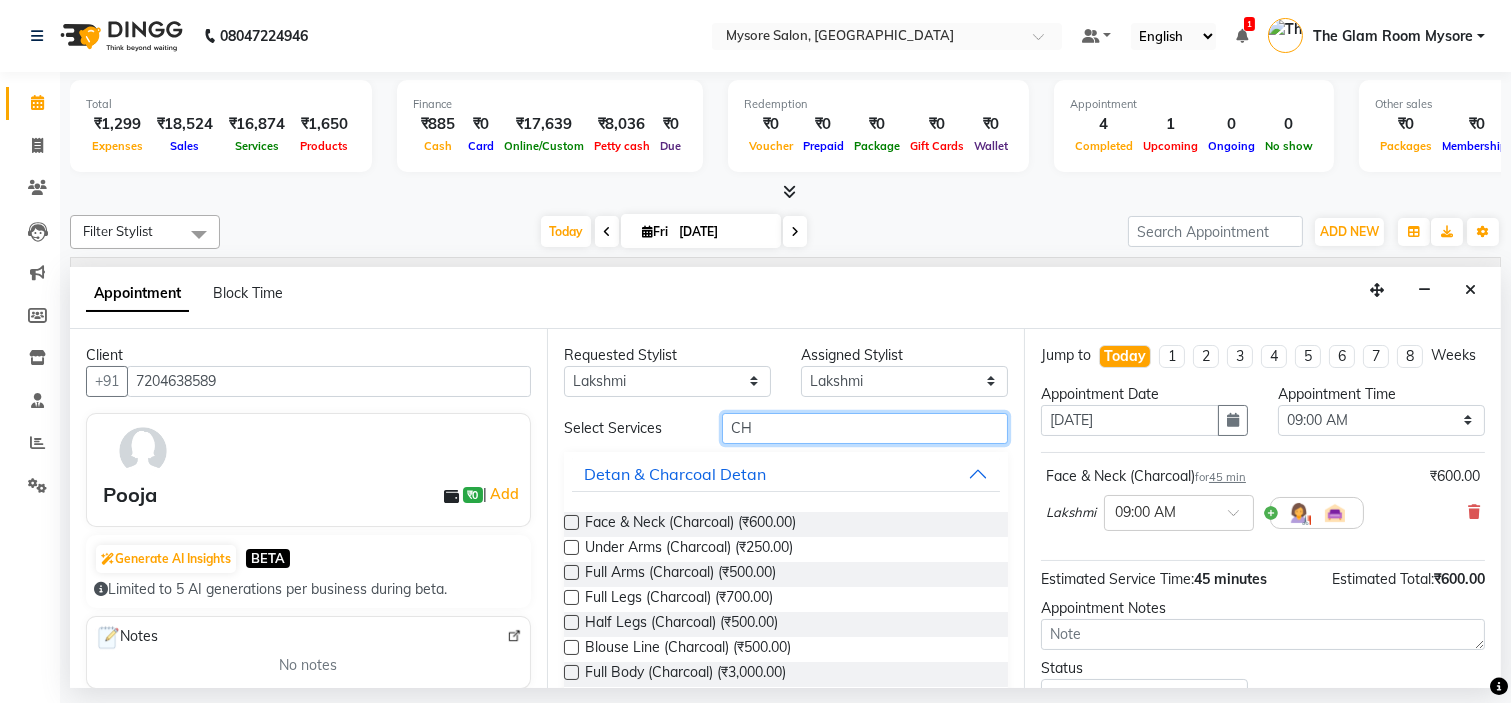 type on "C" 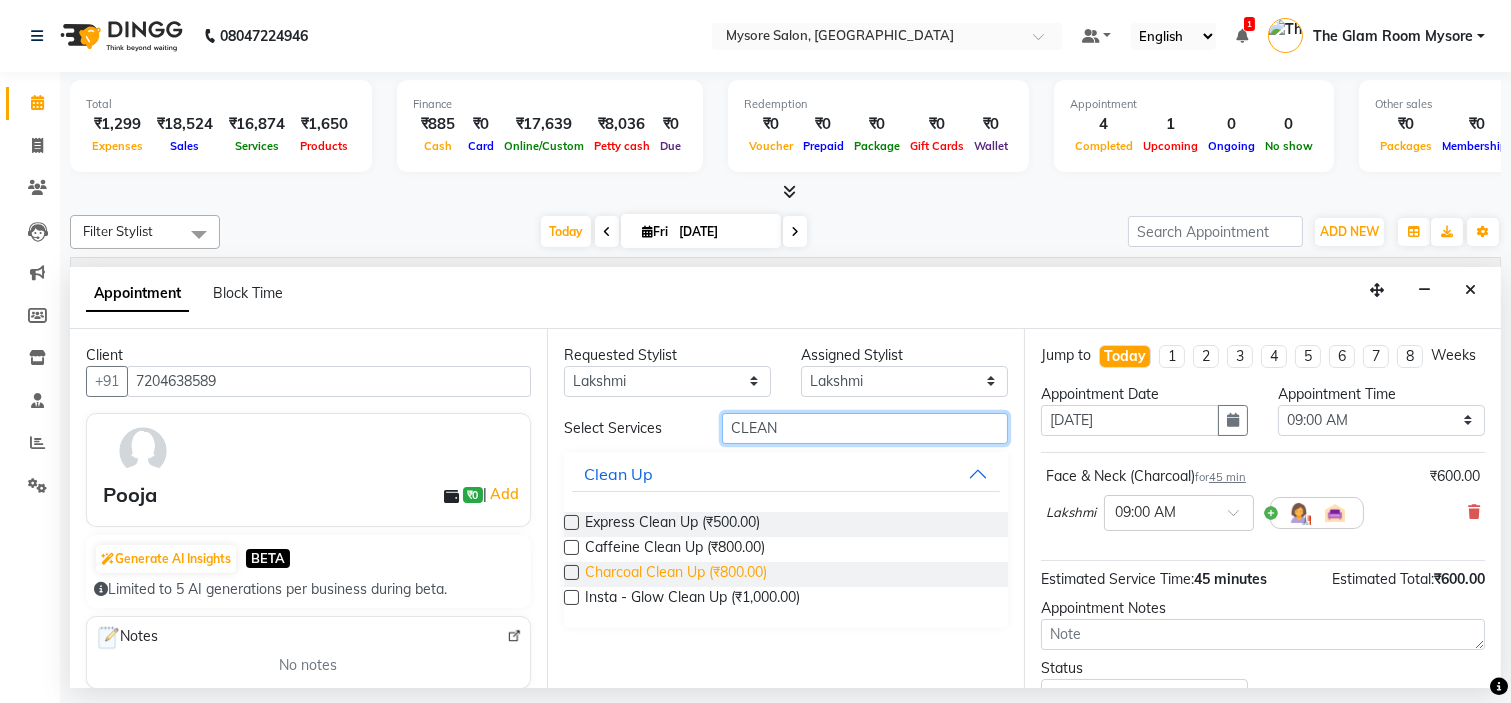 type on "CLEAN" 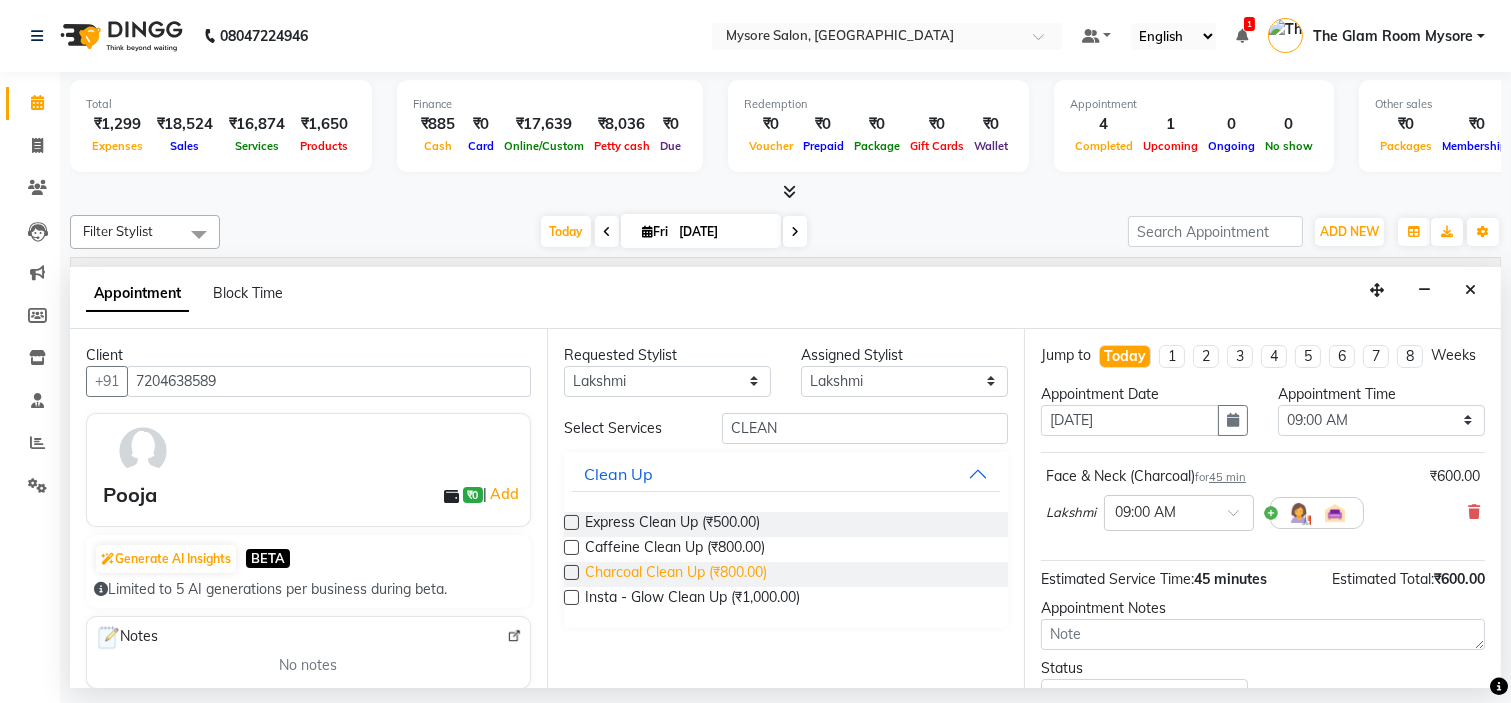 click on "Charcoal Clean Up (₹800.00)" at bounding box center (676, 574) 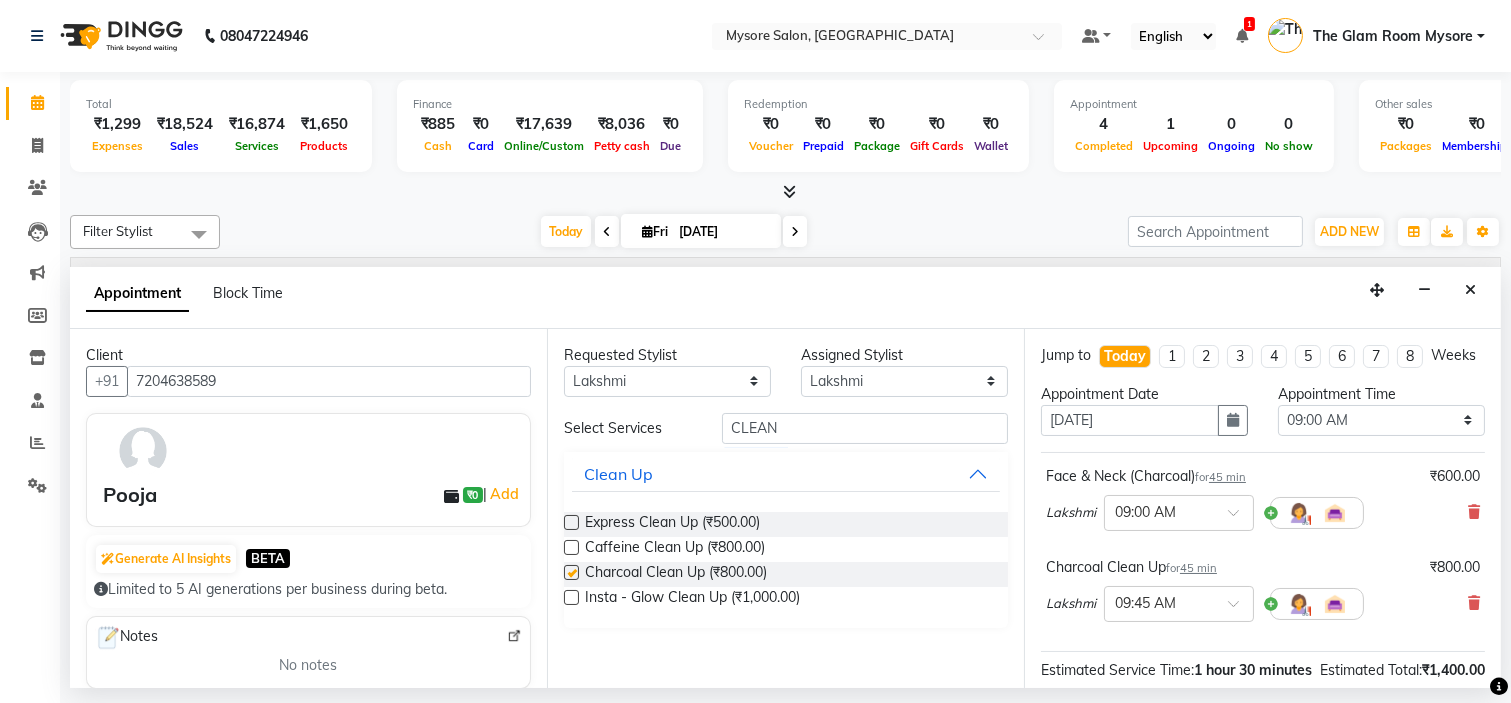 checkbox on "false" 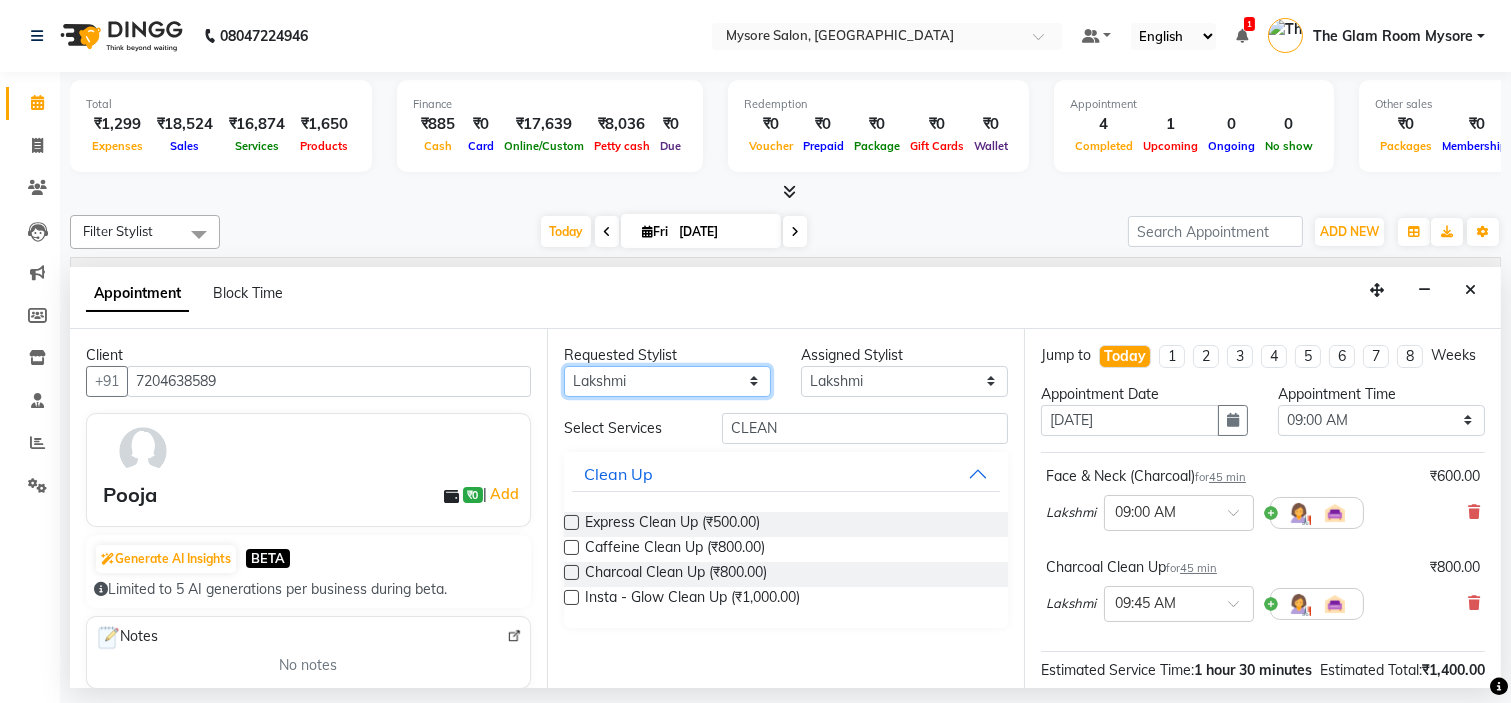 click on "Any Ankita Arti Ashwini Ayaan DR. Apurva Fatma Jayshree Lakshmi Paul Ruhul alom Shangnimwon Steve Sumaiya Banu Sumit Teja Tezz The Glam Room Mysore" at bounding box center [667, 381] 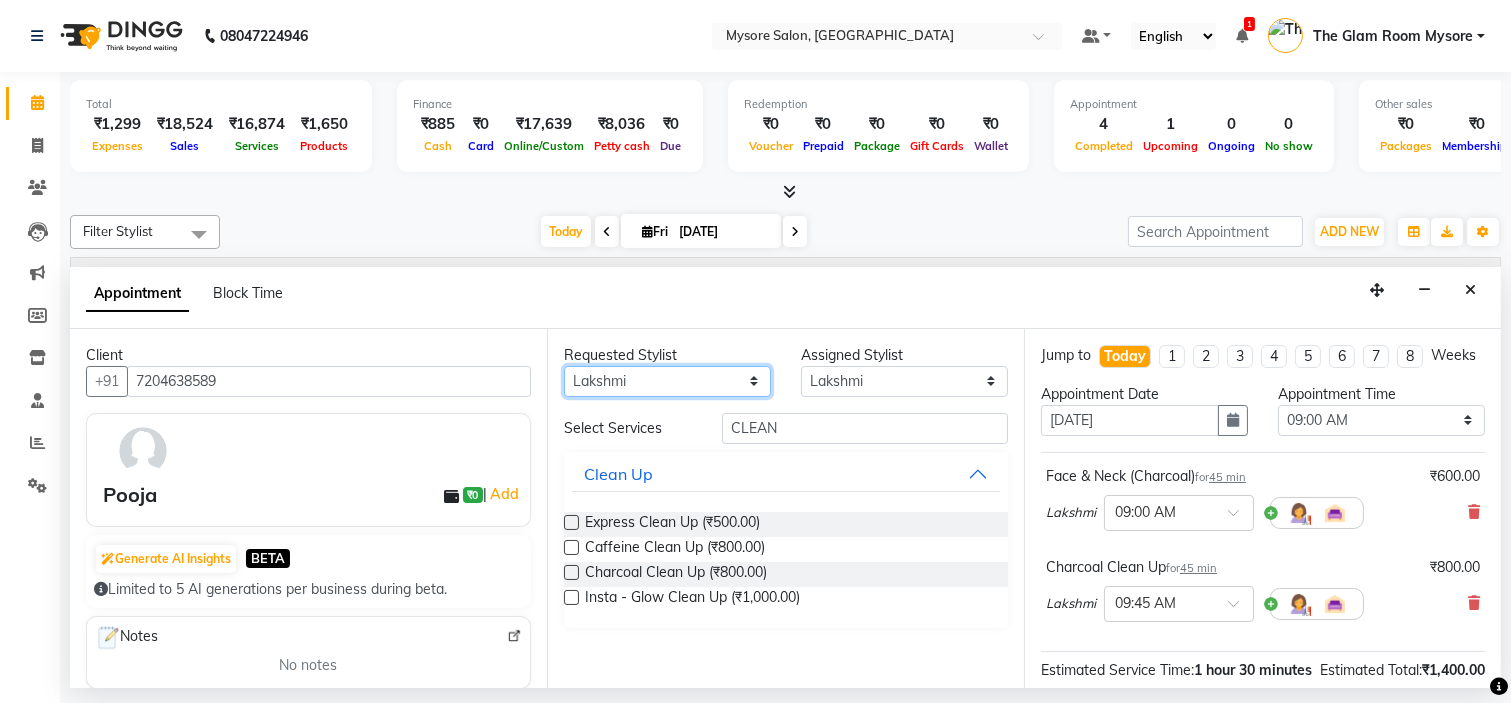 select on "84295" 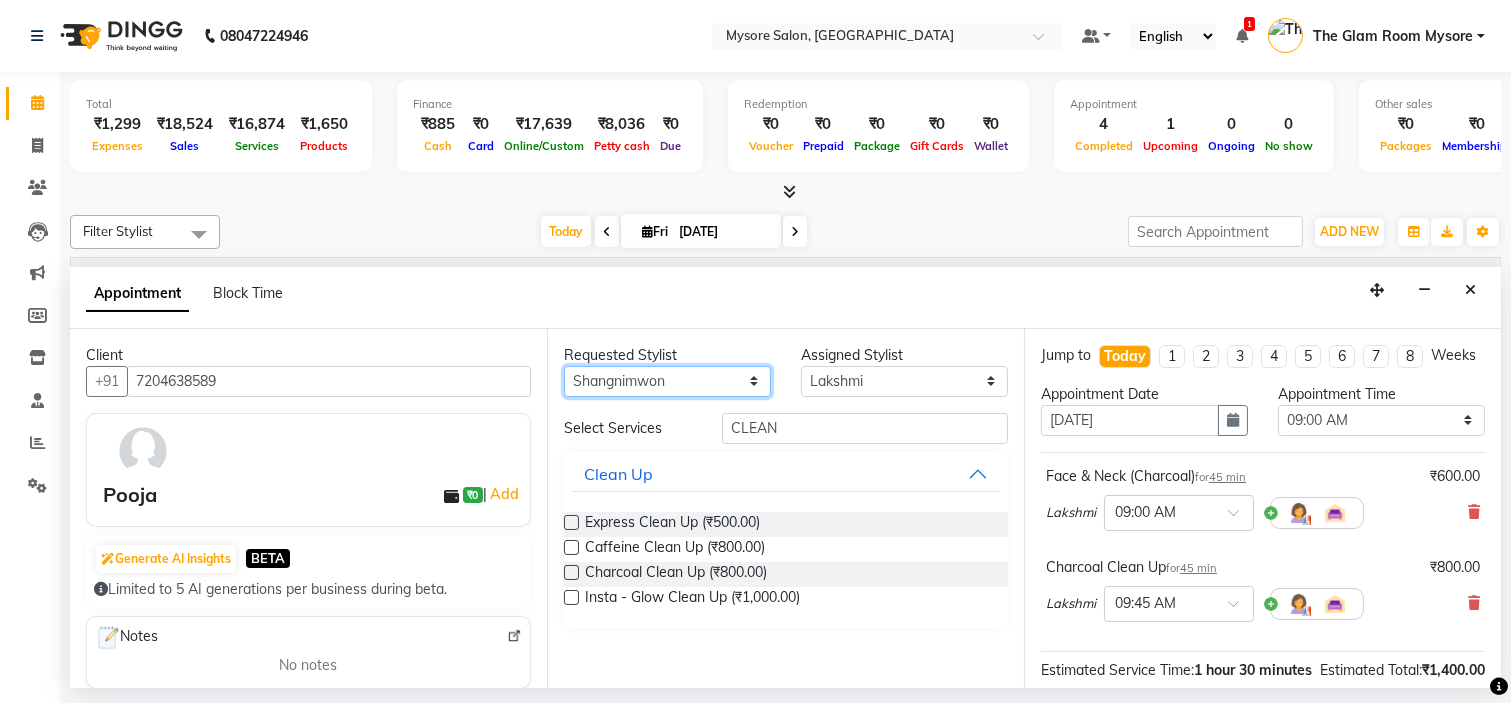 click on "Any Ankita Arti Ashwini Ayaan DR. Apurva Fatma Jayshree Lakshmi Paul Ruhul alom Shangnimwon Steve Sumaiya Banu Sumit Teja Tezz The Glam Room Mysore" at bounding box center (667, 381) 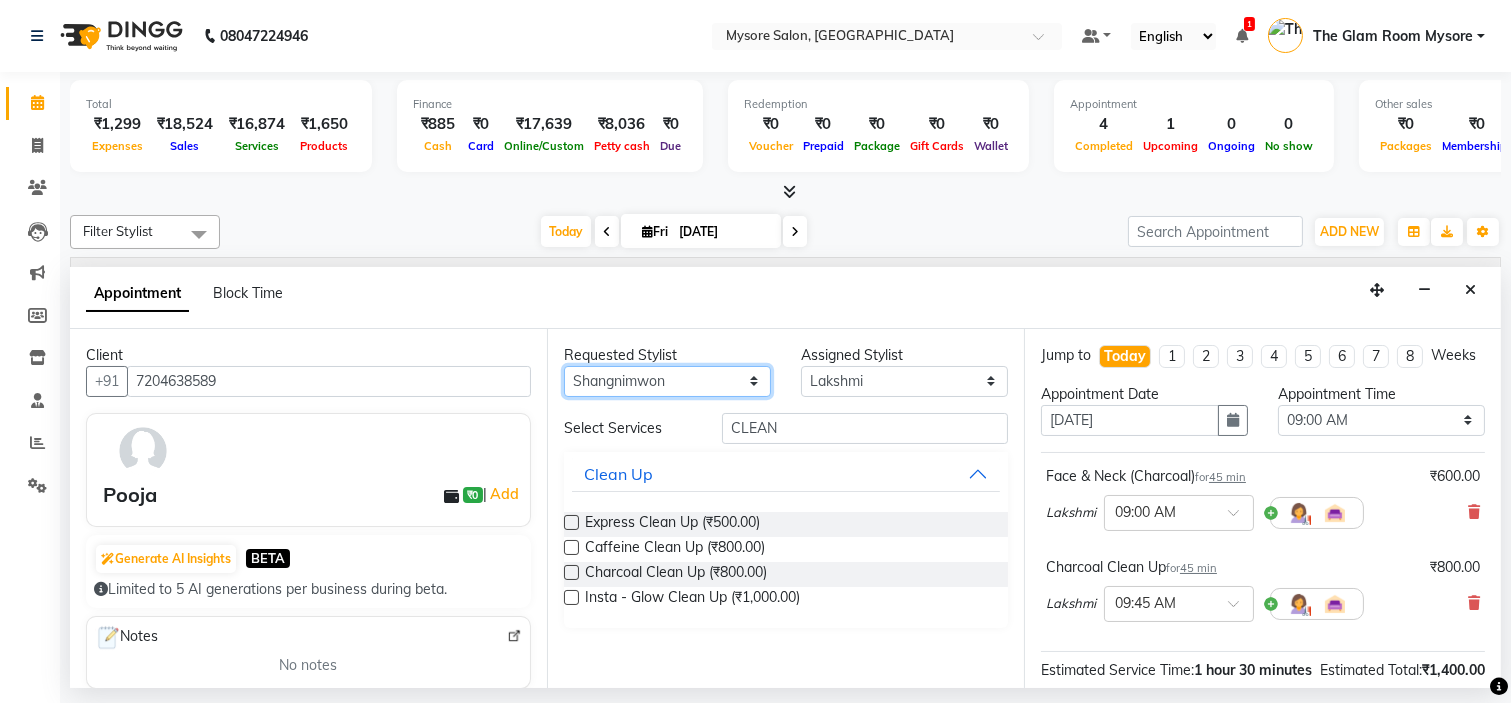 select on "84295" 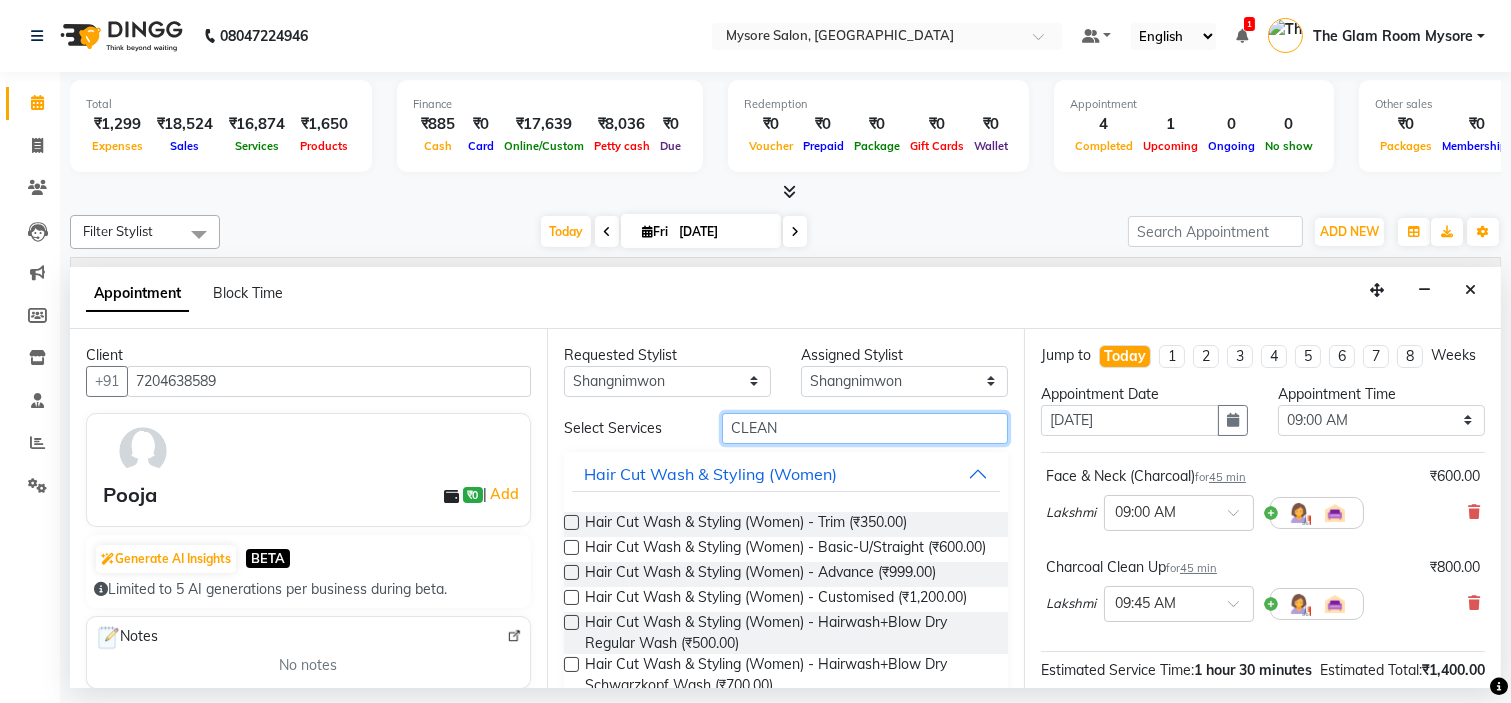 click on "CLEAN" at bounding box center (865, 428) 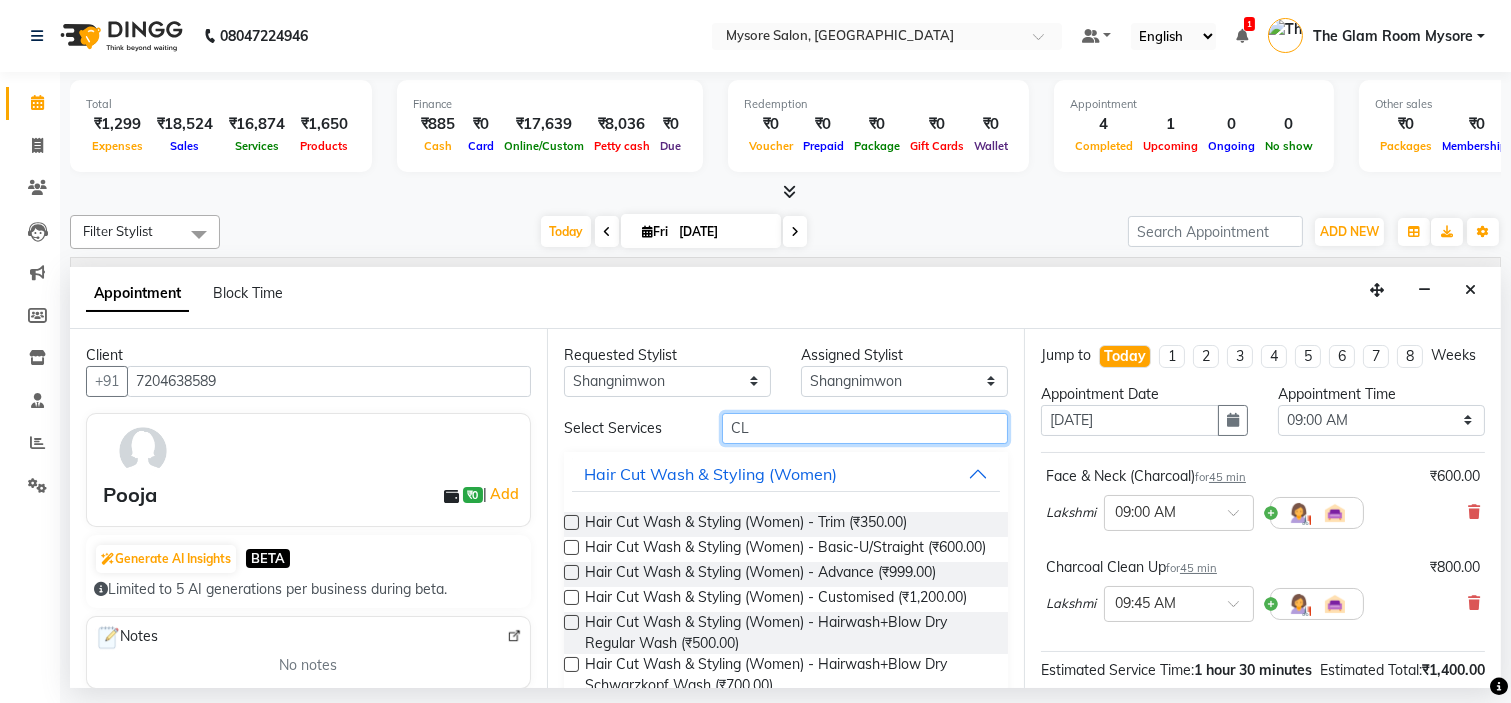 type on "C" 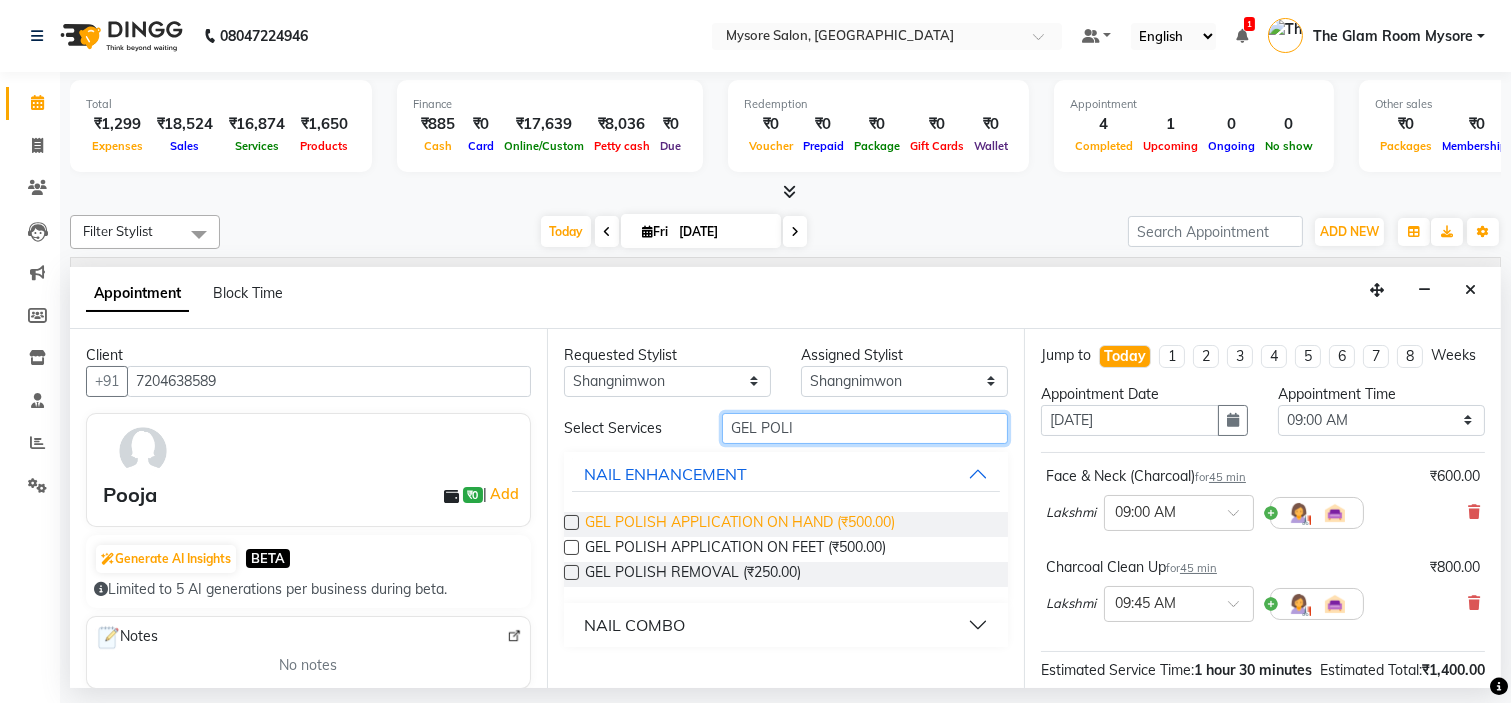 type on "GEL POLI" 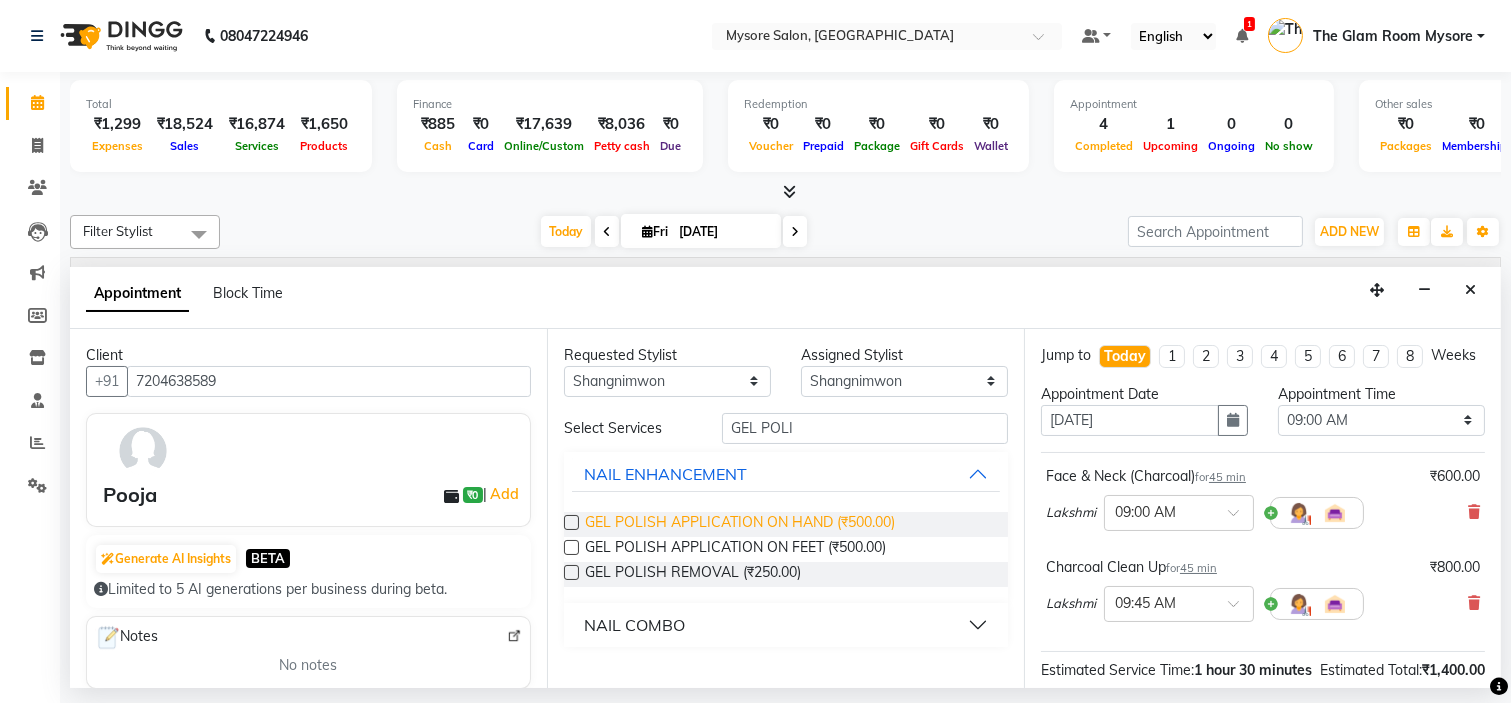 click on "GEL POLISH APPLICATION ON HAND (₹500.00)" at bounding box center [740, 524] 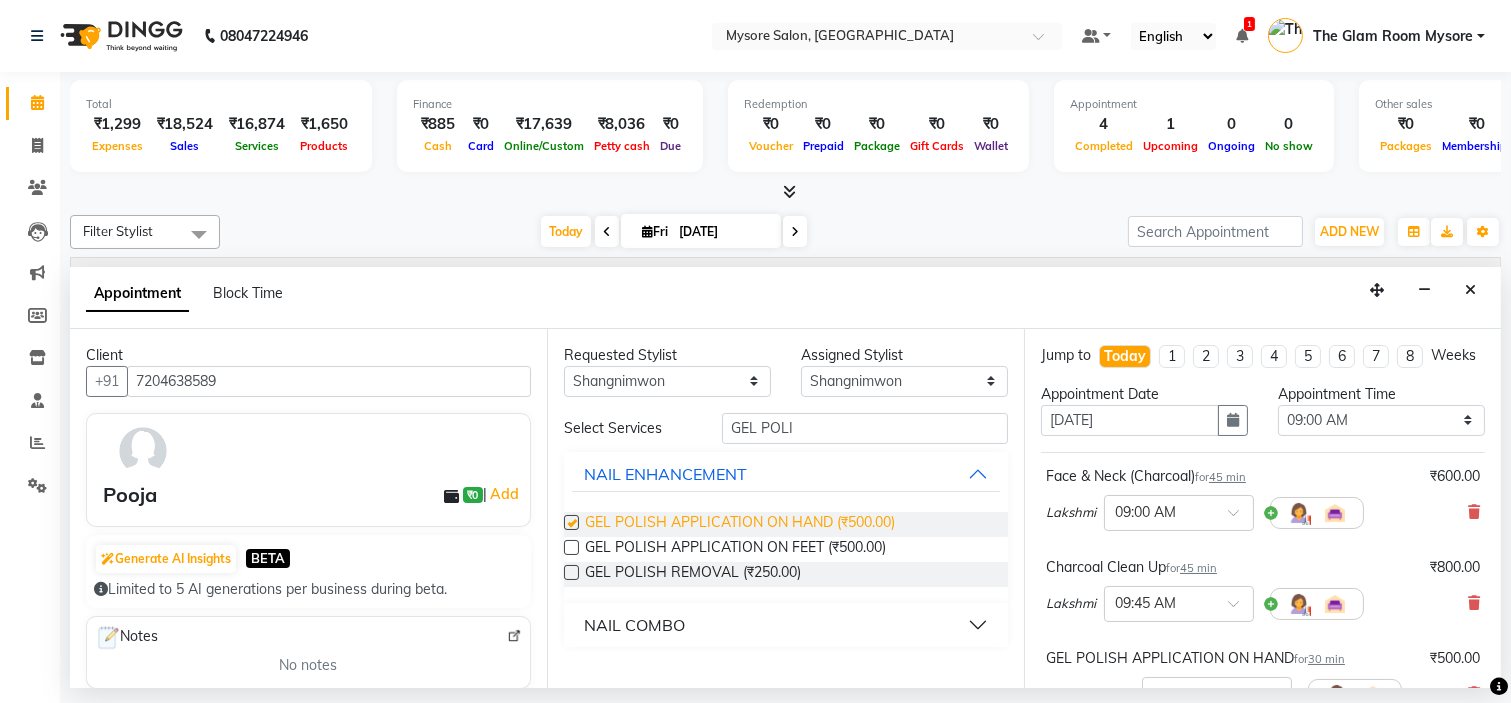 checkbox on "false" 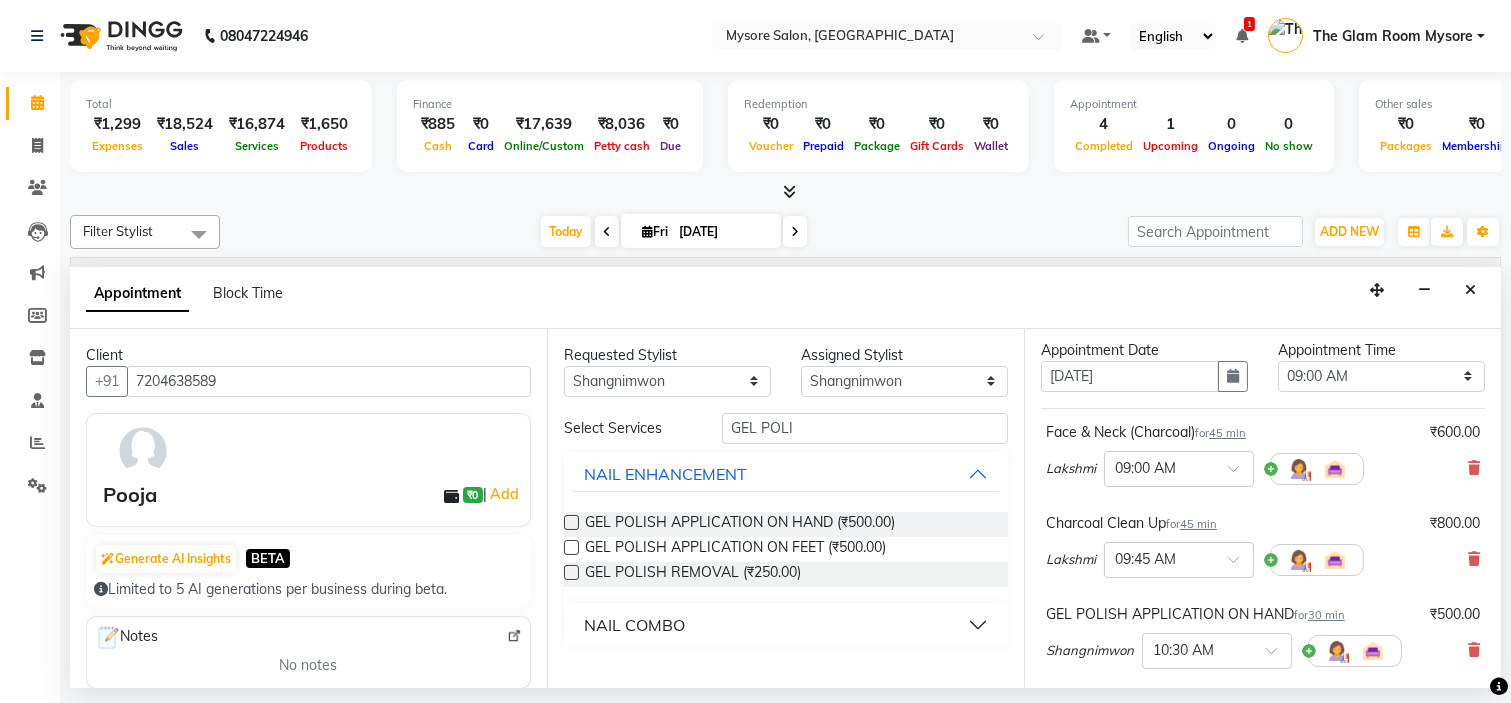 scroll, scrollTop: 88, scrollLeft: 0, axis: vertical 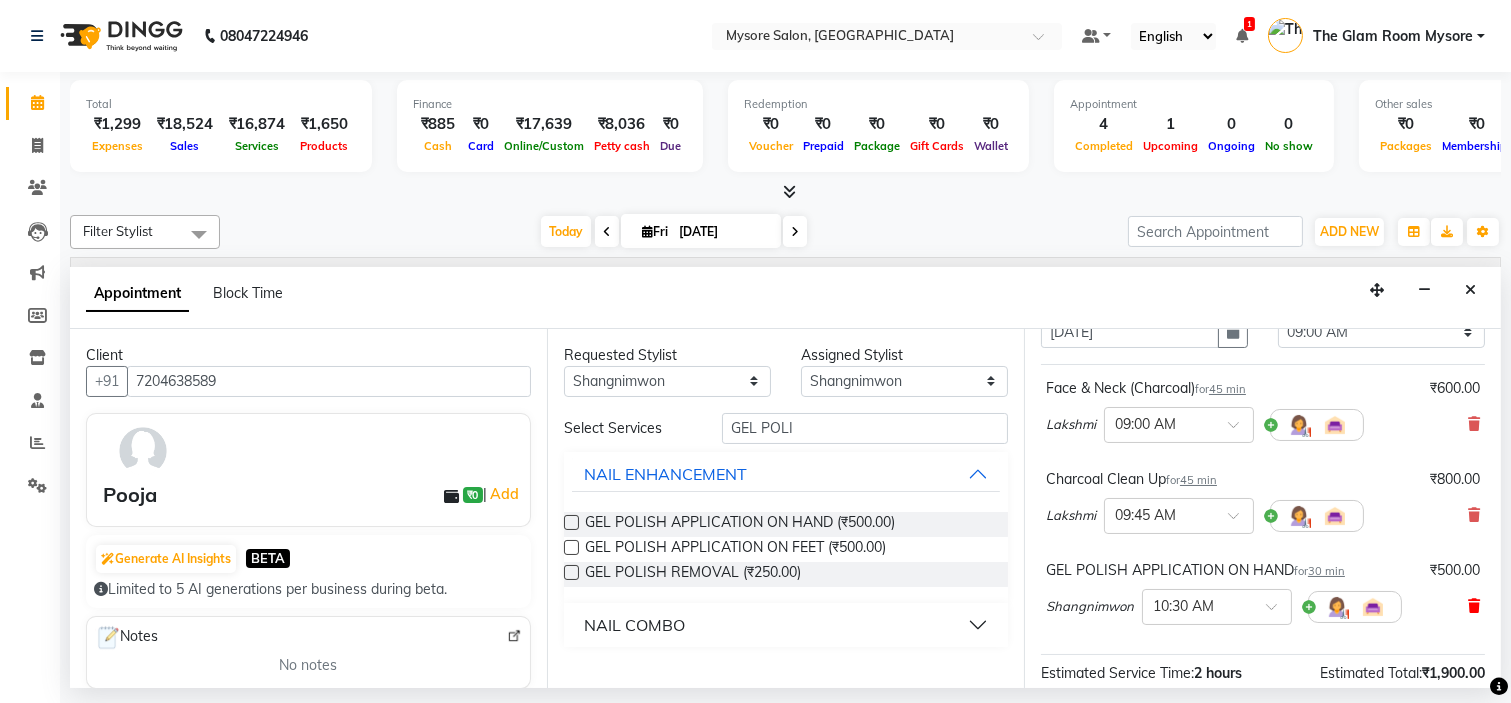 click at bounding box center (1474, 606) 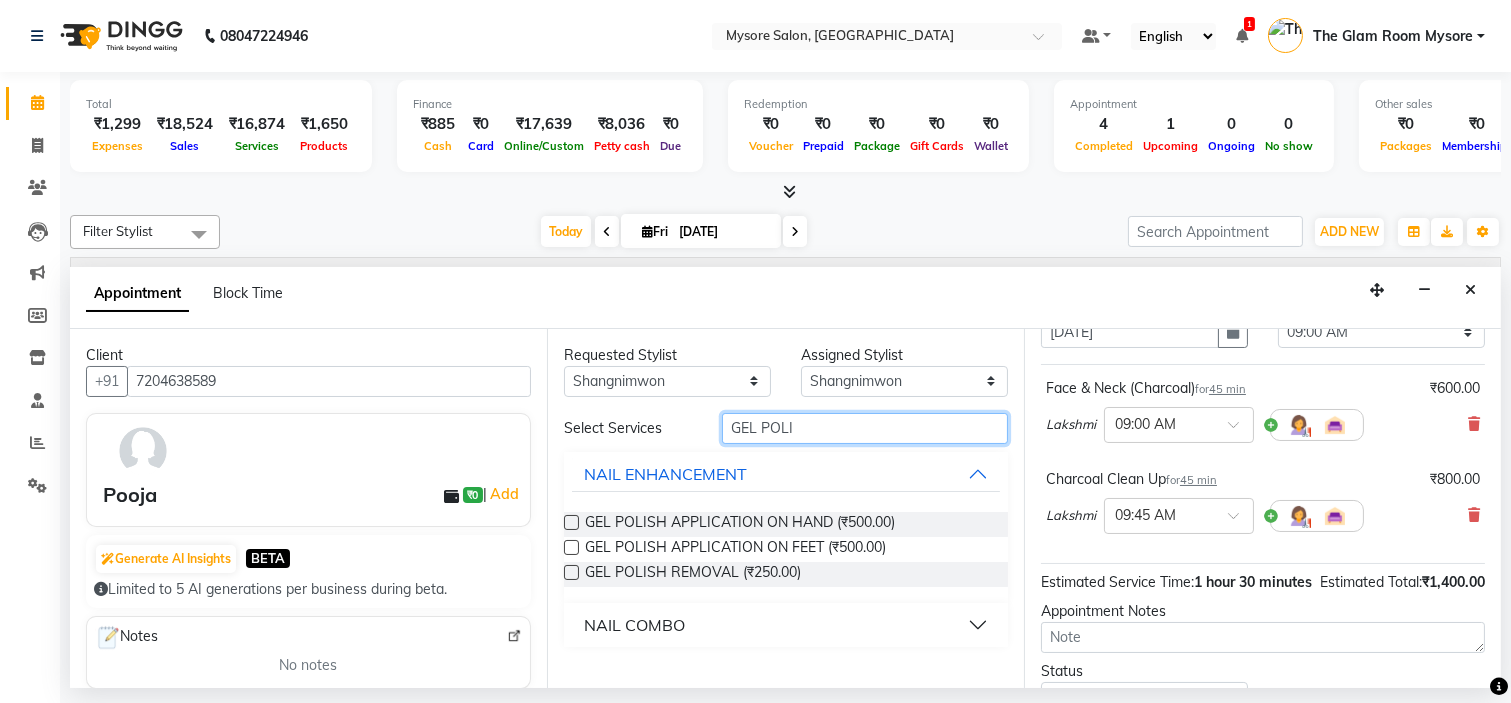 click on "GEL POLI" at bounding box center (865, 428) 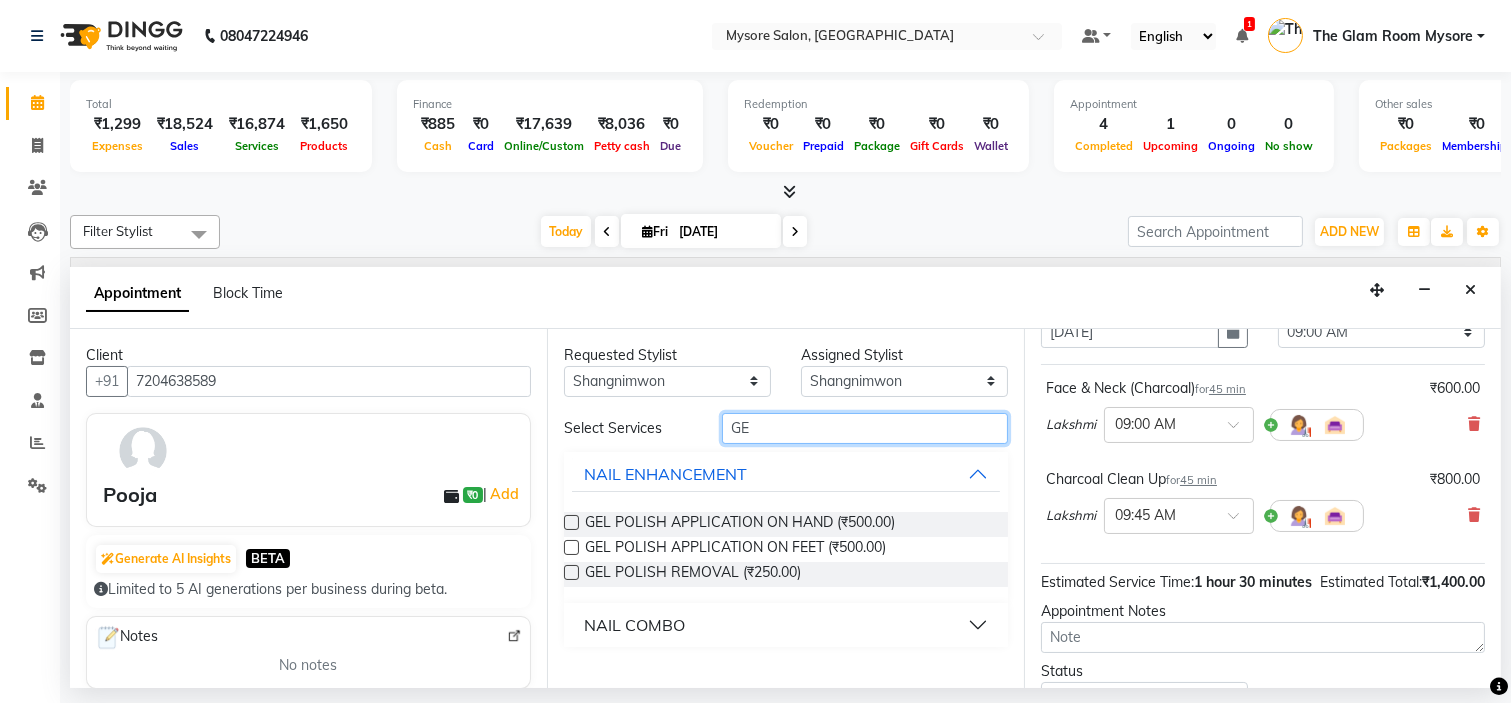 type on "G" 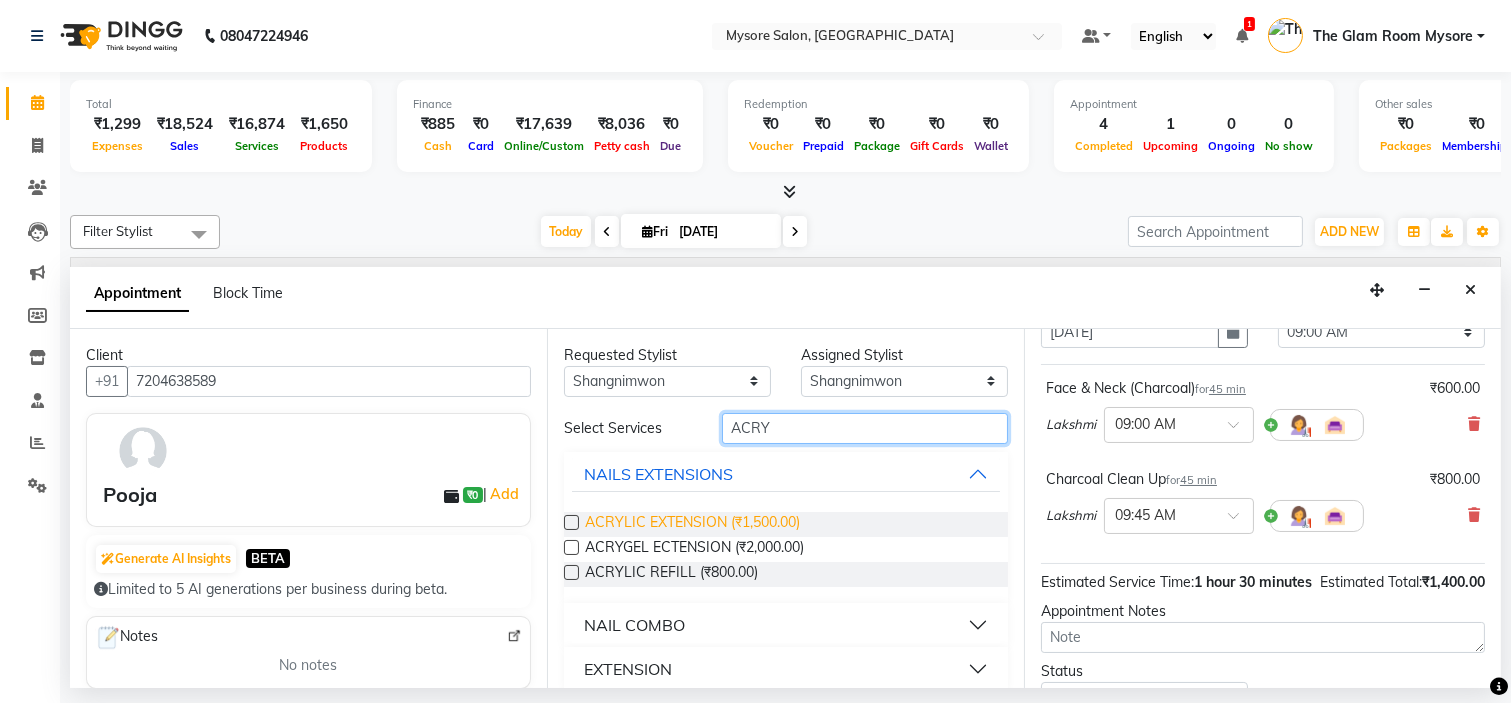 type on "ACRY" 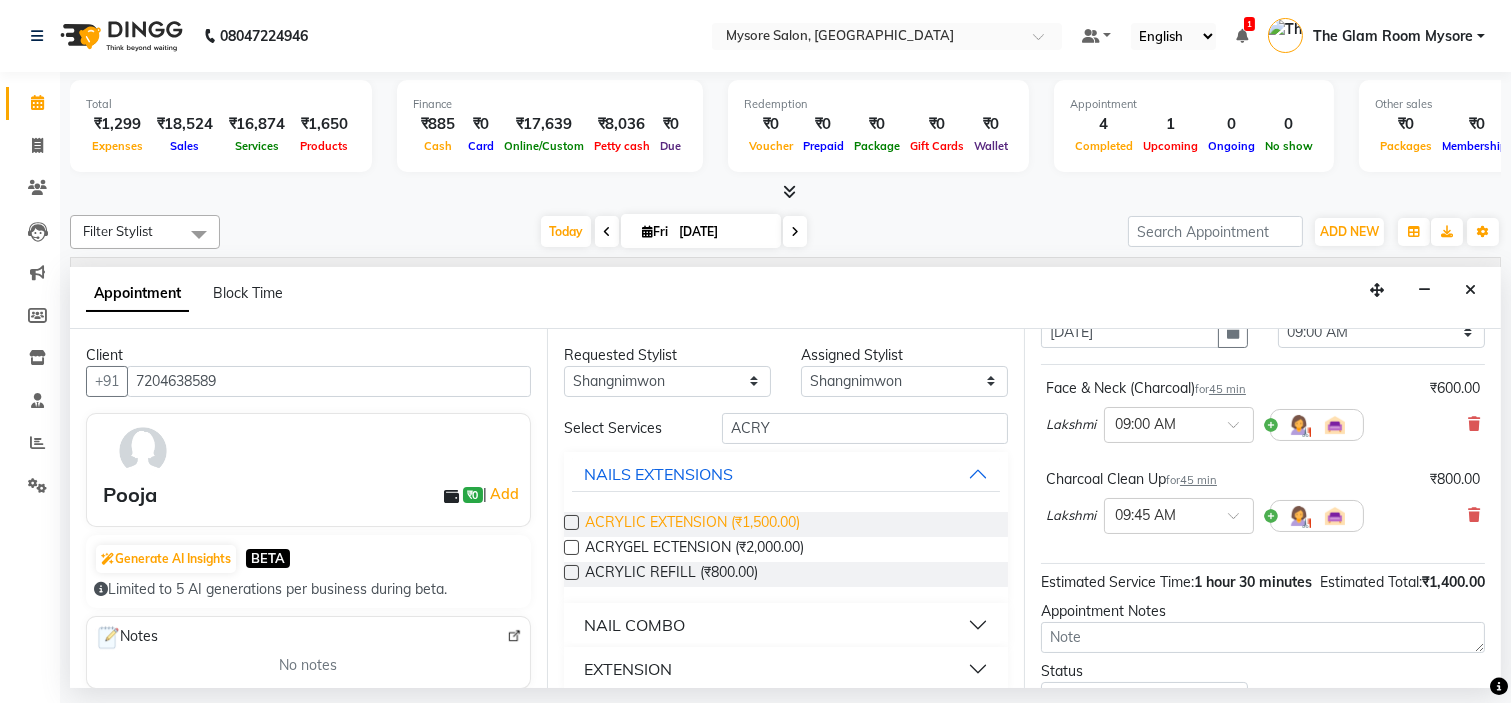 click on "ACRYLIC EXTENSION (₹1,500.00)" at bounding box center (692, 524) 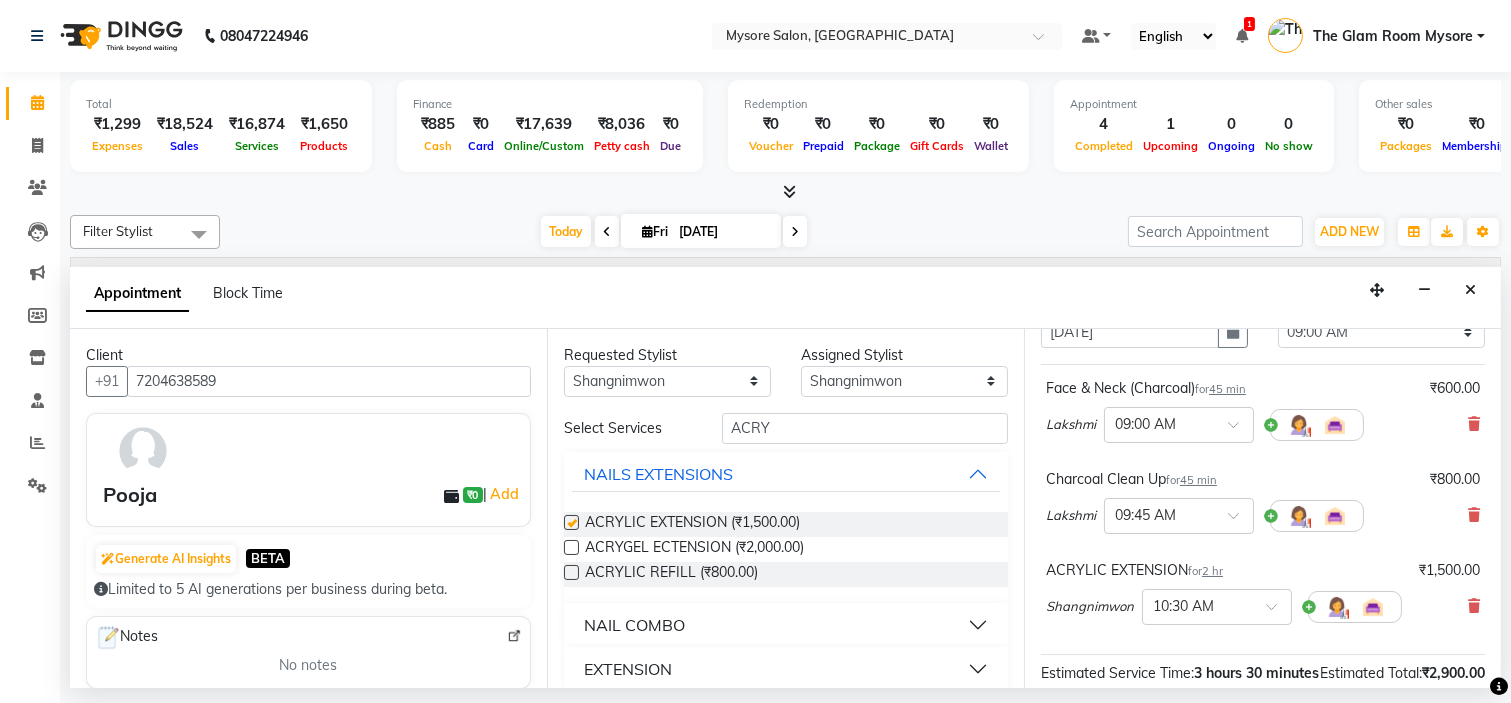 checkbox on "false" 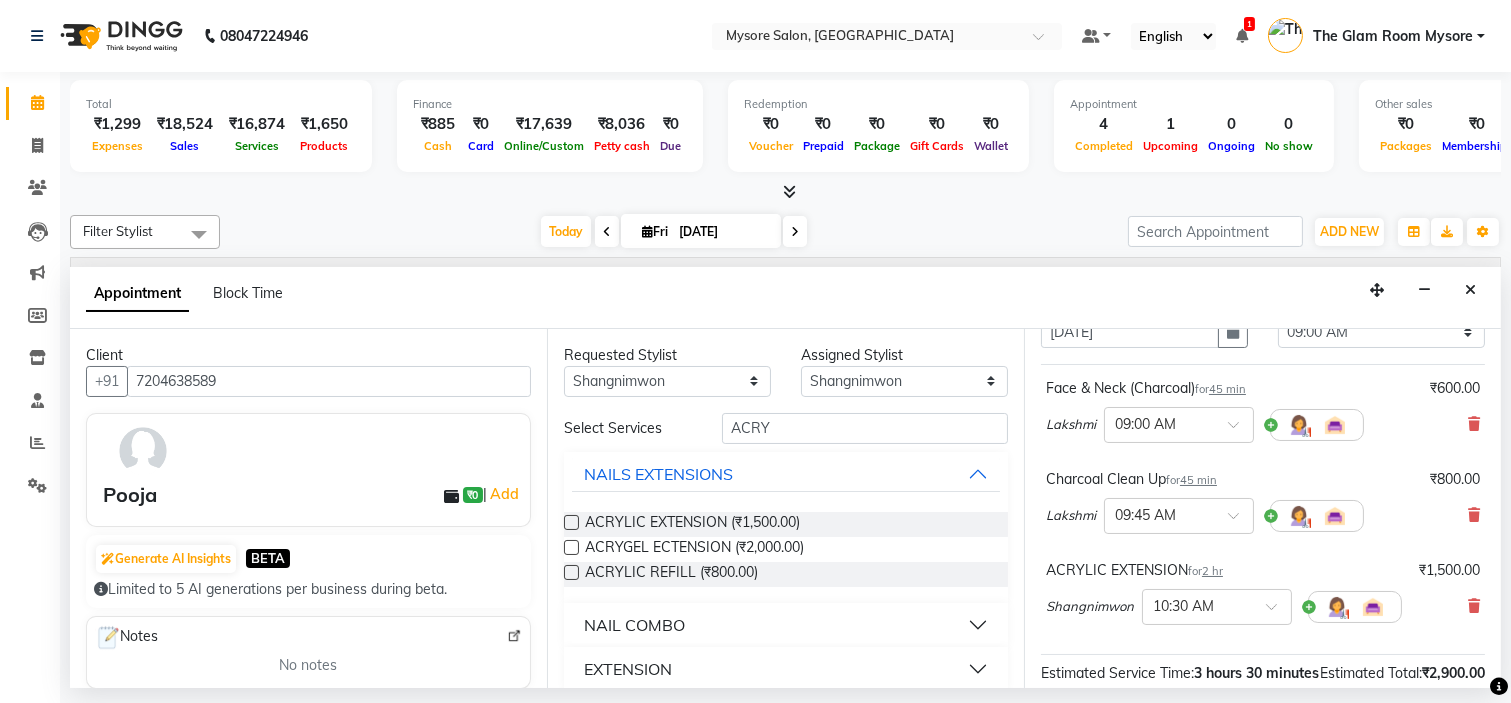 scroll, scrollTop: 52, scrollLeft: 0, axis: vertical 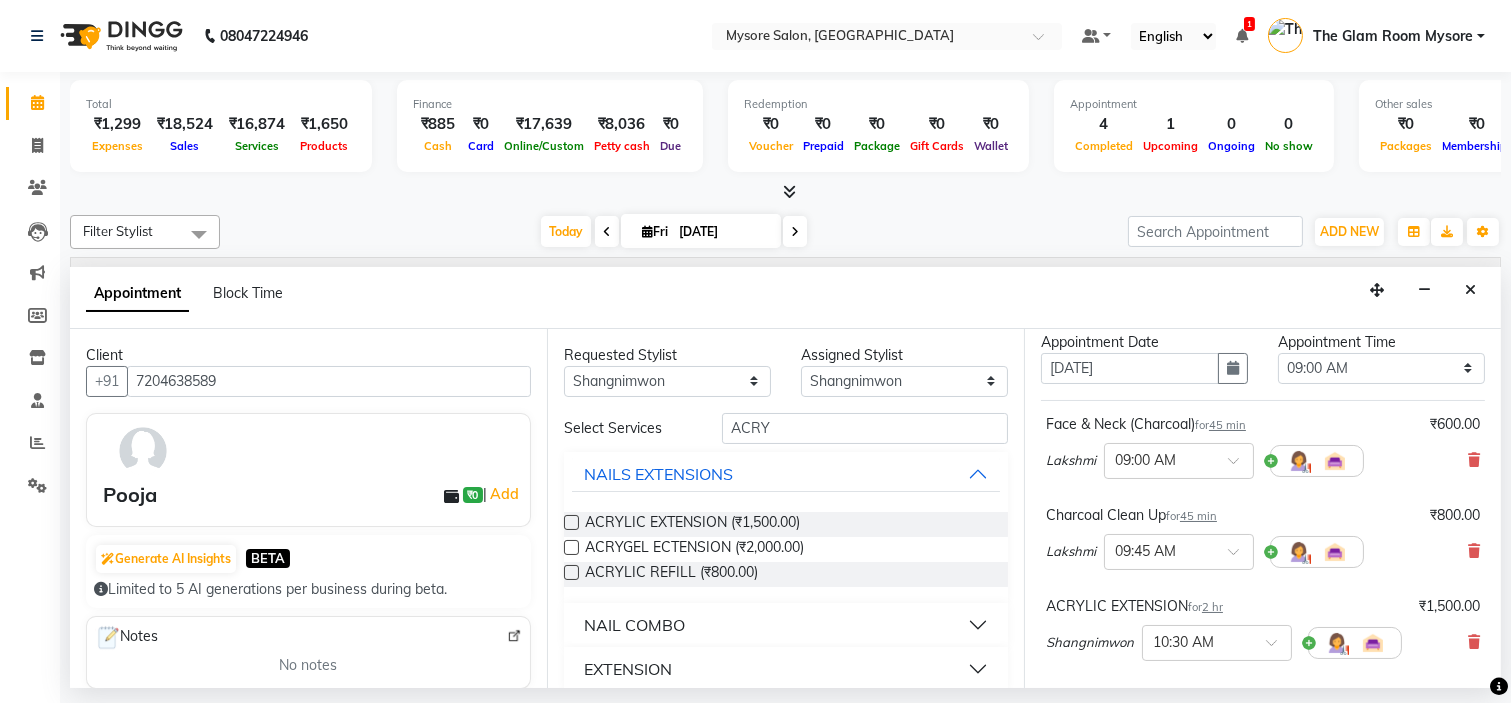 drag, startPoint x: 1343, startPoint y: 332, endPoint x: 1343, endPoint y: 352, distance: 20 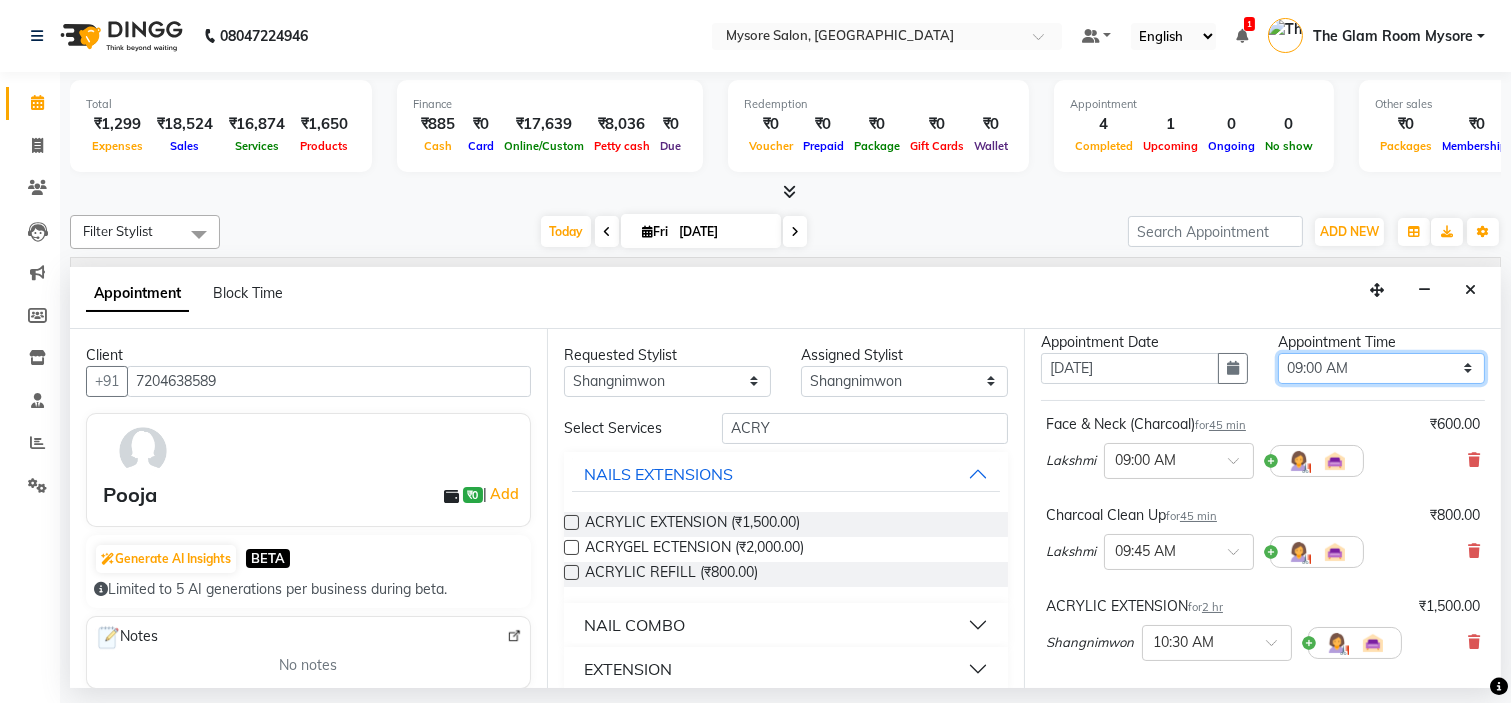 click on "Select 09:00 AM 09:15 AM 09:30 AM 09:45 AM 10:00 AM 10:15 AM 10:30 AM 10:45 AM 11:00 AM 11:15 AM 11:30 AM 11:45 AM 12:00 PM 12:15 PM 12:30 PM 12:45 PM 01:00 PM 01:15 PM 01:30 PM 01:45 PM 02:00 PM 02:15 PM 02:30 PM 02:45 PM 03:00 PM 03:15 PM 03:30 PM 03:45 PM 04:00 PM 04:15 PM 04:30 PM 04:45 PM 05:00 PM 05:15 PM 05:30 PM 05:45 PM 06:00 PM 06:15 PM 06:30 PM 06:45 PM 07:00 PM 07:15 PM 07:30 PM 07:45 PM 08:00 PM" at bounding box center [1381, 368] 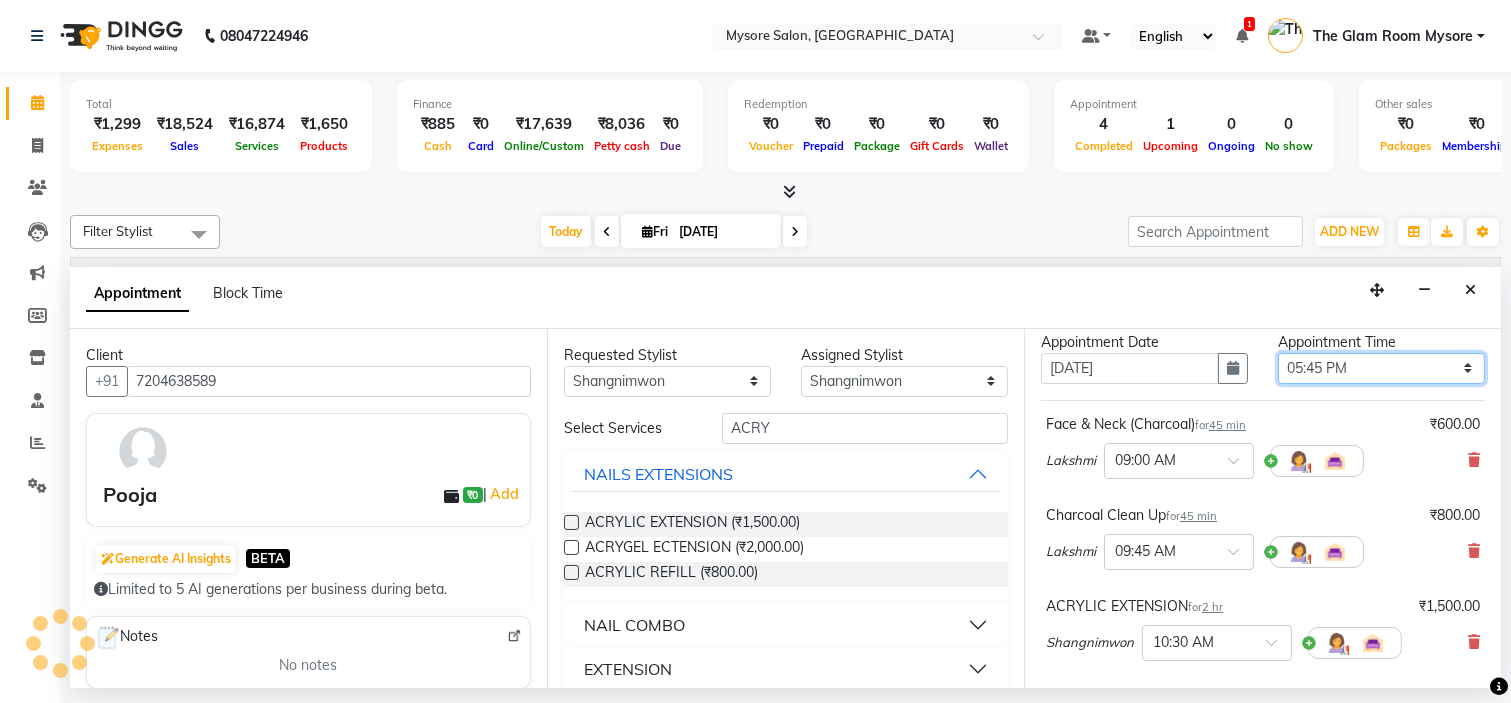 click on "Select 09:00 AM 09:15 AM 09:30 AM 09:45 AM 10:00 AM 10:15 AM 10:30 AM 10:45 AM 11:00 AM 11:15 AM 11:30 AM 11:45 AM 12:00 PM 12:15 PM 12:30 PM 12:45 PM 01:00 PM 01:15 PM 01:30 PM 01:45 PM 02:00 PM 02:15 PM 02:30 PM 02:45 PM 03:00 PM 03:15 PM 03:30 PM 03:45 PM 04:00 PM 04:15 PM 04:30 PM 04:45 PM 05:00 PM 05:15 PM 05:30 PM 05:45 PM 06:00 PM 06:15 PM 06:30 PM 06:45 PM 07:00 PM 07:15 PM 07:30 PM 07:45 PM 08:00 PM" at bounding box center [1381, 368] 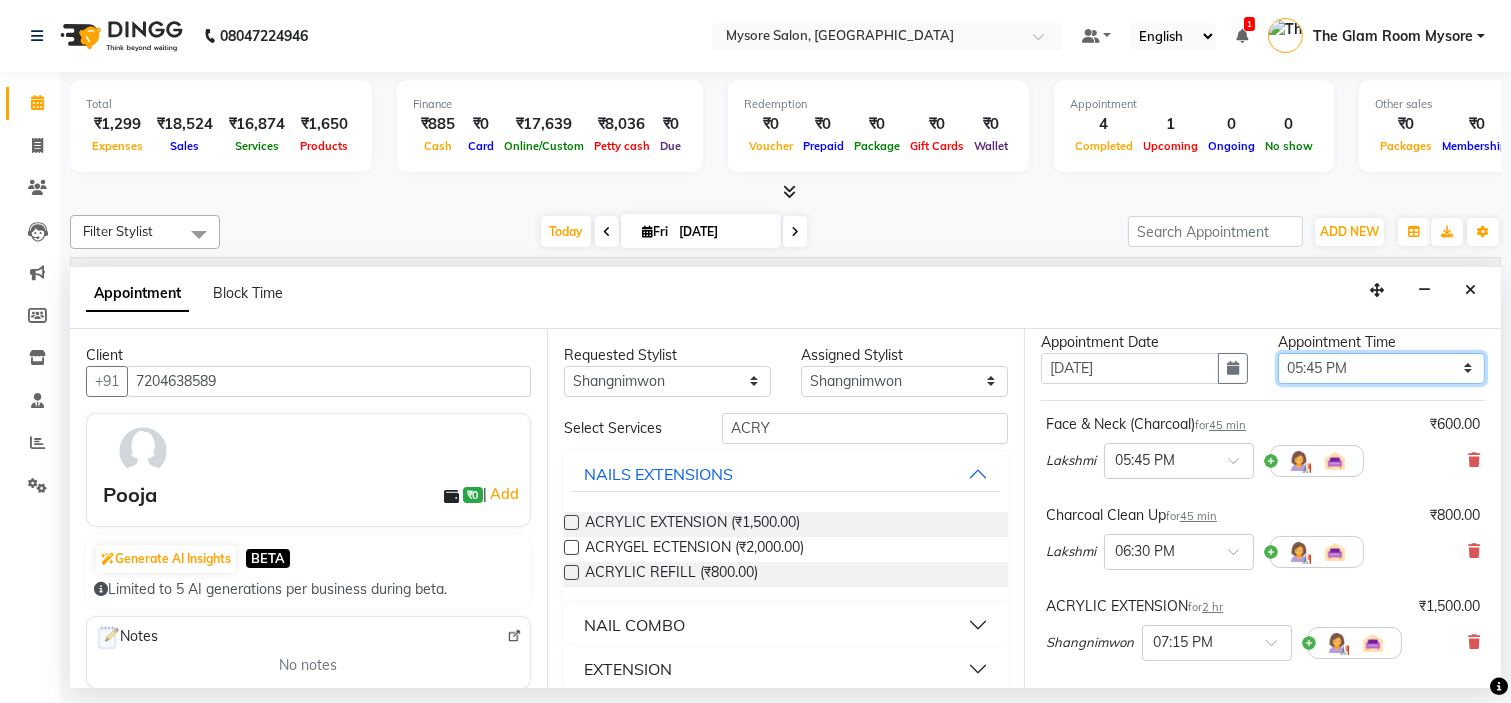 click on "Select 09:00 AM 09:15 AM 09:30 AM 09:45 AM 10:00 AM 10:15 AM 10:30 AM 10:45 AM 11:00 AM 11:15 AM 11:30 AM 11:45 AM 12:00 PM 12:15 PM 12:30 PM 12:45 PM 01:00 PM 01:15 PM 01:30 PM 01:45 PM 02:00 PM 02:15 PM 02:30 PM 02:45 PM 03:00 PM 03:15 PM 03:30 PM 03:45 PM 04:00 PM 04:15 PM 04:30 PM 04:45 PM 05:00 PM 05:15 PM 05:30 PM 05:45 PM 06:00 PM 06:15 PM 06:30 PM 06:45 PM 07:00 PM 07:15 PM 07:30 PM 07:45 PM 08:00 PM" at bounding box center (1381, 368) 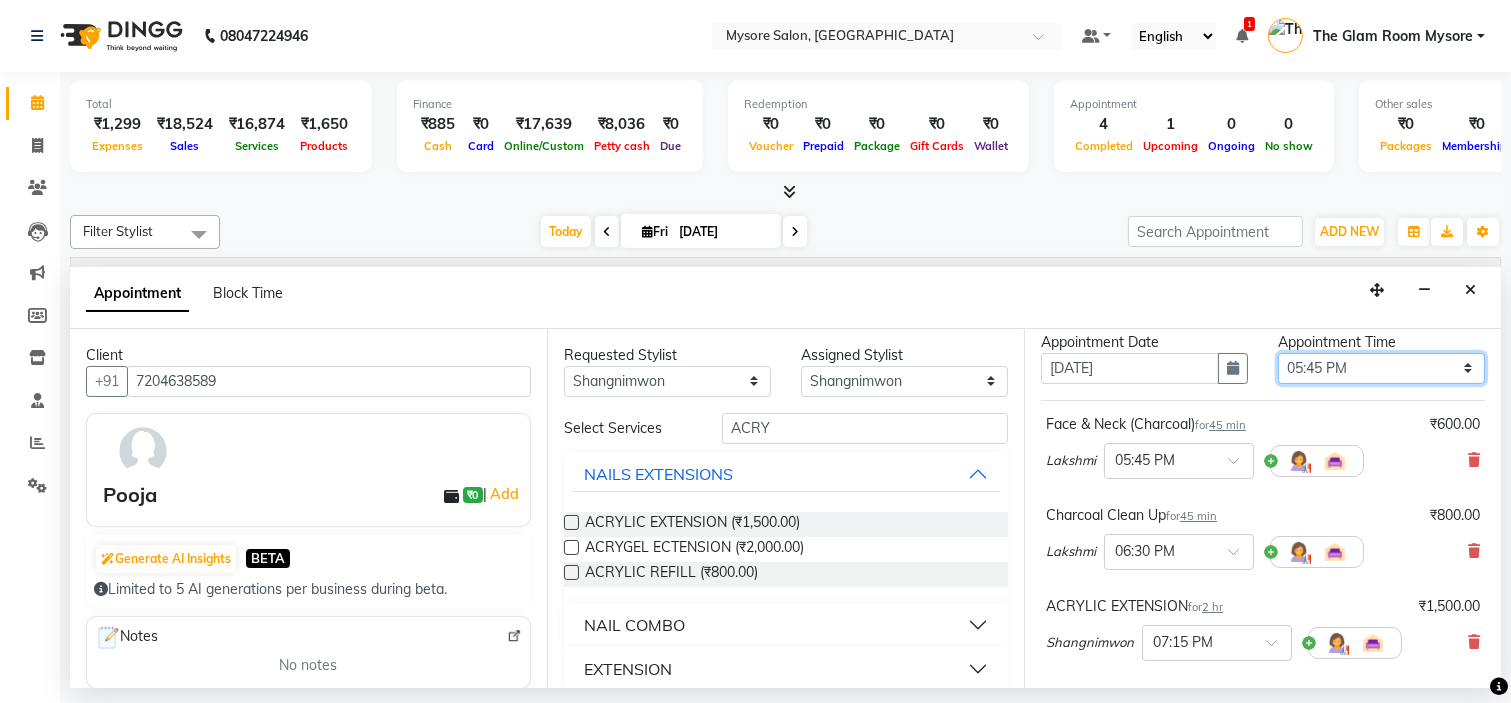 select on "1080" 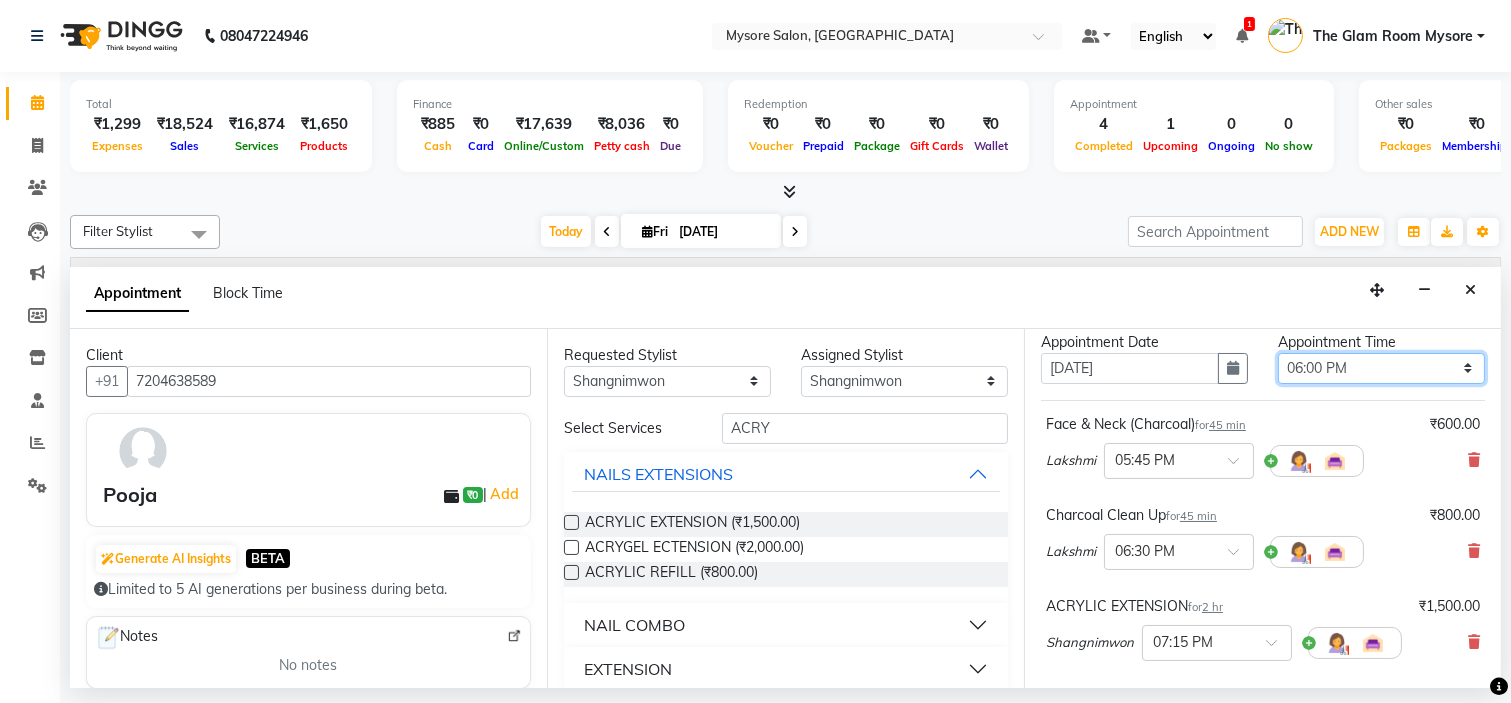 click on "Select 09:00 AM 09:15 AM 09:30 AM 09:45 AM 10:00 AM 10:15 AM 10:30 AM 10:45 AM 11:00 AM 11:15 AM 11:30 AM 11:45 AM 12:00 PM 12:15 PM 12:30 PM 12:45 PM 01:00 PM 01:15 PM 01:30 PM 01:45 PM 02:00 PM 02:15 PM 02:30 PM 02:45 PM 03:00 PM 03:15 PM 03:30 PM 03:45 PM 04:00 PM 04:15 PM 04:30 PM 04:45 PM 05:00 PM 05:15 PM 05:30 PM 05:45 PM 06:00 PM 06:15 PM 06:30 PM 06:45 PM 07:00 PM 07:15 PM 07:30 PM 07:45 PM 08:00 PM" at bounding box center (1381, 368) 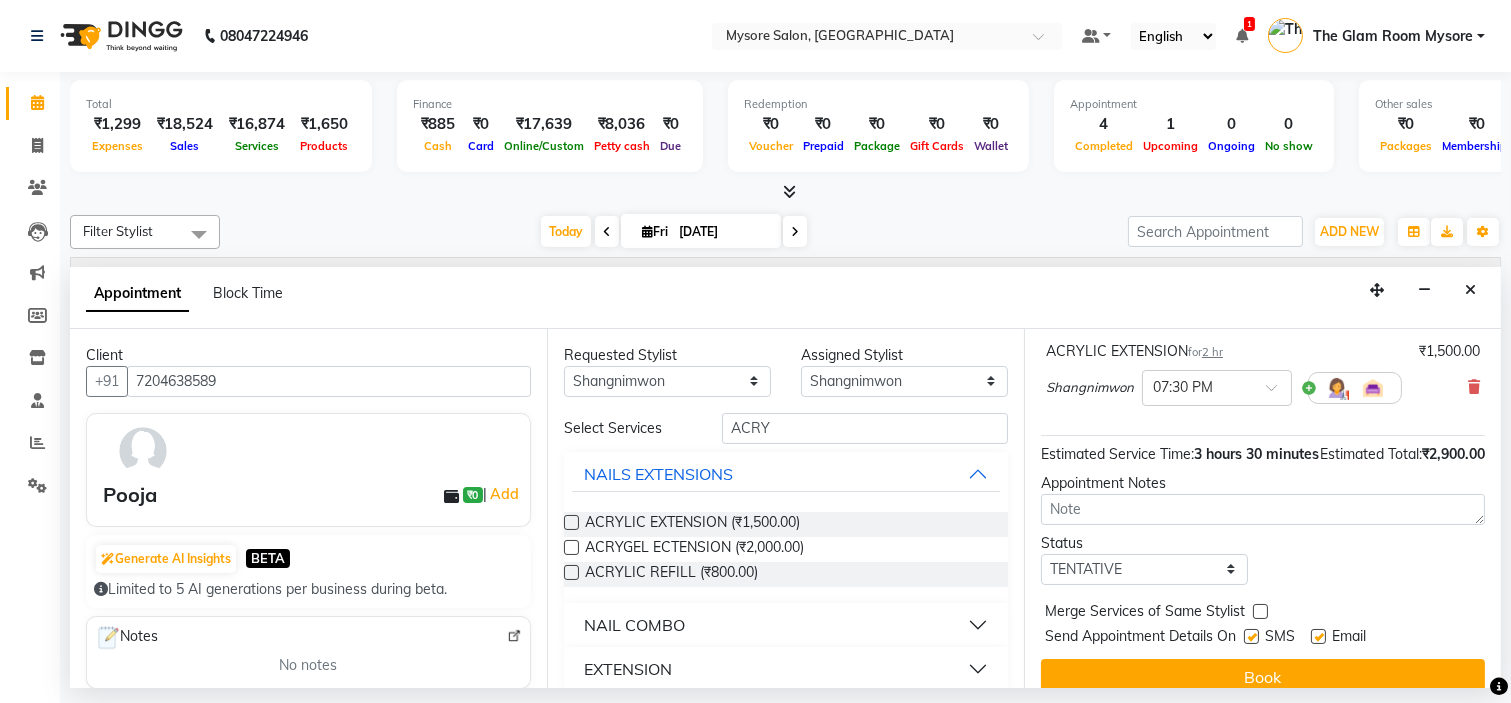 scroll, scrollTop: 366, scrollLeft: 0, axis: vertical 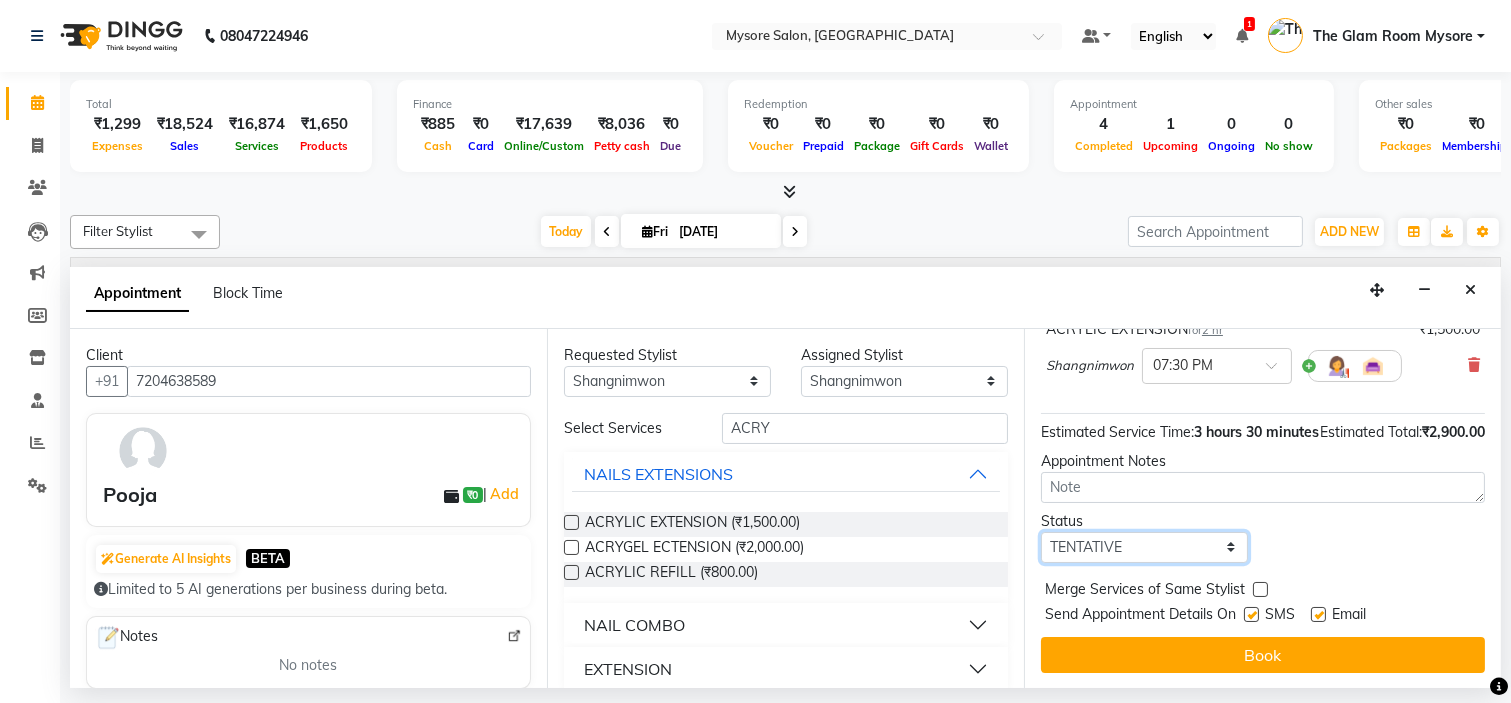 click on "Select TENTATIVE CONFIRM CHECK-IN UPCOMING" at bounding box center (1144, 547) 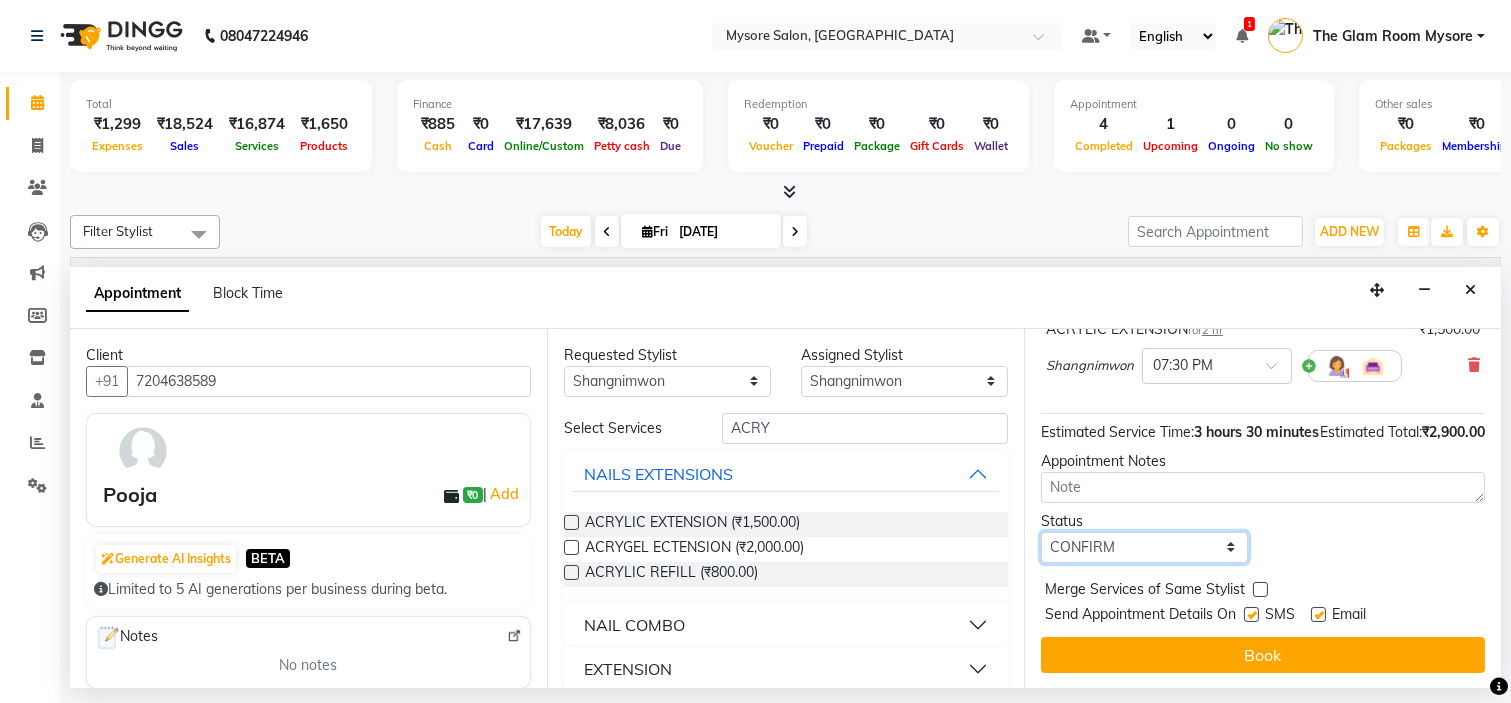 click on "Select TENTATIVE CONFIRM CHECK-IN UPCOMING" at bounding box center [1144, 547] 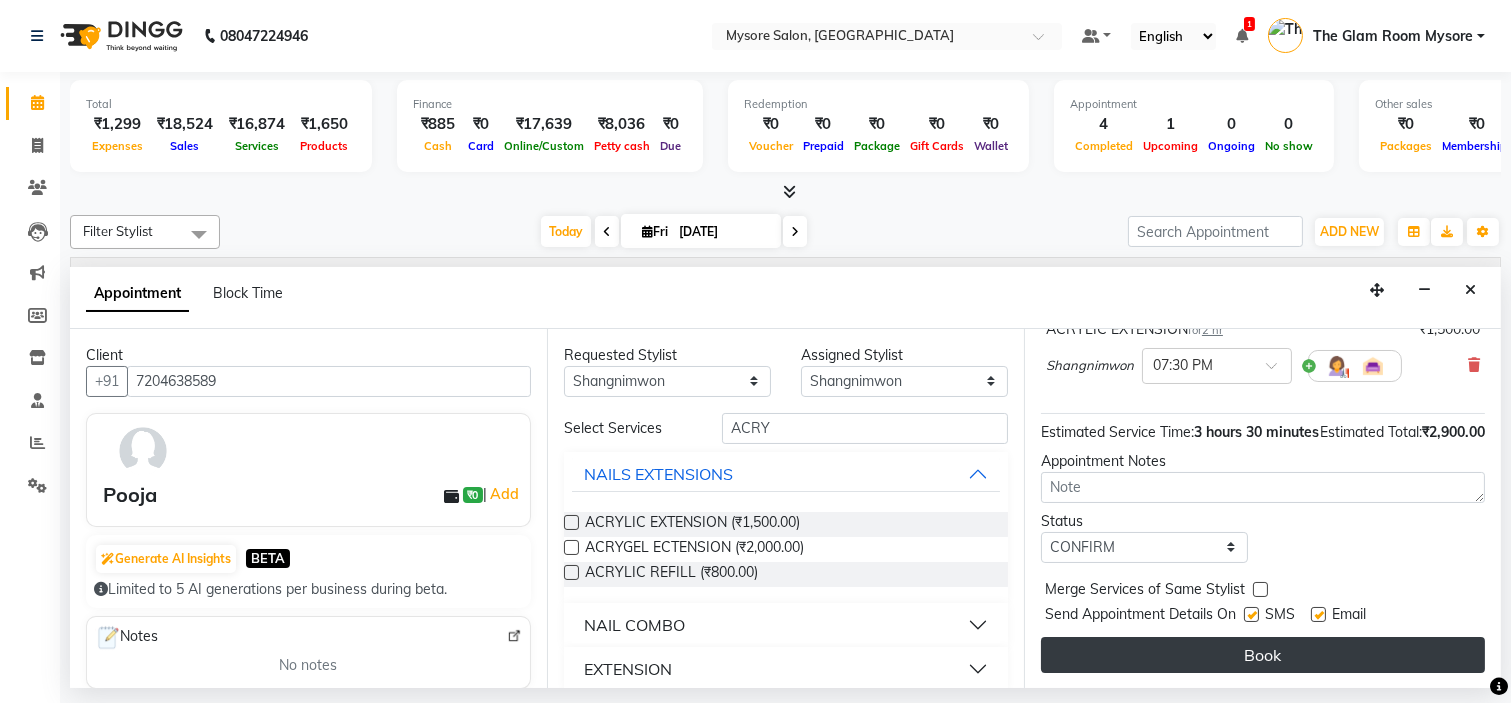 click on "Book" at bounding box center [1263, 655] 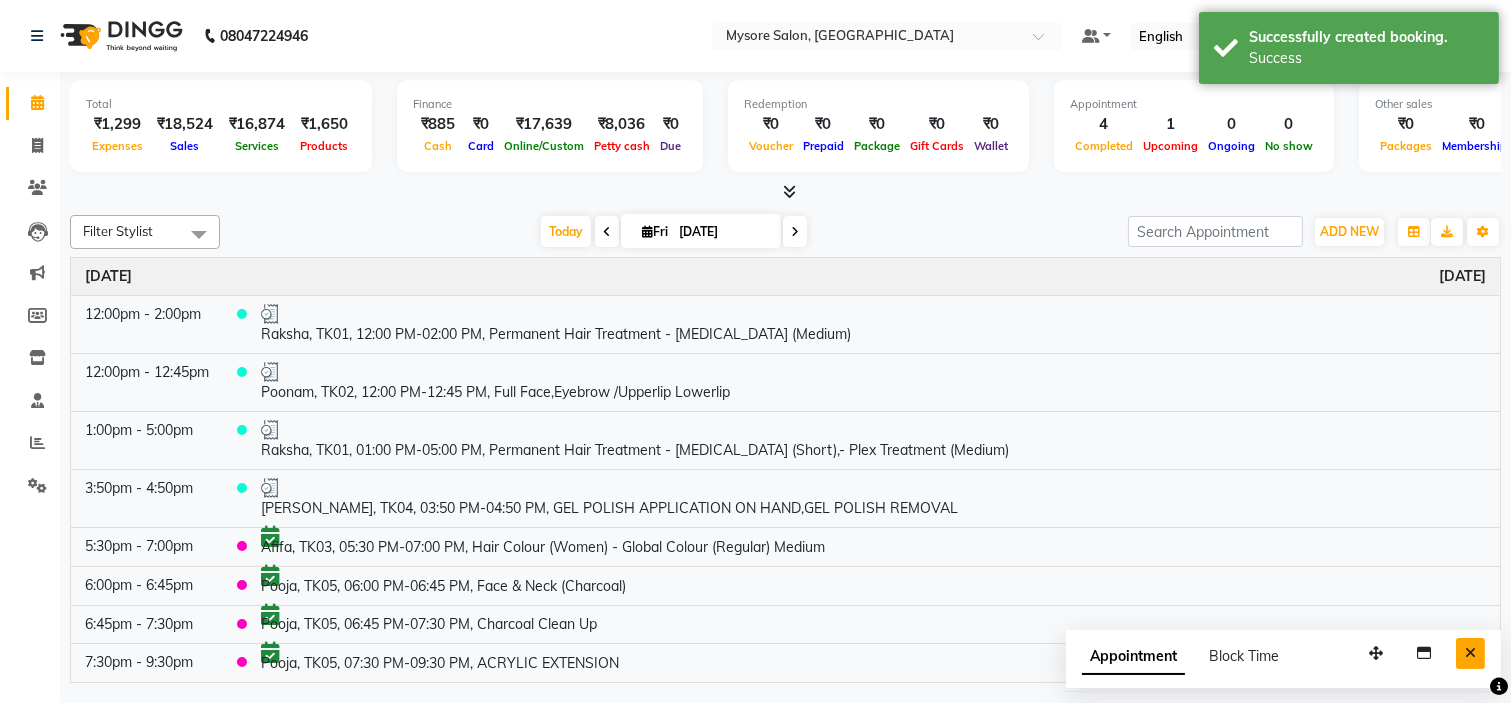 click at bounding box center [1470, 653] 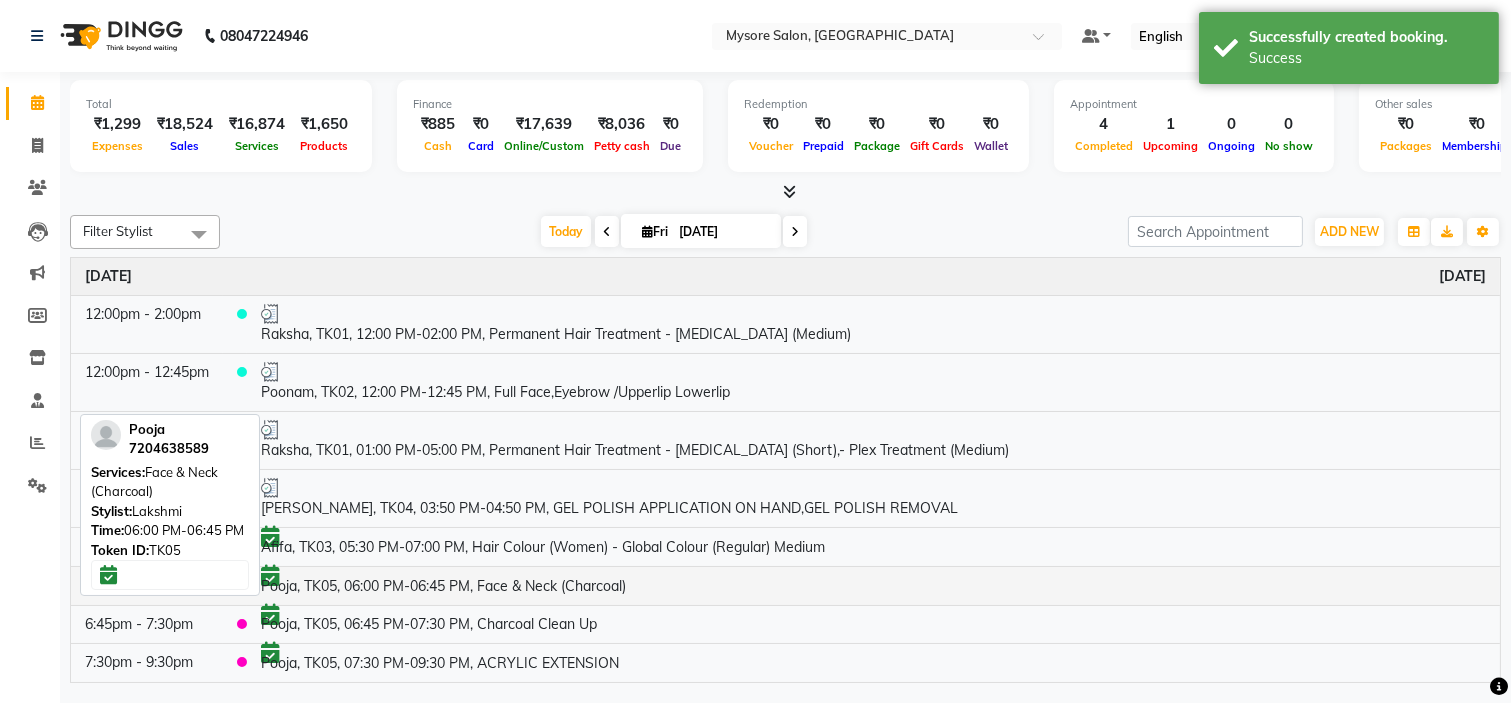 click on "Pooja, TK05, 06:00 PM-06:45 PM, Face & Neck (Charcoal)" at bounding box center (873, 585) 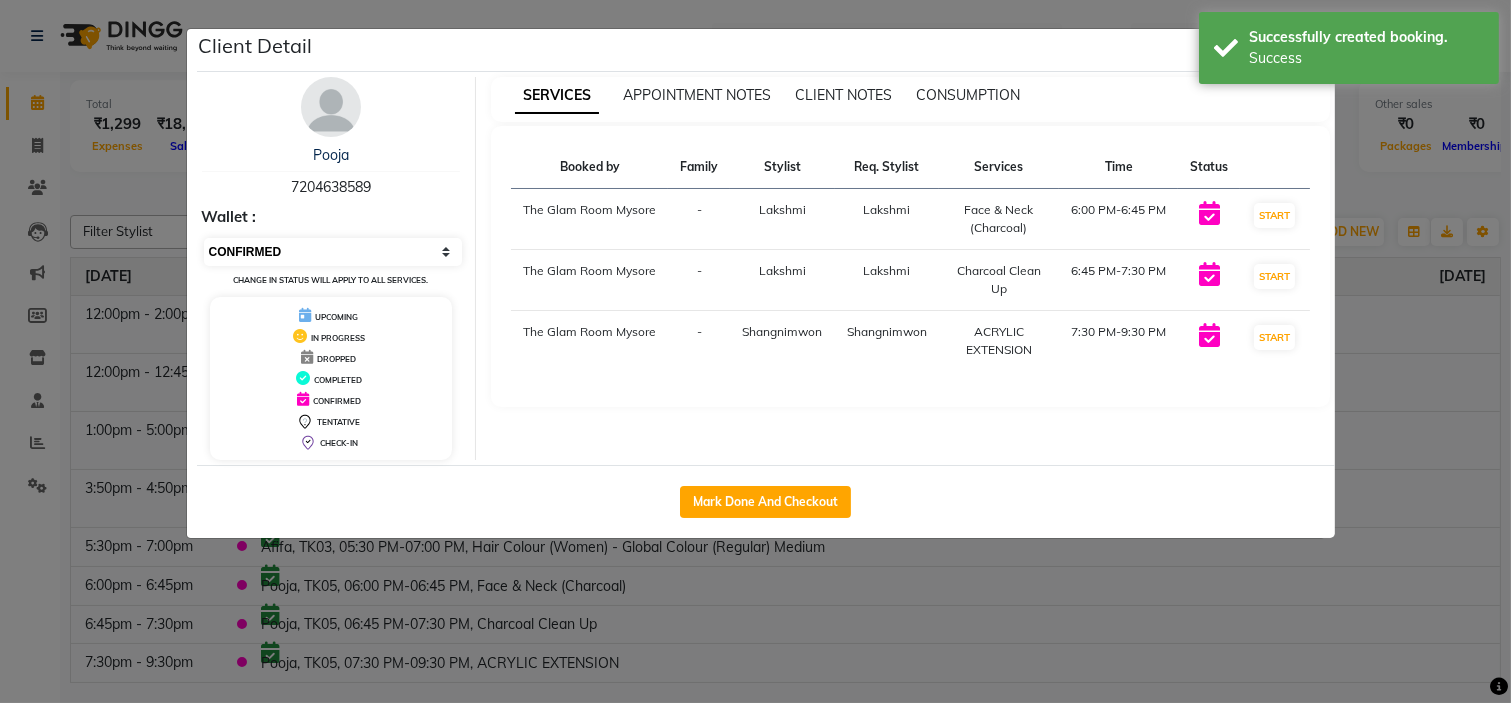 click on "Select IN SERVICE CONFIRMED TENTATIVE CHECK IN MARK DONE DROPPED UPCOMING" at bounding box center (333, 252) 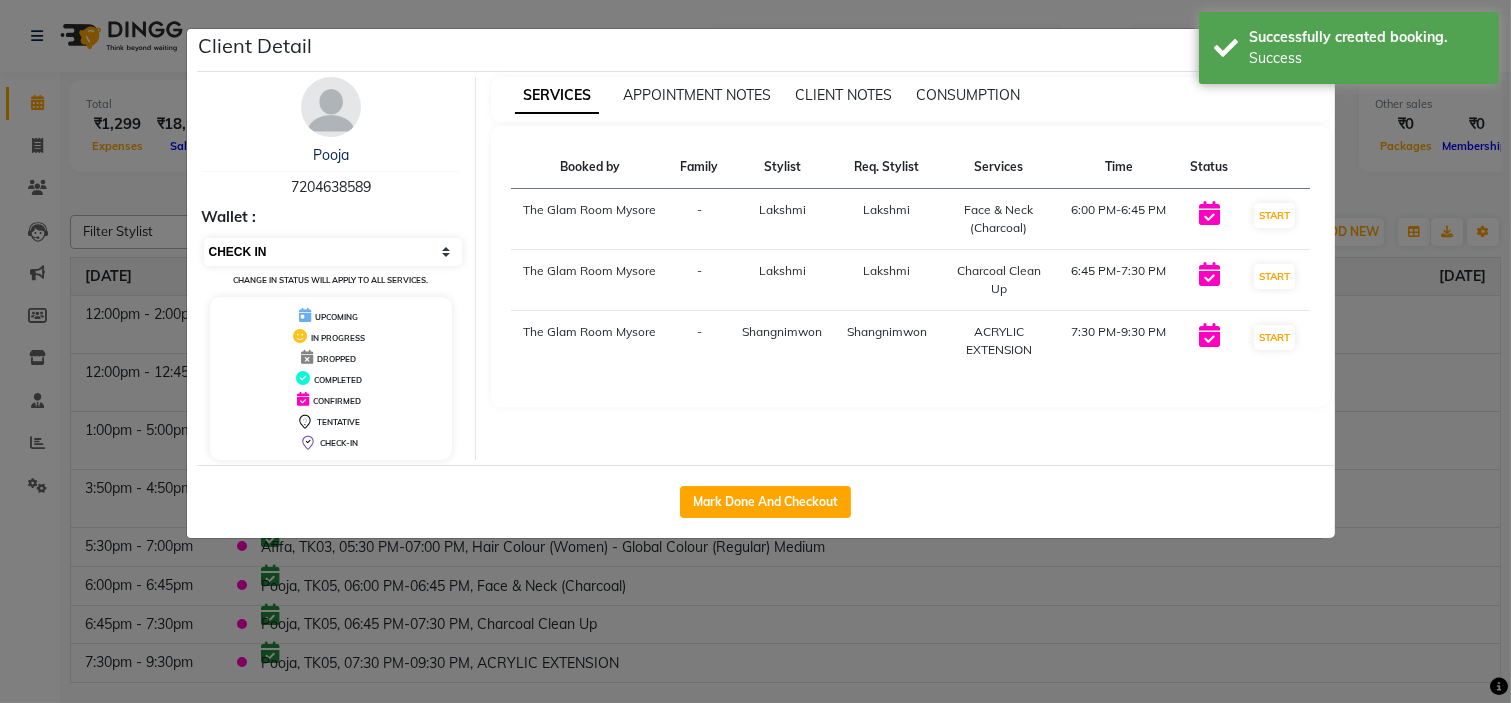 click on "Select IN SERVICE CONFIRMED TENTATIVE CHECK IN MARK DONE DROPPED UPCOMING" at bounding box center [333, 252] 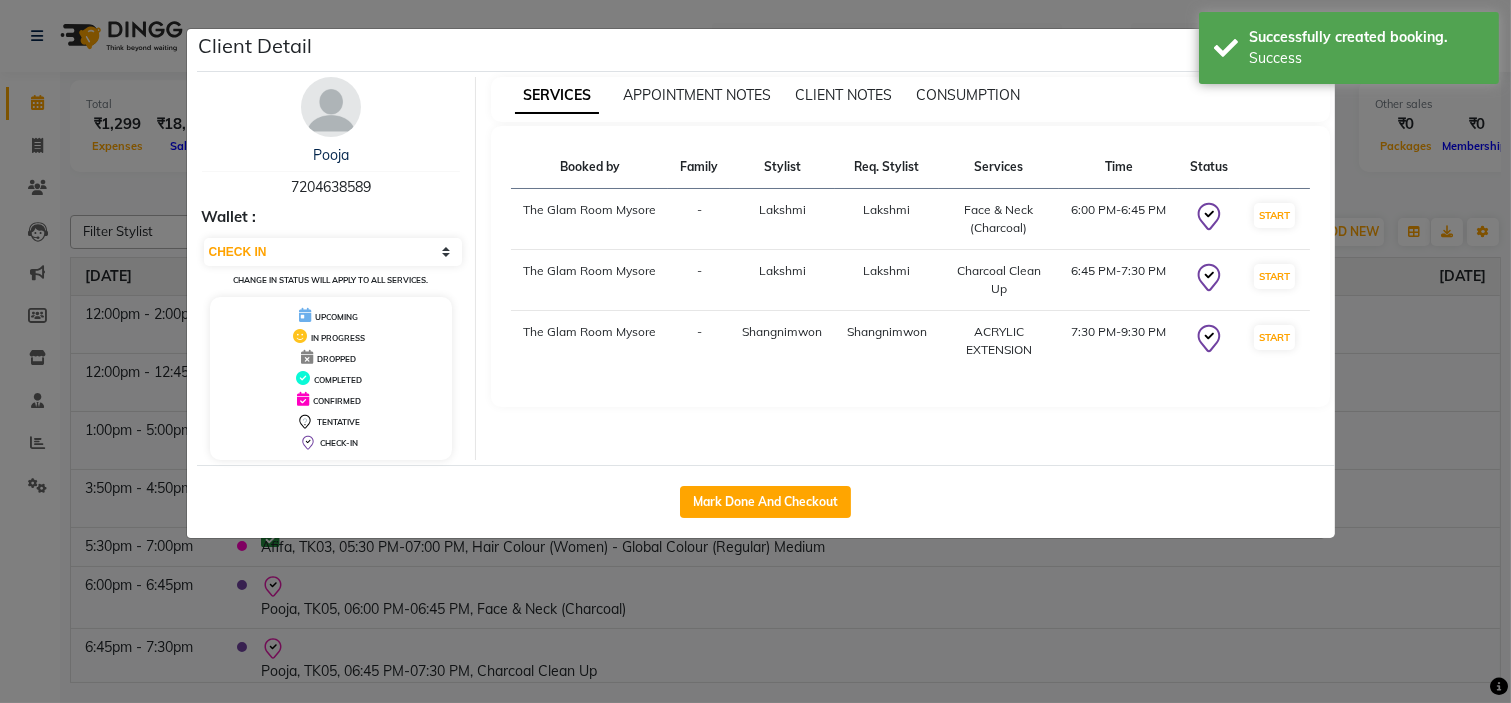click on "Client Detail" 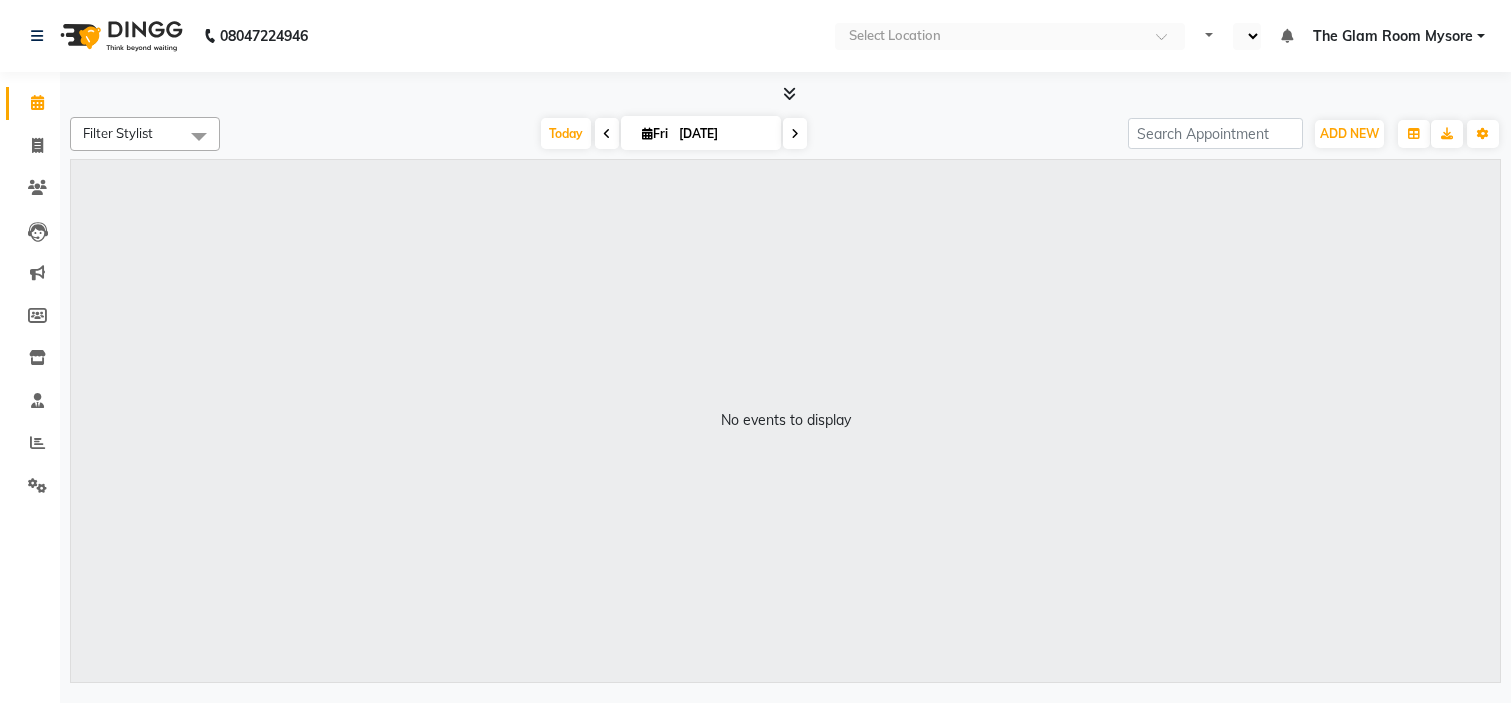 scroll, scrollTop: 0, scrollLeft: 0, axis: both 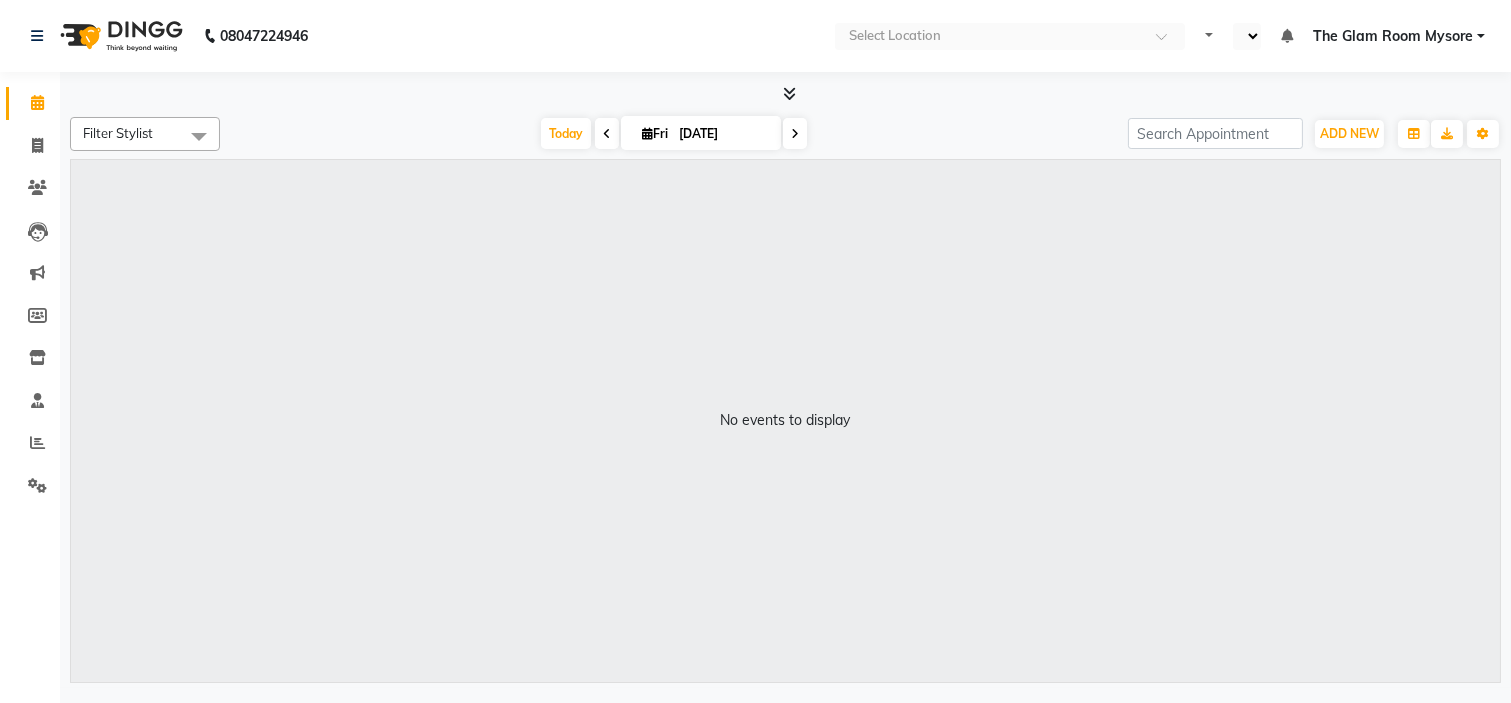 select on "en" 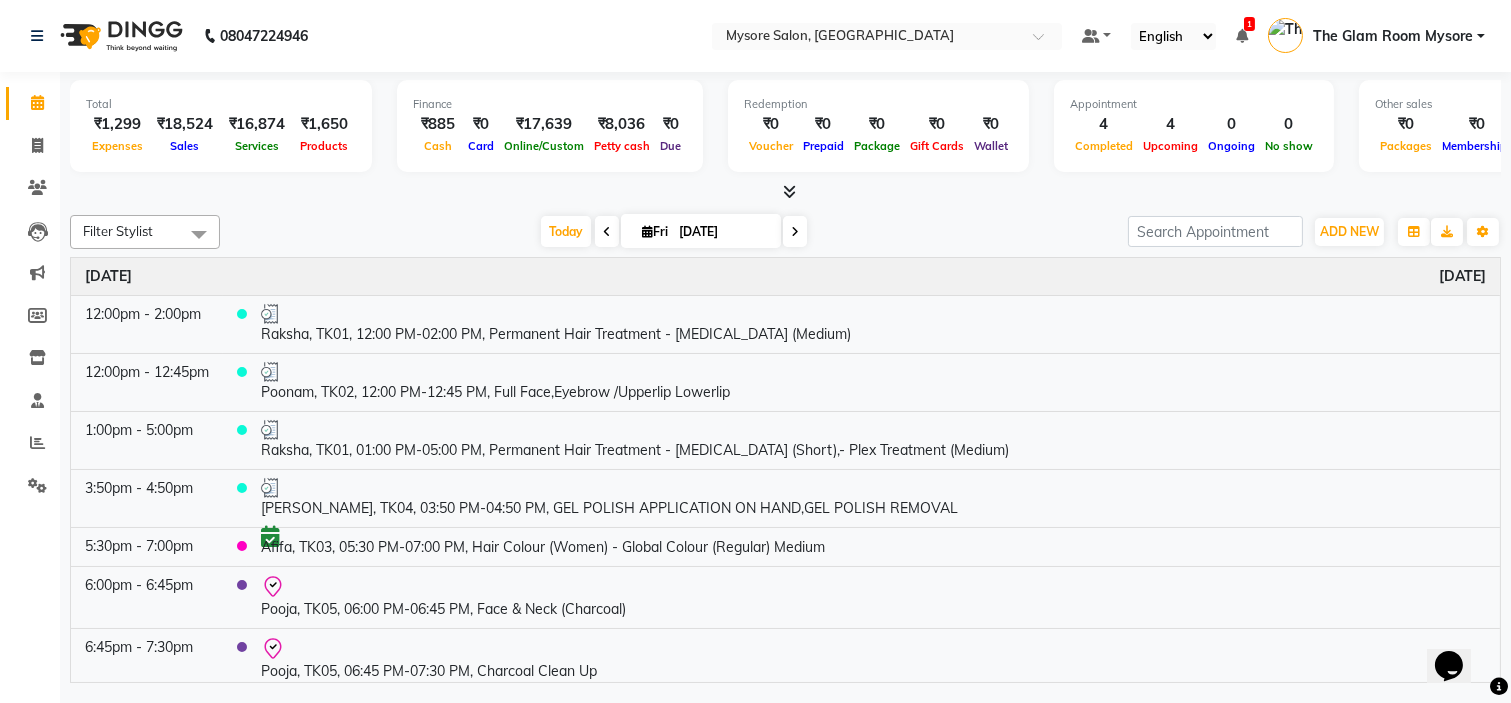 scroll, scrollTop: 0, scrollLeft: 0, axis: both 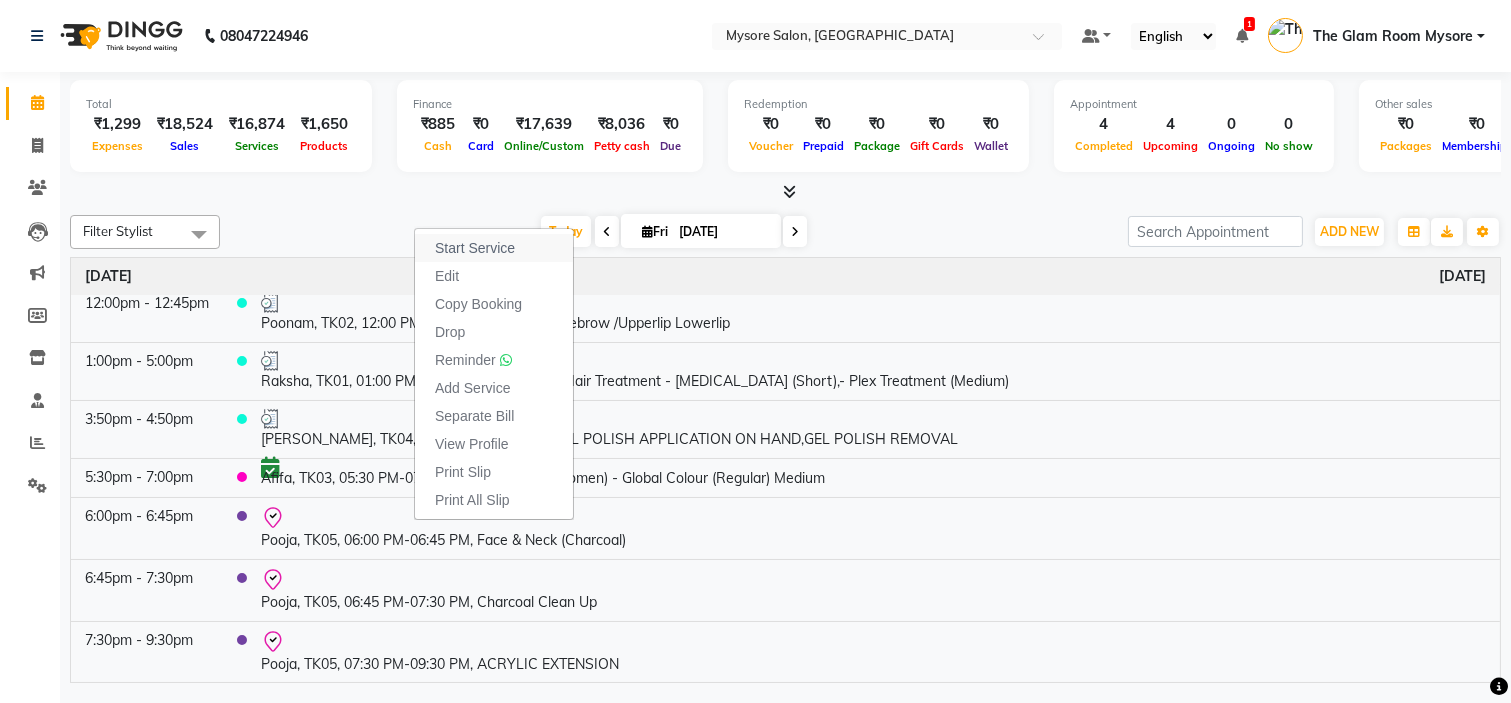 click on "Start Service" at bounding box center [475, 248] 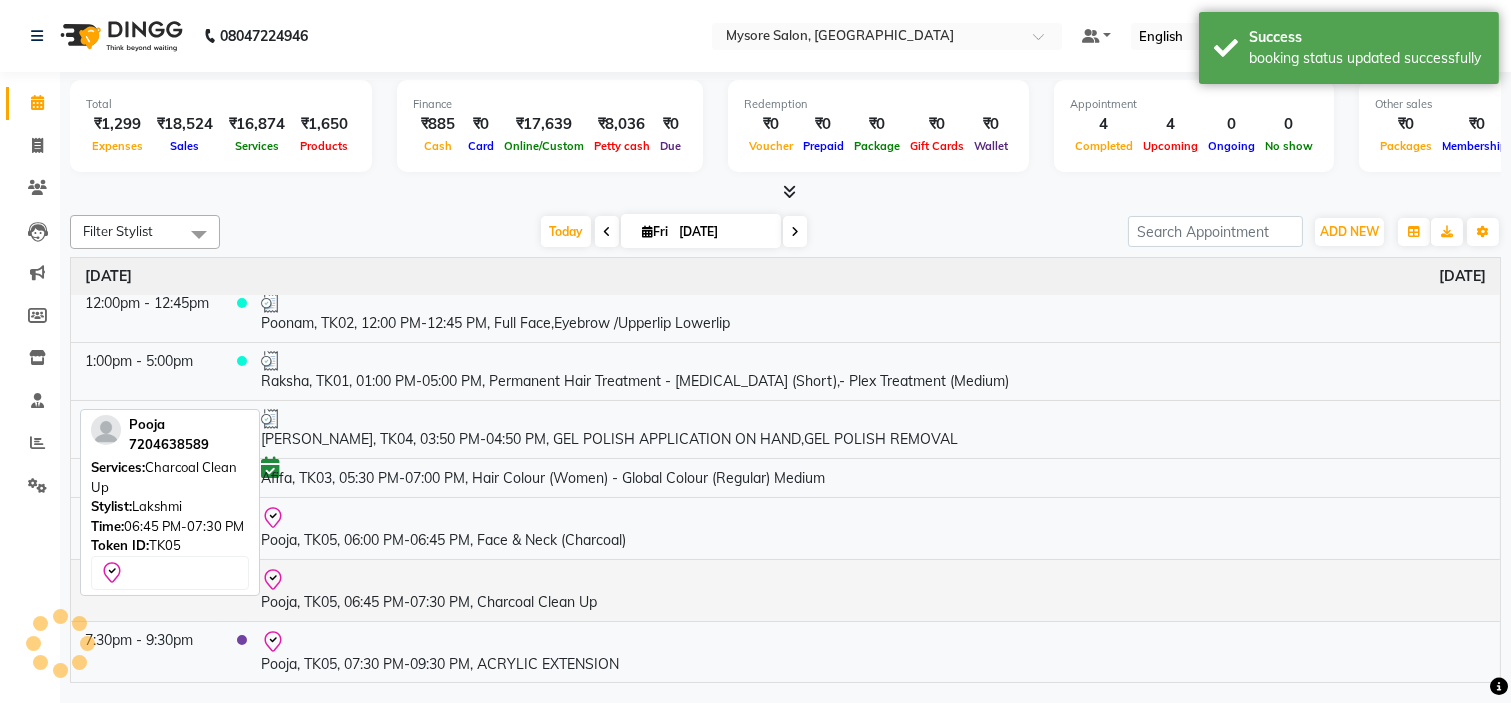 scroll, scrollTop: 45, scrollLeft: 0, axis: vertical 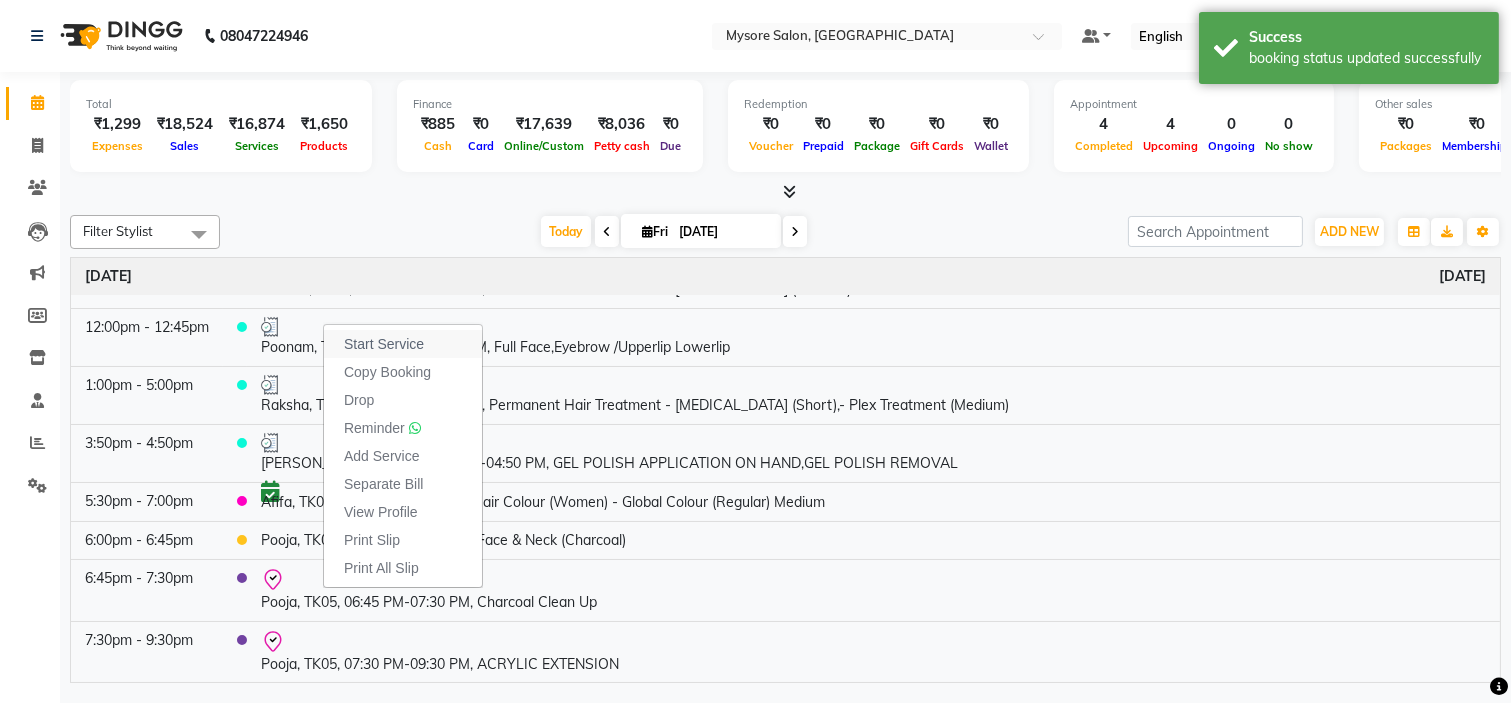 click on "Start Service" at bounding box center [384, 344] 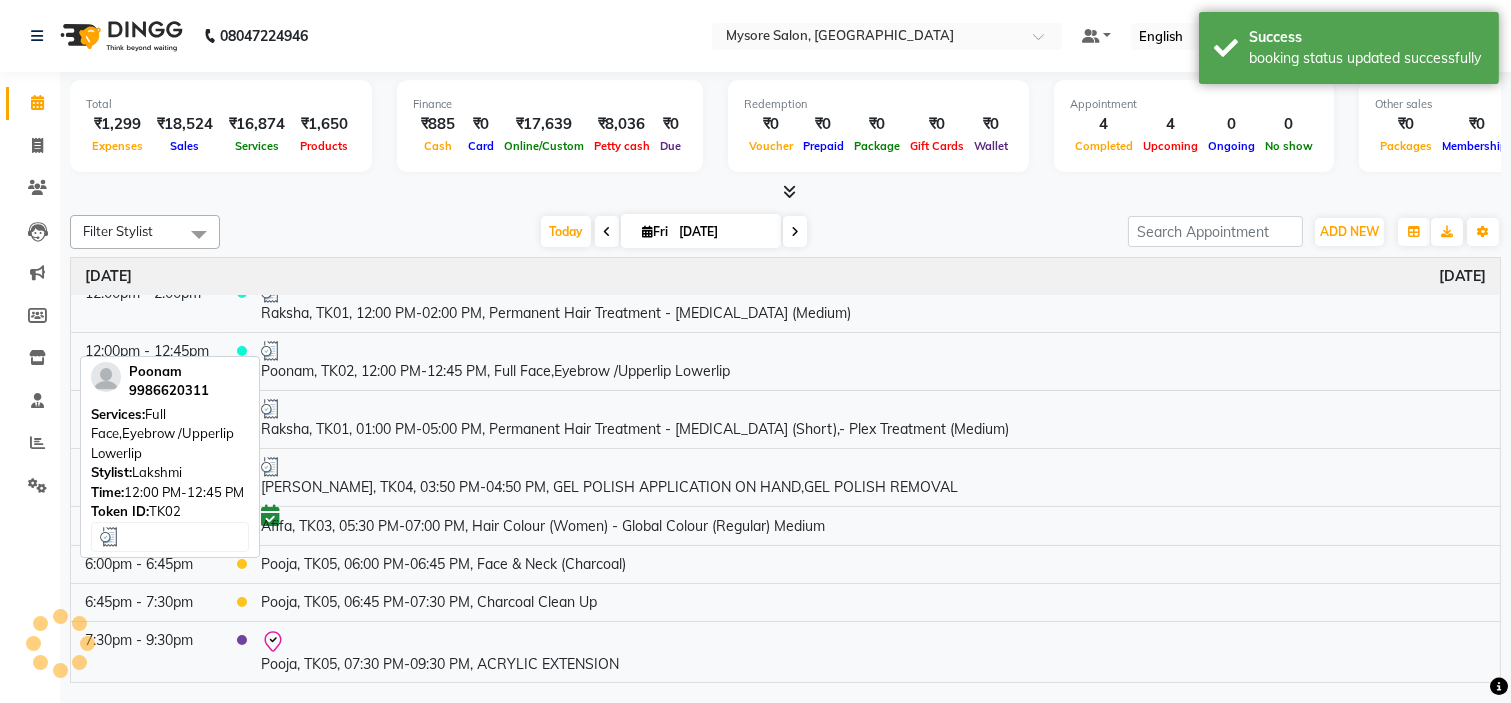 scroll, scrollTop: 22, scrollLeft: 0, axis: vertical 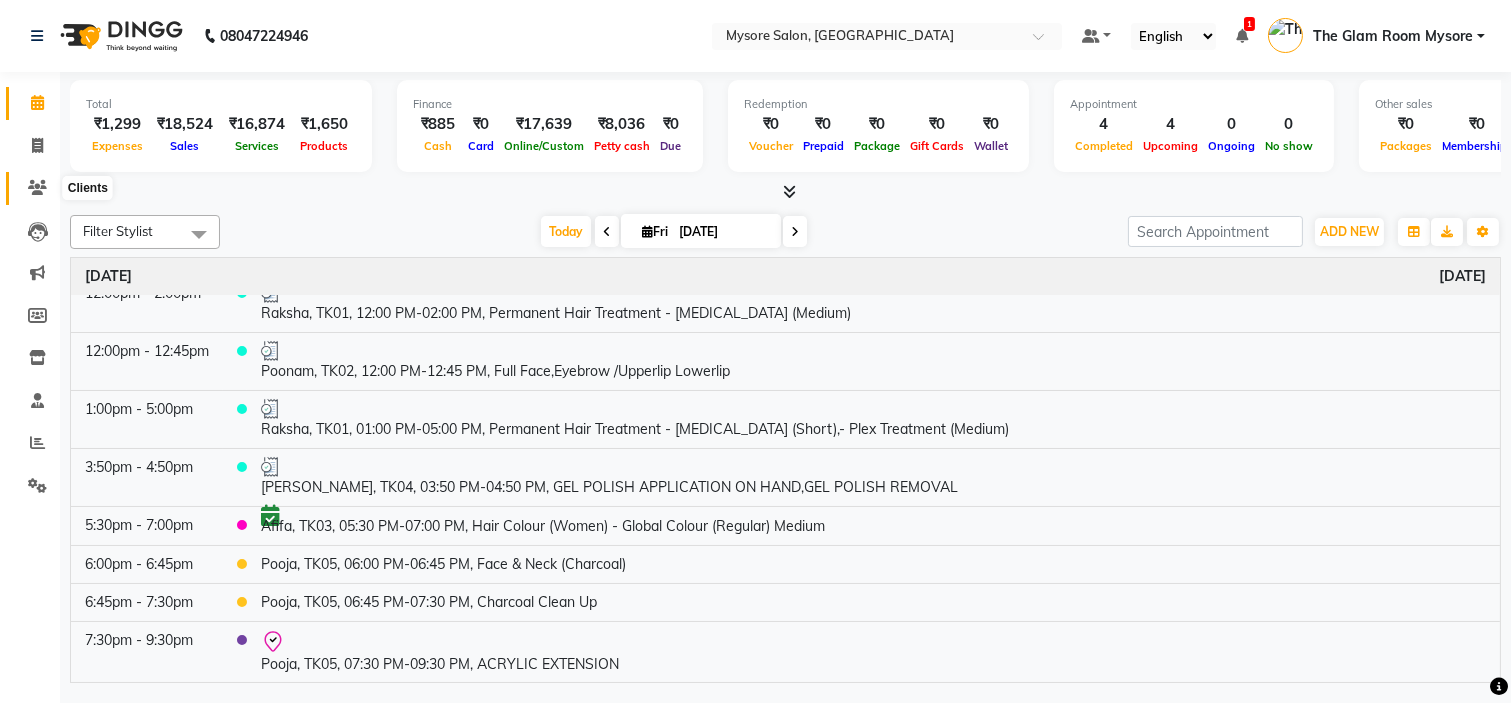 click 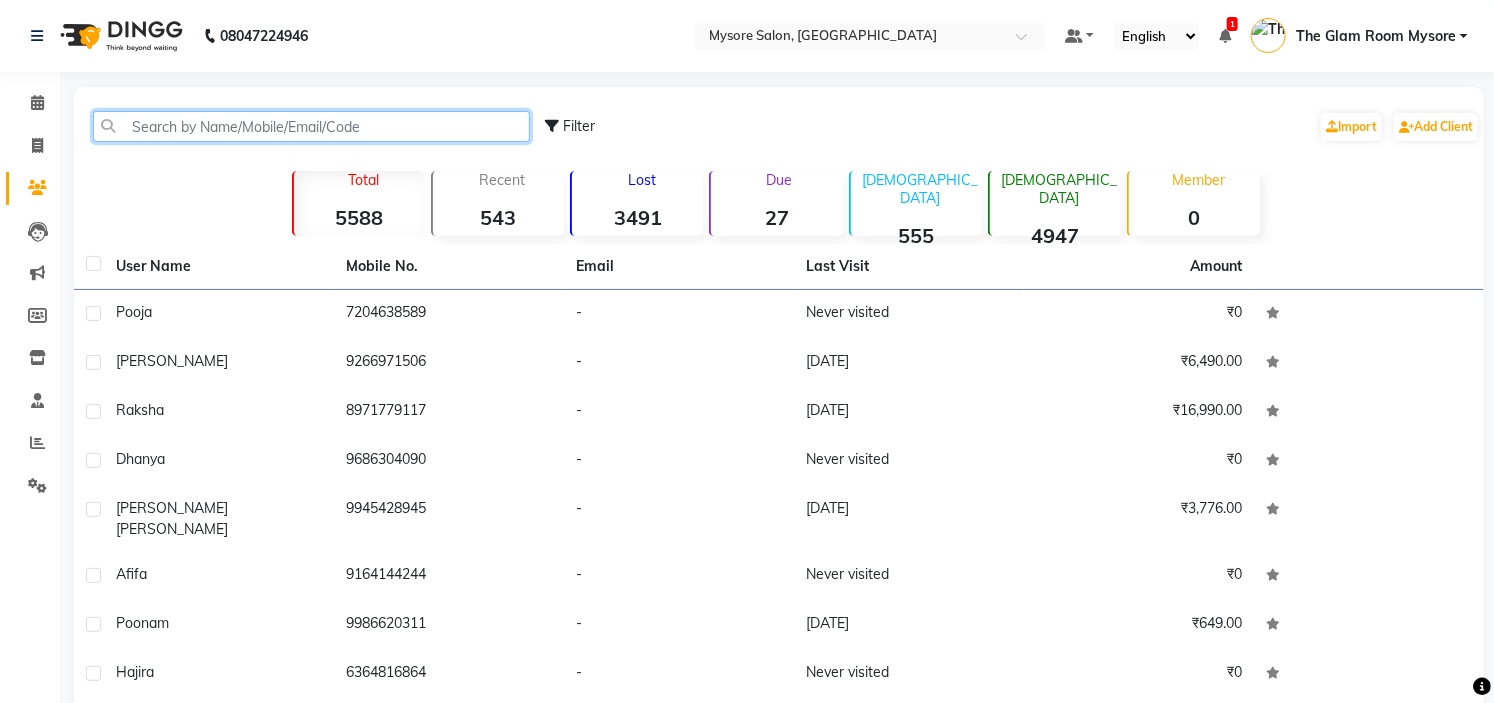 paste on "918550829733" 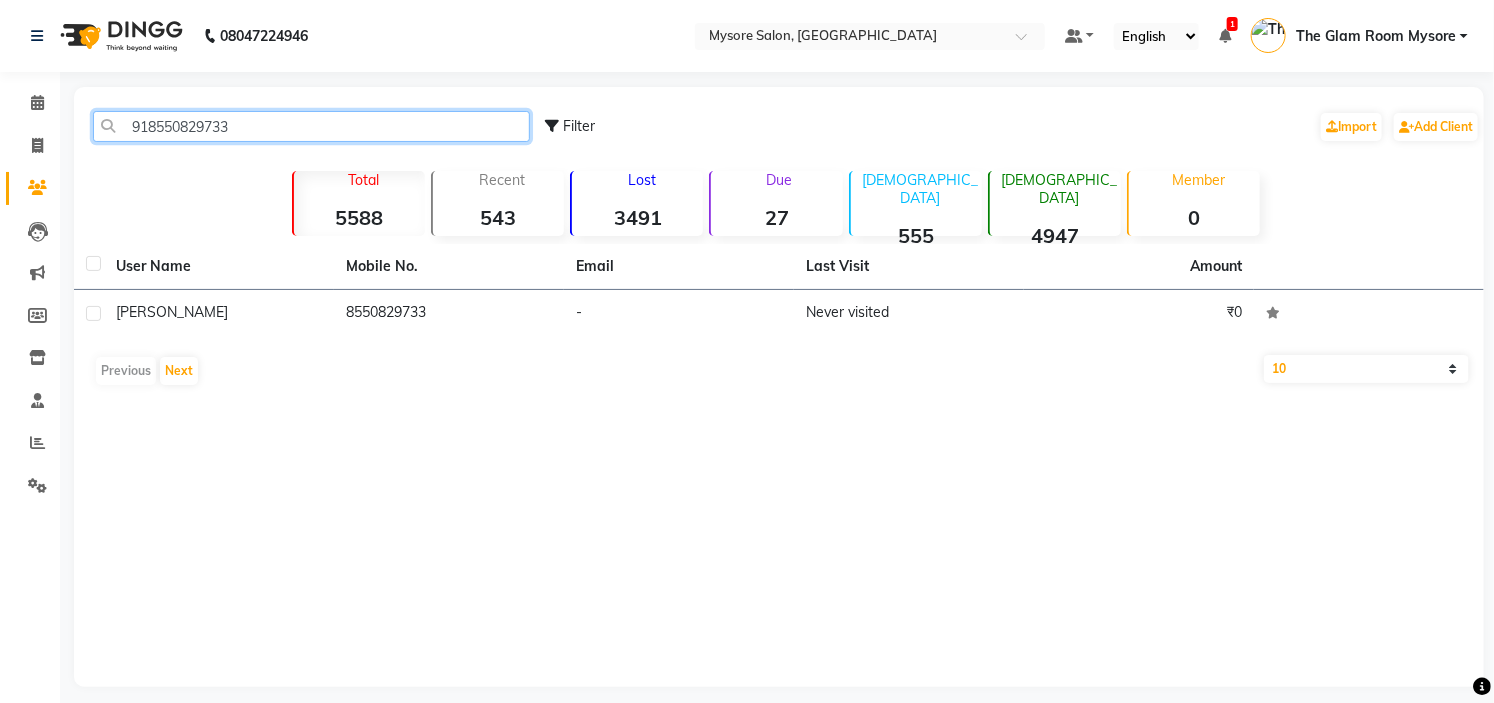 click on "918550829733" 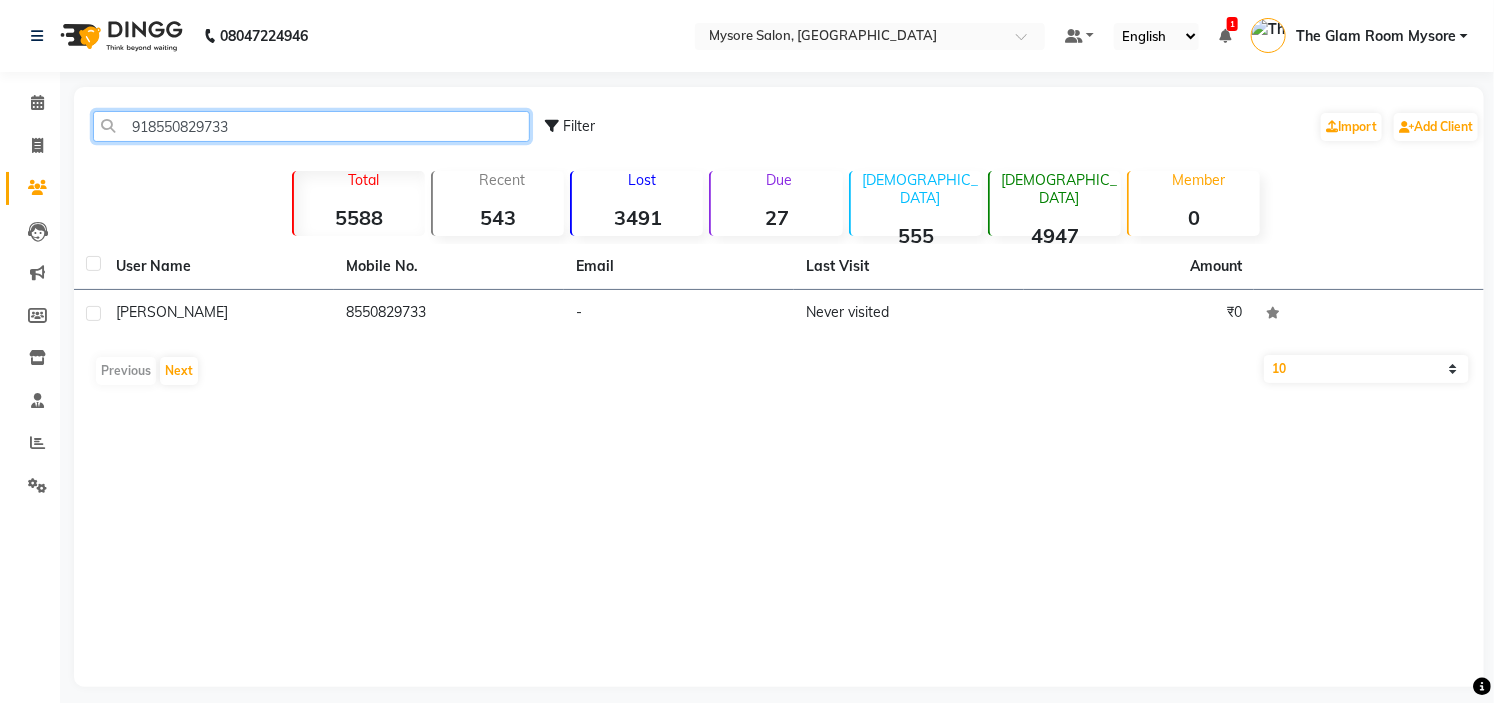 paste on "792861479" 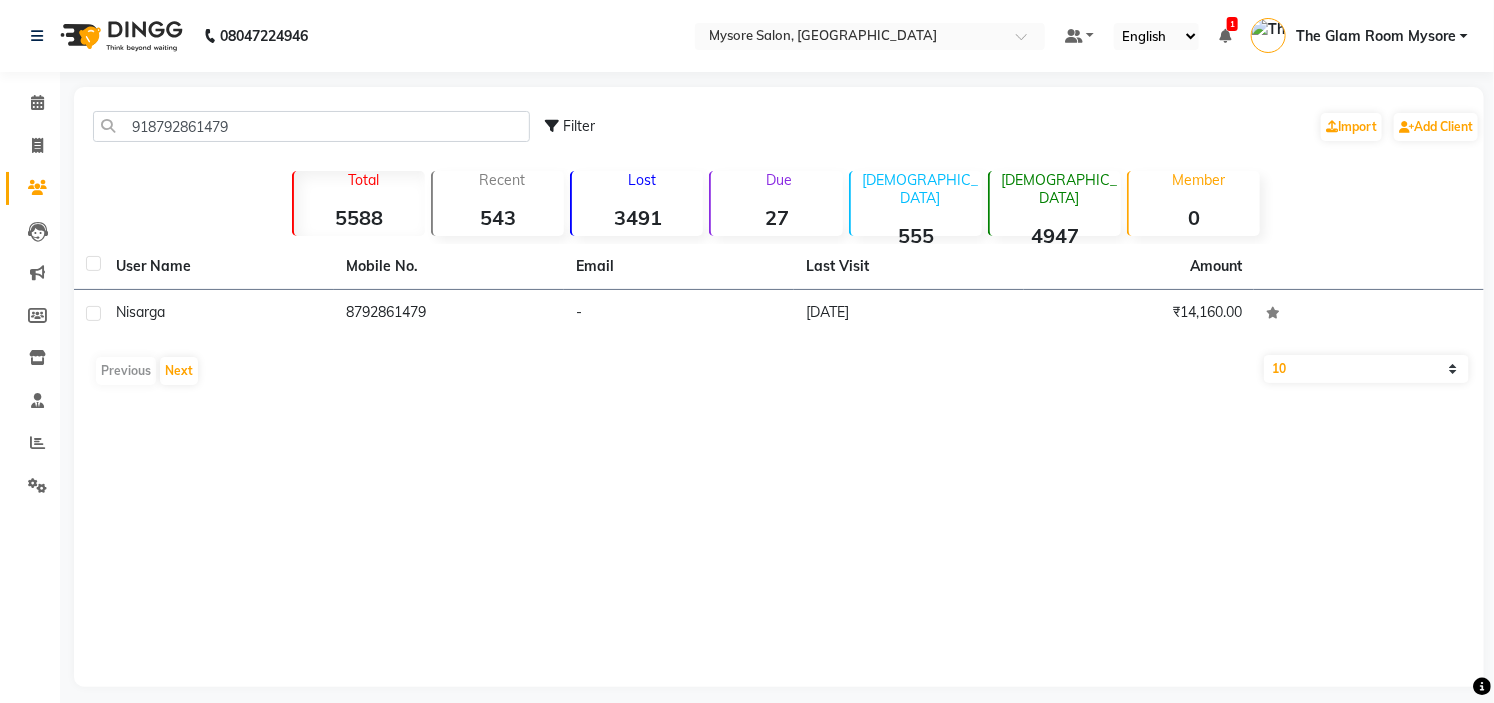 click on "918792861479 Filter  Import   Add Client" 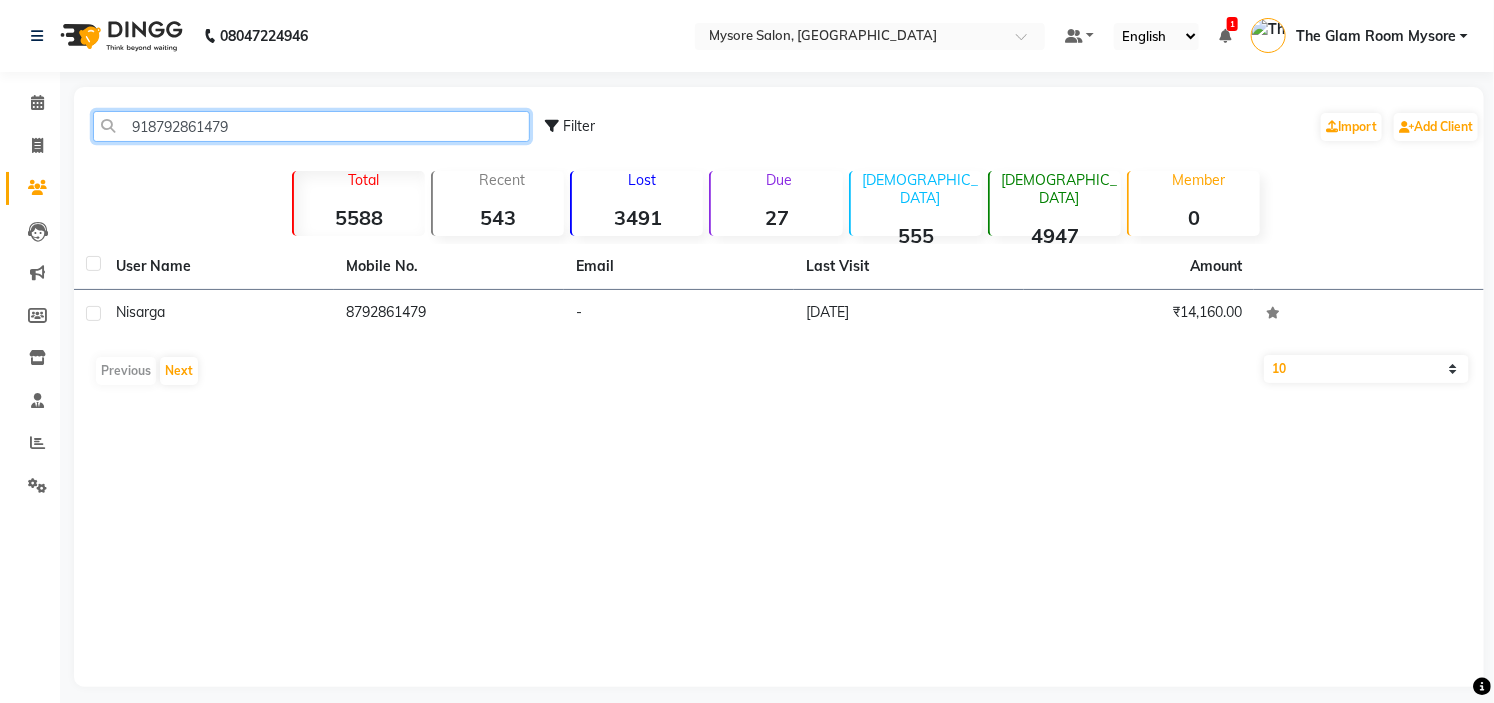click on "918792861479" 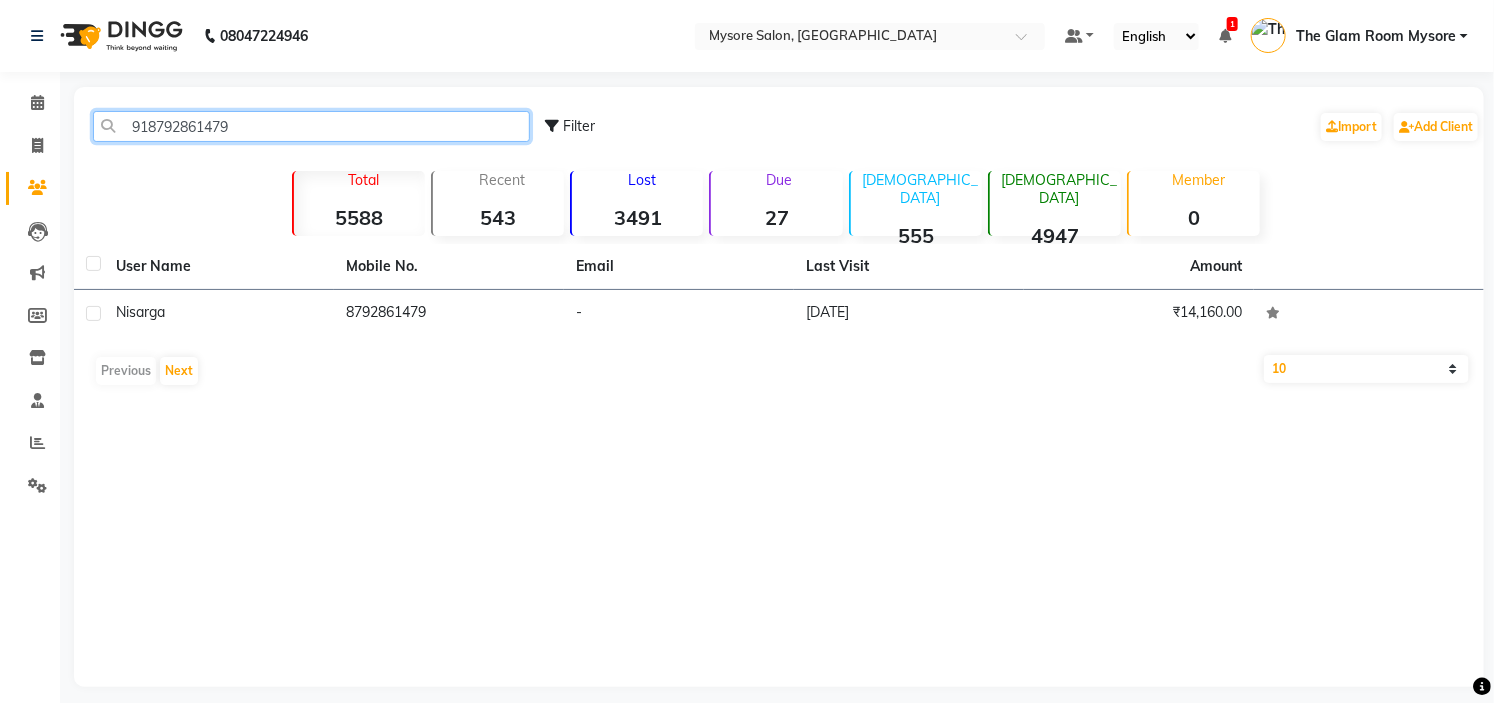 paste on "7899320323" 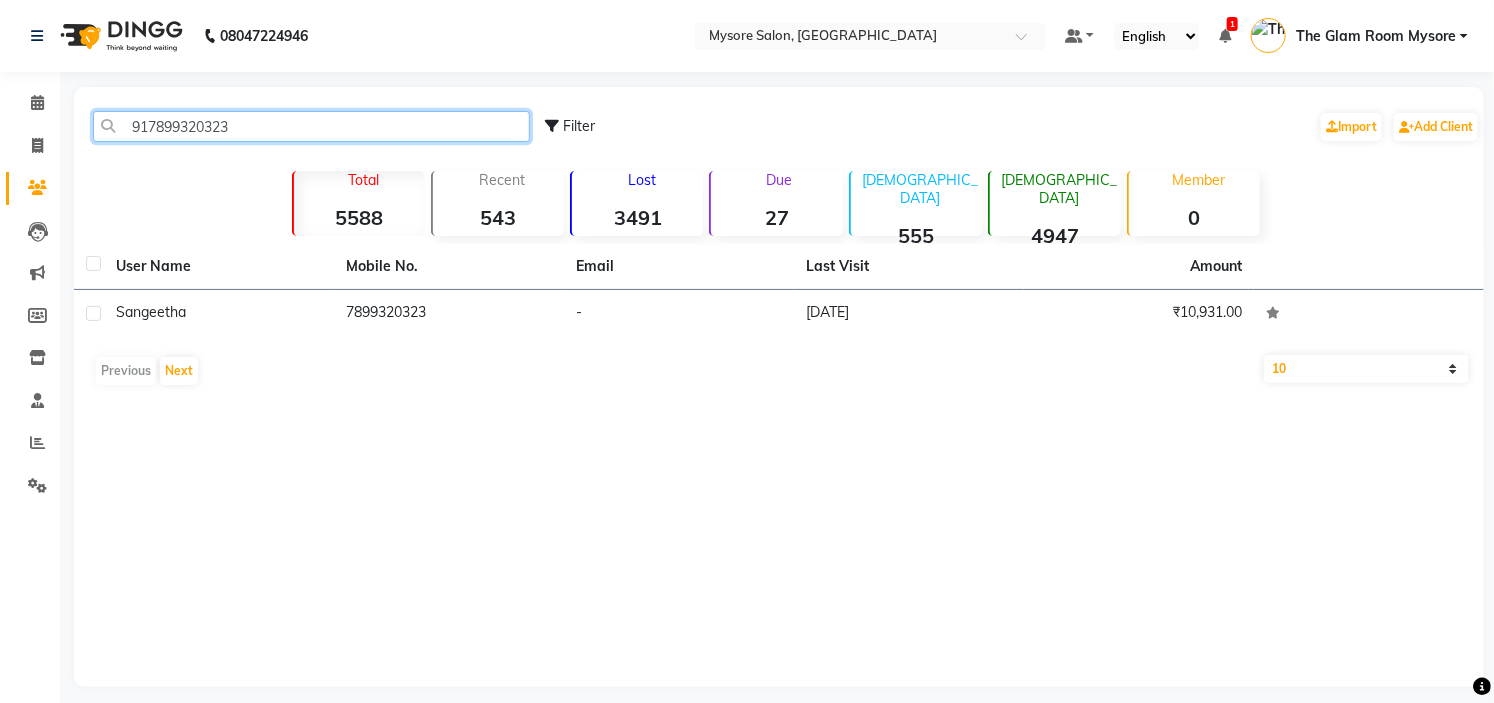 click on "917899320323" 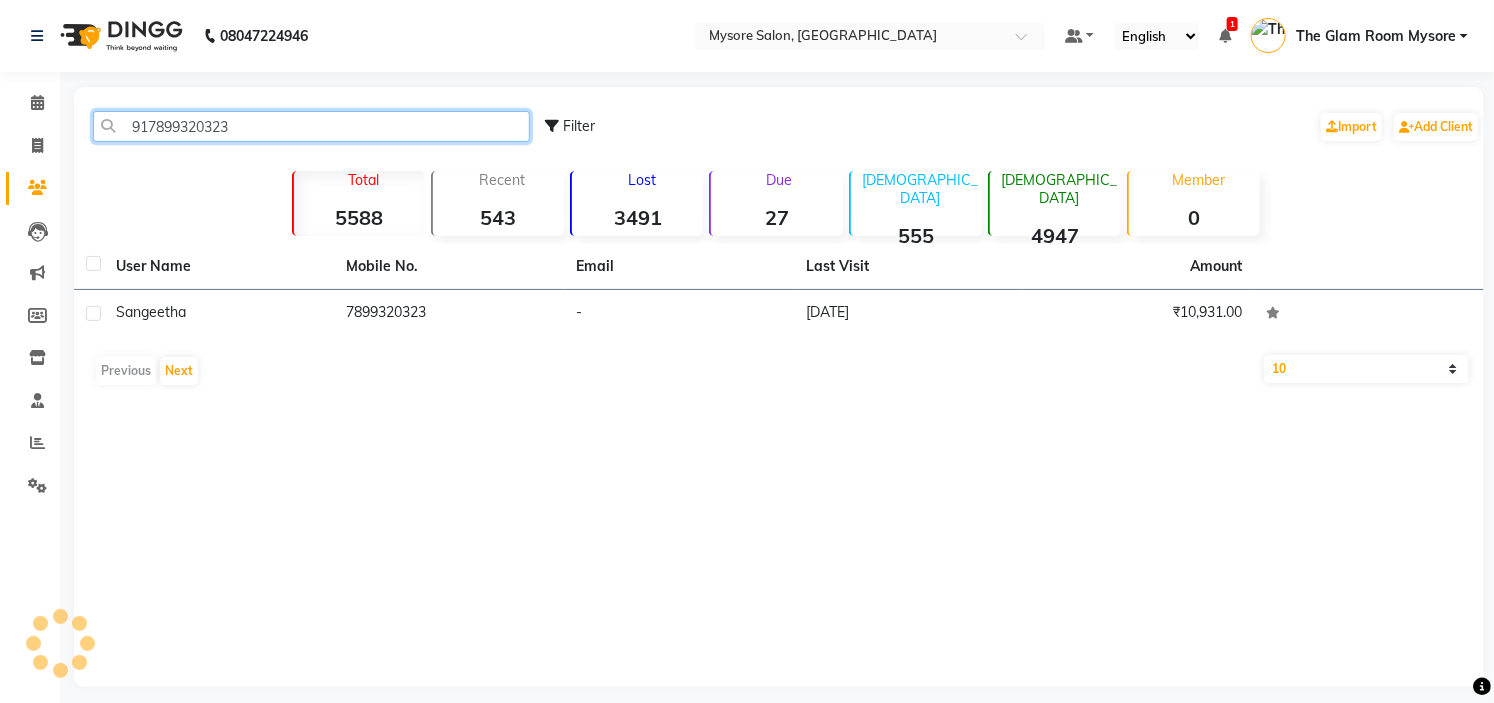 paste on "795070920" 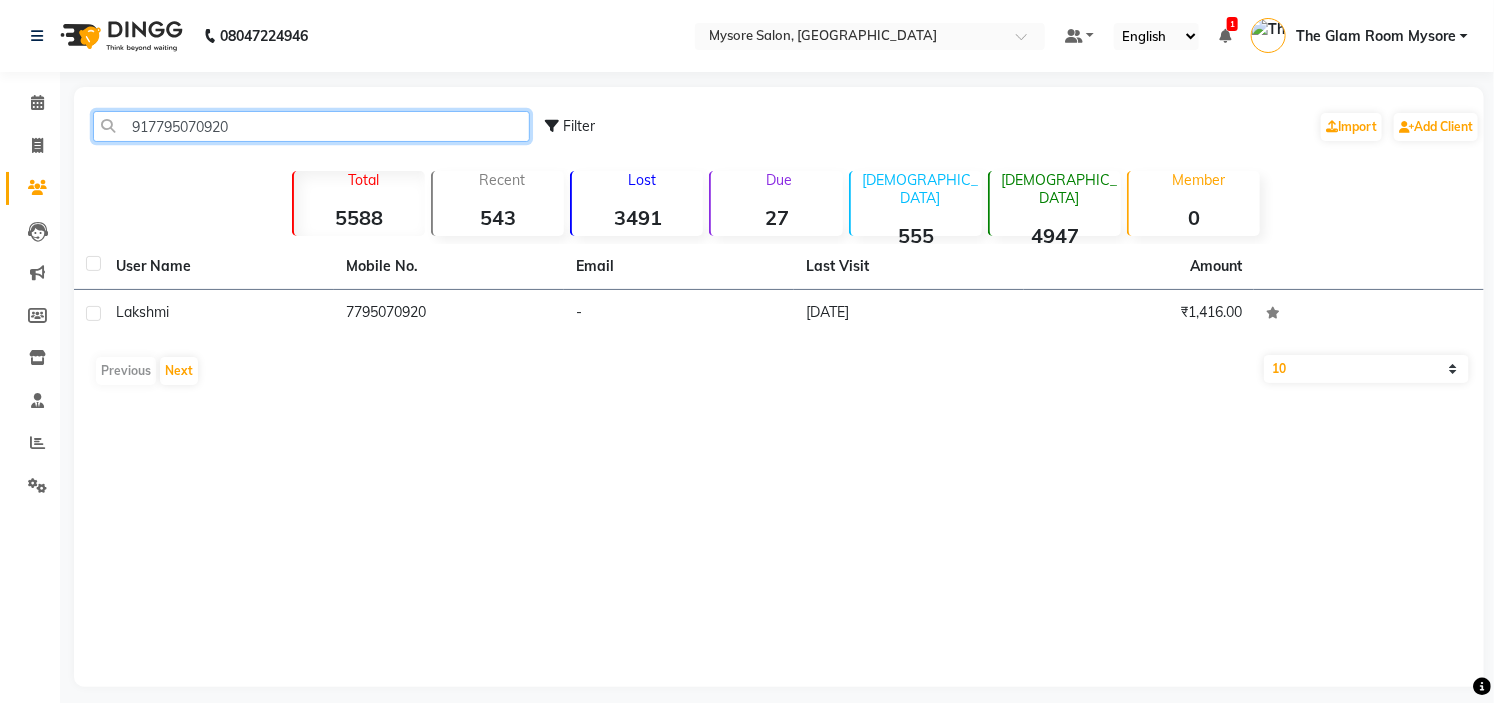 click on "917795070920" 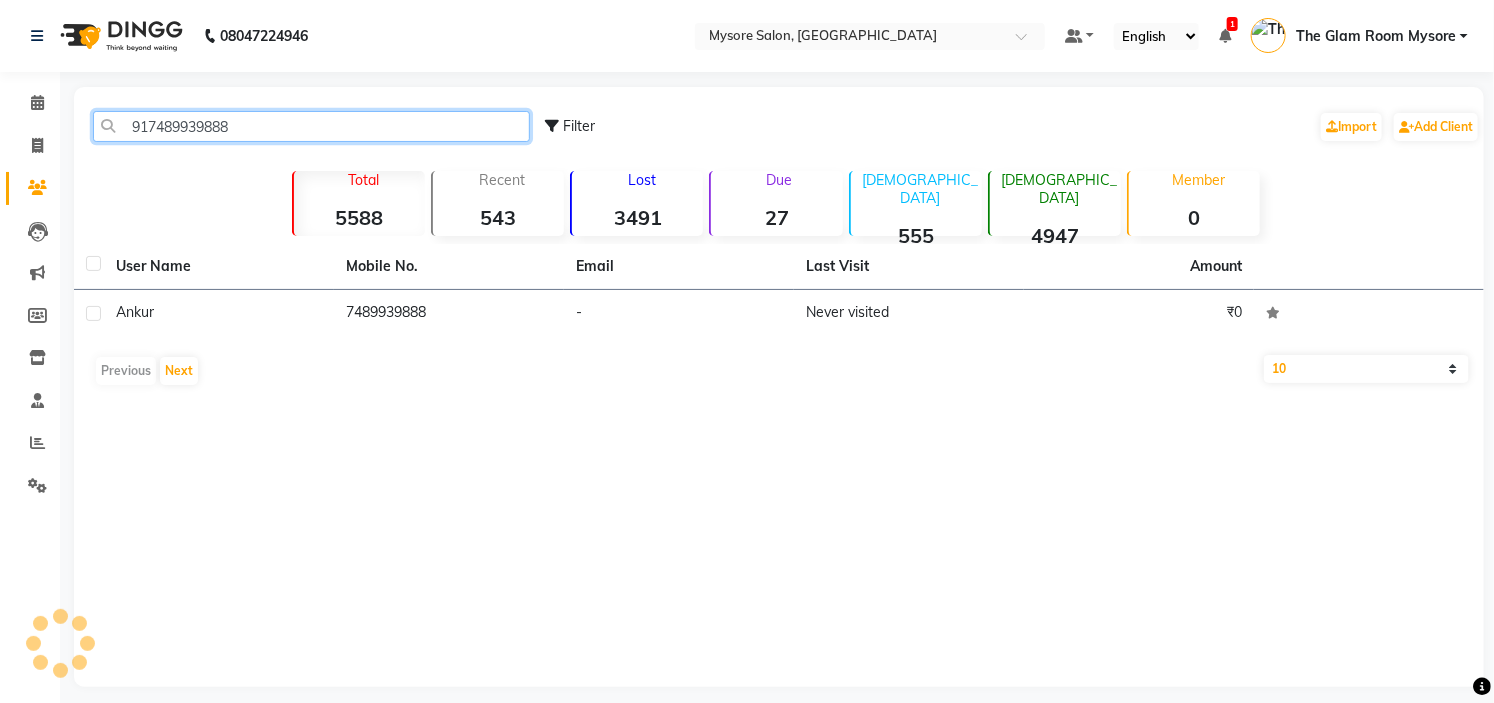 click on "917489939888" 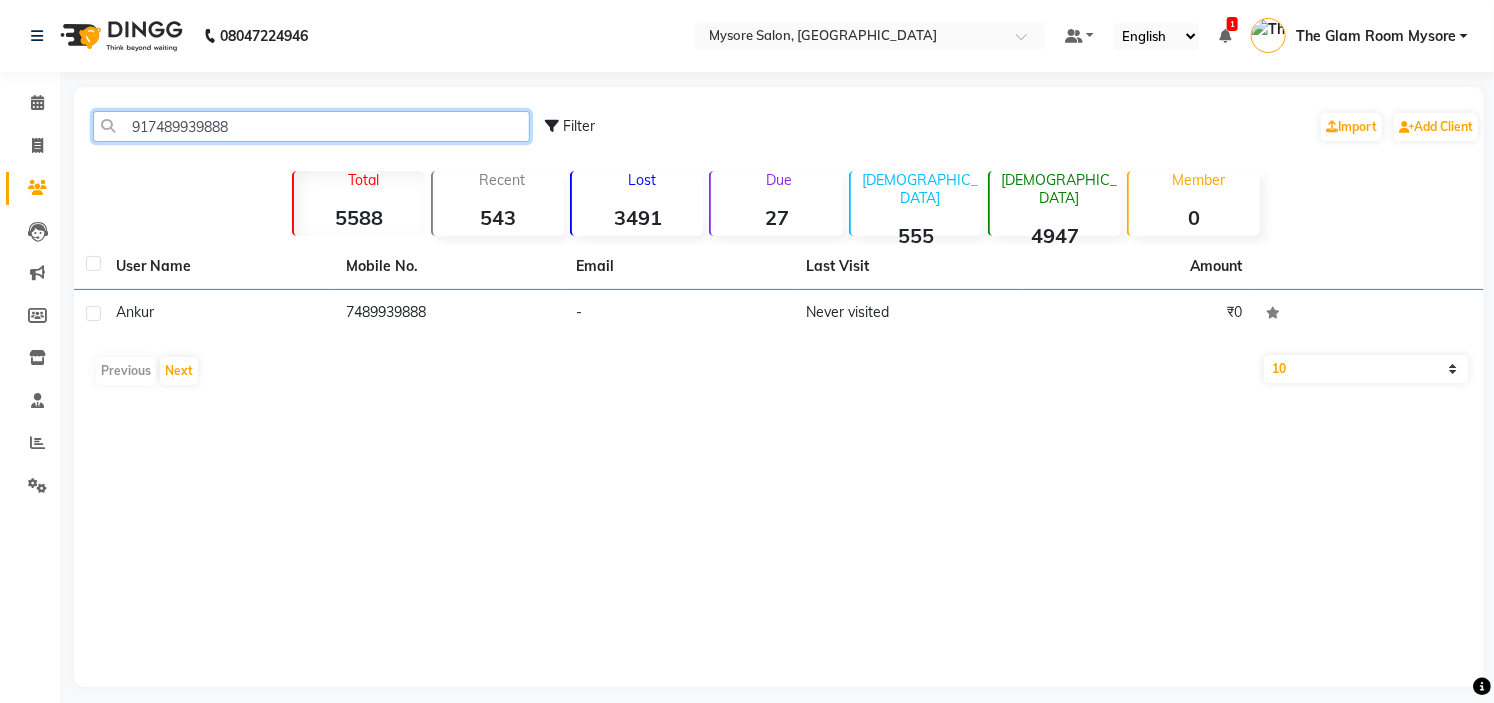 click on "917489939888" 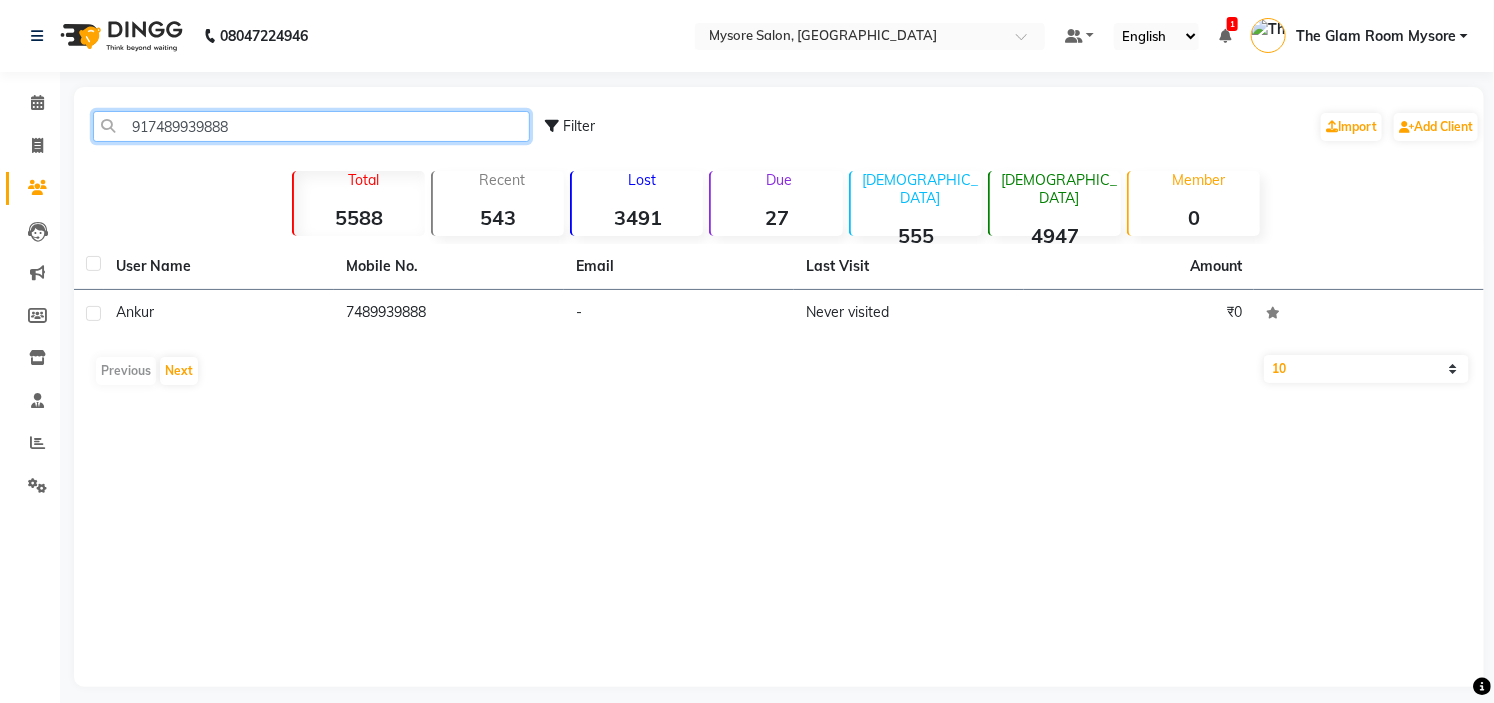paste on "8105153699" 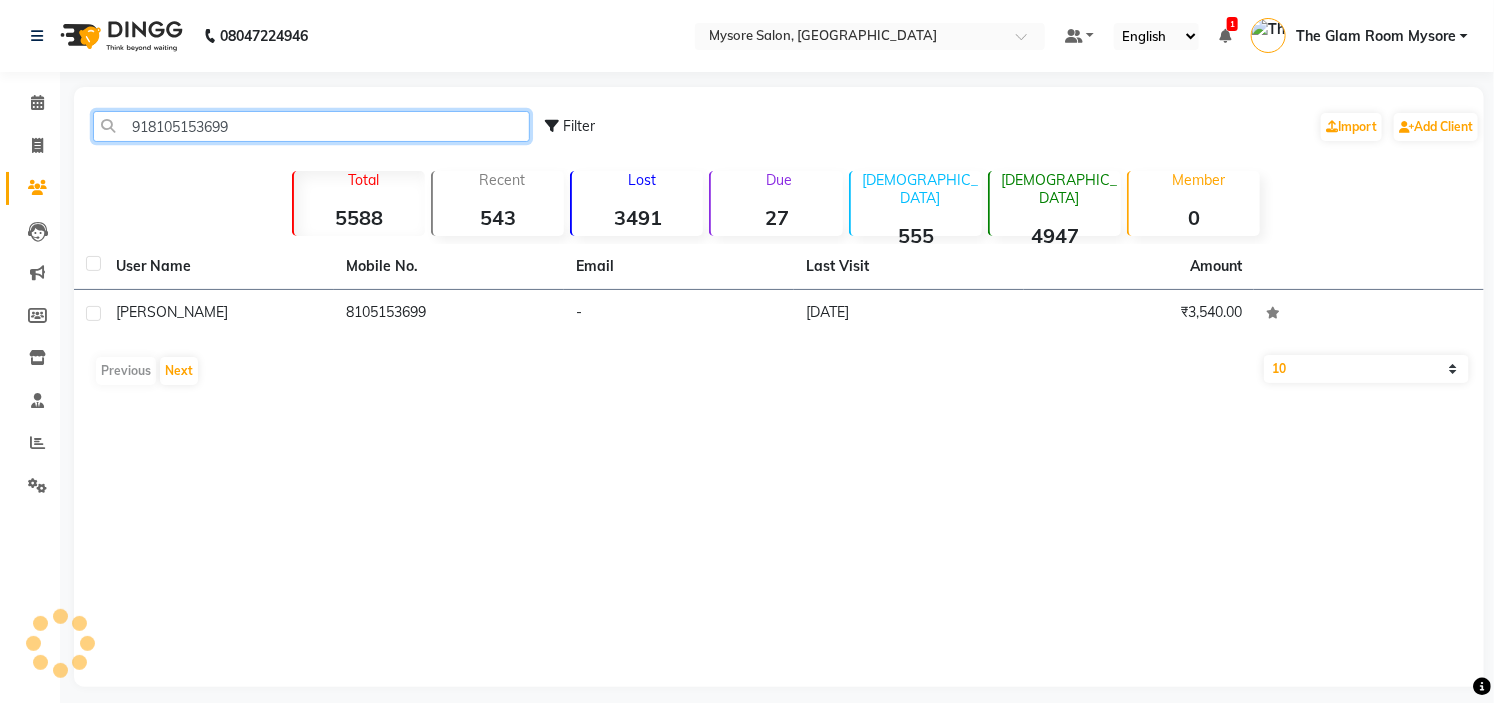 click on "918105153699" 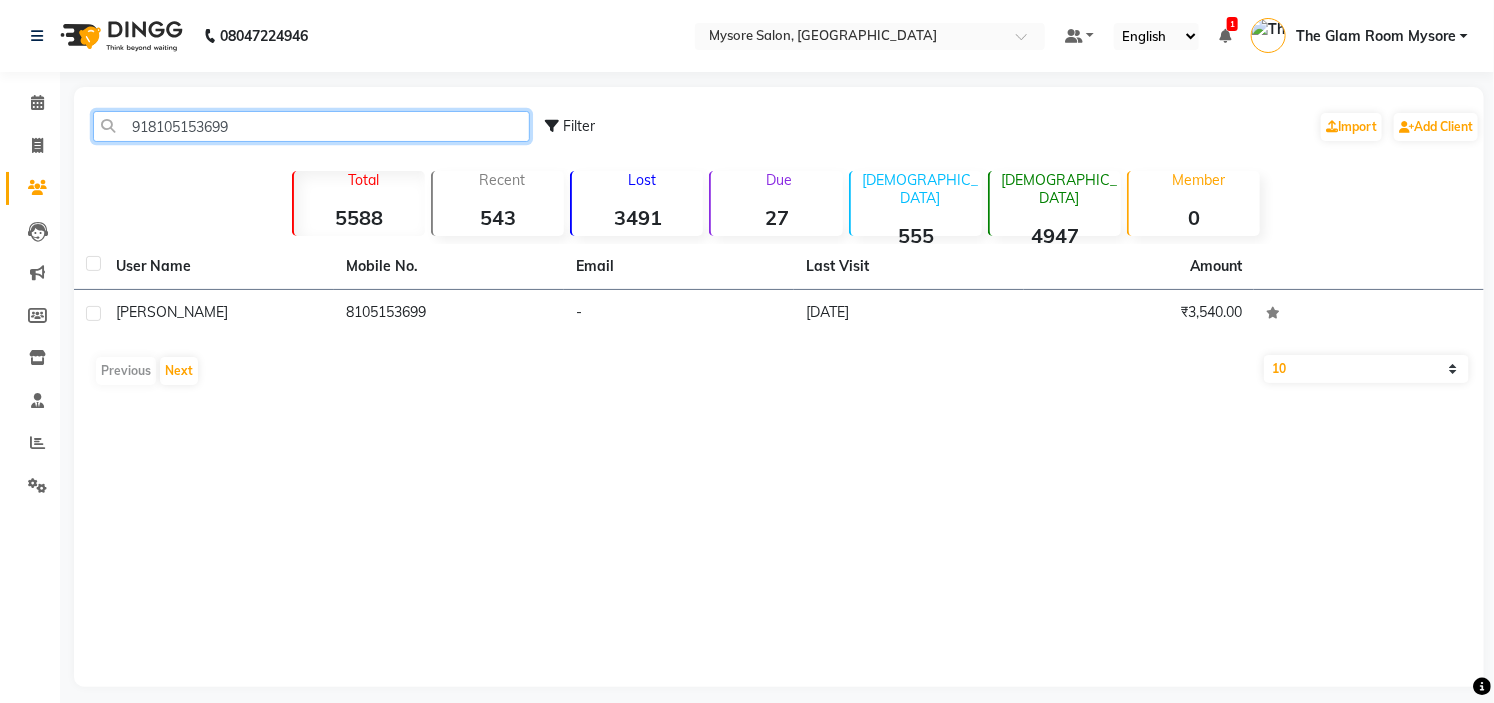 click on "918105153699" 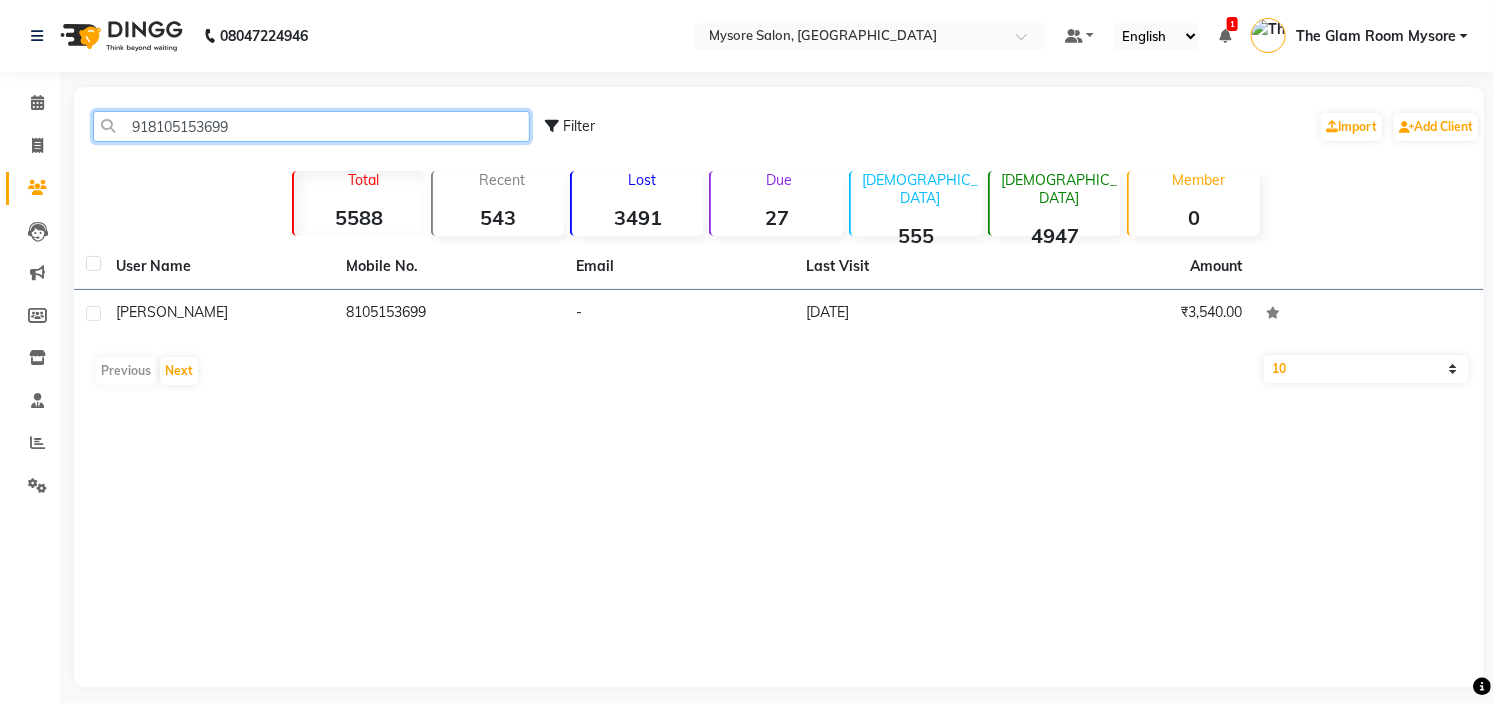 paste on "9008704428" 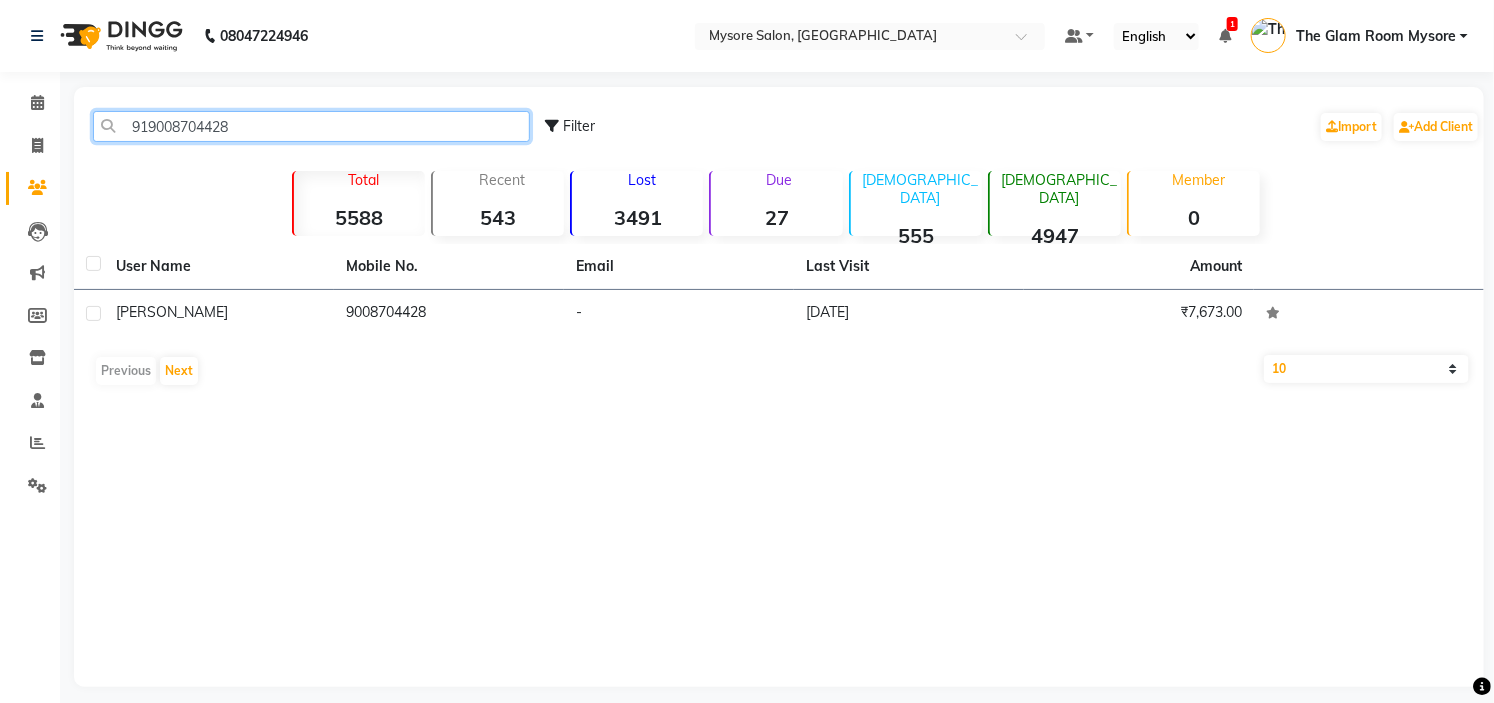 click on "919008704428" 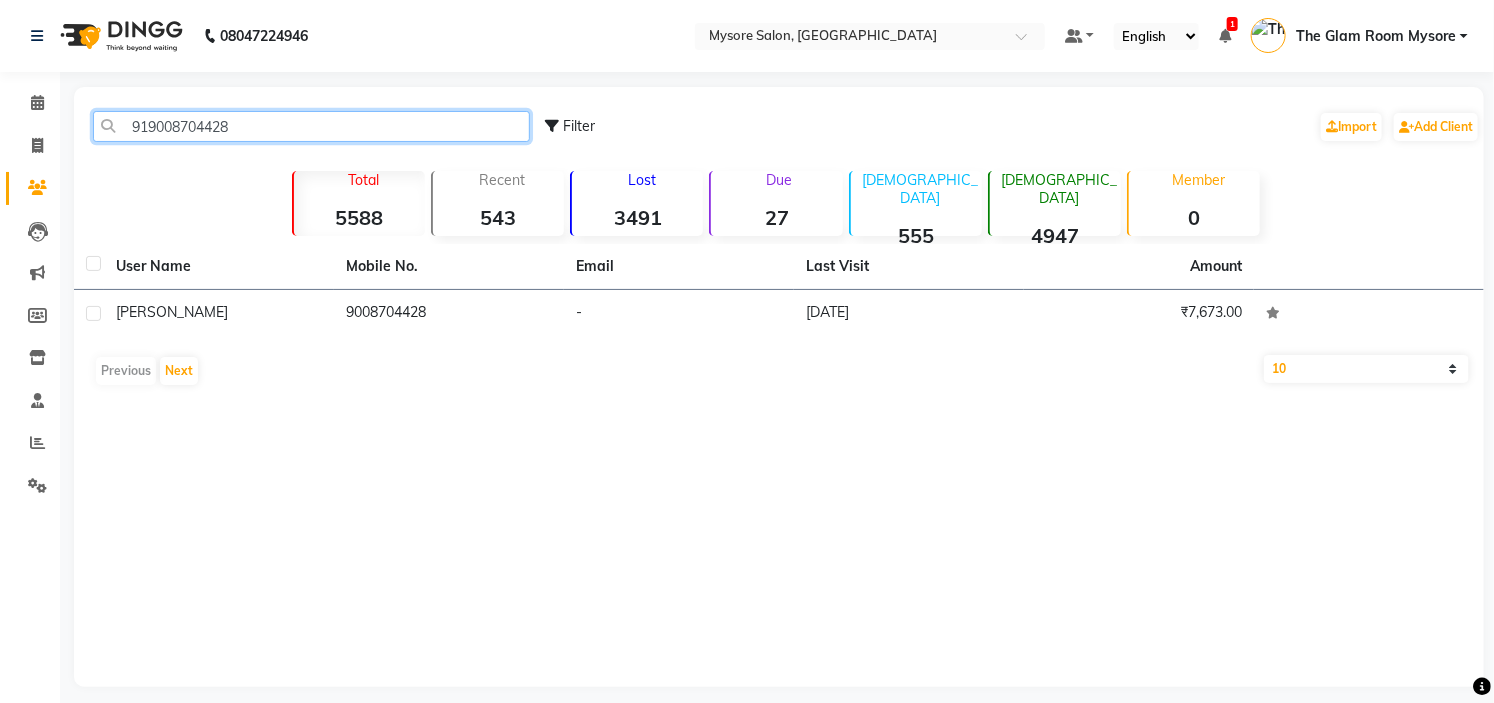 paste on "38090991" 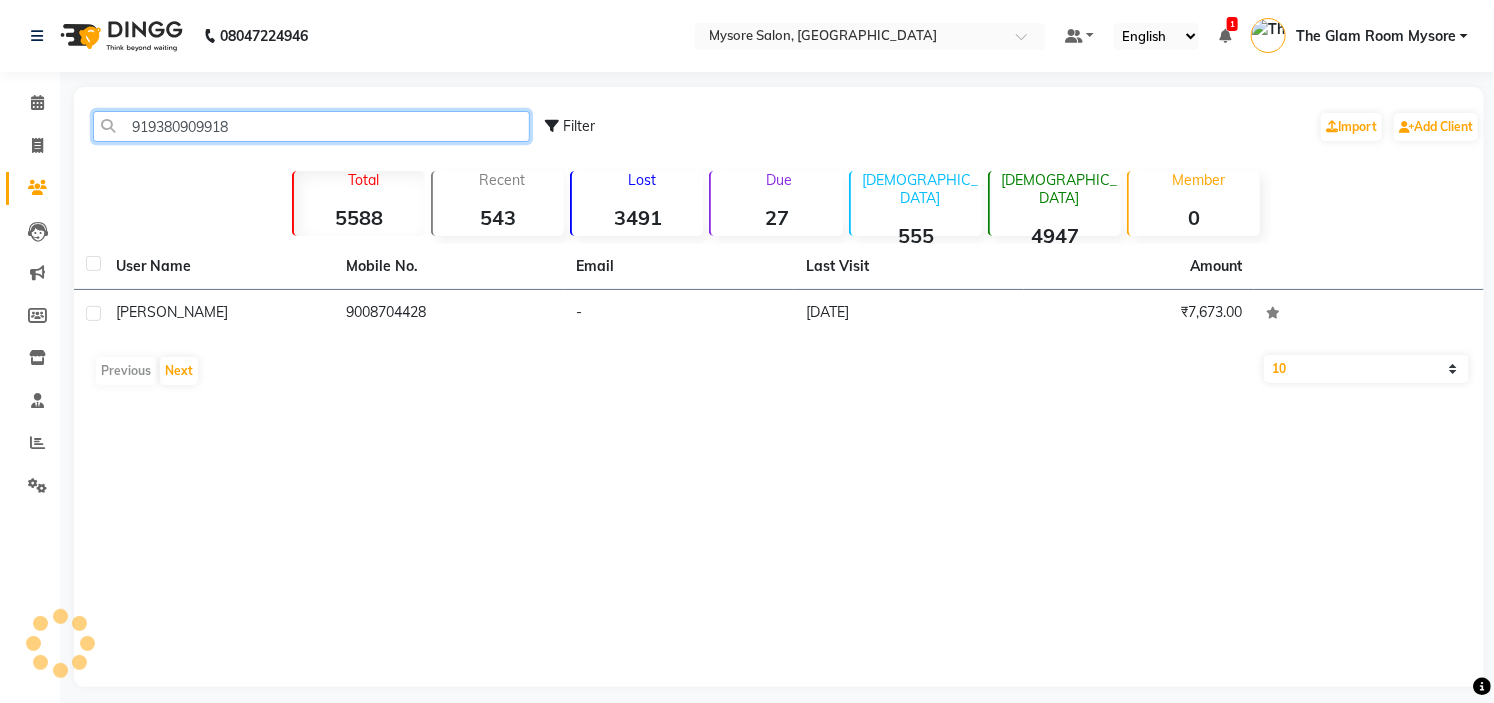 click on "919380909918" 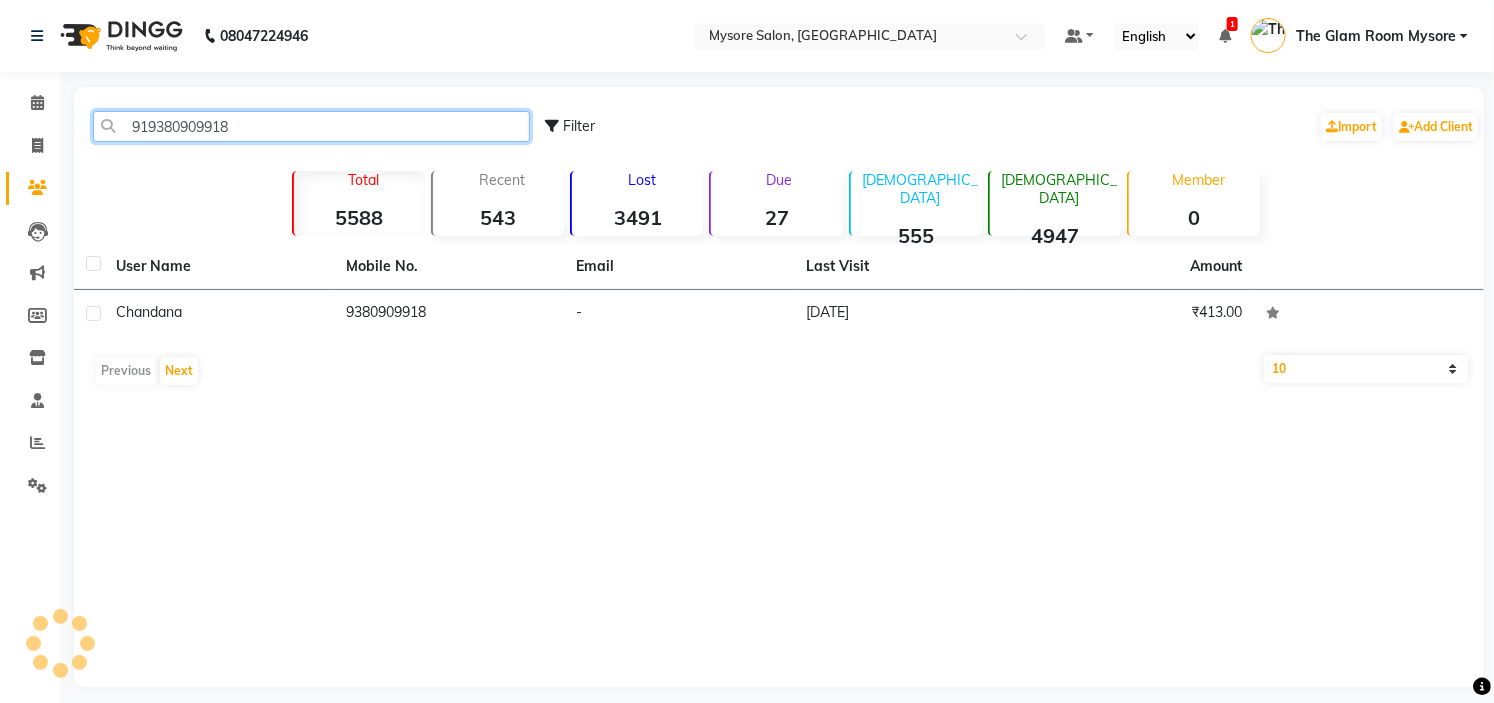 paste on "8073102101" 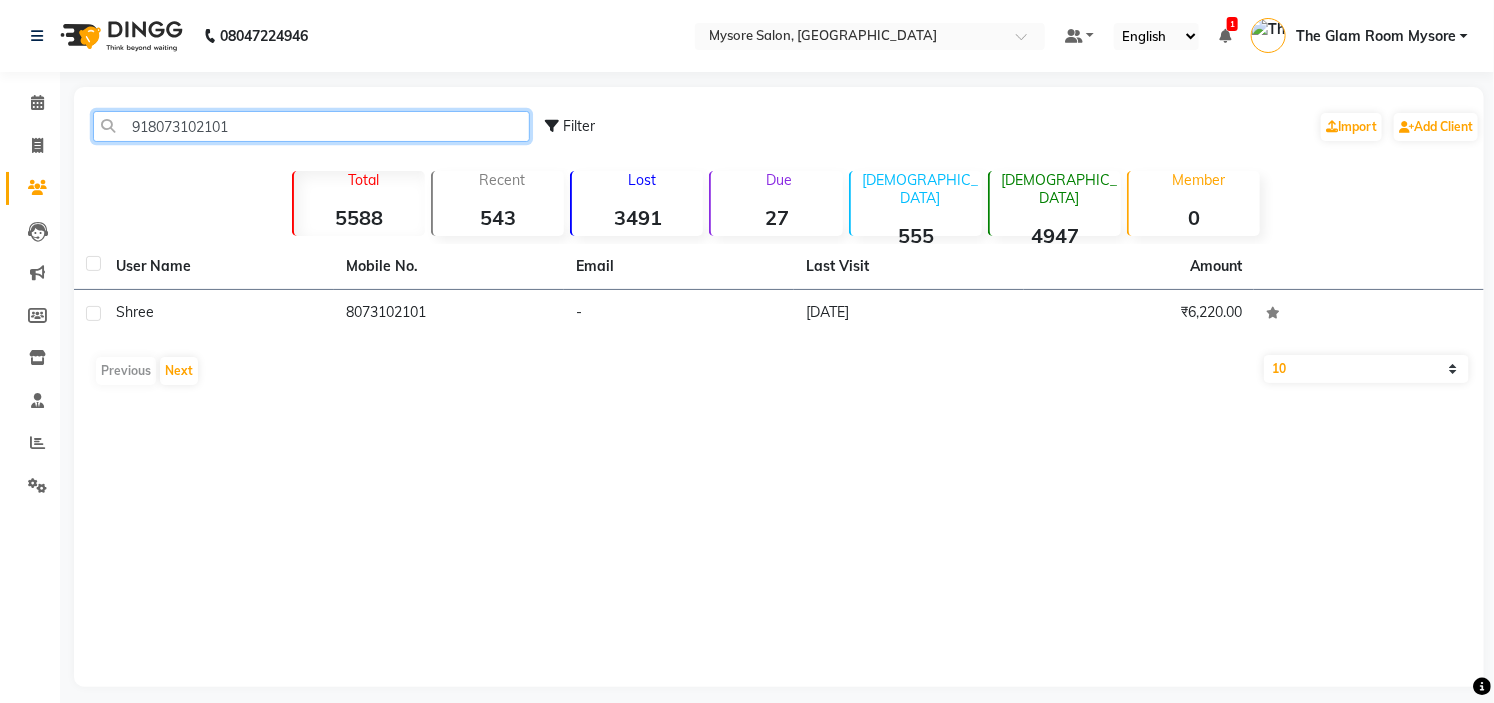 click on "918073102101" 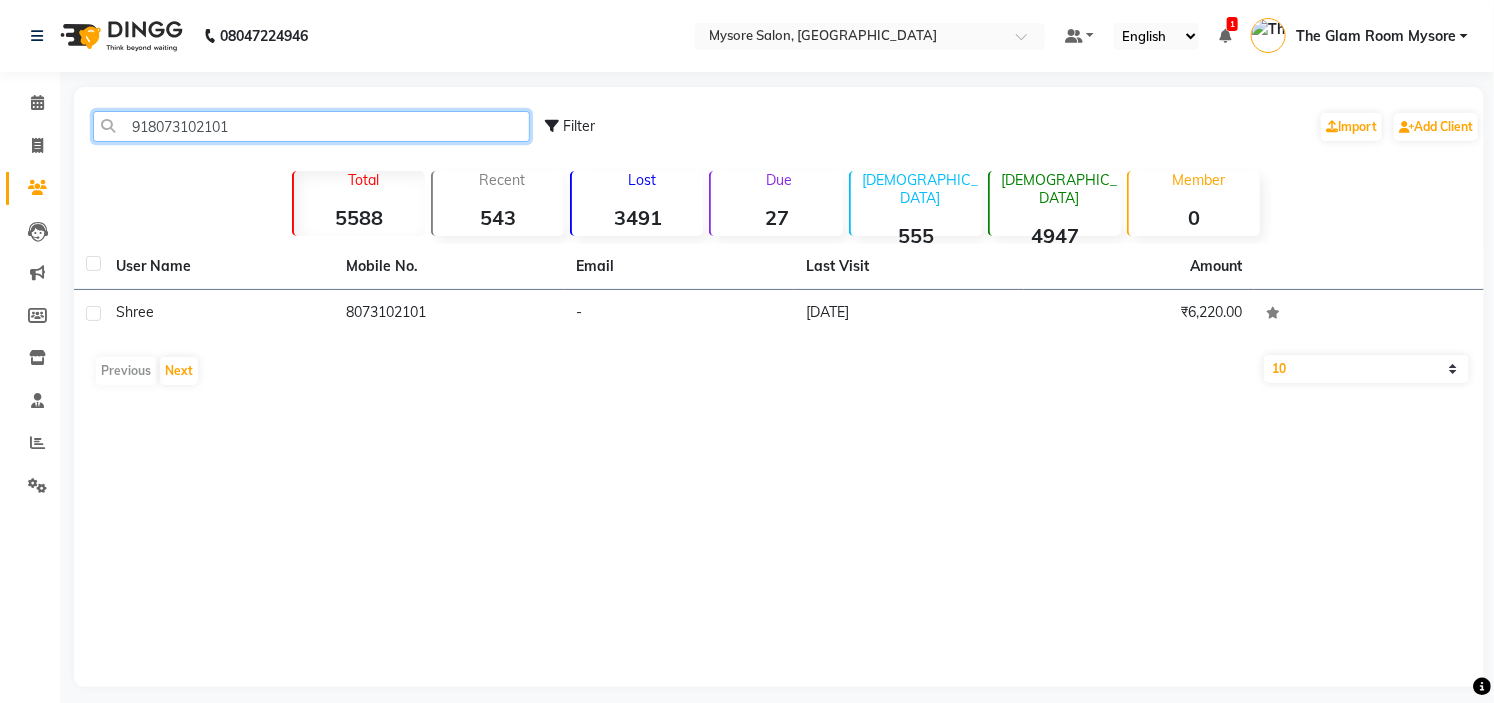 paste on "9869553940" 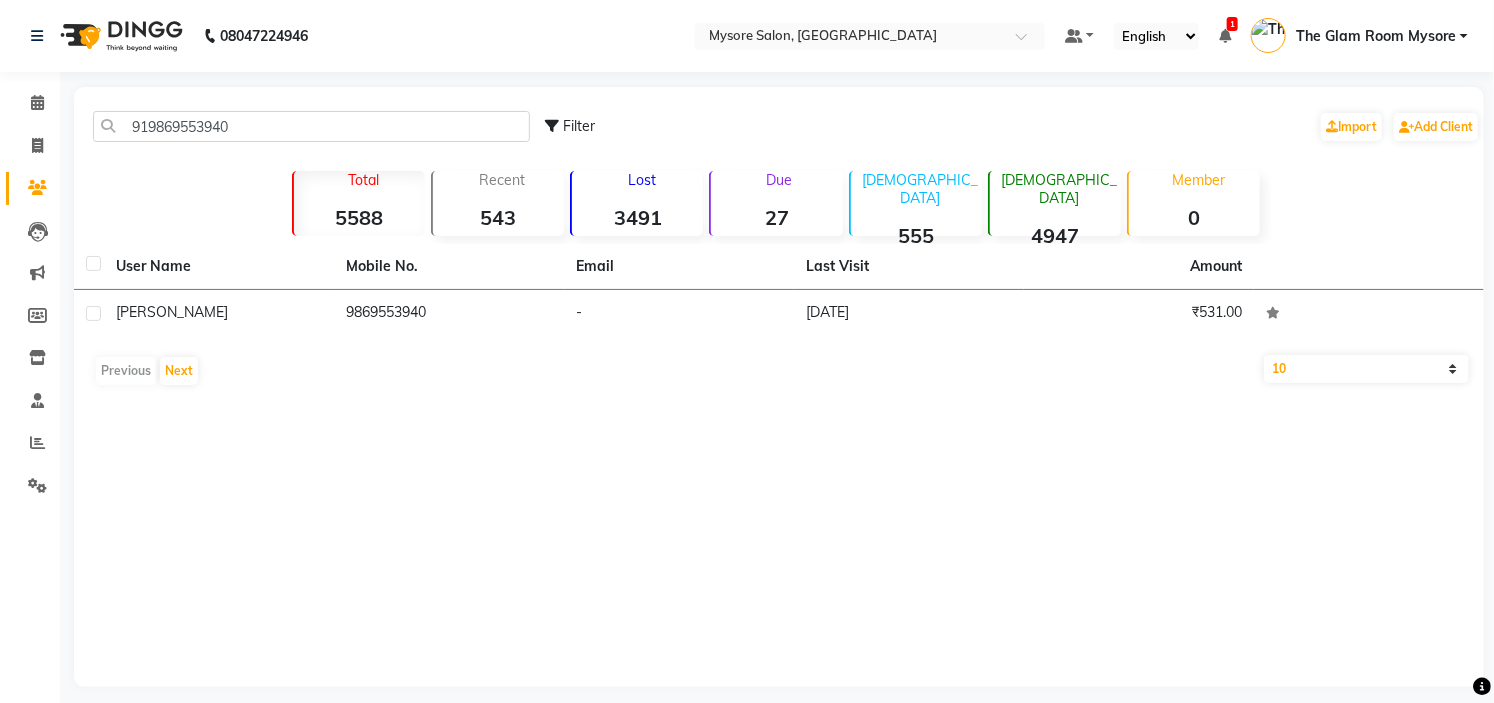 click on "919869553940 Filter  Import   Add Client" 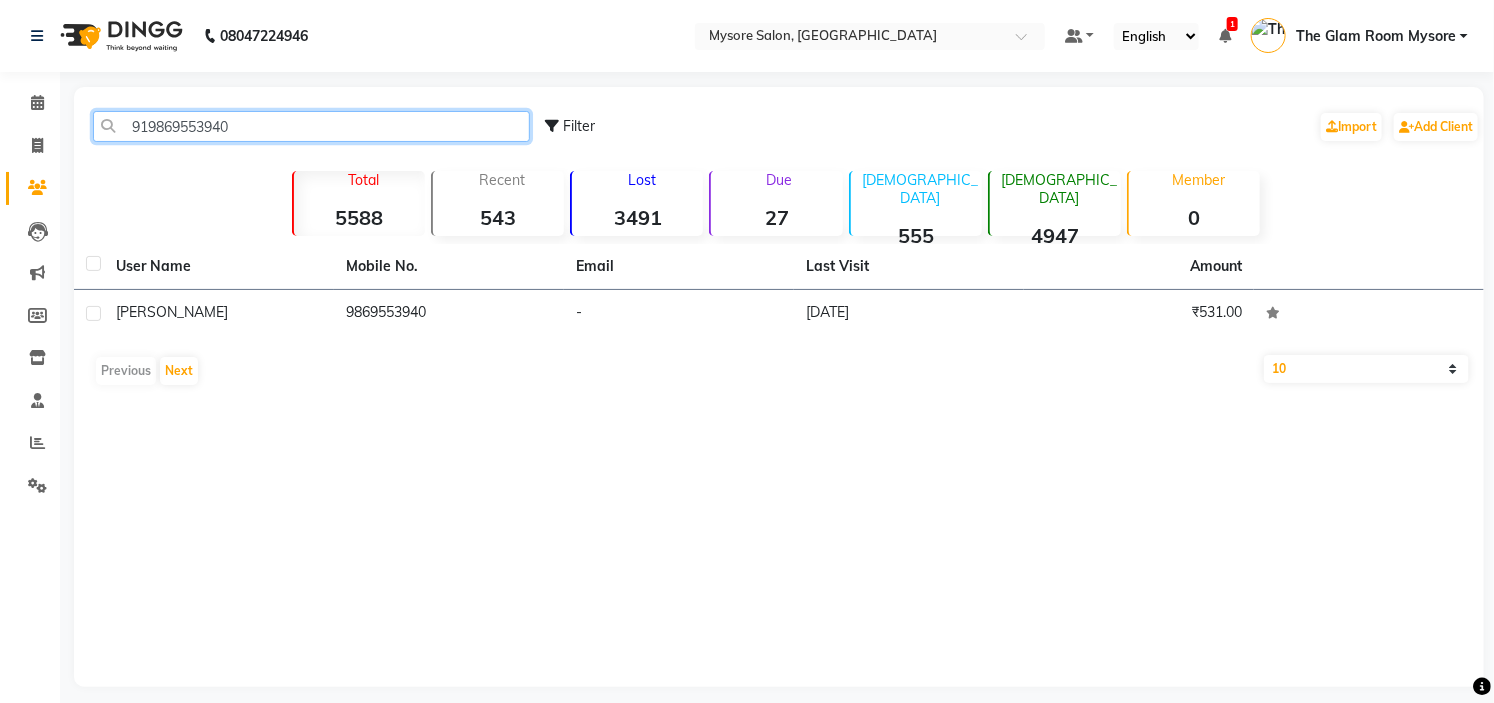 click on "919869553940" 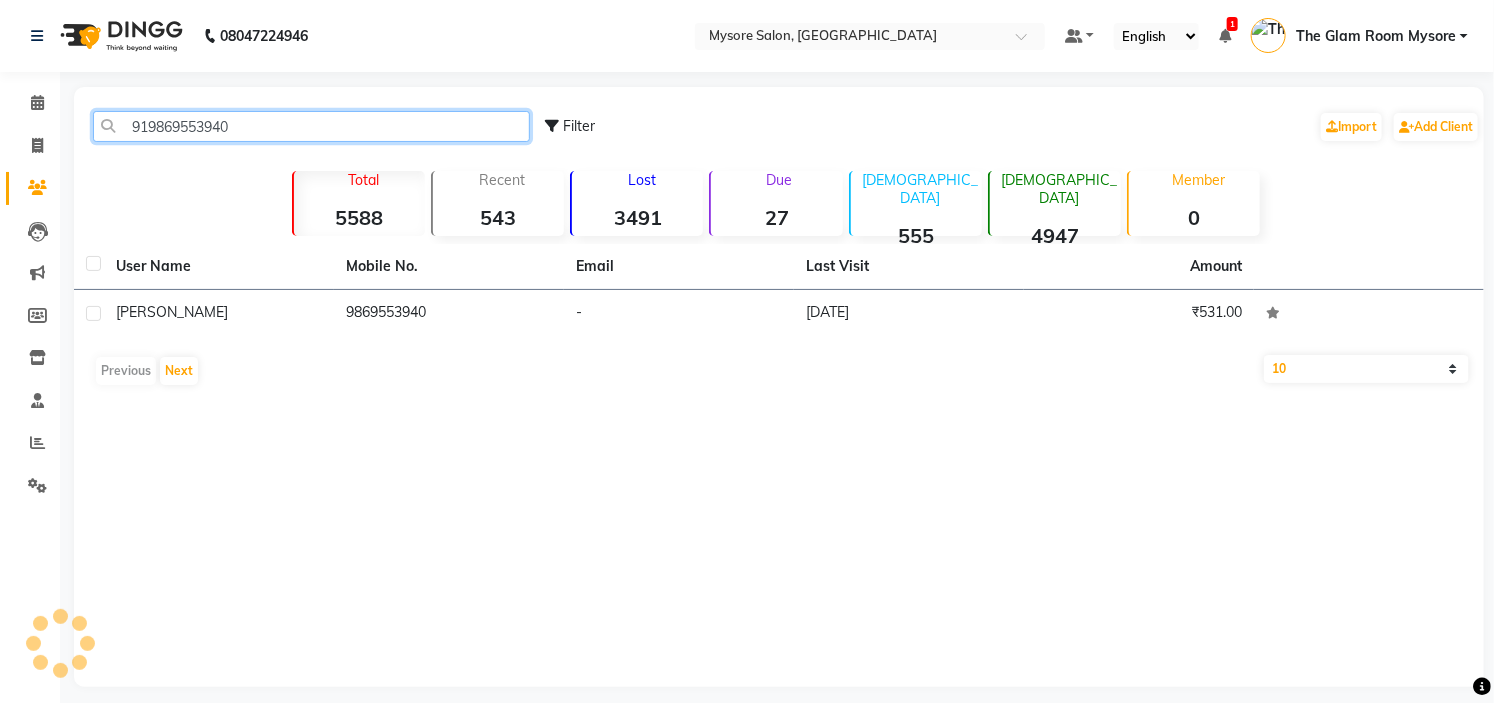 click on "919869553940" 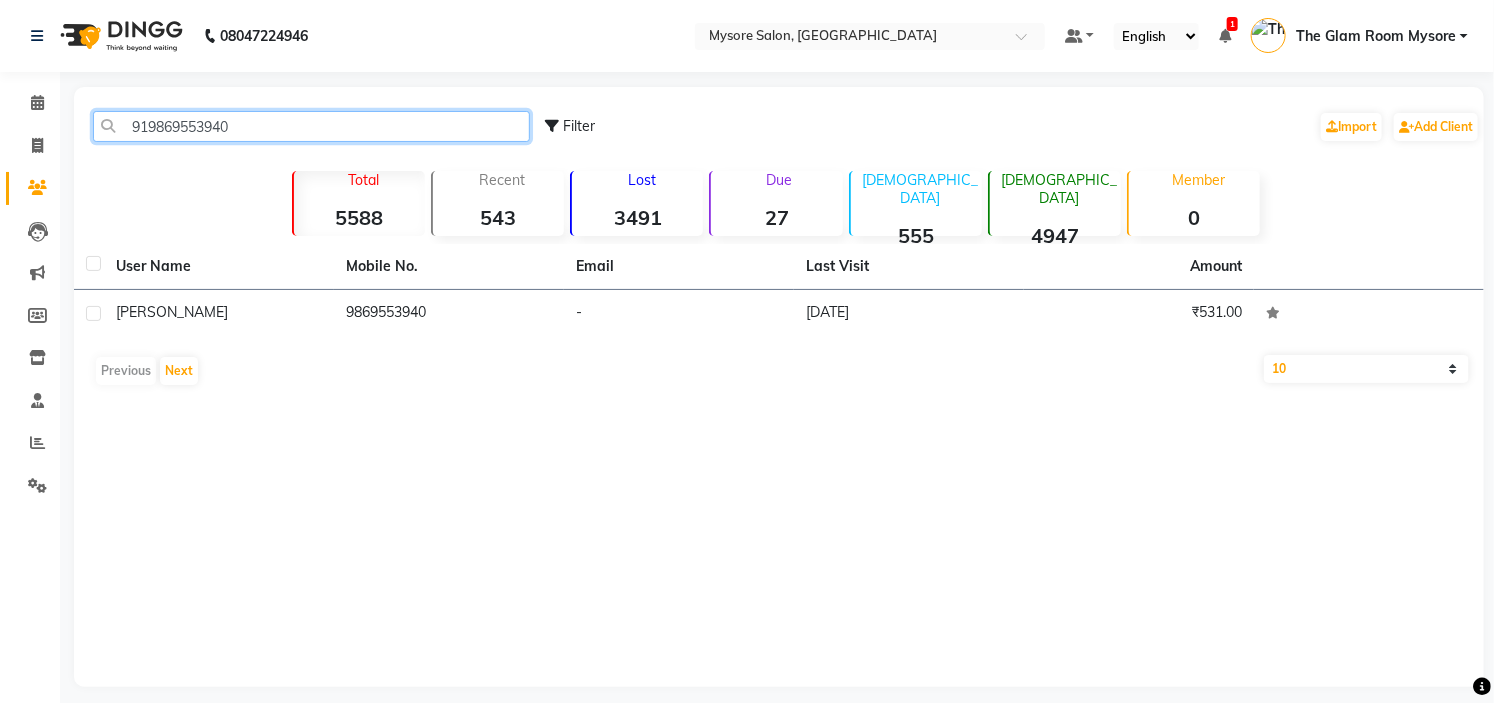 click on "919869553940" 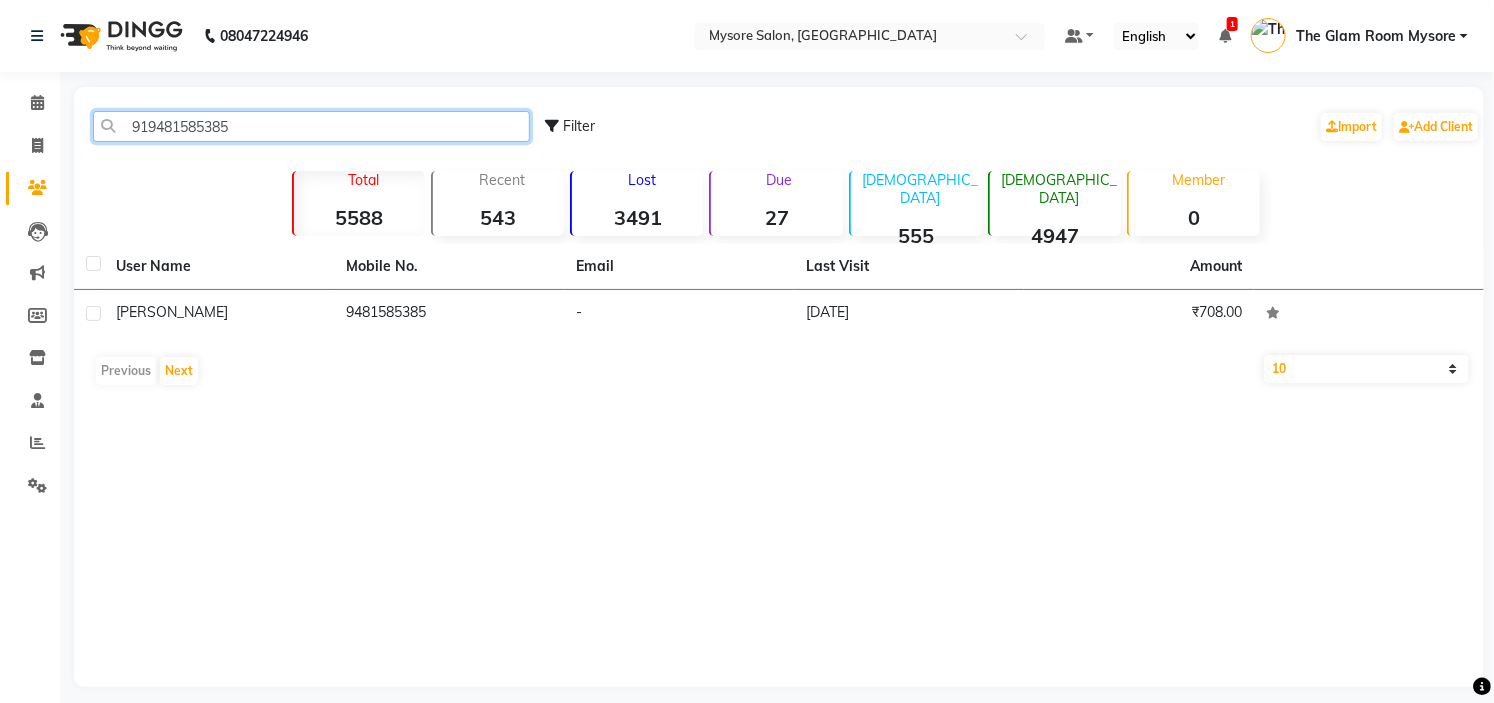 click on "919481585385" 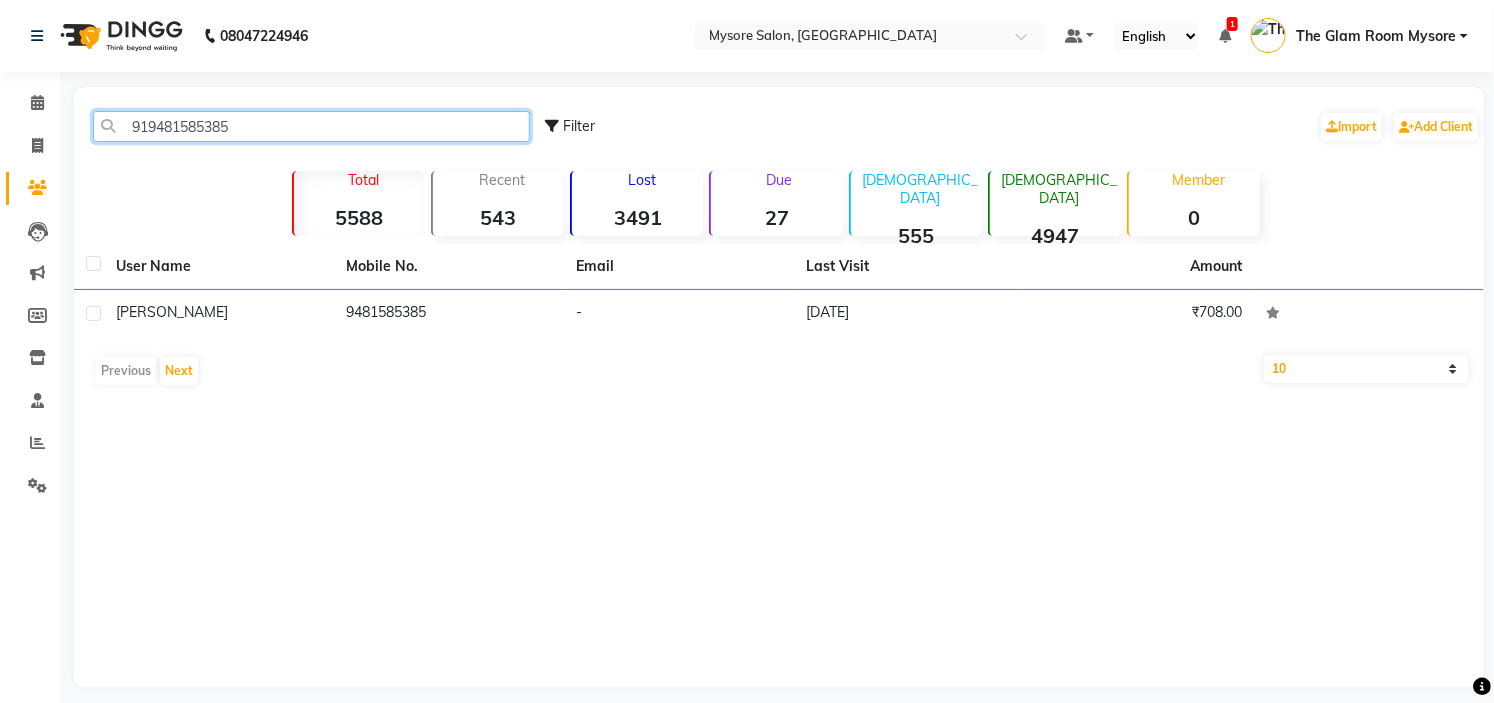 paste on "620836161" 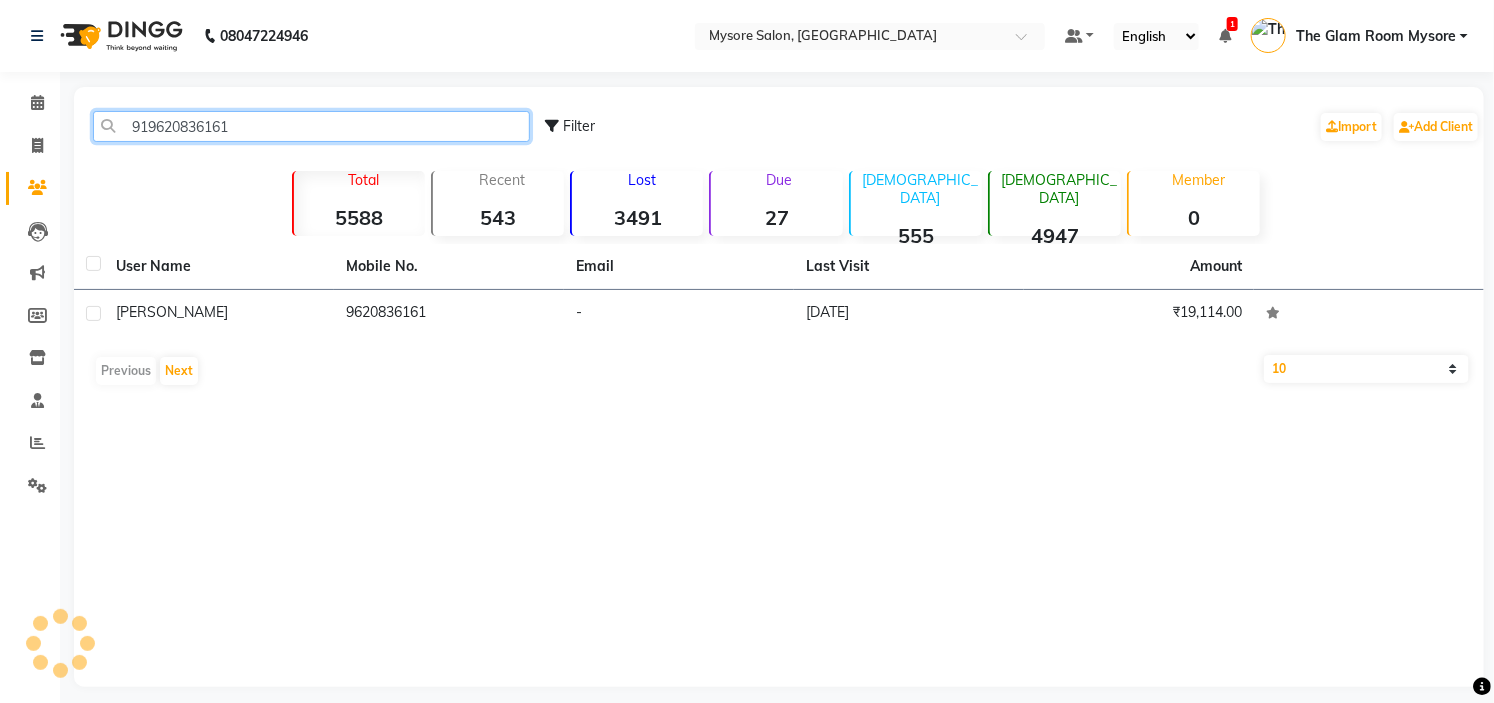 click on "919620836161" 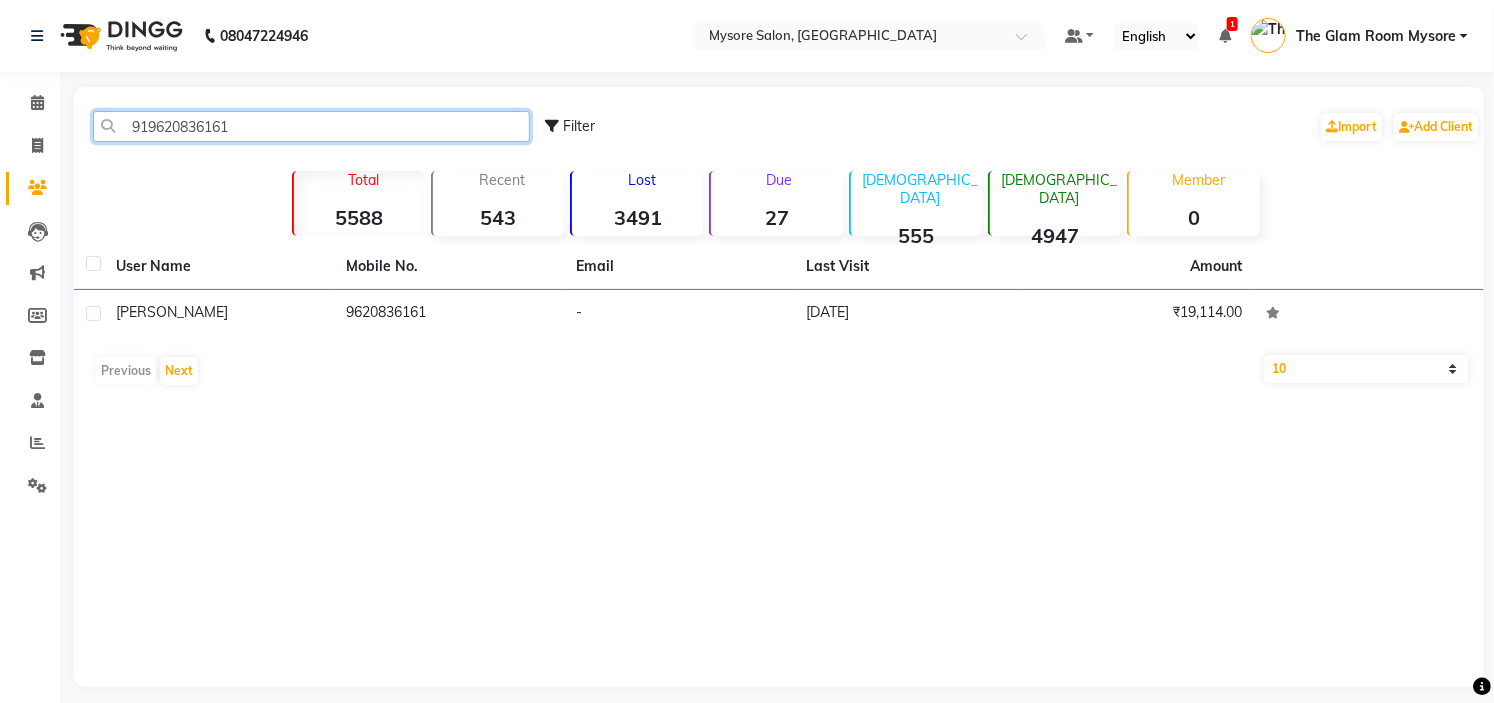 click on "919620836161" 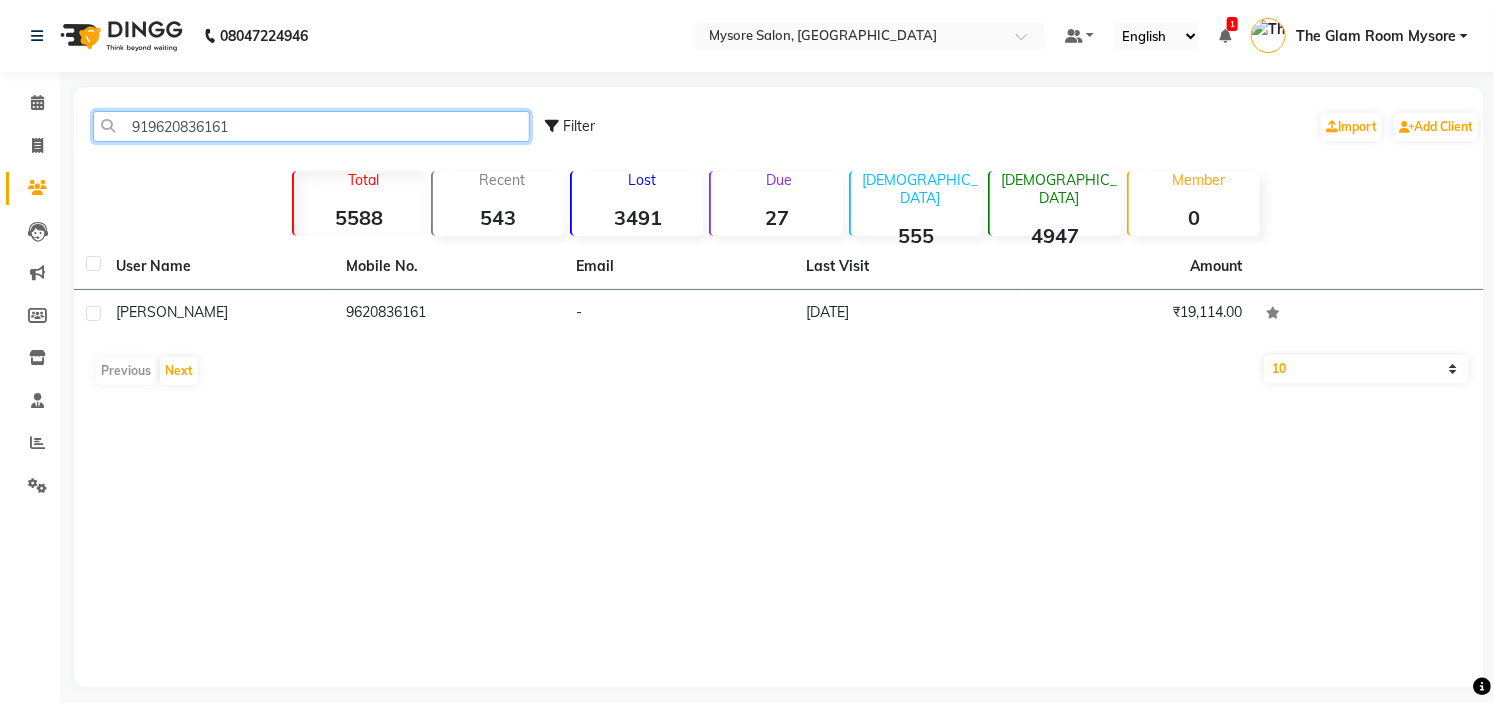 paste on "11022802" 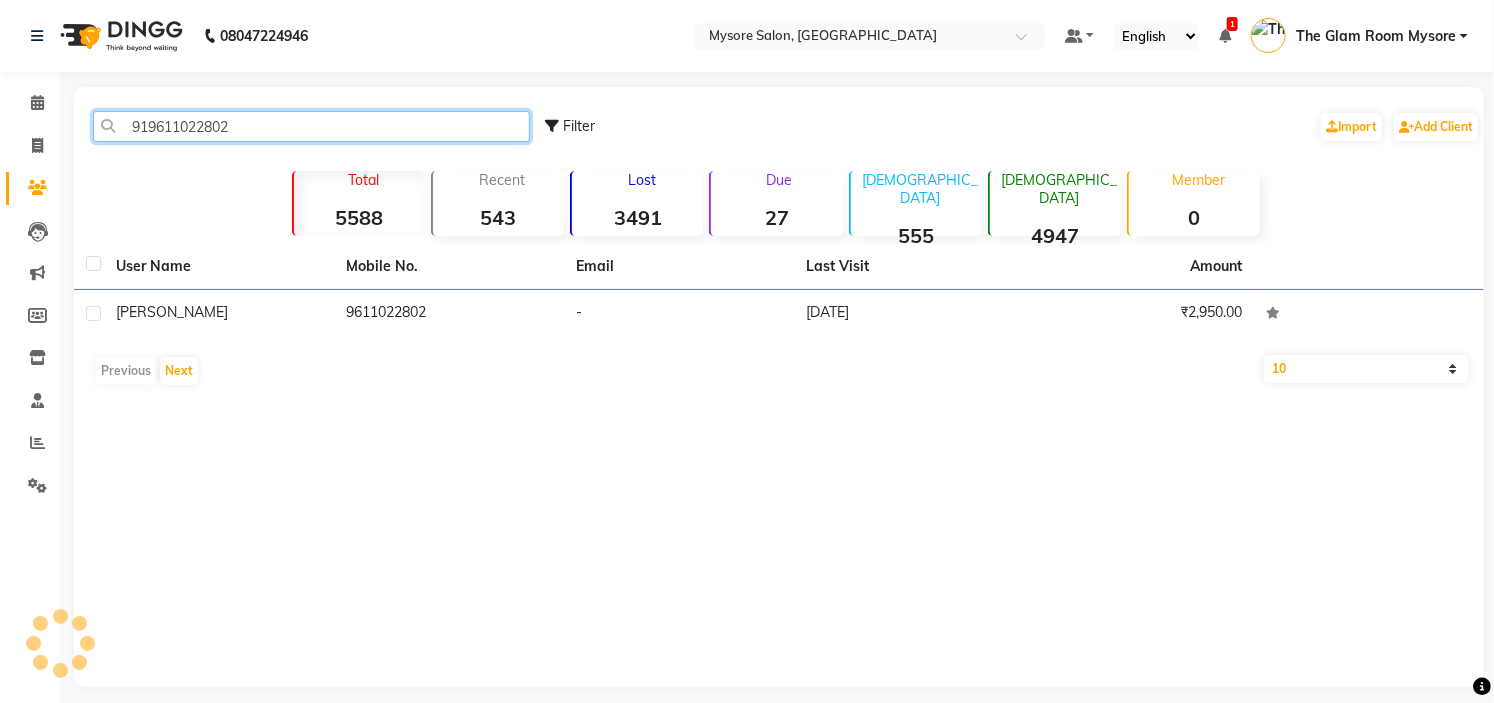 click on "919611022802" 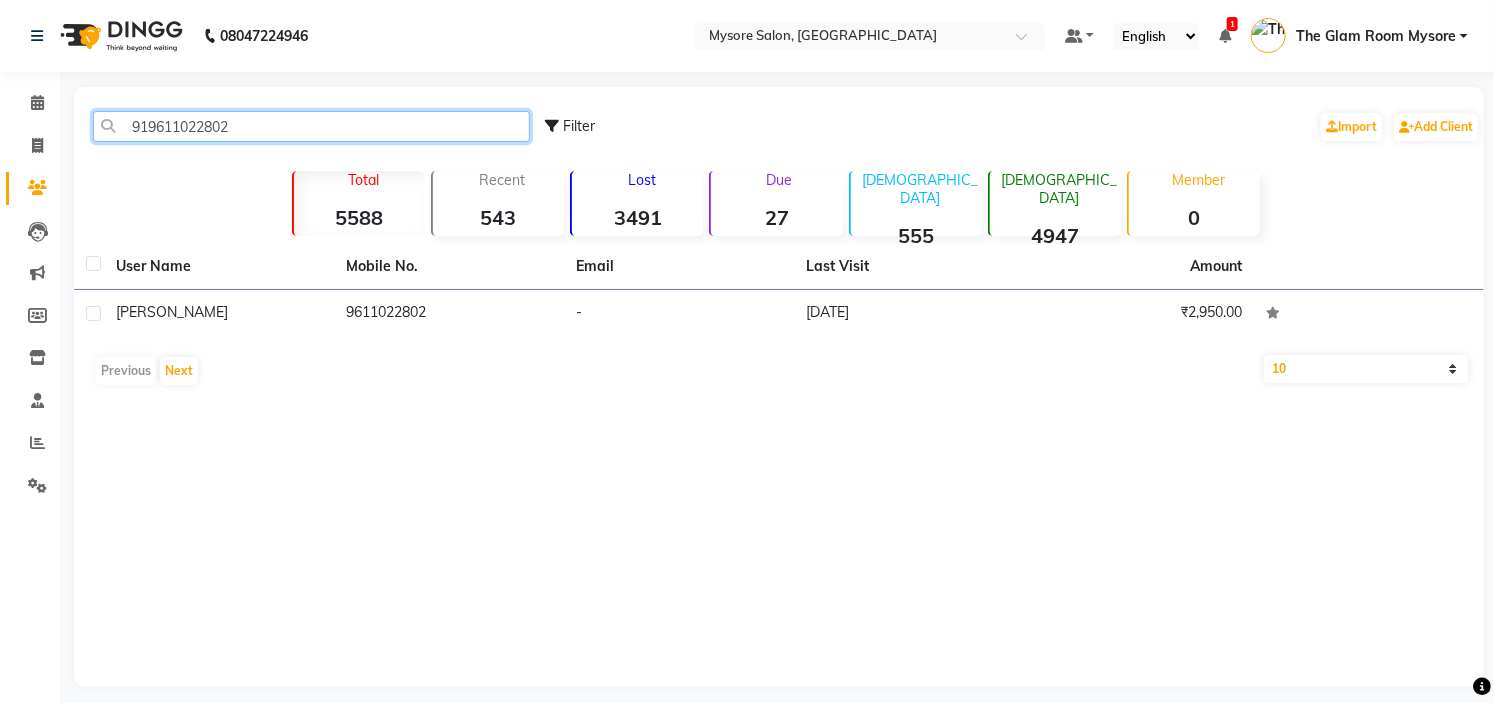 click on "919611022802" 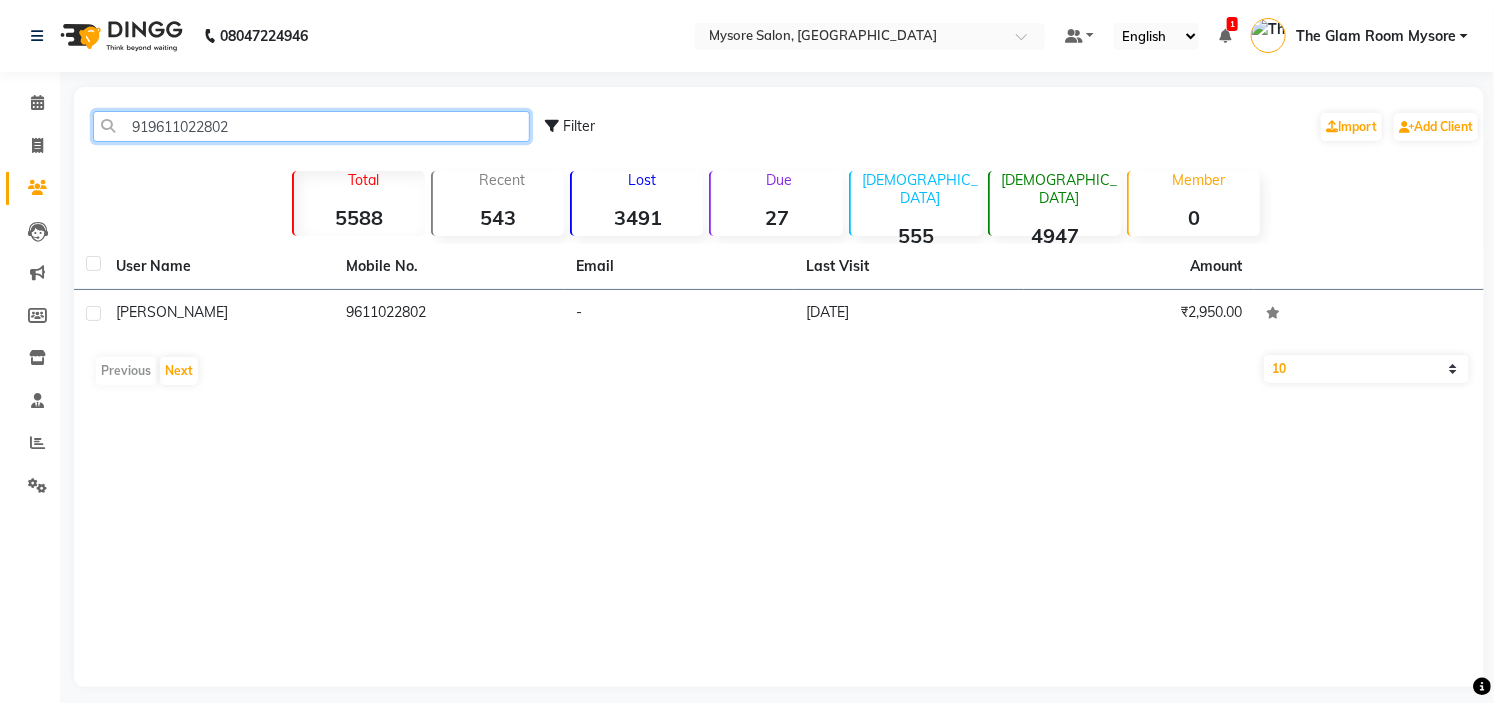 paste on "81043289" 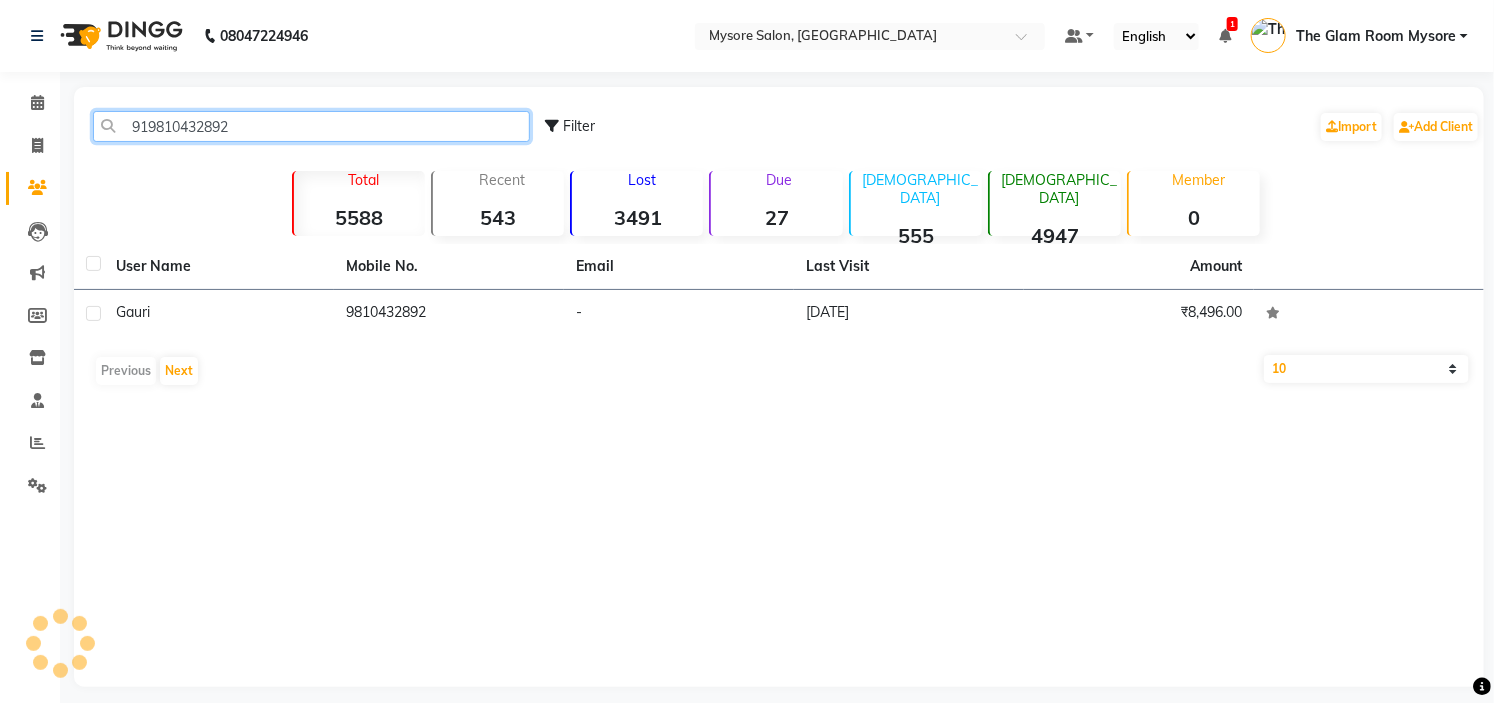 click on "919810432892" 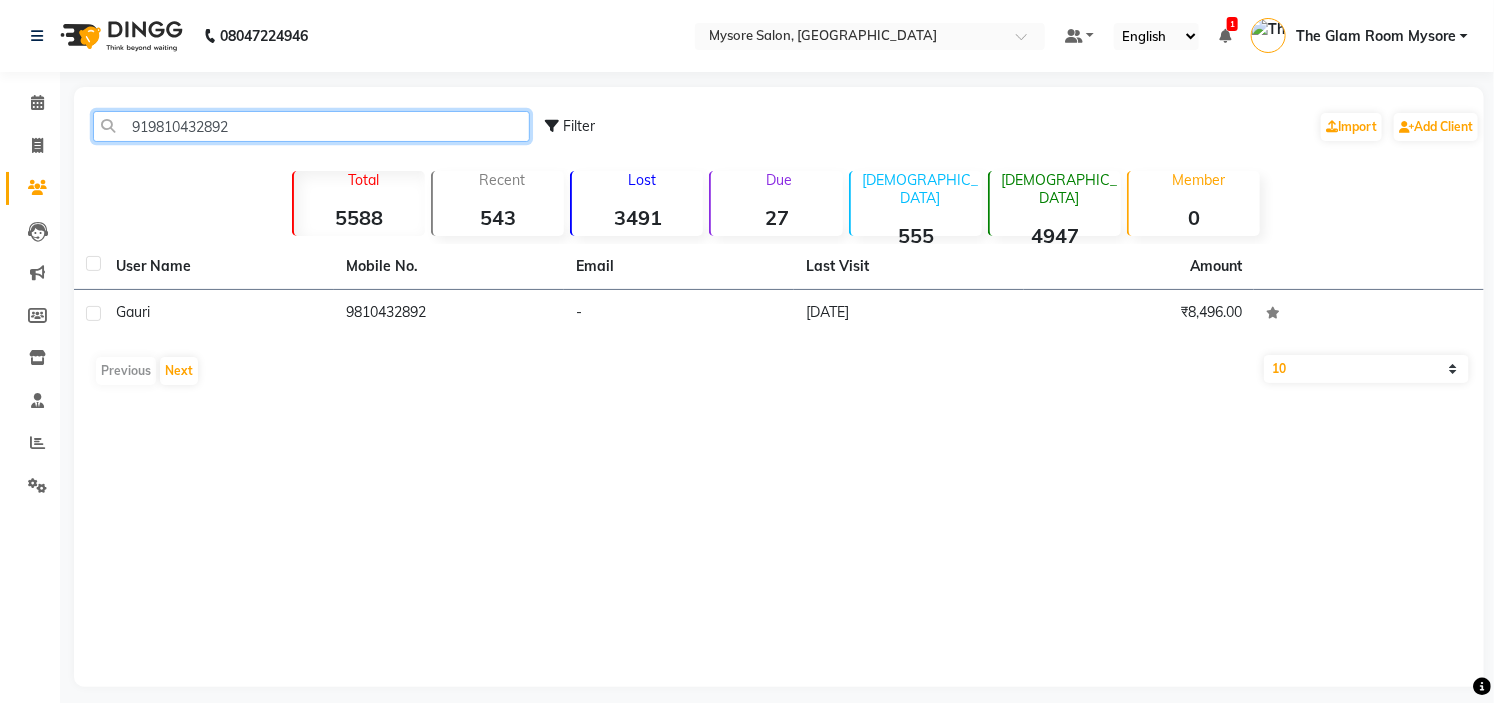 click on "919810432892" 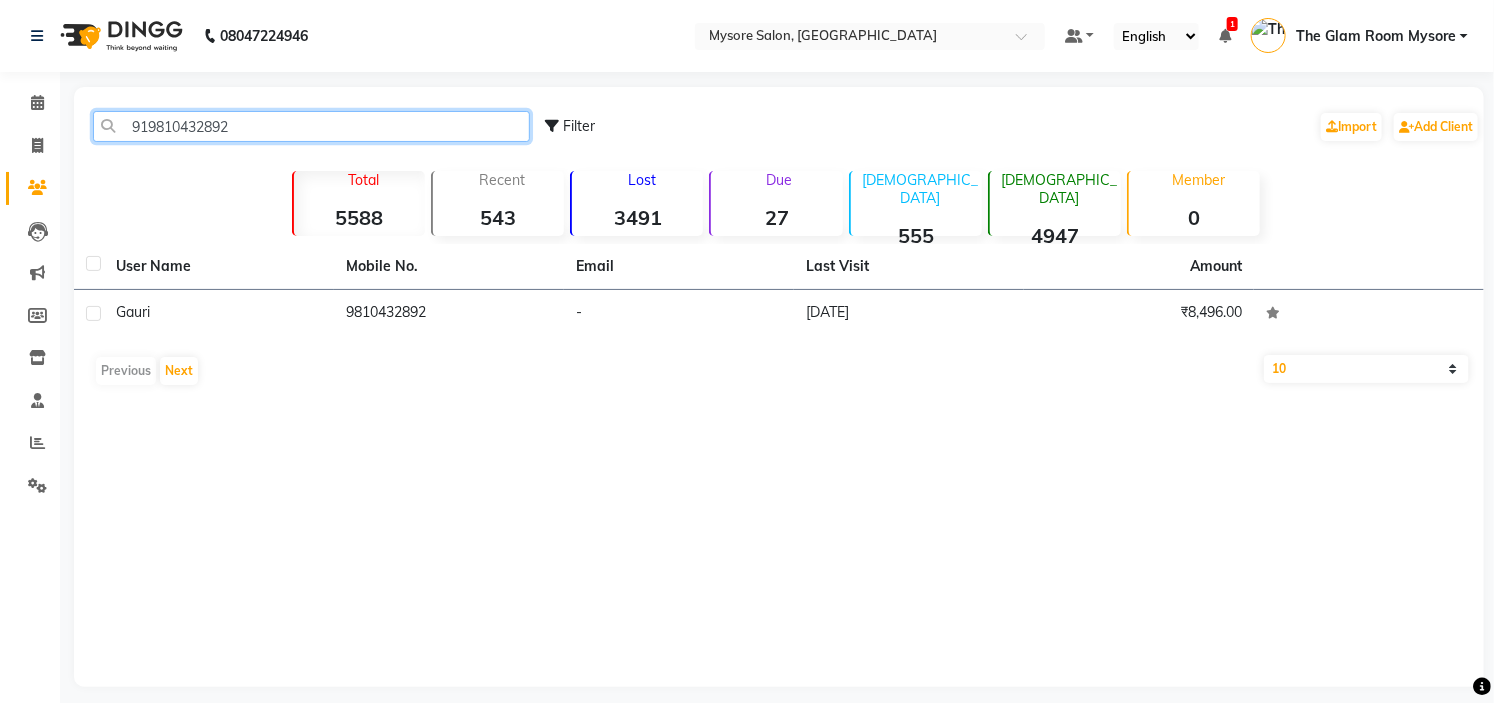 type on "919810432892" 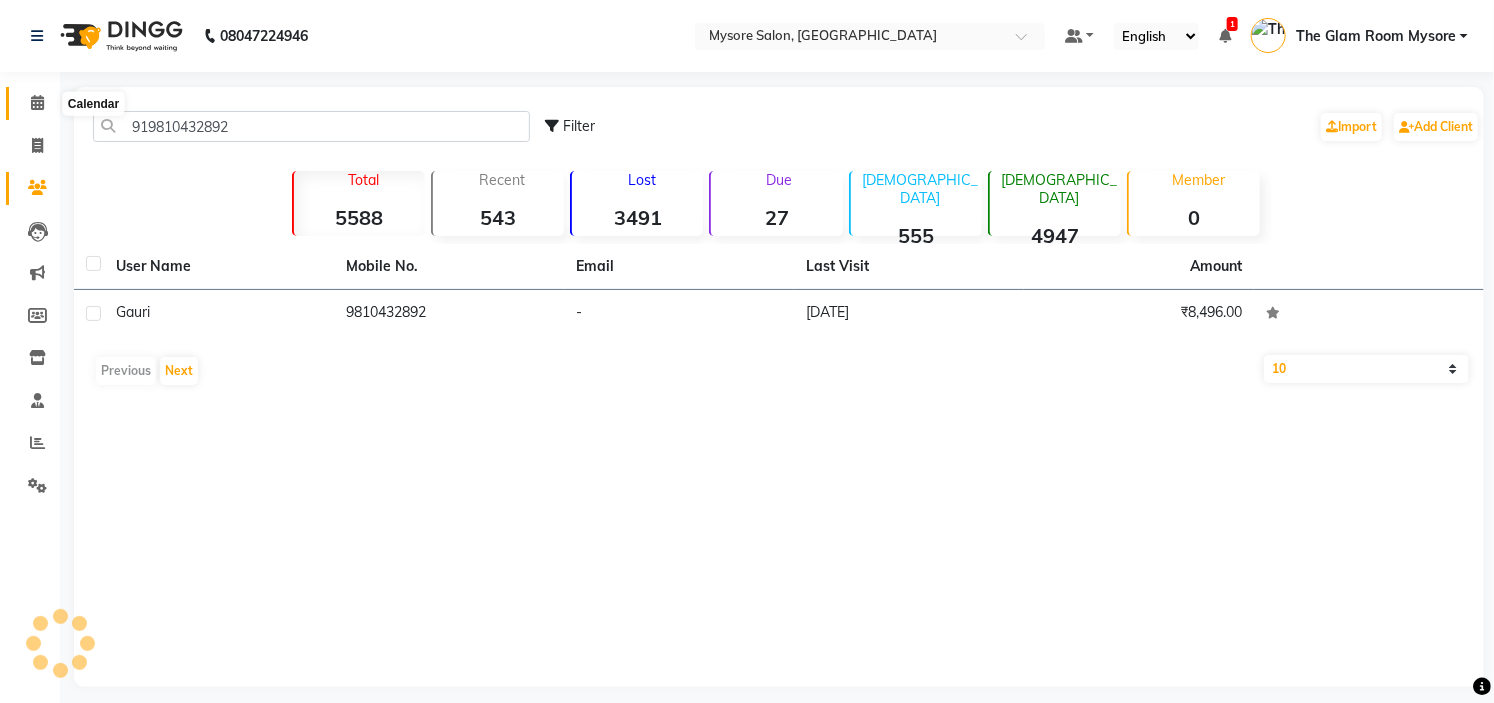 click 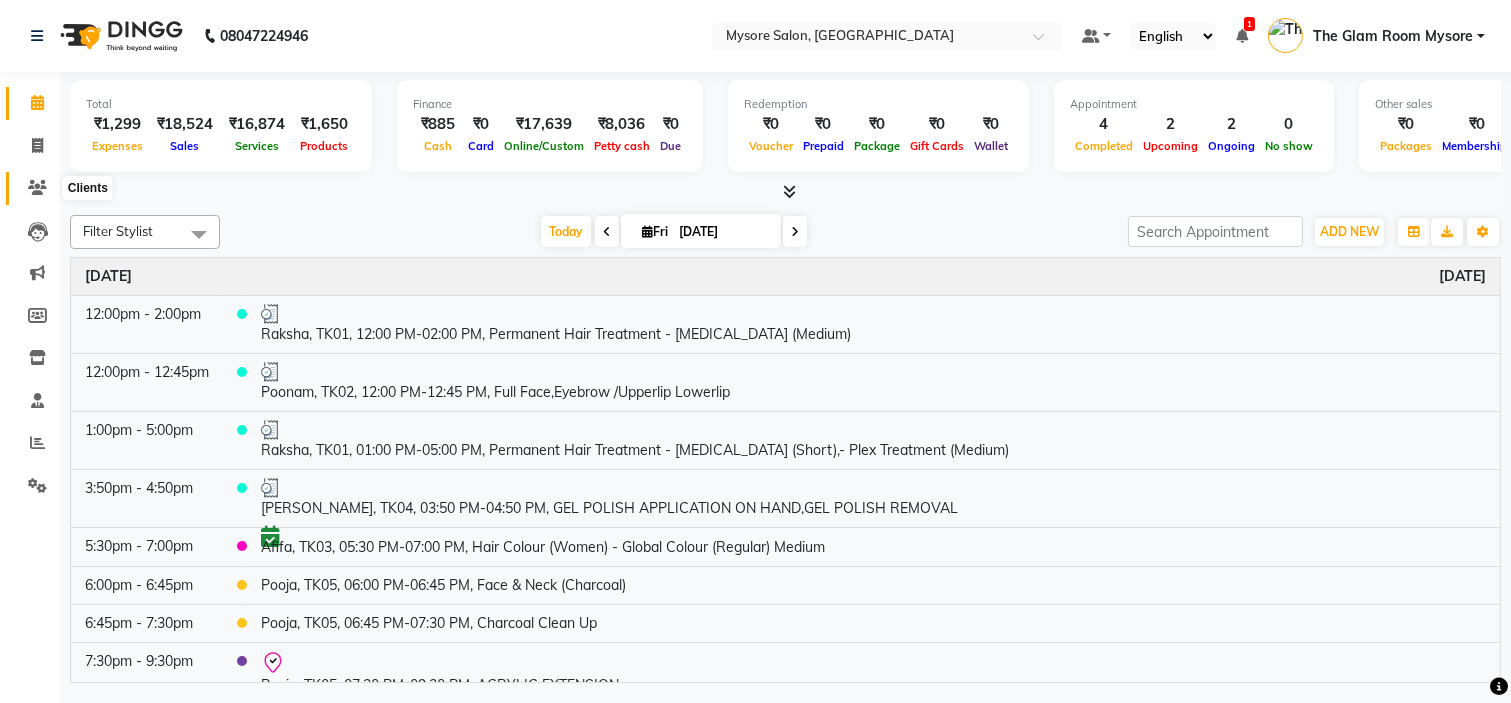 click 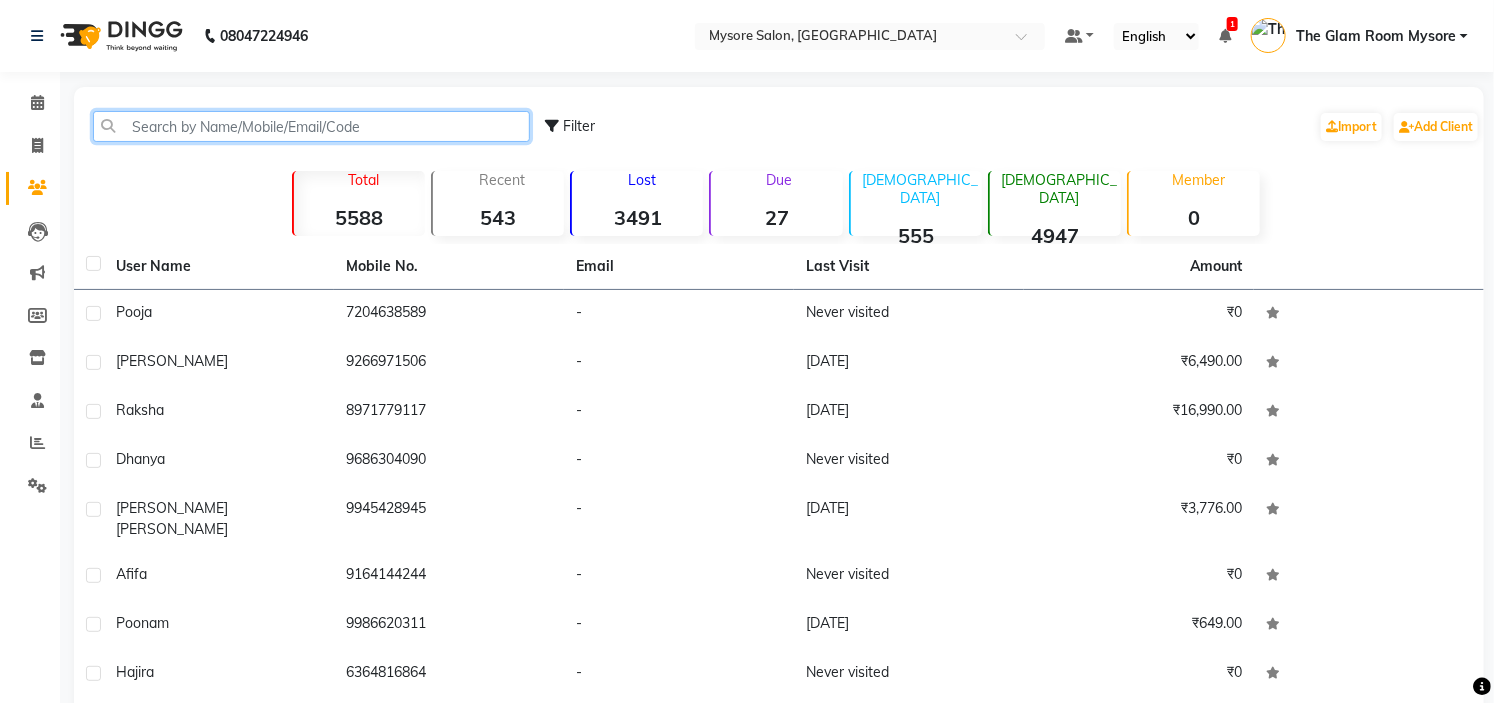click 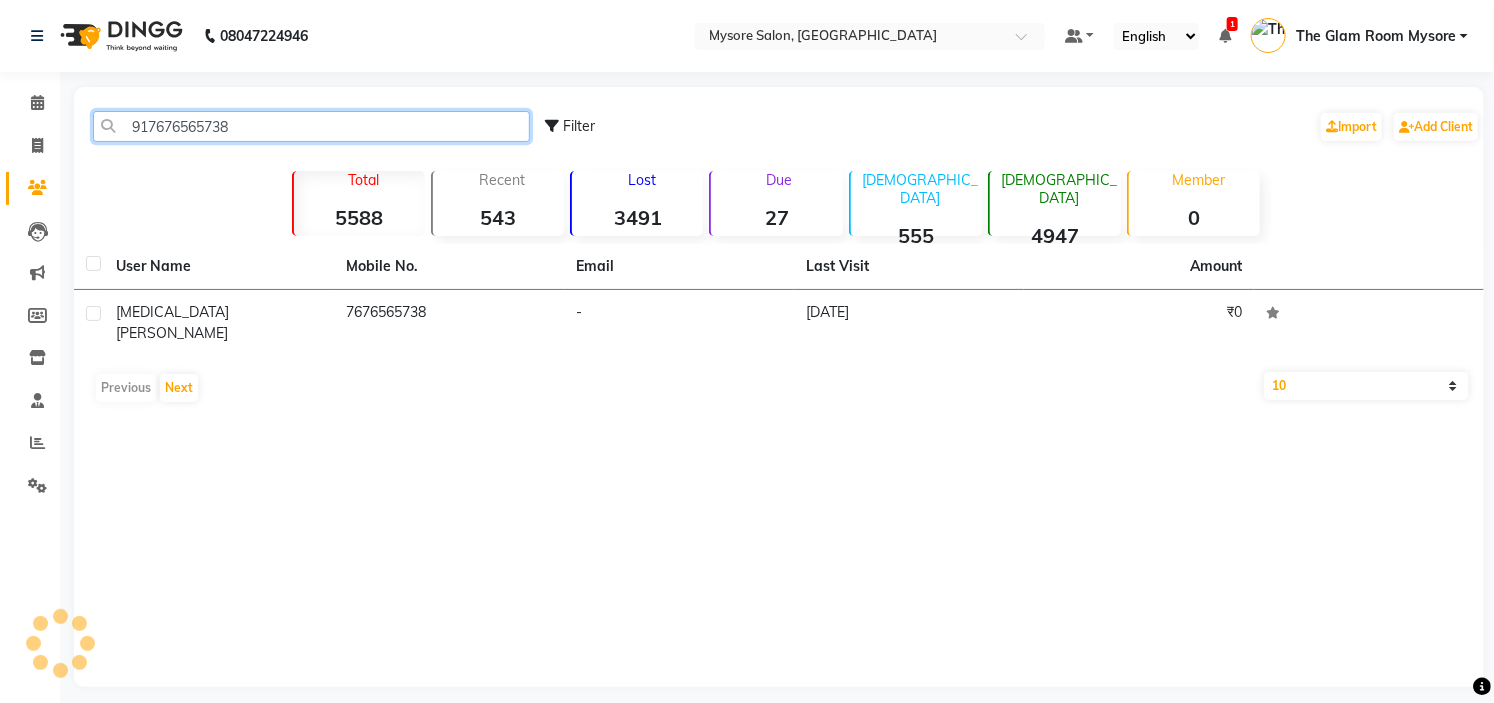 click on "917676565738" 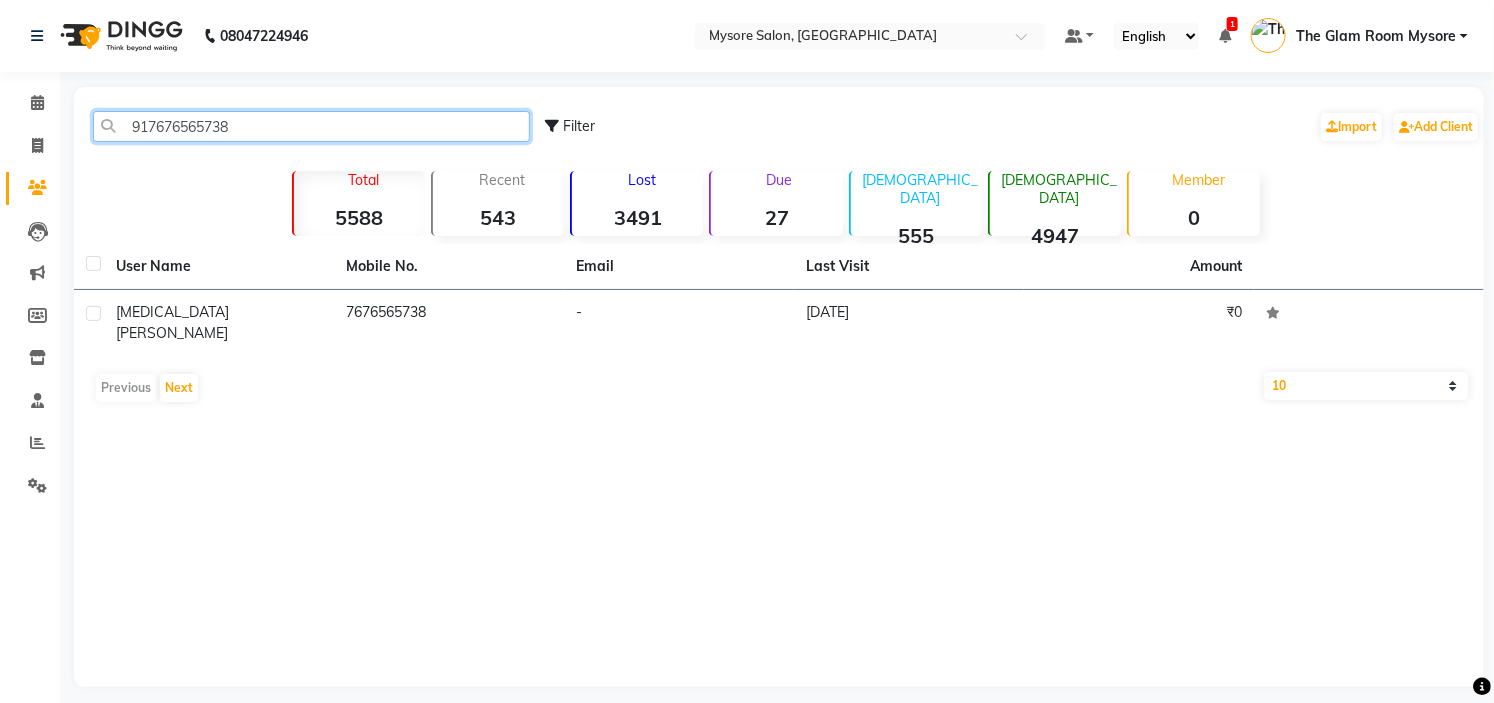 click on "917676565738" 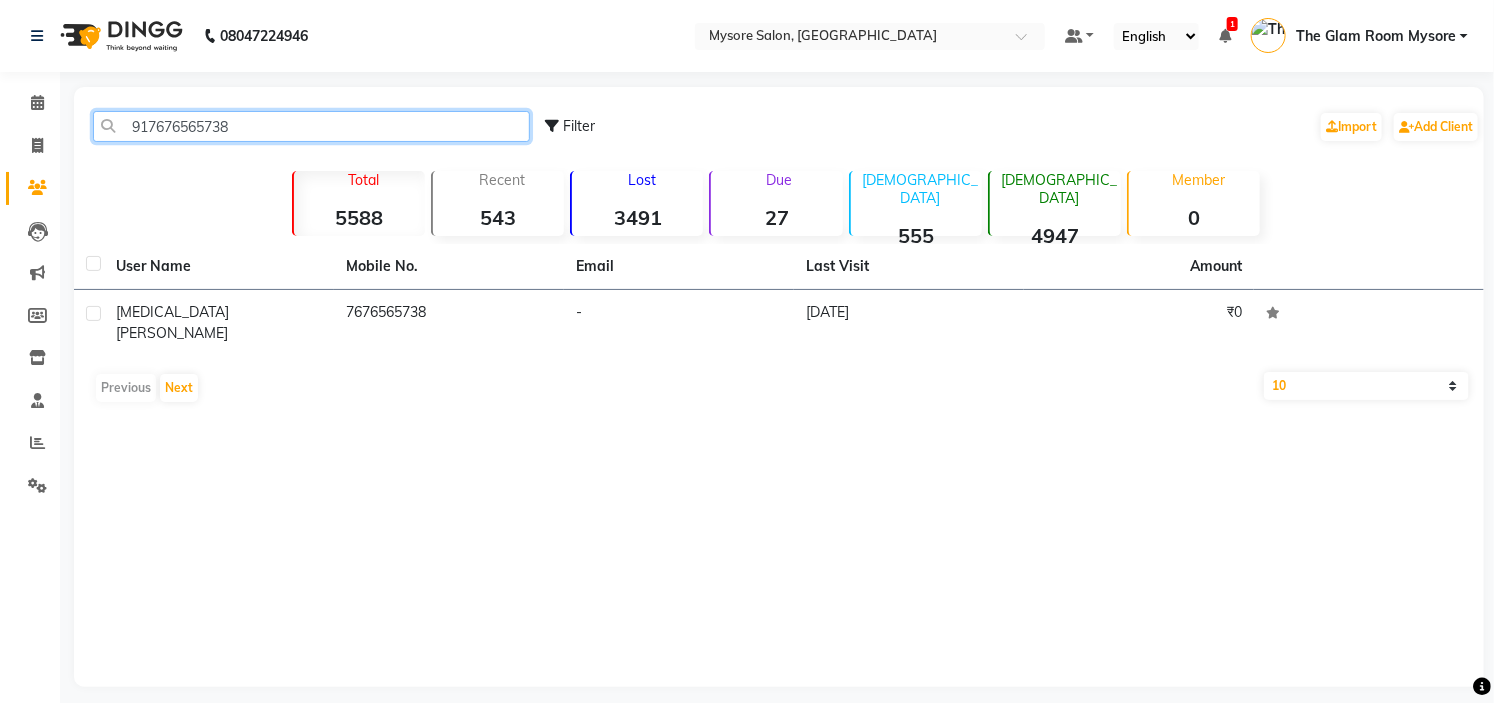 paste on "9901695644" 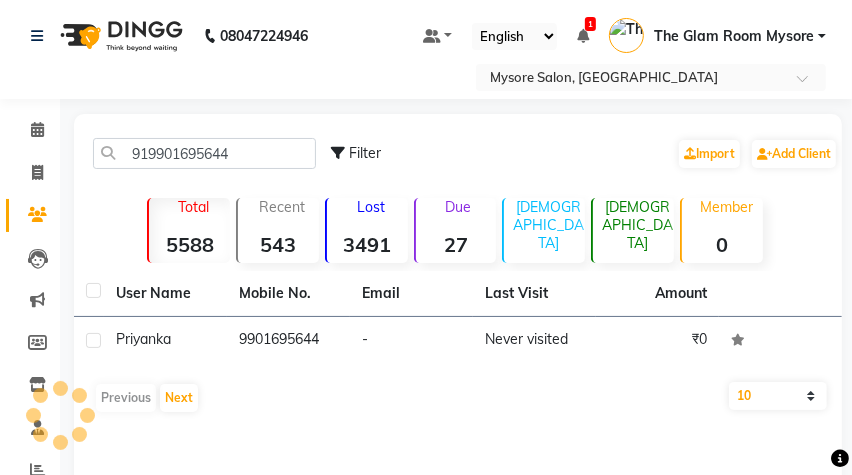 click on "Select Location × Mysore Salon, Mysore" at bounding box center (426, 77) 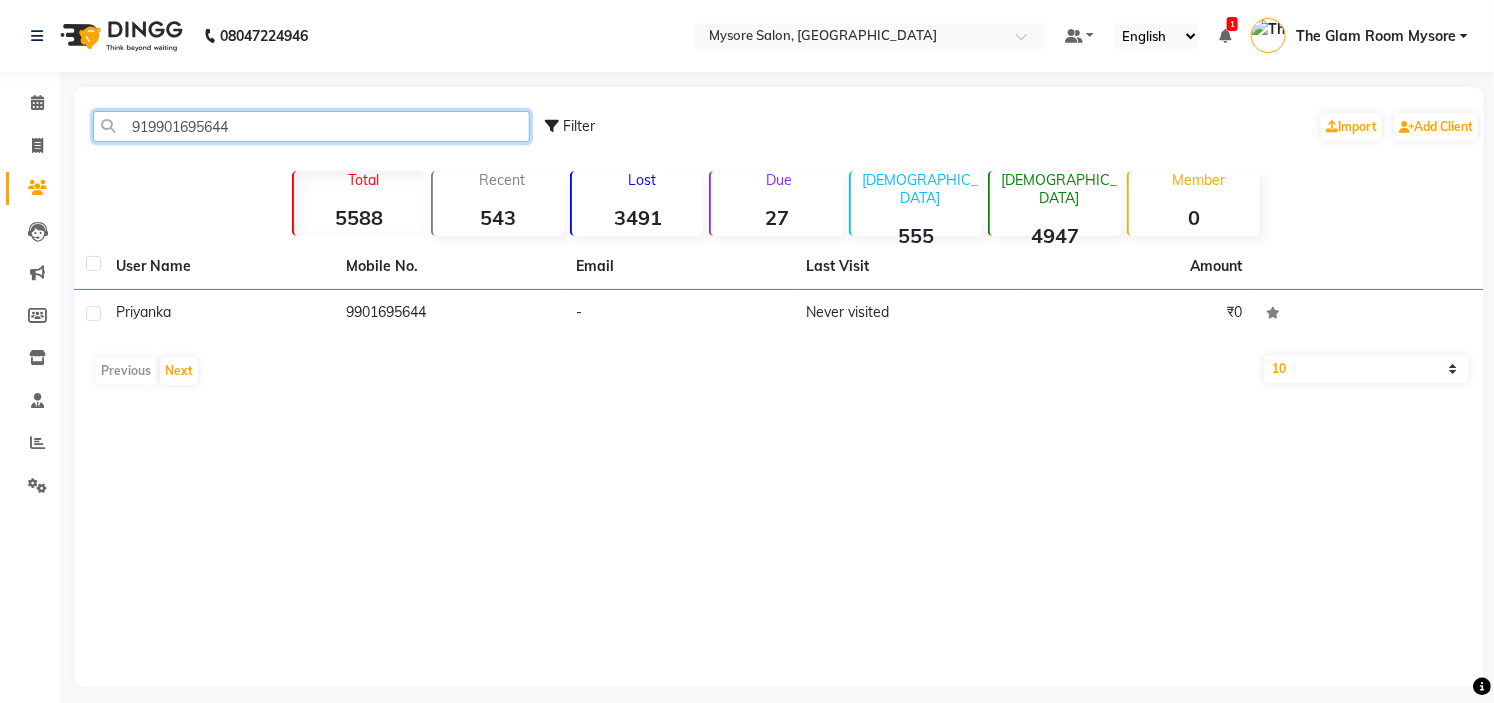 click on "919901695644" 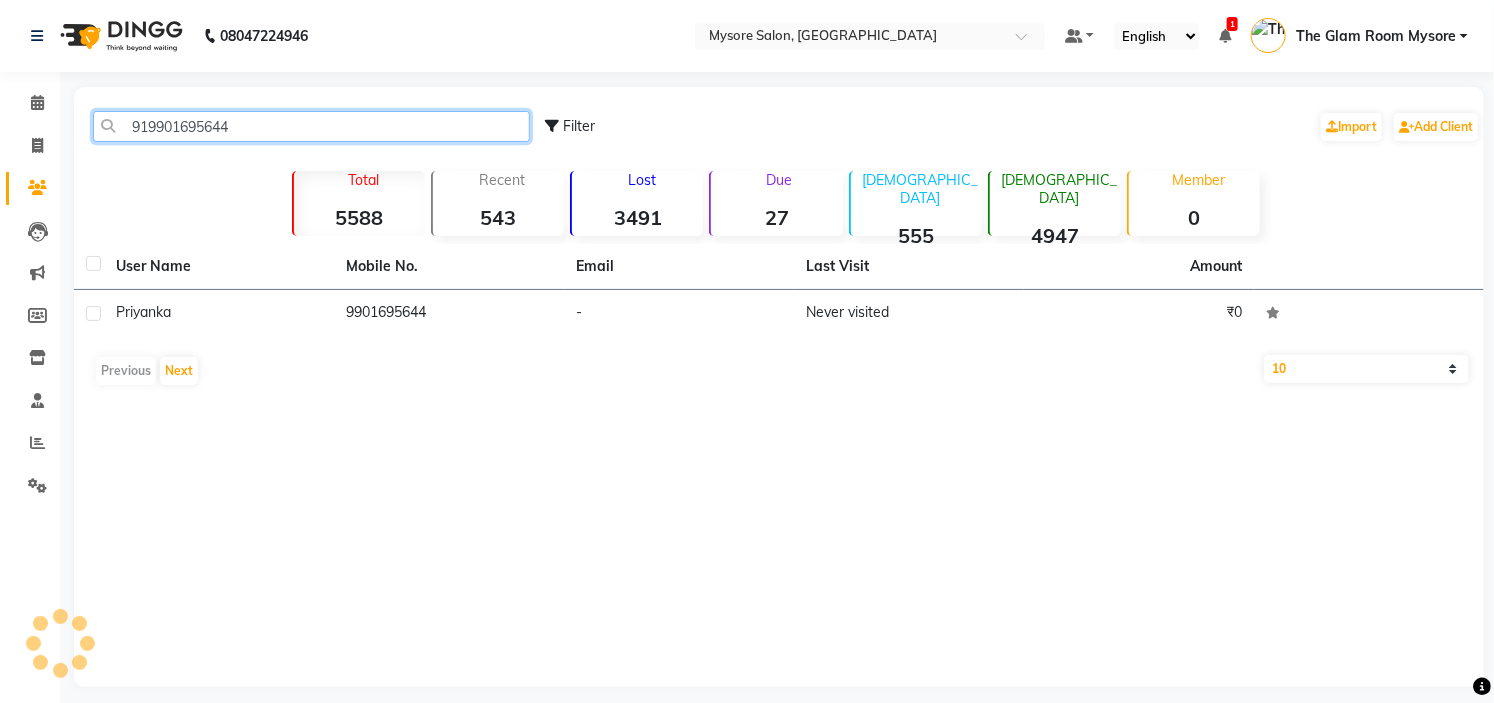 click on "919901695644" 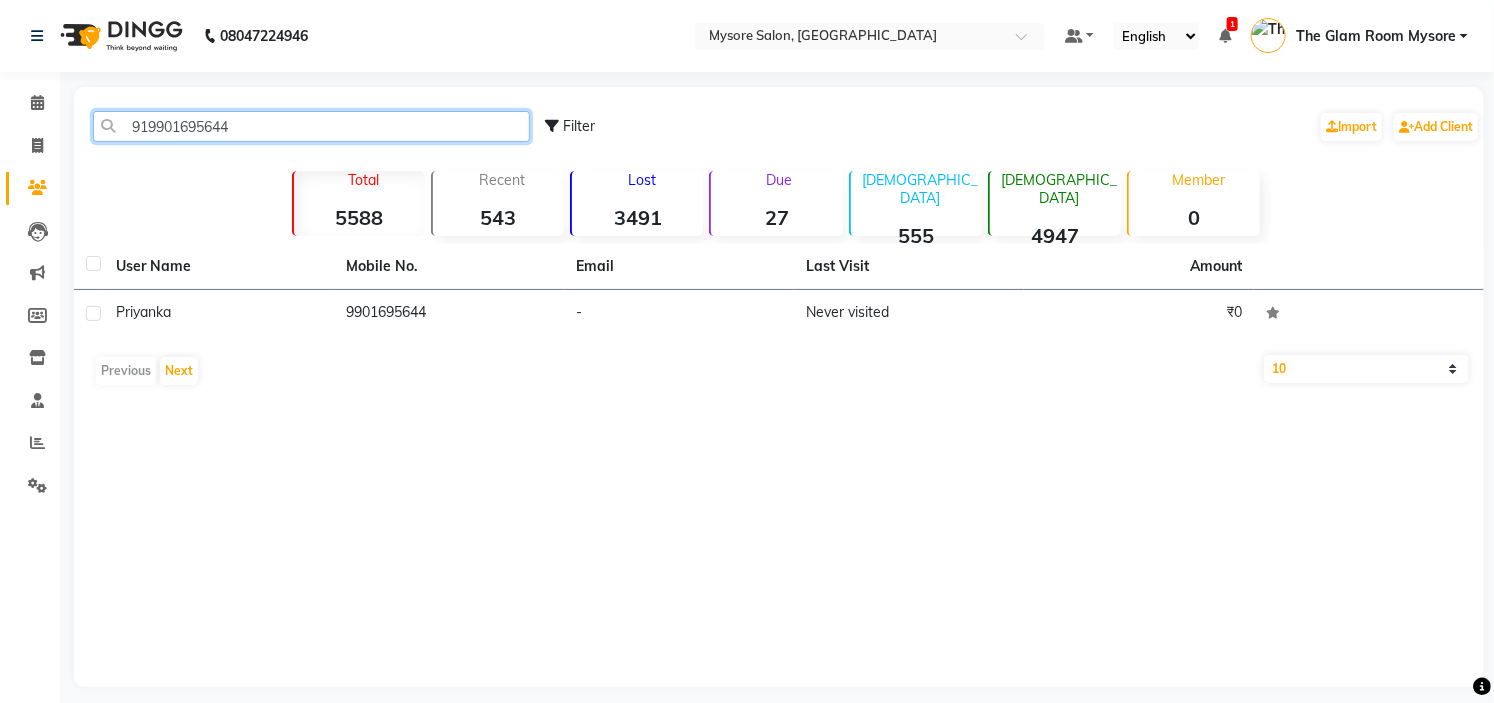 click on "919901695644" 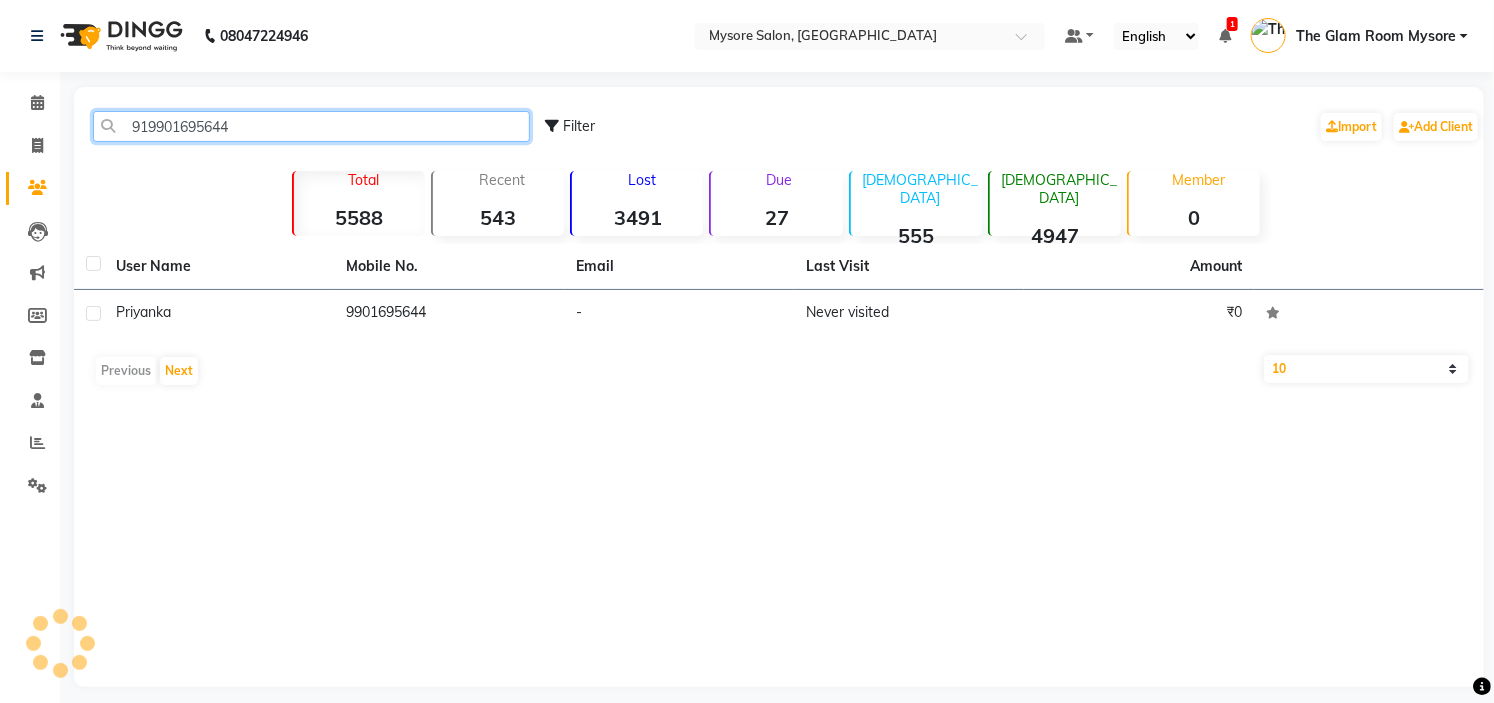 paste on "91934172" 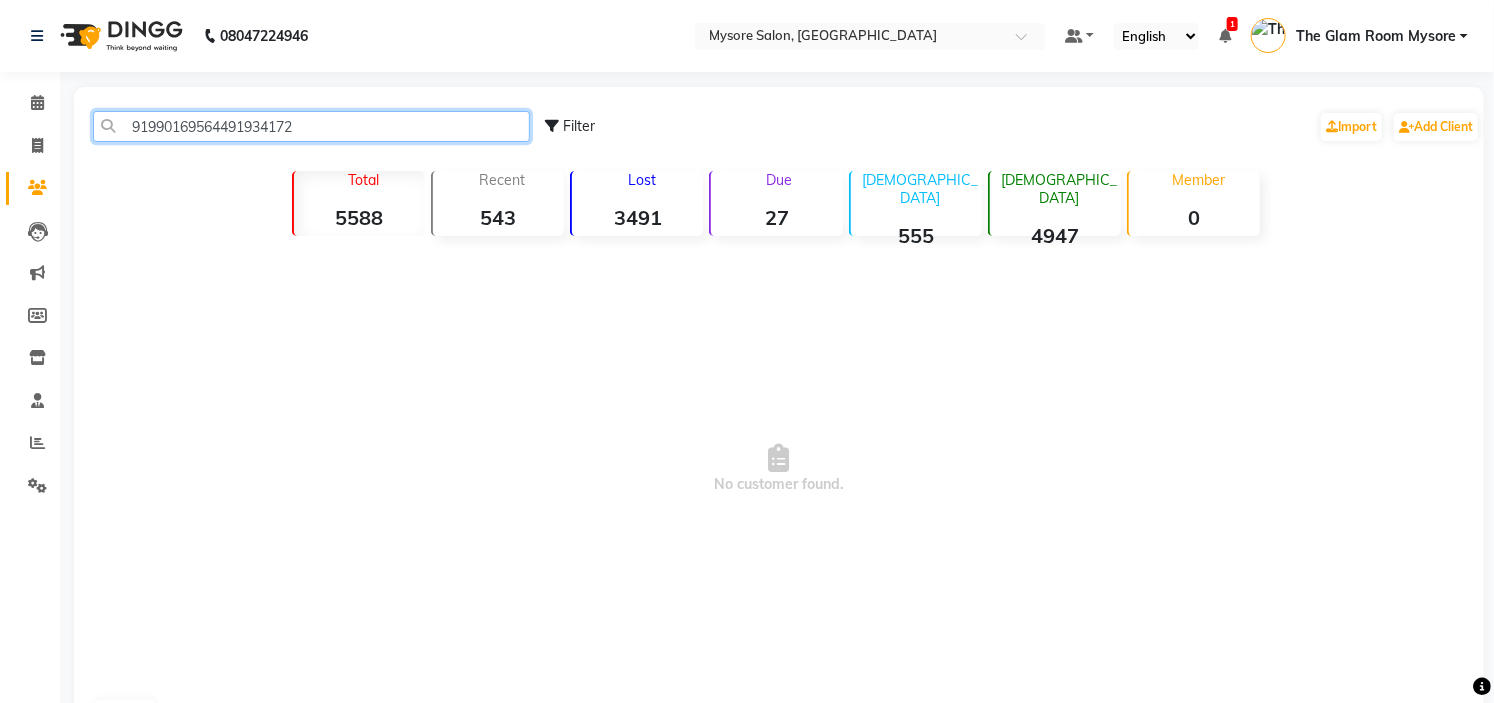 click on "91990169564491934172" 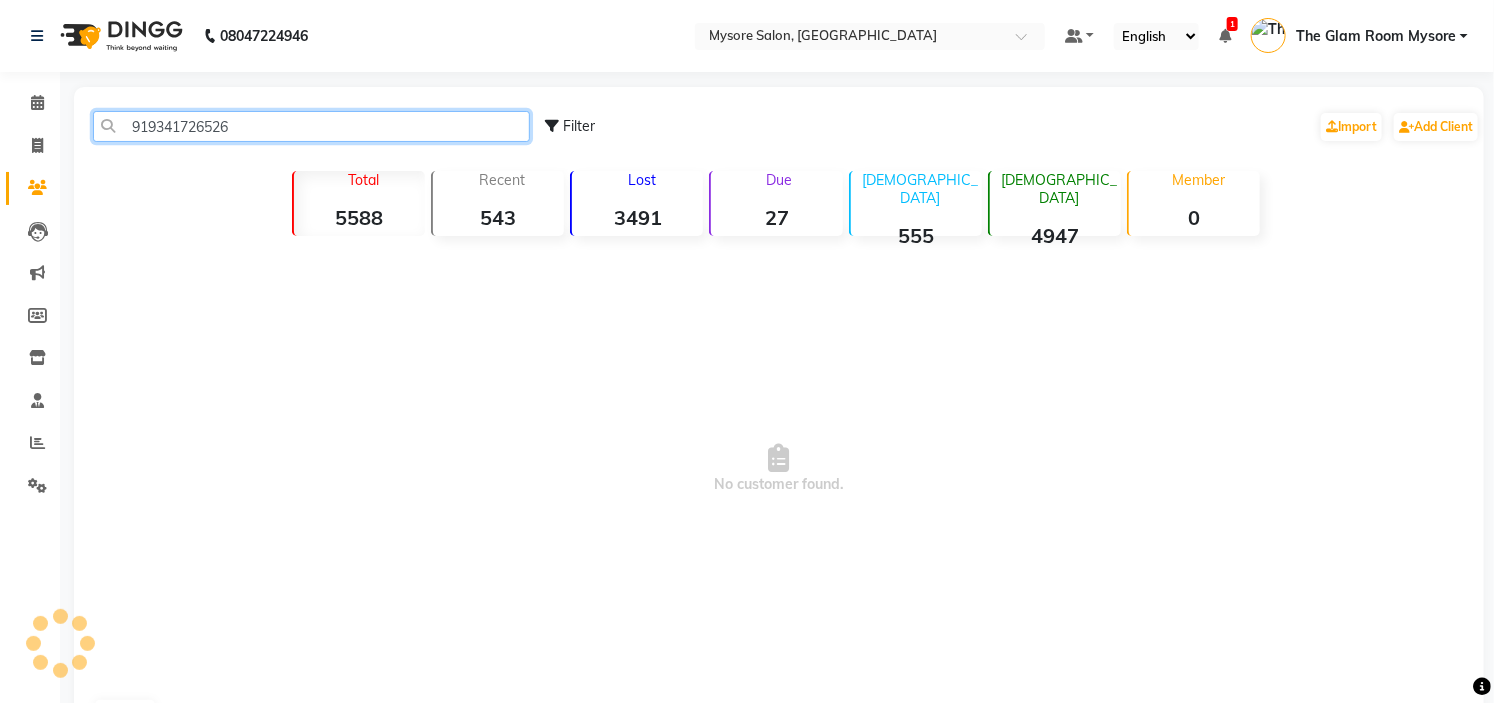 click on "919341726526" 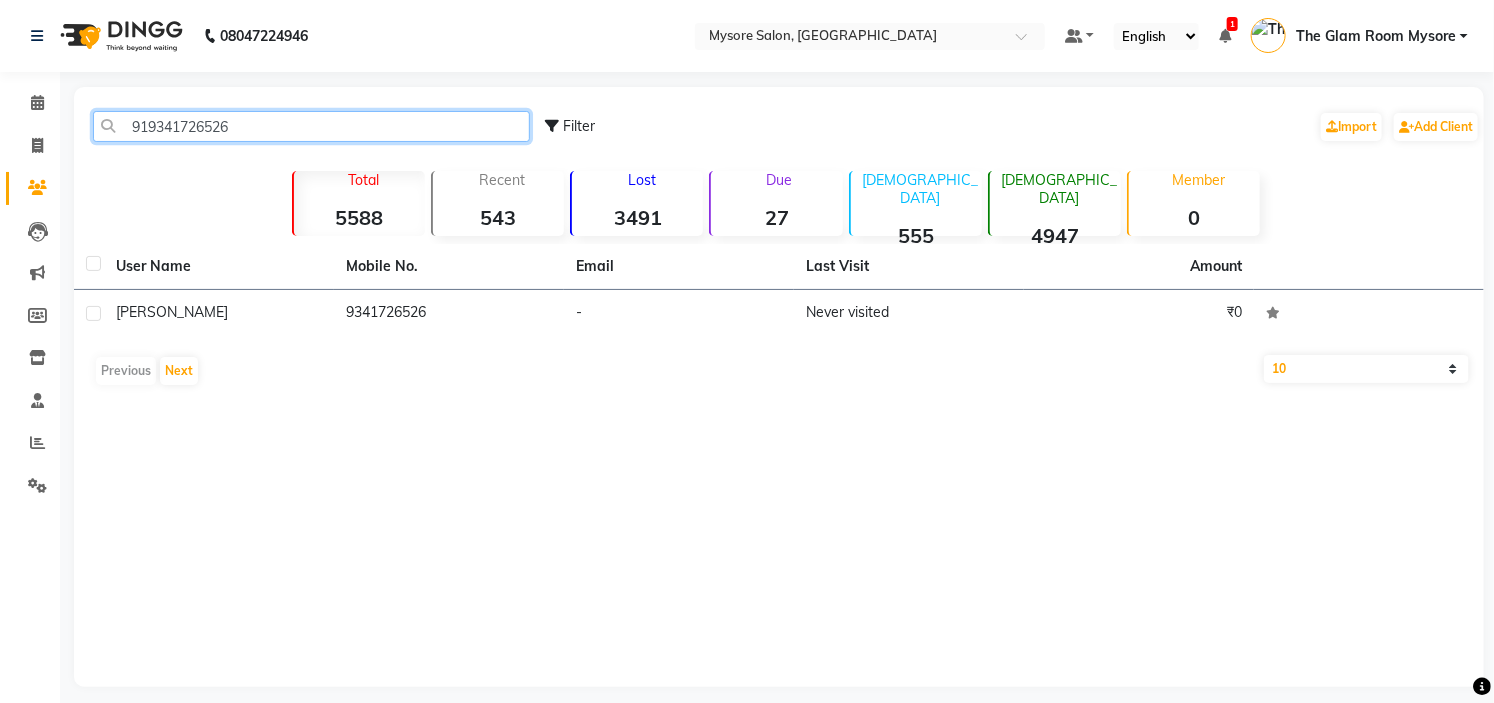 paste on "80858008" 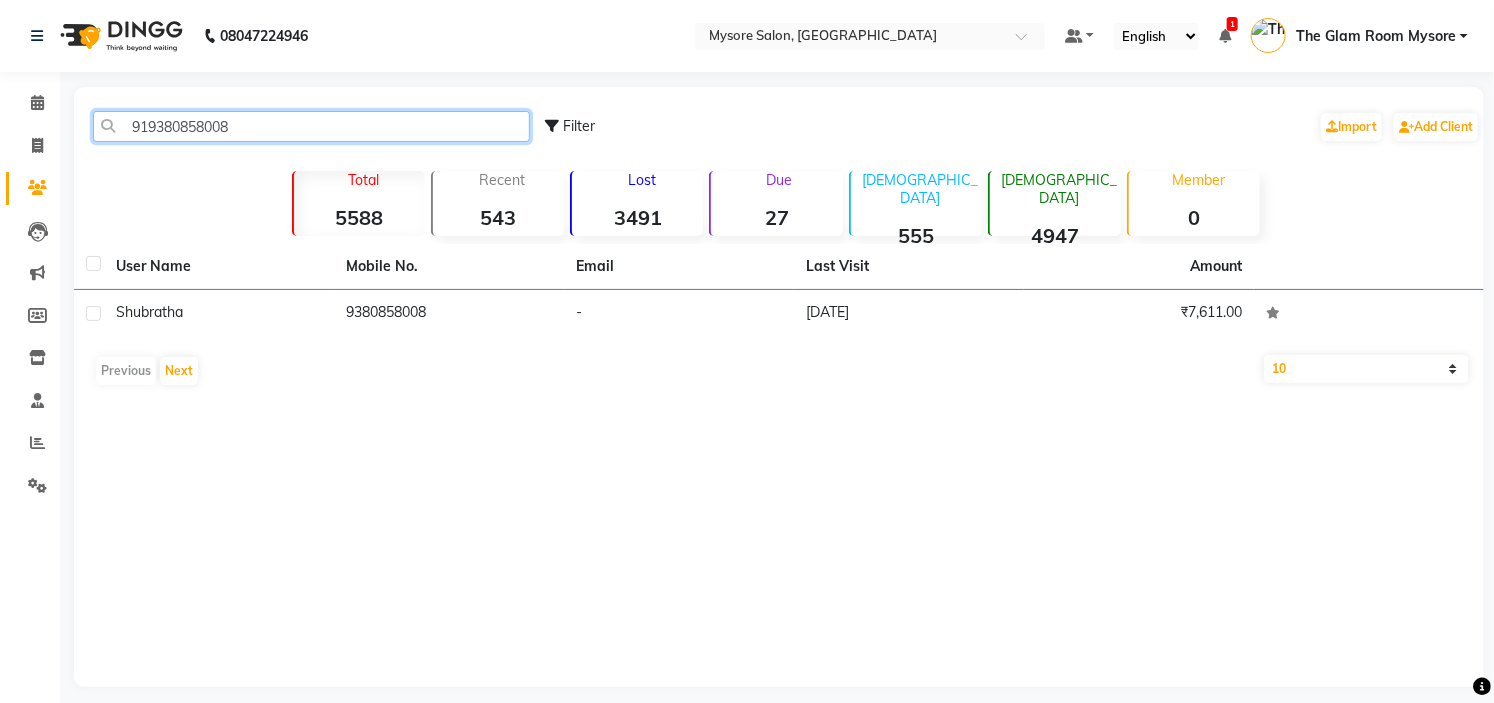 click on "919380858008" 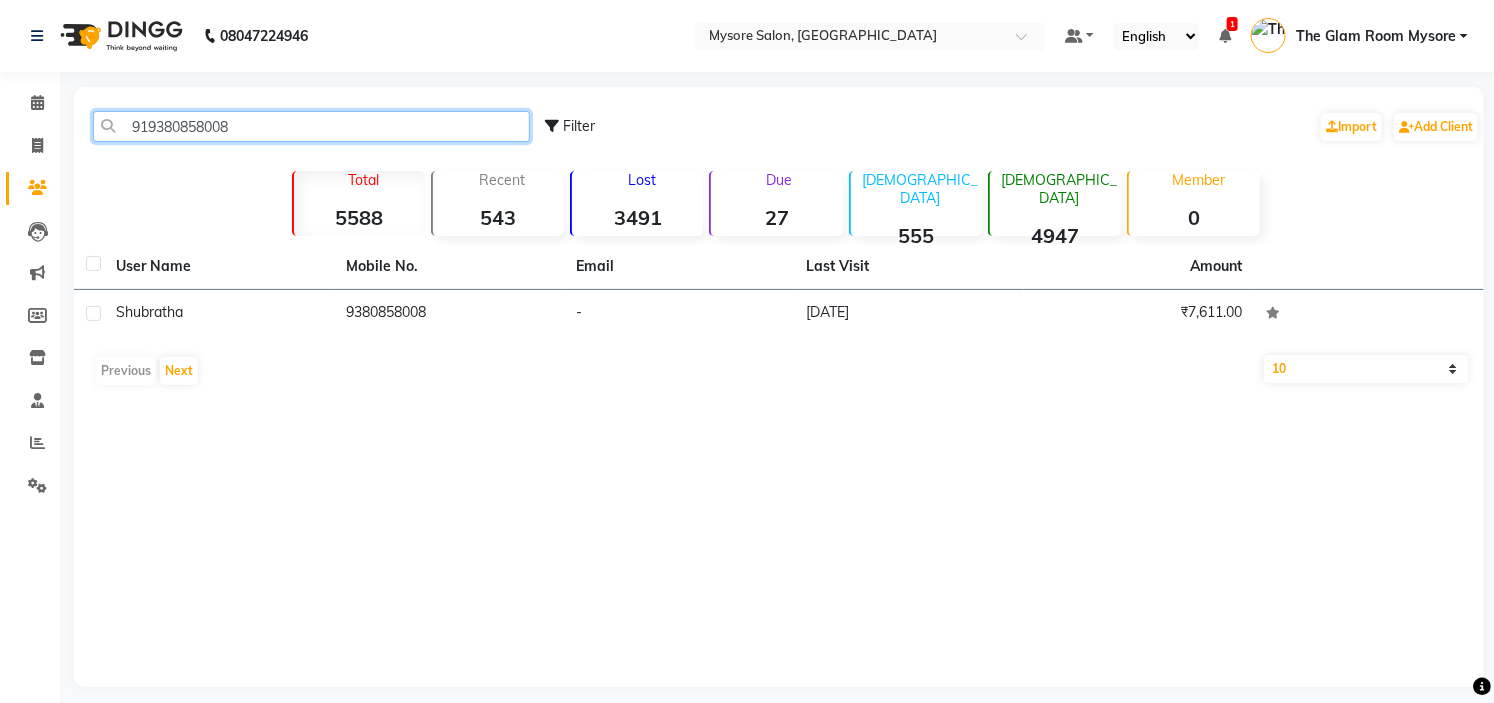 paste on "611556956" 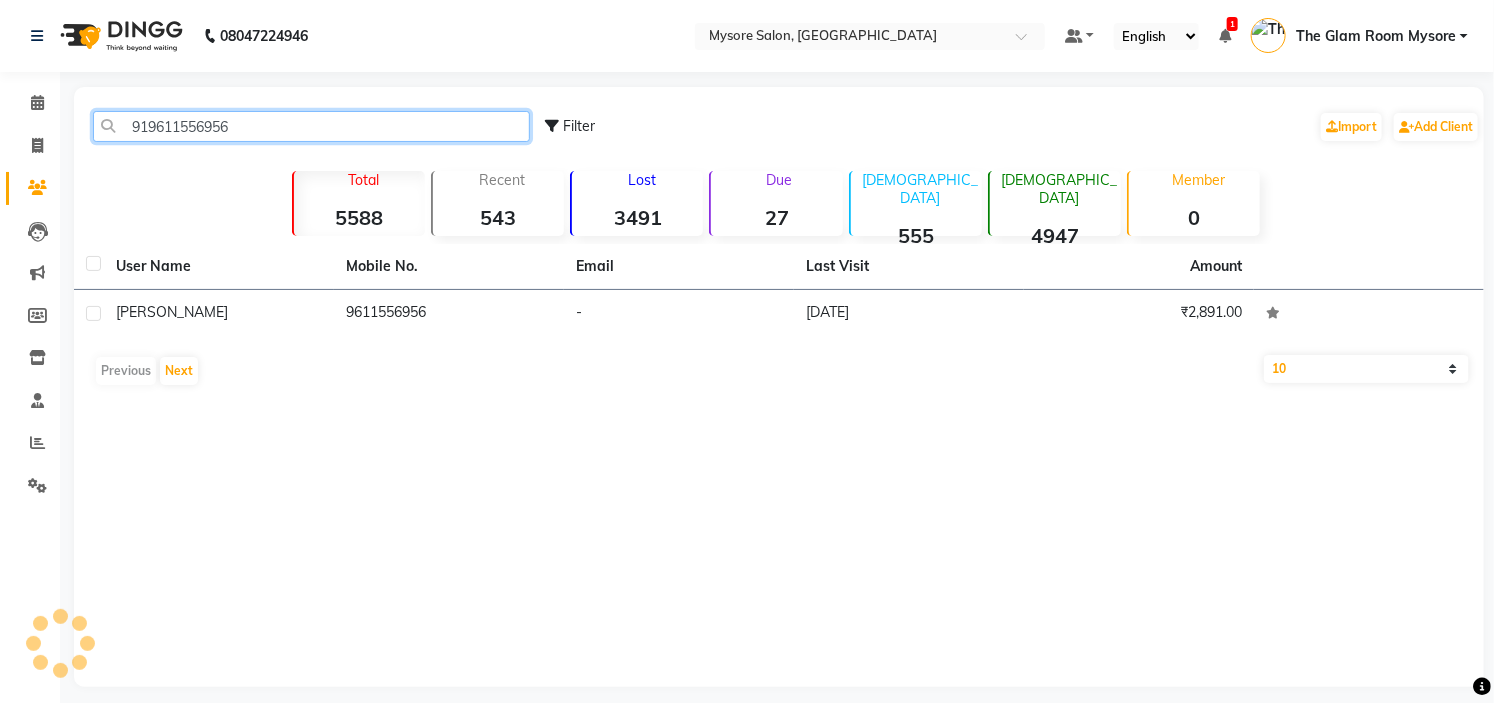 click on "919611556956" 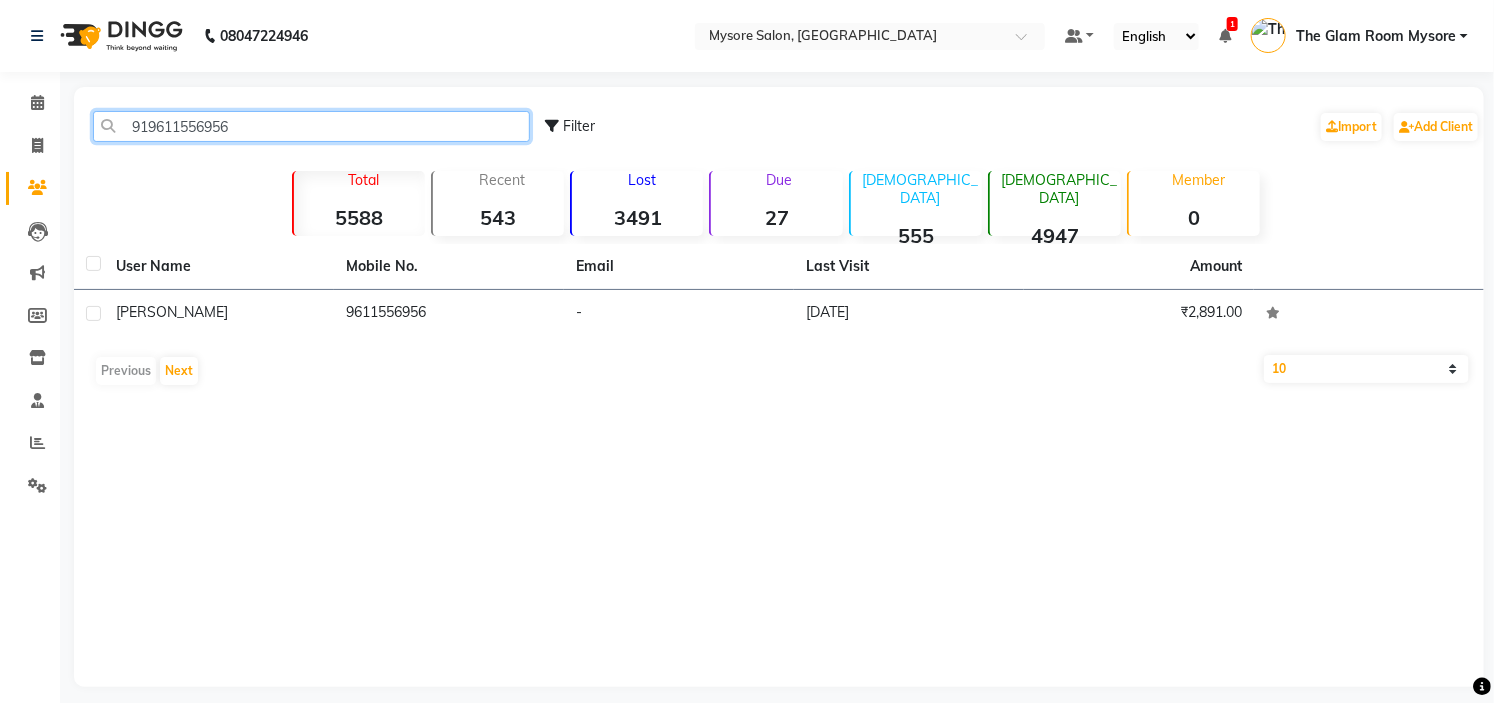 click on "919611556956" 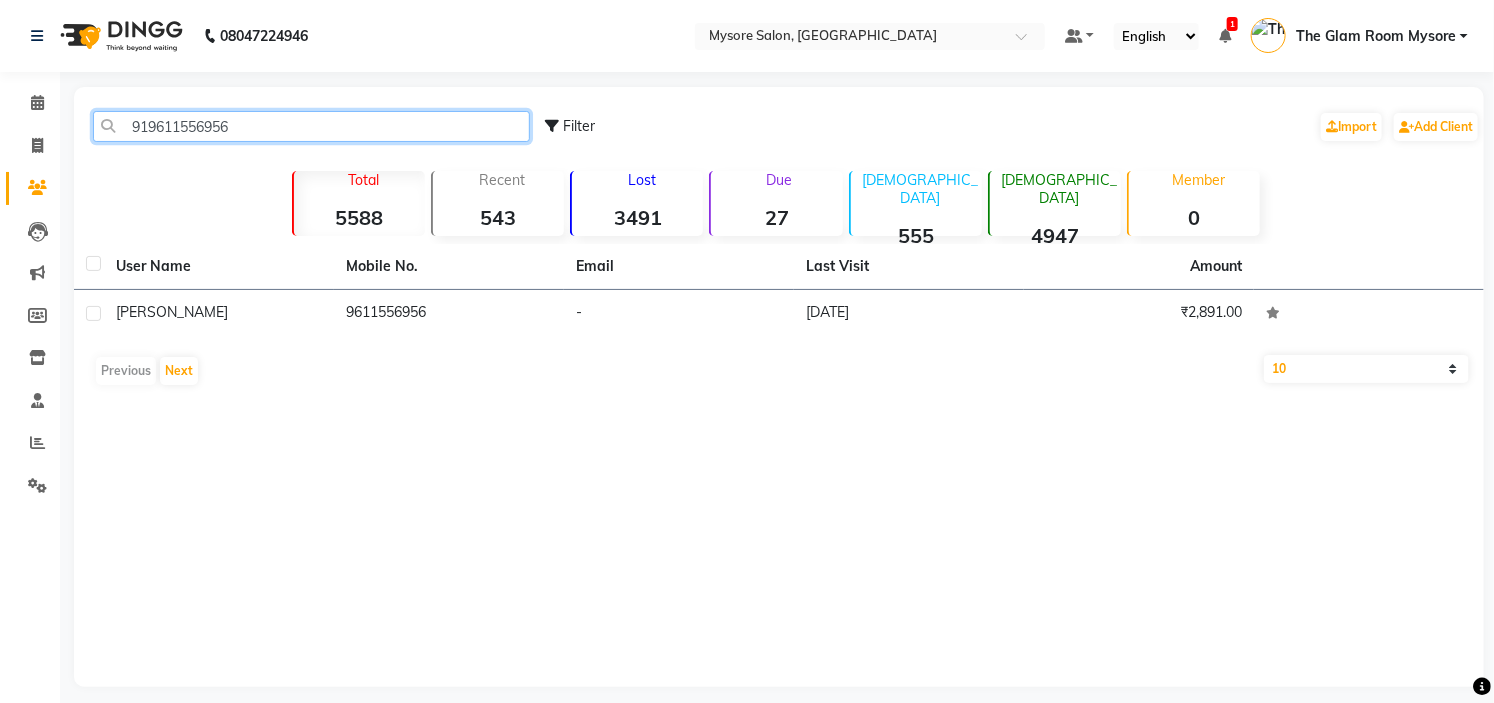 paste on "8660068459" 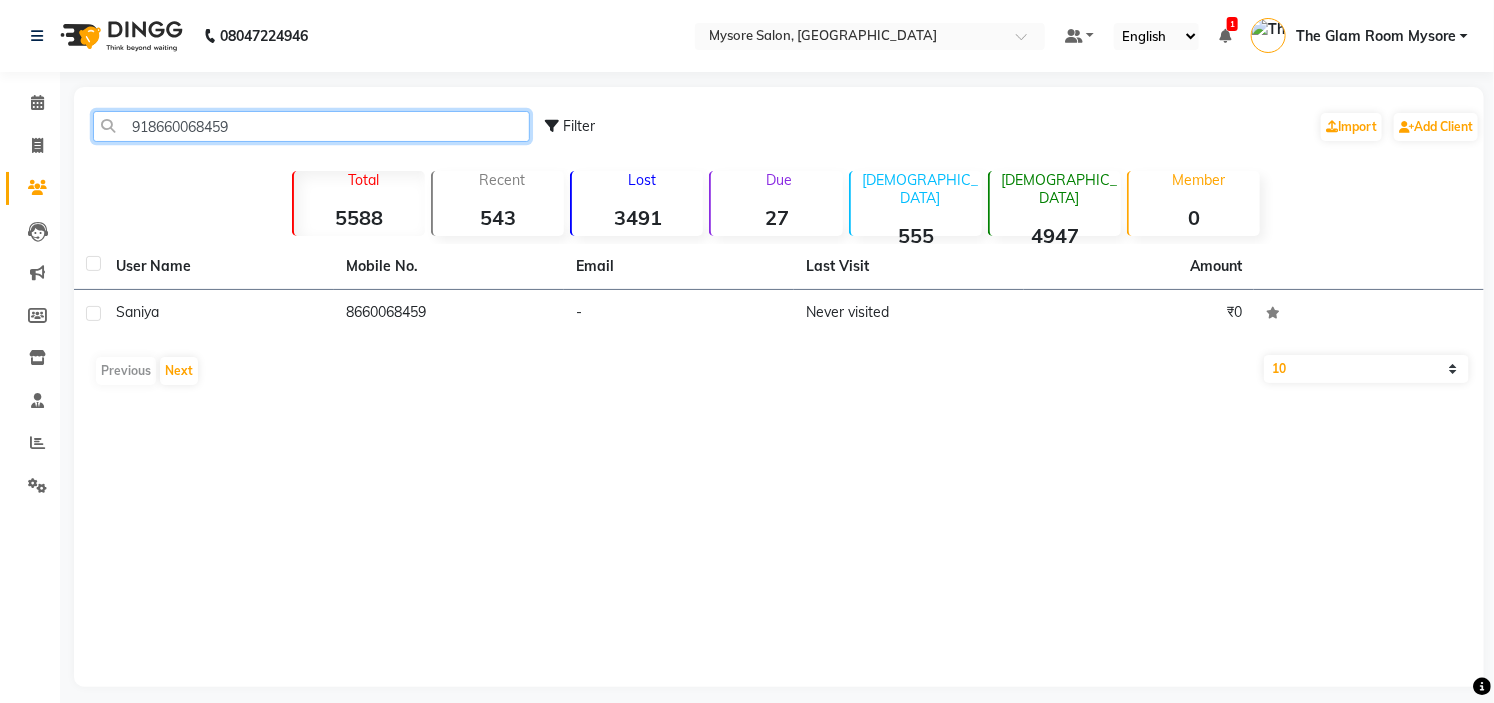 click on "918660068459" 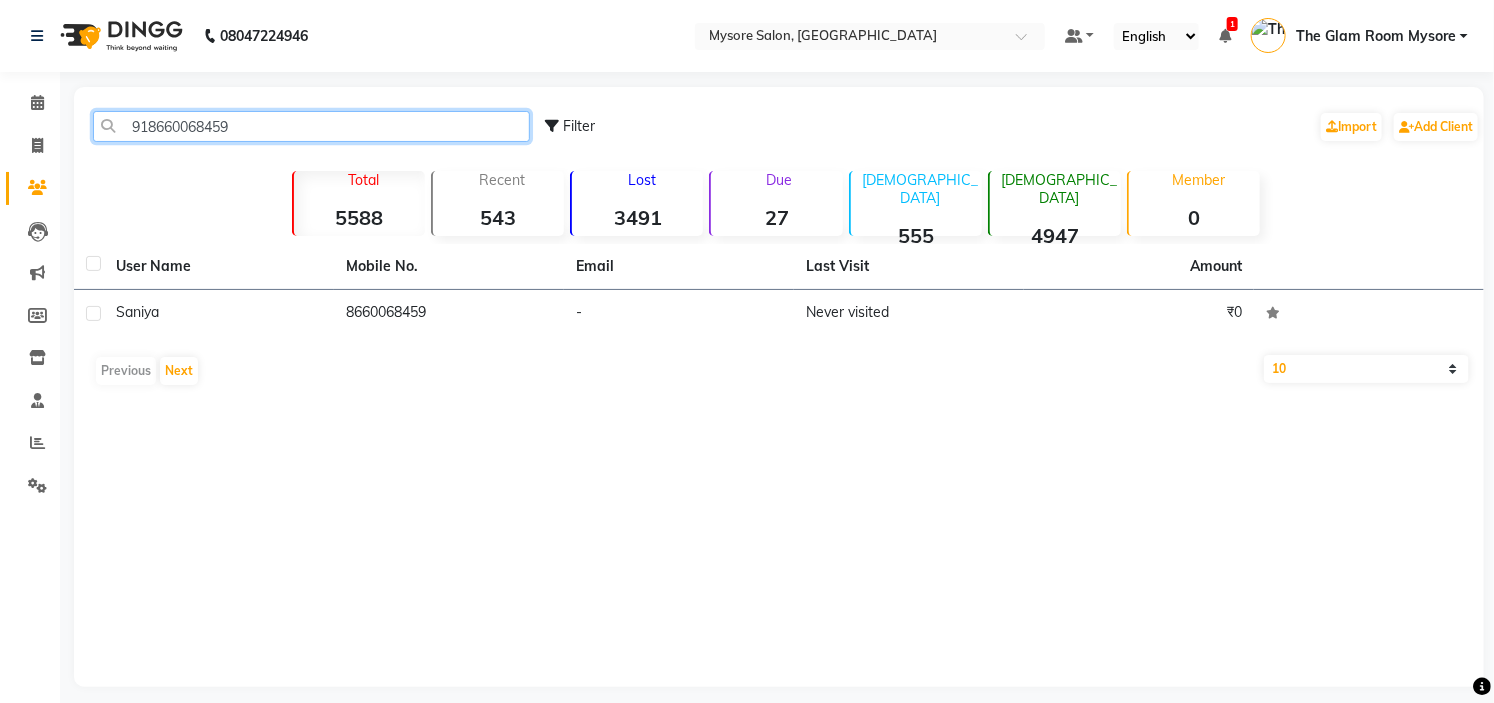 paste on "18781228" 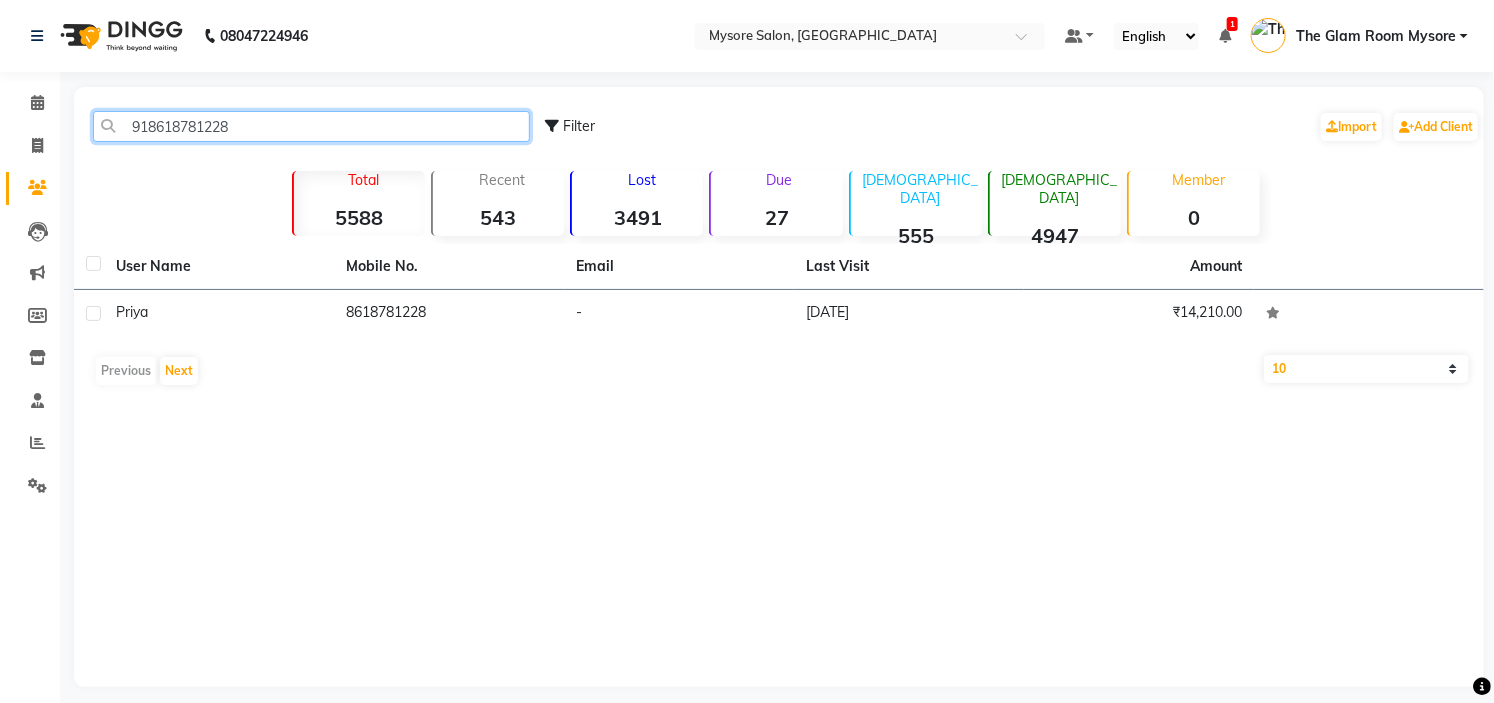 click on "918618781228" 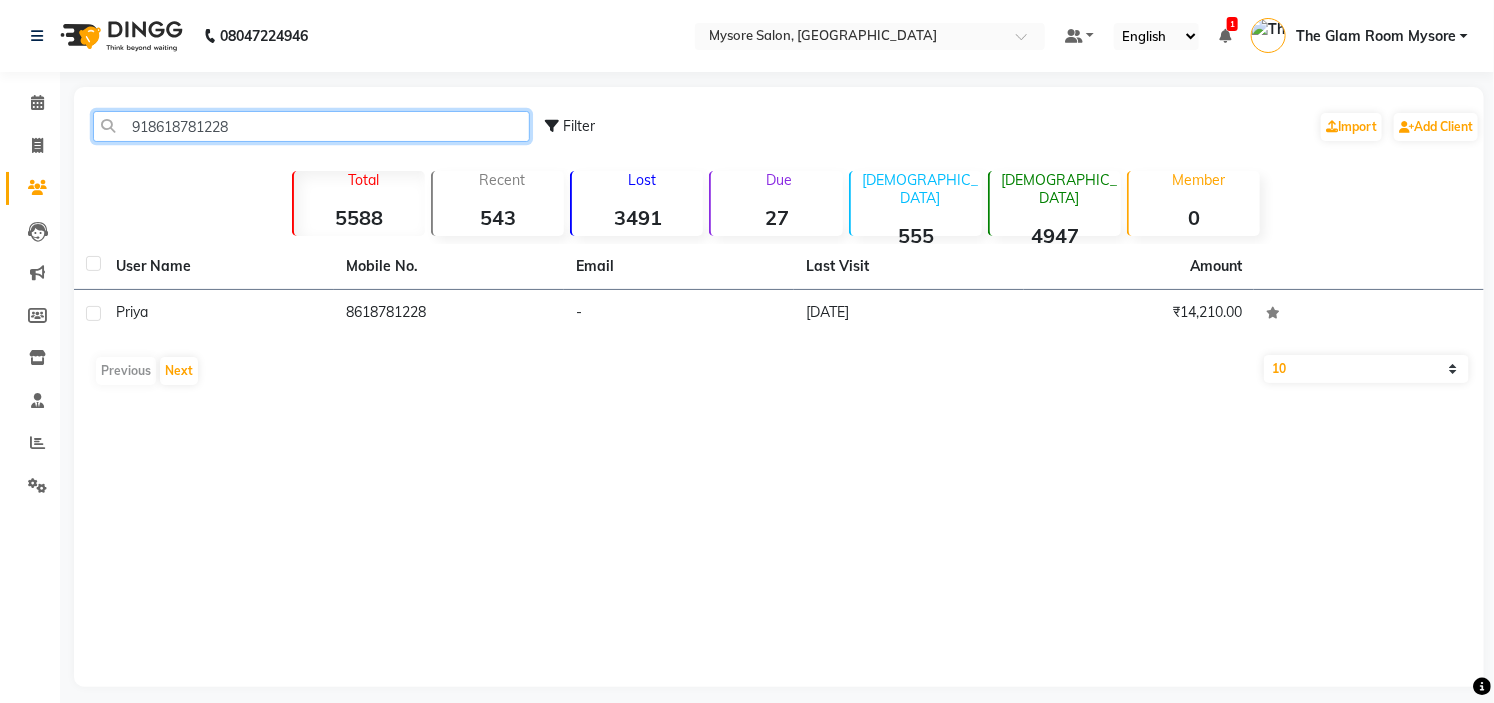 paste on "147952914" 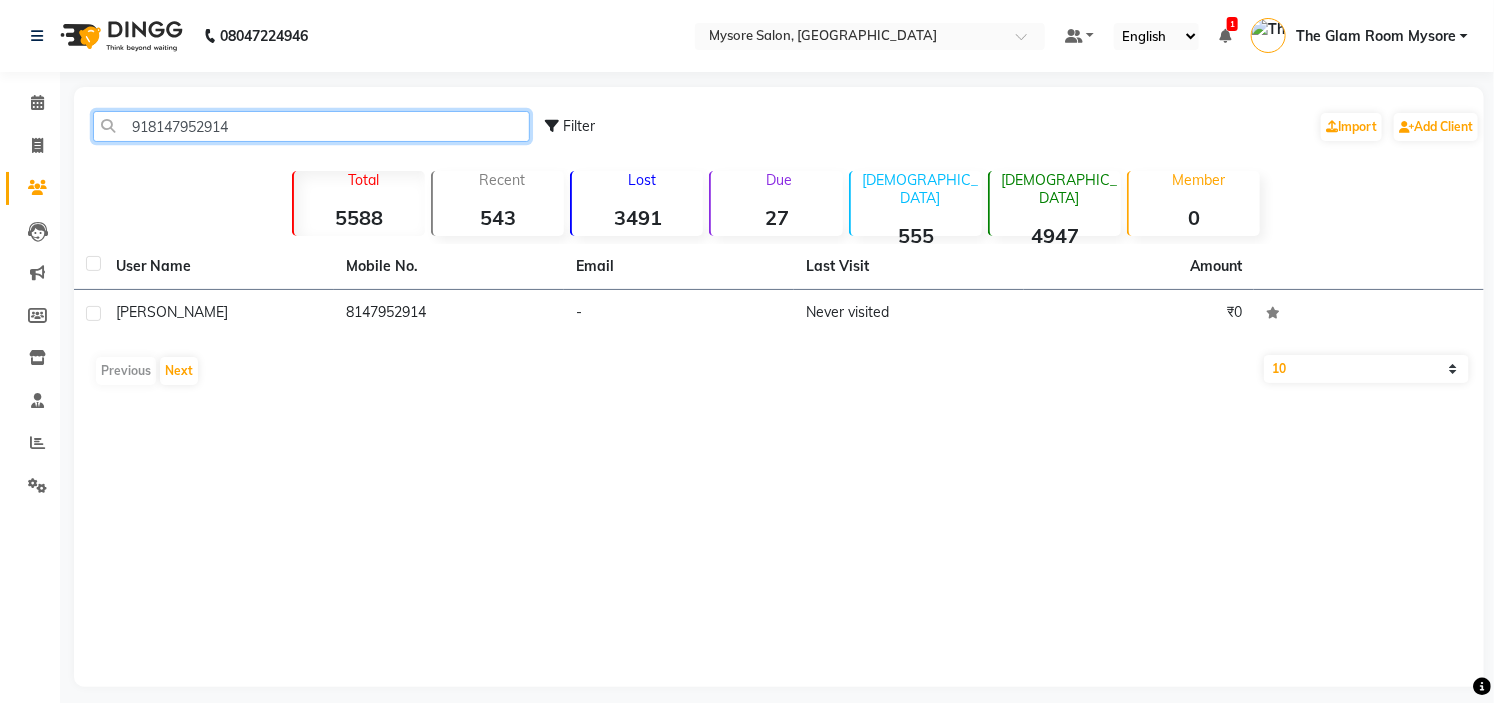 click on "918147952914" 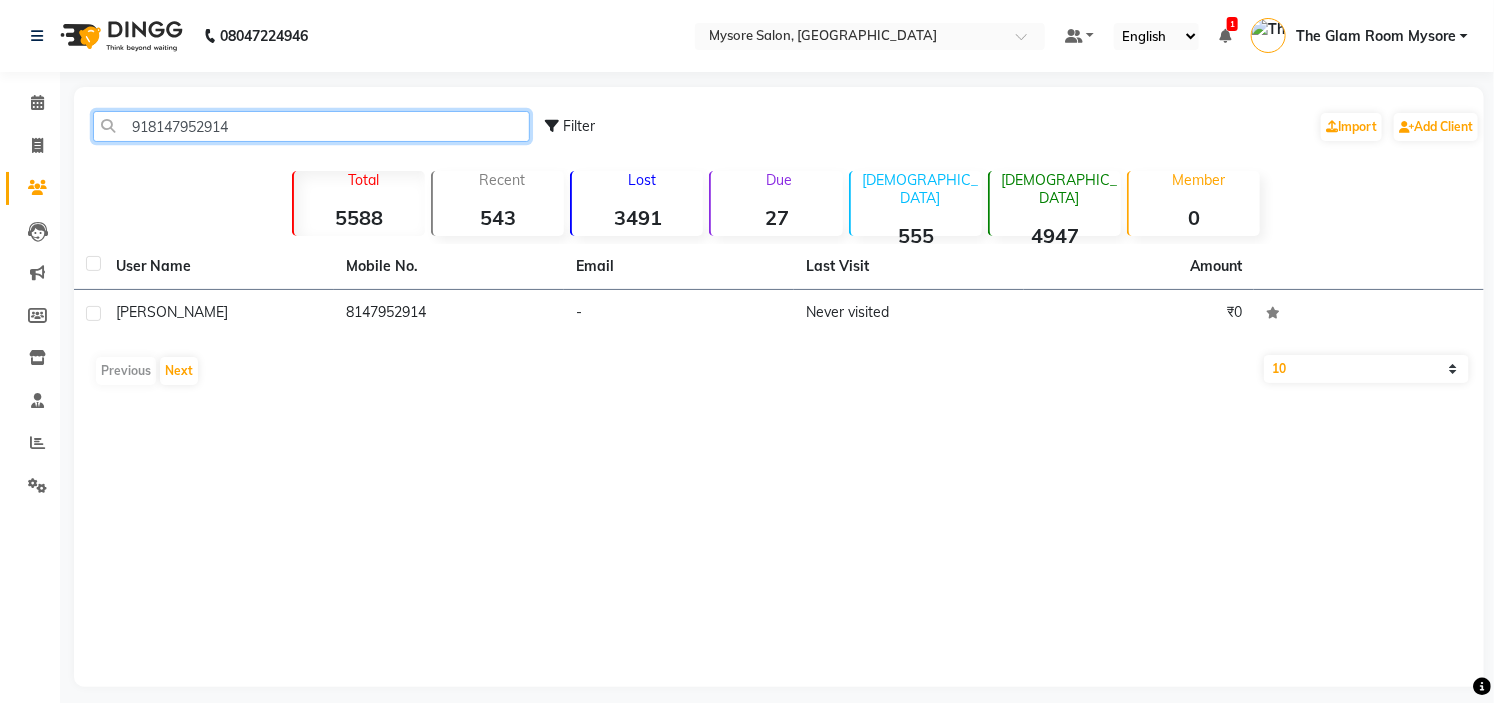 paste on "9353287472" 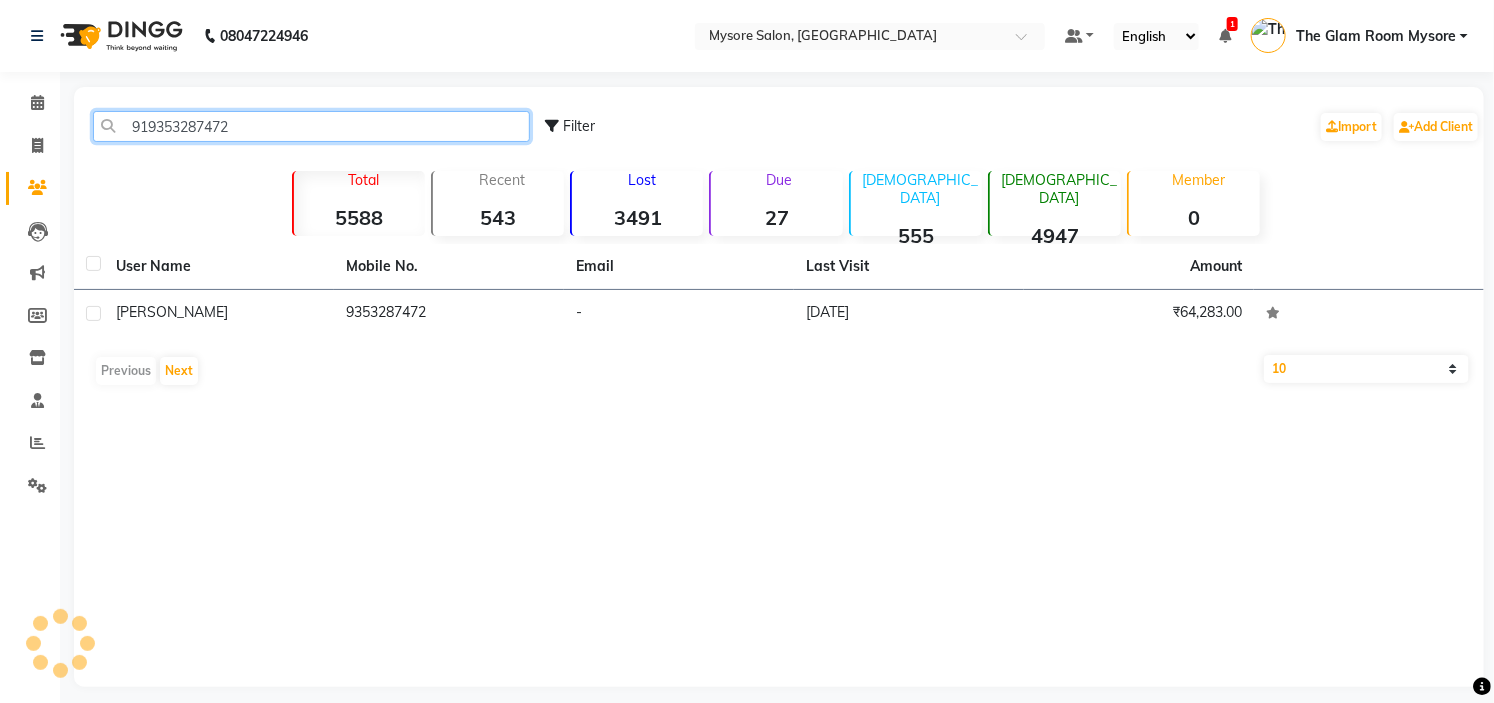 click on "919353287472" 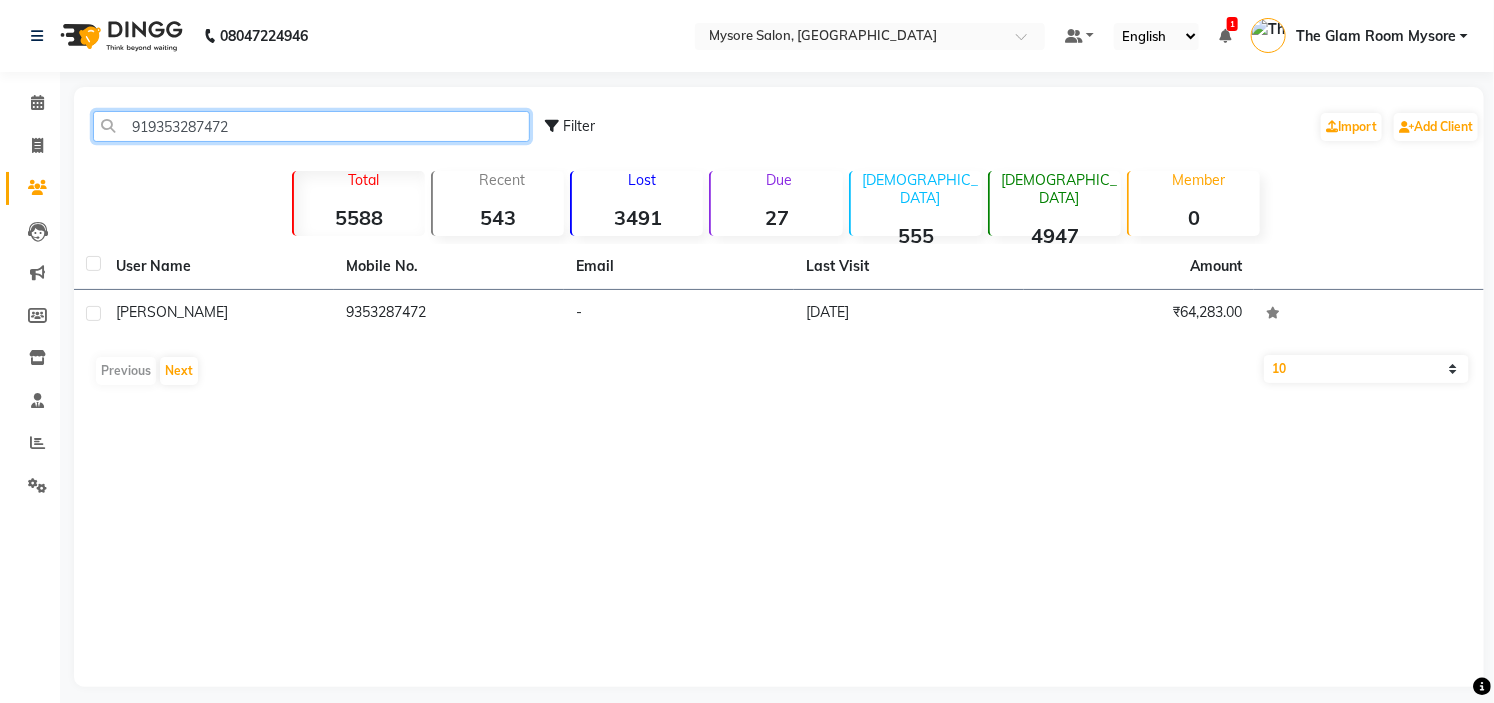 click on "919353287472" 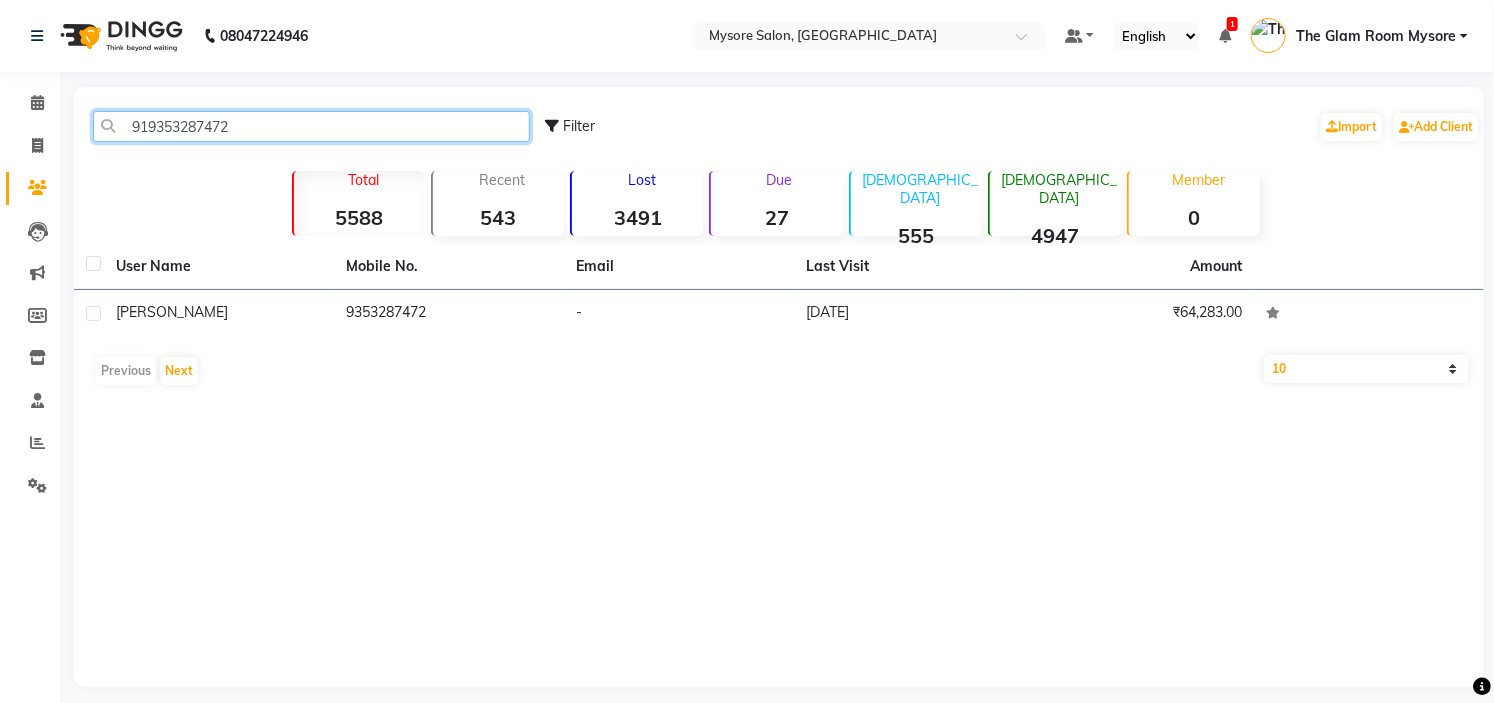 paste on "663075507" 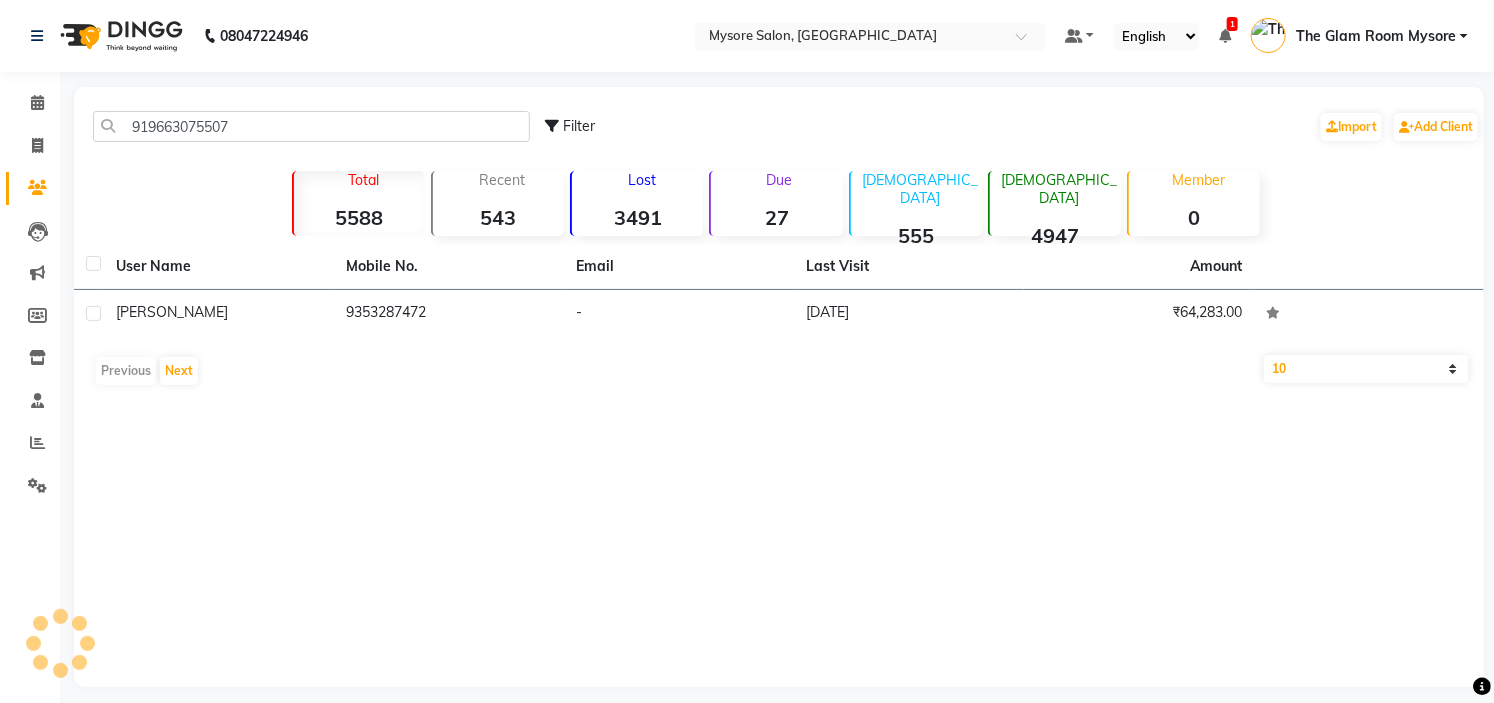 click on "919663075507 Filter  Import   Add Client" 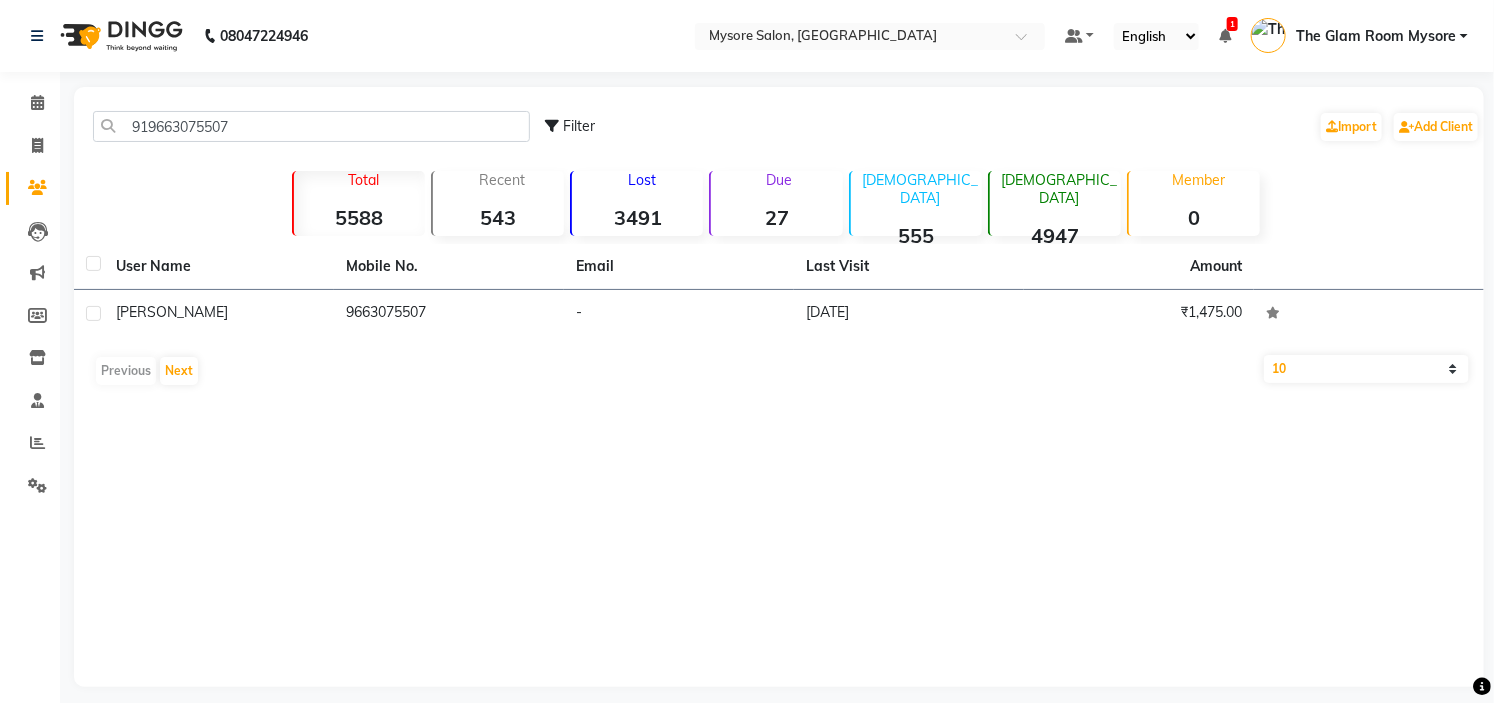 drag, startPoint x: 306, startPoint y: 105, endPoint x: 302, endPoint y: 130, distance: 25.317978 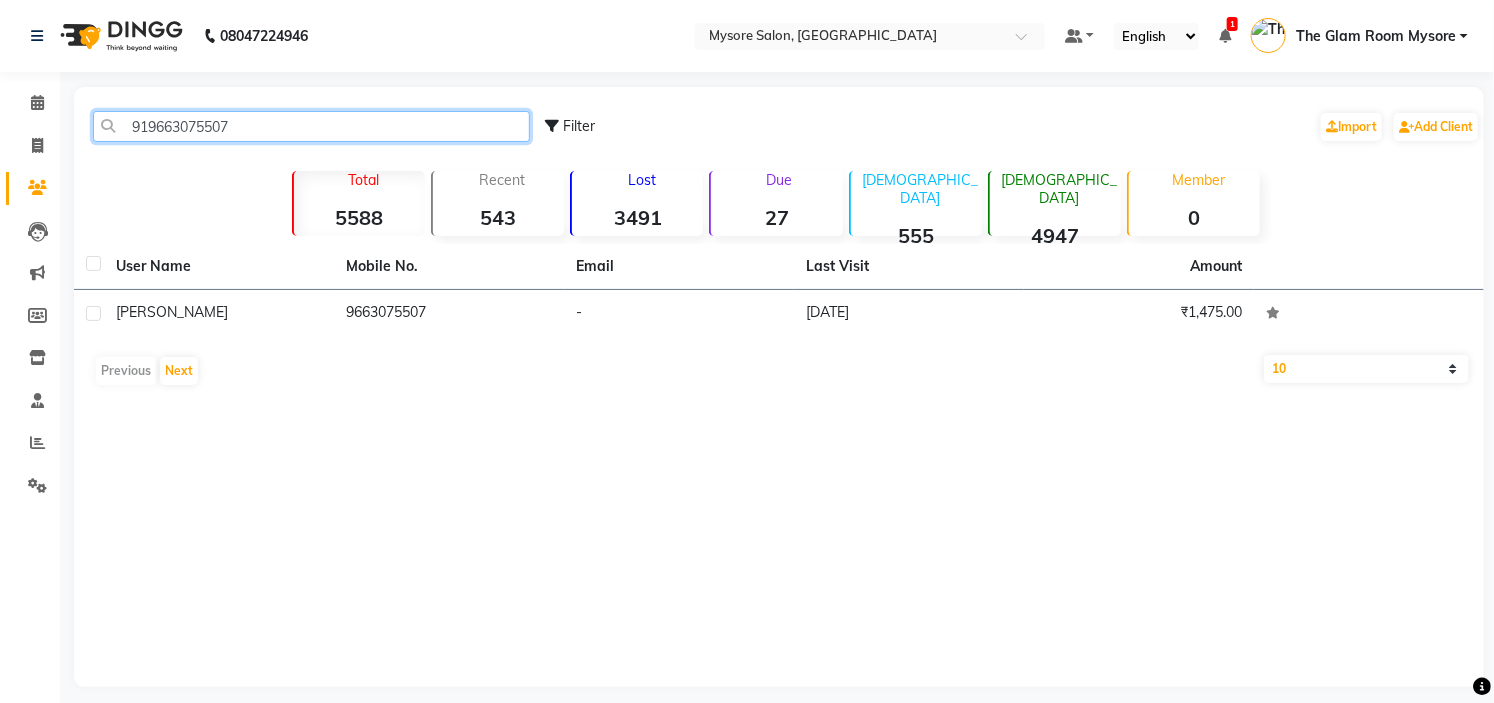 click on "919663075507" 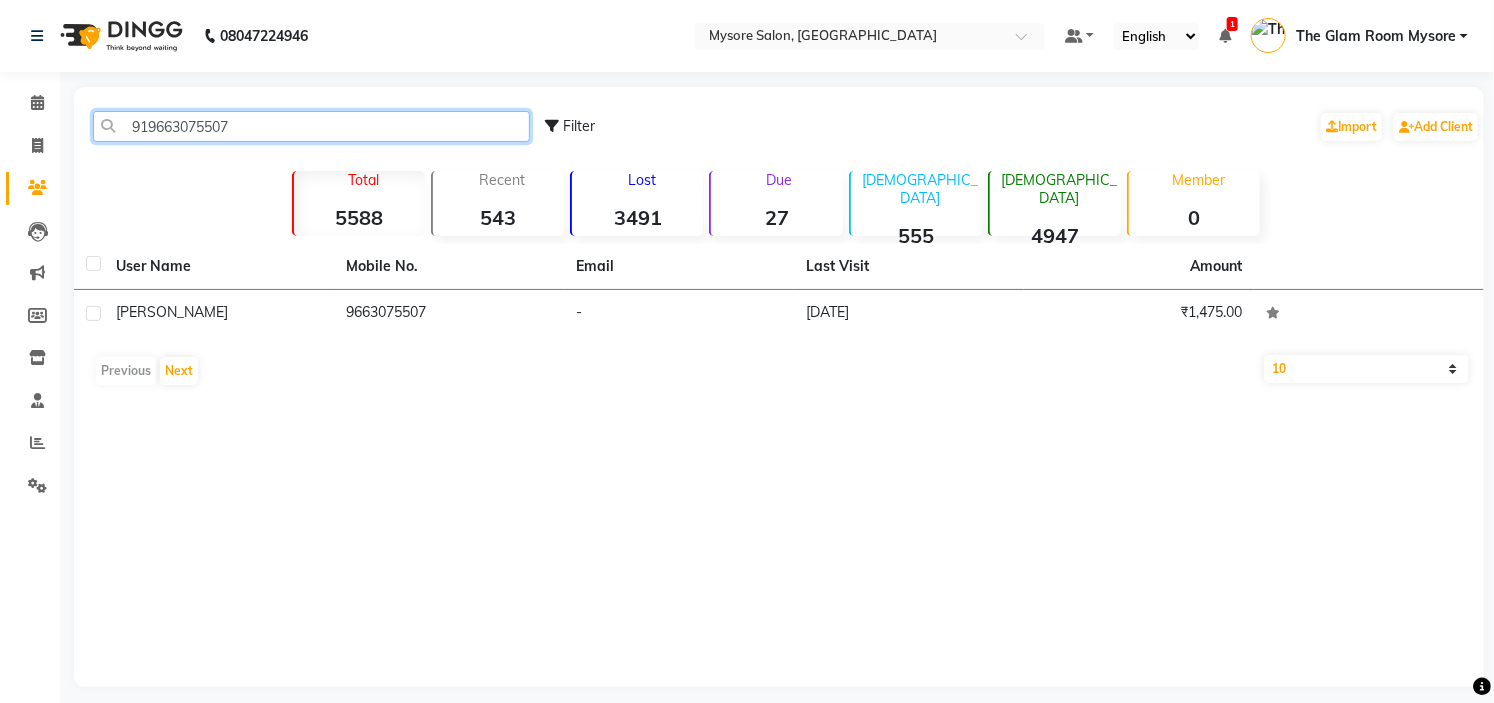 paste on "32095469" 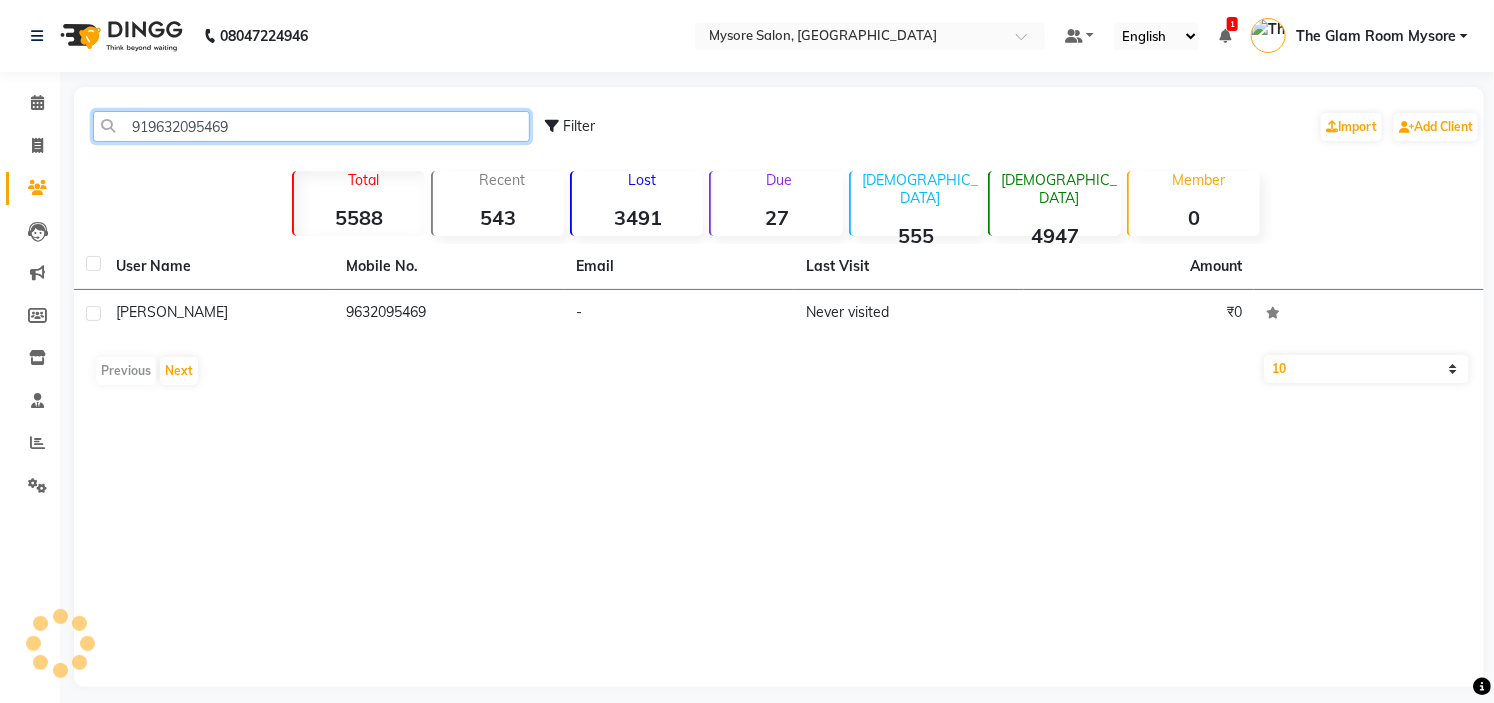 click on "919632095469" 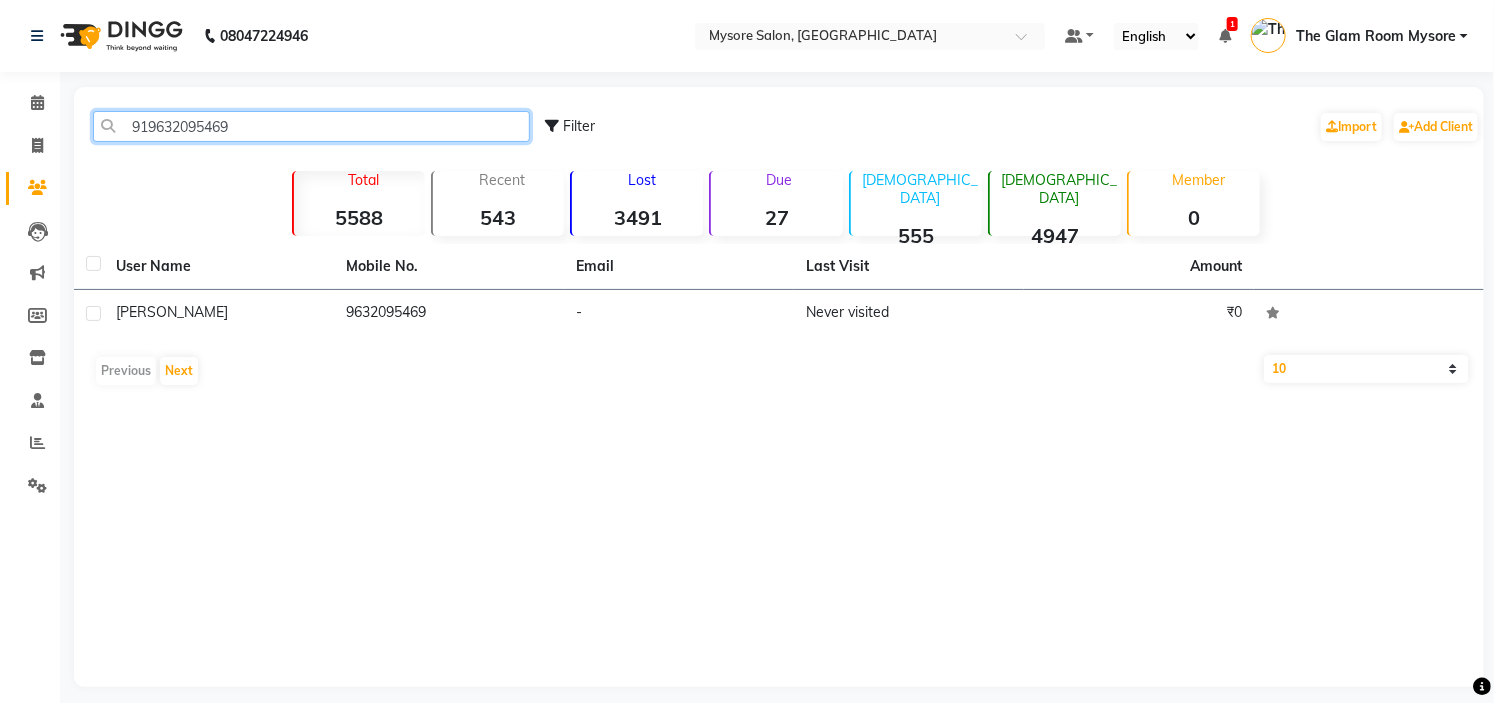 click on "919632095469" 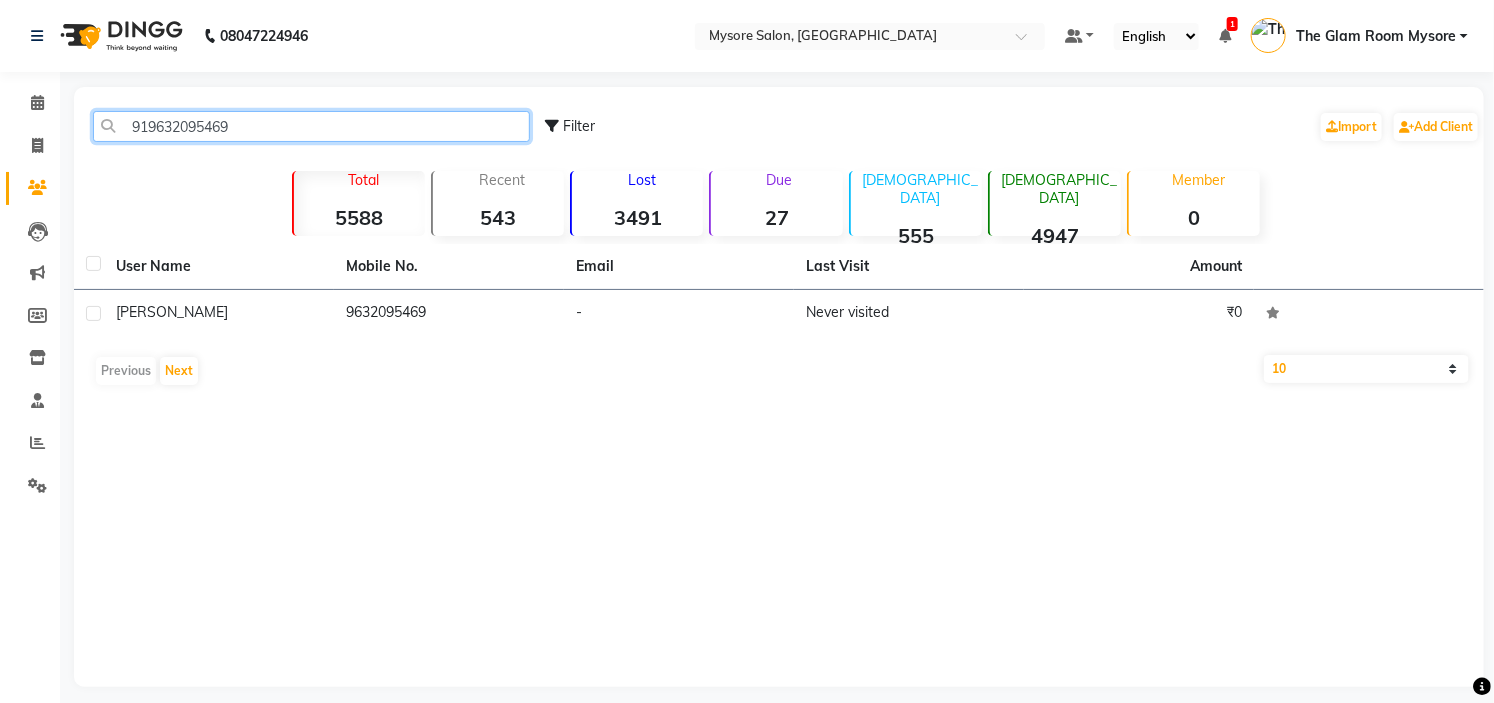 paste on "7349168615" 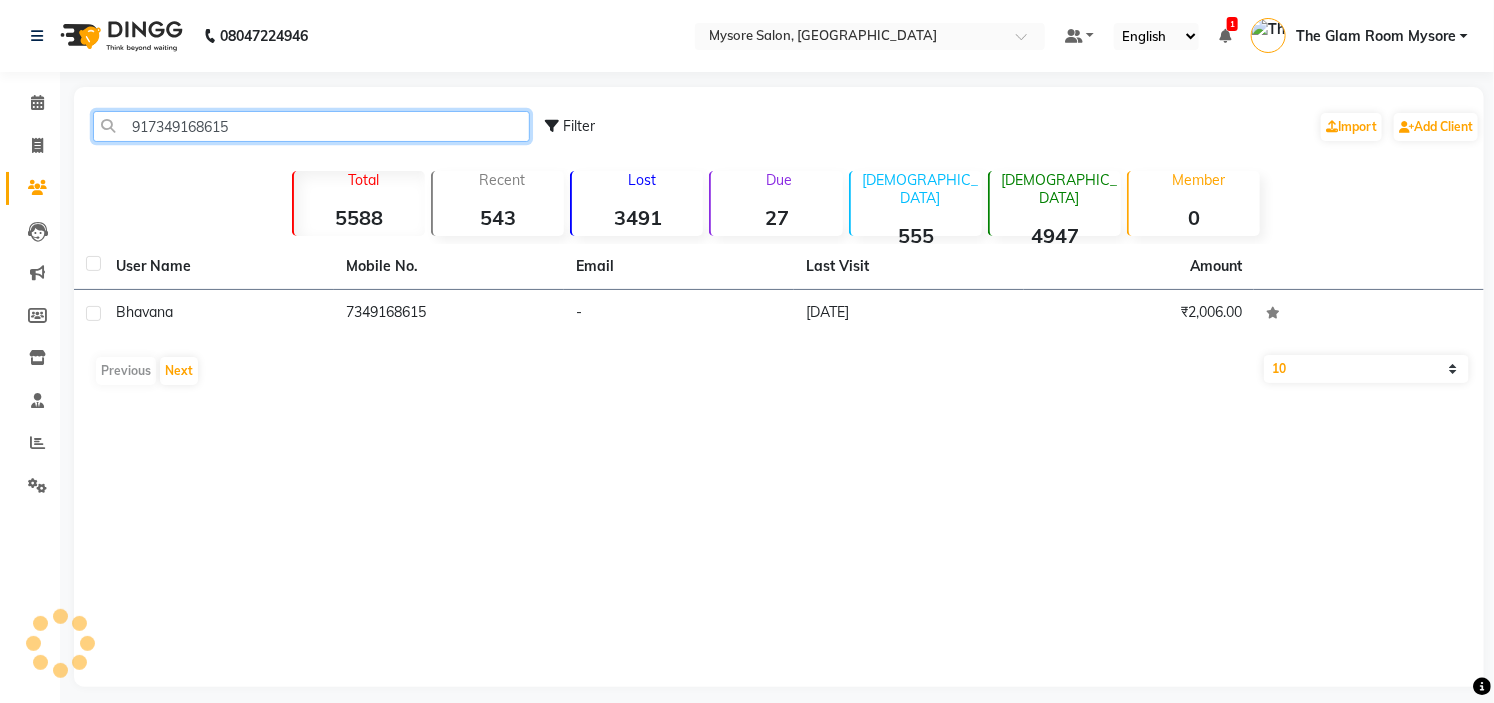 click on "917349168615" 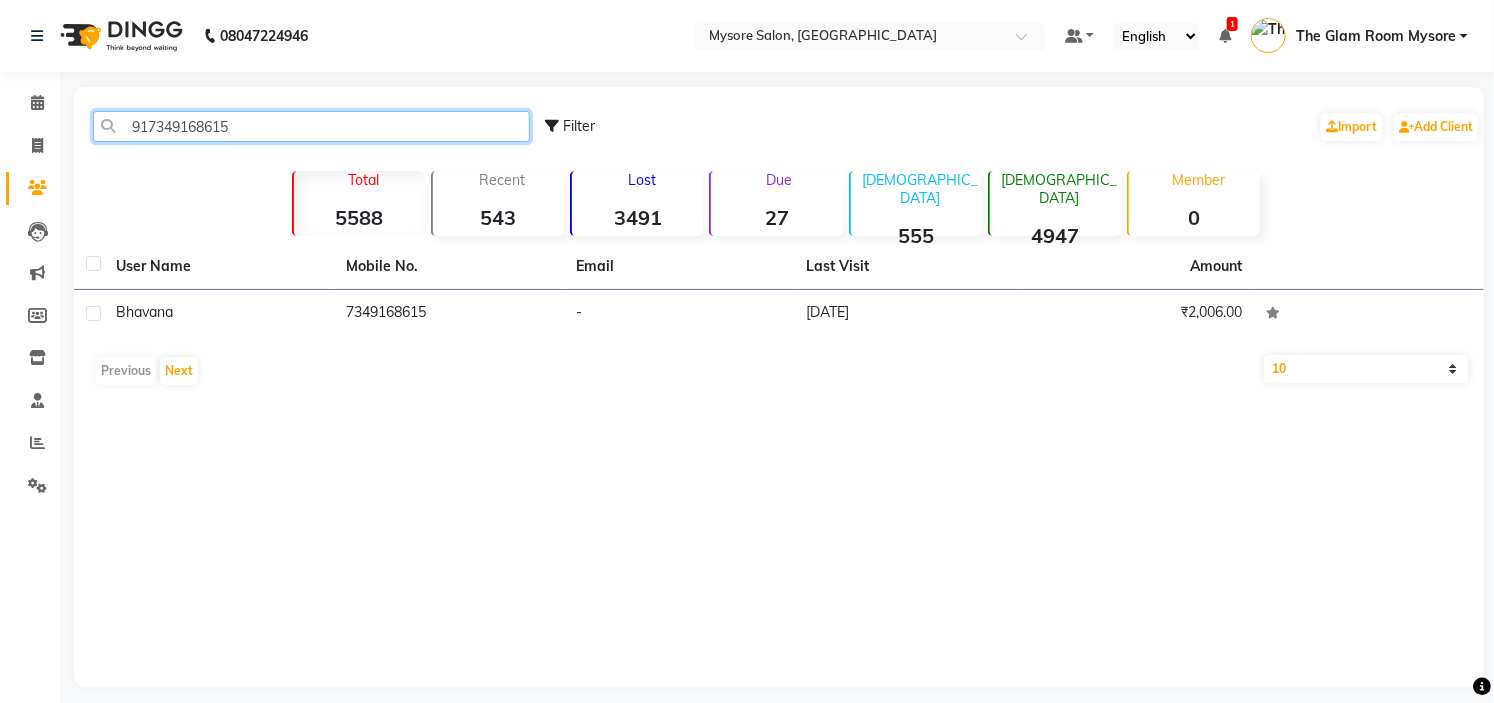 click on "917349168615" 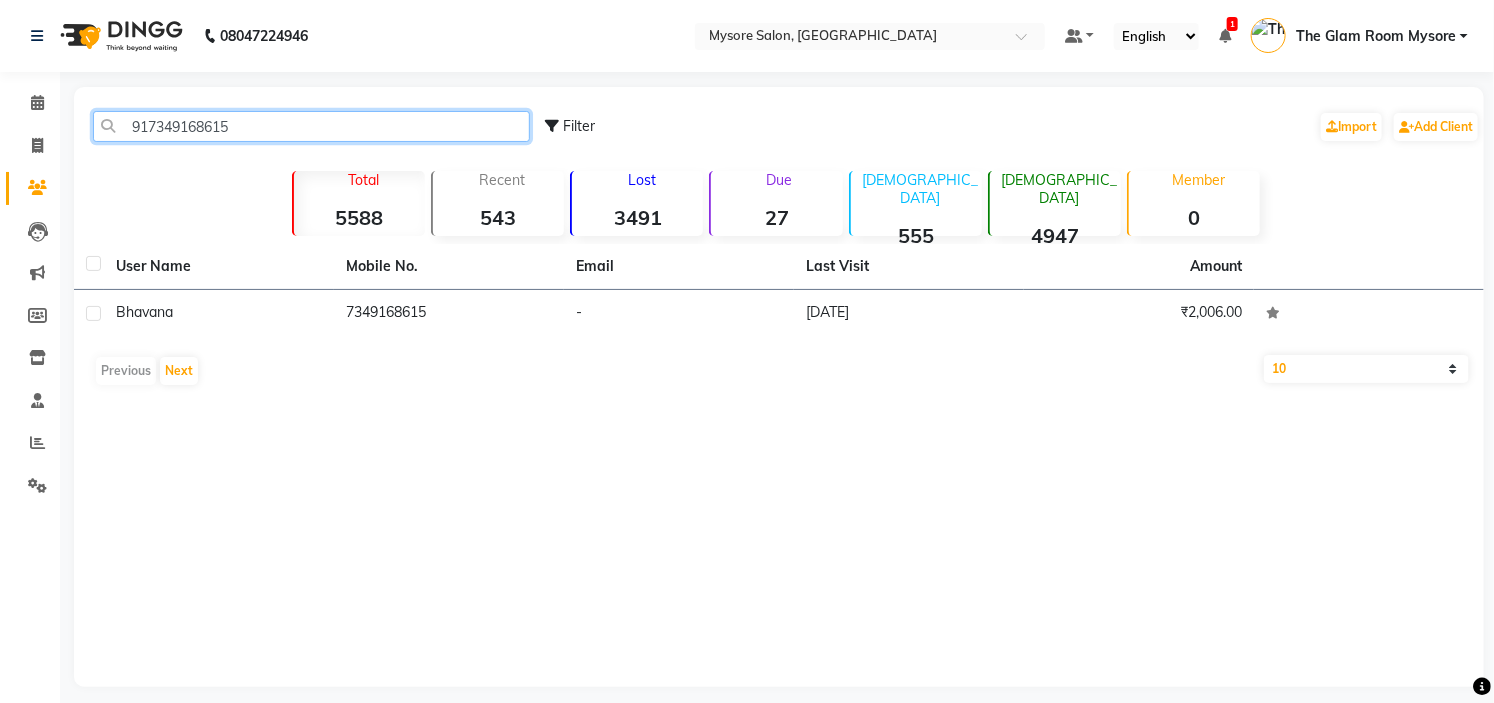 paste on "944932304" 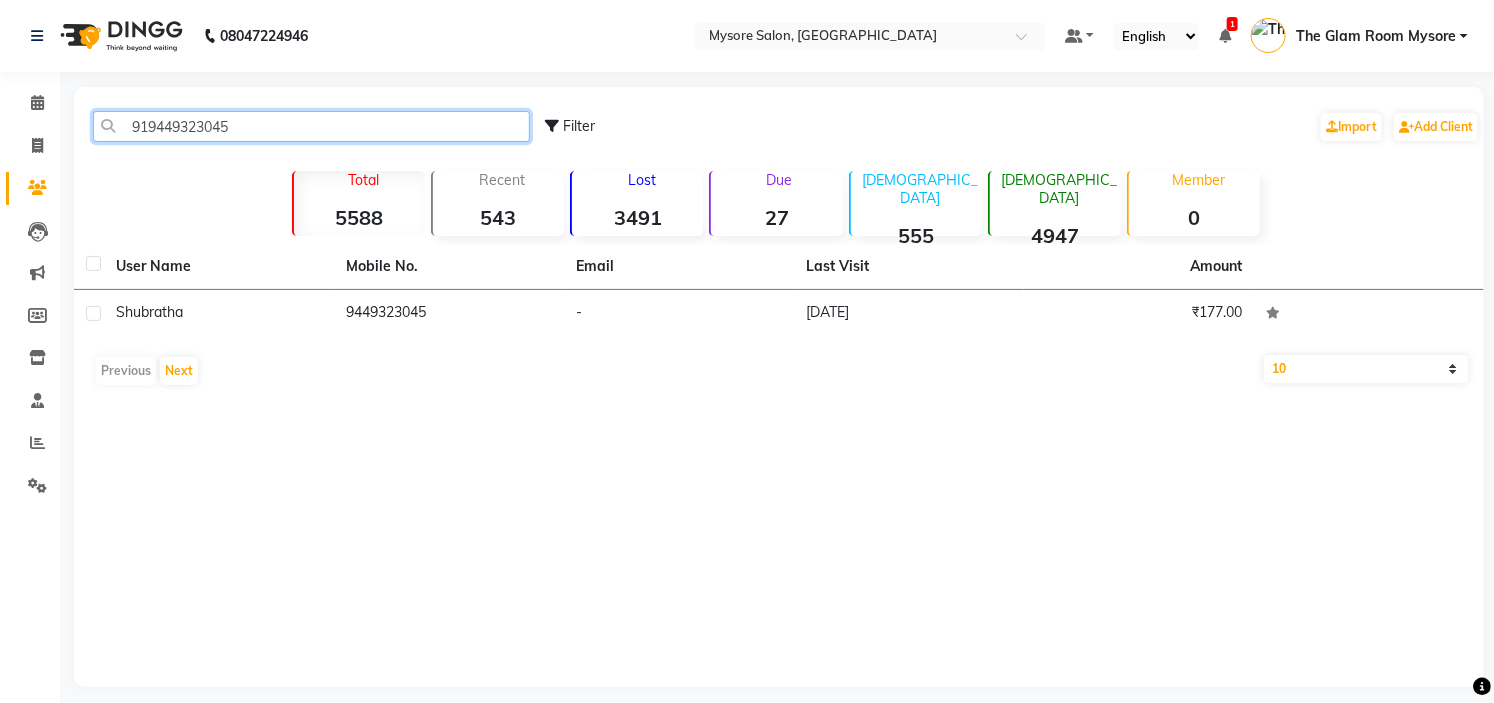 click on "919449323045" 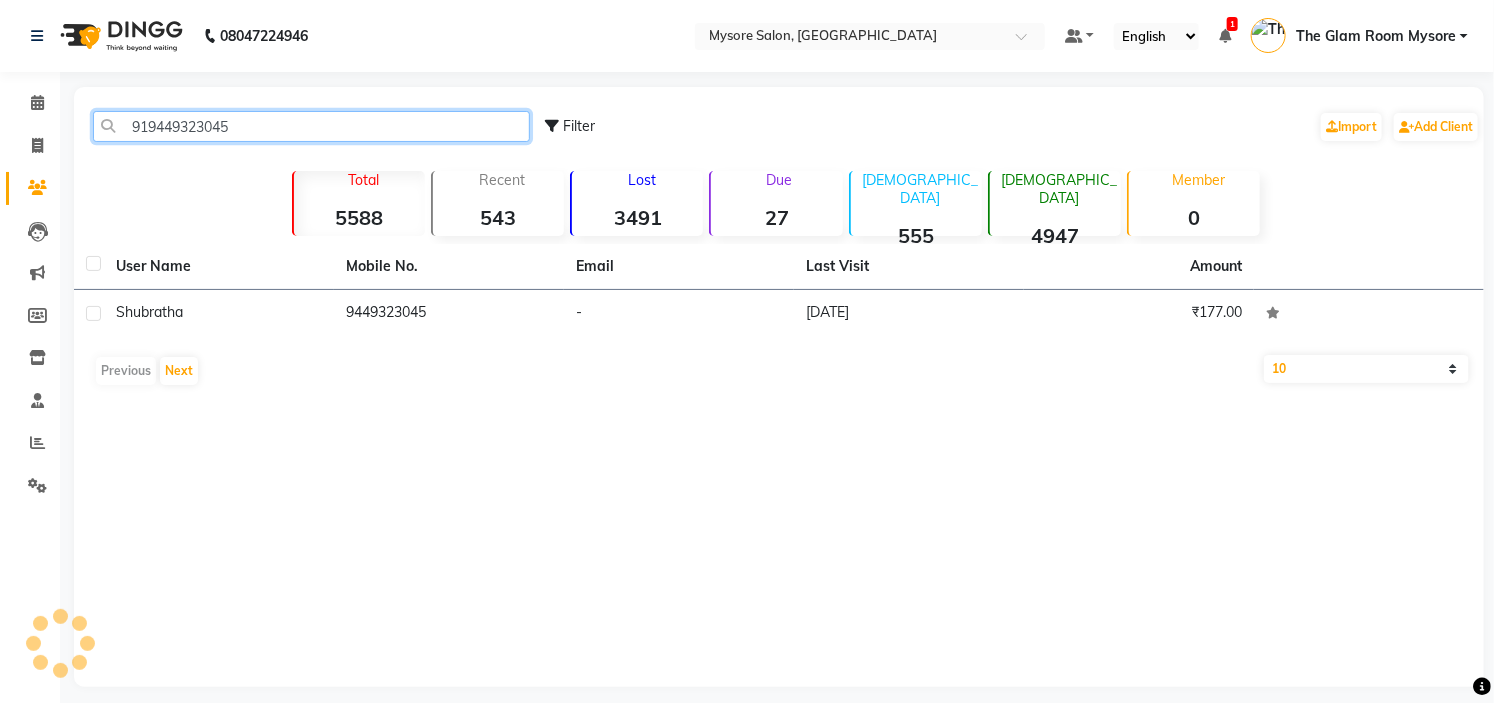 click on "919449323045" 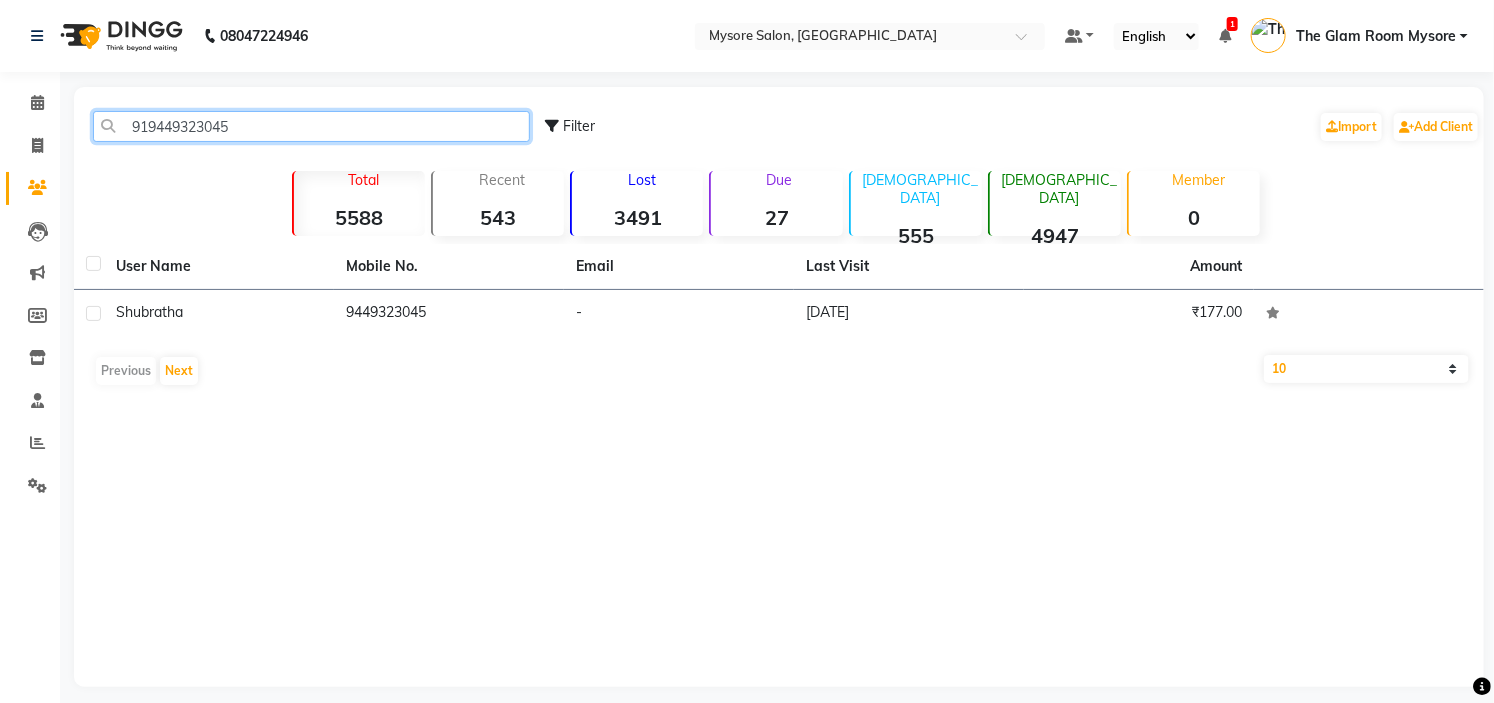 click on "919449323045" 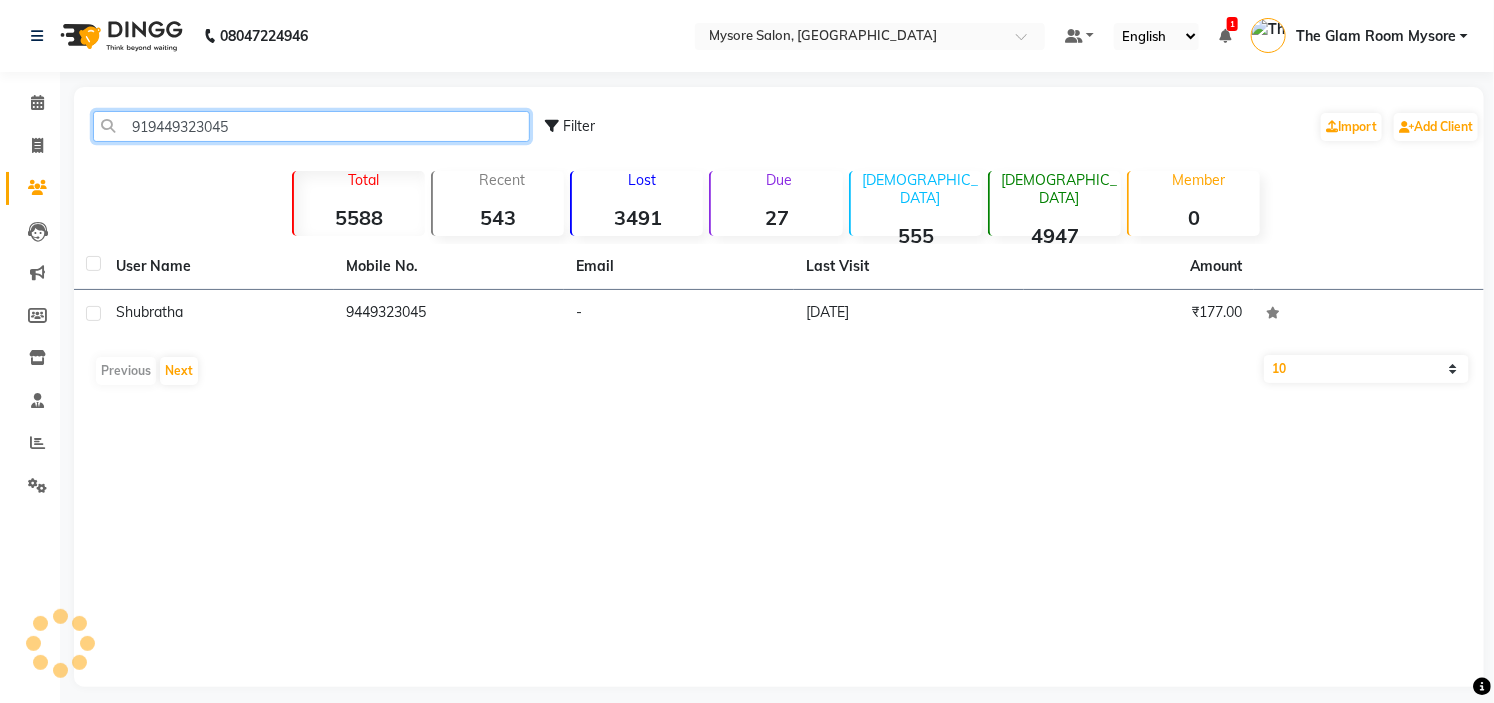 paste on "789207987" 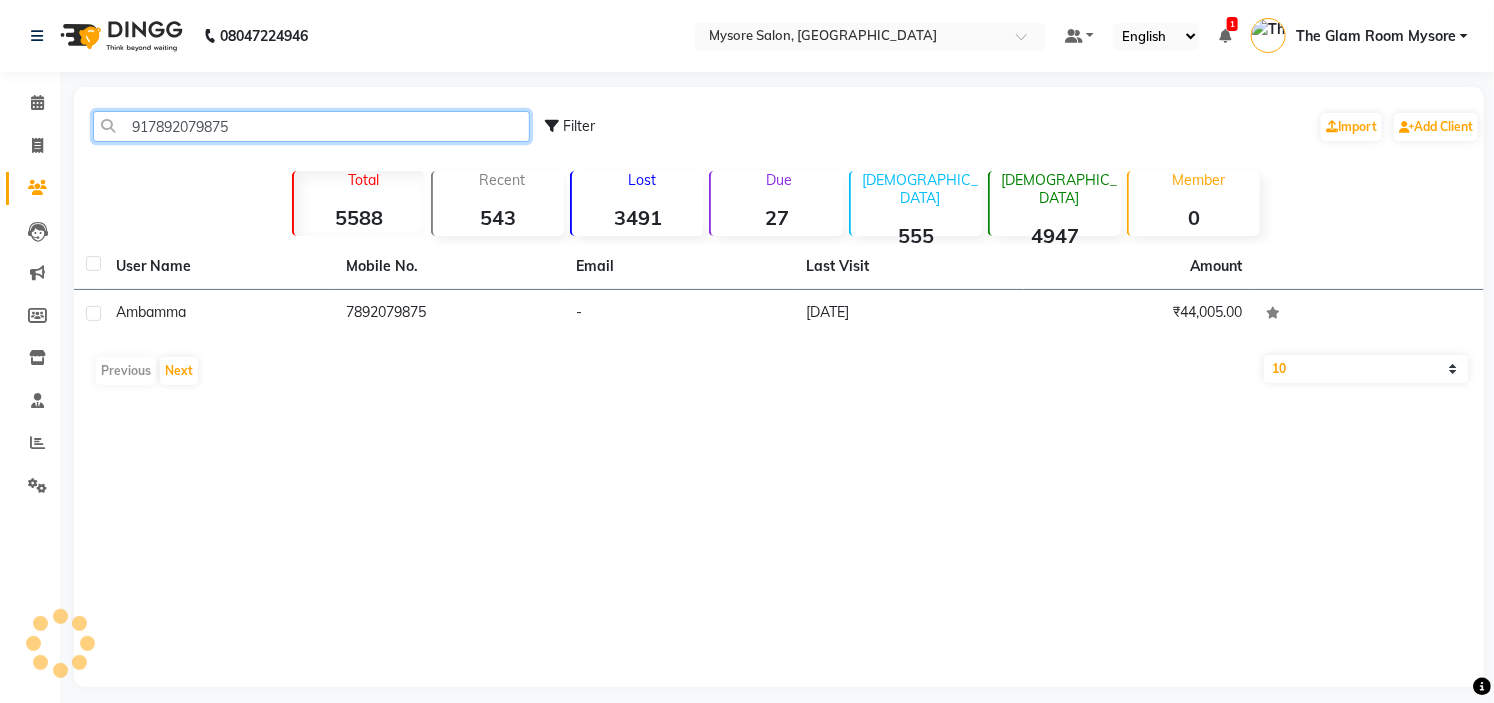 click on "917892079875" 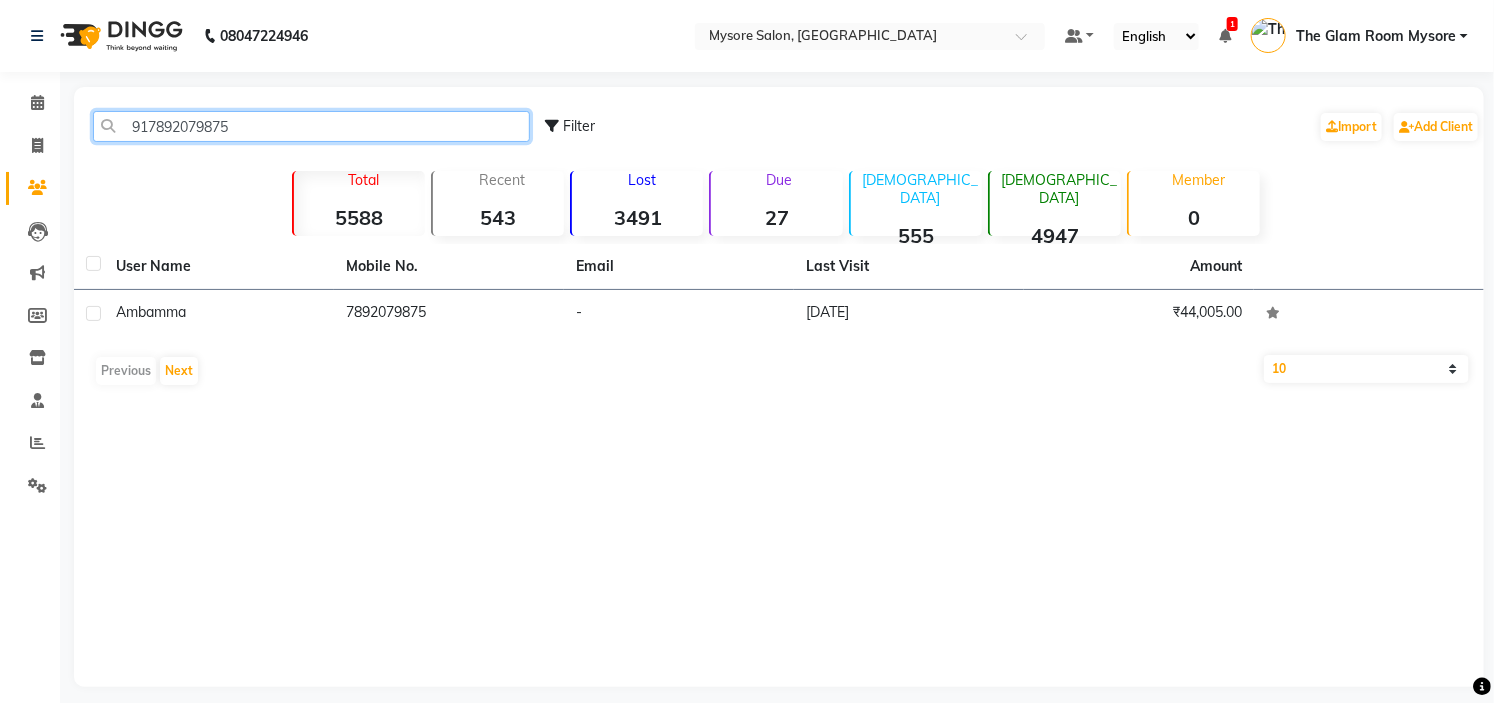 click on "917892079875" 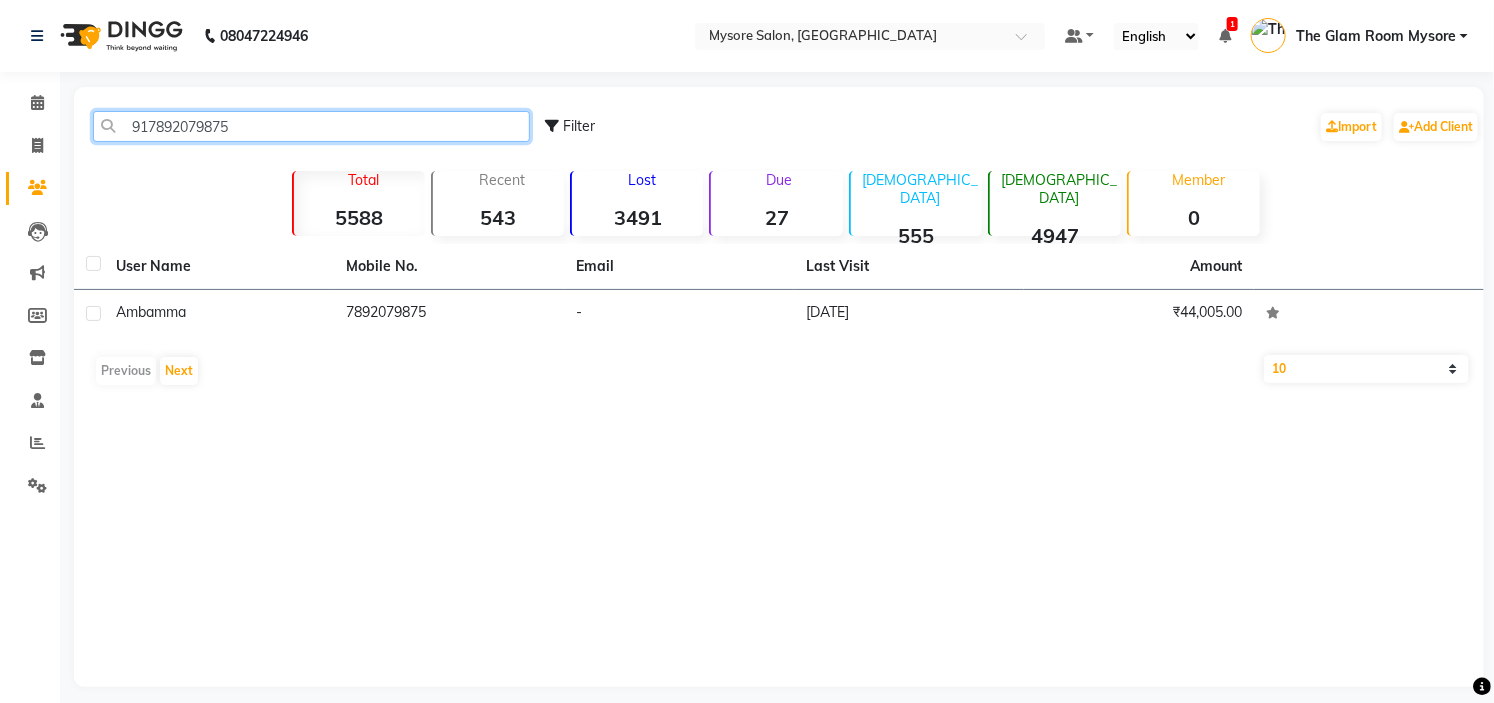 paste on "9036047178" 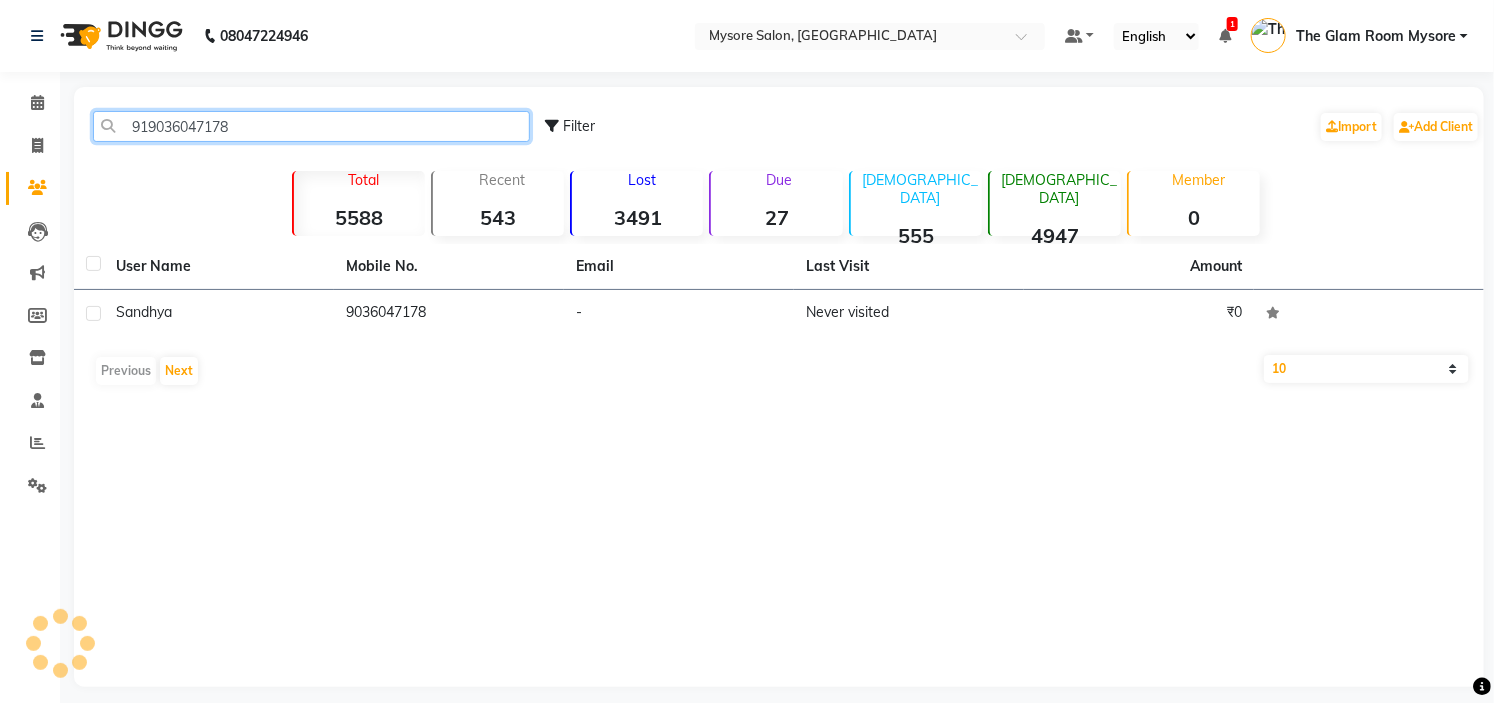 click on "919036047178" 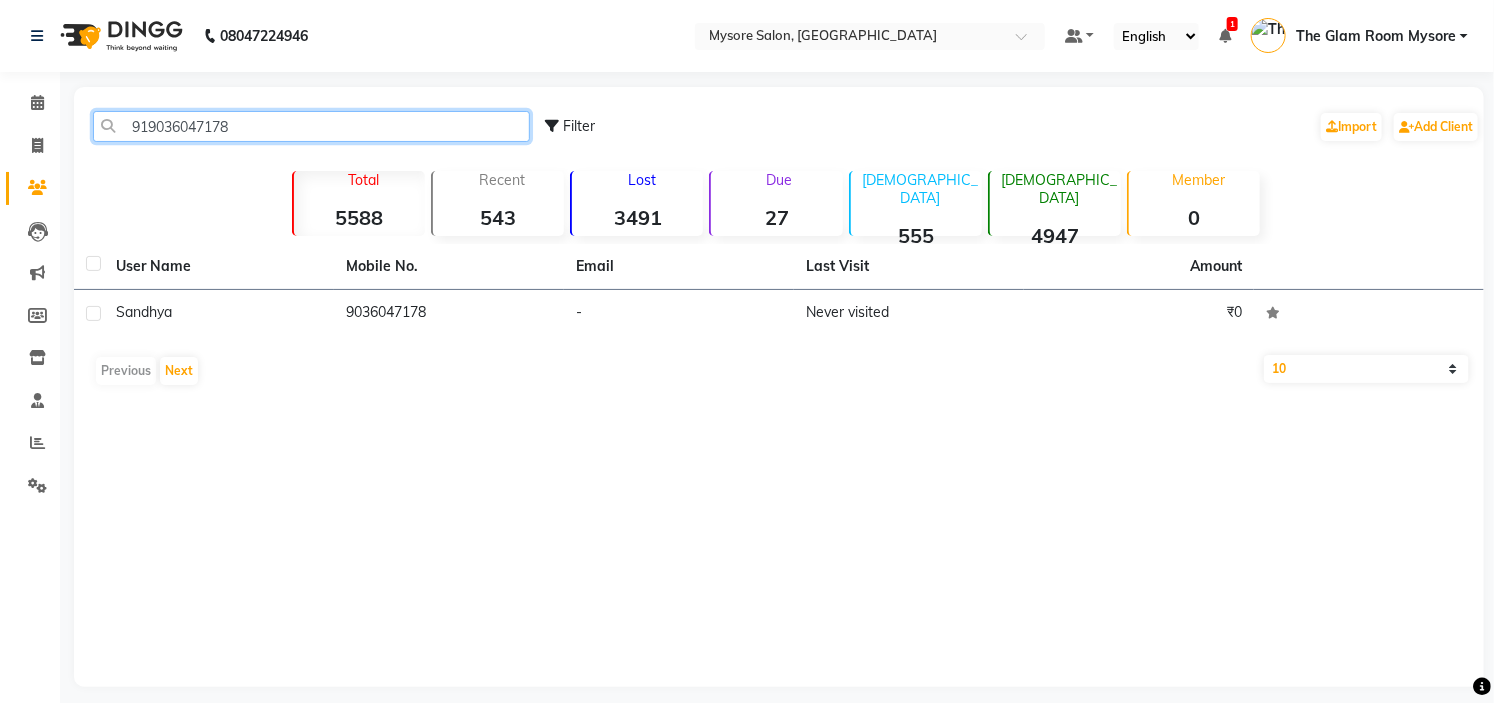 click on "919036047178" 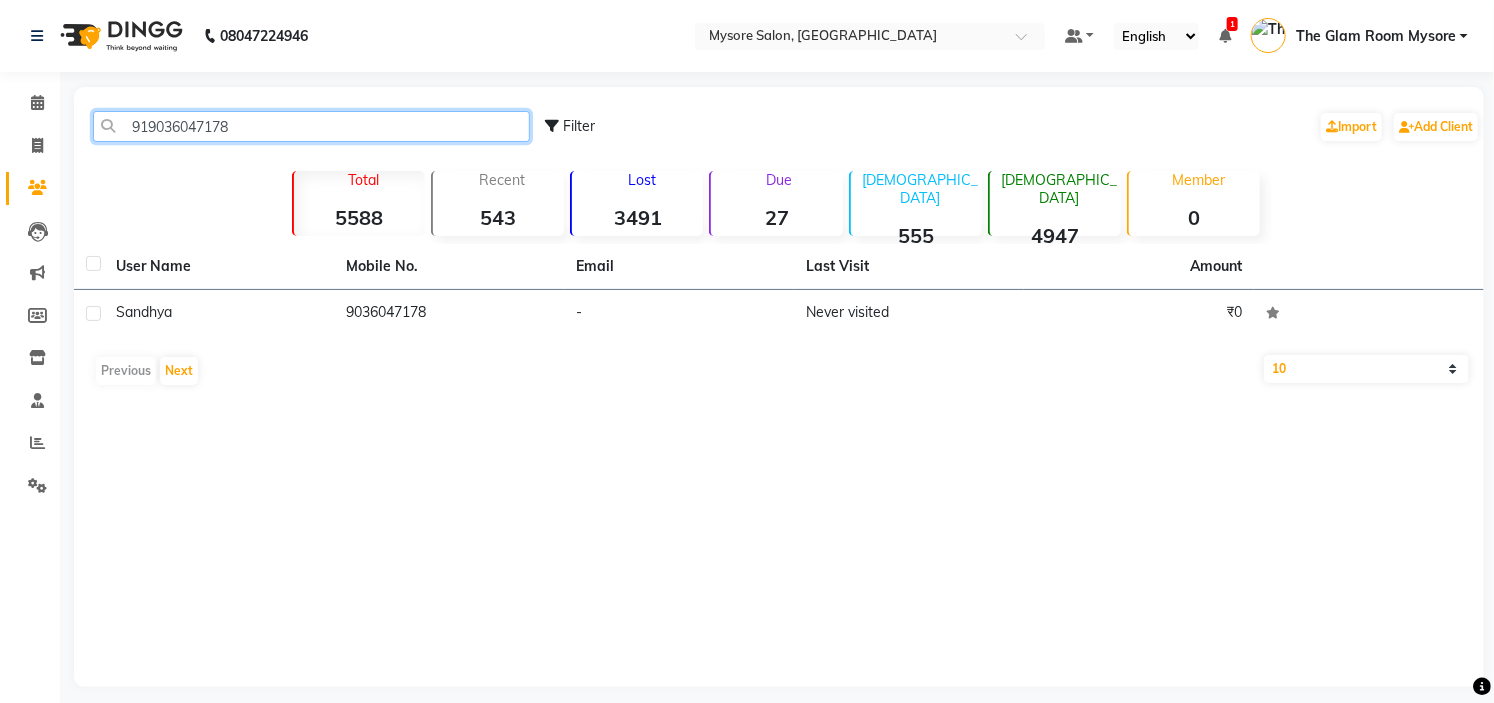 paste on "7363823739" 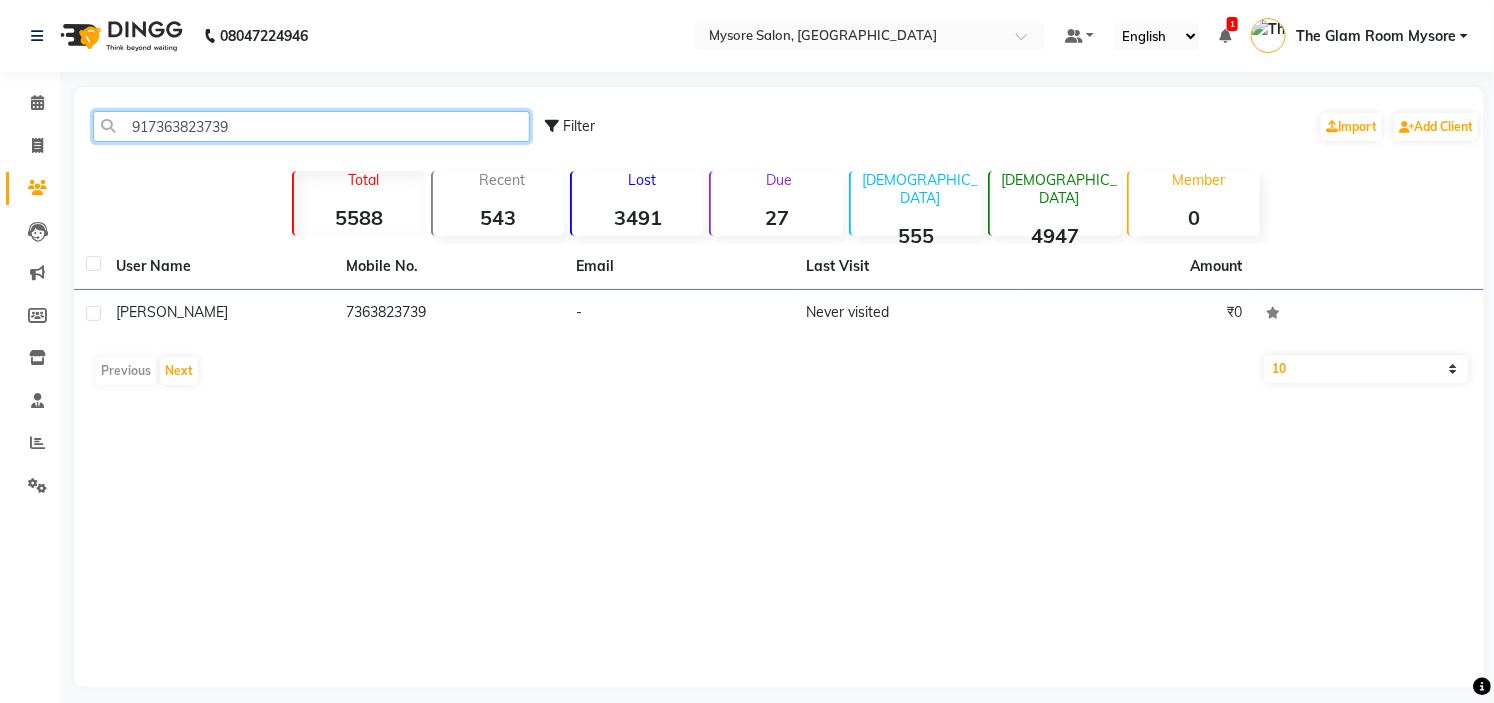 click on "917363823739" 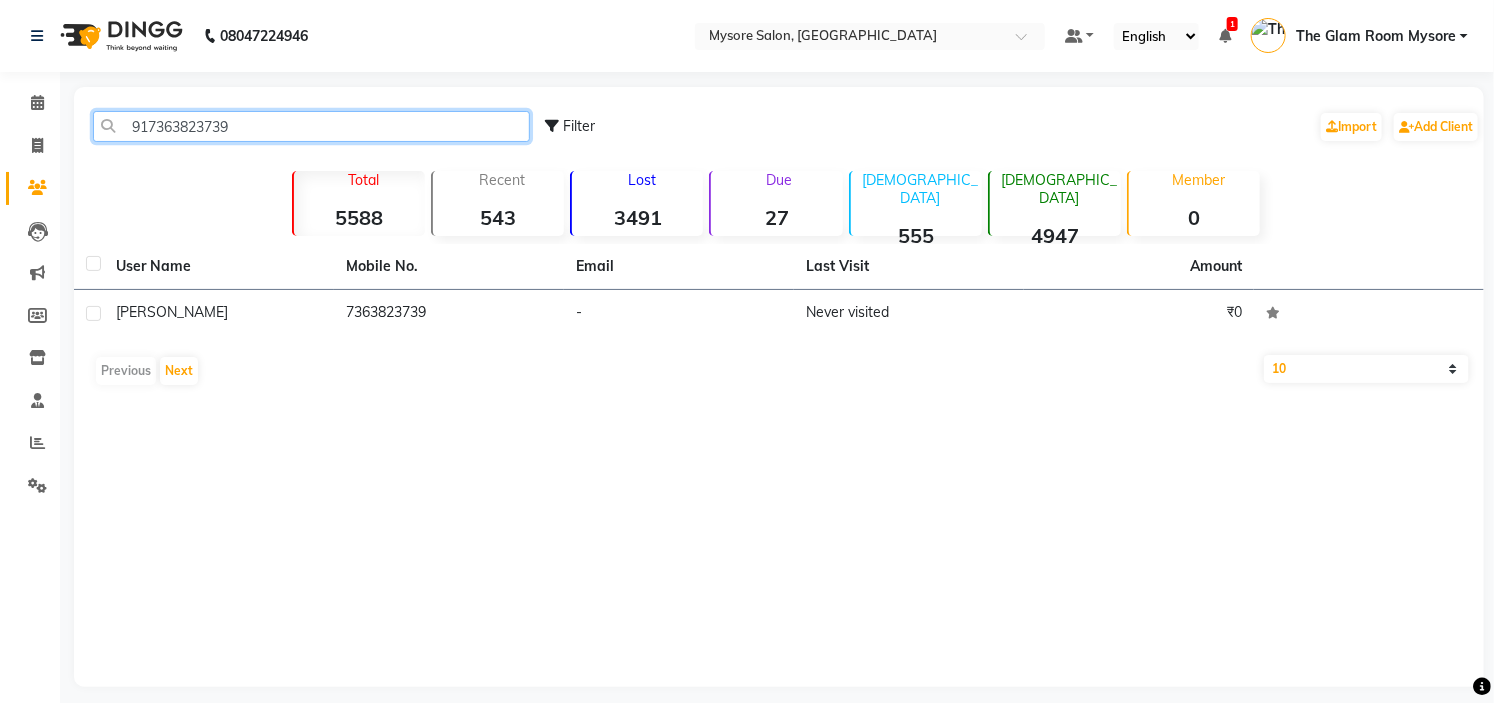 paste on "9148811997" 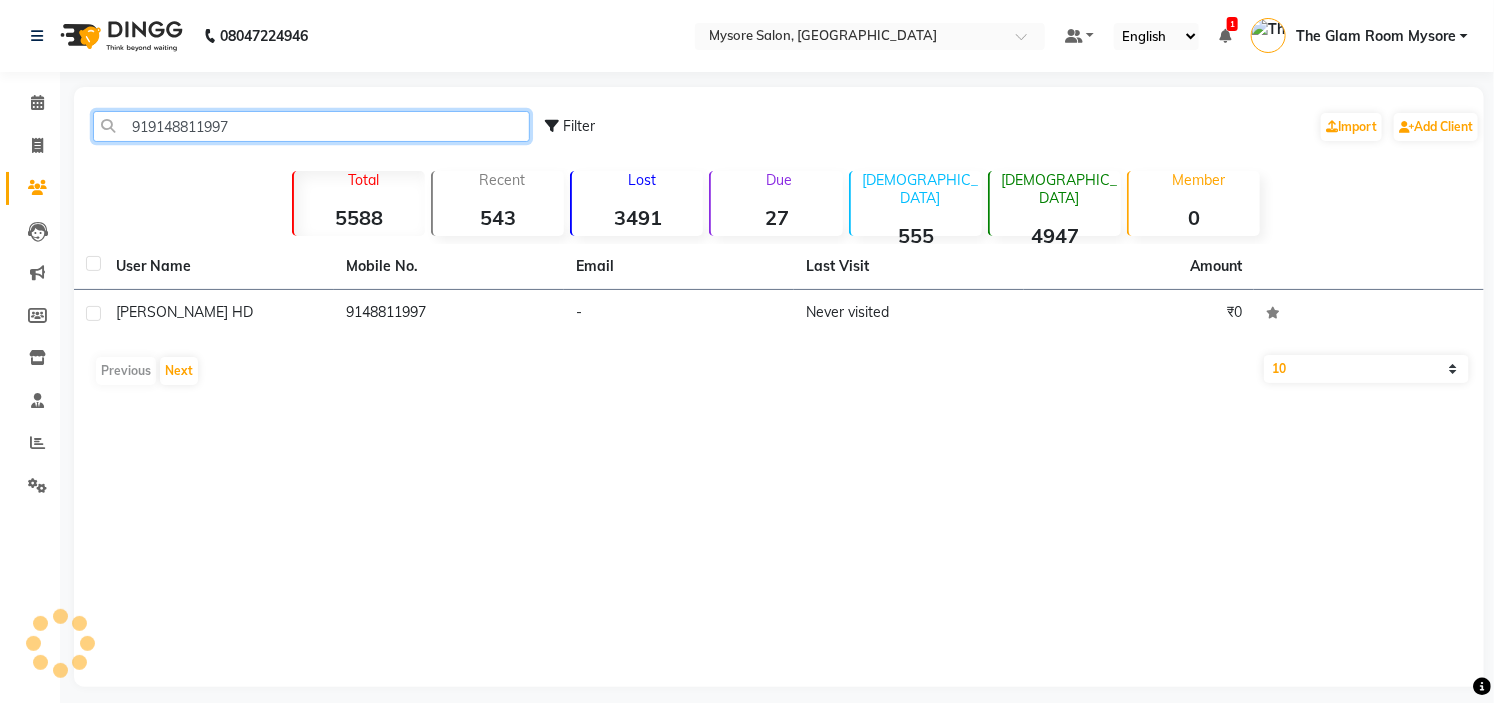 click on "919148811997" 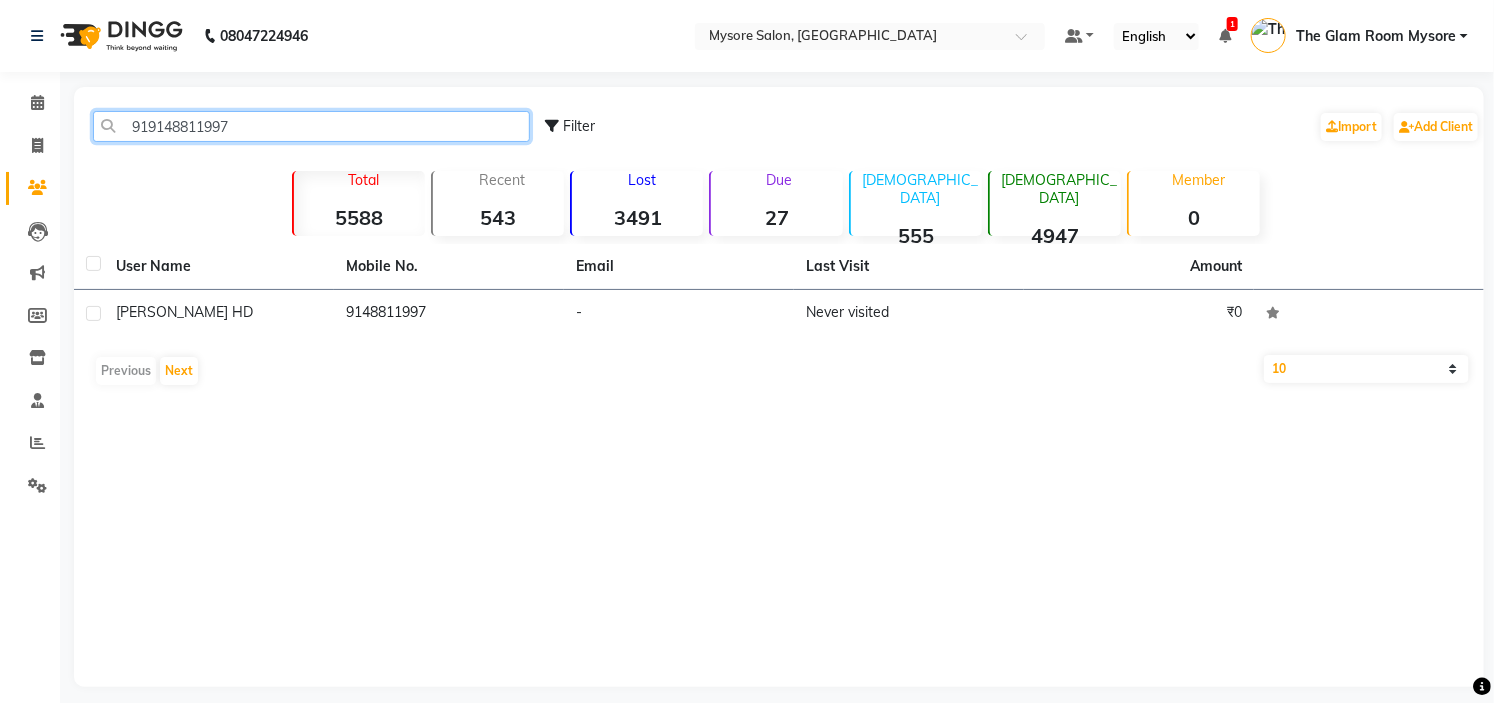 click on "919148811997" 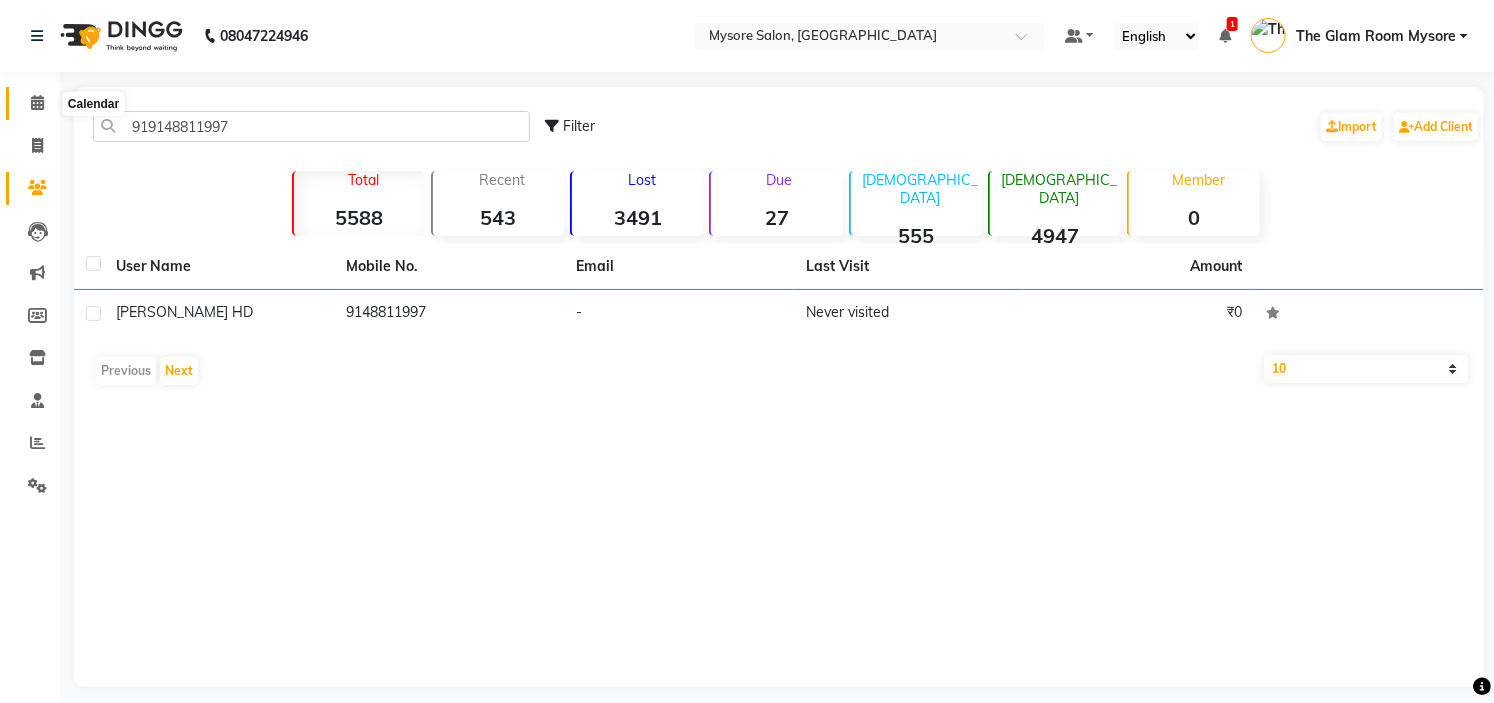 click 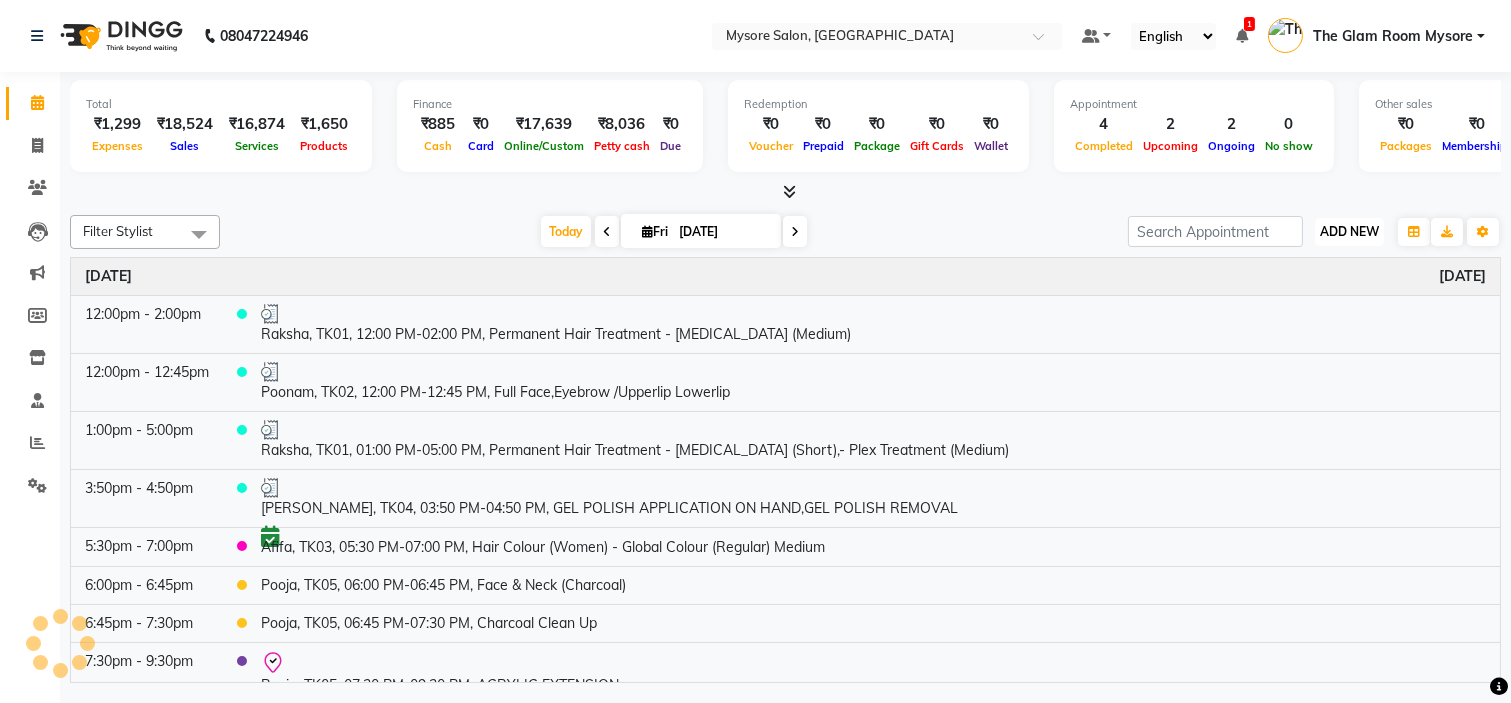 click on "ADD NEW Toggle Dropdown" at bounding box center (1349, 232) 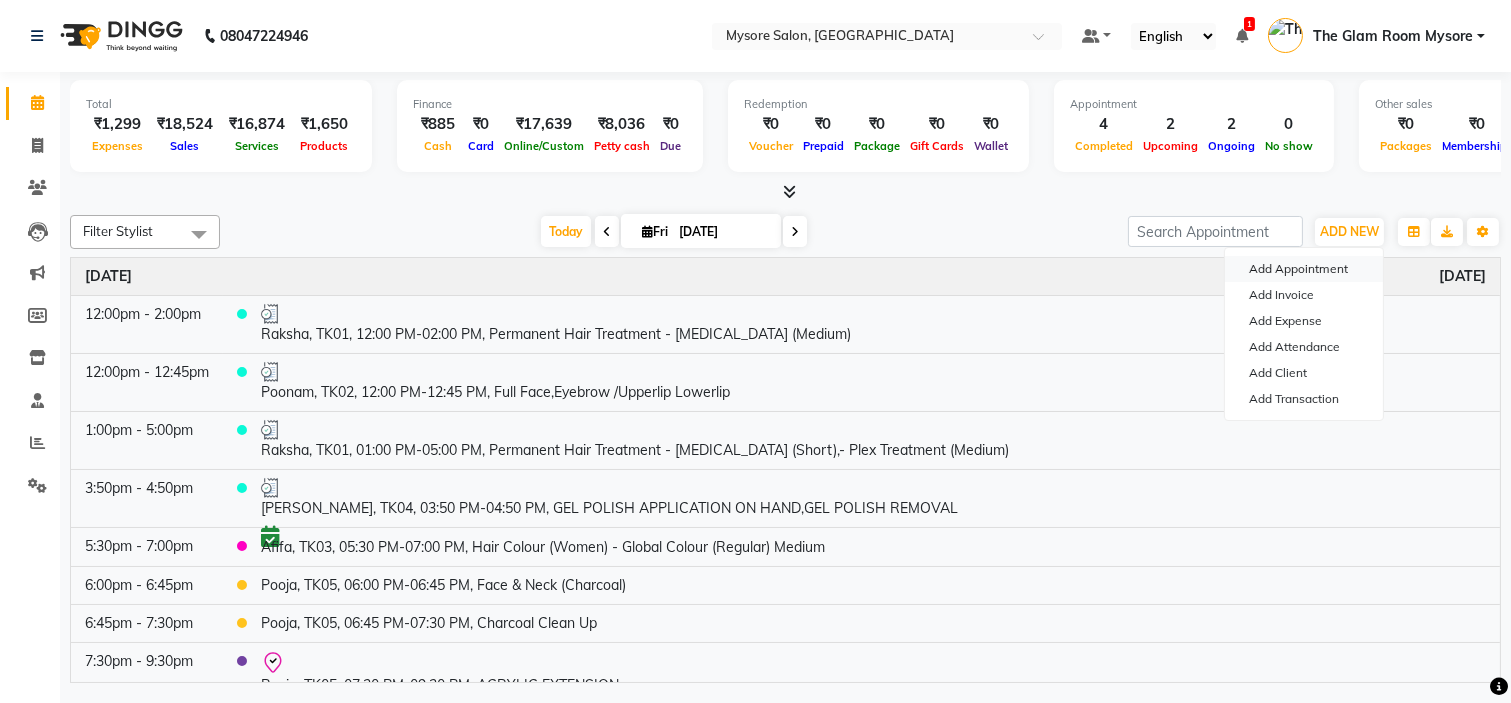 click on "Add Appointment" at bounding box center (1304, 269) 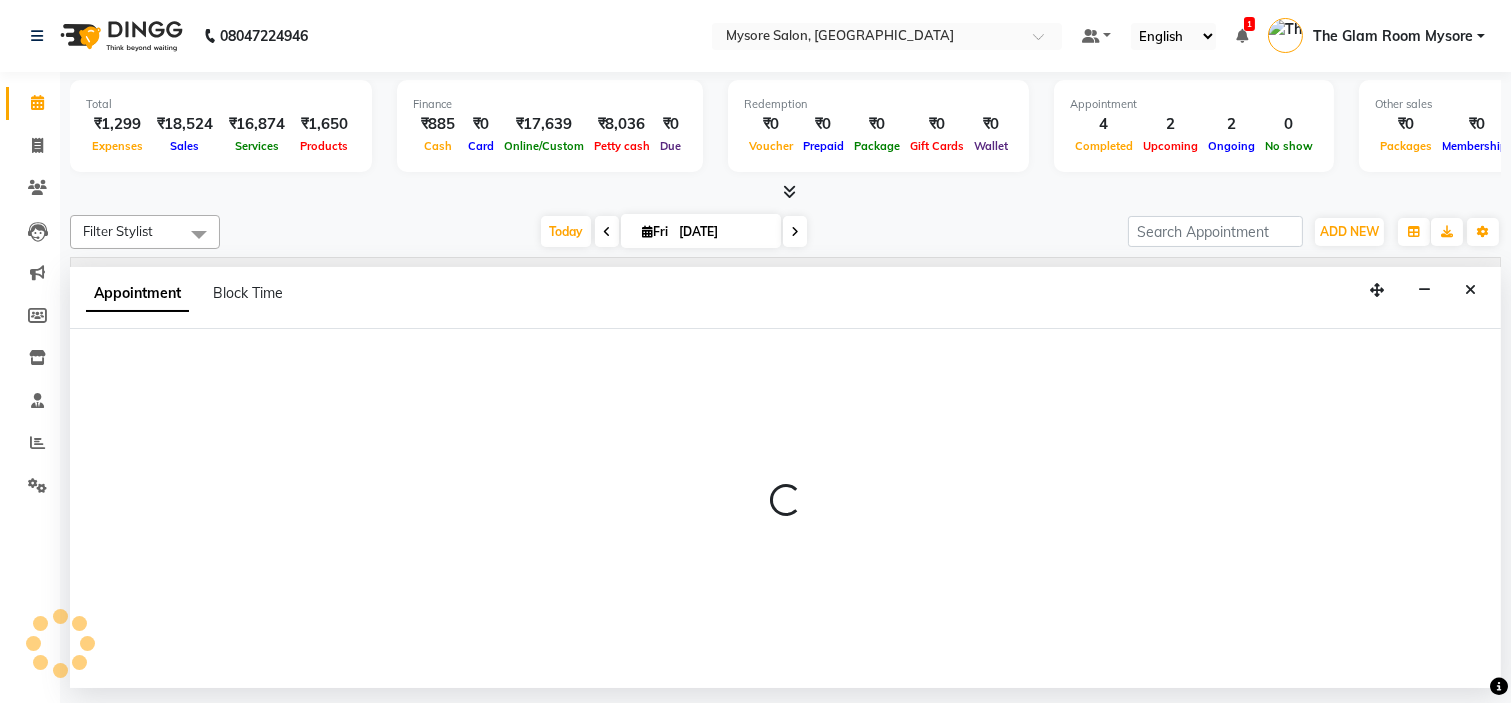 select on "540" 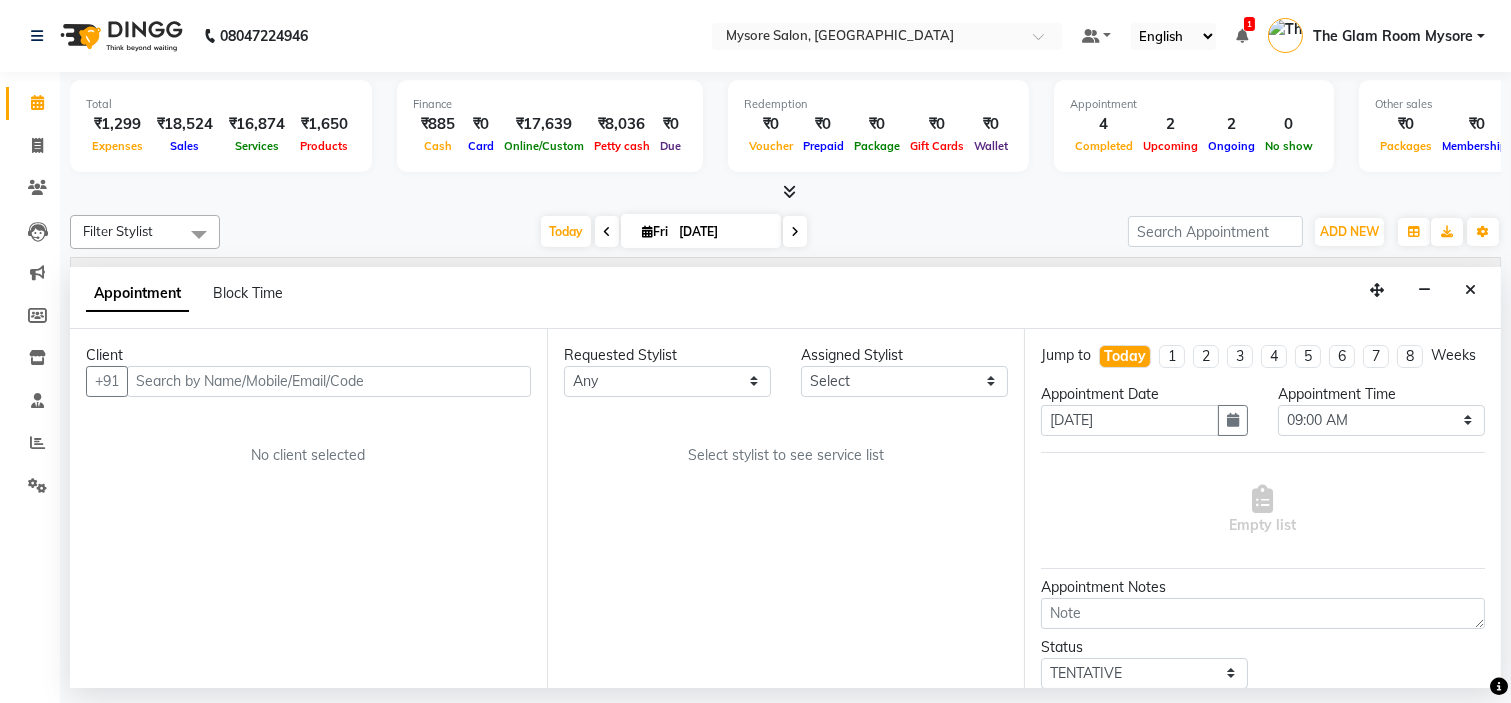 click at bounding box center (329, 381) 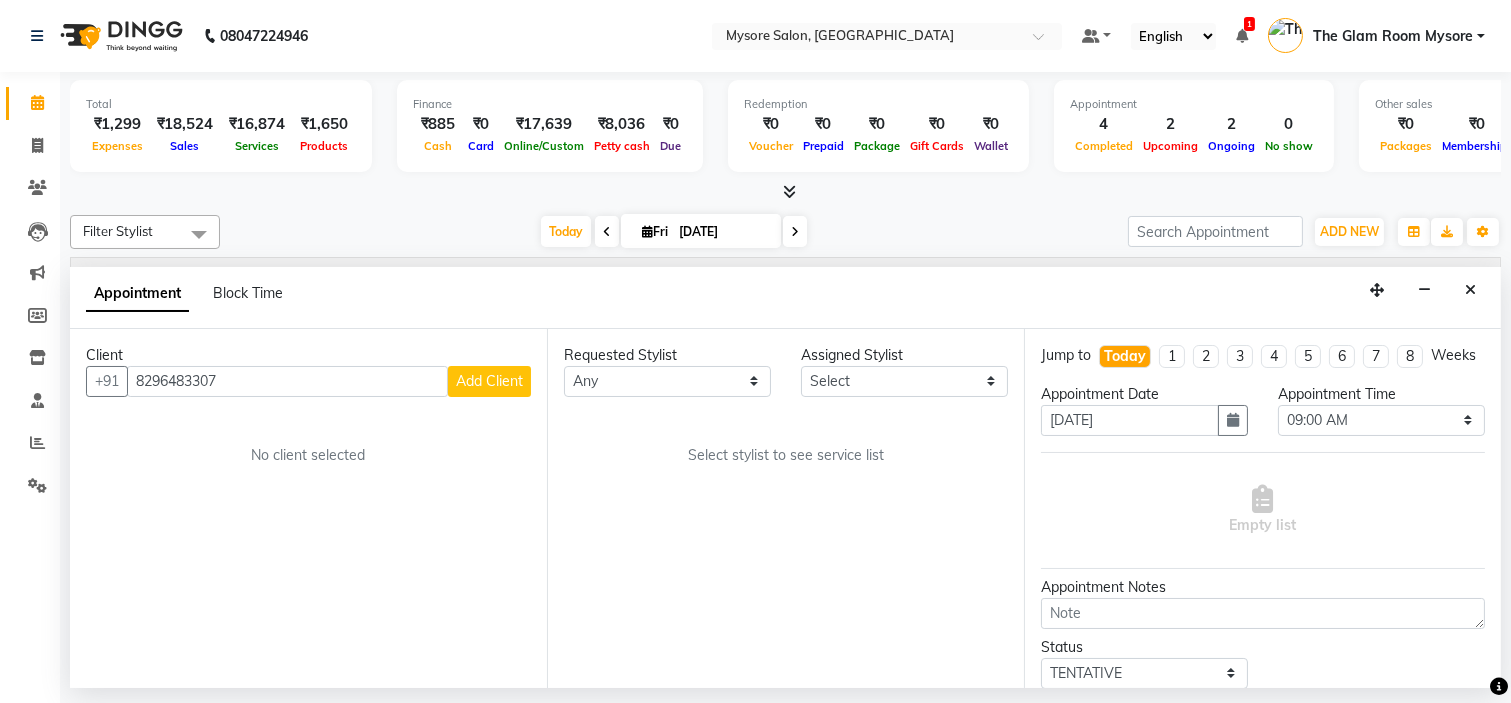 type on "8296483307" 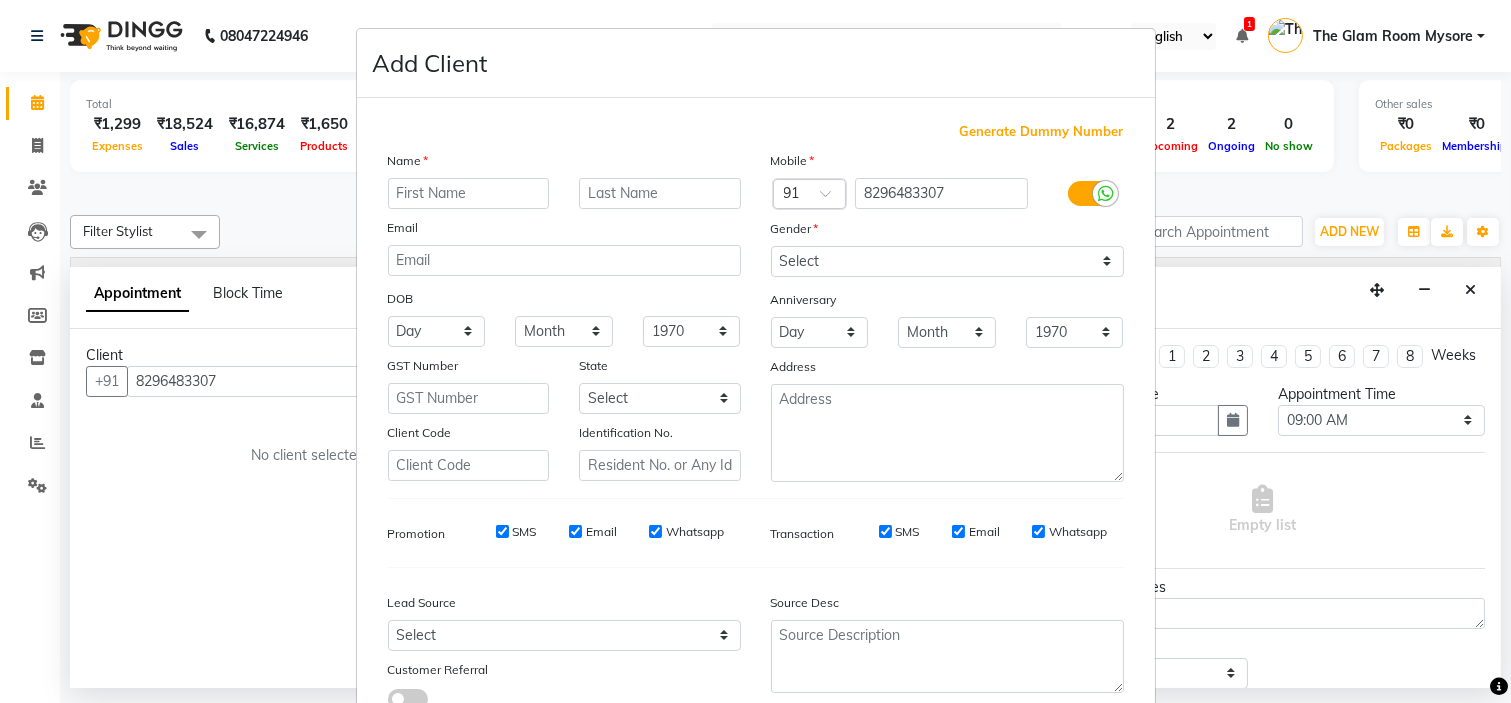 click at bounding box center [469, 193] 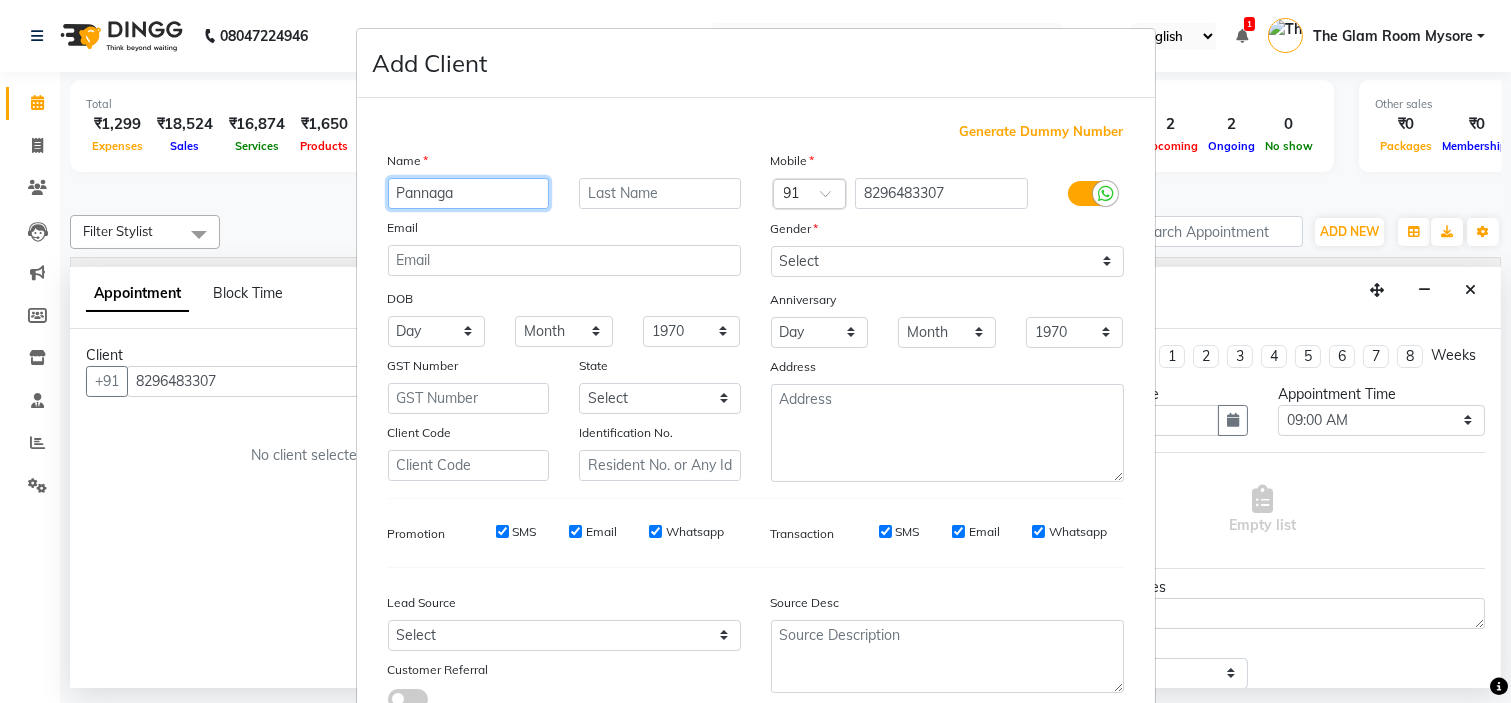 type on "Pannaga" 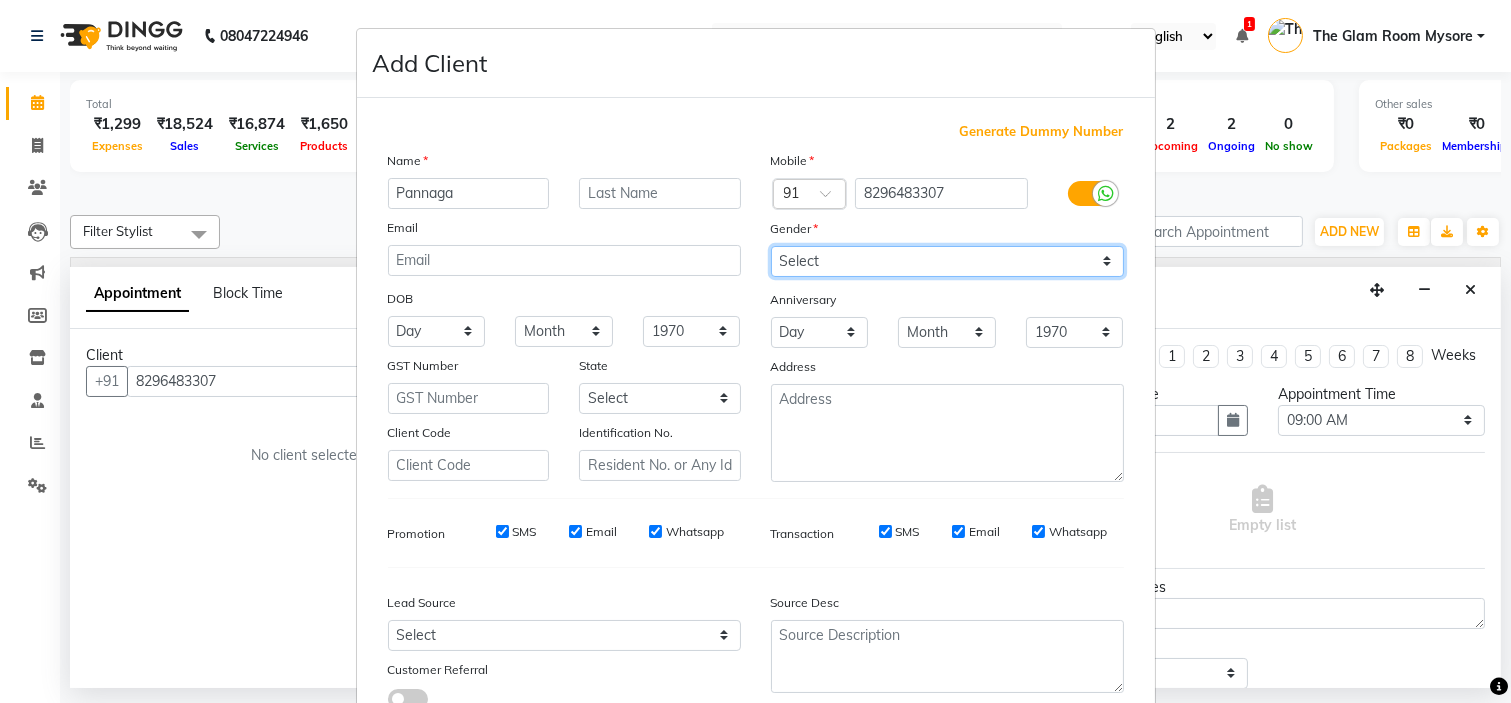 click on "Select Male Female Other Prefer Not To Say" at bounding box center (947, 261) 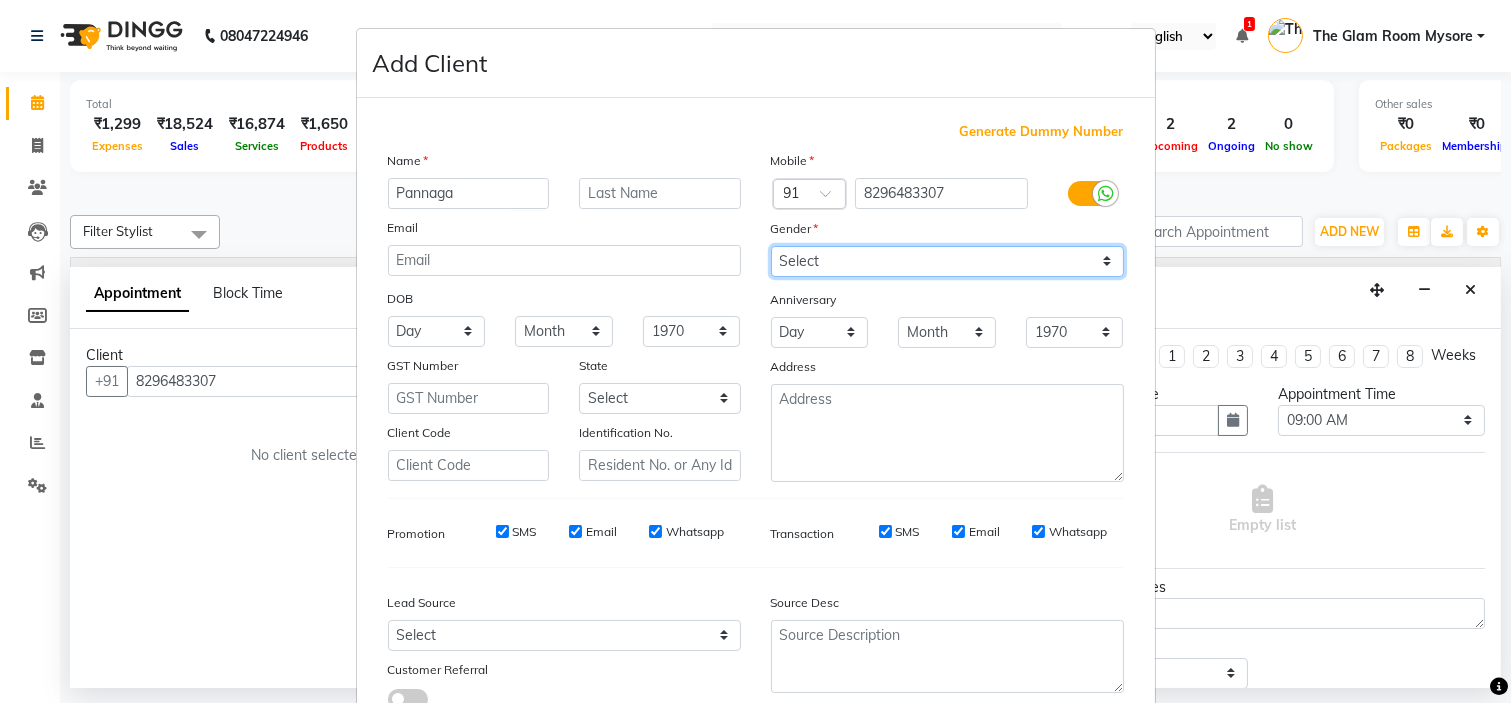 click on "Select Male Female Other Prefer Not To Say" at bounding box center [947, 261] 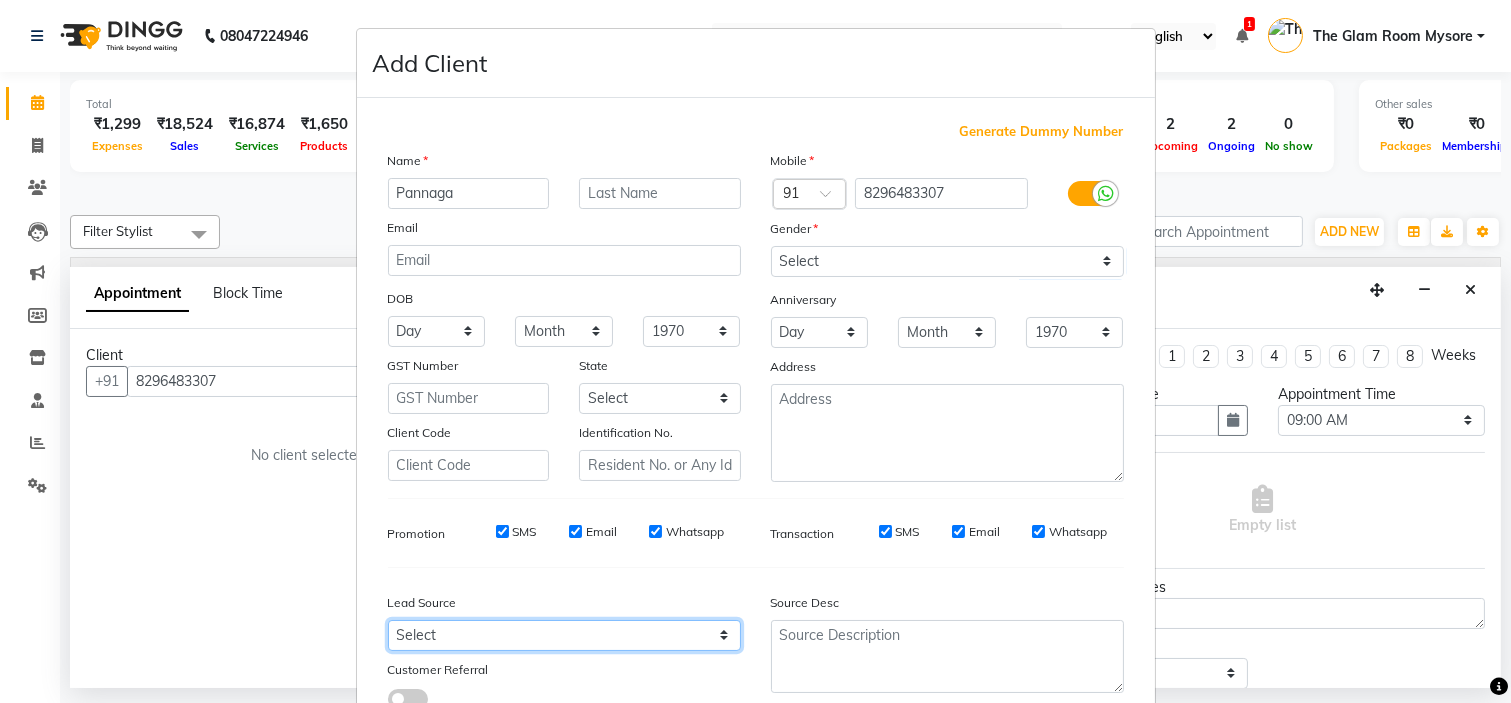 click on "Select Walk-in Referral Internet Friend Word of Mouth Advertisement Facebook JustDial Google Other Instagram  YouTube  WhatsApp" at bounding box center [564, 635] 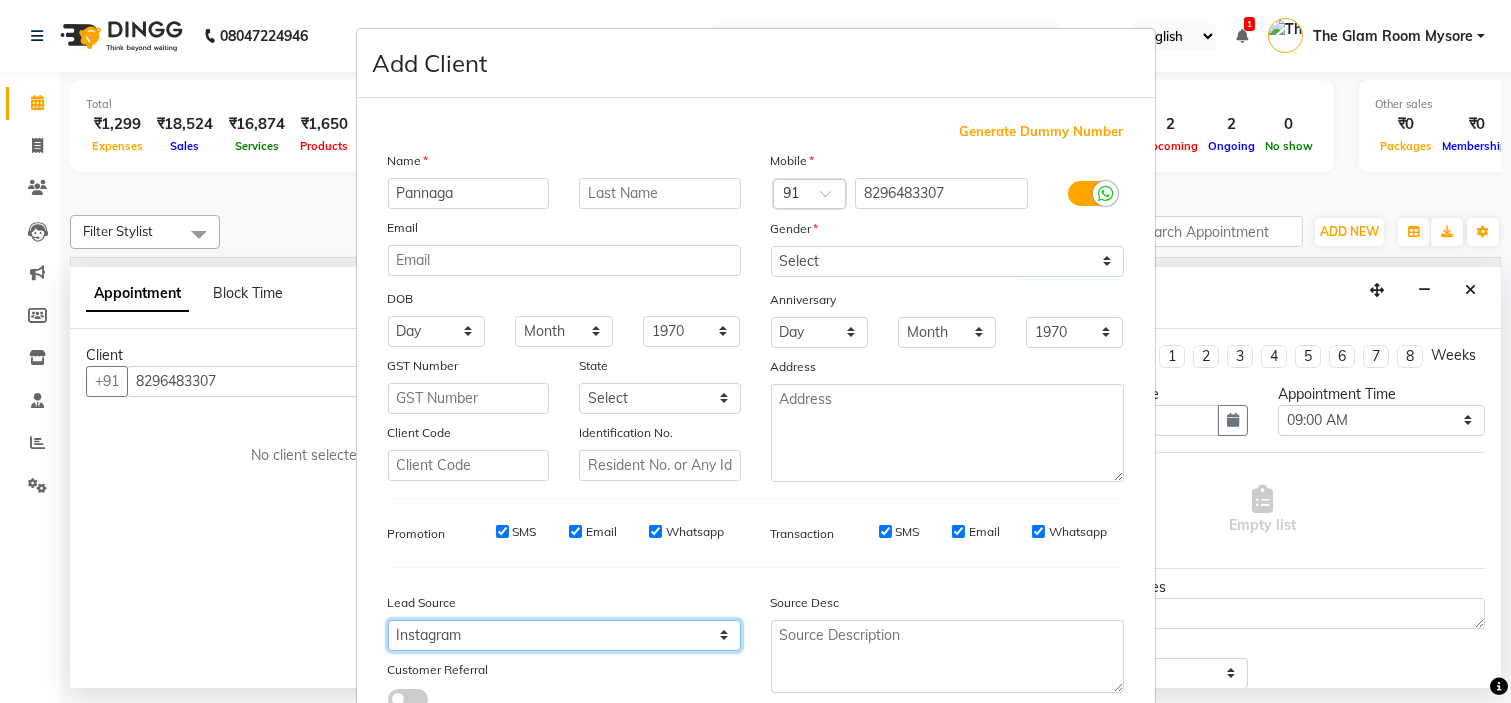 click on "Select Walk-in Referral Internet Friend Word of Mouth Advertisement Facebook JustDial Google Other Instagram  YouTube  WhatsApp" at bounding box center (564, 635) 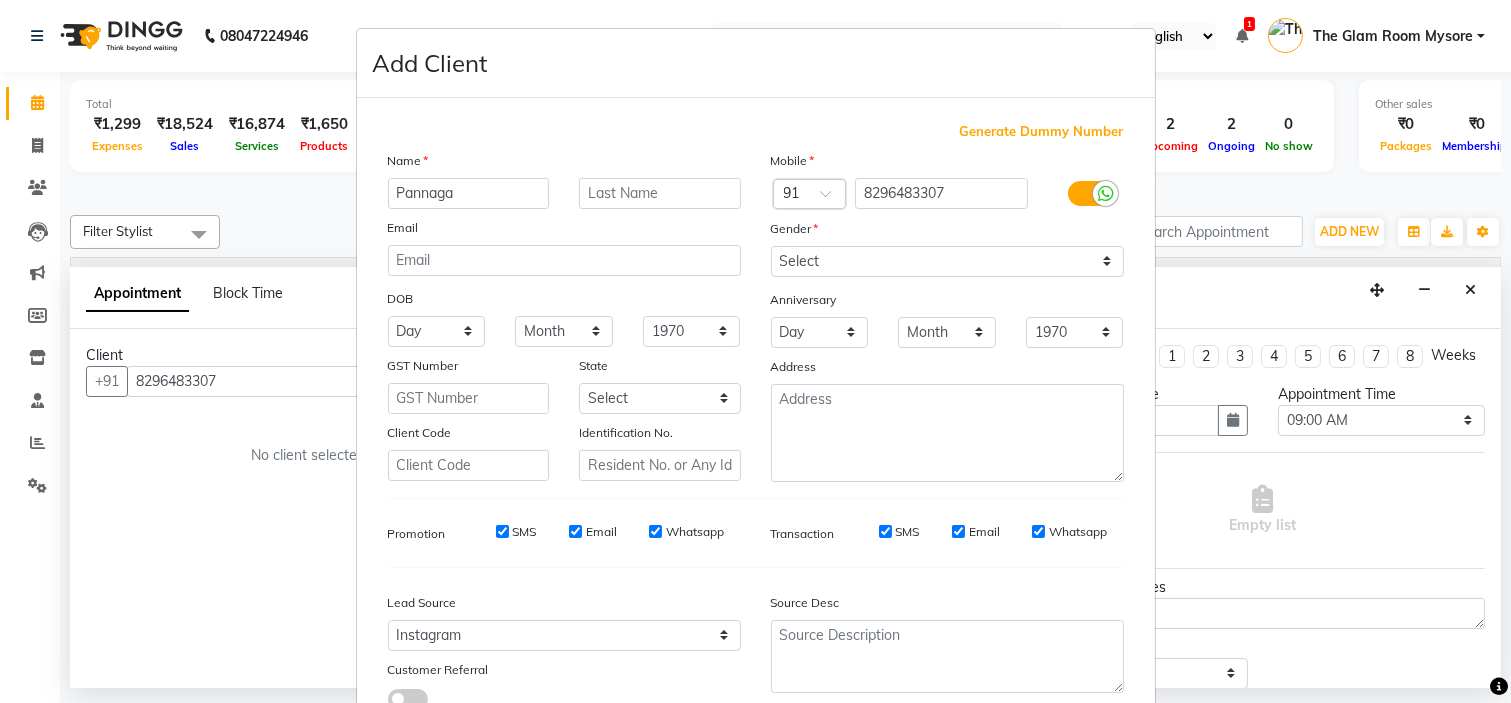 scroll, scrollTop: 147, scrollLeft: 0, axis: vertical 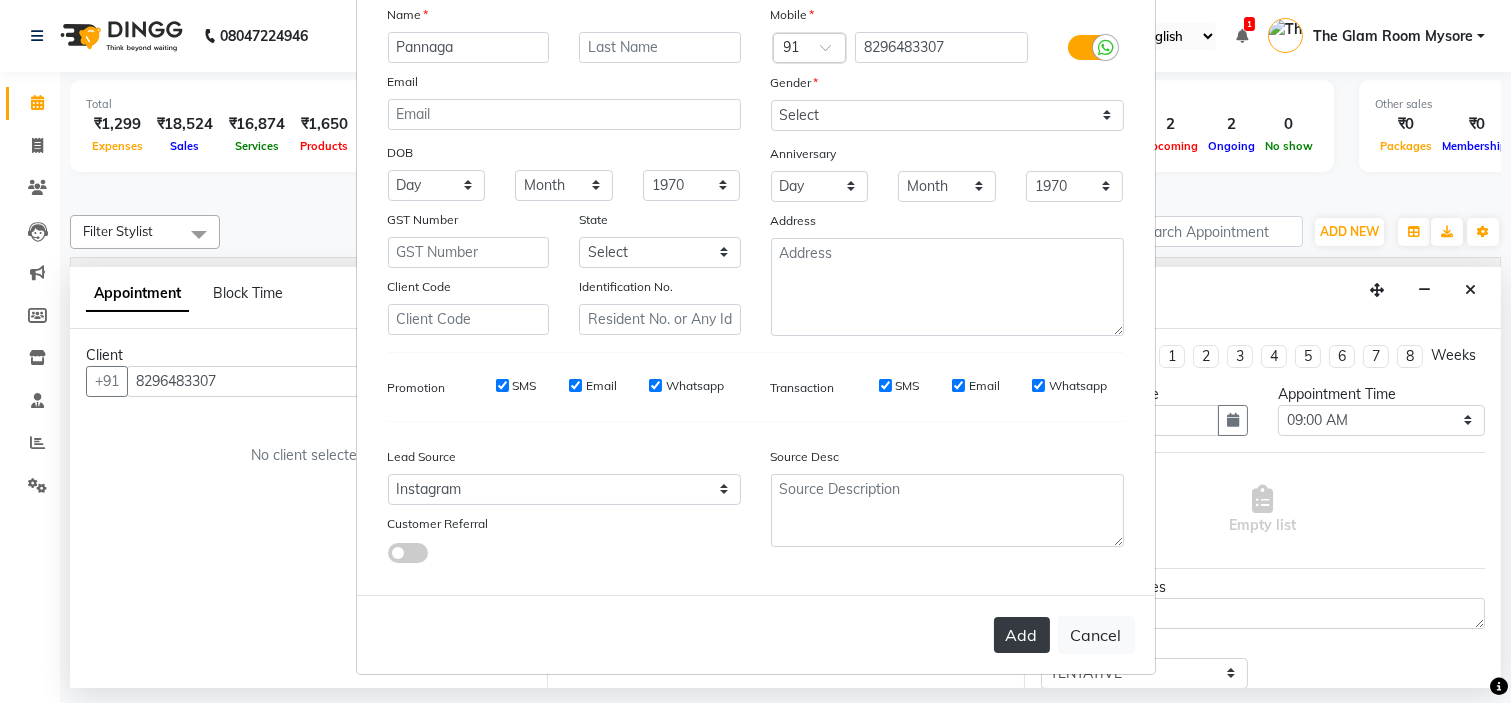 click on "Add" at bounding box center (1022, 635) 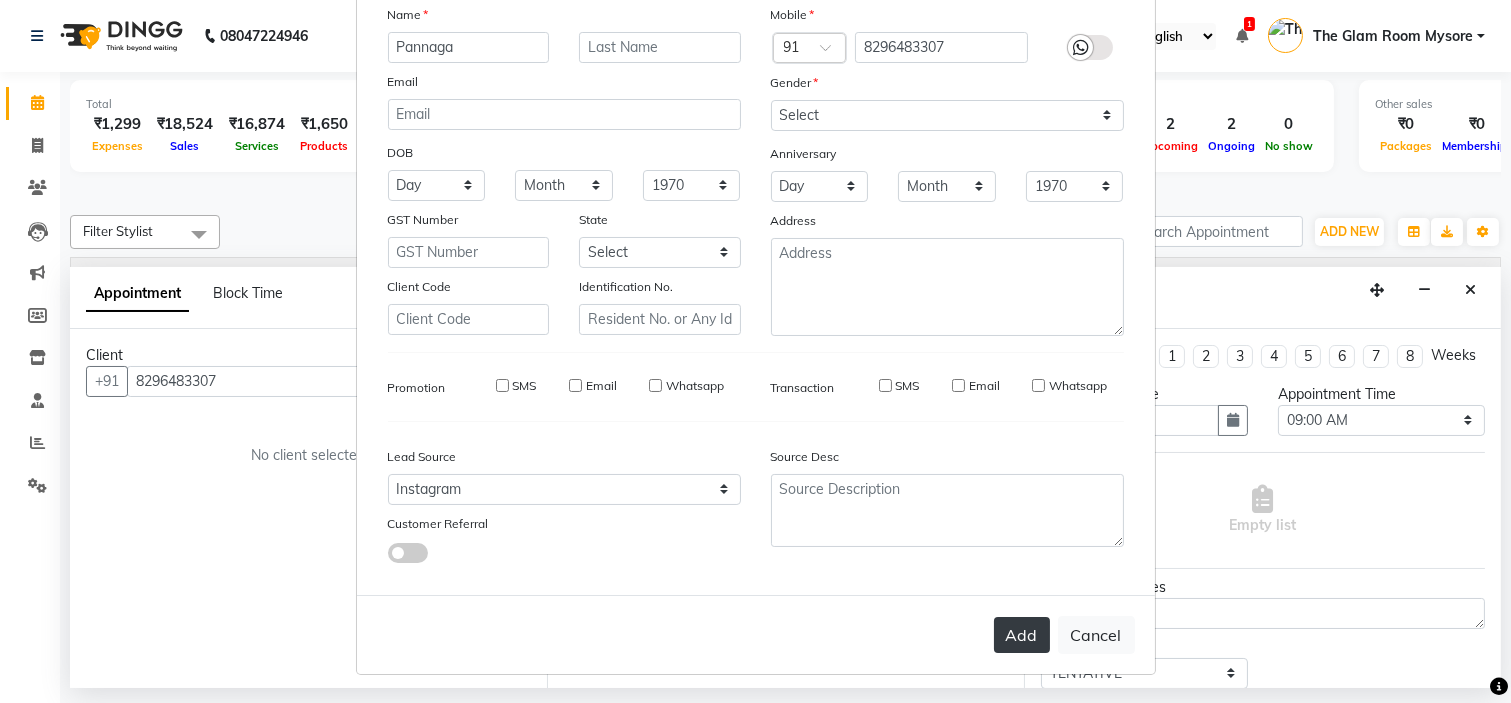 type 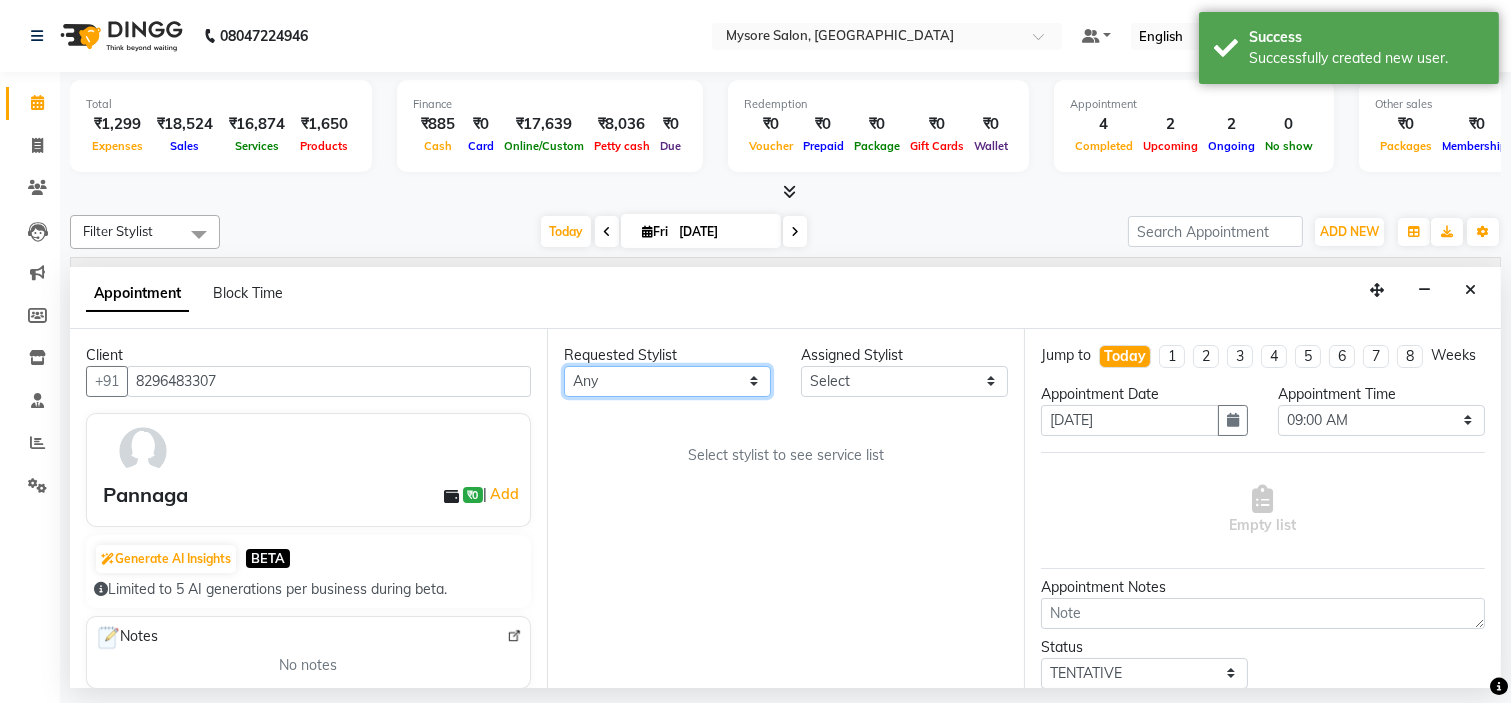 click on "Any Ankita Arti Ashwini Ayaan DR. Apurva Fatma Jayshree Lakshmi Paul Ruhul alom Shangnimwon Steve Sumaiya Banu Sumit Teja Tezz The Glam Room Mysore" at bounding box center (667, 381) 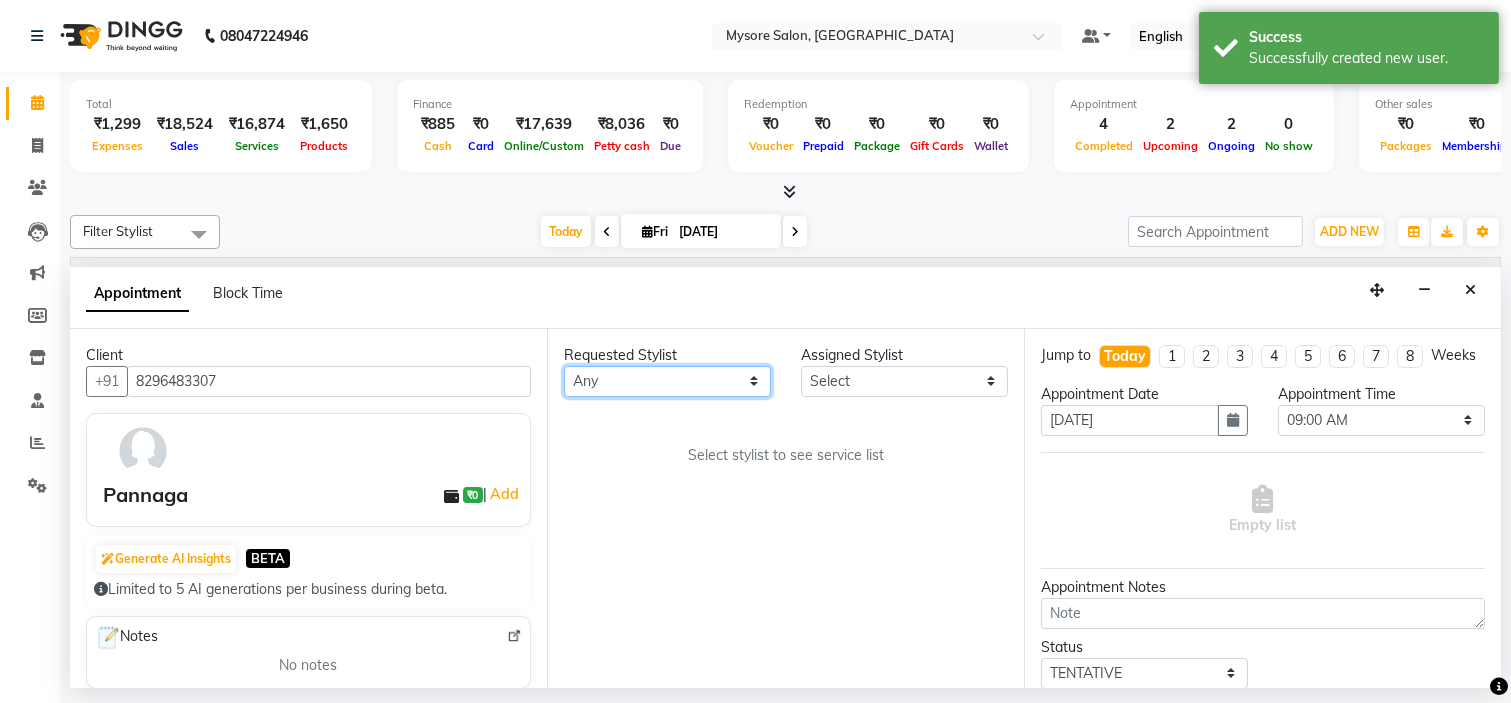 select on "66079" 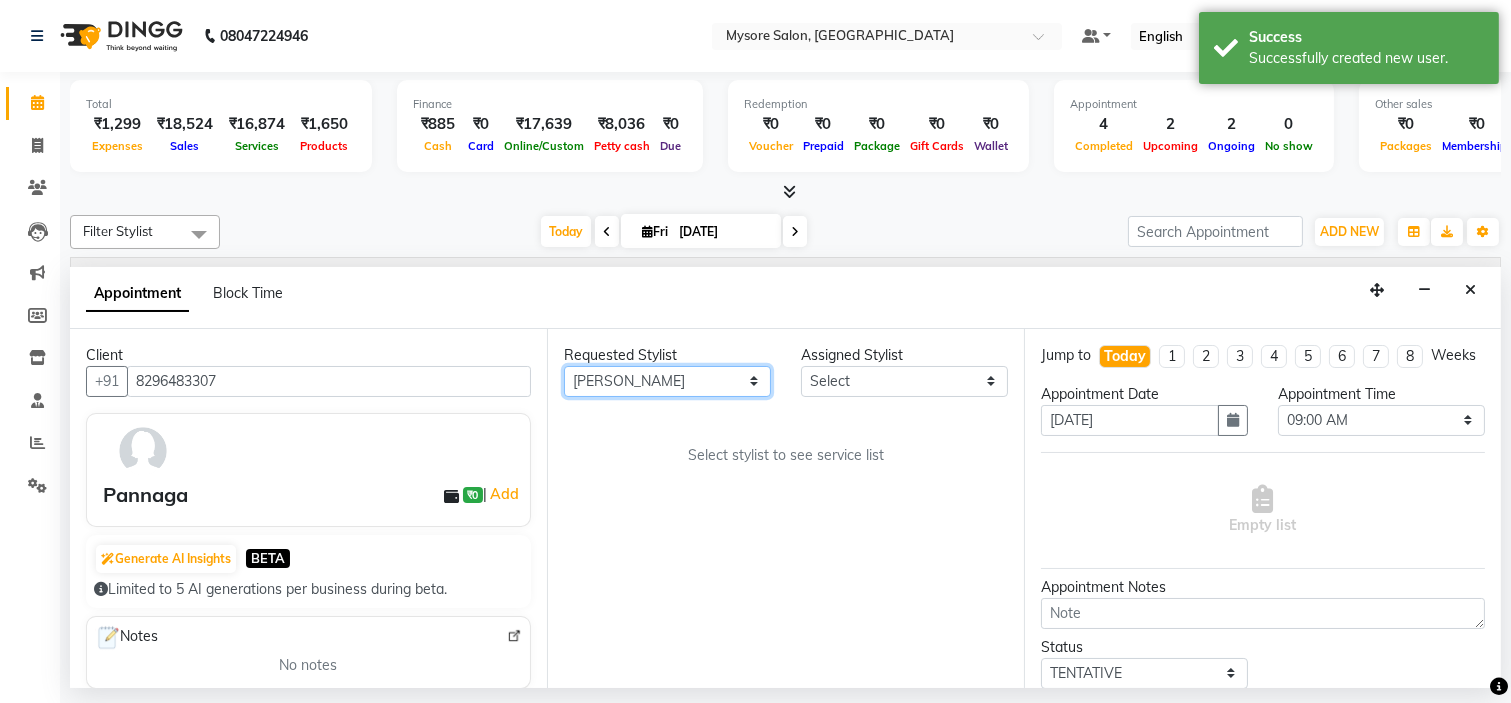 click on "Any Ankita Arti Ashwini Ayaan DR. Apurva Fatma Jayshree Lakshmi Paul Ruhul alom Shangnimwon Steve Sumaiya Banu Sumit Teja Tezz The Glam Room Mysore" at bounding box center [667, 381] 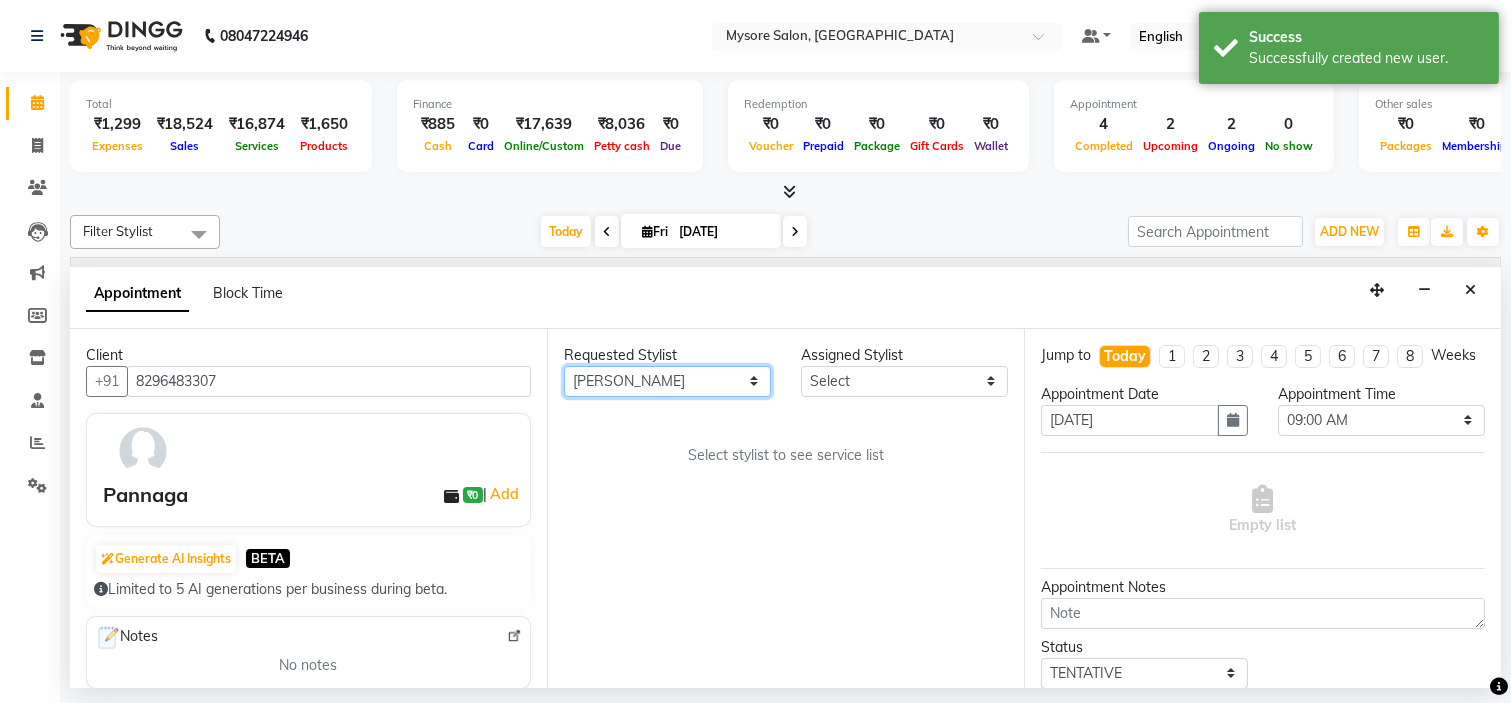 select on "66079" 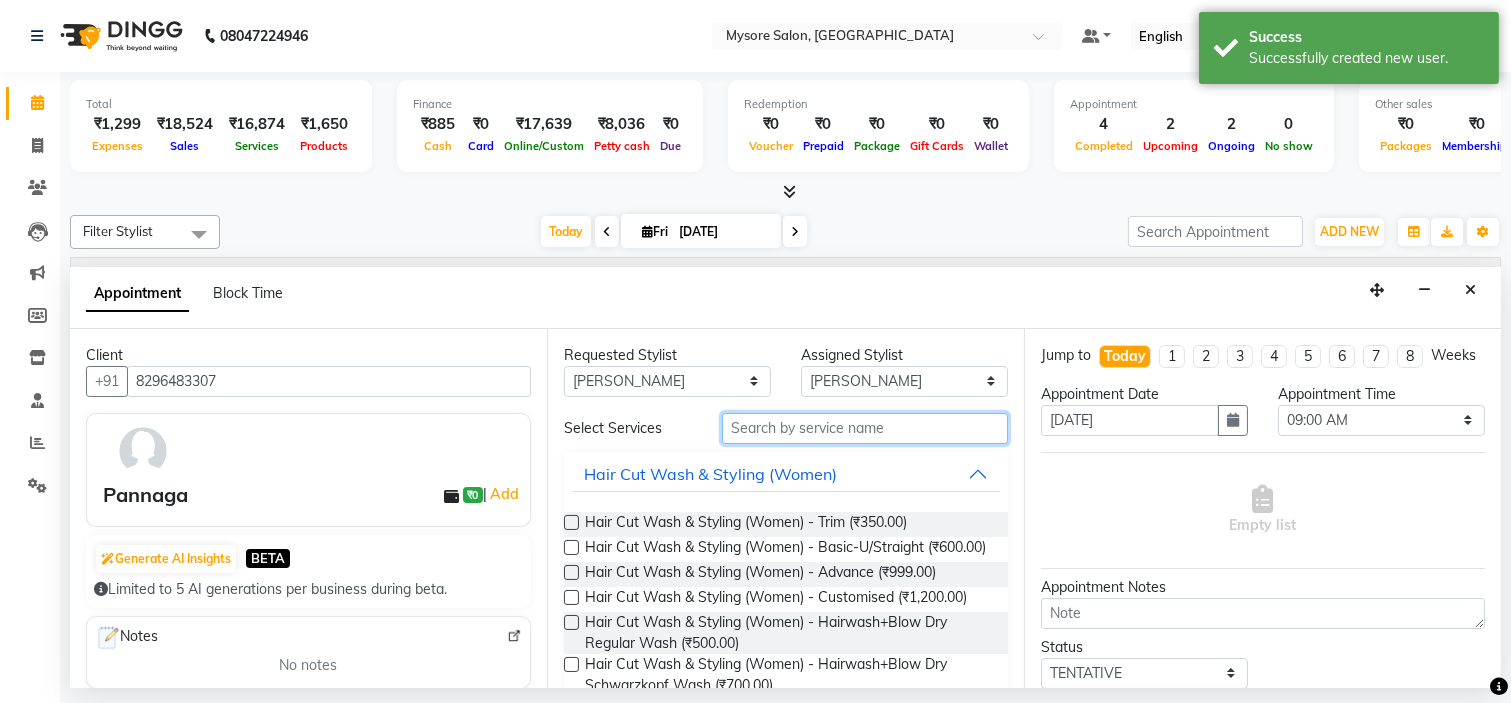 click at bounding box center [865, 428] 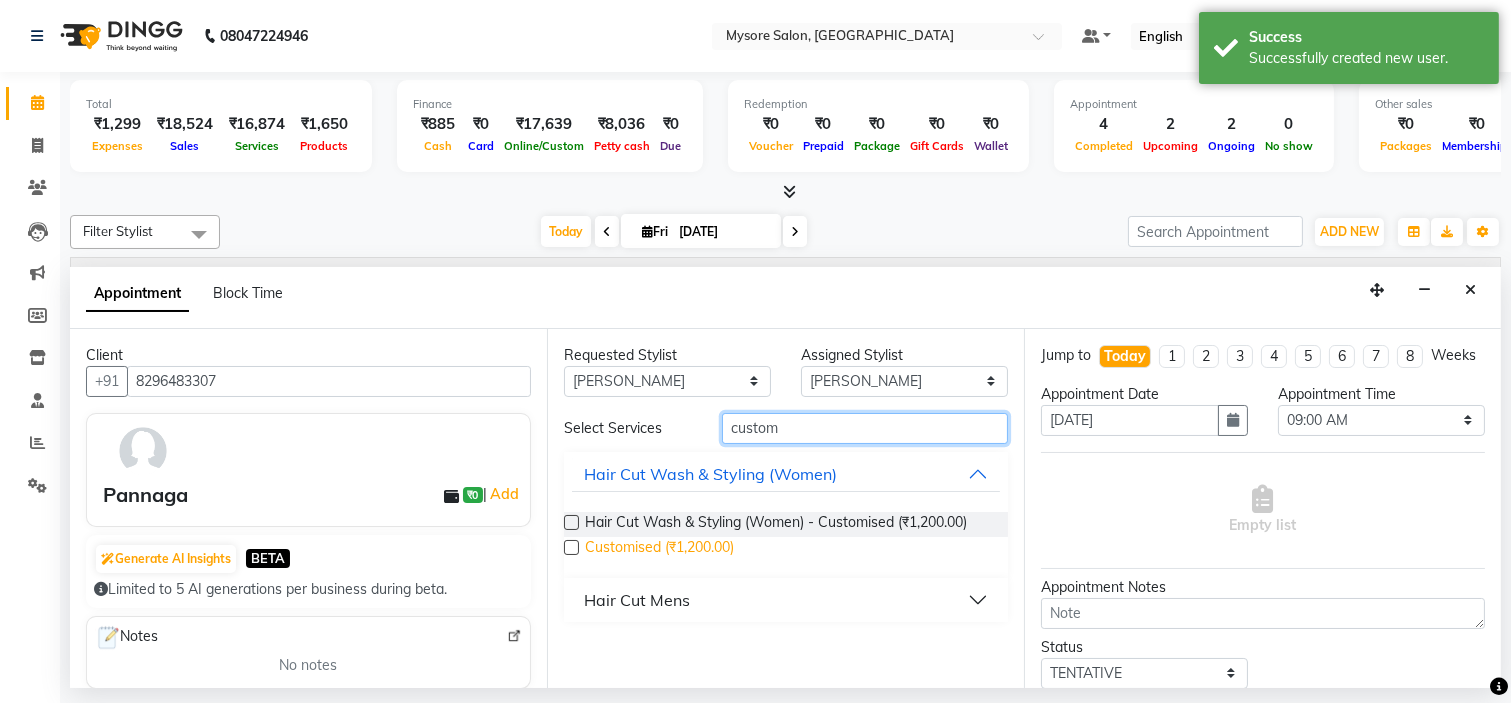 type on "custom" 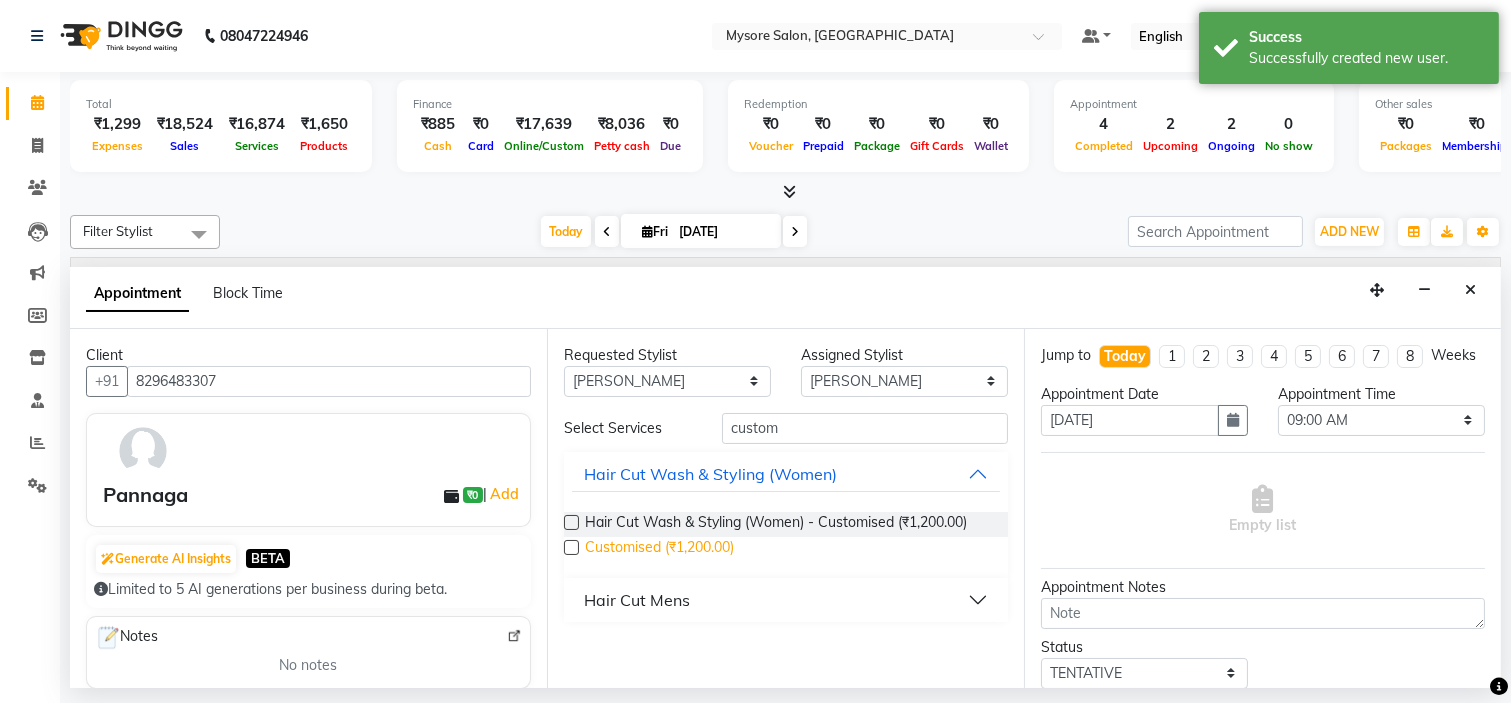 click on "Customised (₹1,200.00)" at bounding box center [659, 549] 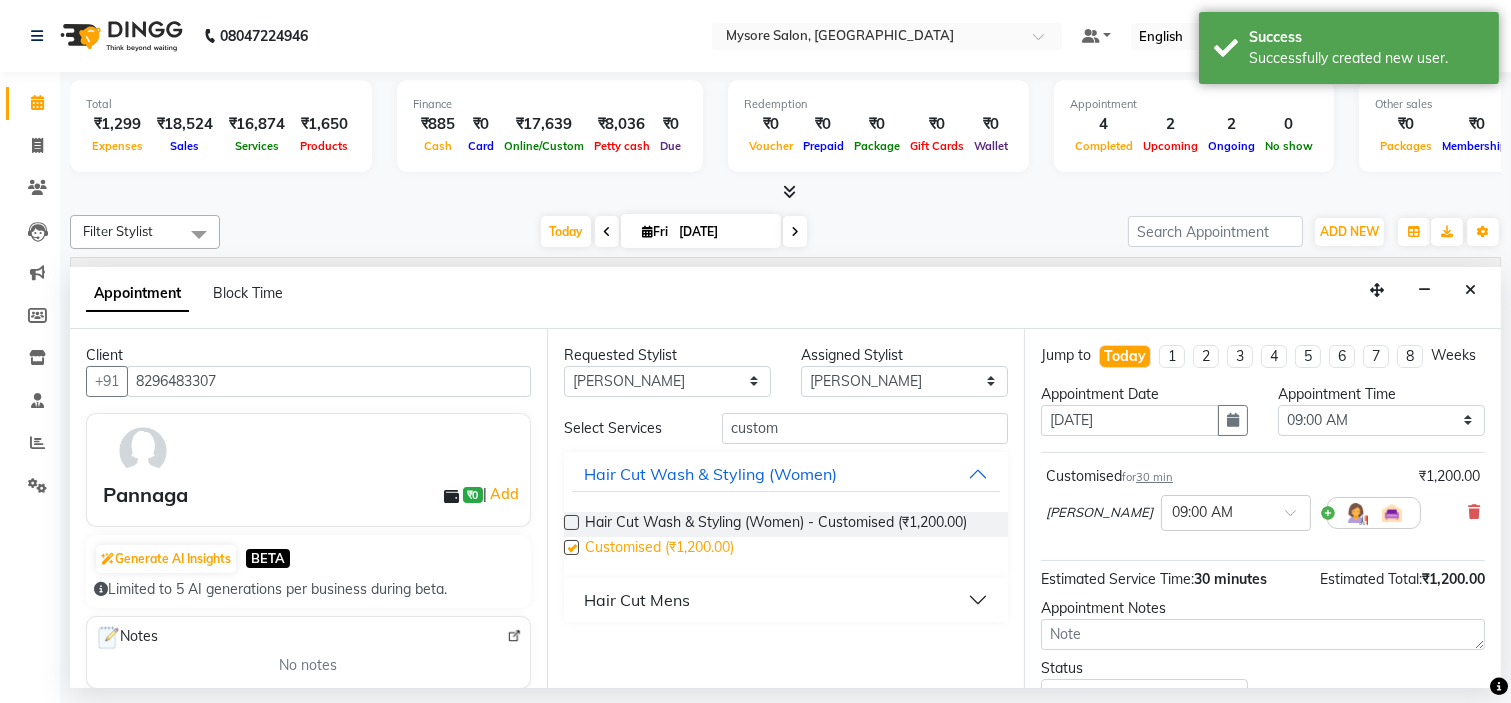 checkbox on "false" 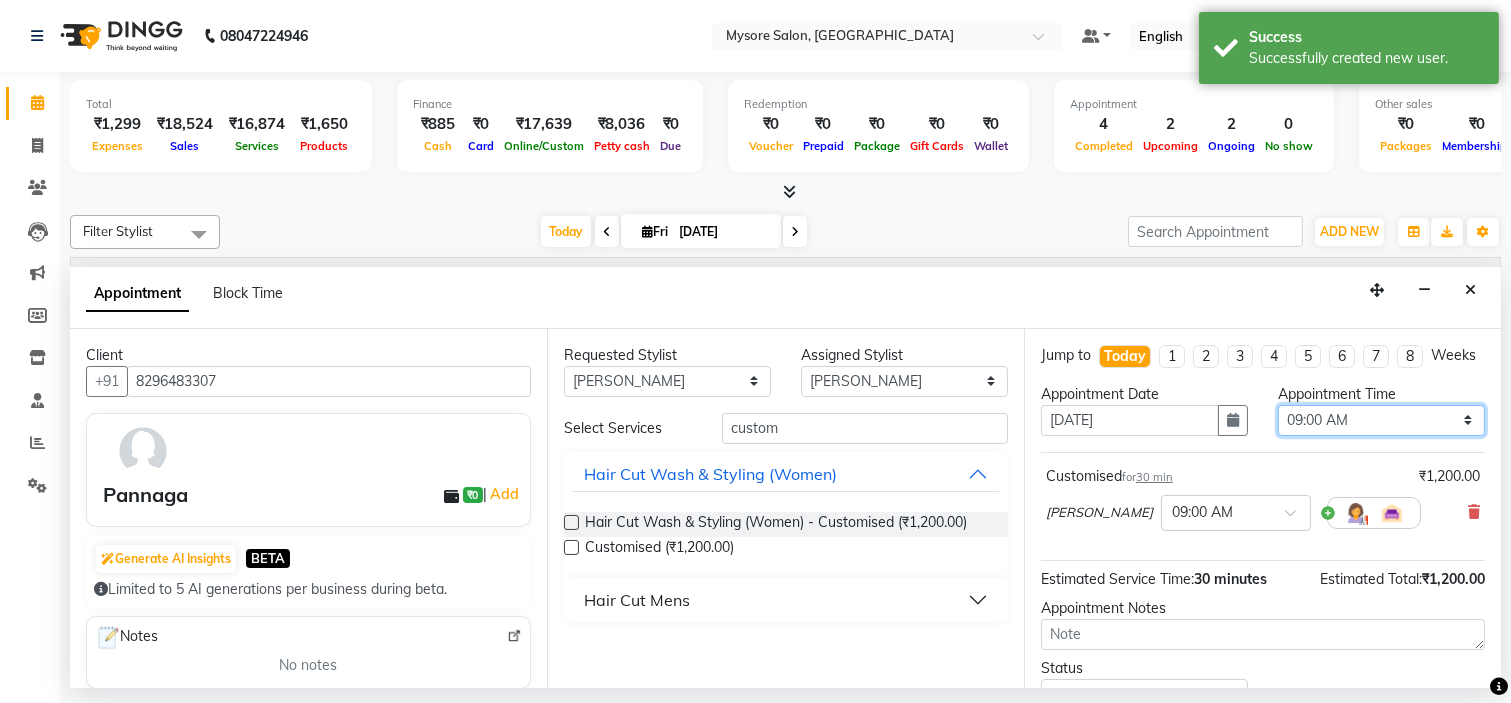 click on "Select 09:00 AM 09:15 AM 09:30 AM 09:45 AM 10:00 AM 10:15 AM 10:30 AM 10:45 AM 11:00 AM 11:15 AM 11:30 AM 11:45 AM 12:00 PM 12:15 PM 12:30 PM 12:45 PM 01:00 PM 01:15 PM 01:30 PM 01:45 PM 02:00 PM 02:15 PM 02:30 PM 02:45 PM 03:00 PM 03:15 PM 03:30 PM 03:45 PM 04:00 PM 04:15 PM 04:30 PM 04:45 PM 05:00 PM 05:15 PM 05:30 PM 05:45 PM 06:00 PM 06:15 PM 06:30 PM 06:45 PM 07:00 PM 07:15 PM 07:30 PM 07:45 PM 08:00 PM" at bounding box center [1381, 420] 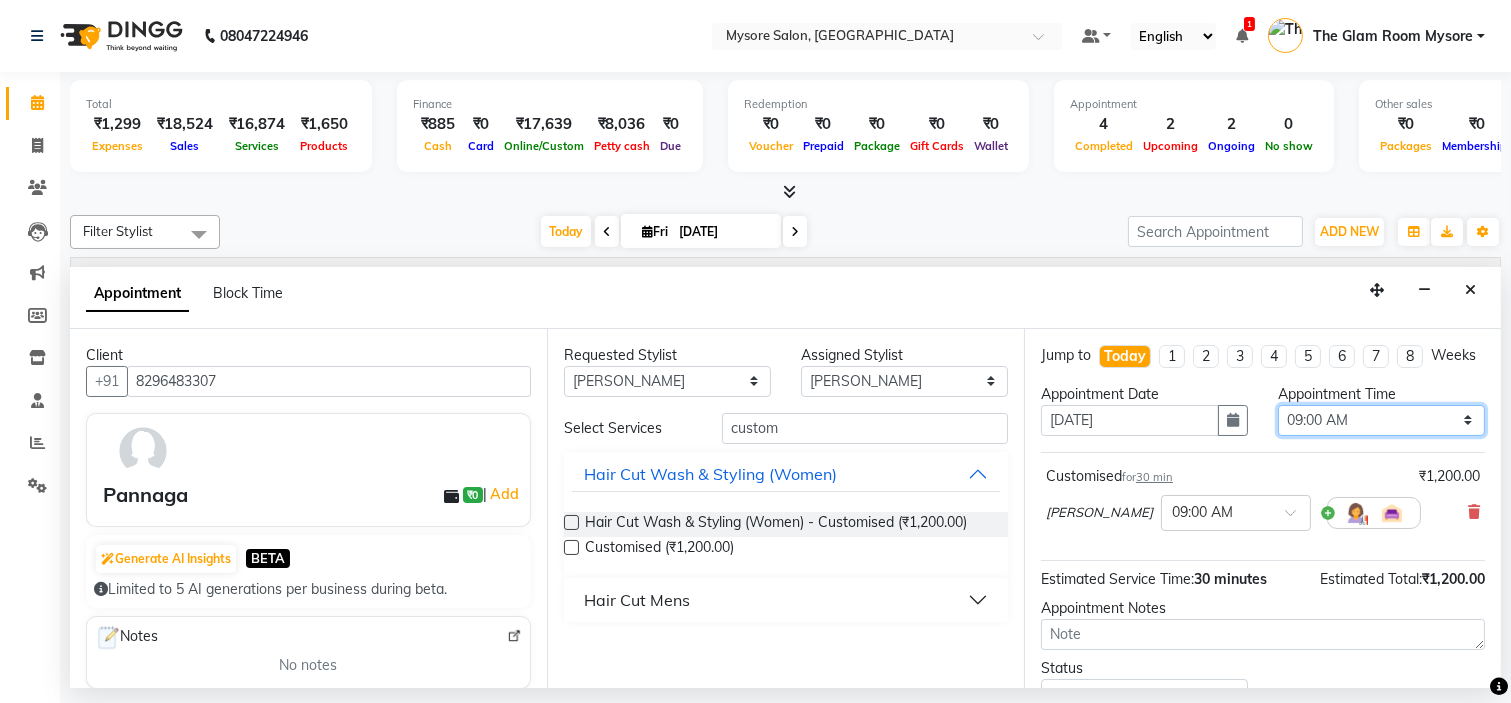 select on "1125" 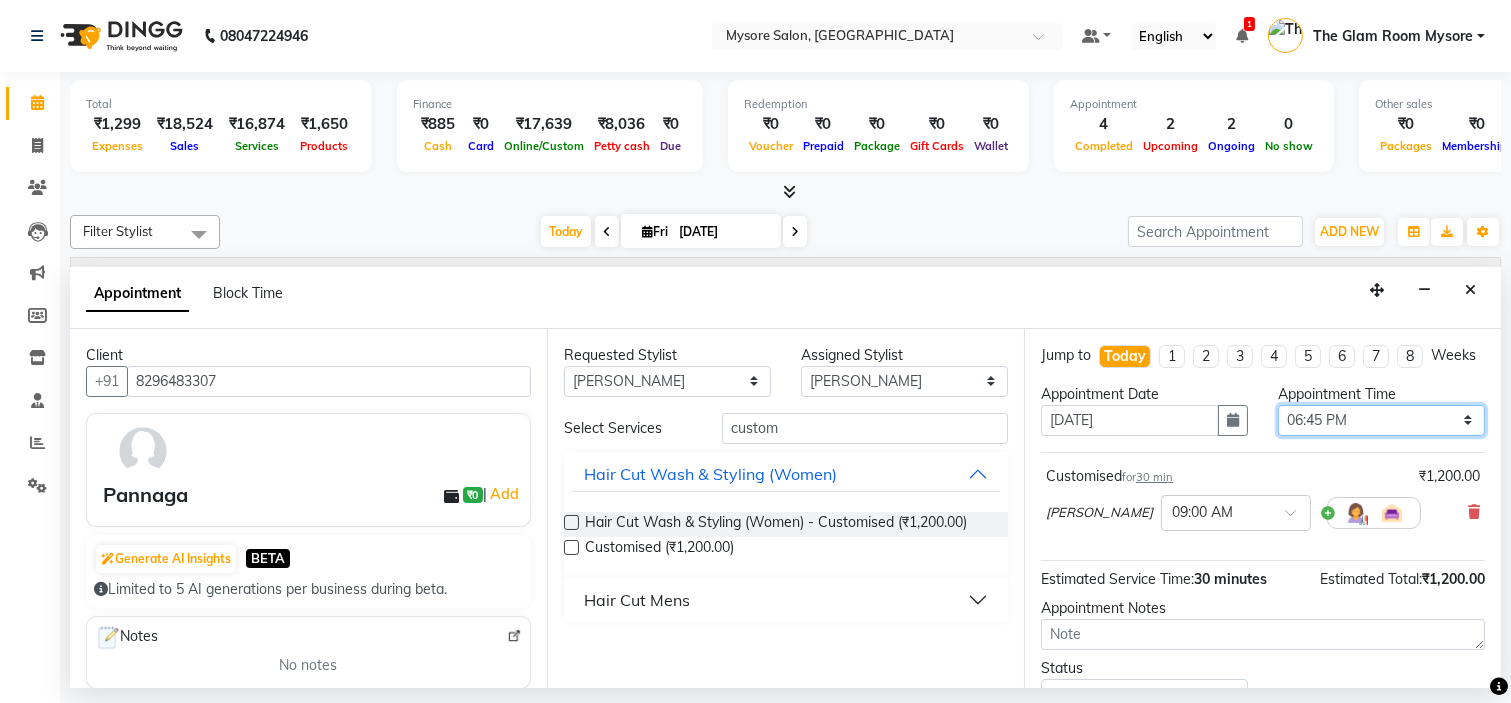 click on "Select 09:00 AM 09:15 AM 09:30 AM 09:45 AM 10:00 AM 10:15 AM 10:30 AM 10:45 AM 11:00 AM 11:15 AM 11:30 AM 11:45 AM 12:00 PM 12:15 PM 12:30 PM 12:45 PM 01:00 PM 01:15 PM 01:30 PM 01:45 PM 02:00 PM 02:15 PM 02:30 PM 02:45 PM 03:00 PM 03:15 PM 03:30 PM 03:45 PM 04:00 PM 04:15 PM 04:30 PM 04:45 PM 05:00 PM 05:15 PM 05:30 PM 05:45 PM 06:00 PM 06:15 PM 06:30 PM 06:45 PM 07:00 PM 07:15 PM 07:30 PM 07:45 PM 08:00 PM" at bounding box center [1381, 420] 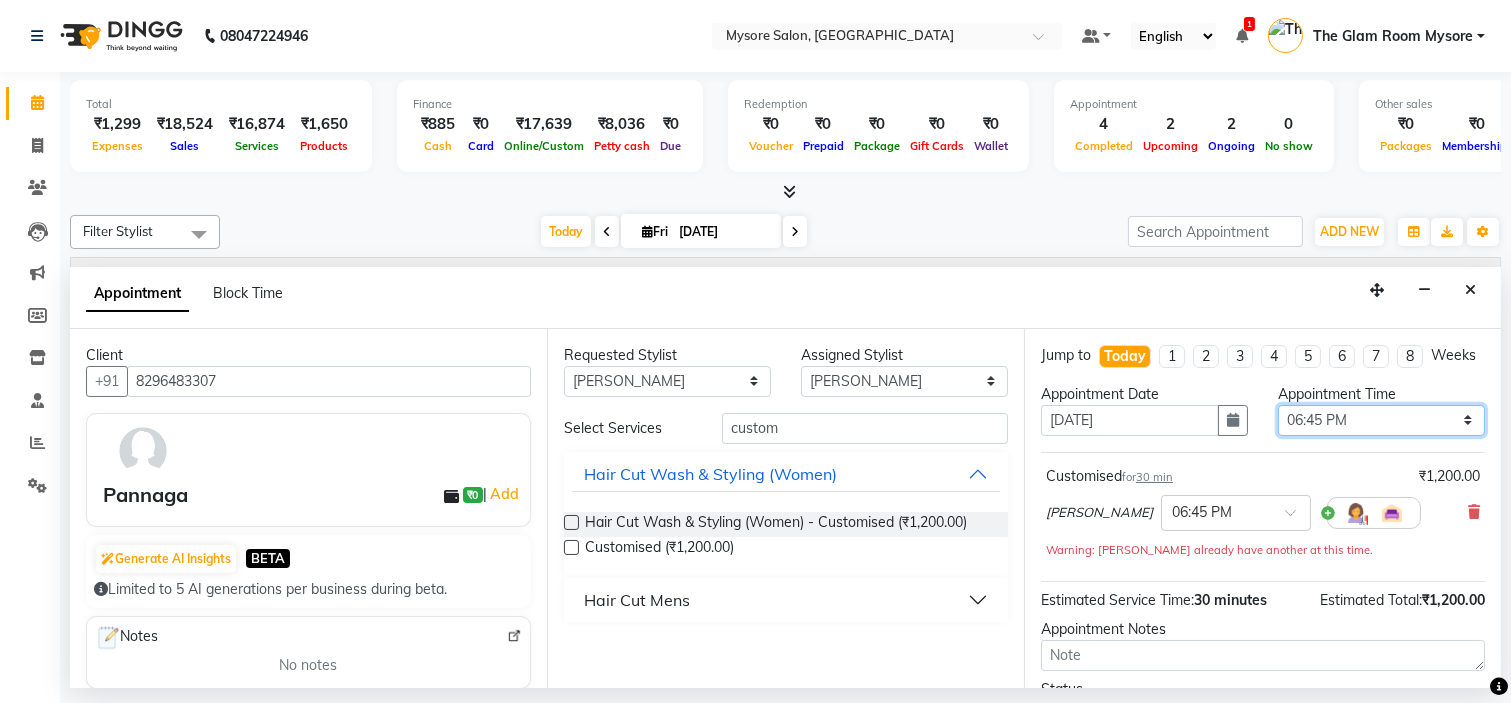 scroll, scrollTop: 187, scrollLeft: 0, axis: vertical 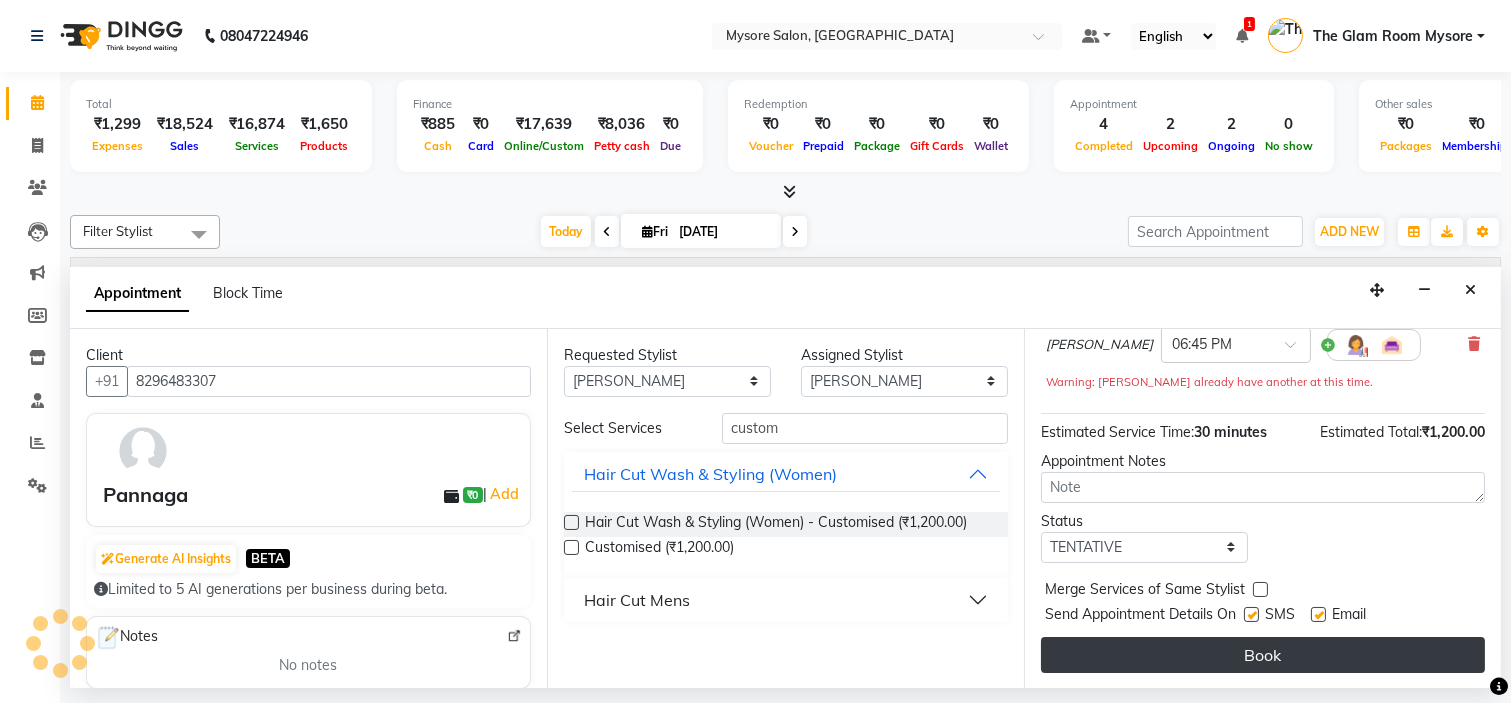click on "Book" at bounding box center [1263, 655] 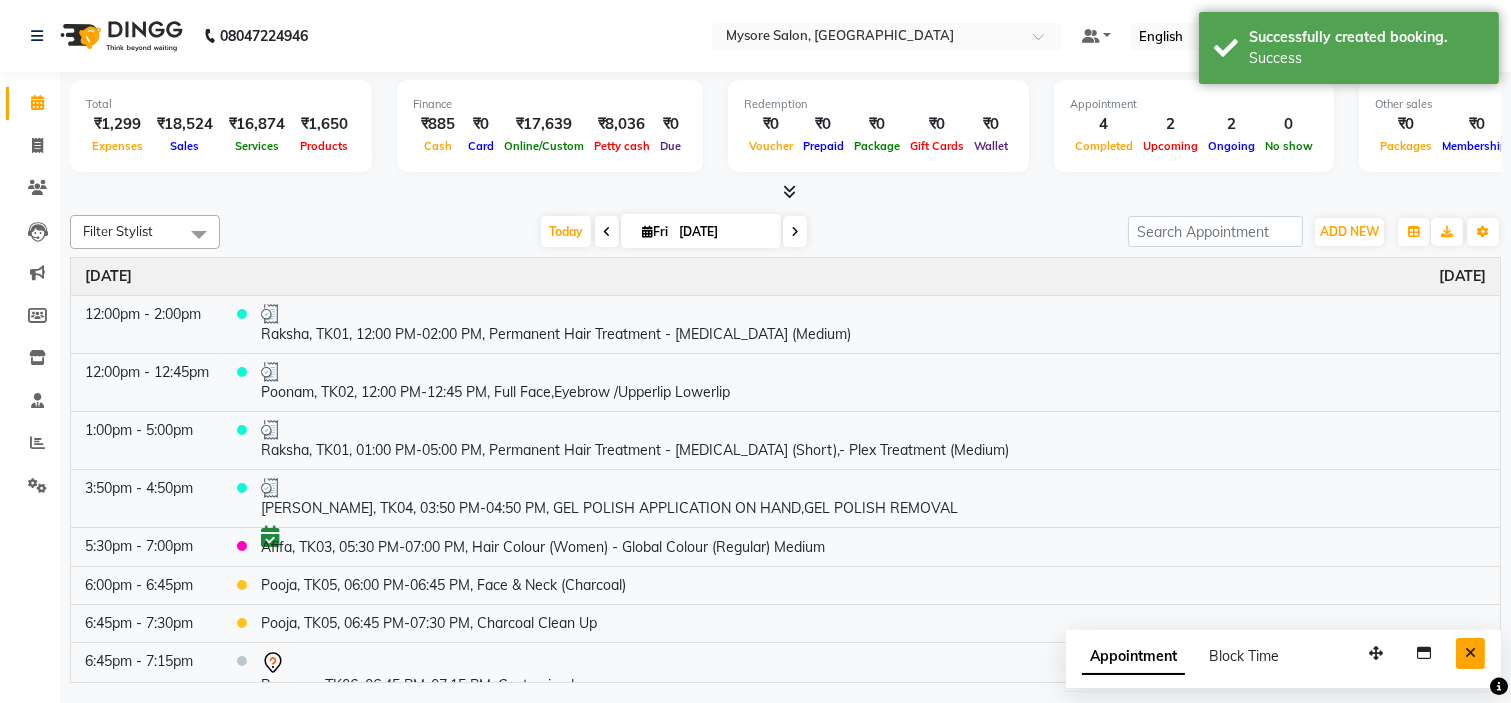 click at bounding box center [1470, 653] 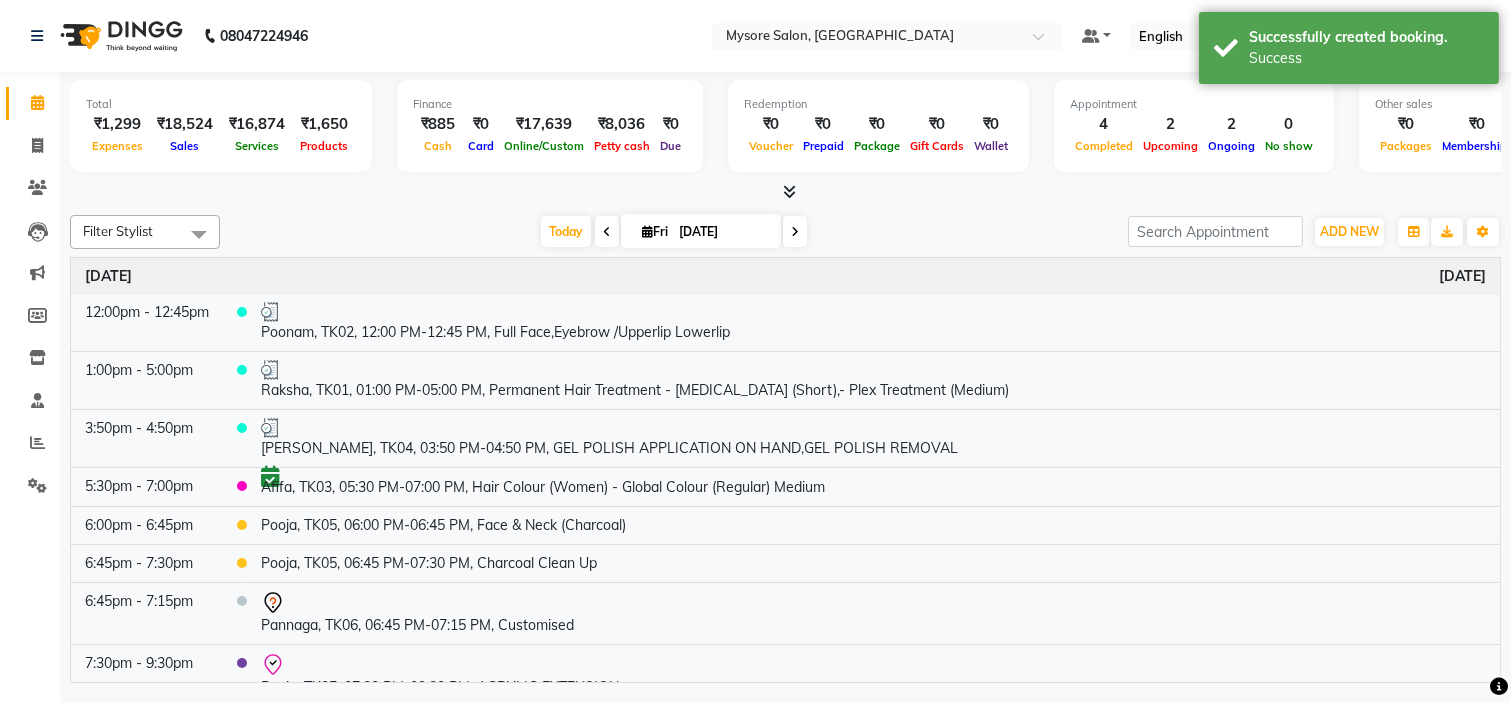 scroll, scrollTop: 83, scrollLeft: 0, axis: vertical 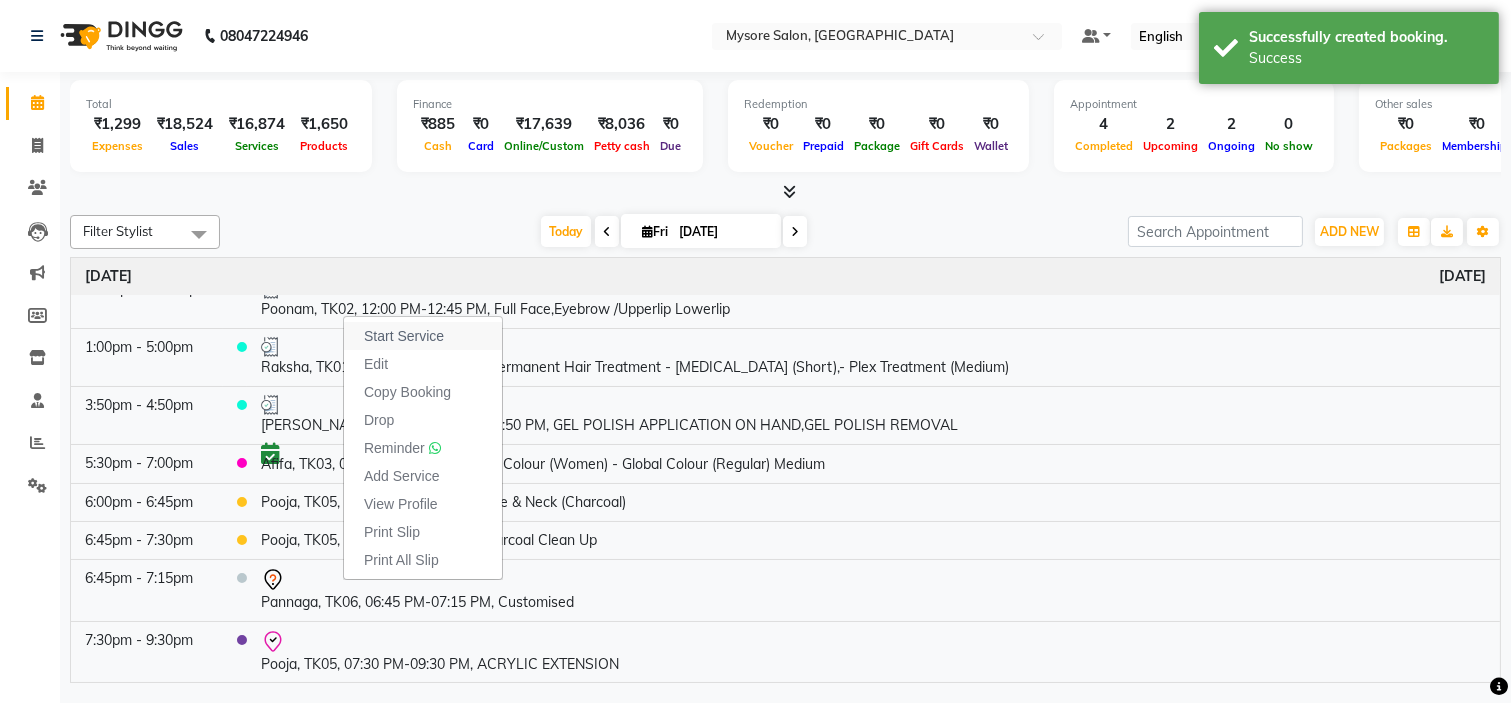 click on "Start Service" at bounding box center (404, 336) 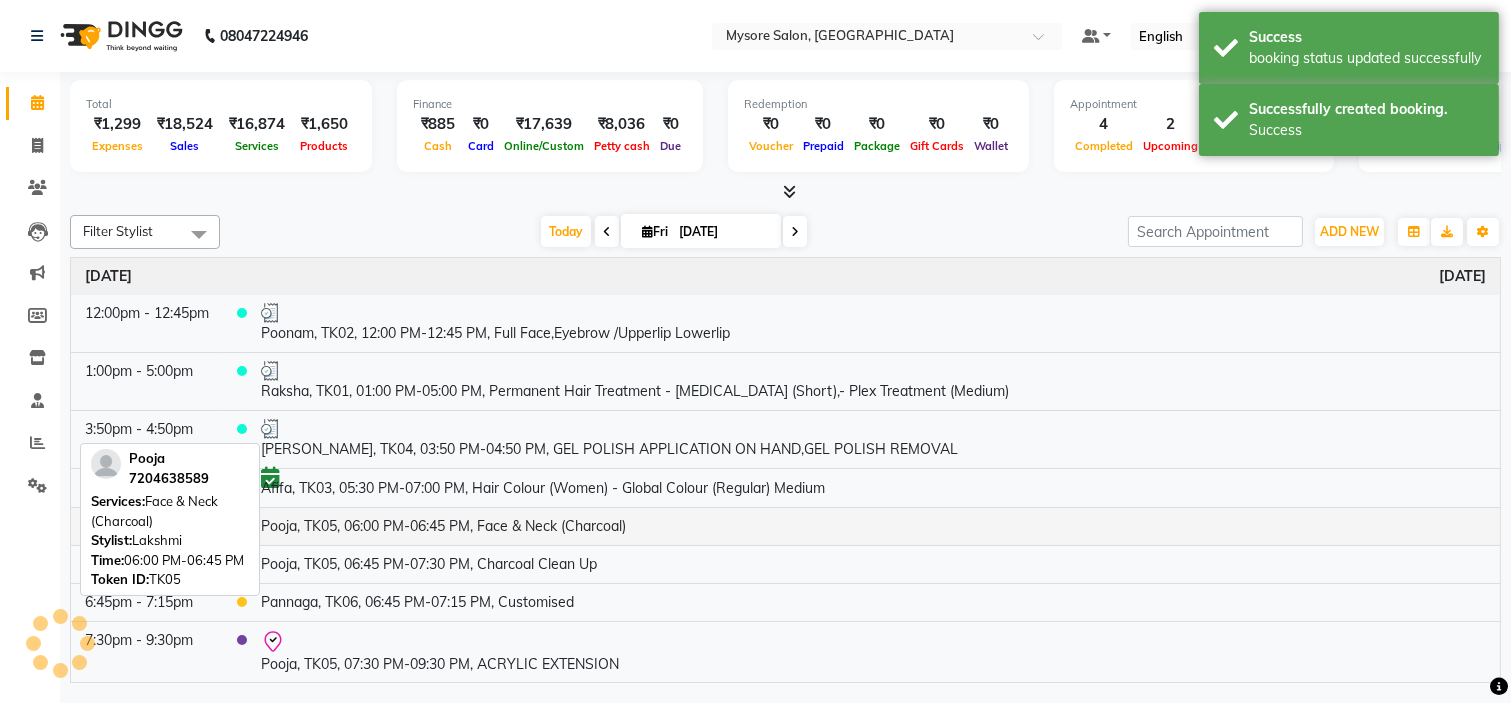 scroll, scrollTop: 60, scrollLeft: 0, axis: vertical 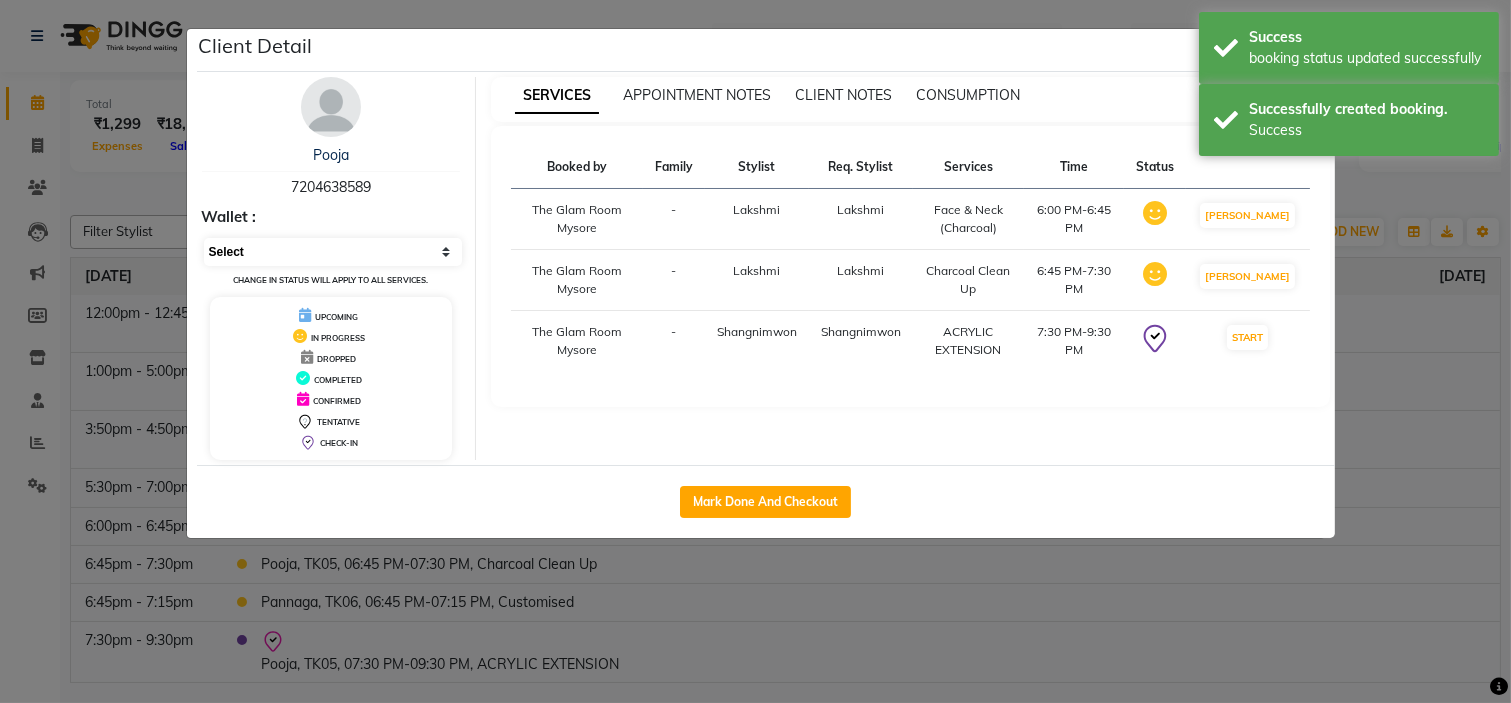 click on "Select IN SERVICE CONFIRMED TENTATIVE CHECK IN MARK DONE DROPPED UPCOMING" at bounding box center (333, 252) 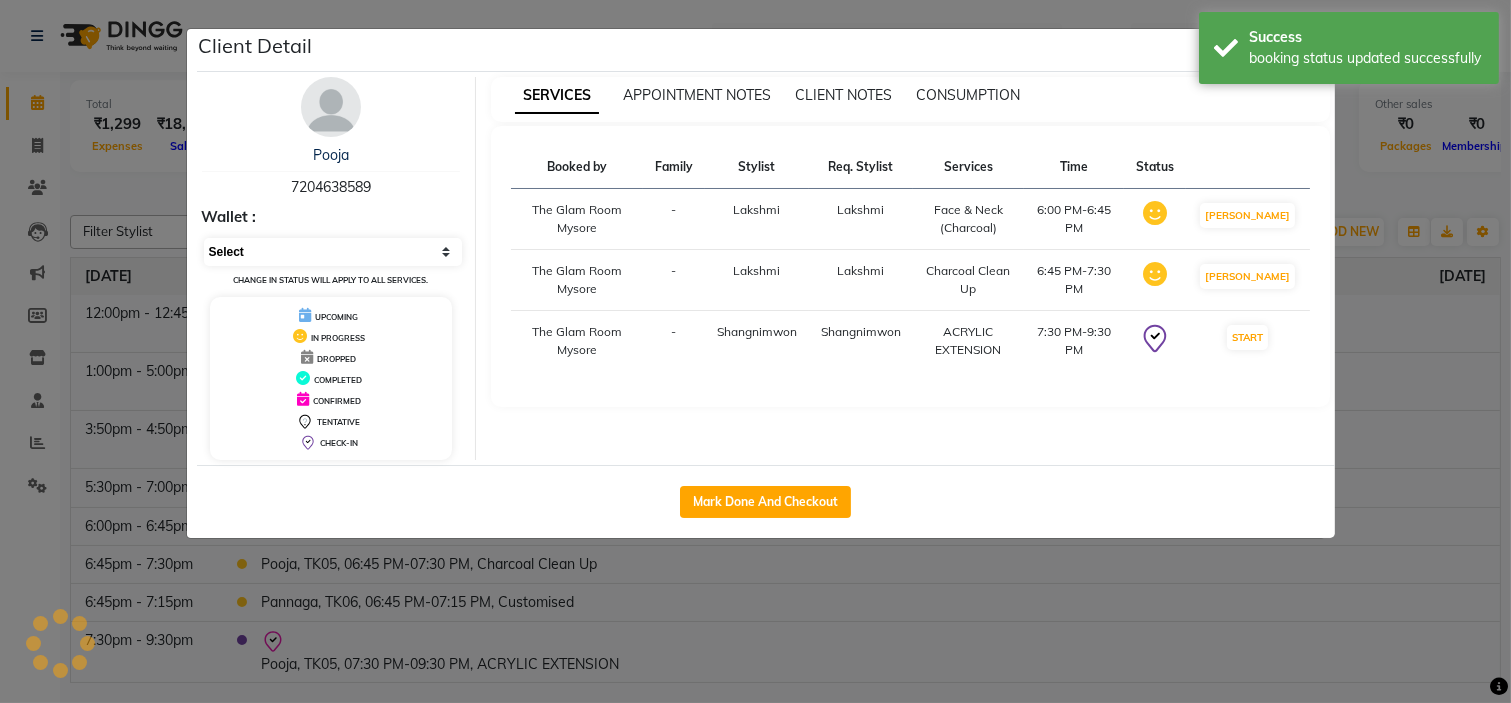 select on "6" 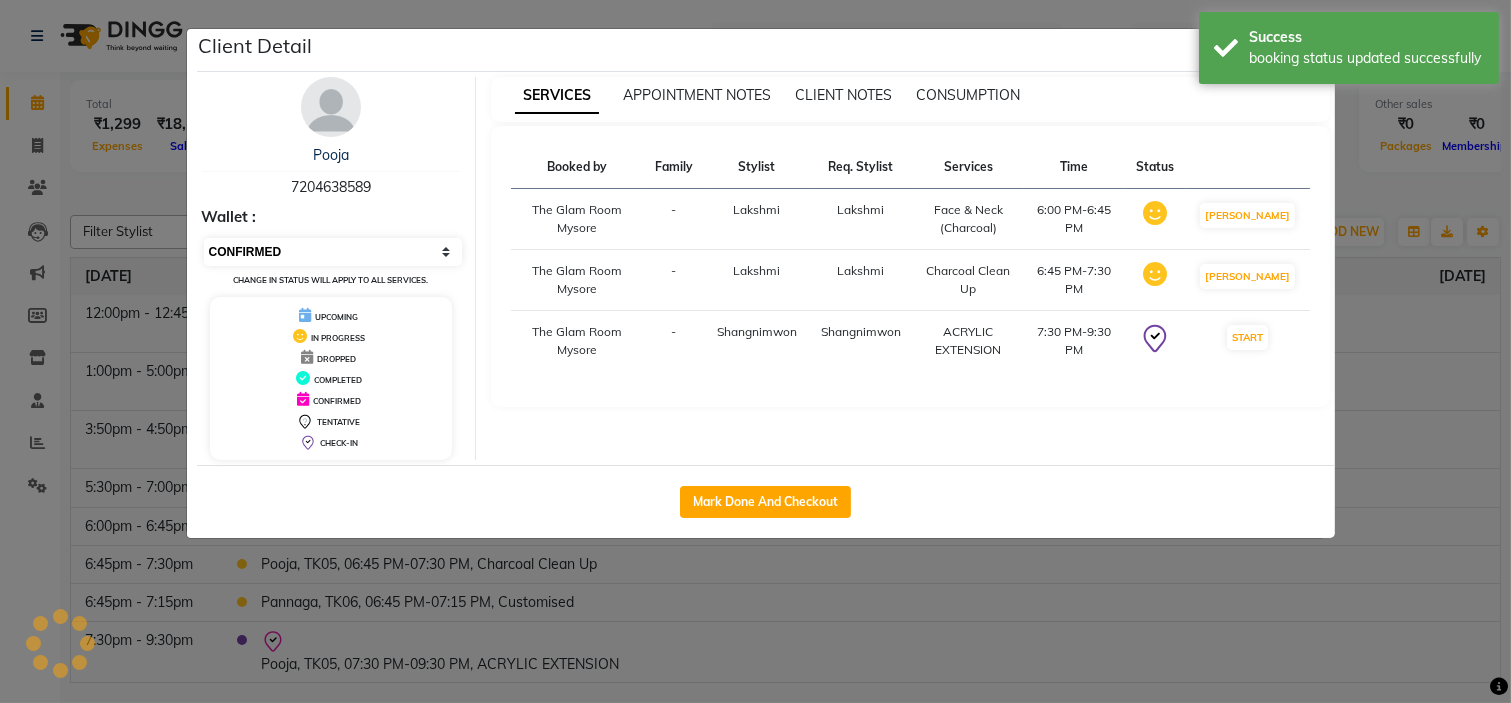 click on "Select IN SERVICE CONFIRMED TENTATIVE CHECK IN MARK DONE DROPPED UPCOMING" at bounding box center [333, 252] 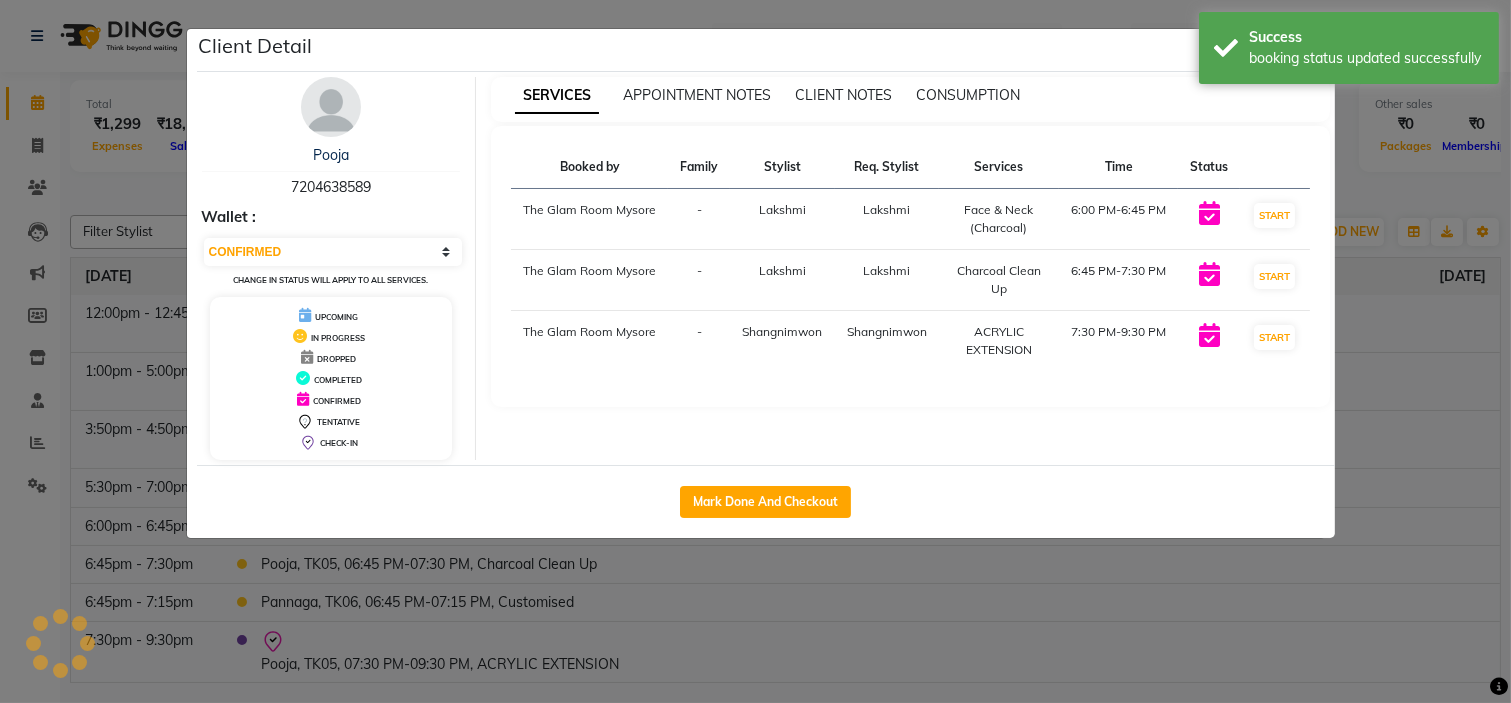 scroll, scrollTop: 38, scrollLeft: 0, axis: vertical 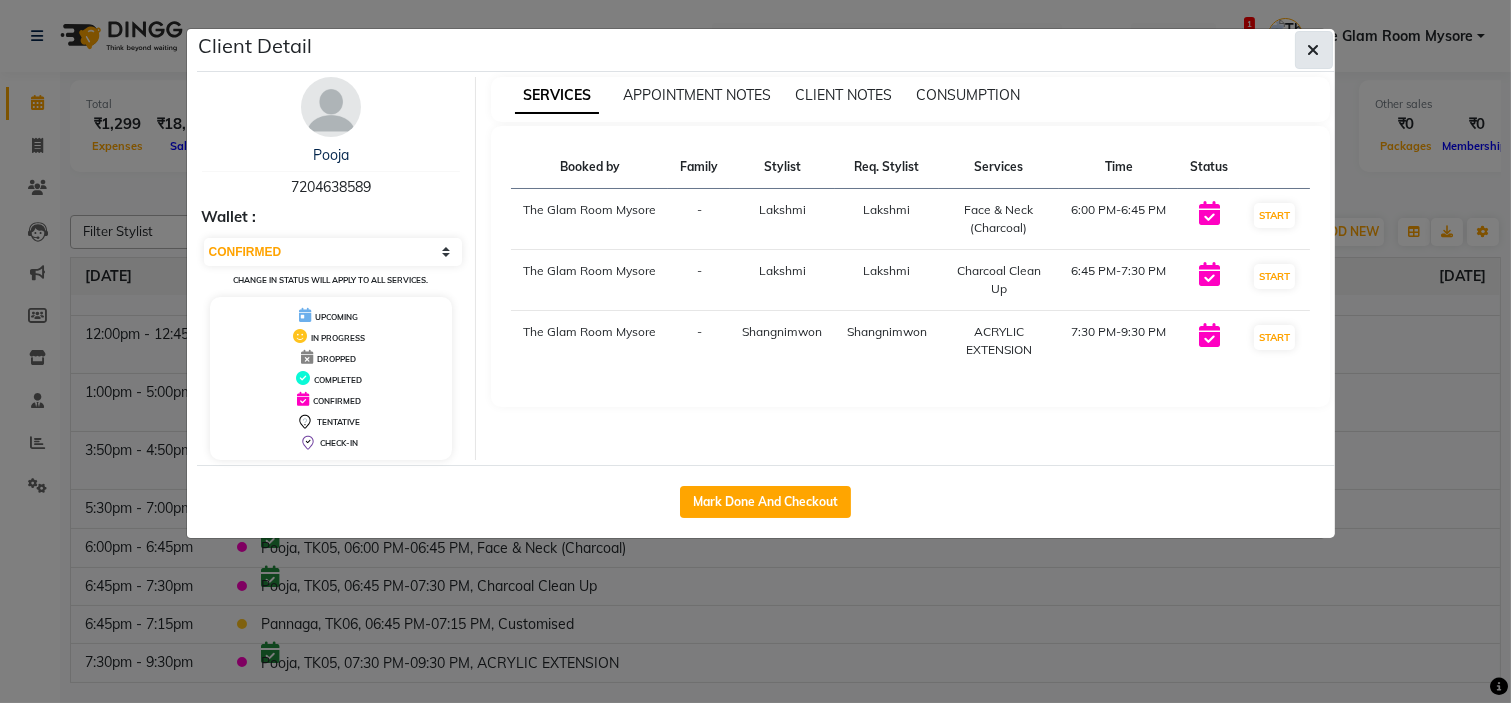 click 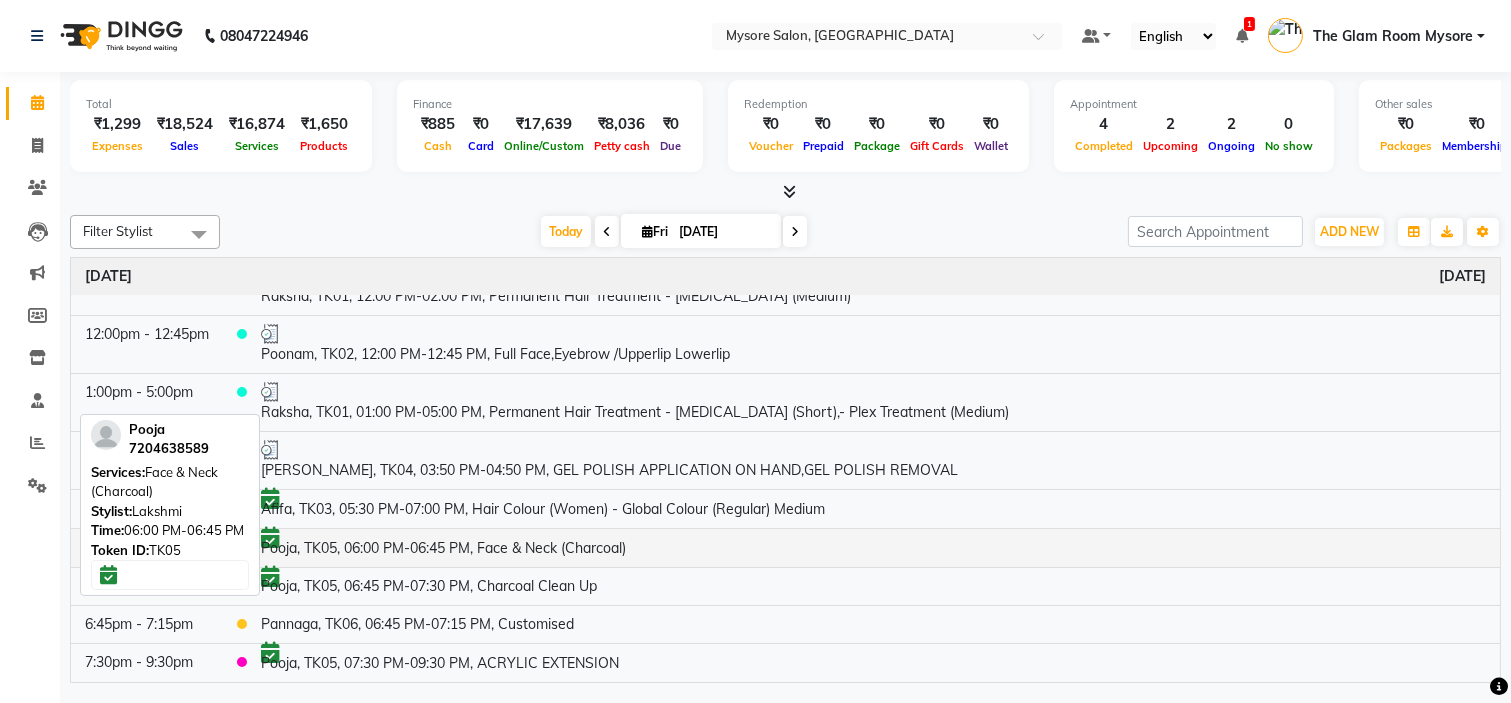 click on "Pooja, TK05, 06:00 PM-06:45 PM, Face & Neck (Charcoal)" at bounding box center (873, 547) 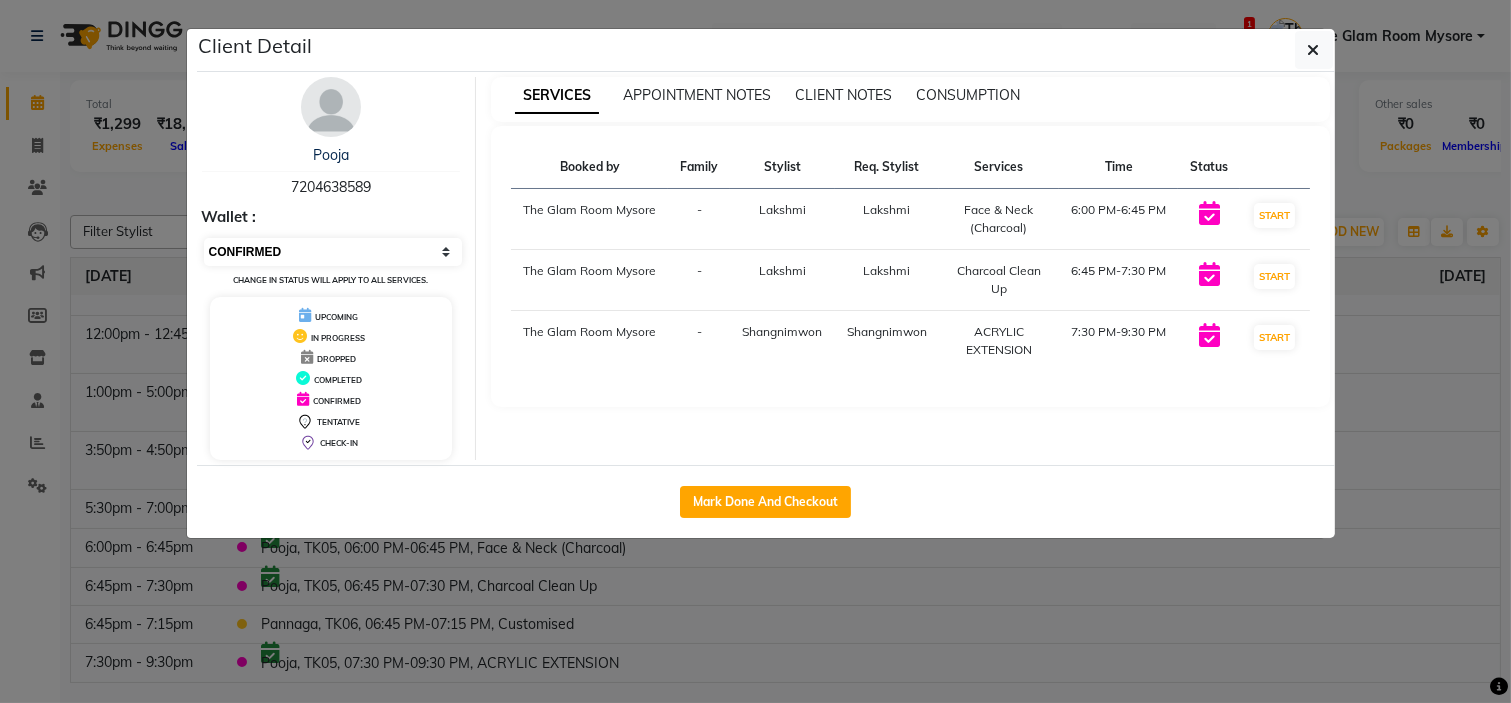 click on "Select IN SERVICE CONFIRMED TENTATIVE CHECK IN MARK DONE DROPPED UPCOMING" at bounding box center (333, 252) 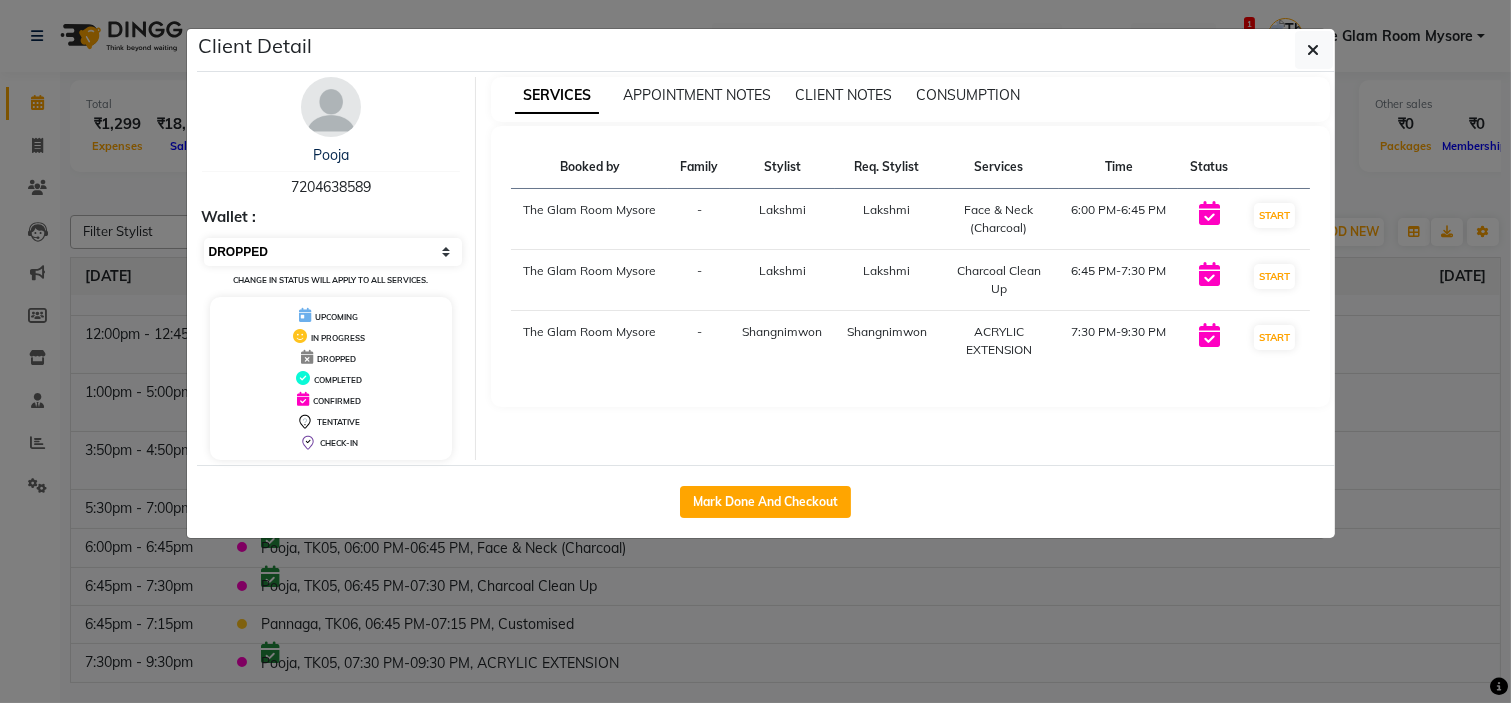 click on "Select IN SERVICE CONFIRMED TENTATIVE CHECK IN MARK DONE DROPPED UPCOMING" at bounding box center (333, 252) 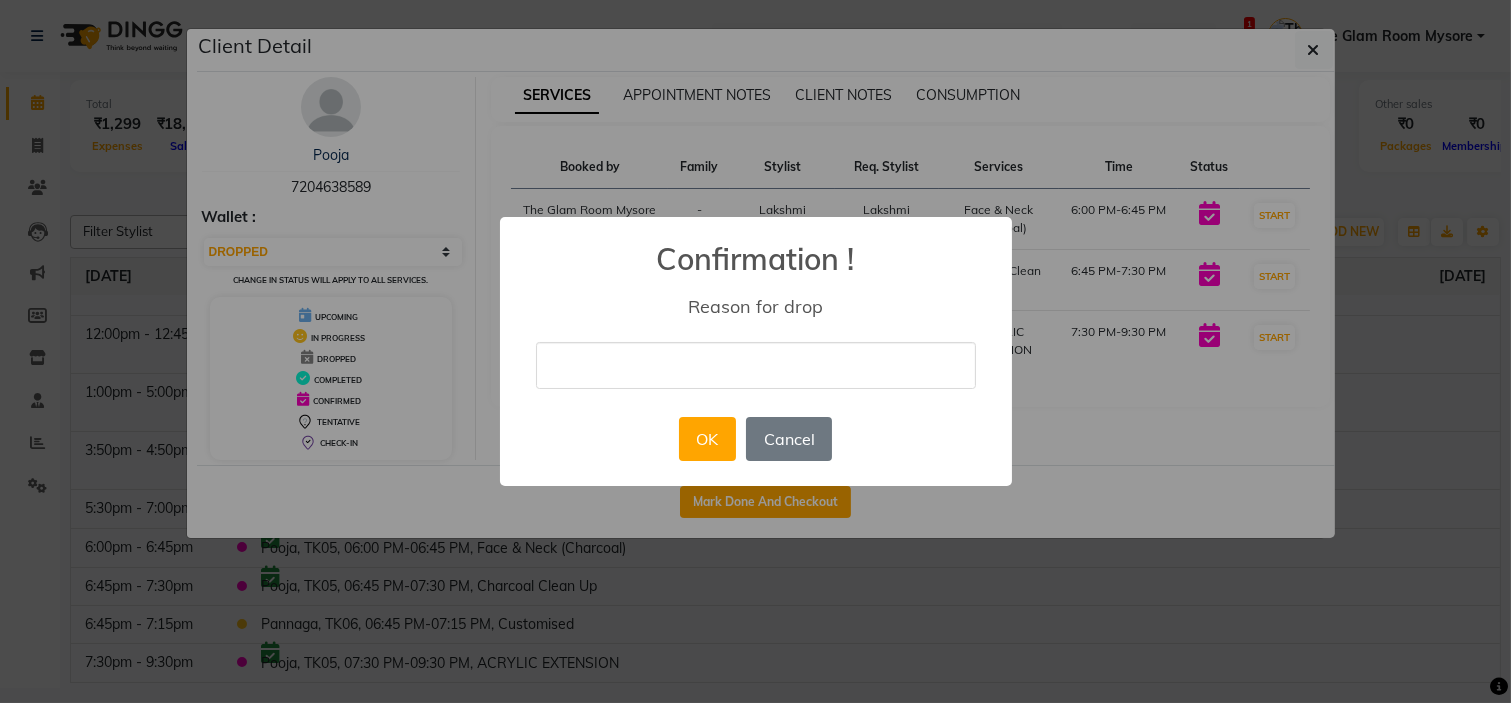 click at bounding box center (756, 365) 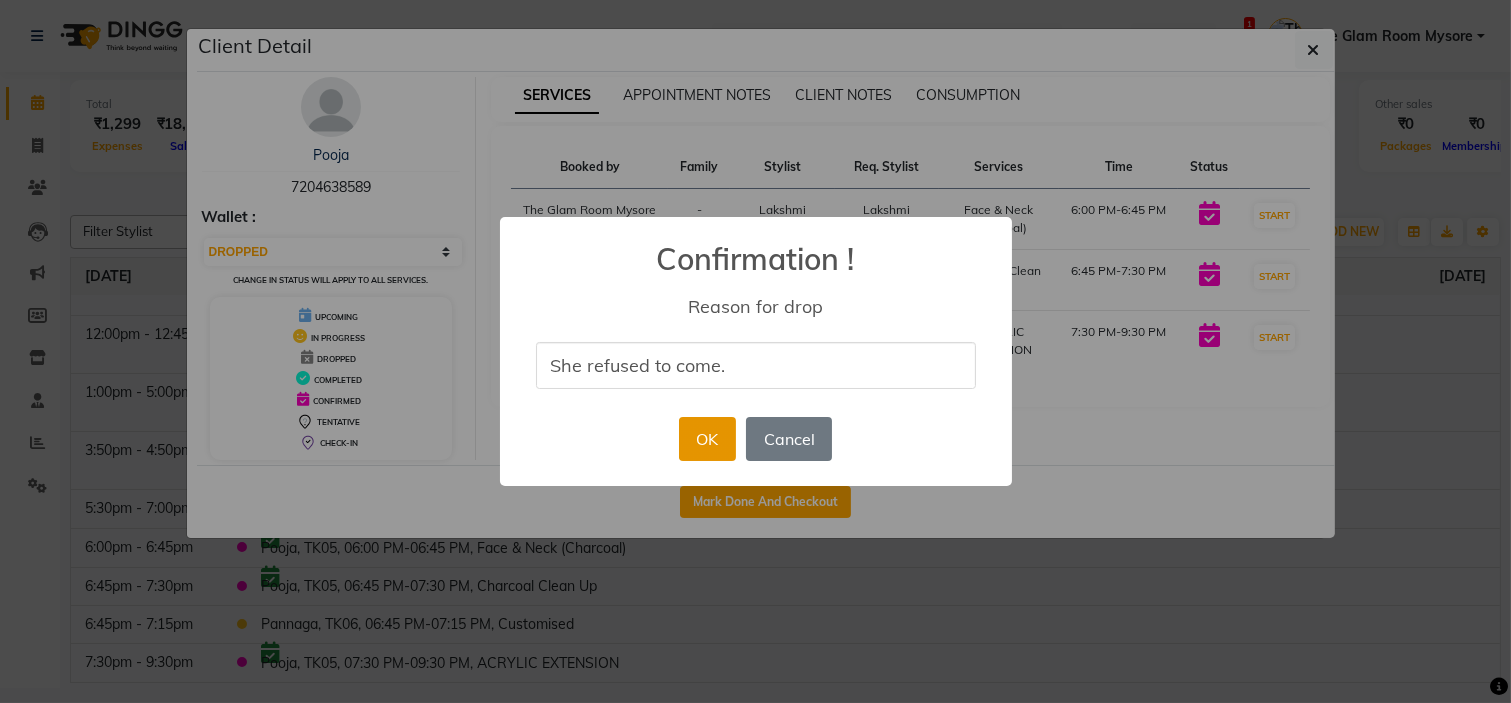 click on "OK" at bounding box center (707, 439) 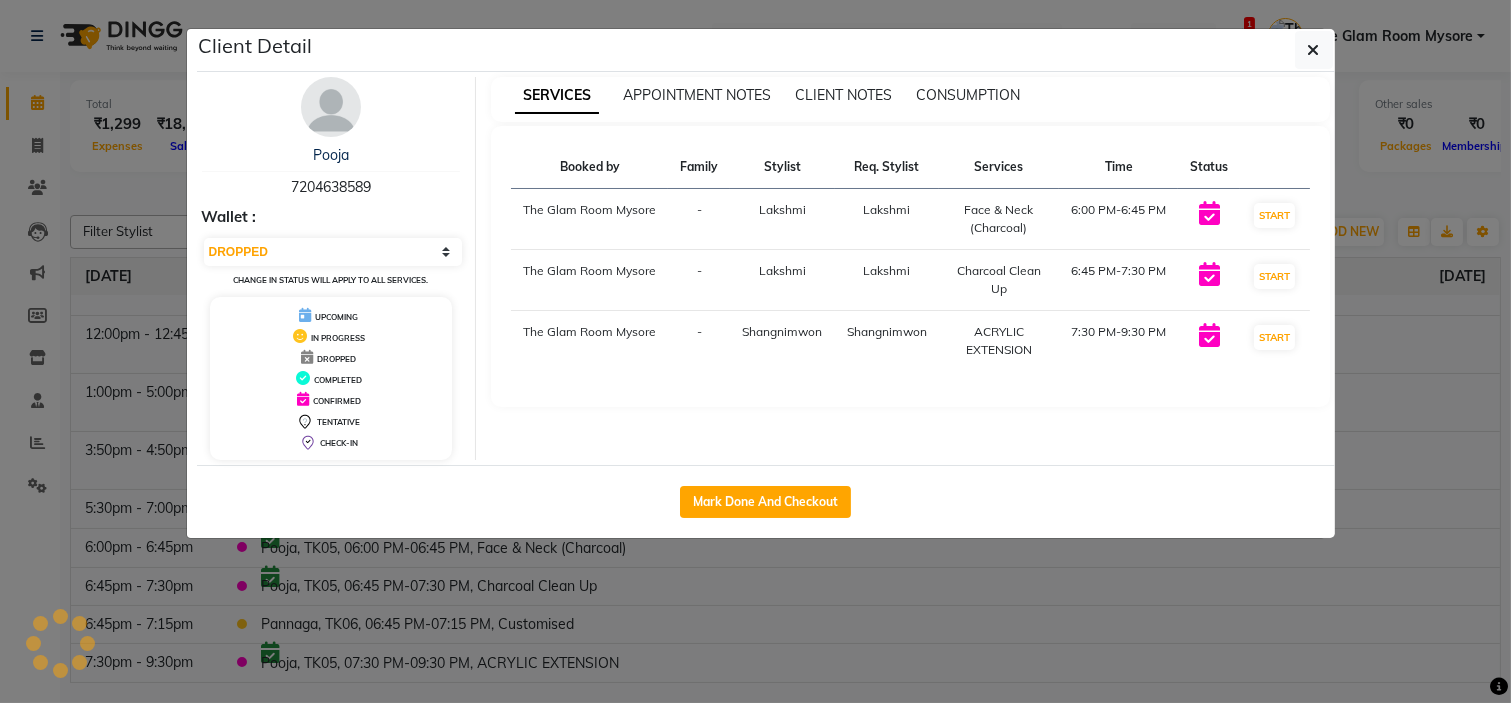select on "select" 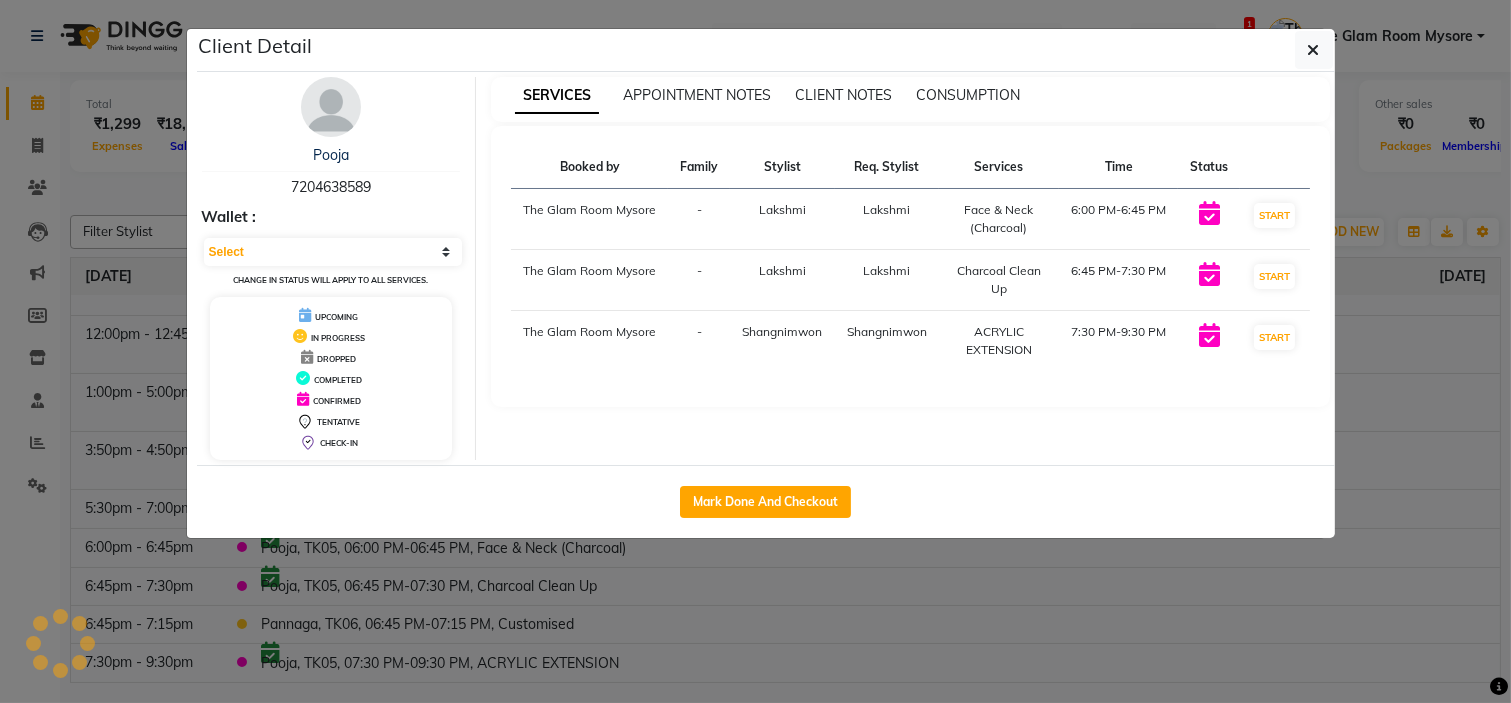 scroll, scrollTop: 36, scrollLeft: 0, axis: vertical 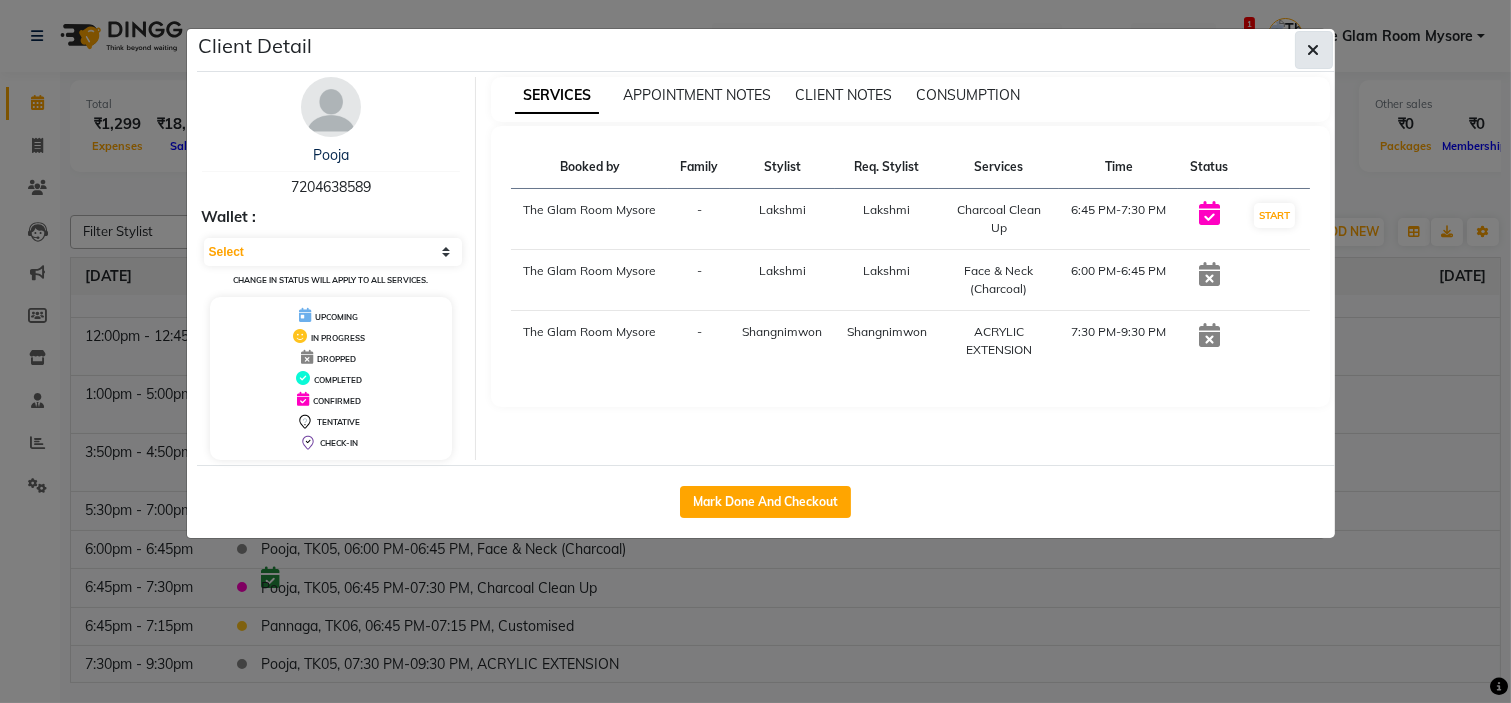 click 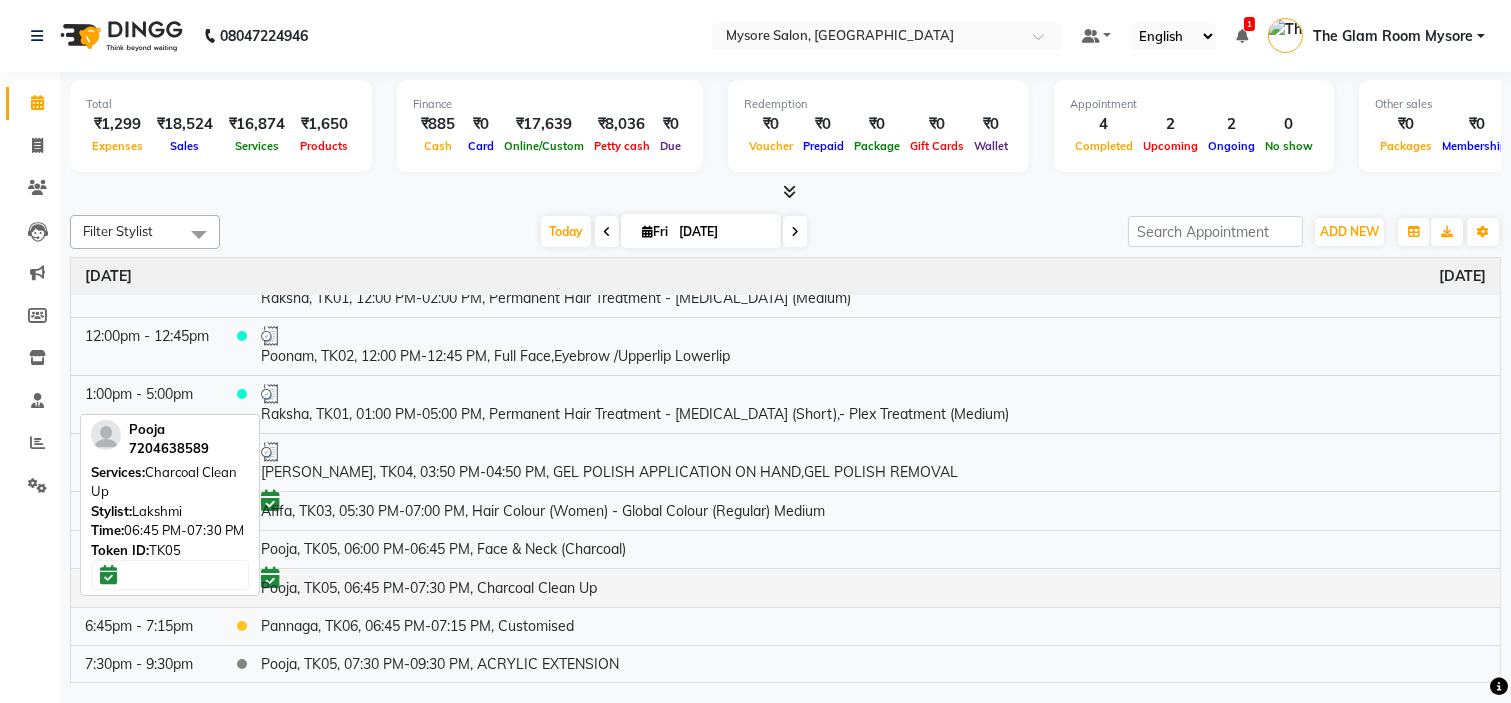 click on "Pooja, TK05, 06:45 PM-07:30 PM, Charcoal Clean Up" at bounding box center [873, 587] 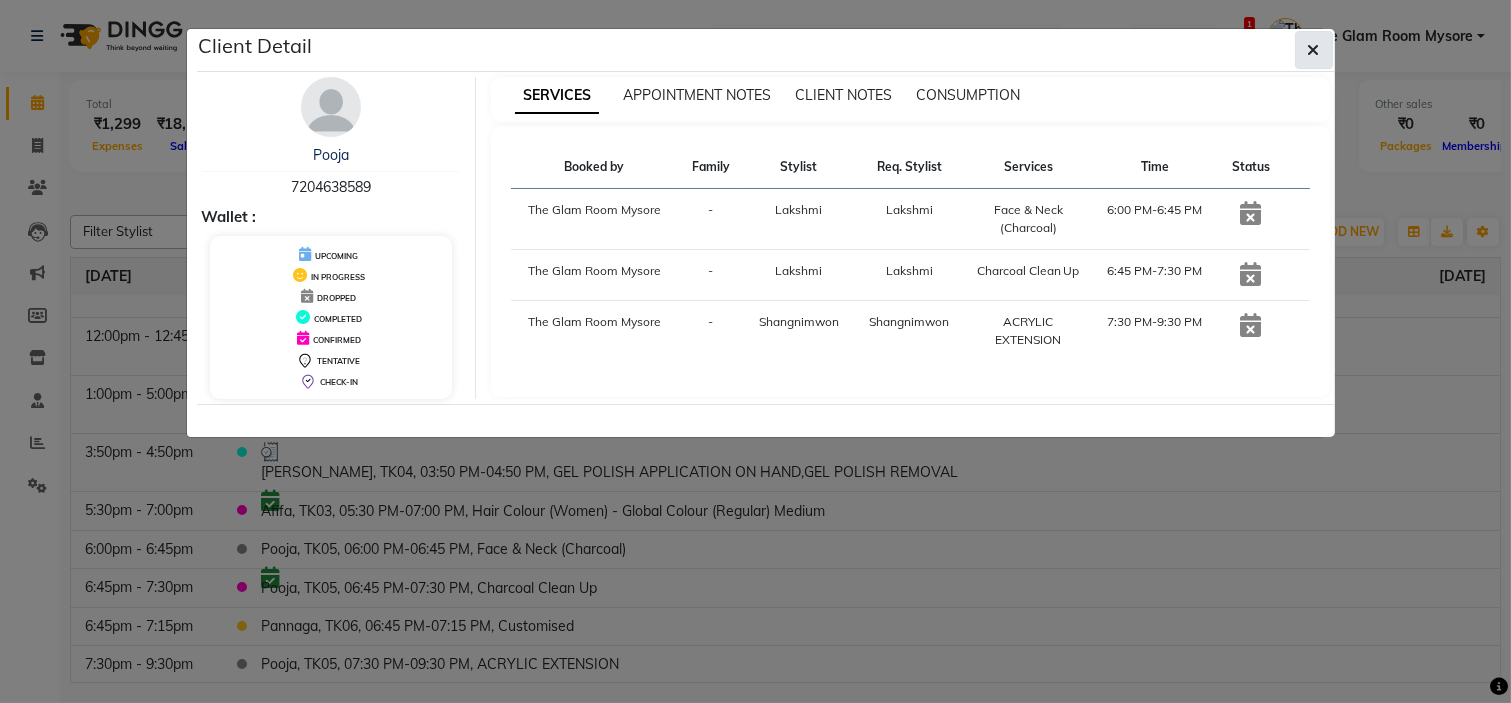 click 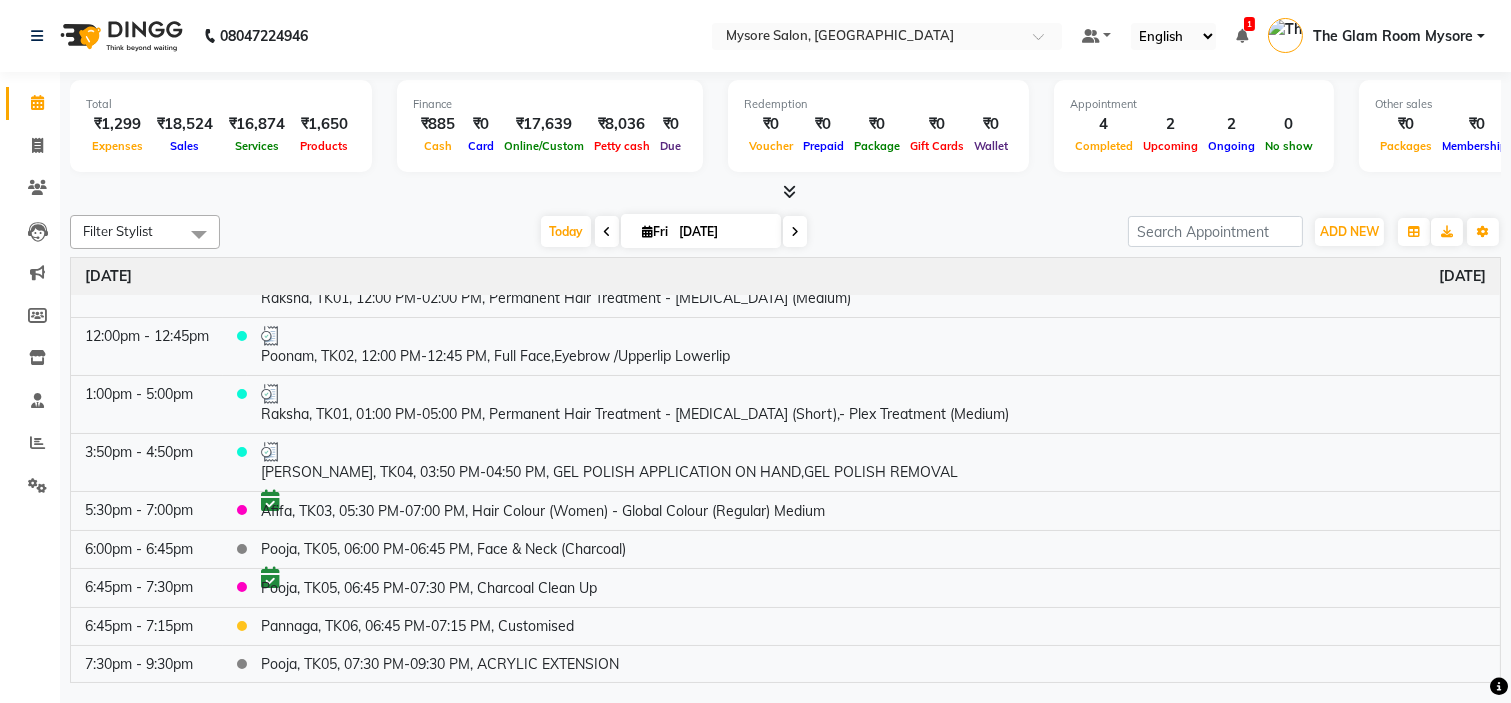 click on "Today  Fri 11-07-2025" at bounding box center (674, 232) 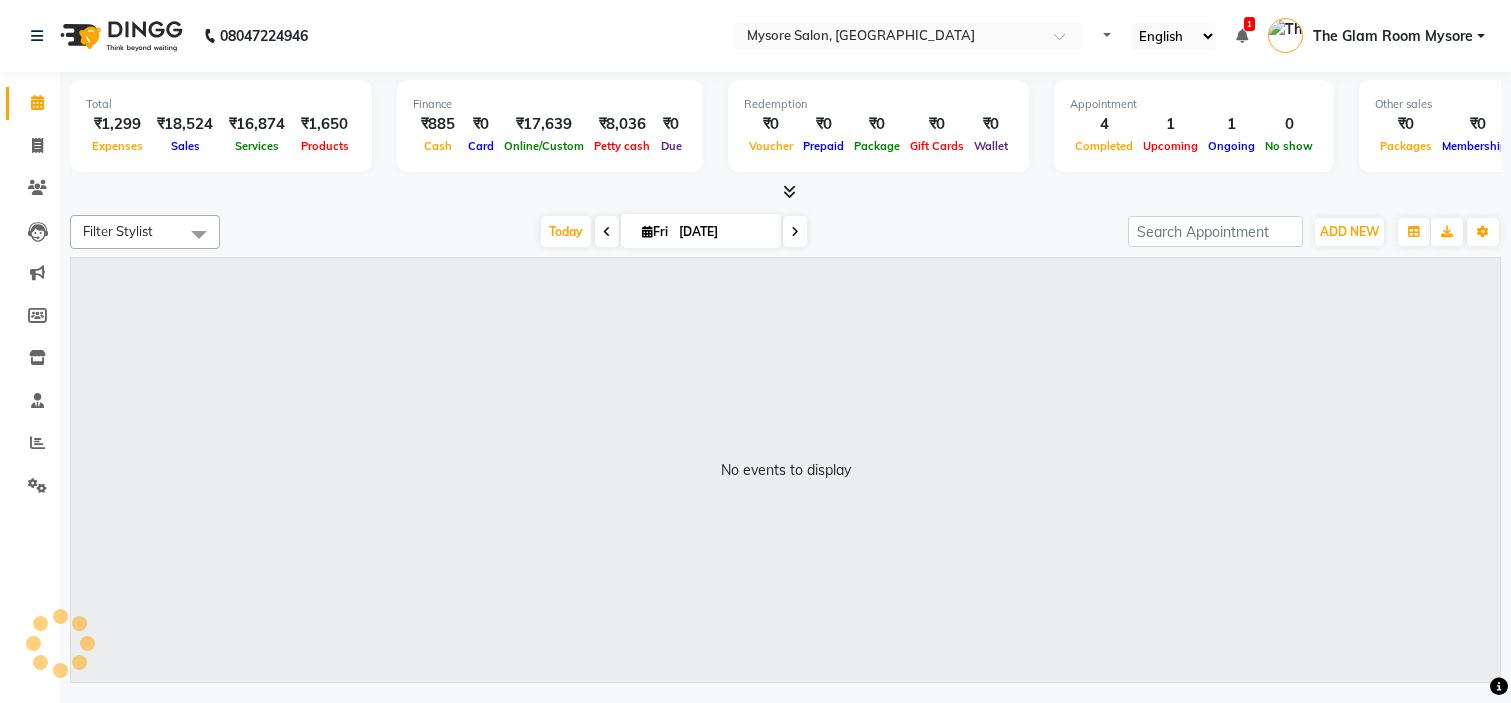 scroll, scrollTop: 0, scrollLeft: 0, axis: both 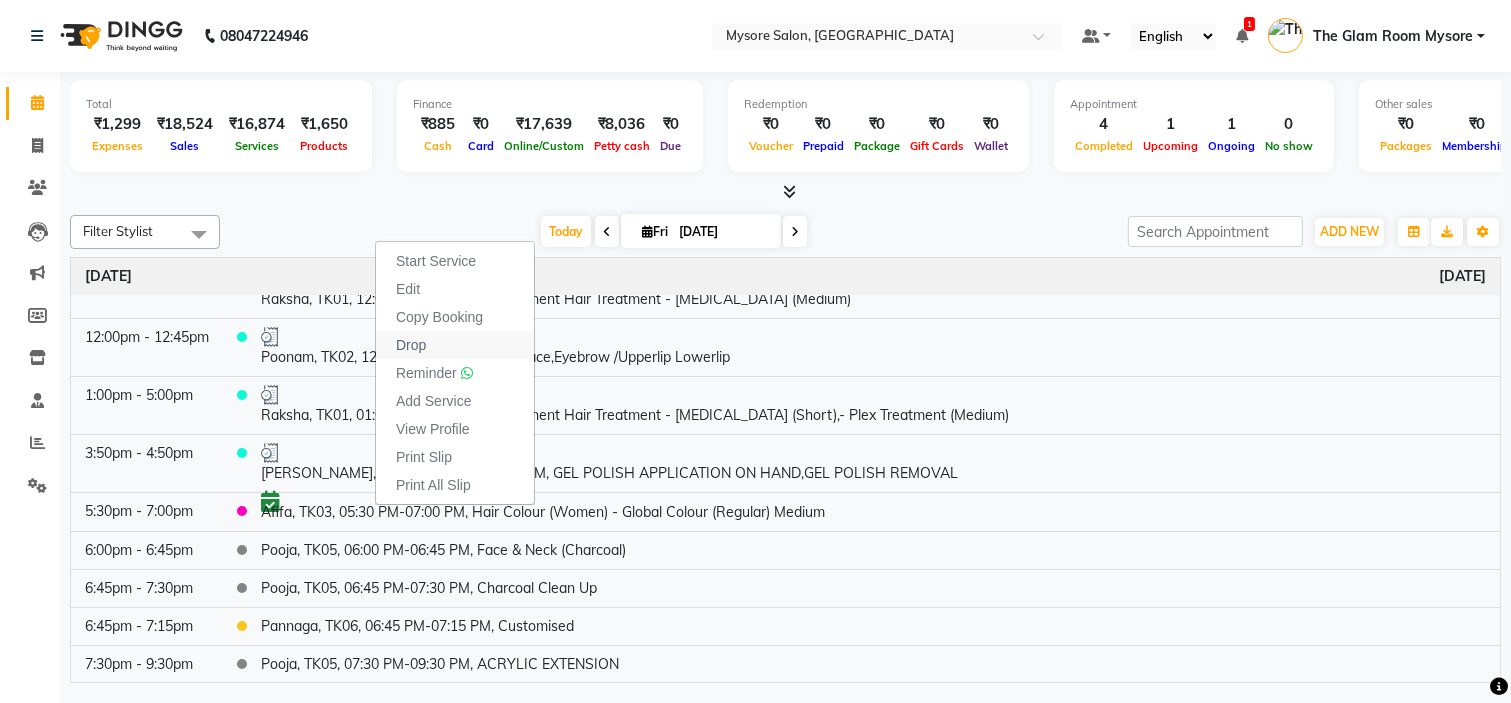 click on "Drop" at bounding box center (455, 345) 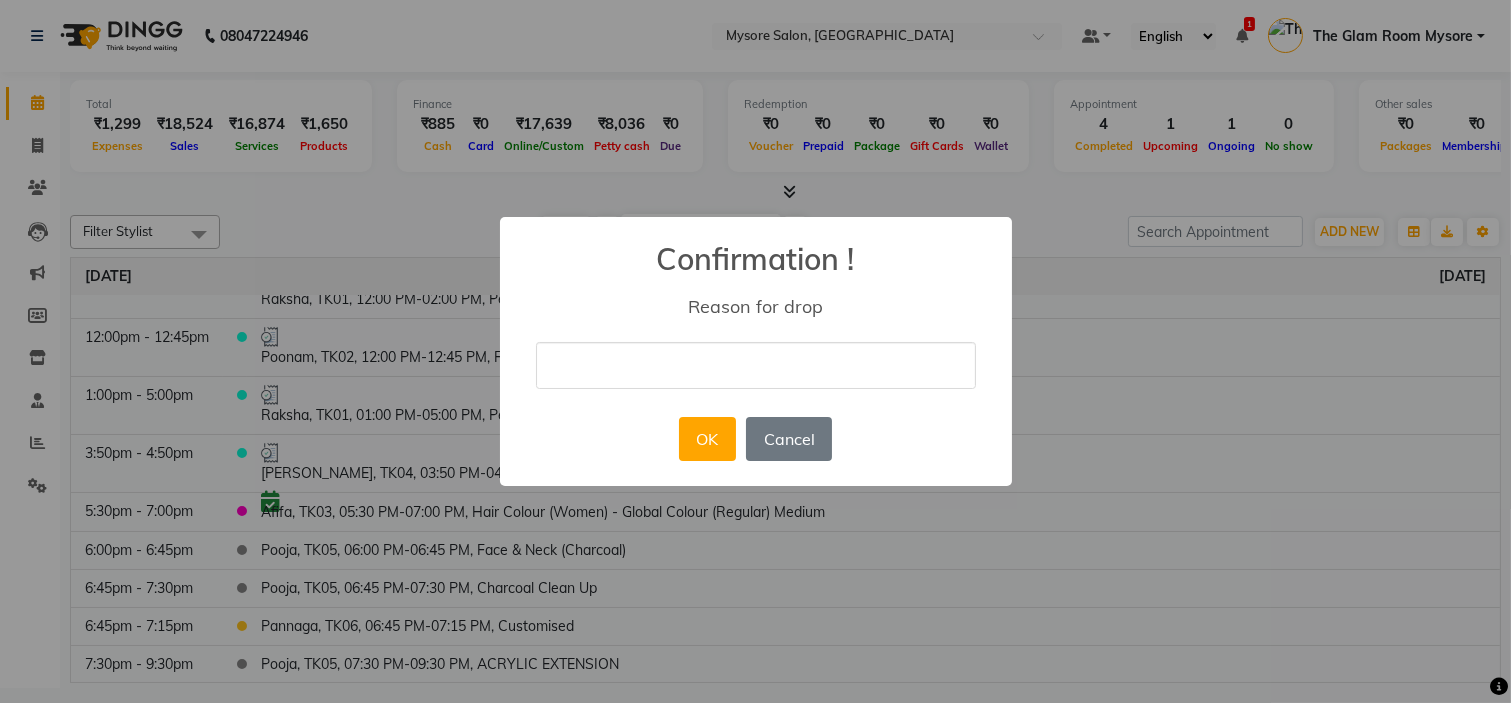 click at bounding box center (756, 365) 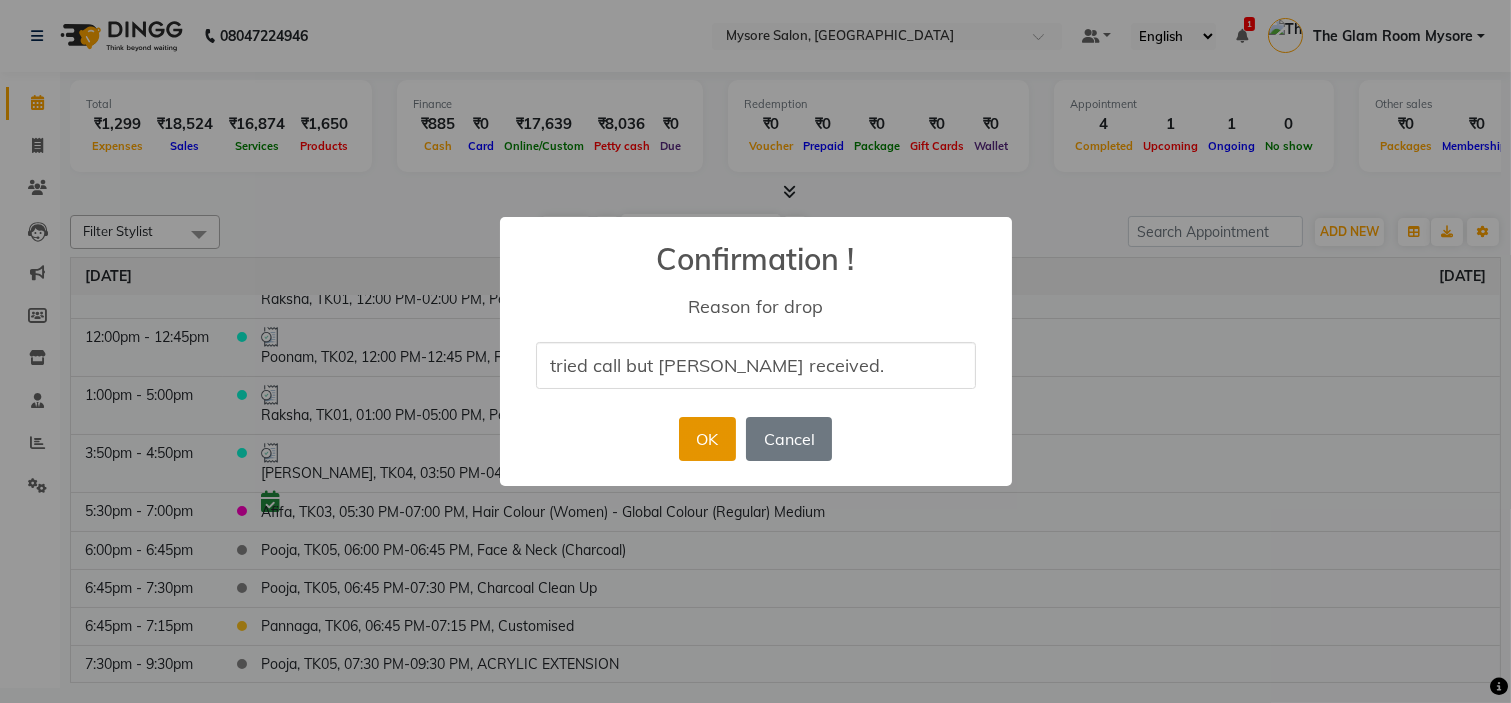 click on "OK" at bounding box center (707, 439) 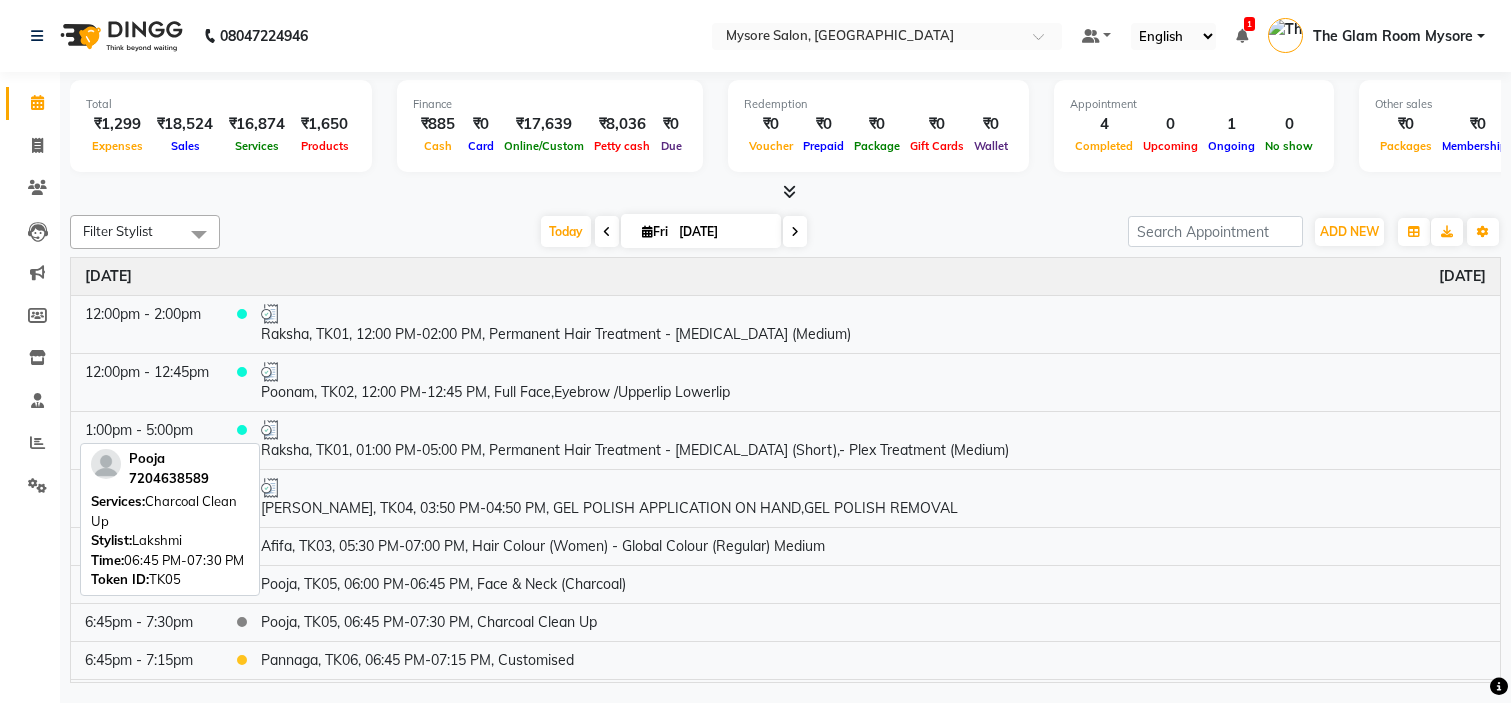 scroll, scrollTop: 0, scrollLeft: 0, axis: both 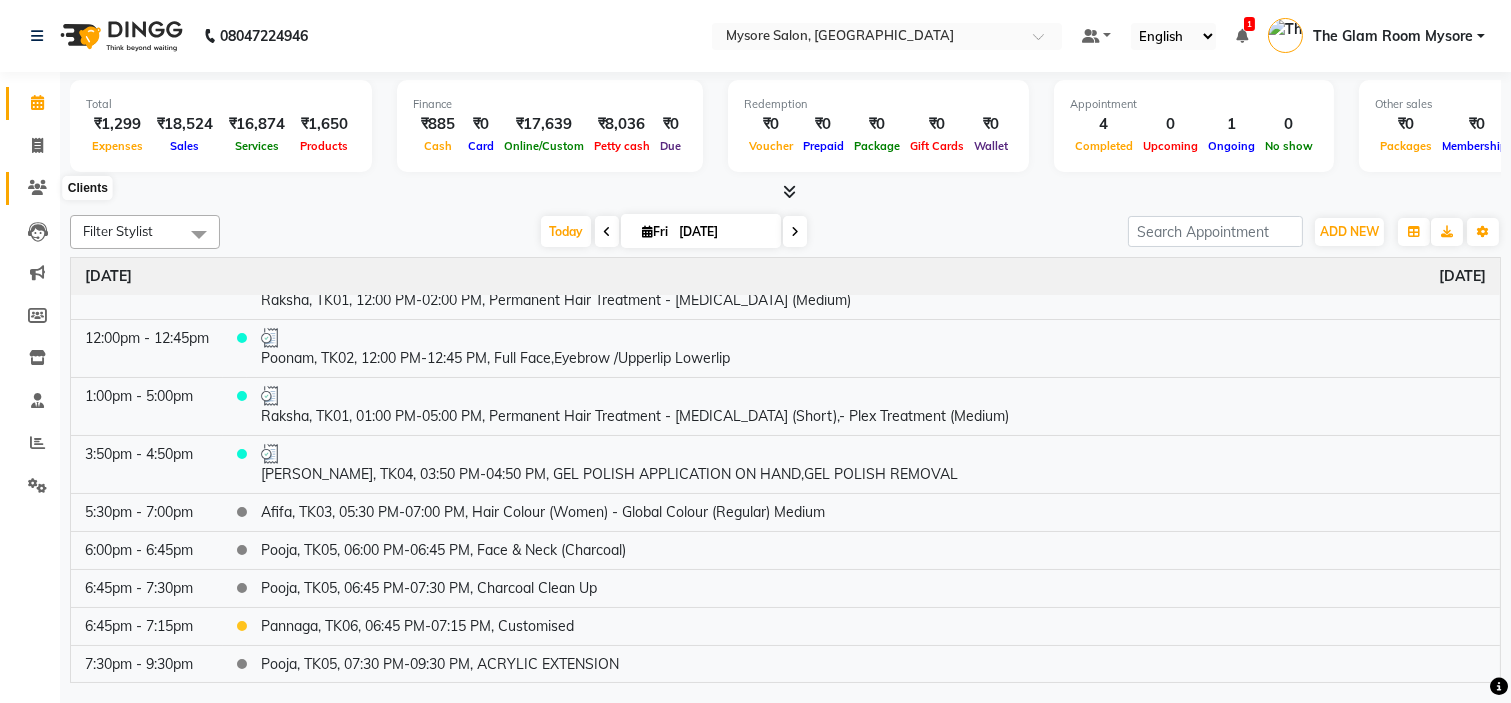 click 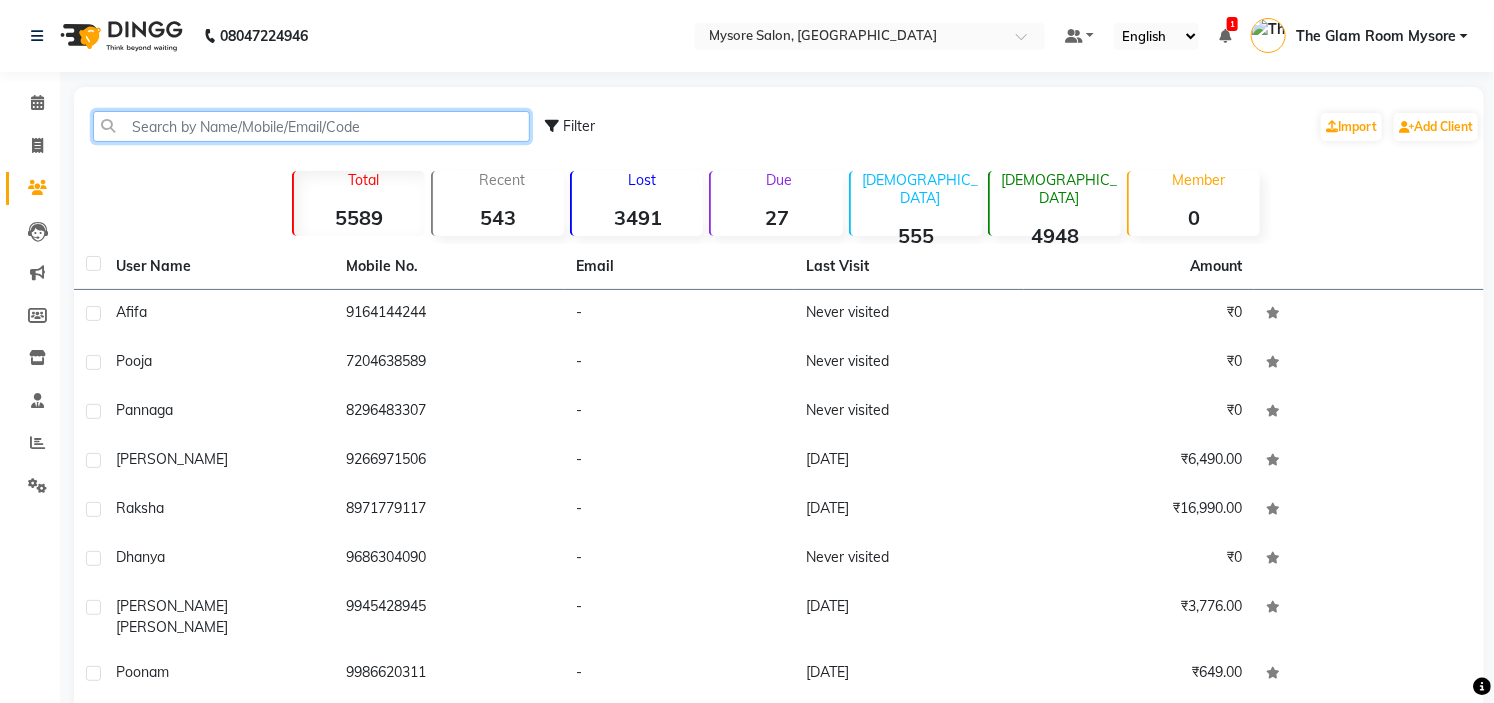 click 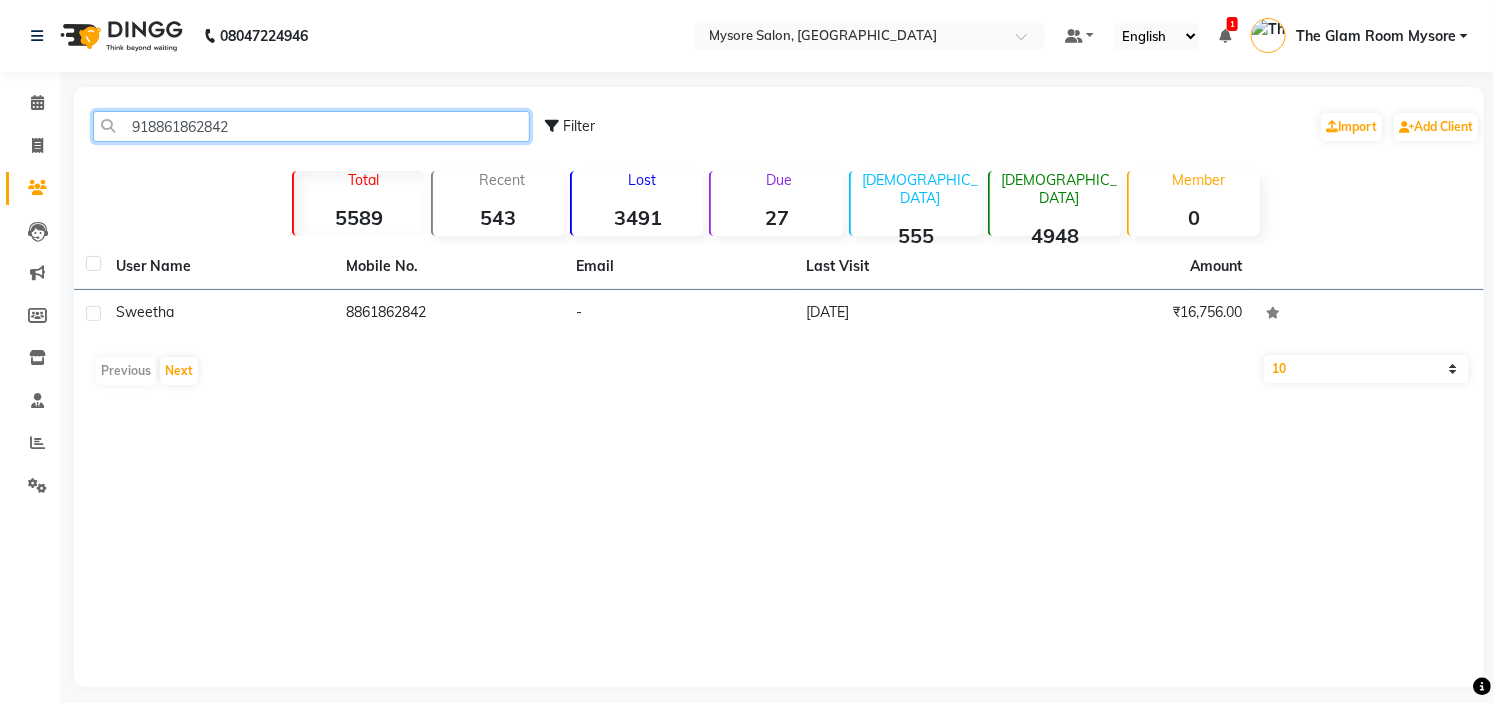 click on "918861862842" 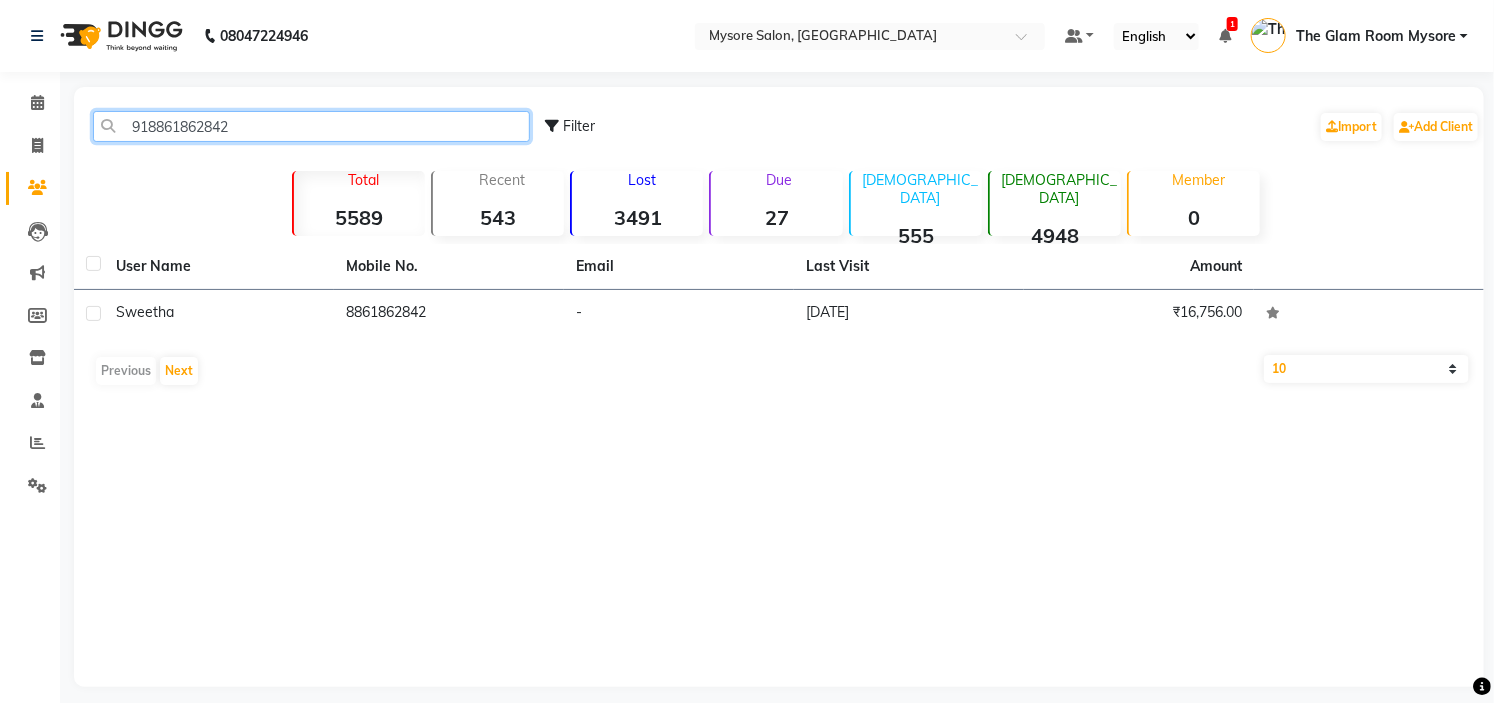 paste on "9449901984" 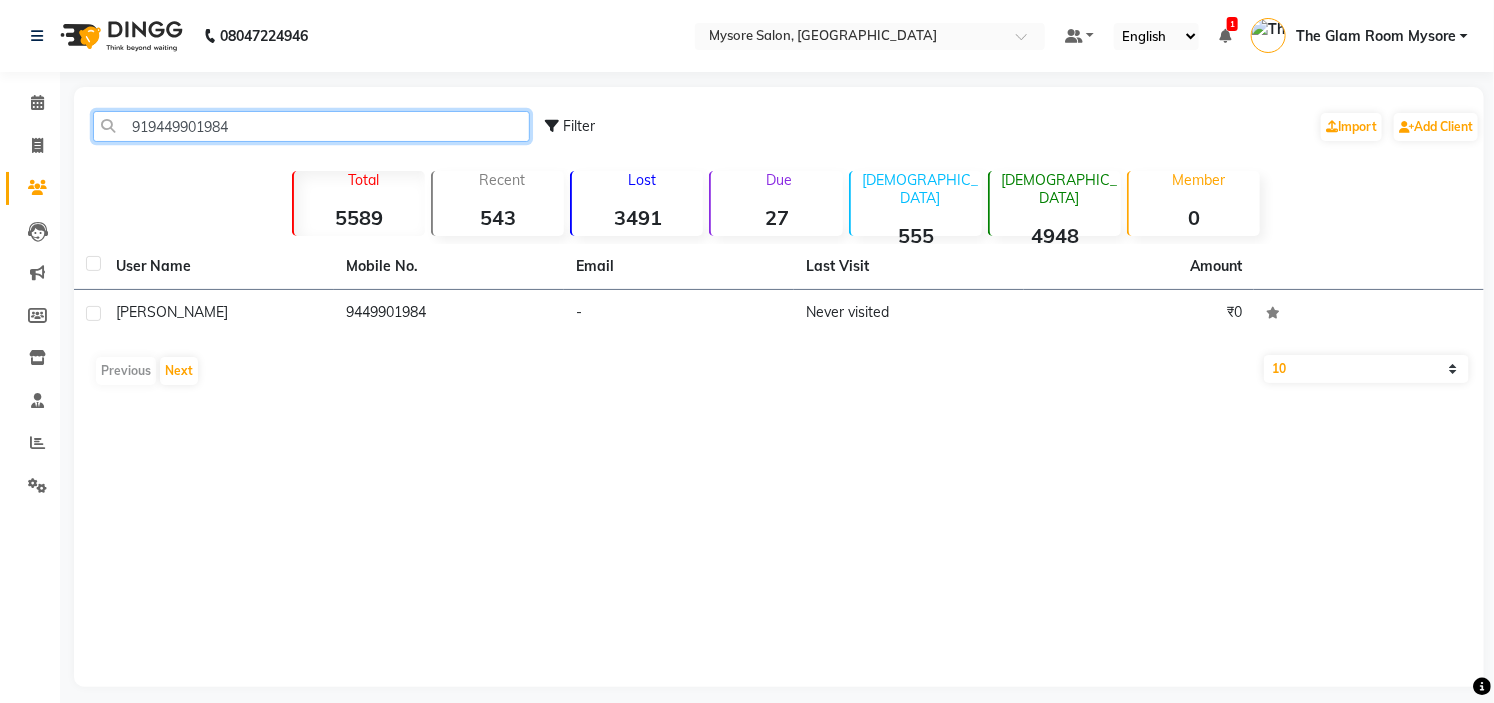 click on "919449901984" 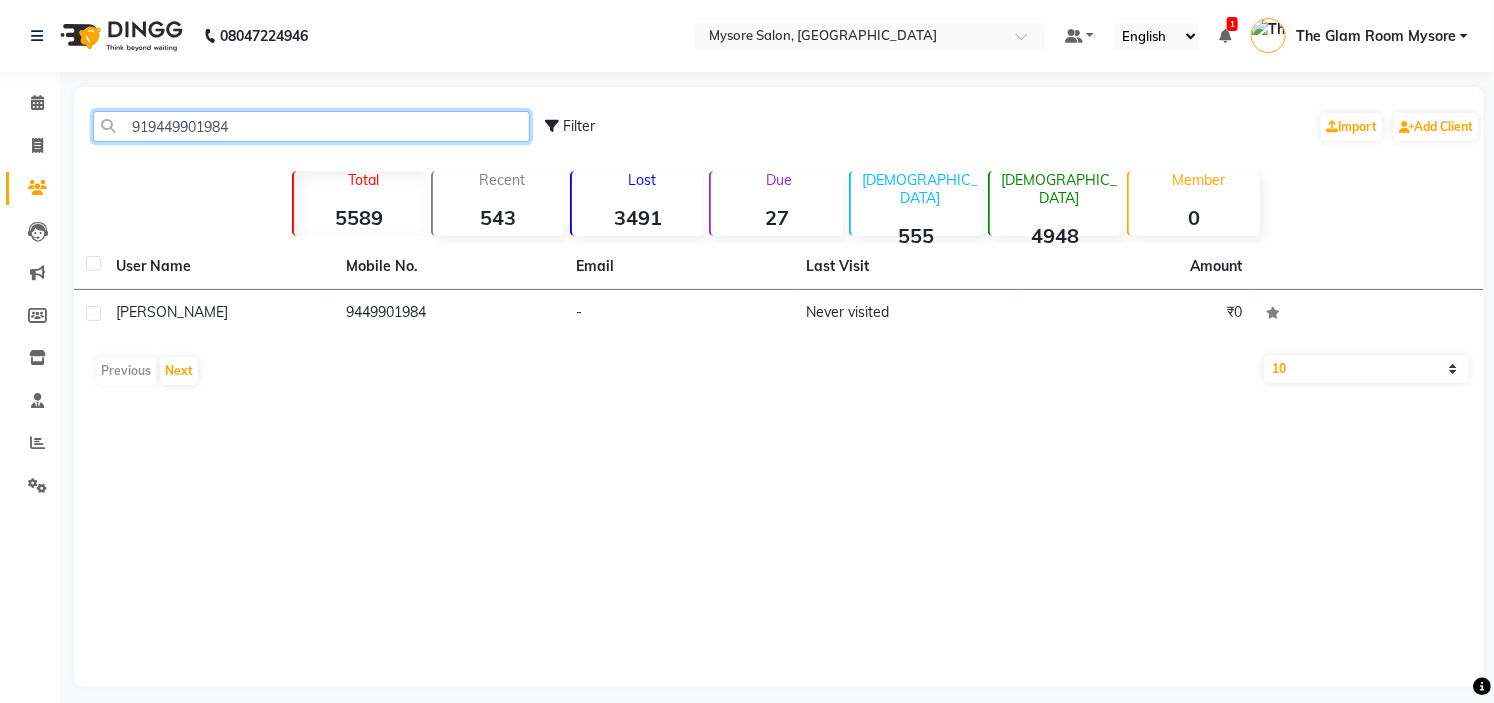 paste on "535411576" 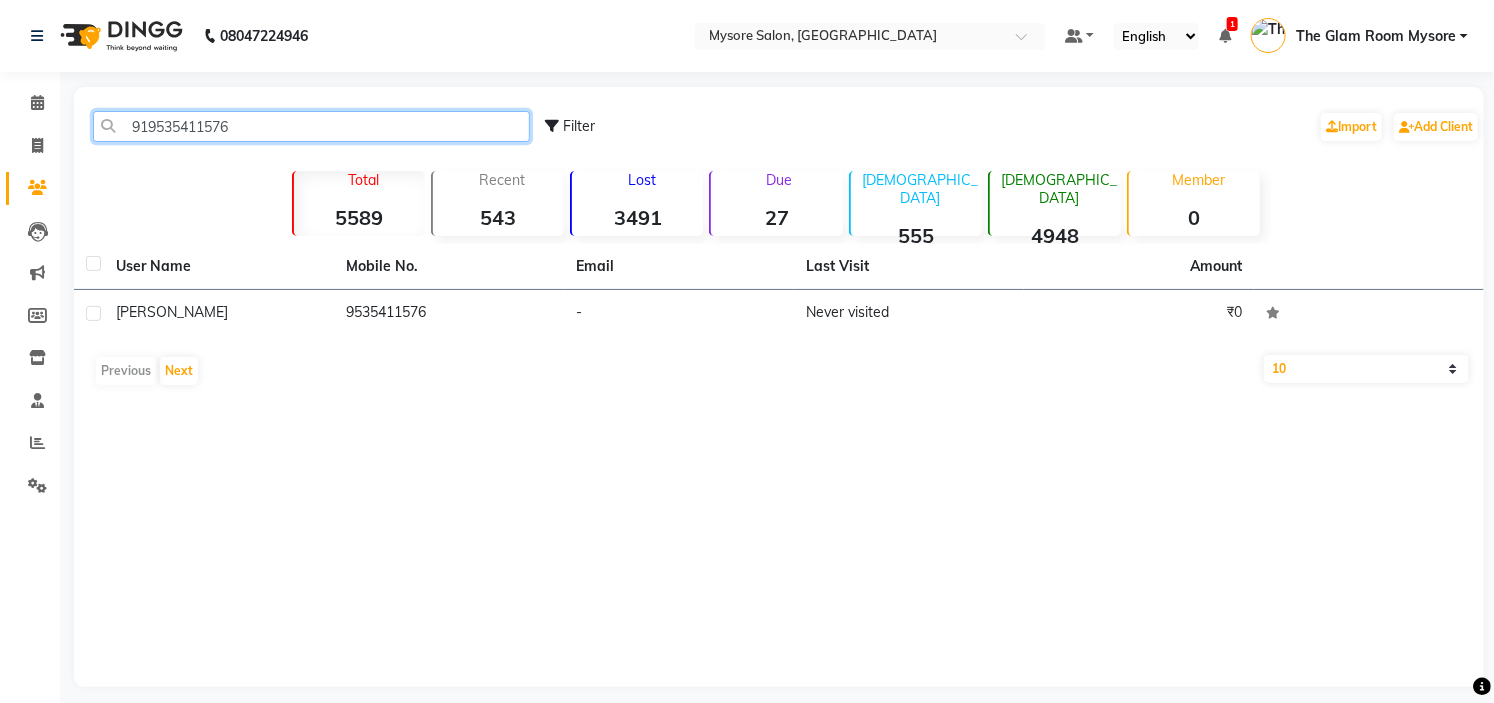 click on "919535411576" 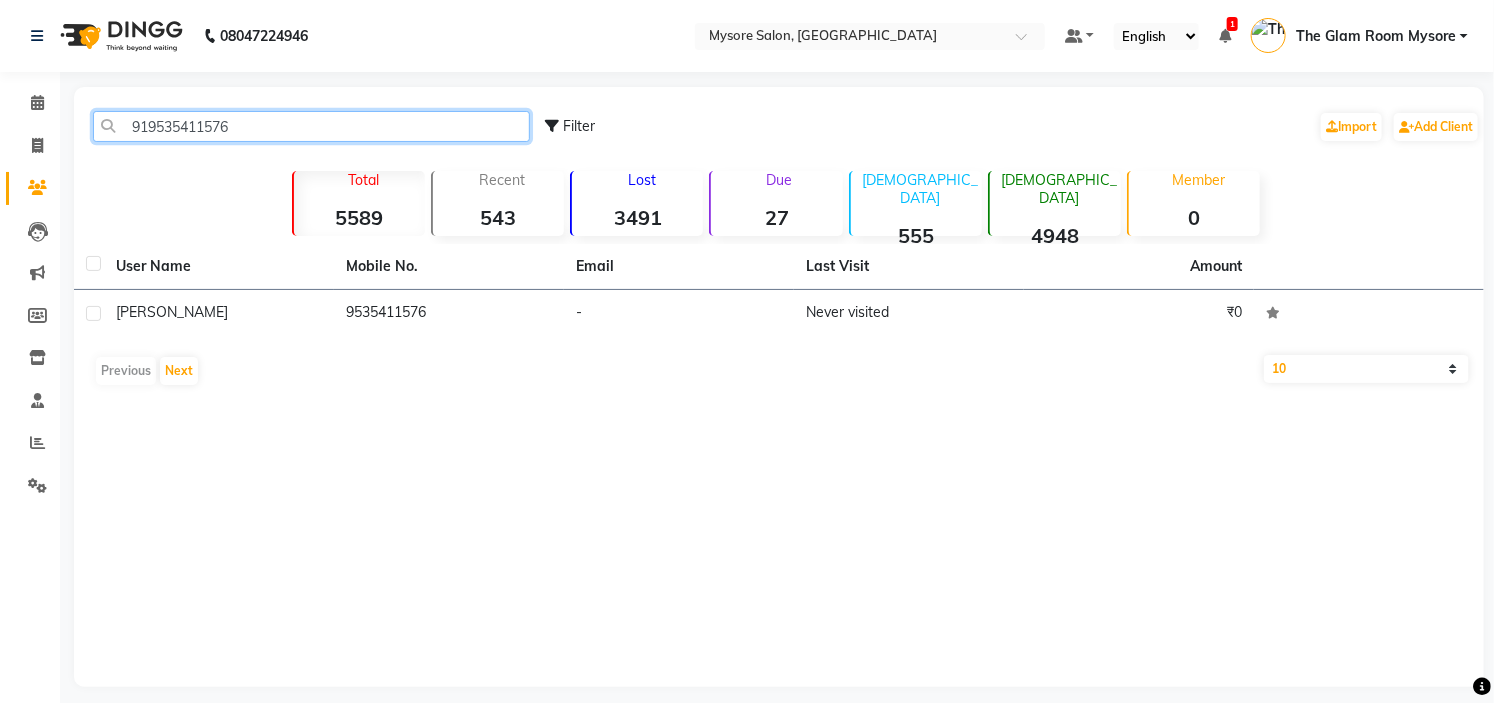 paste on "7022098428" 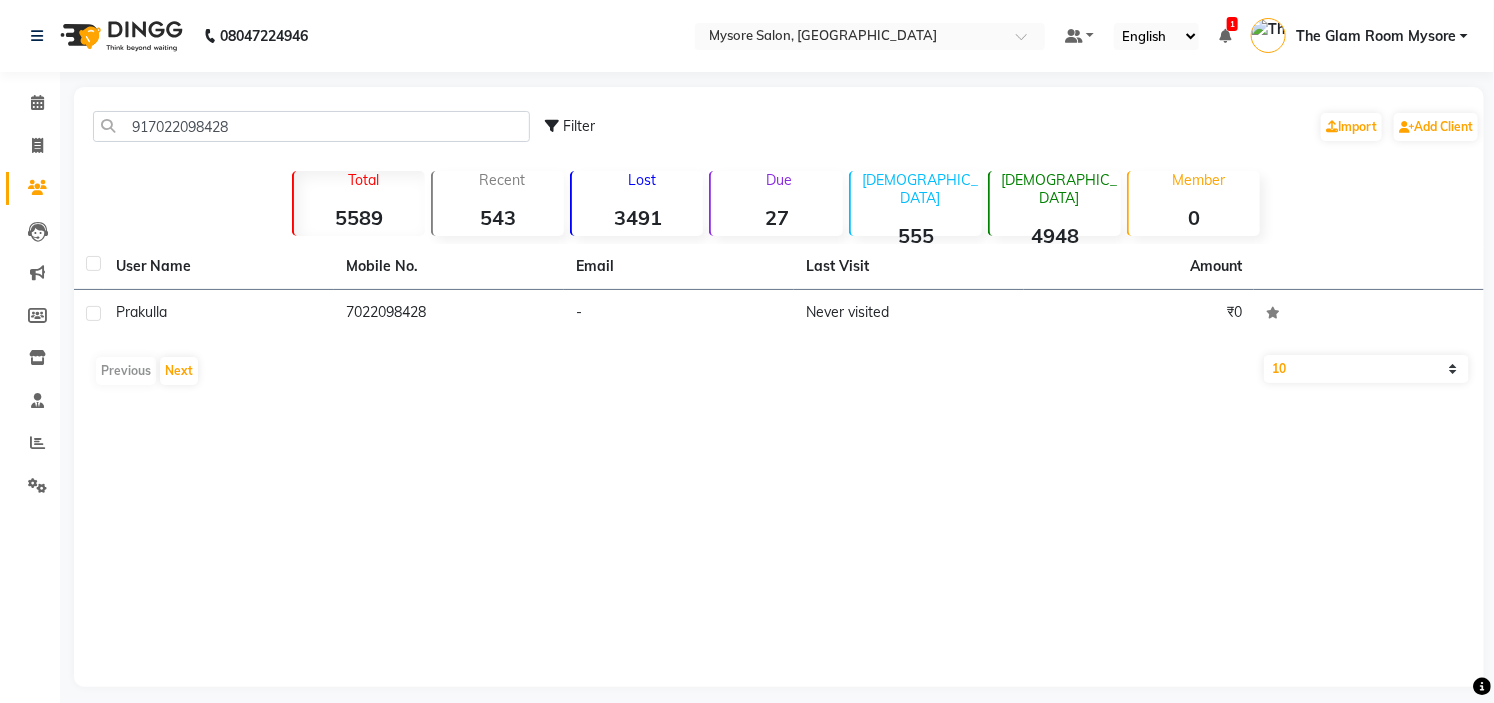 click on "917022098428 Filter  Import   Add Client" 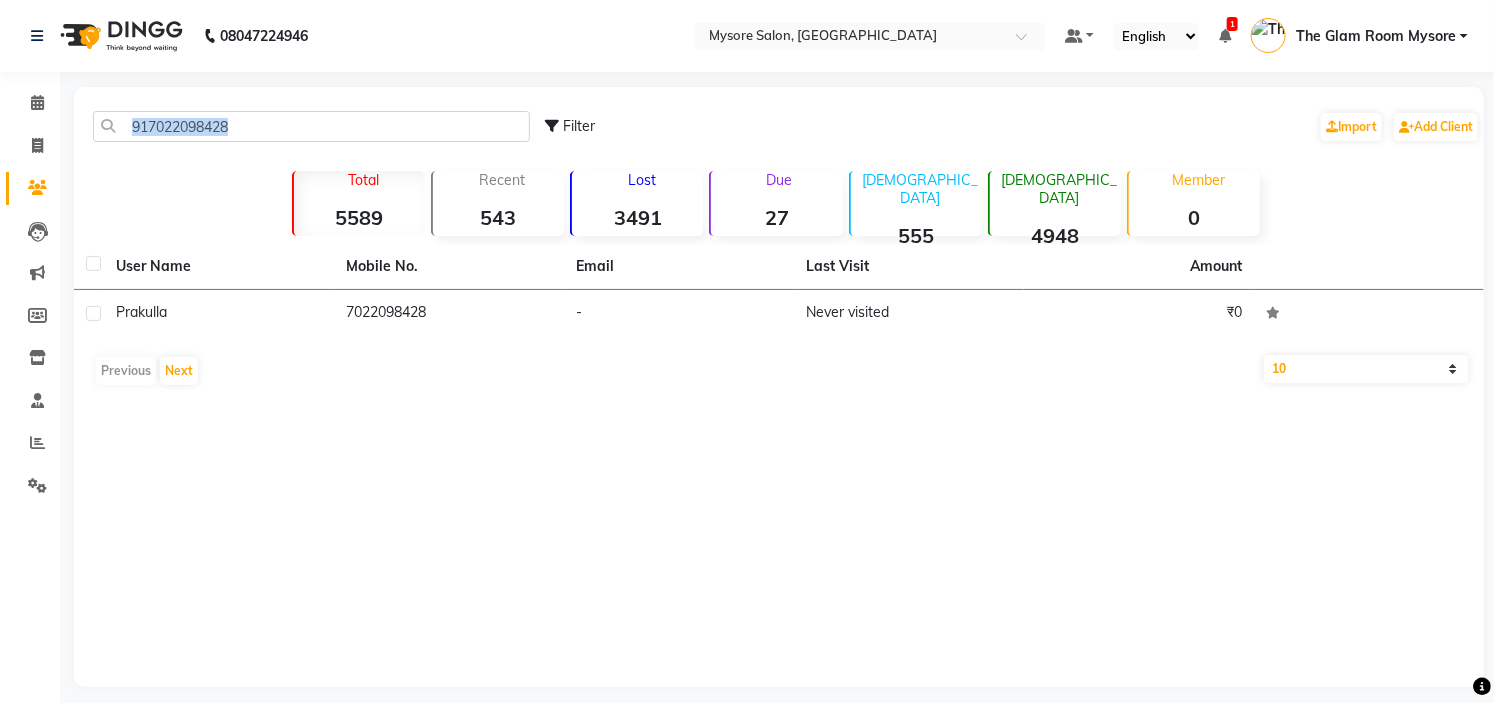 copy 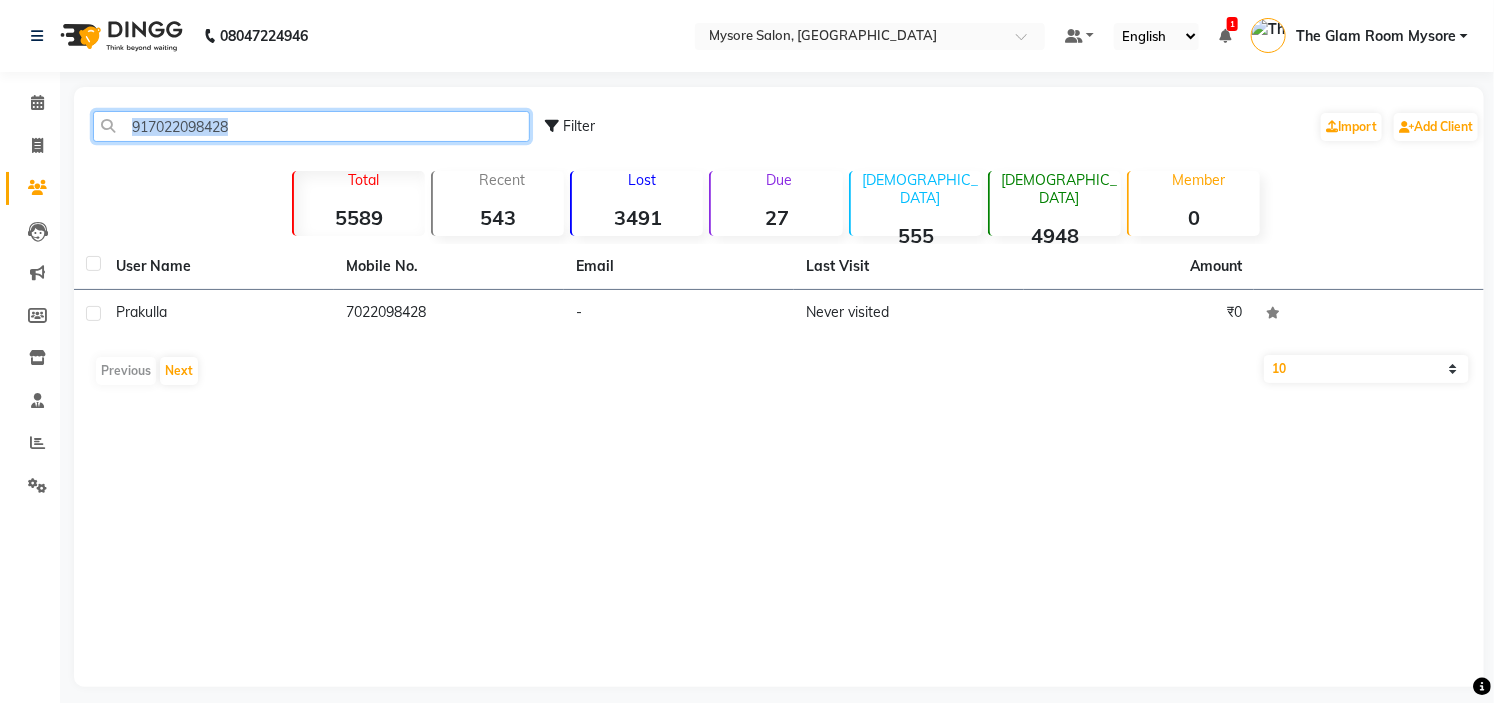 click on "917022098428" 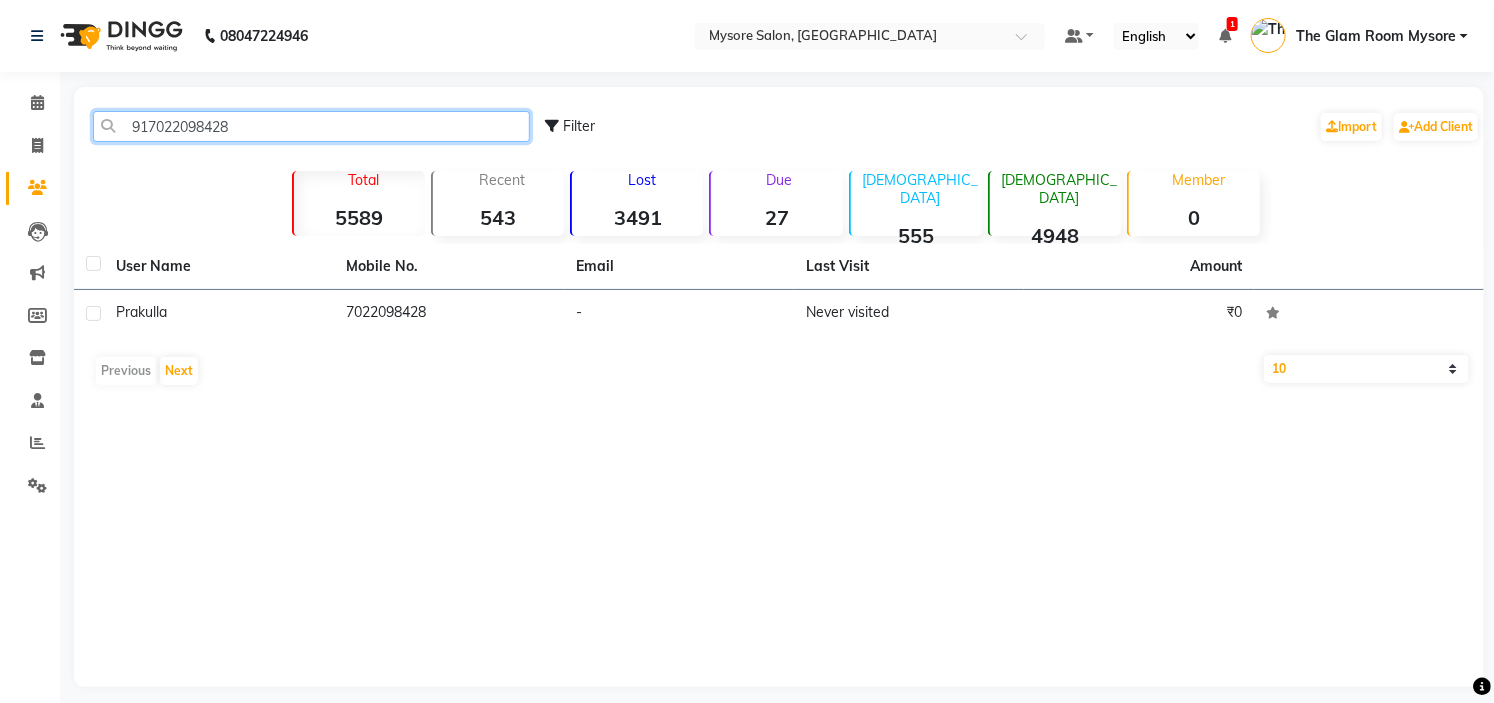 click on "917022098428" 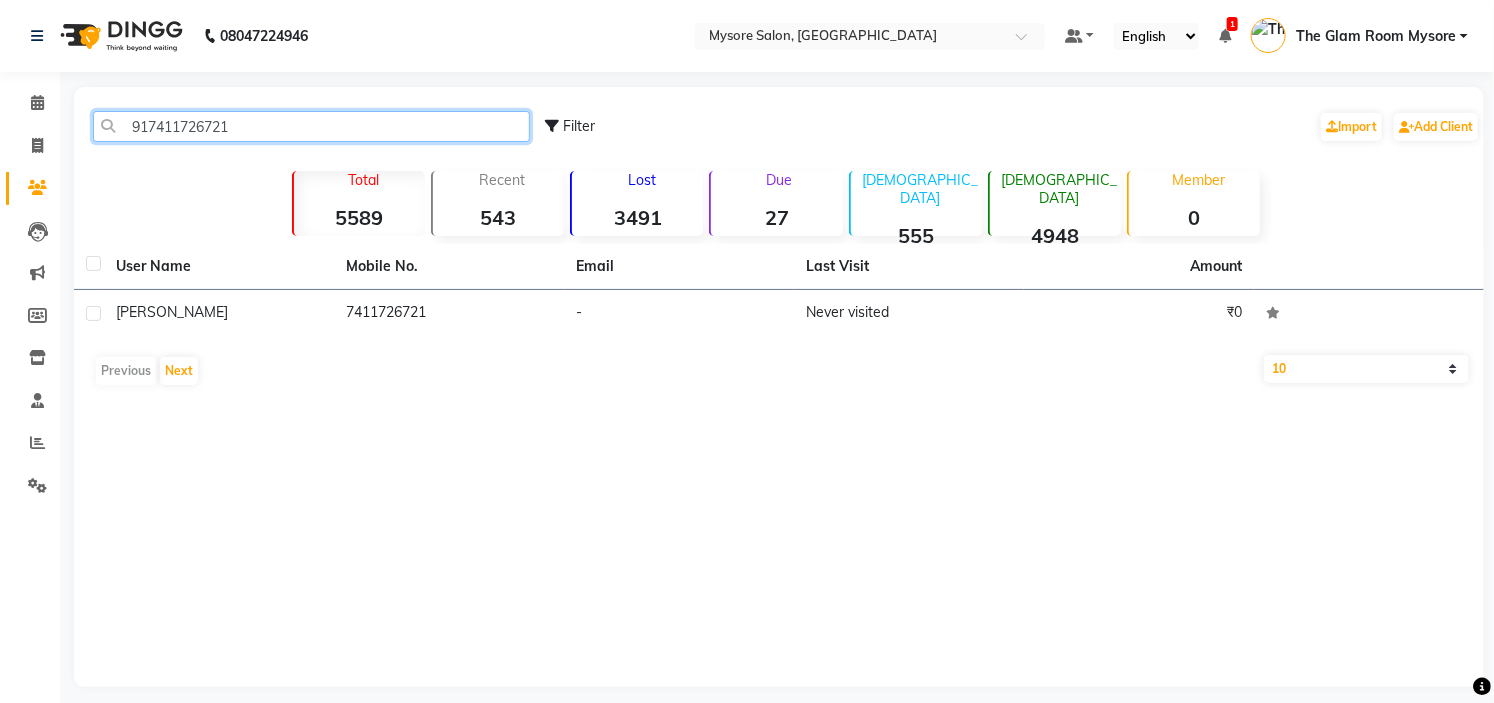click on "917411726721" 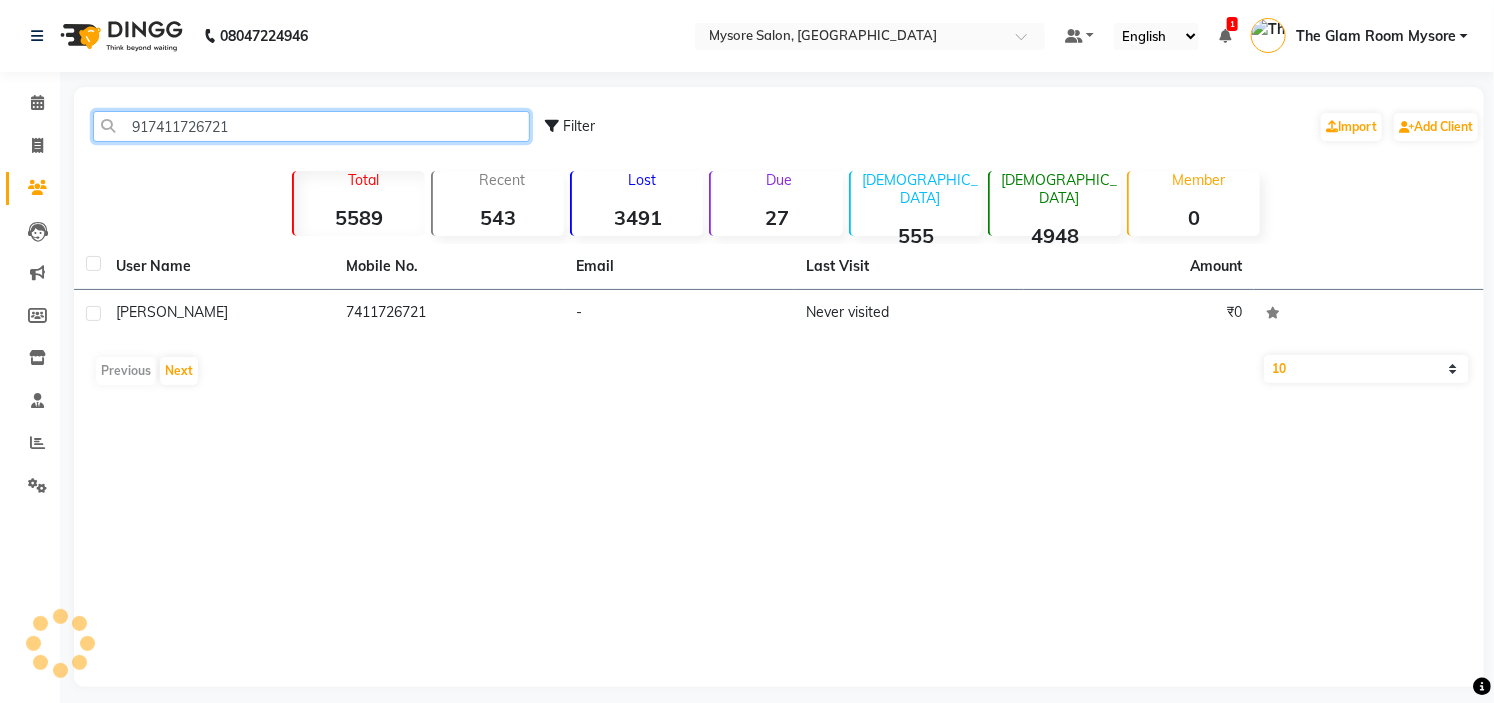 click on "917411726721" 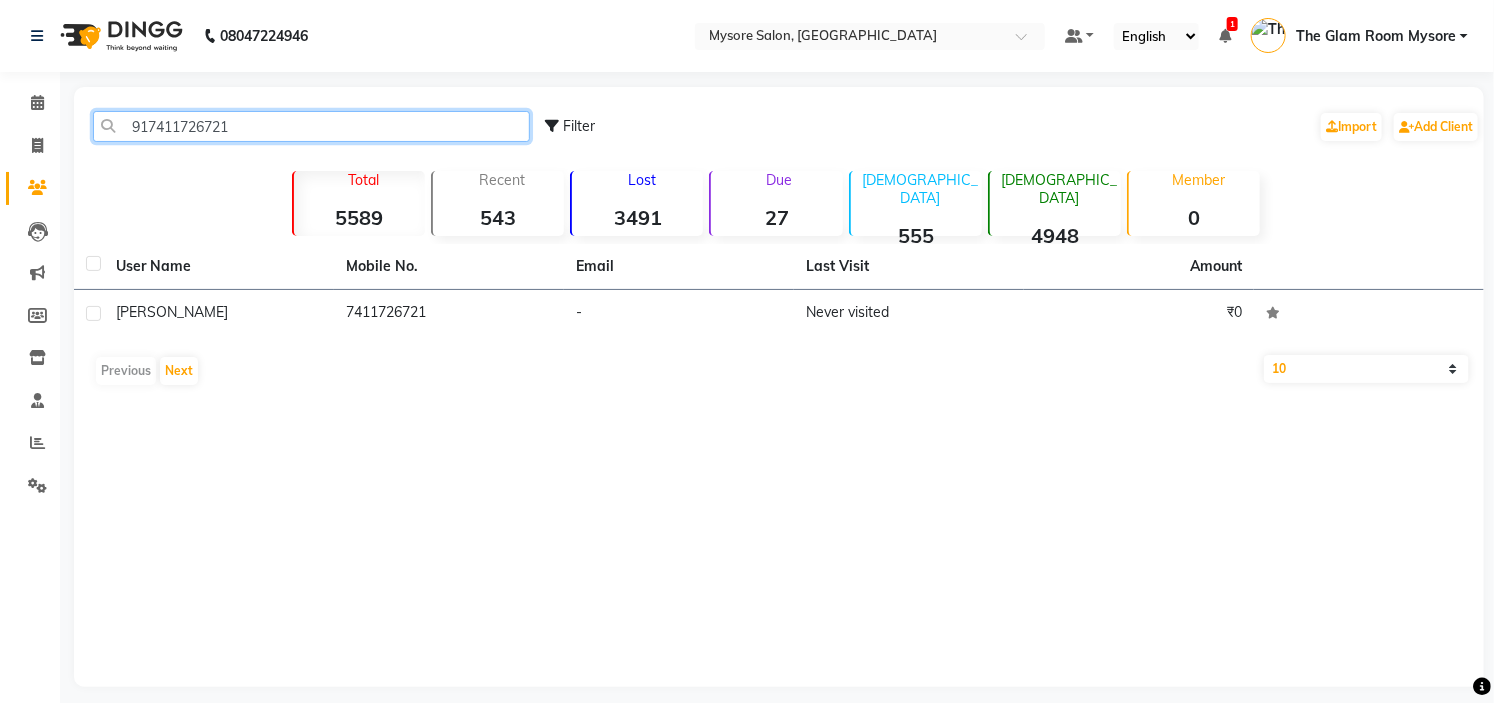 click on "917411726721" 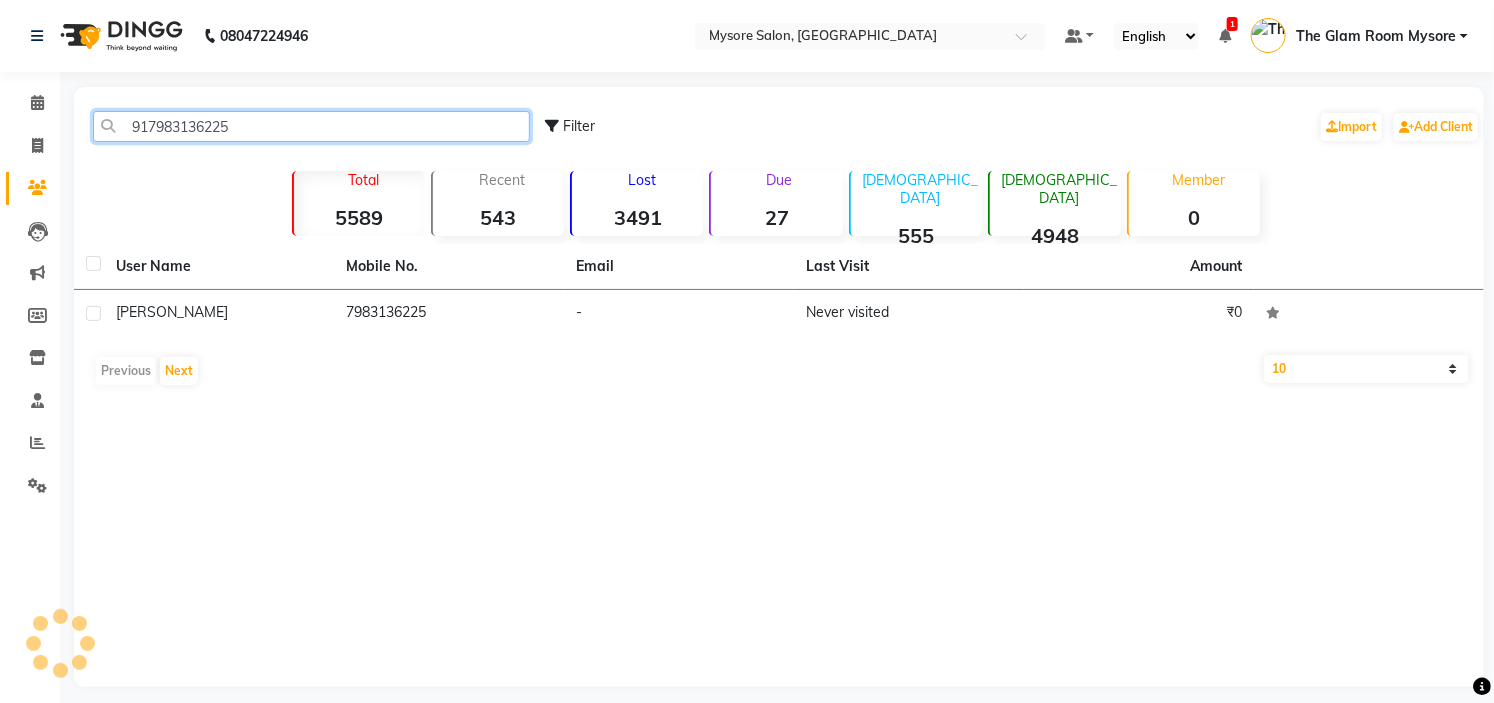 click on "917983136225" 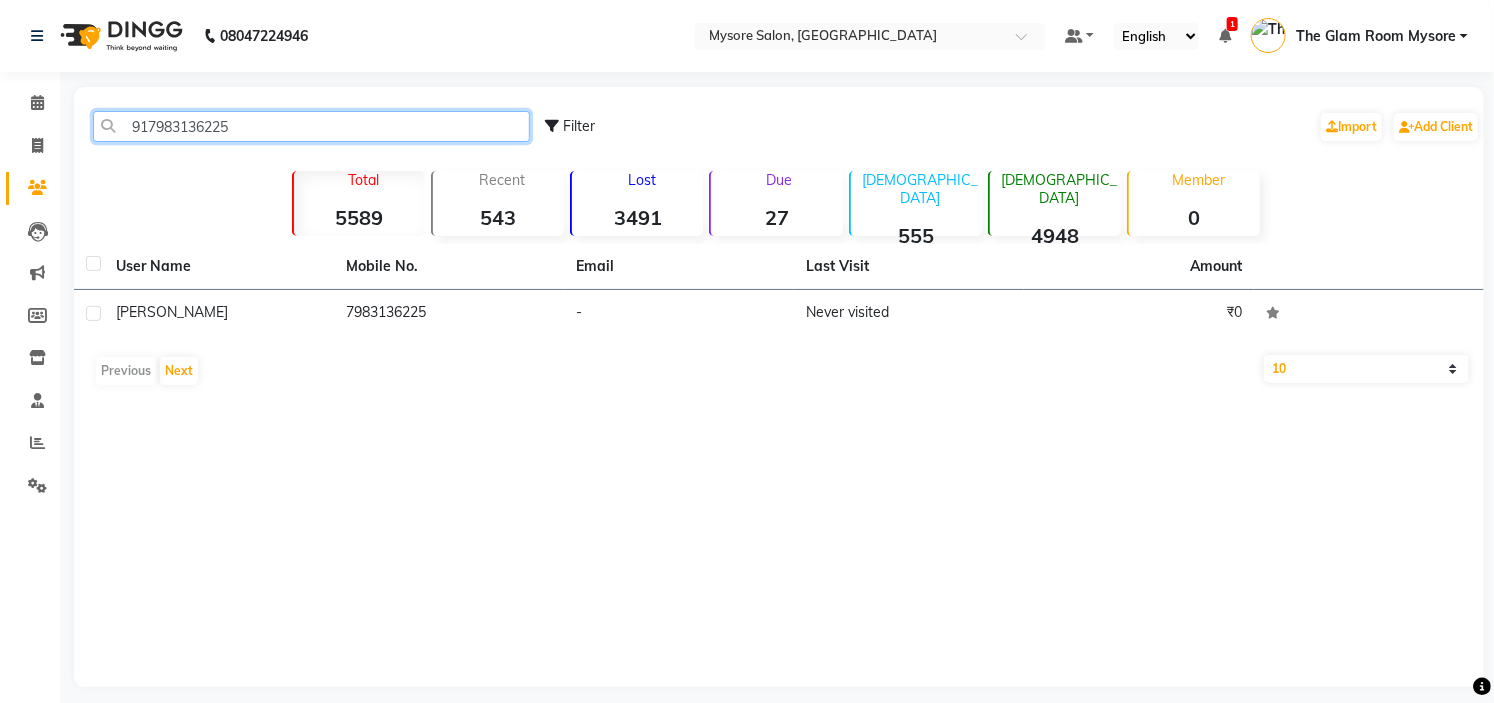 click on "917983136225" 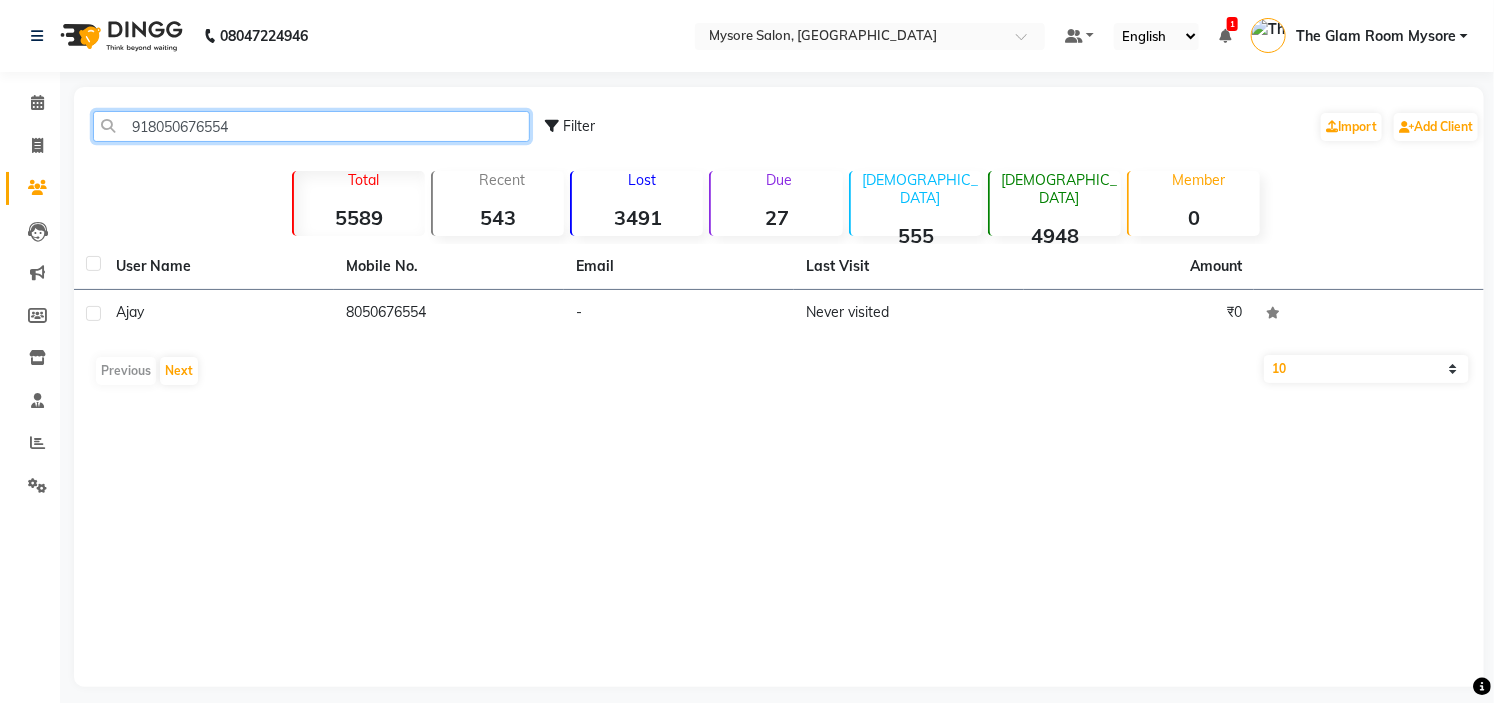 click on "918050676554" 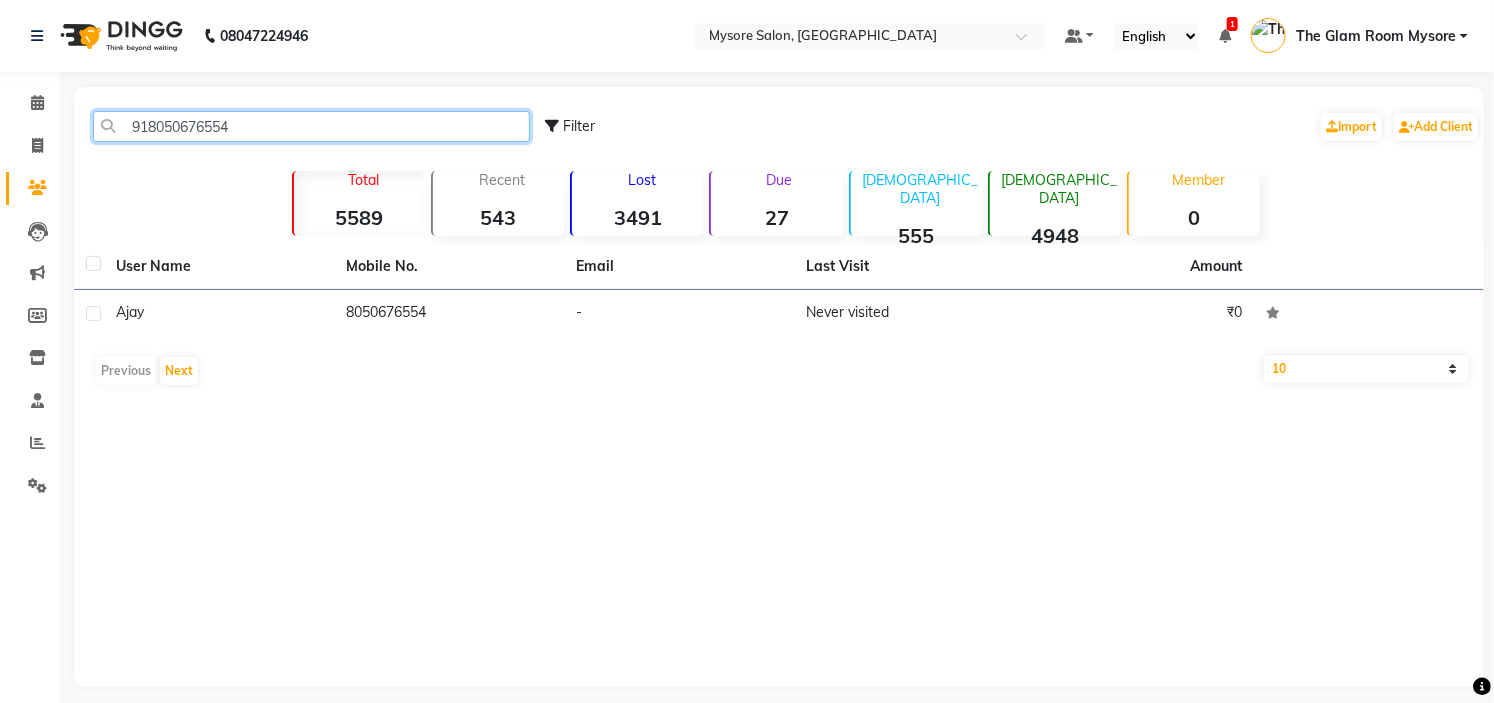 paste on "7676746960" 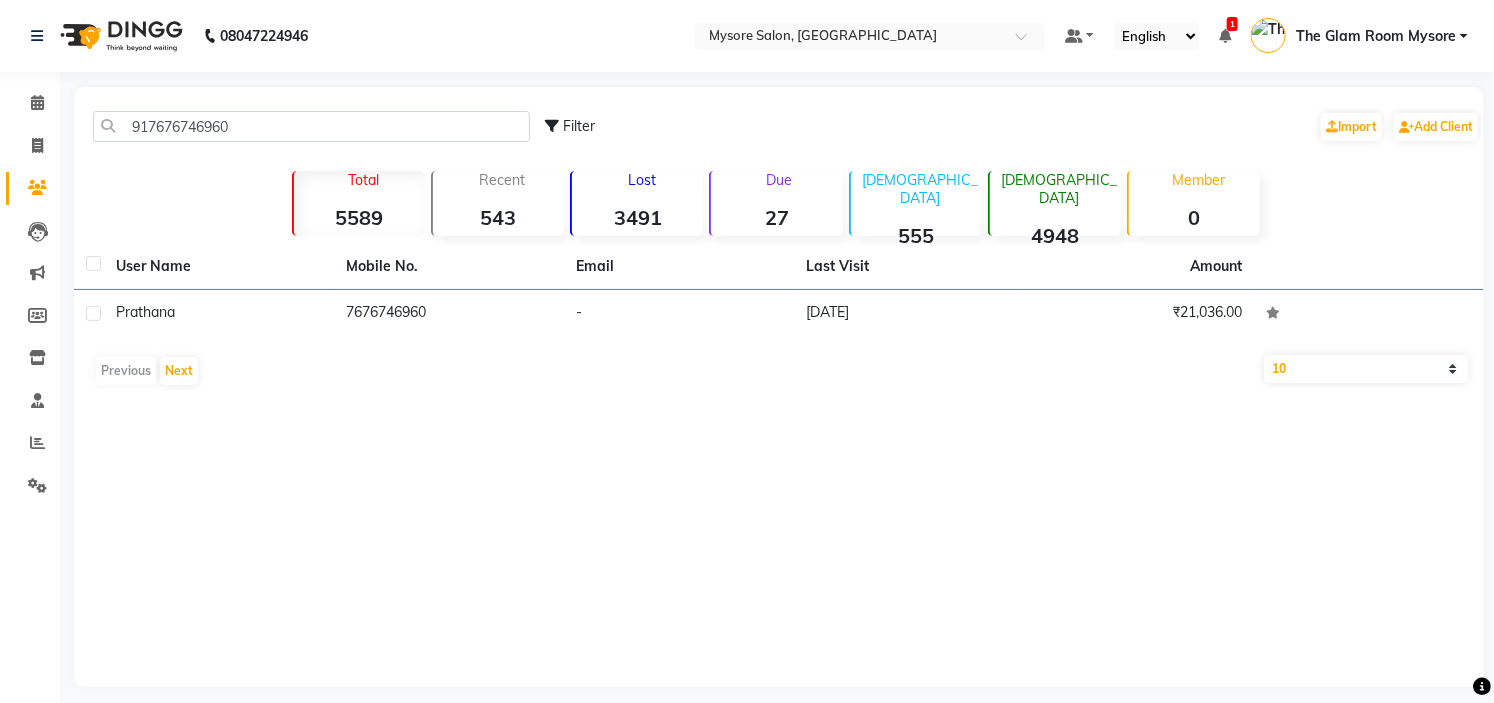 click on "917676746960 Filter  Import   Add Client" 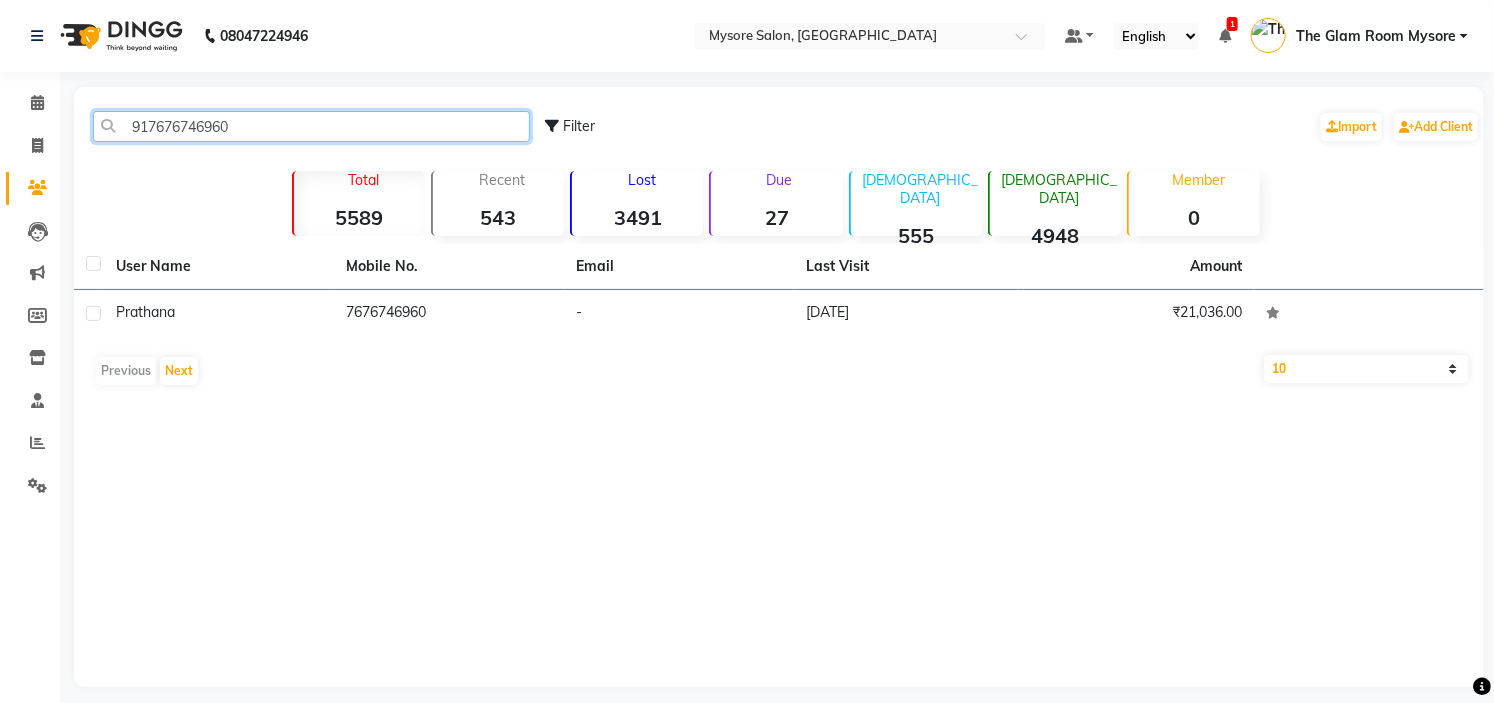 click on "917676746960" 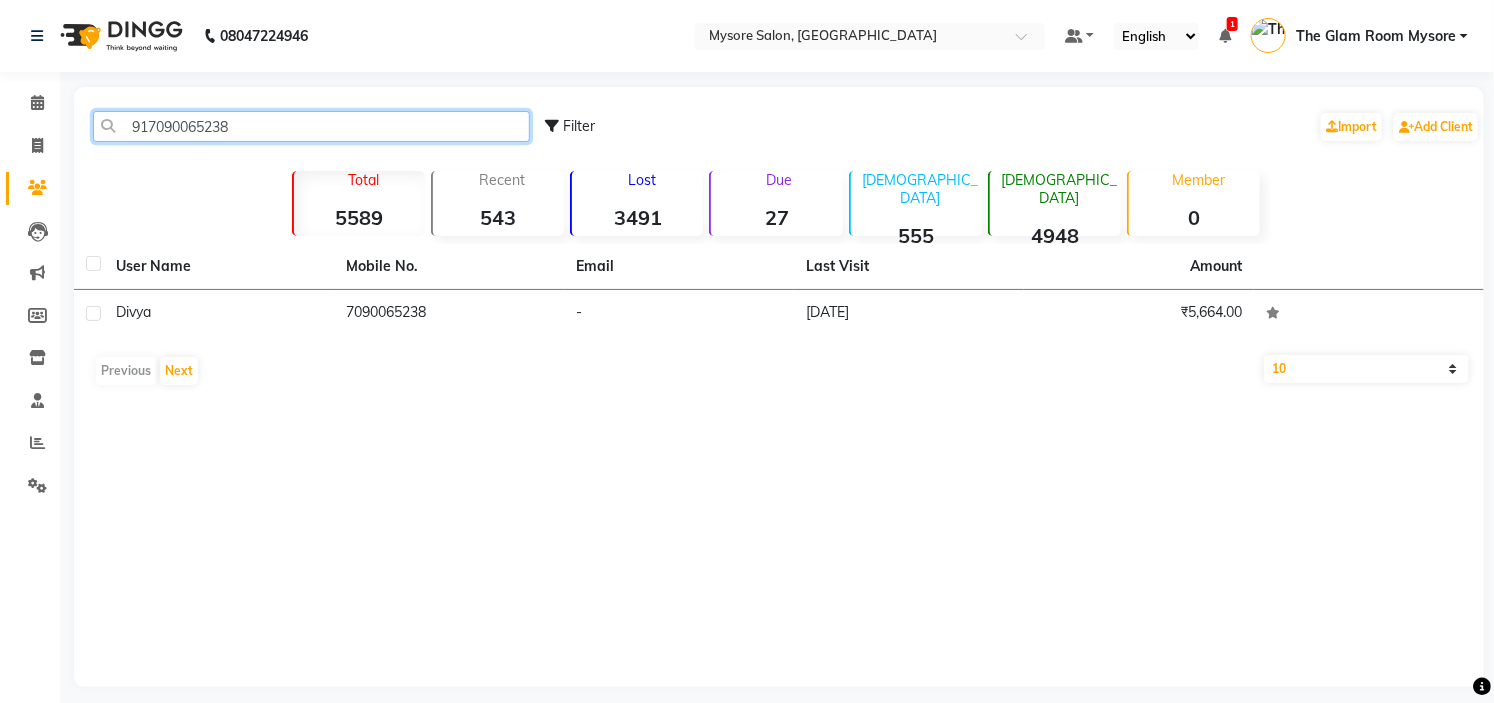 click on "917090065238" 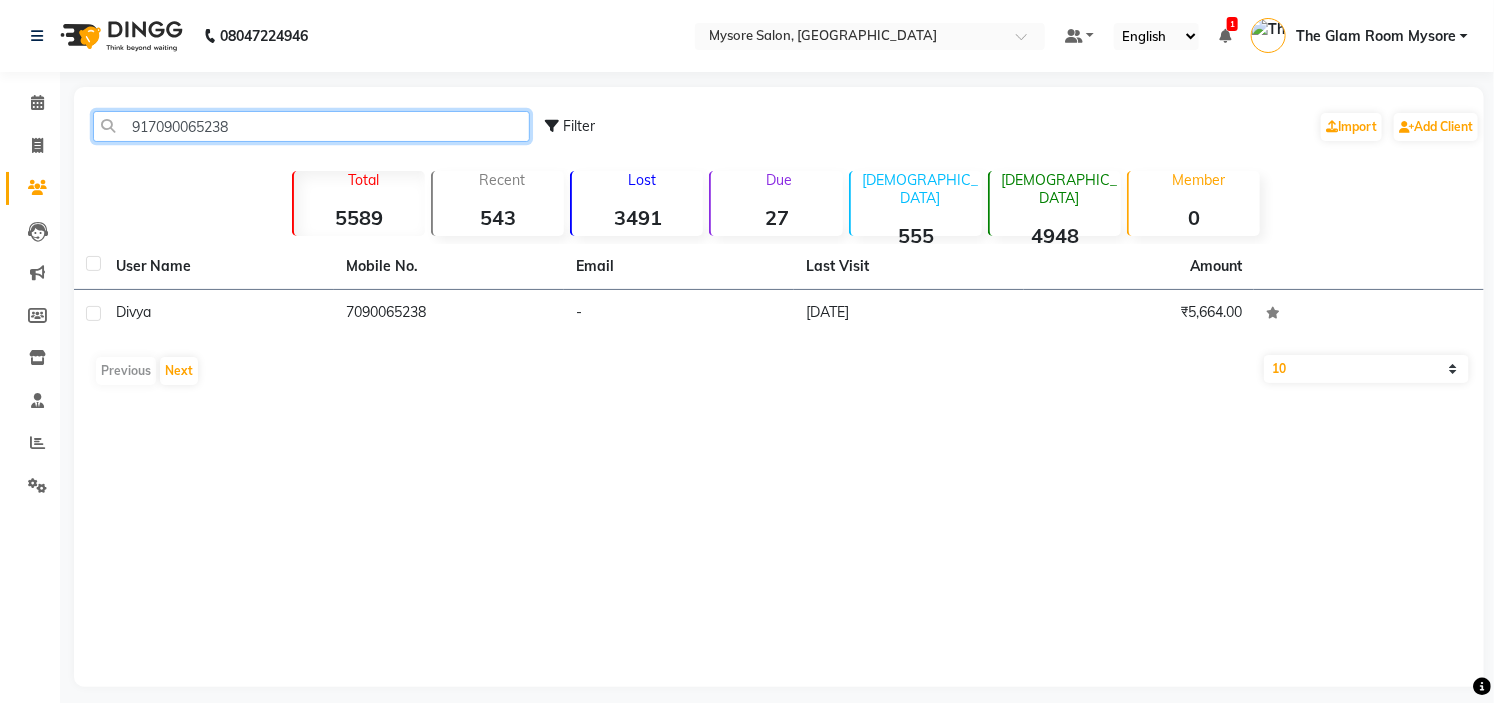 paste on "9980441595" 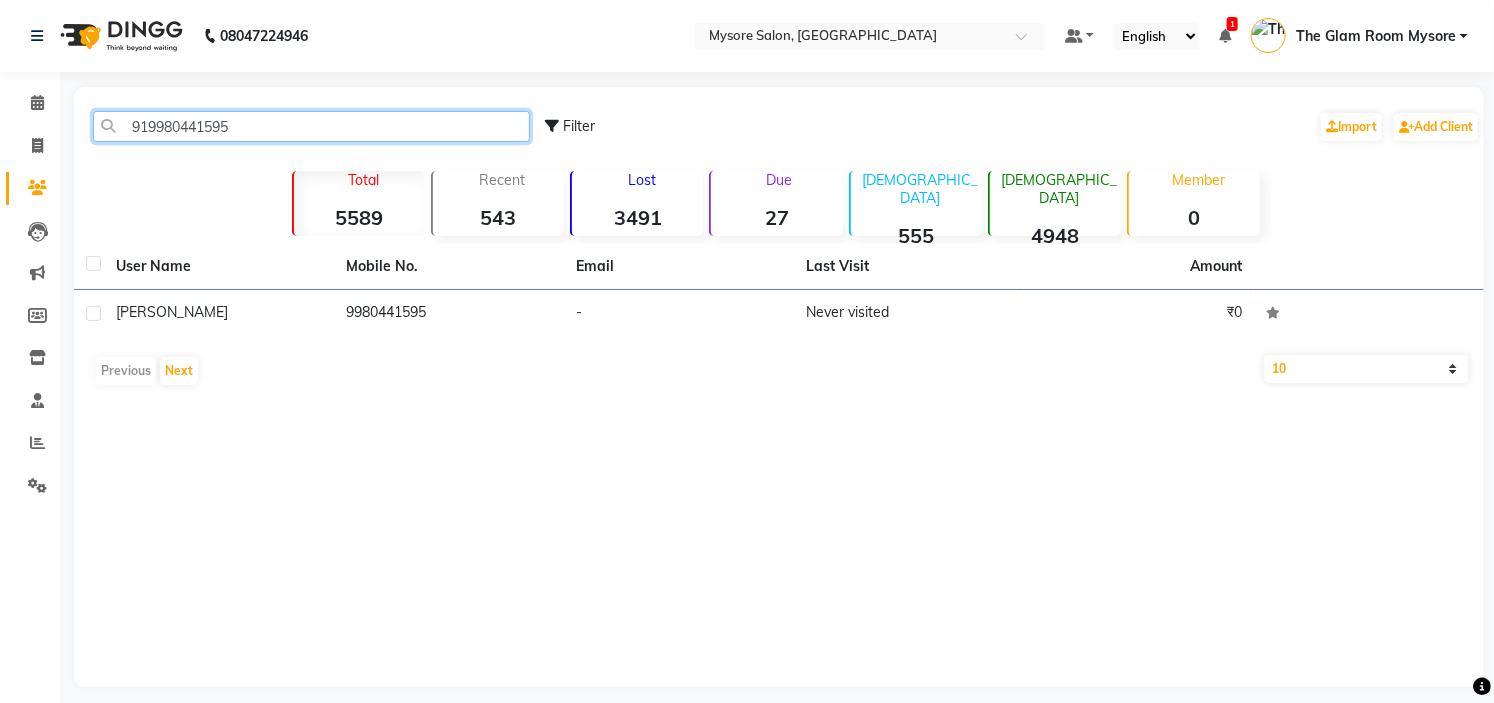 click on "919980441595" 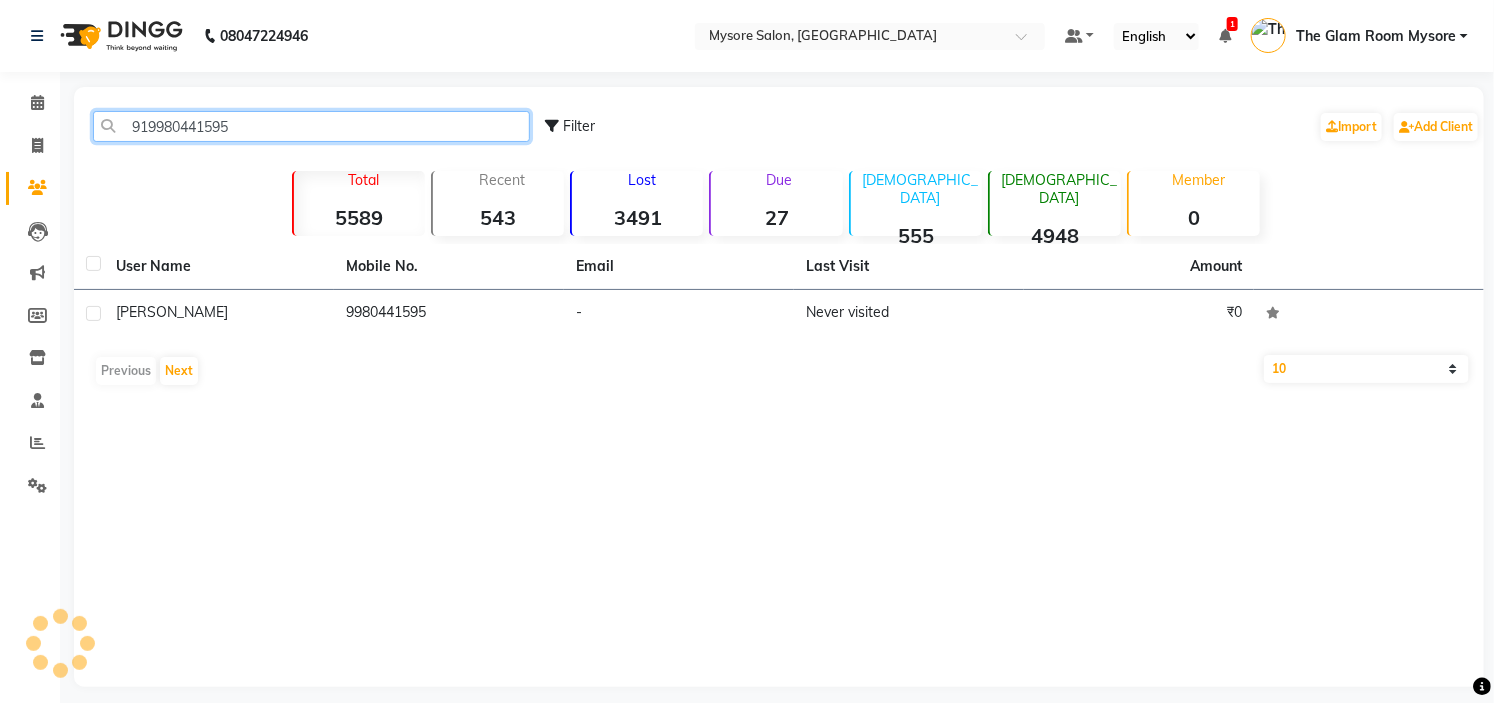 paste on "64065051" 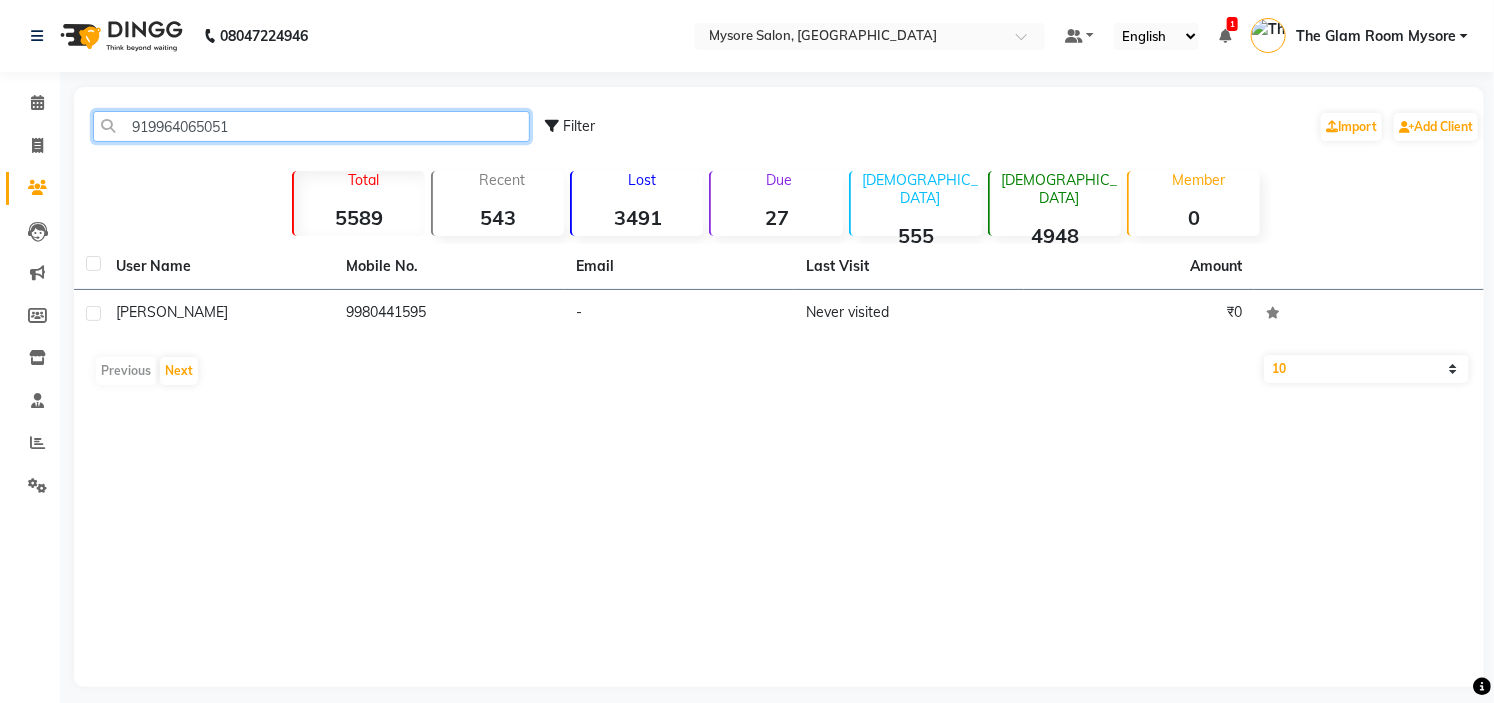 click on "919964065051" 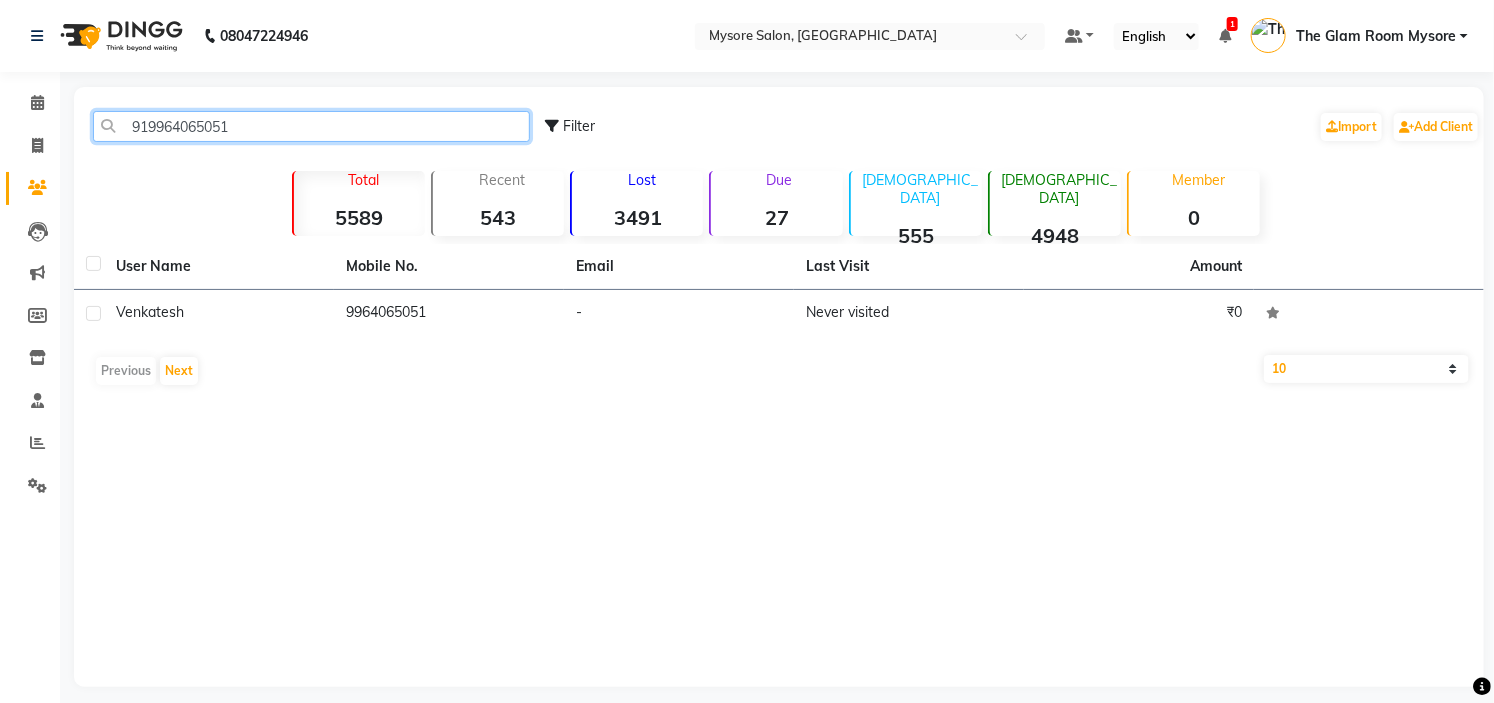 click on "919964065051" 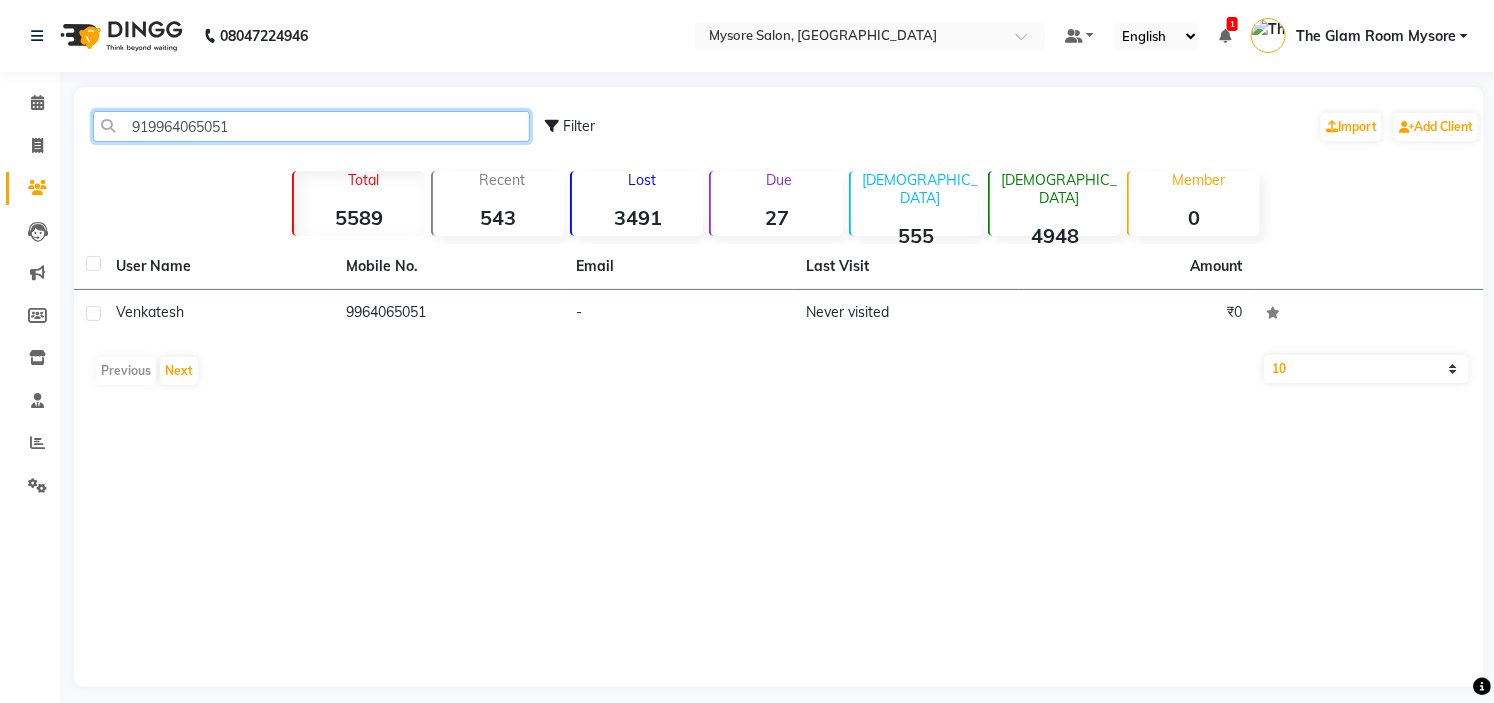 paste on "8147428247" 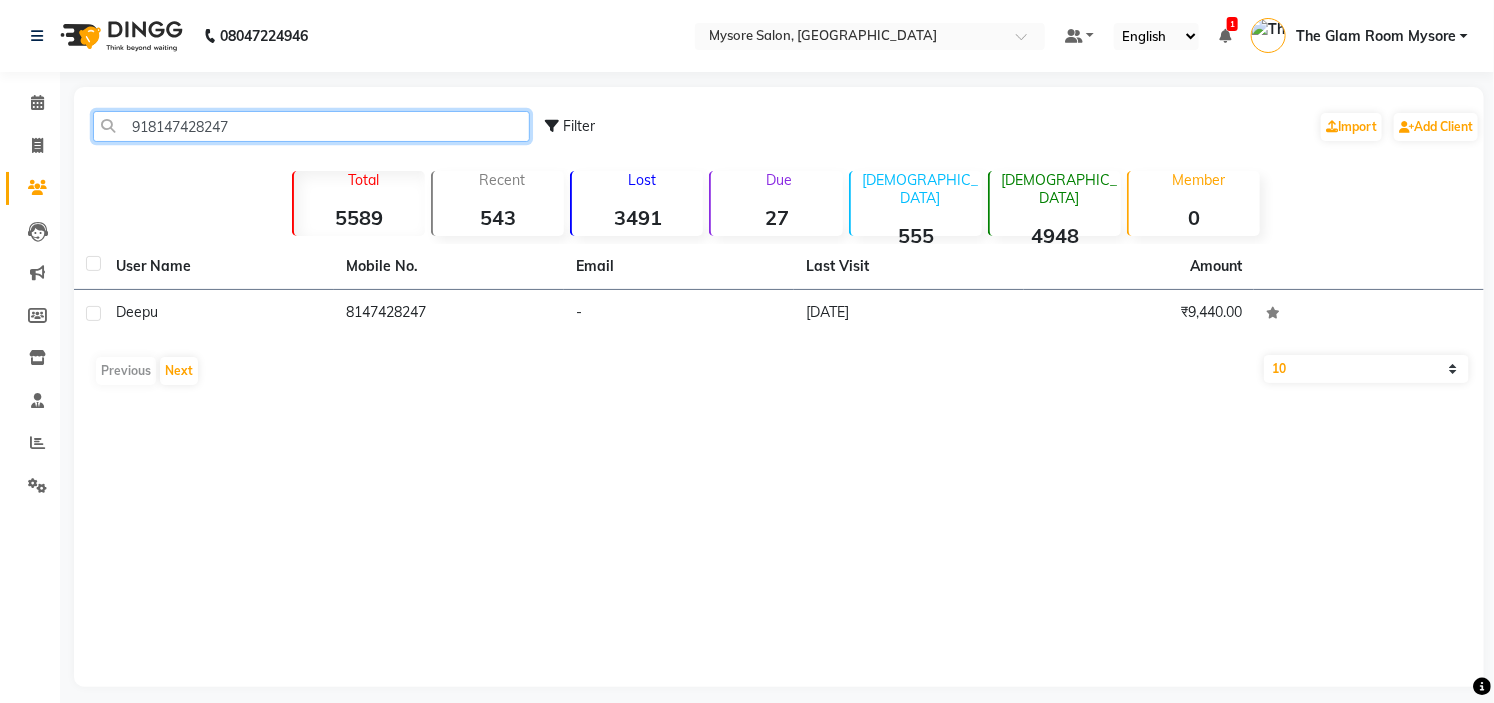 click on "918147428247" 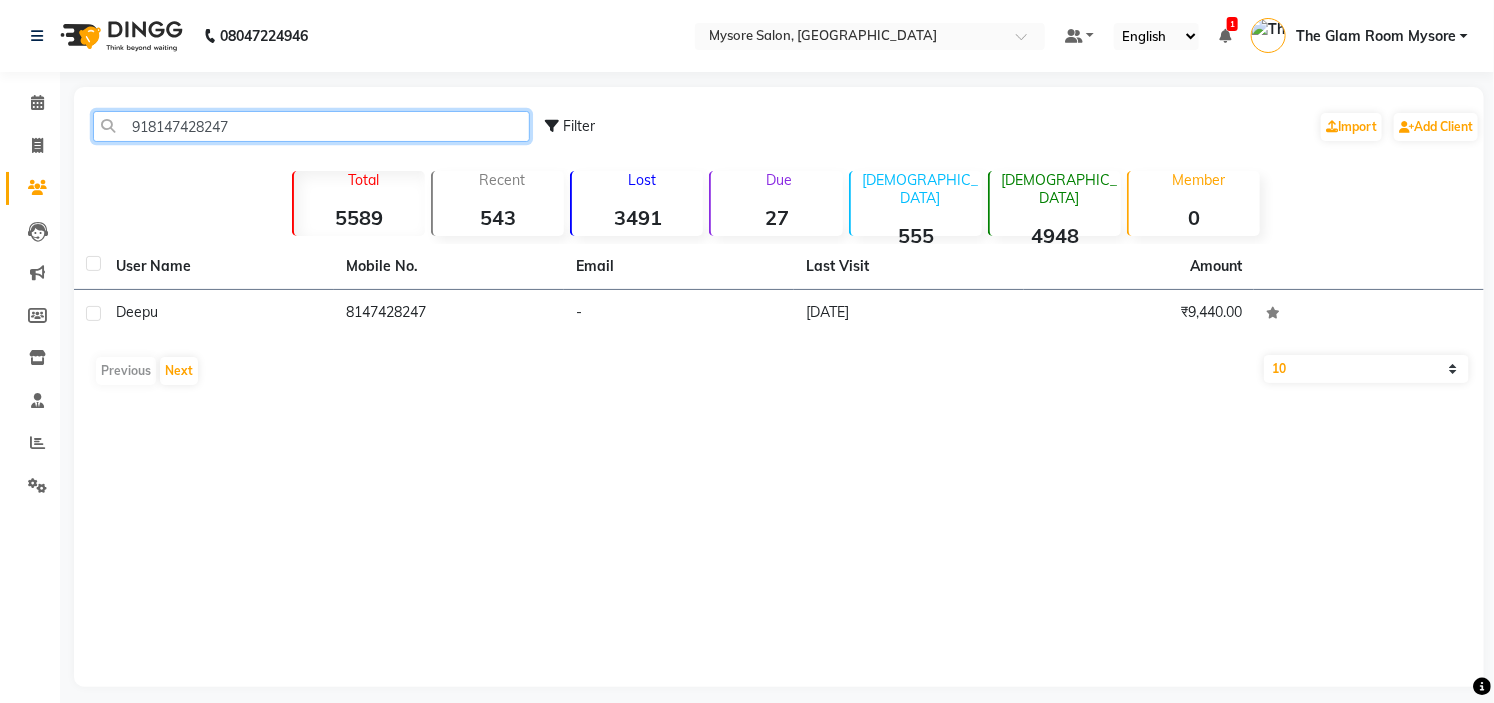 paste on "6362183640" 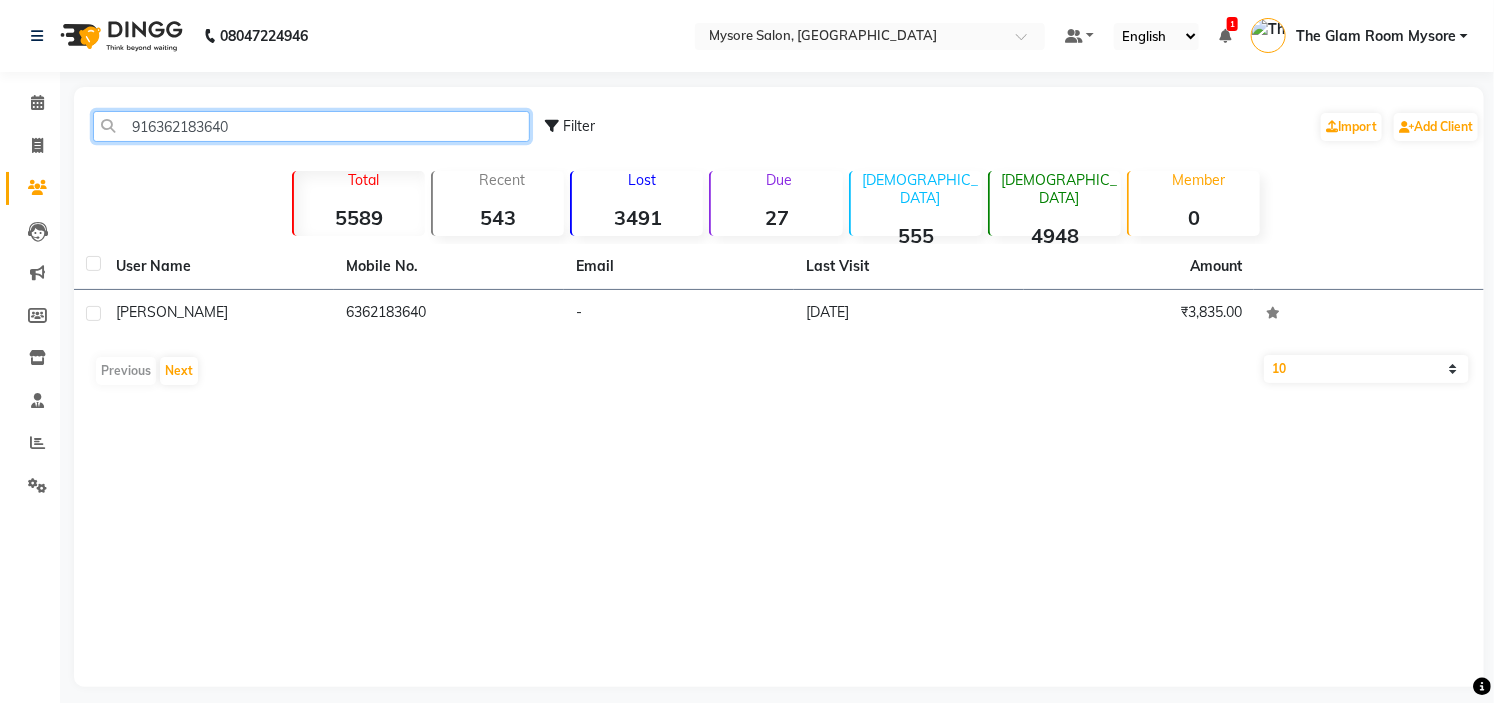 click on "916362183640" 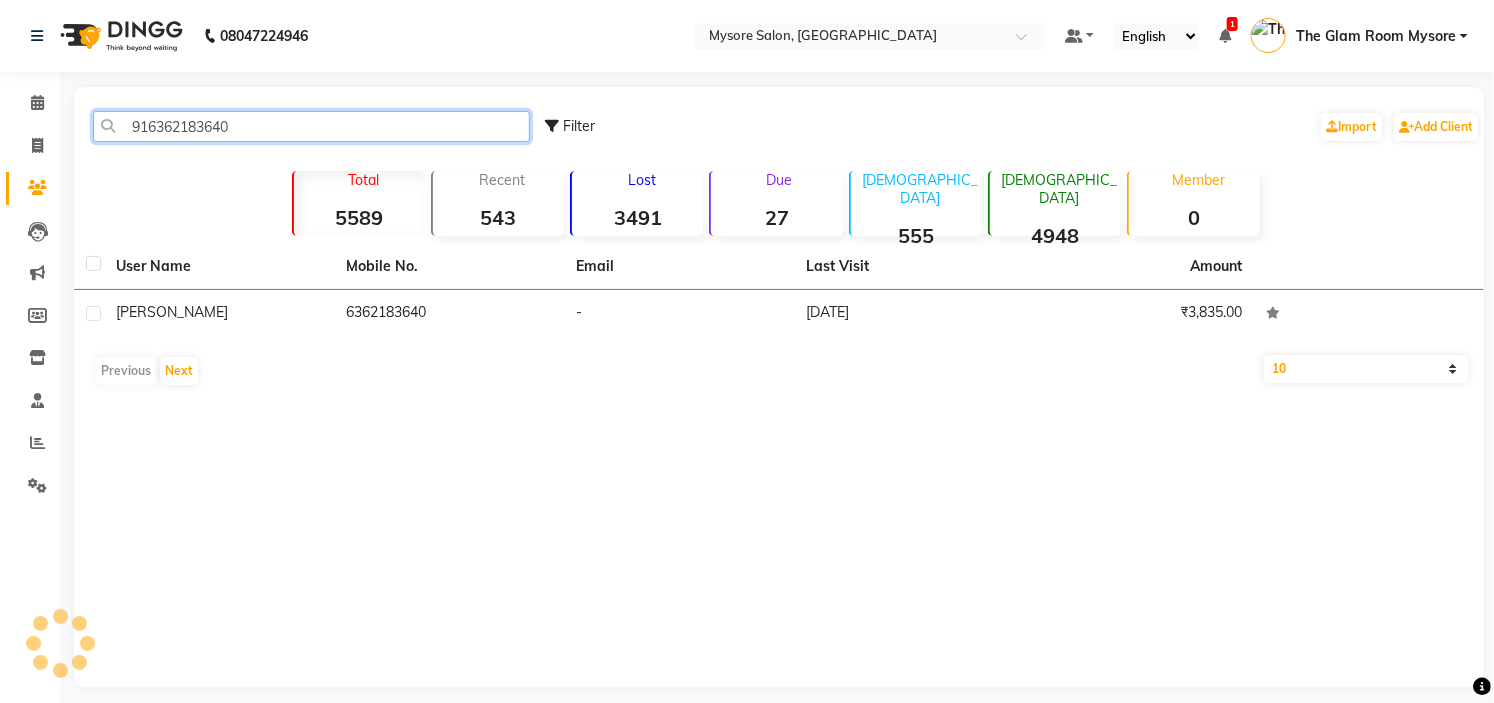 paste on "789200696" 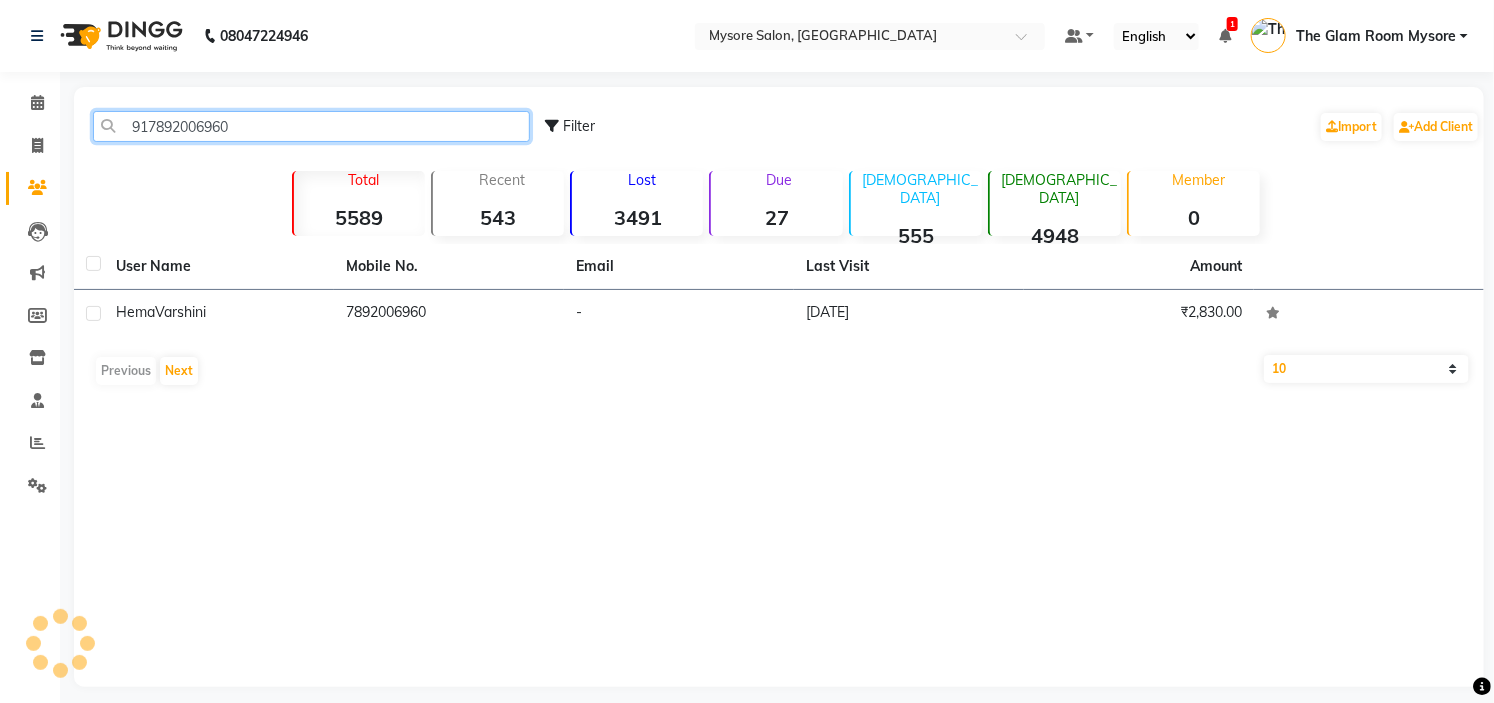 click on "917892006960" 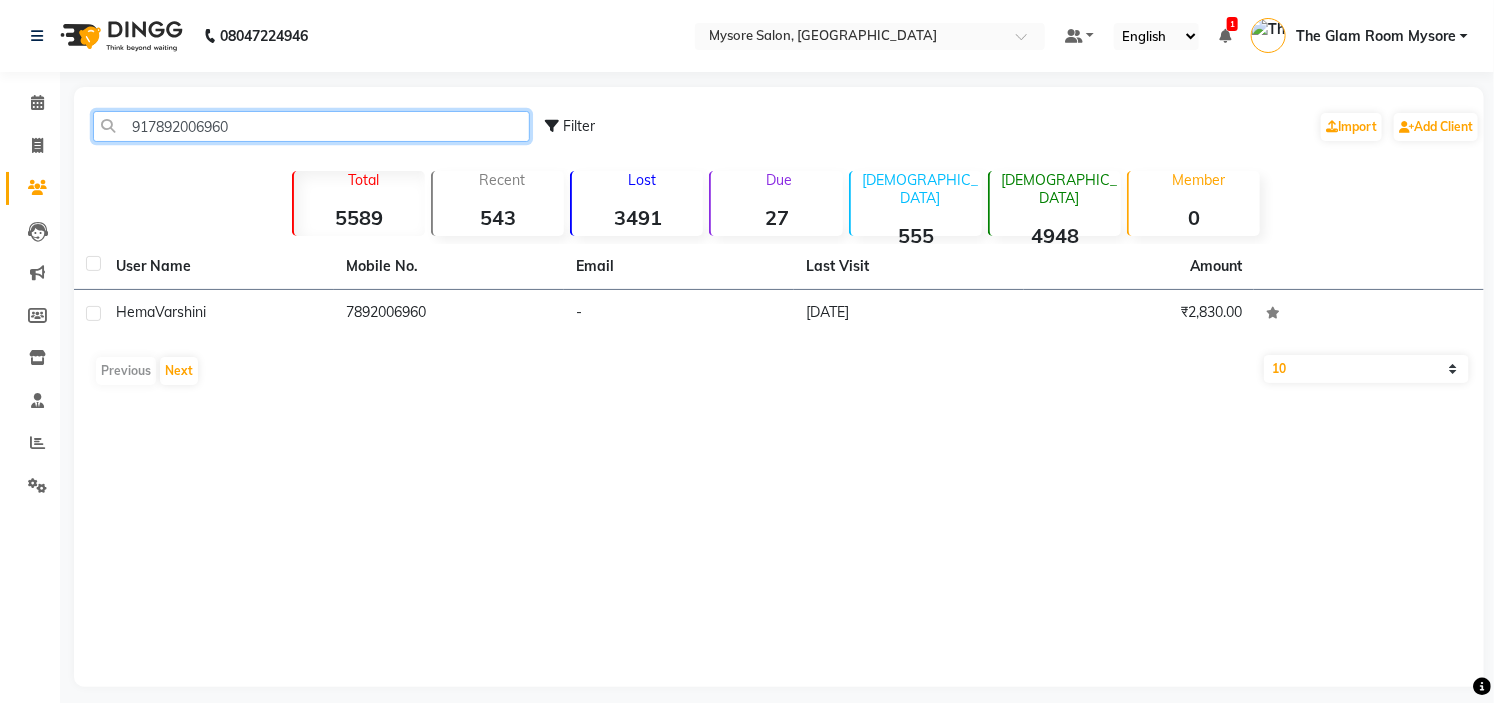 paste on "843127408" 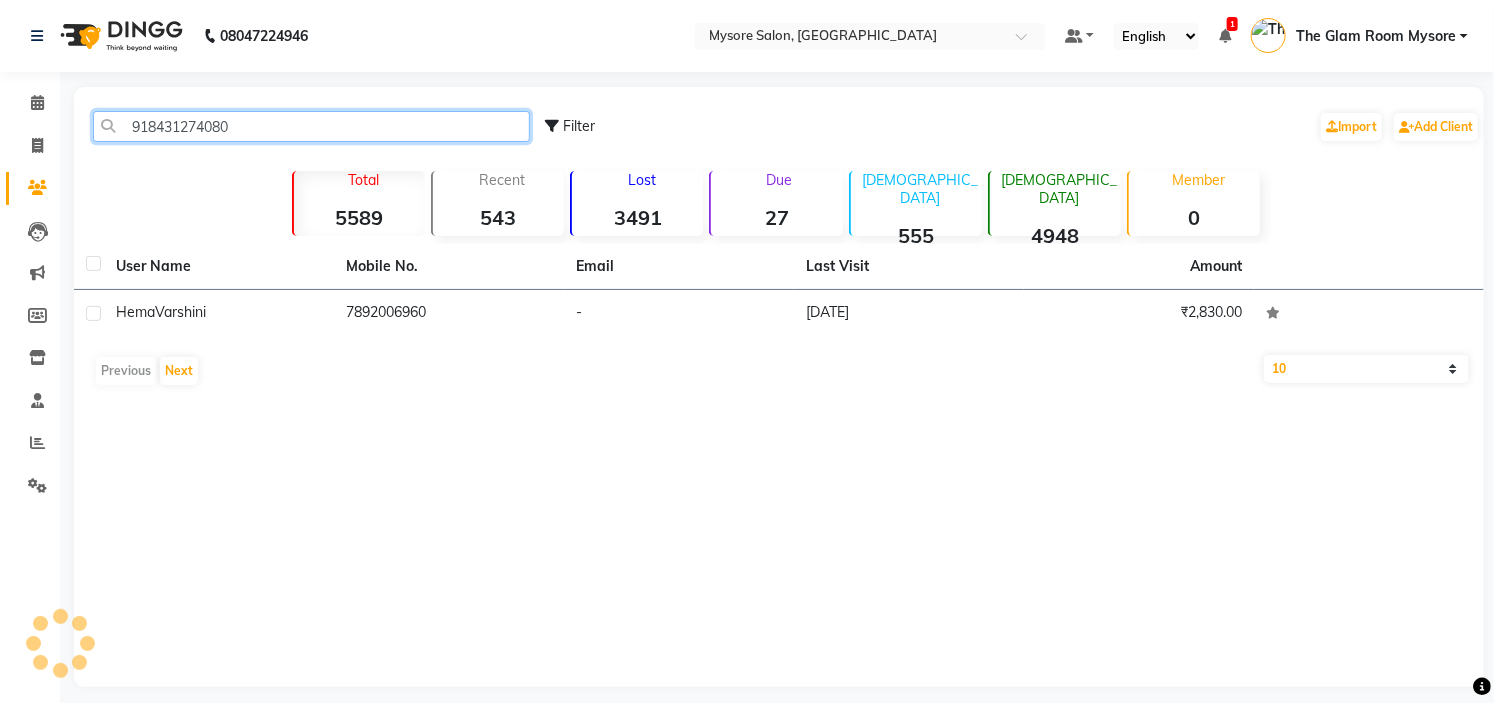 click on "918431274080" 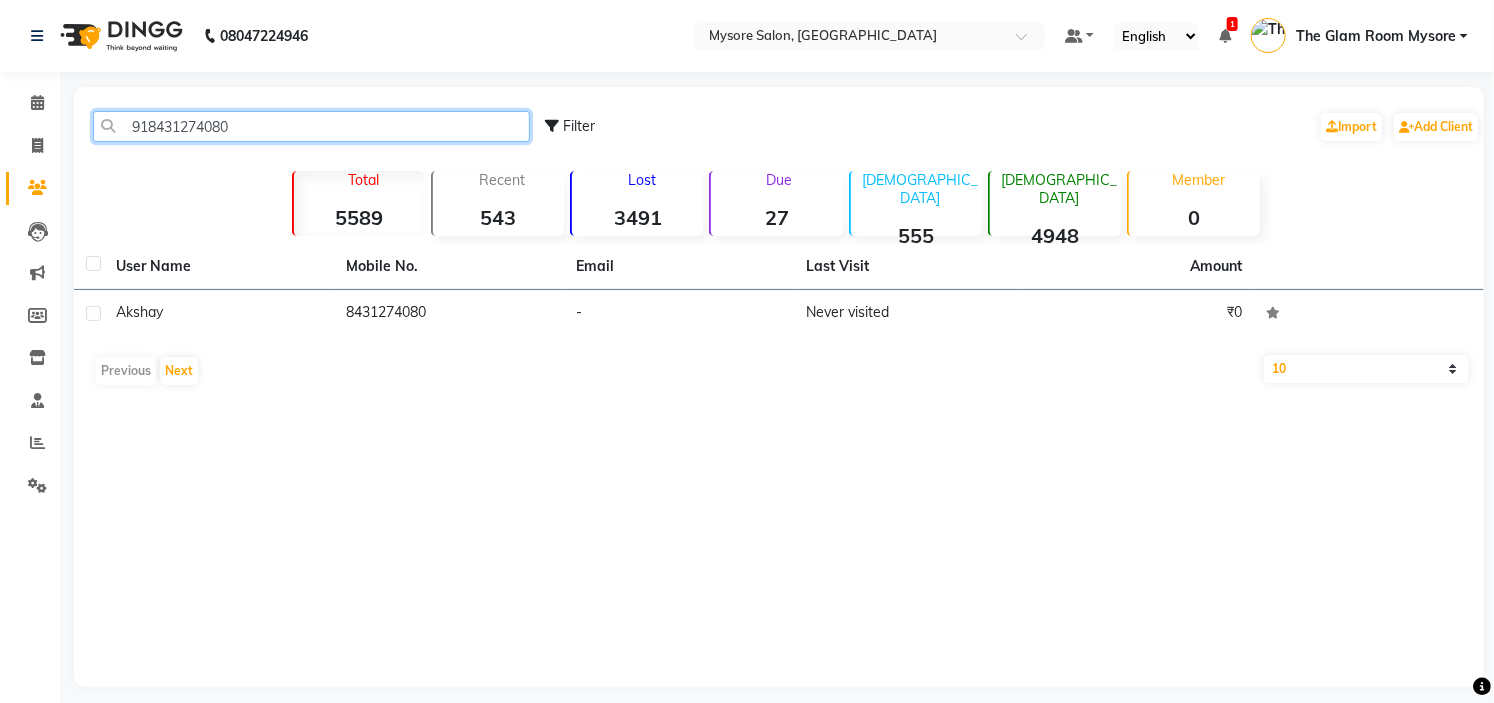 paste on "7406710964" 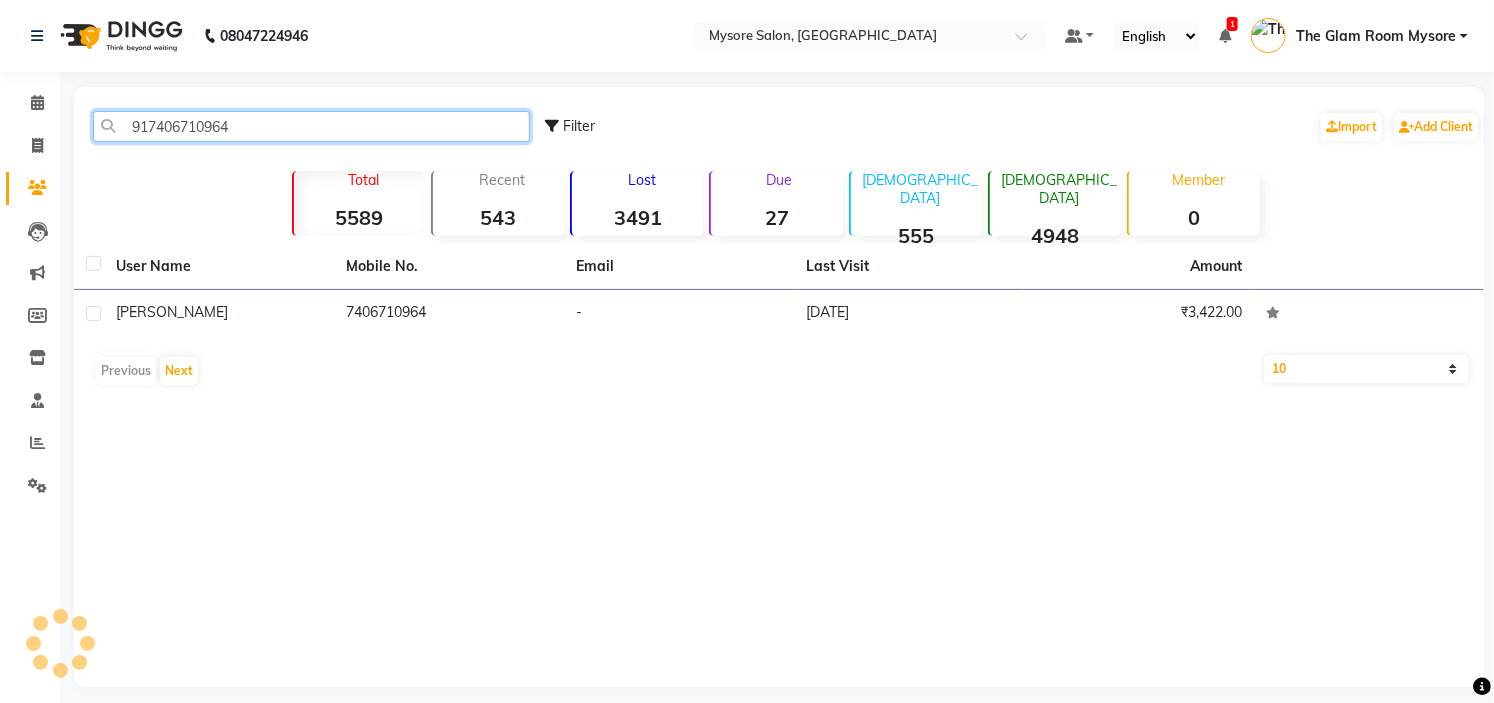 click on "917406710964" 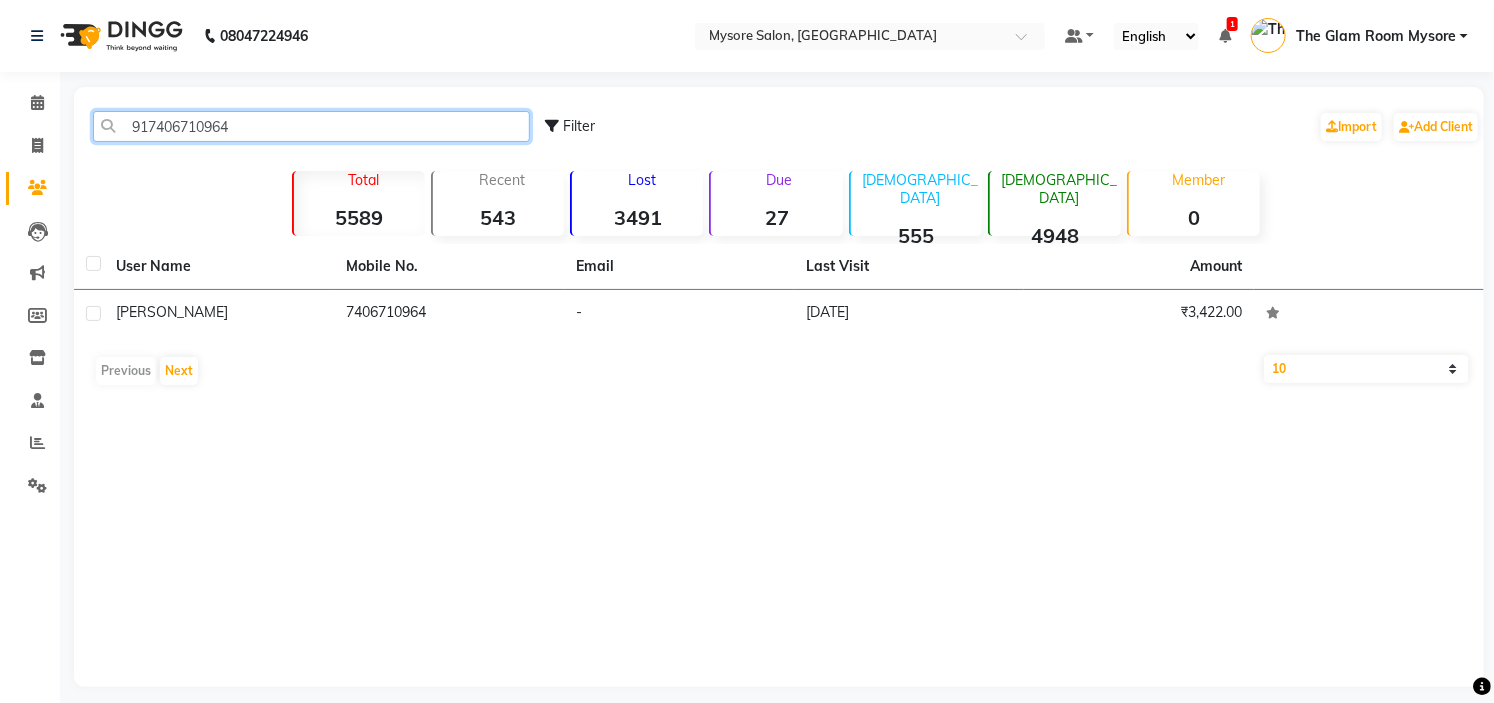 click on "917406710964" 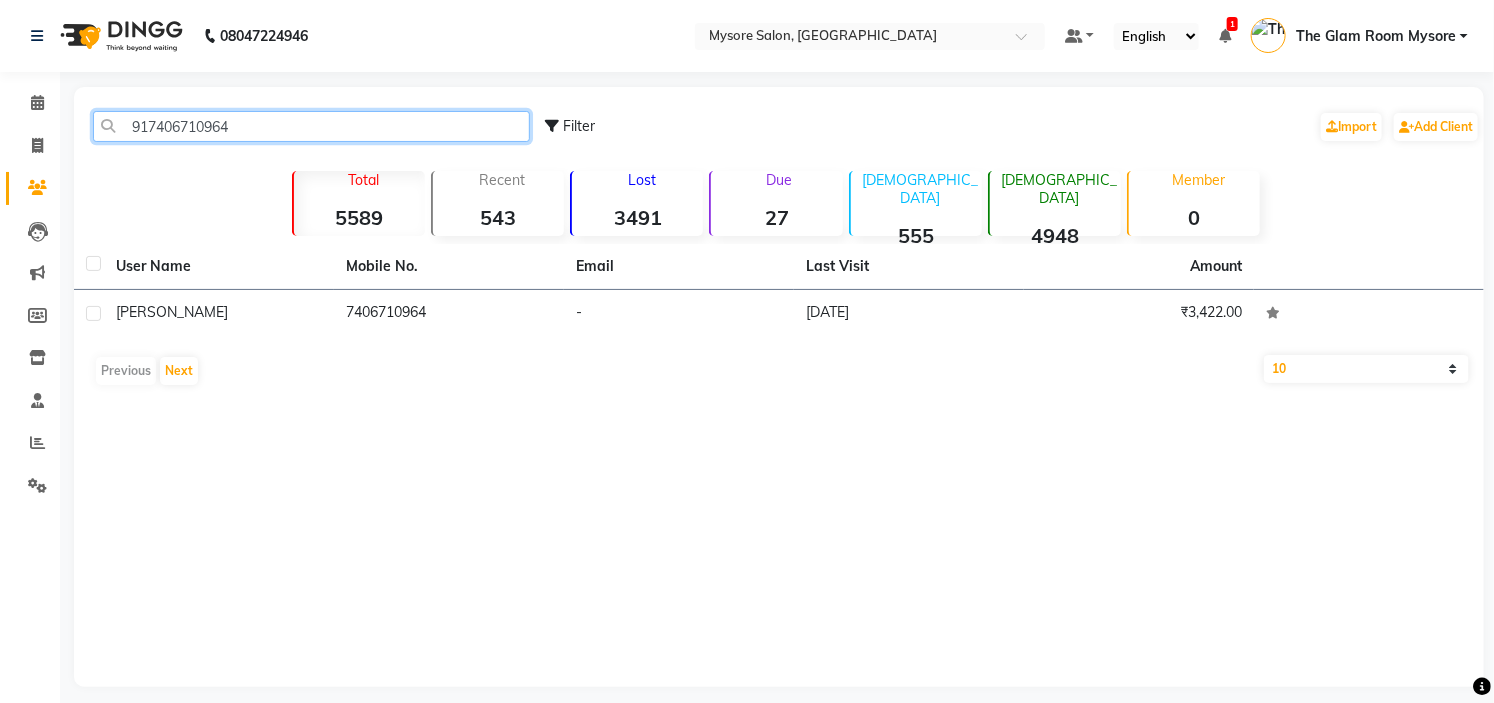paste on "9845194252" 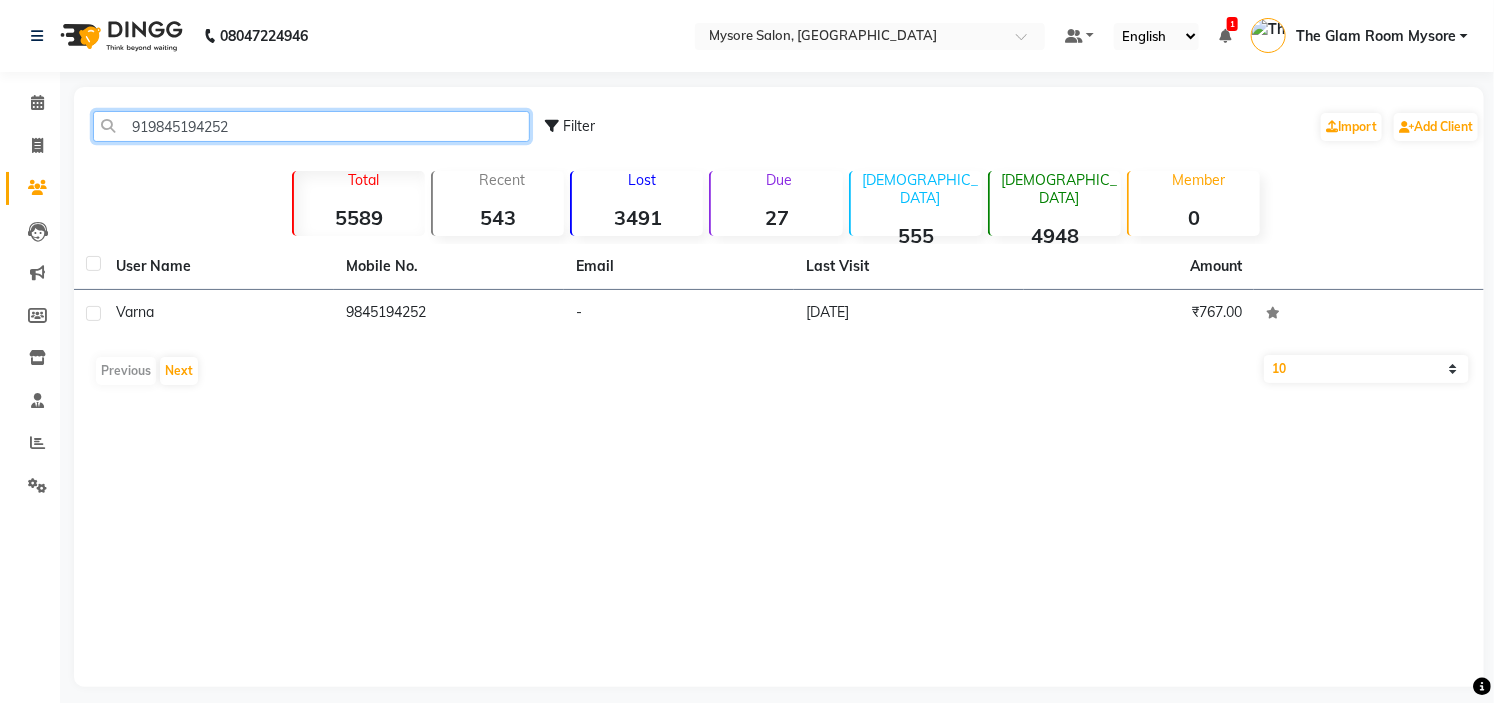 click on "919845194252" 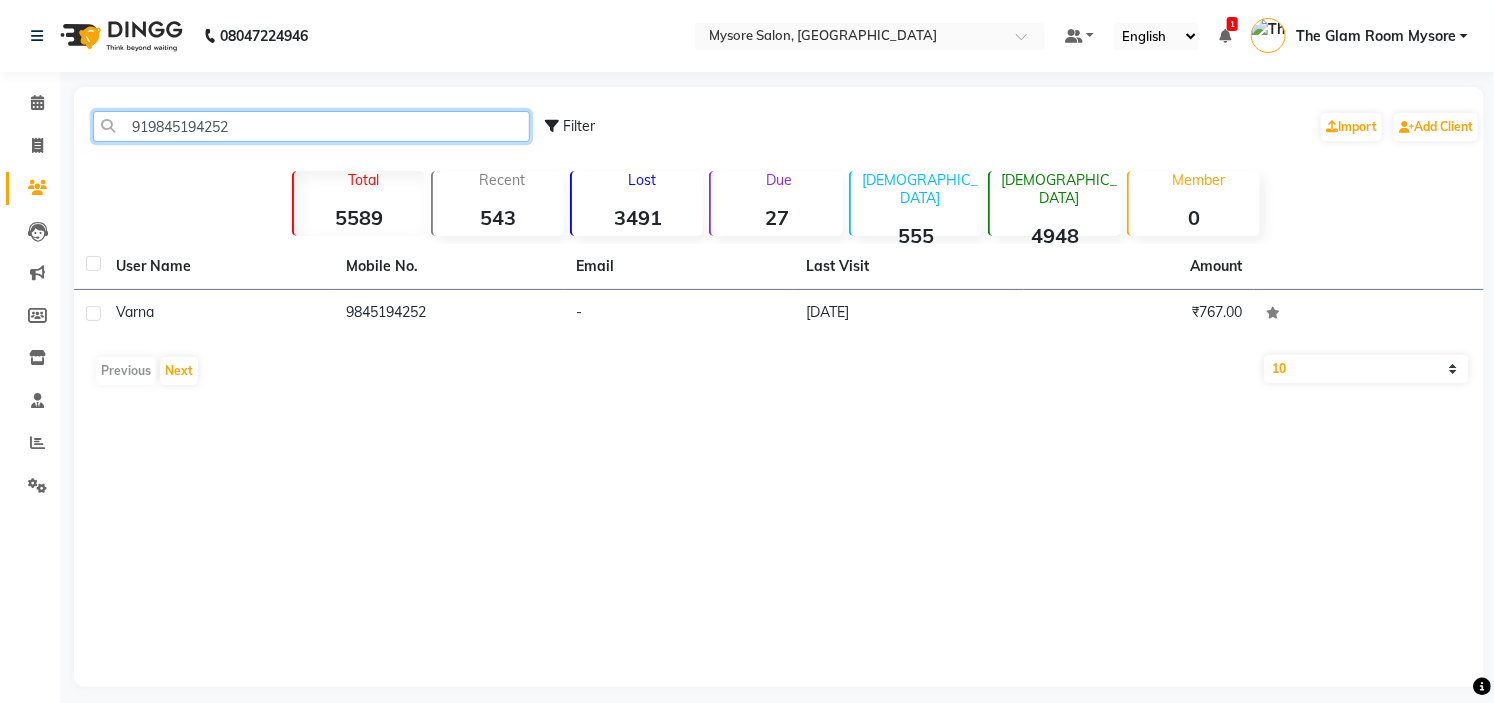 paste on "7259359876" 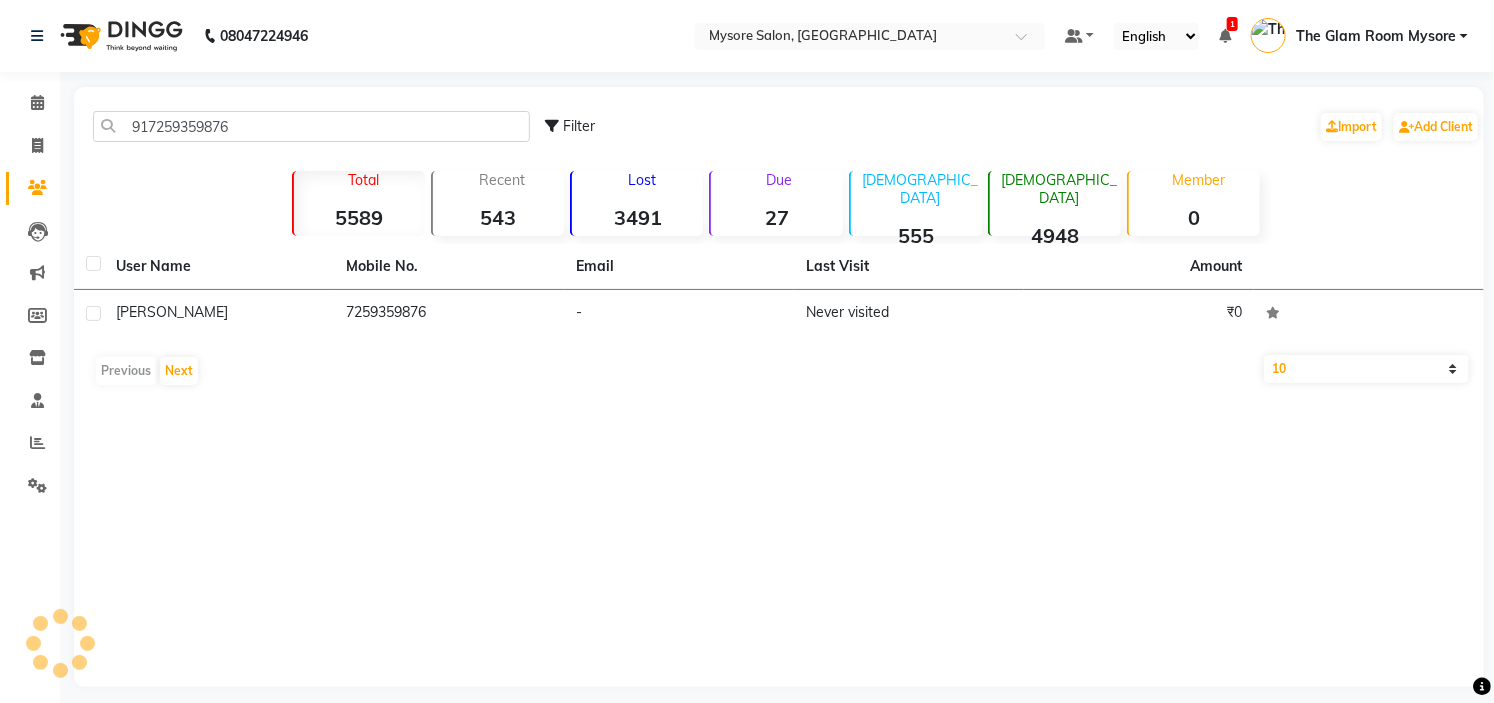 drag, startPoint x: 364, startPoint y: 97, endPoint x: 356, endPoint y: 126, distance: 30.083218 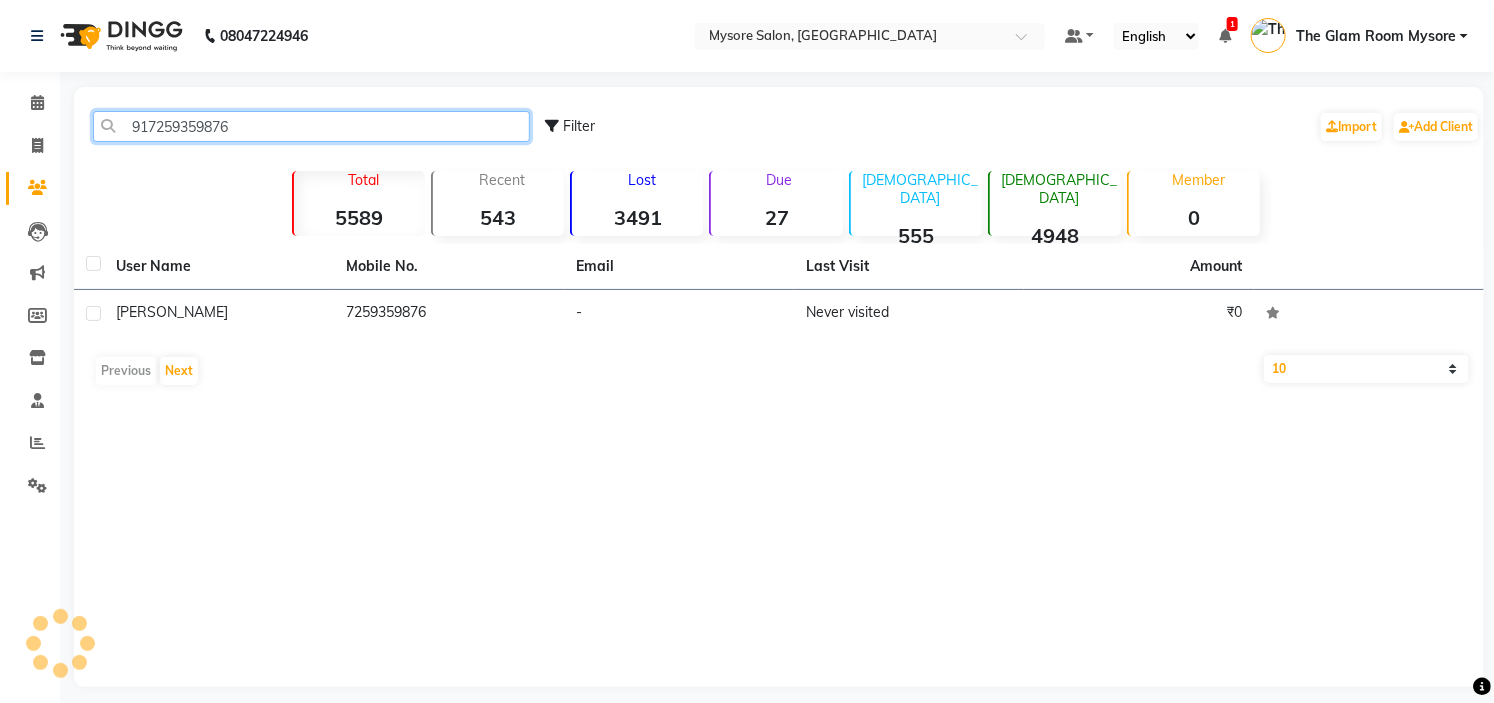 click on "917259359876" 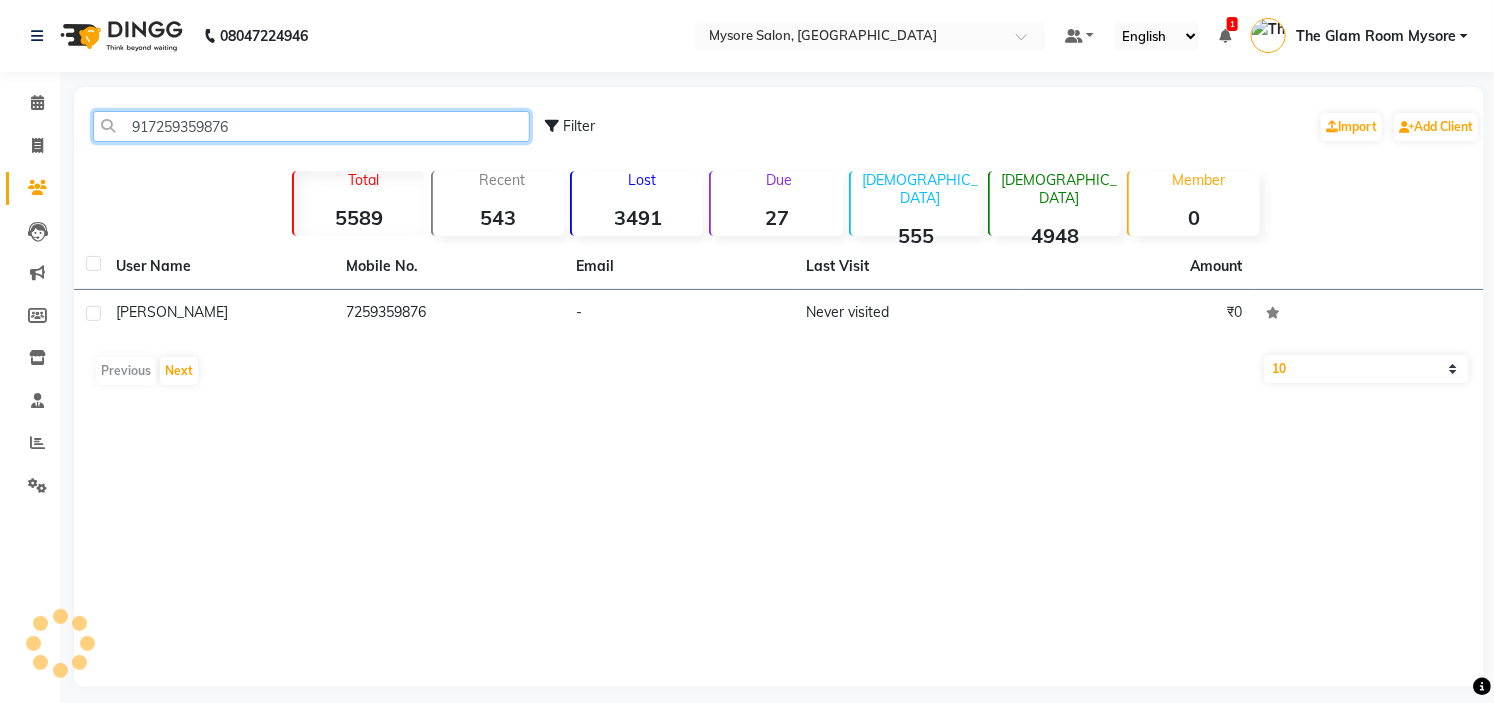 drag, startPoint x: 356, startPoint y: 126, endPoint x: 292, endPoint y: 116, distance: 64.77654 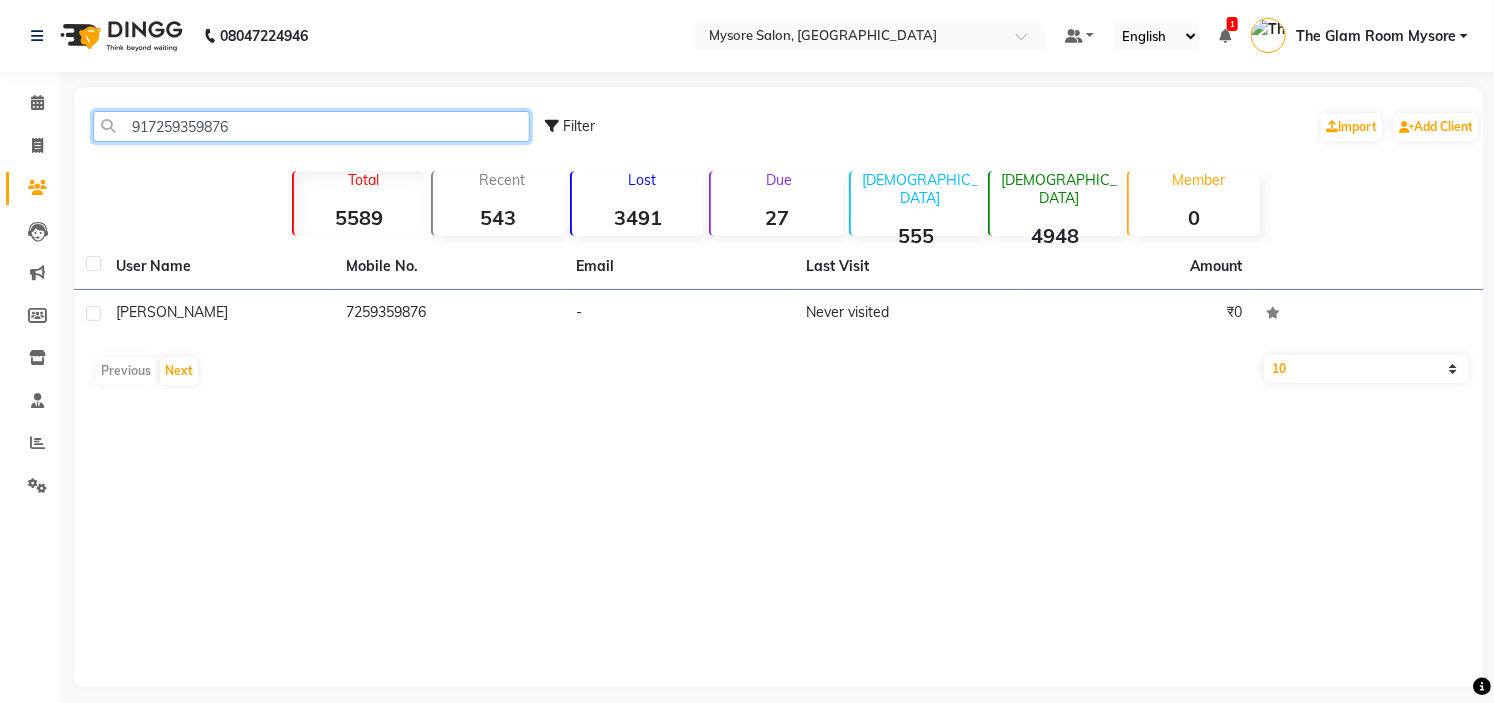 click on "917259359876" 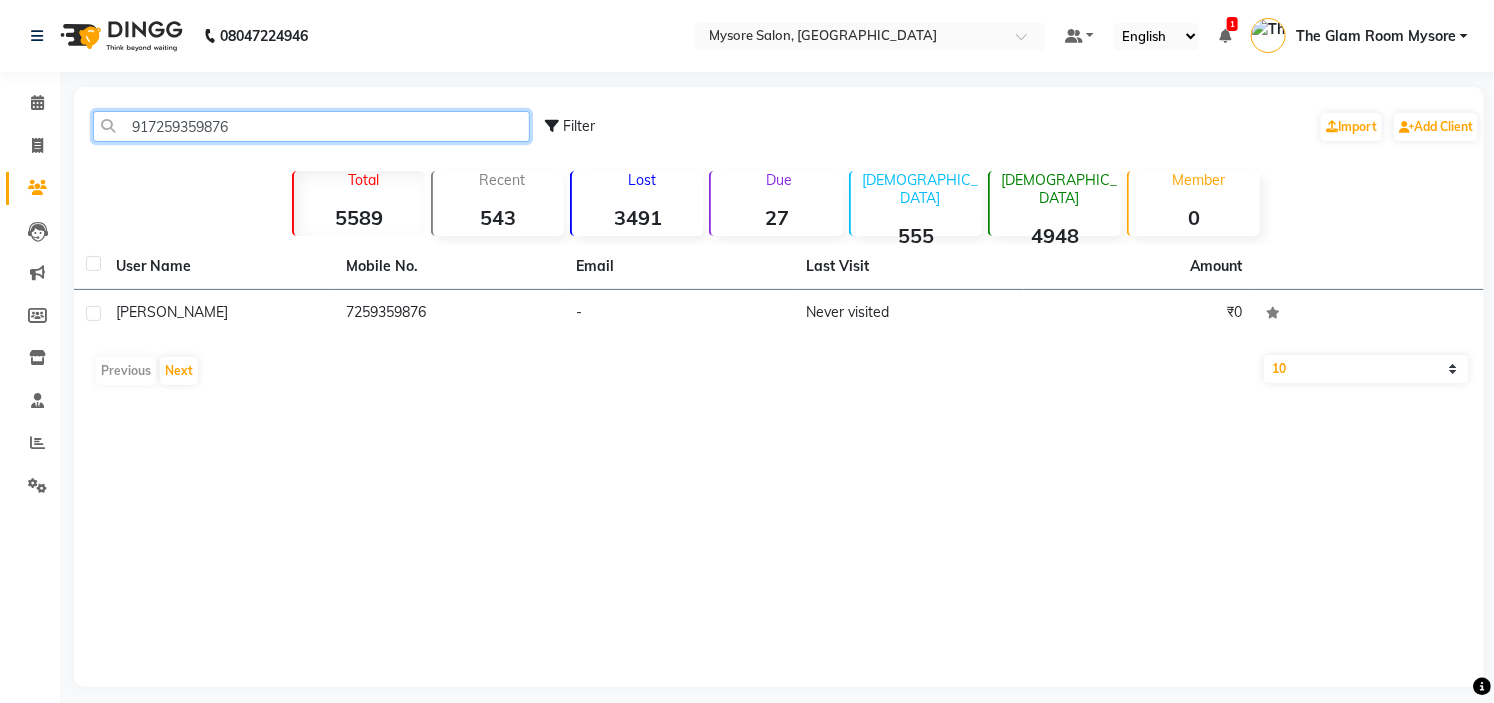 paste on "91959182" 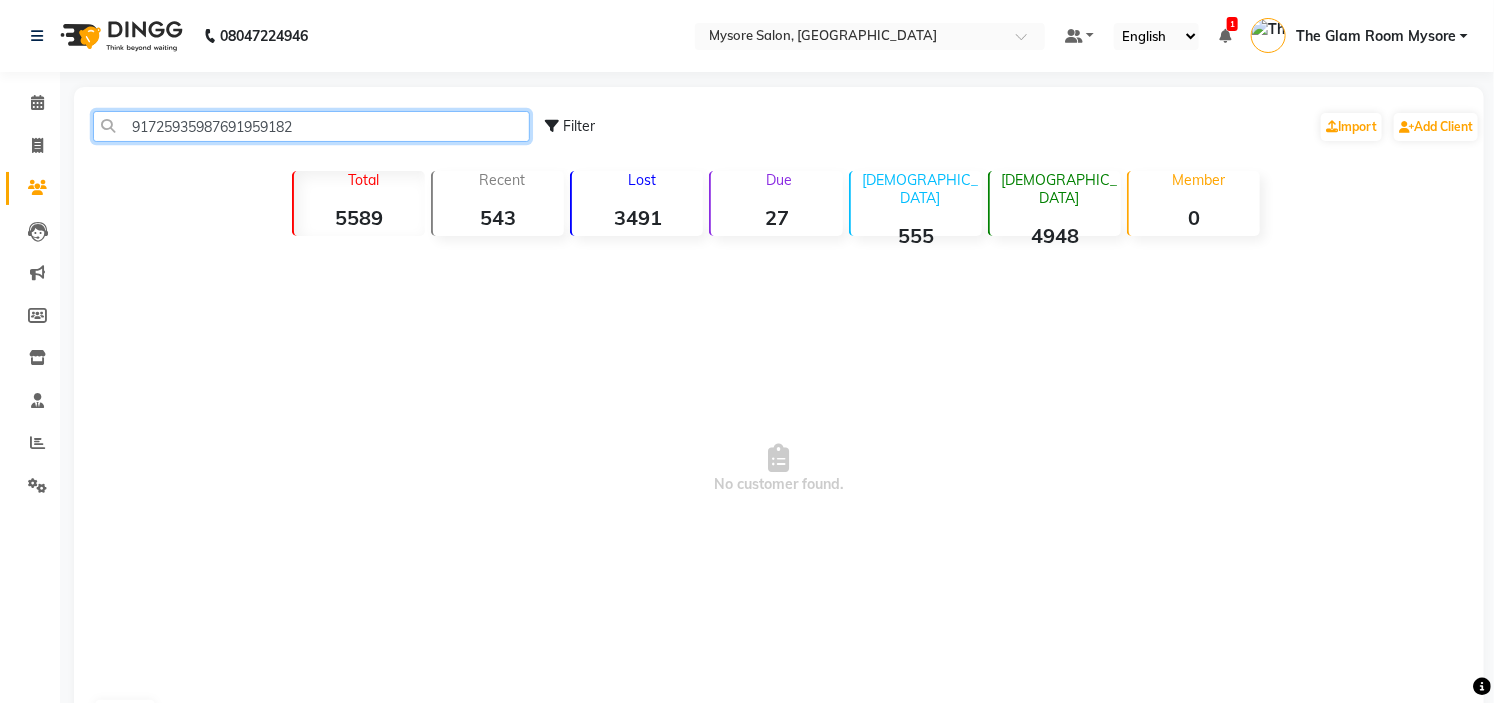 click on "91725935987691959182" 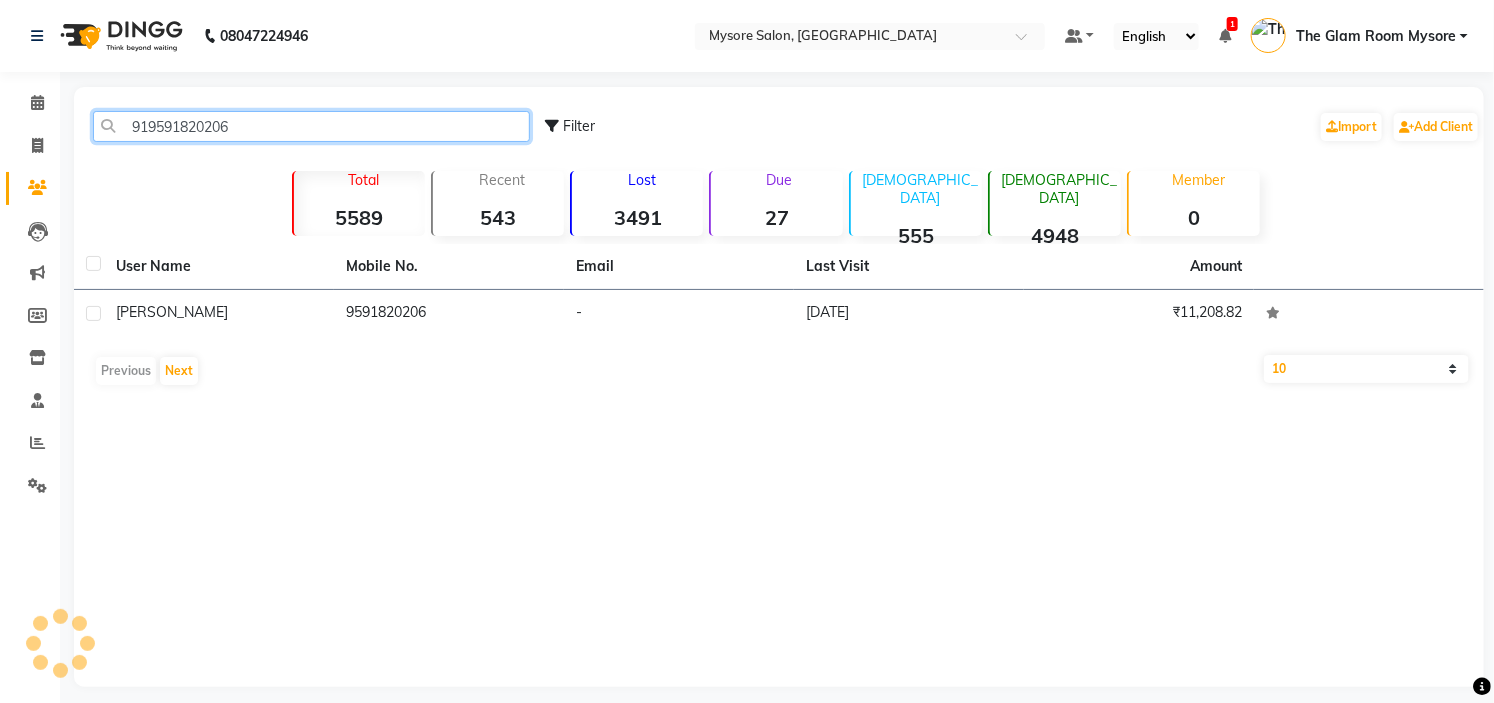 click on "919591820206" 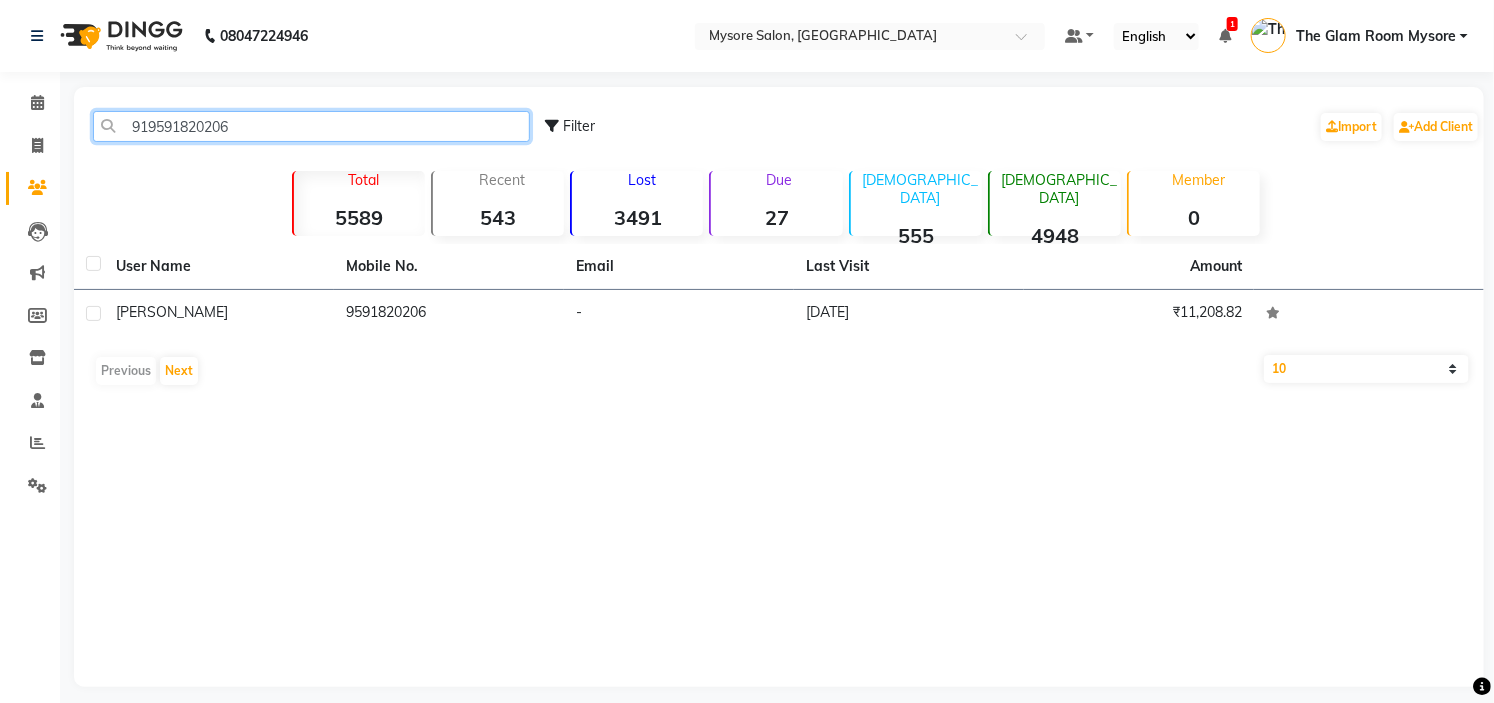 click on "919591820206" 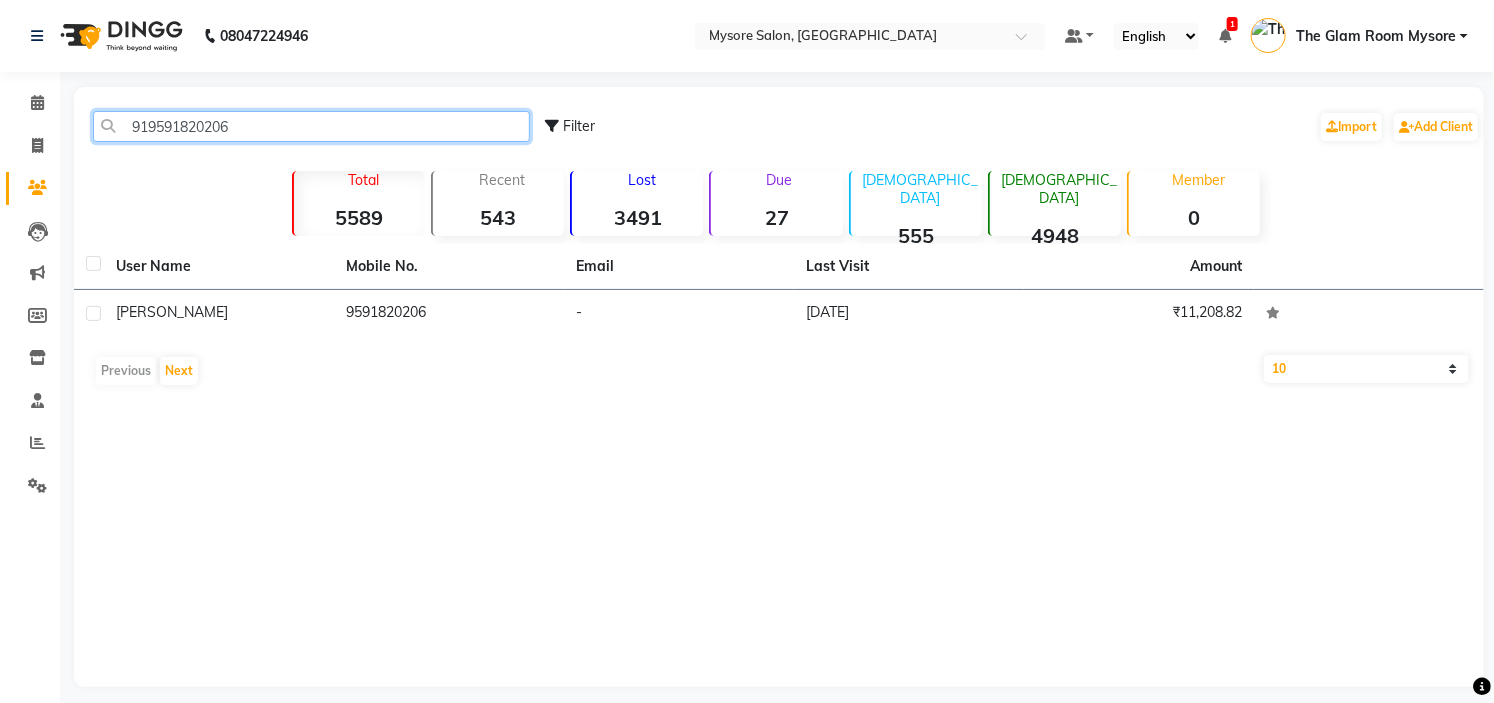 paste on "066043943" 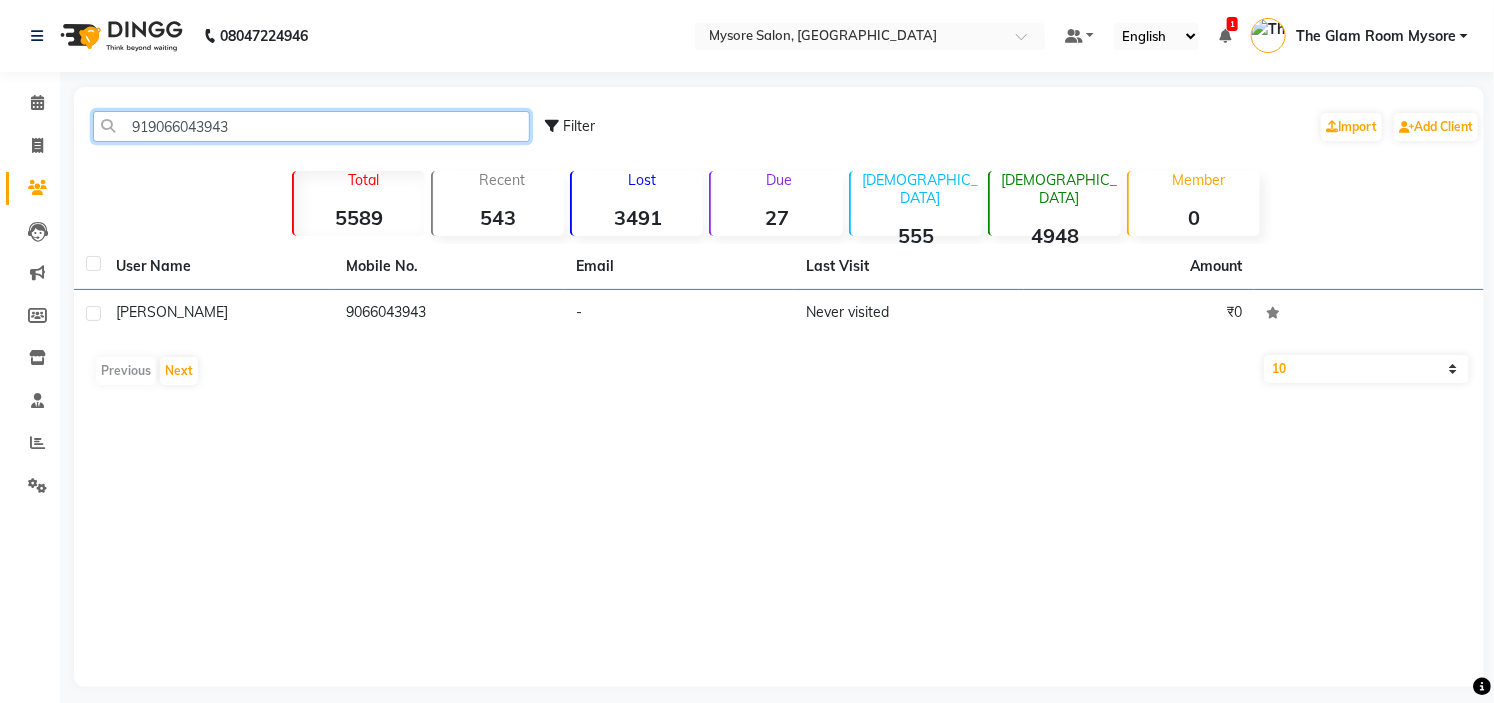 click on "919066043943" 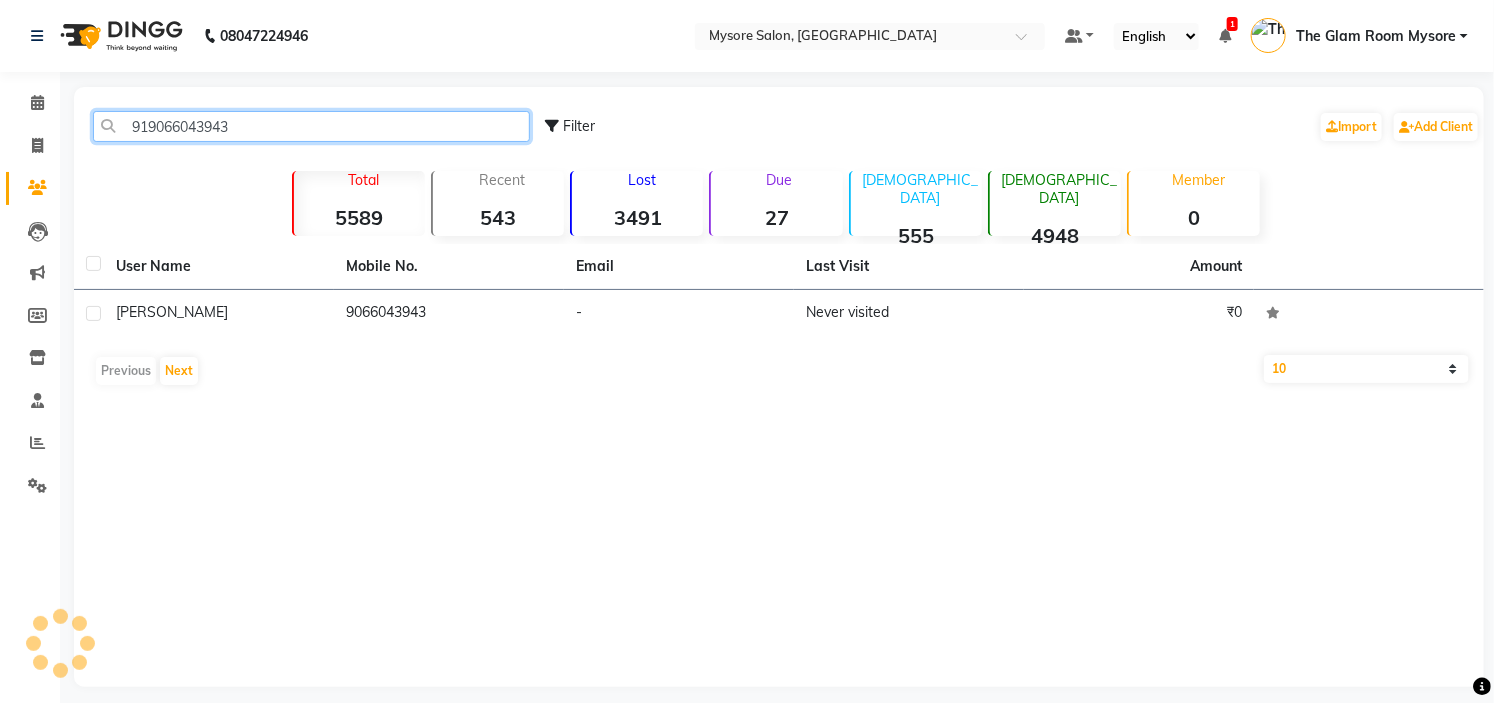 paste on "880990280" 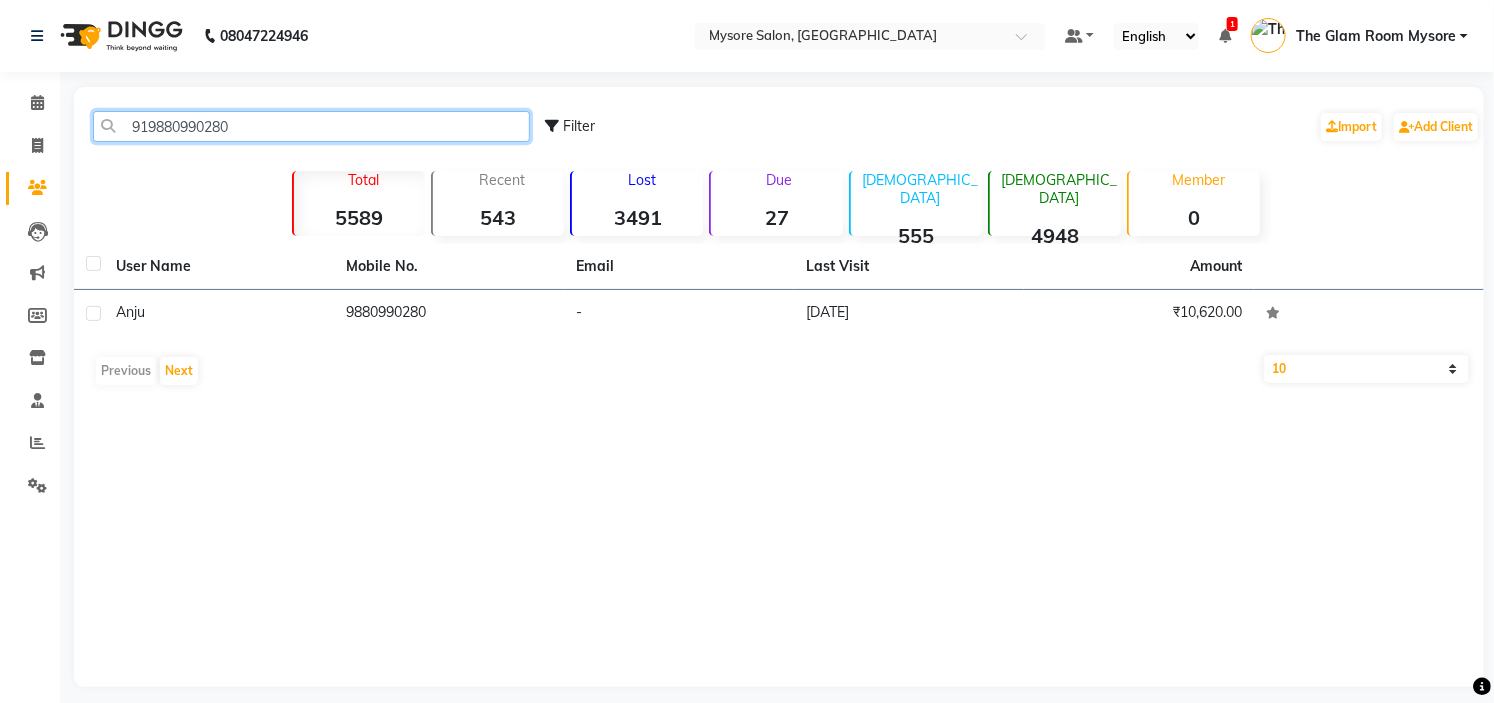 click on "919880990280" 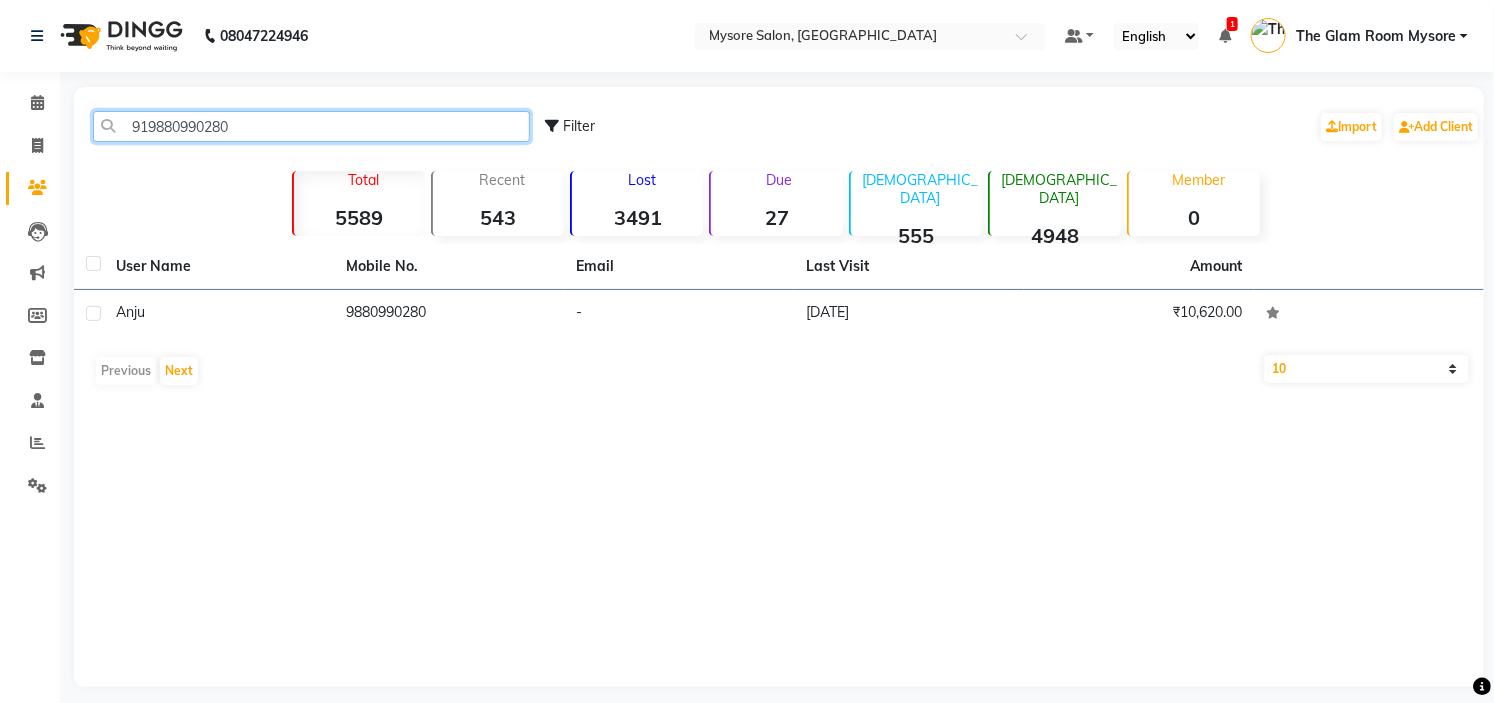 paste on "8296453414" 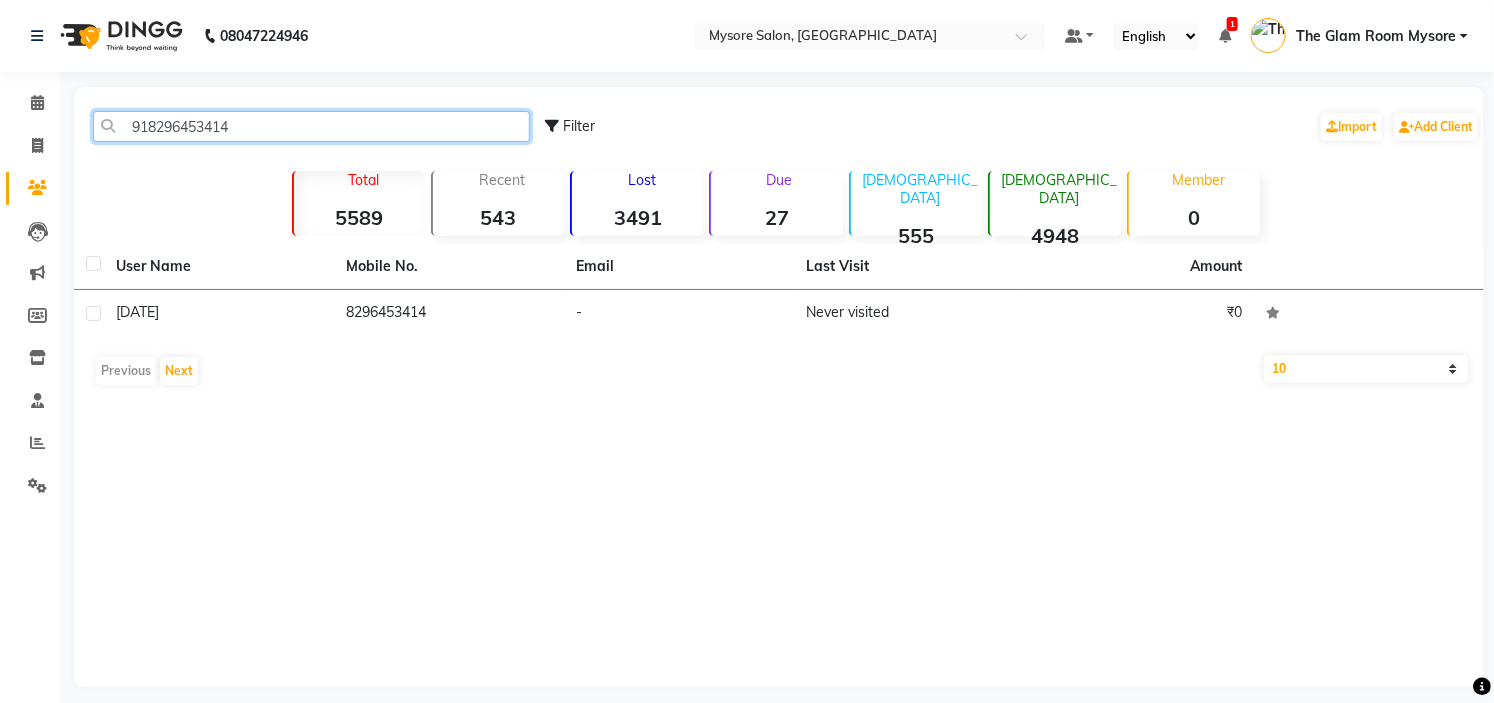 click on "918296453414" 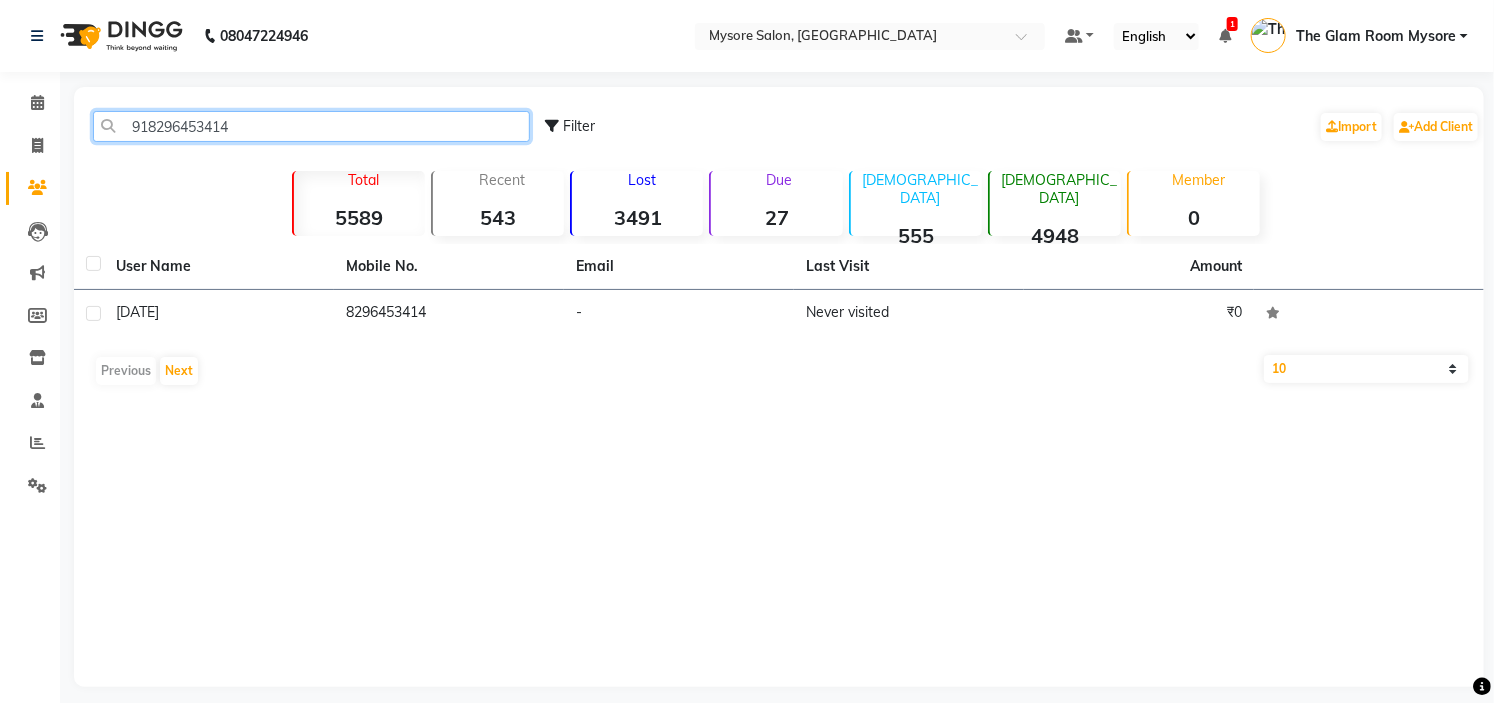 paste on "6364678286" 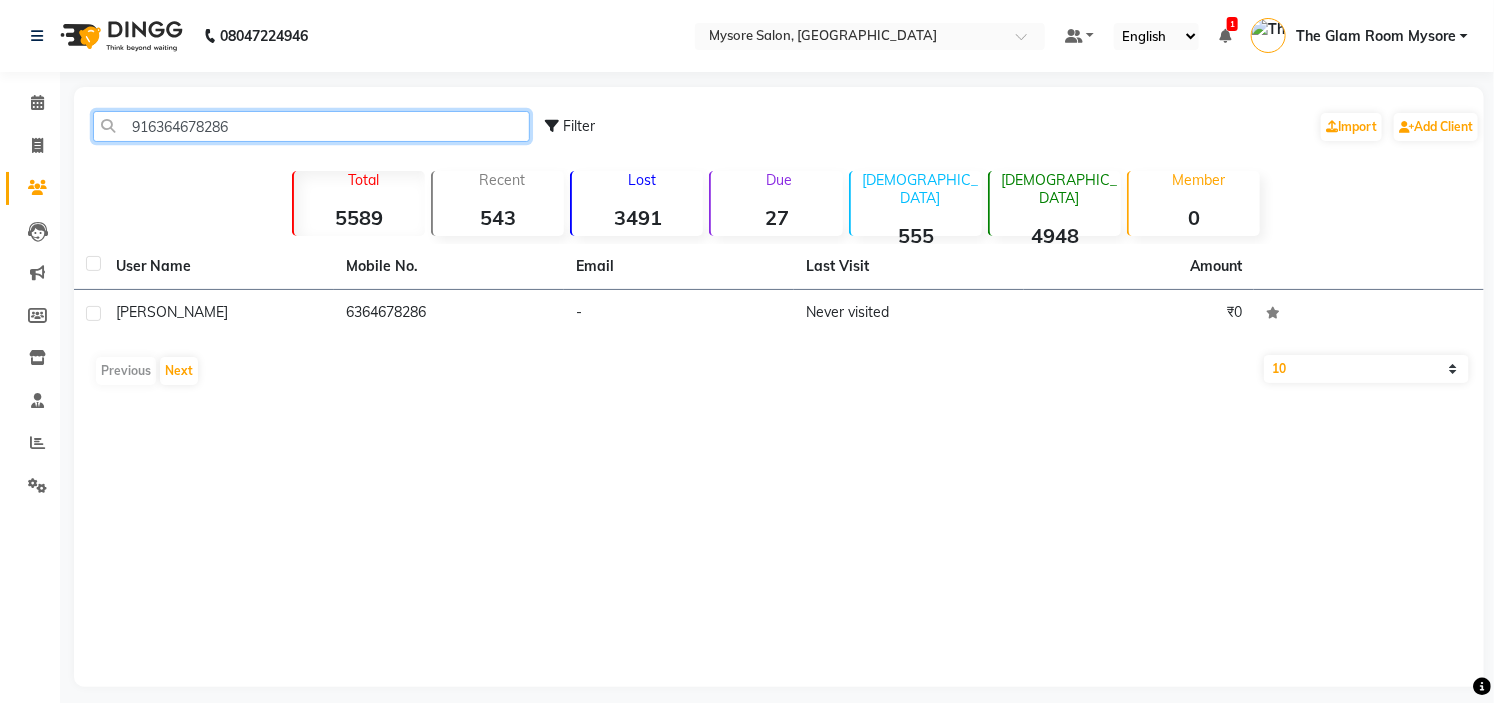 click on "916364678286" 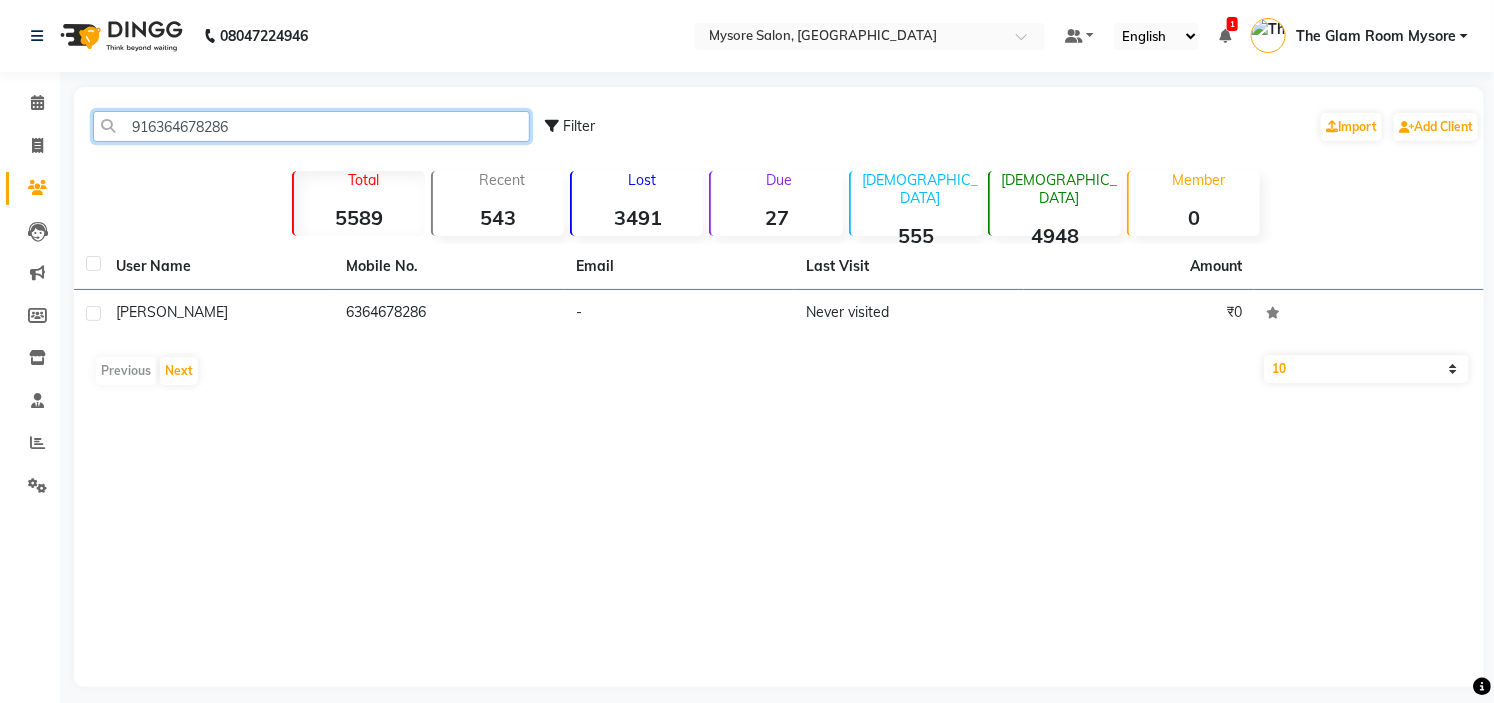 paste on "8971163781" 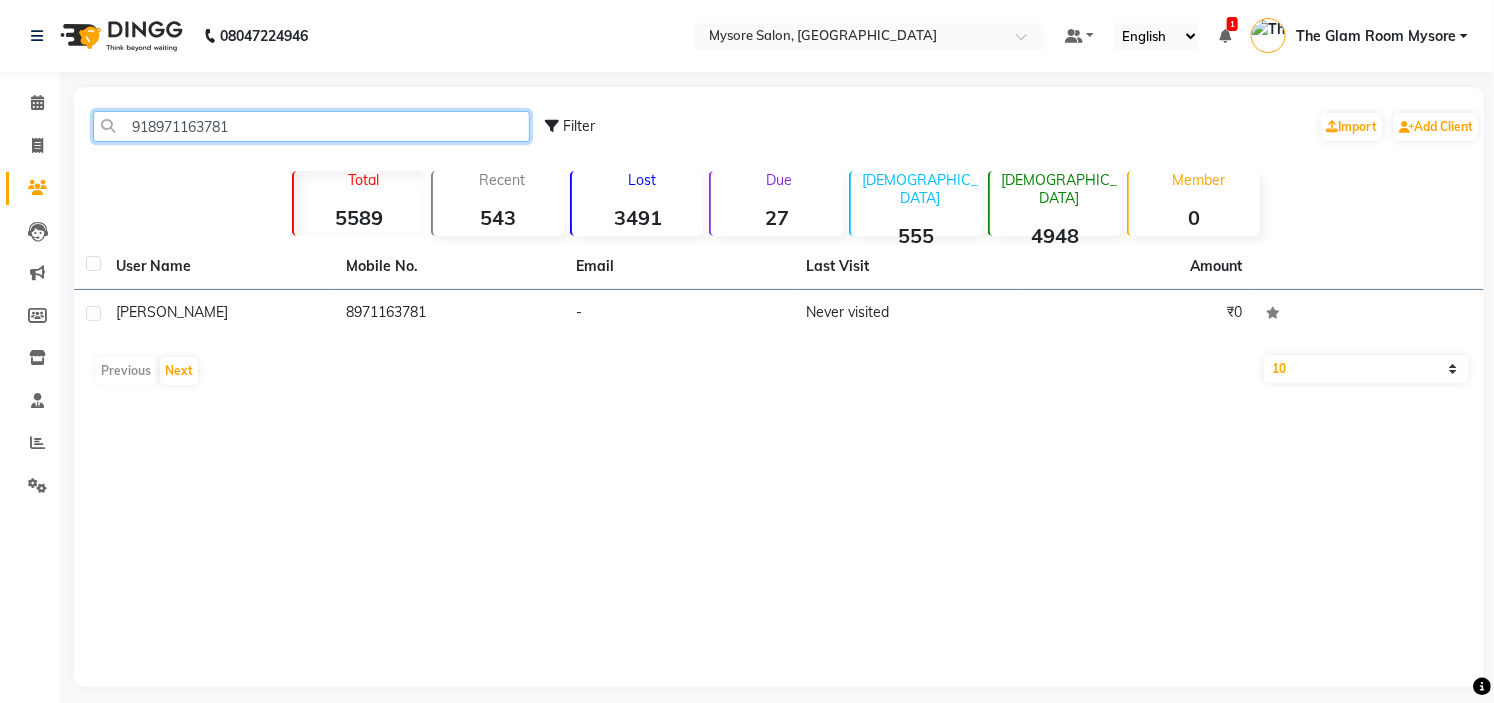 click on "918971163781" 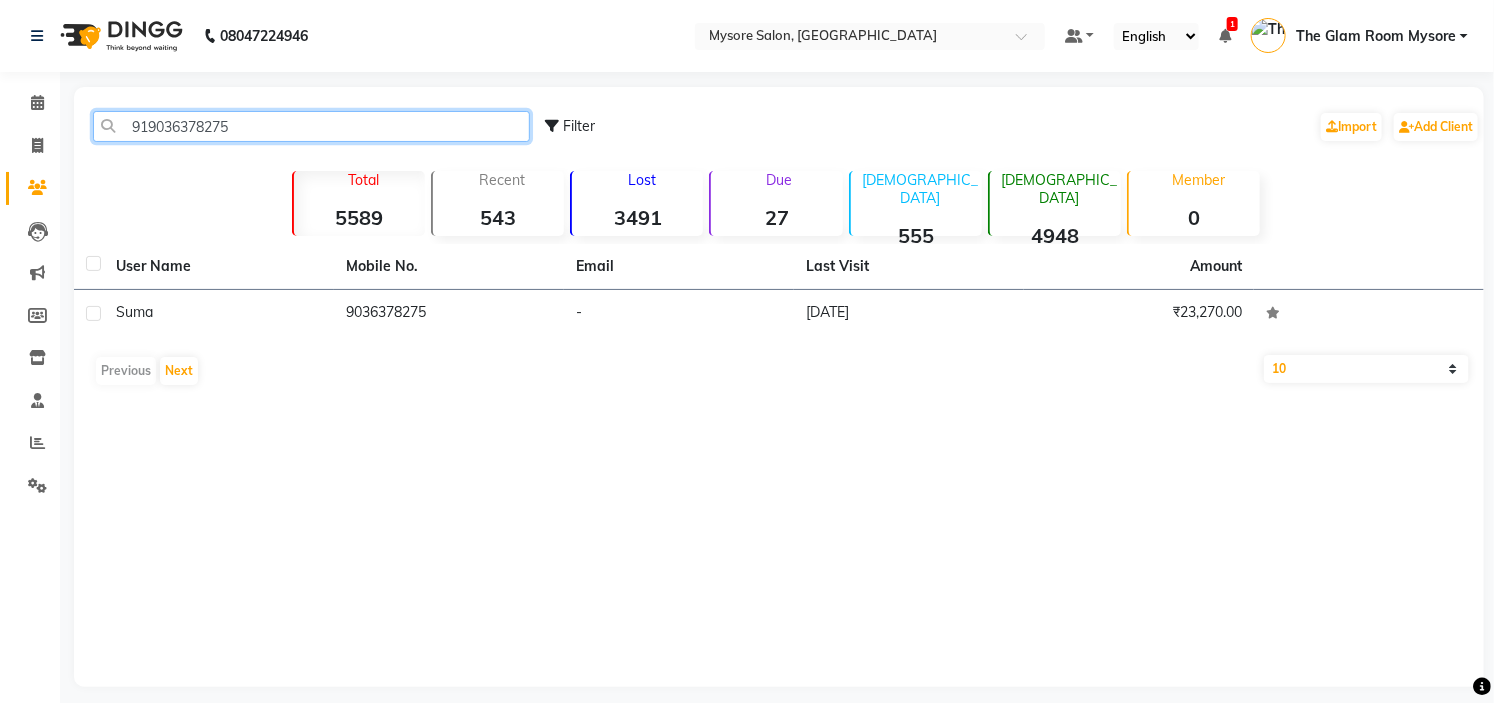 click on "919036378275" 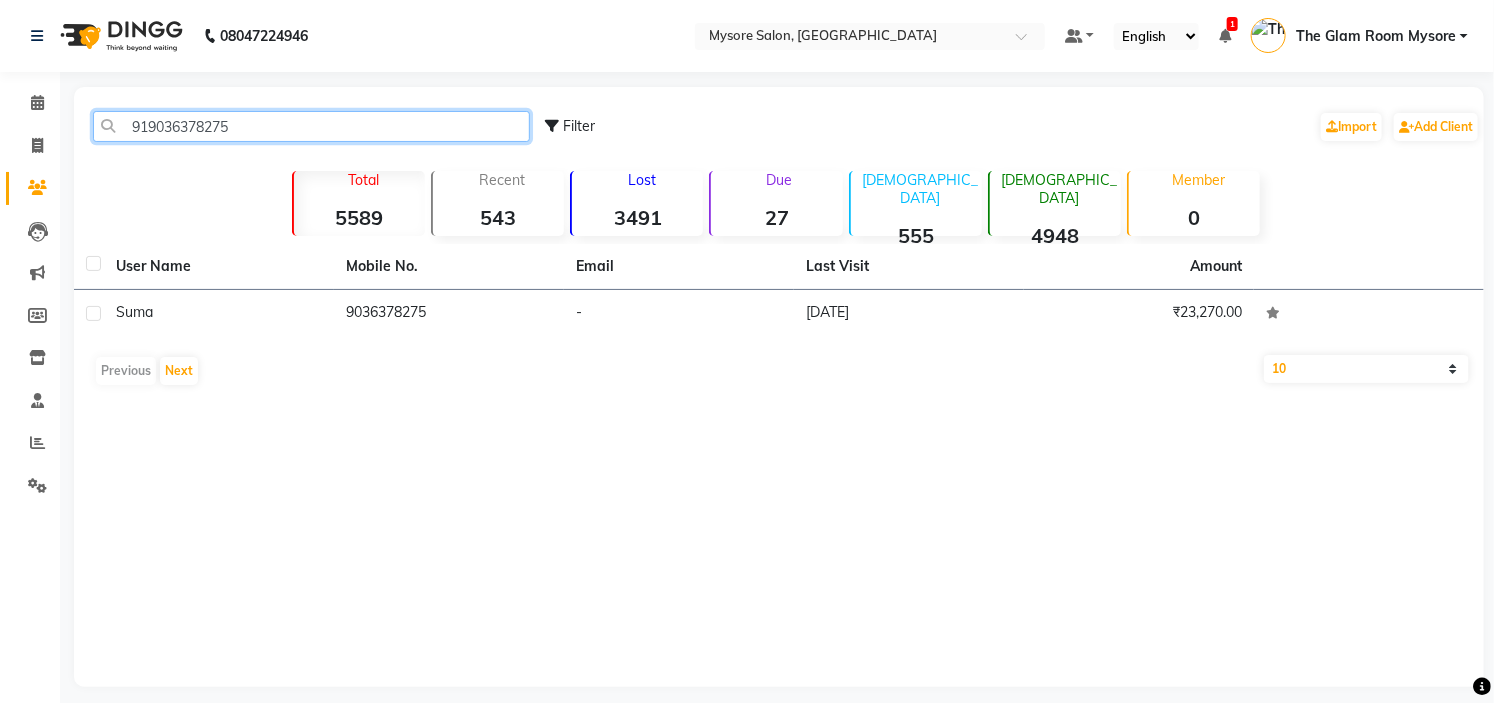 drag, startPoint x: 304, startPoint y: 140, endPoint x: 300, endPoint y: -97, distance: 237.03375 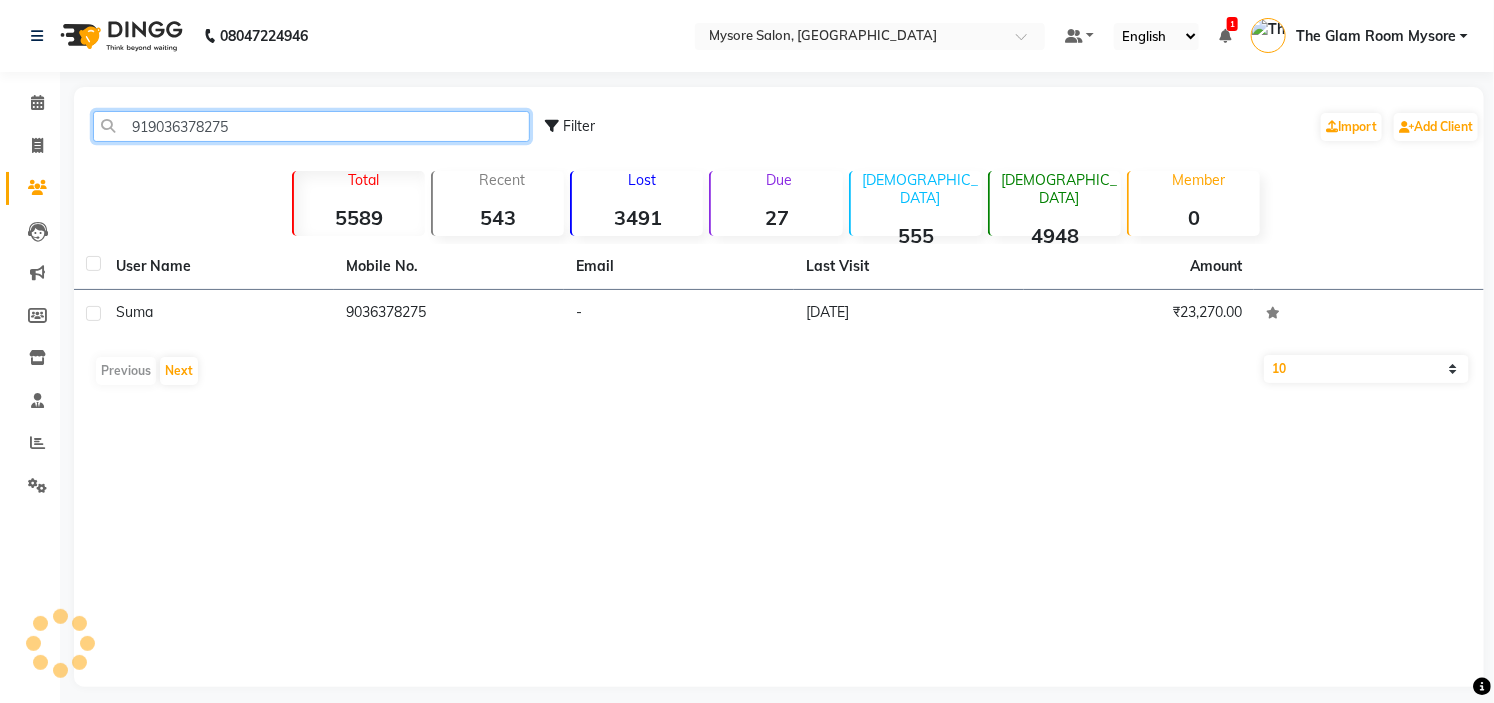 paste on "108555646" 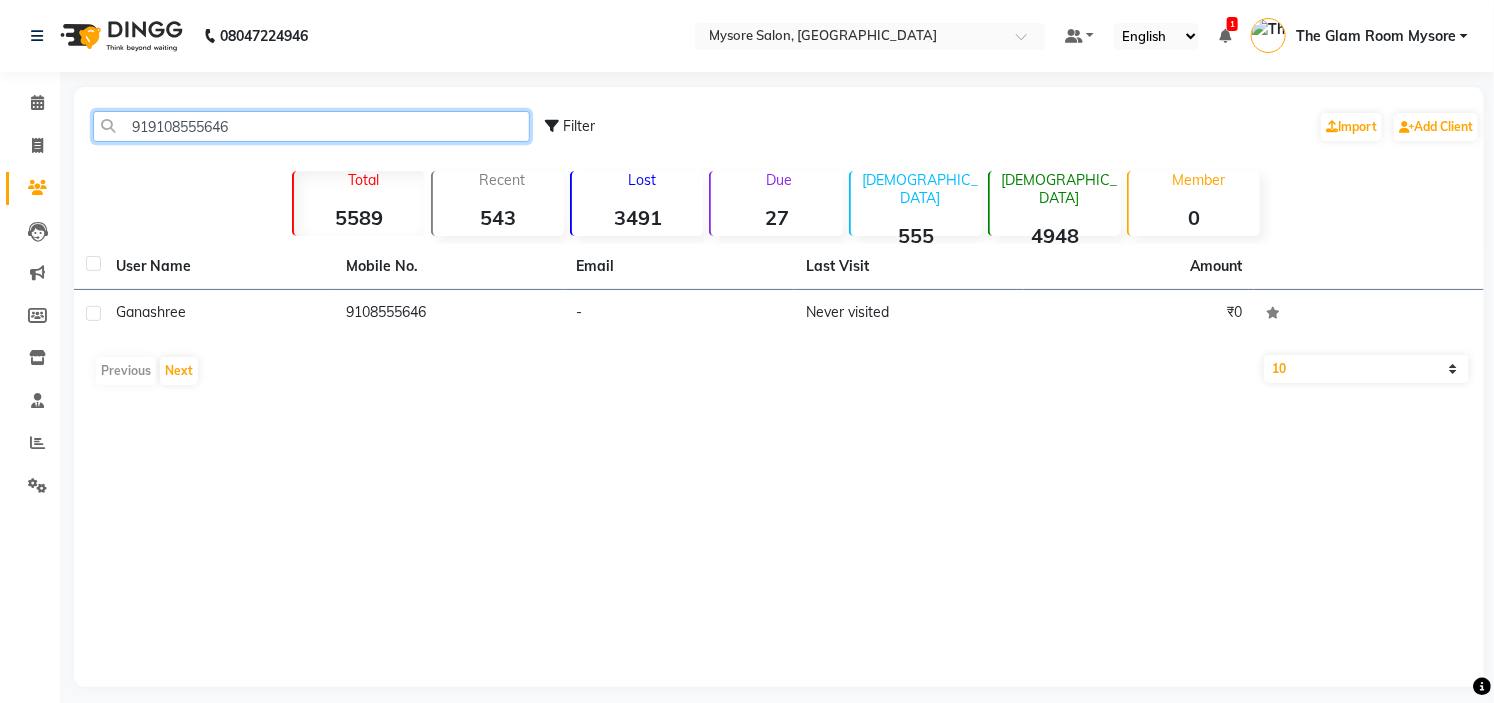 click on "919108555646" 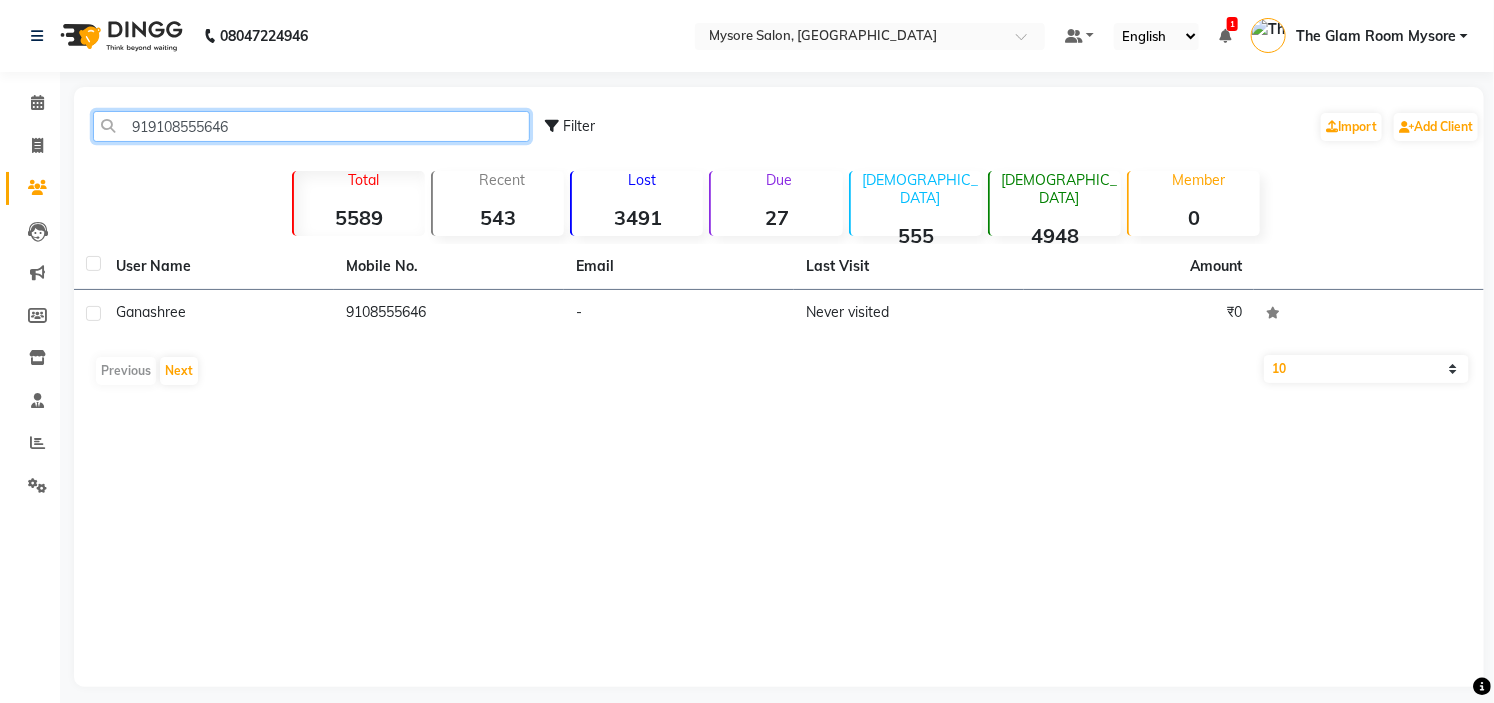 paste on "8762139193" 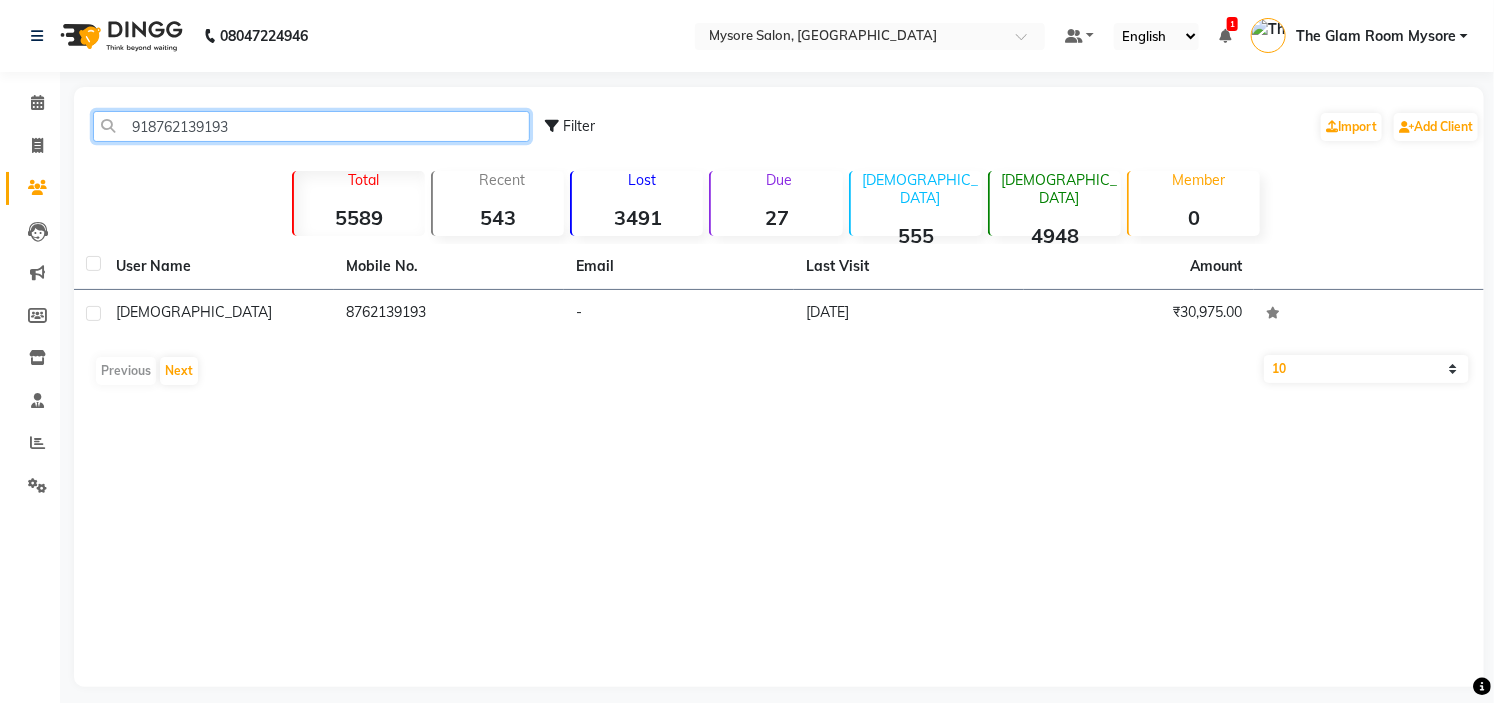 click on "918762139193" 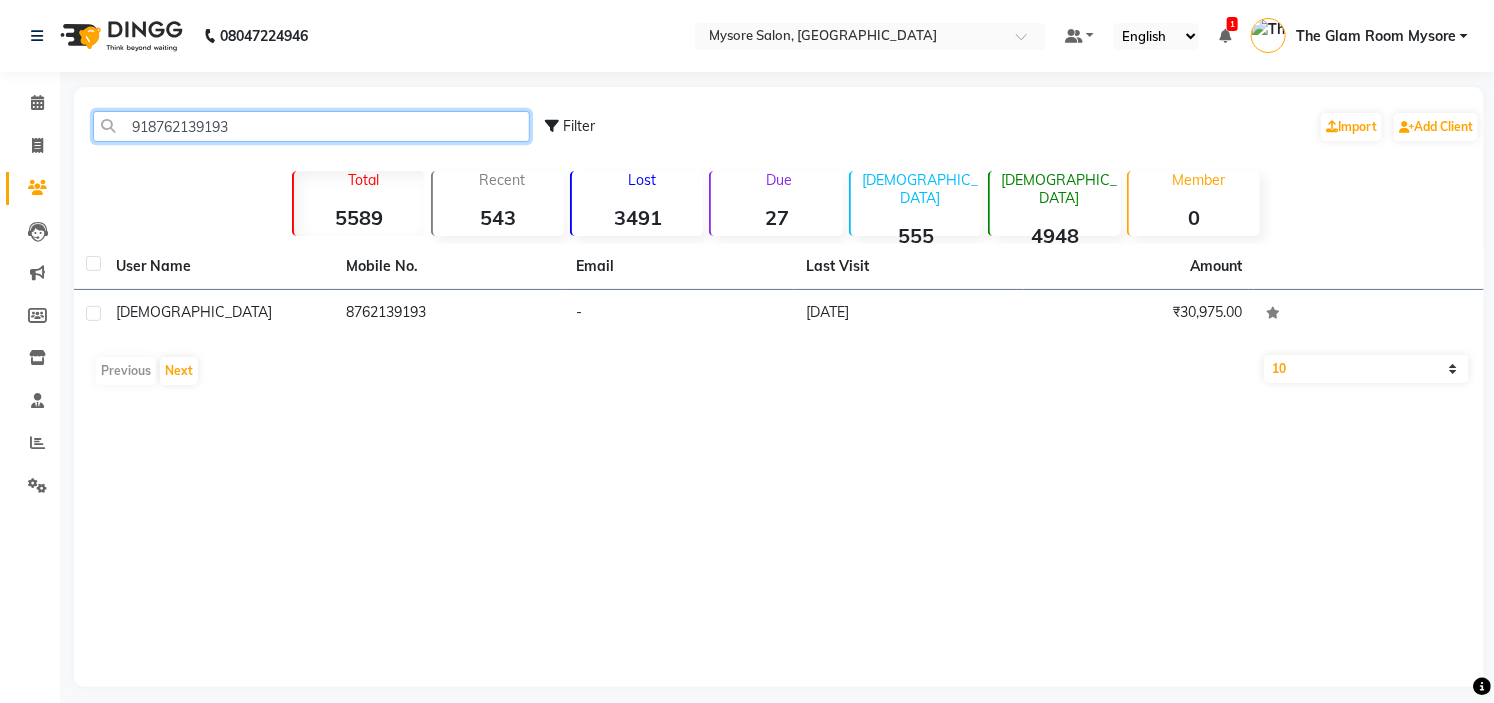 paste on "9986247358" 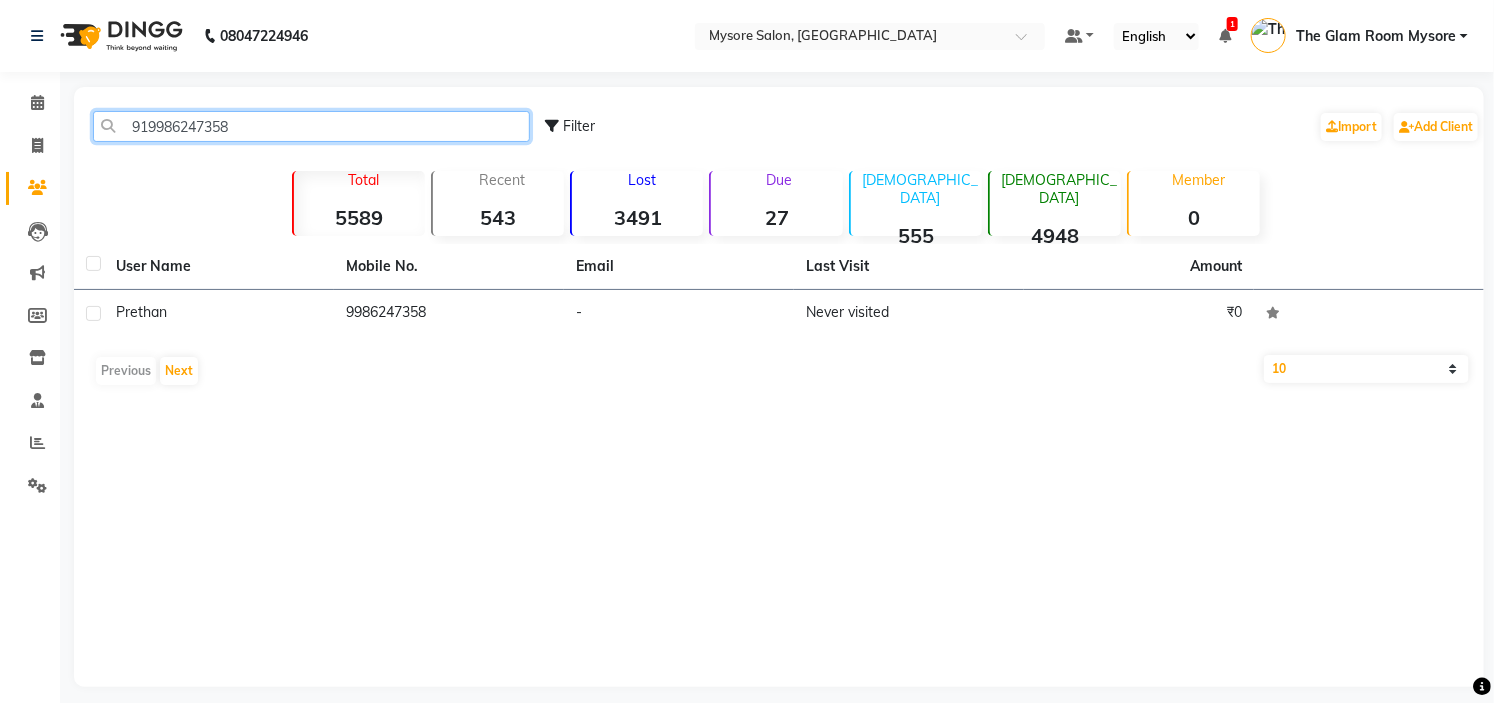 click on "919986247358" 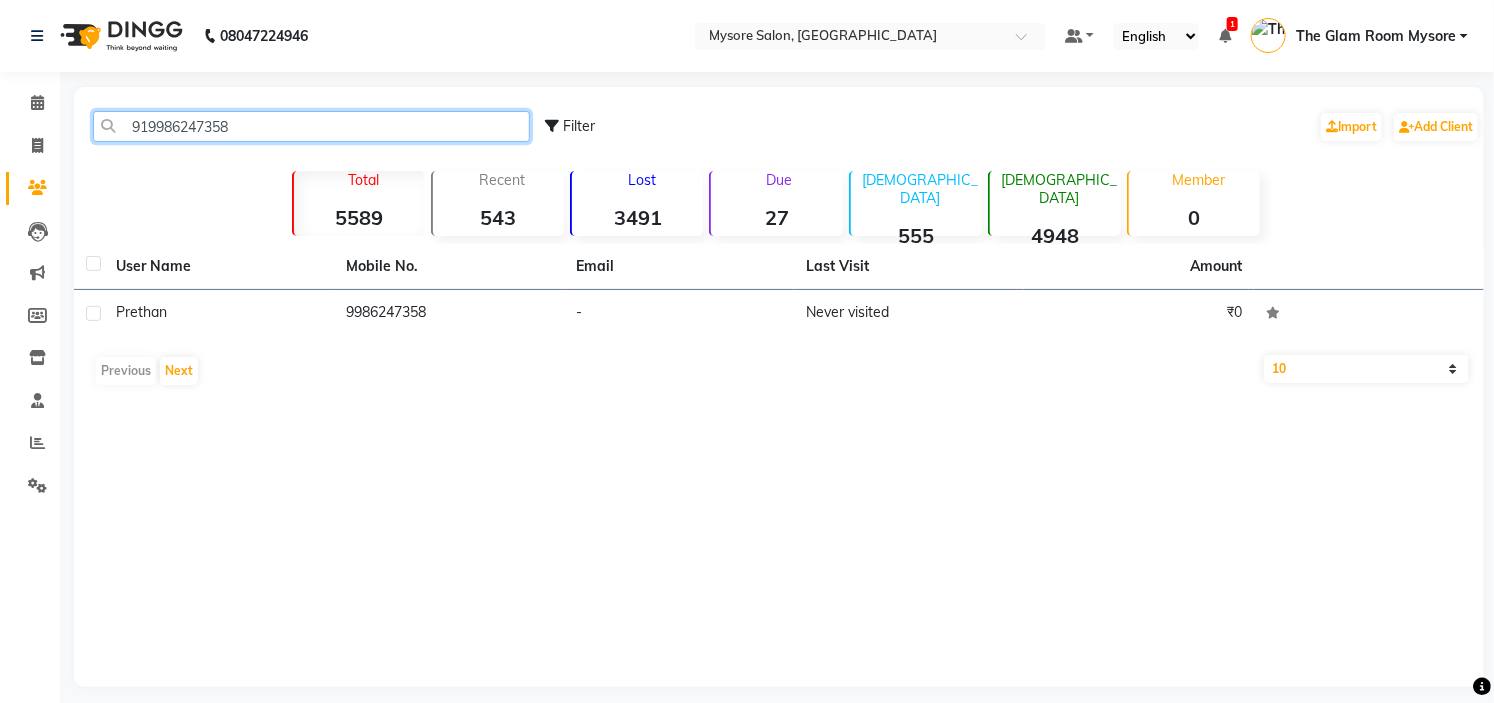 paste on "8762110317" 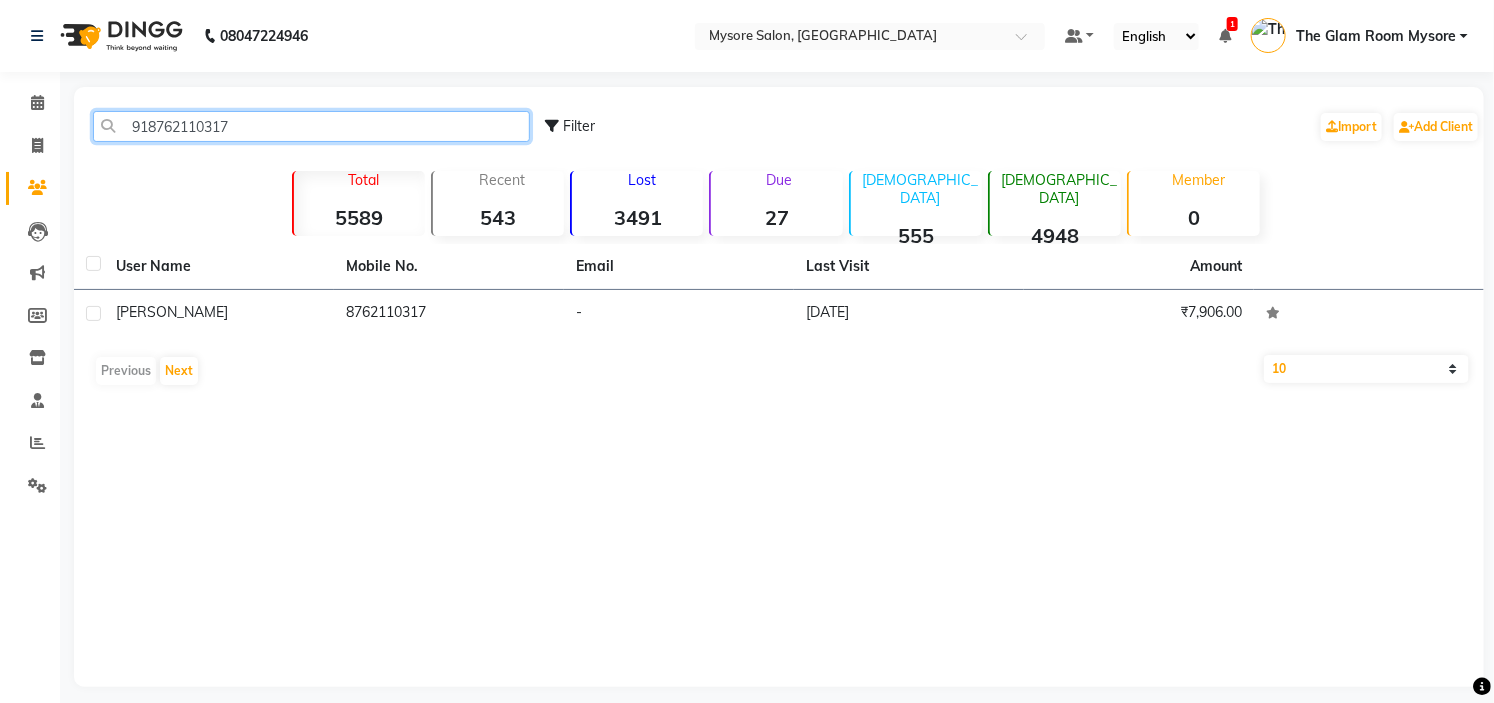 click on "918762110317" 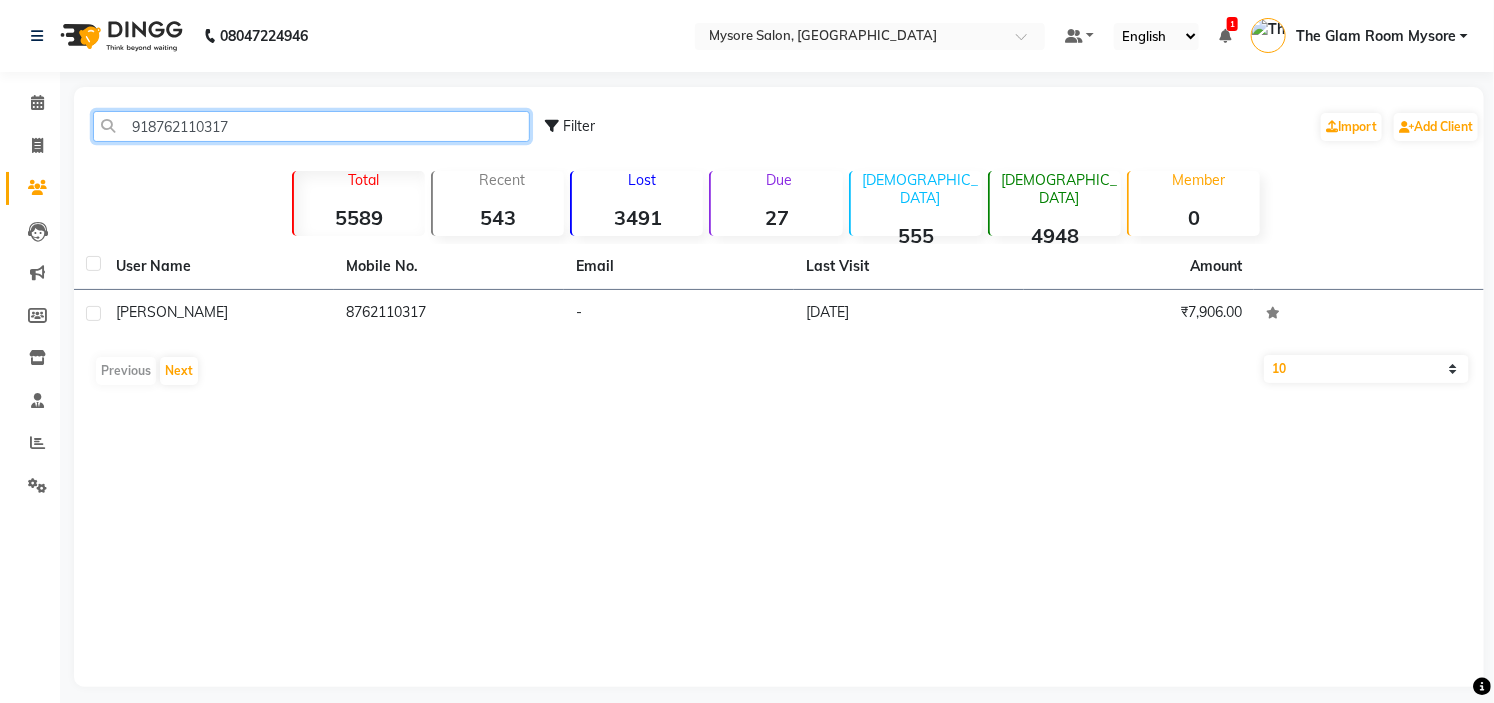 drag, startPoint x: 277, startPoint y: 123, endPoint x: 290, endPoint y: -97, distance: 220.38376 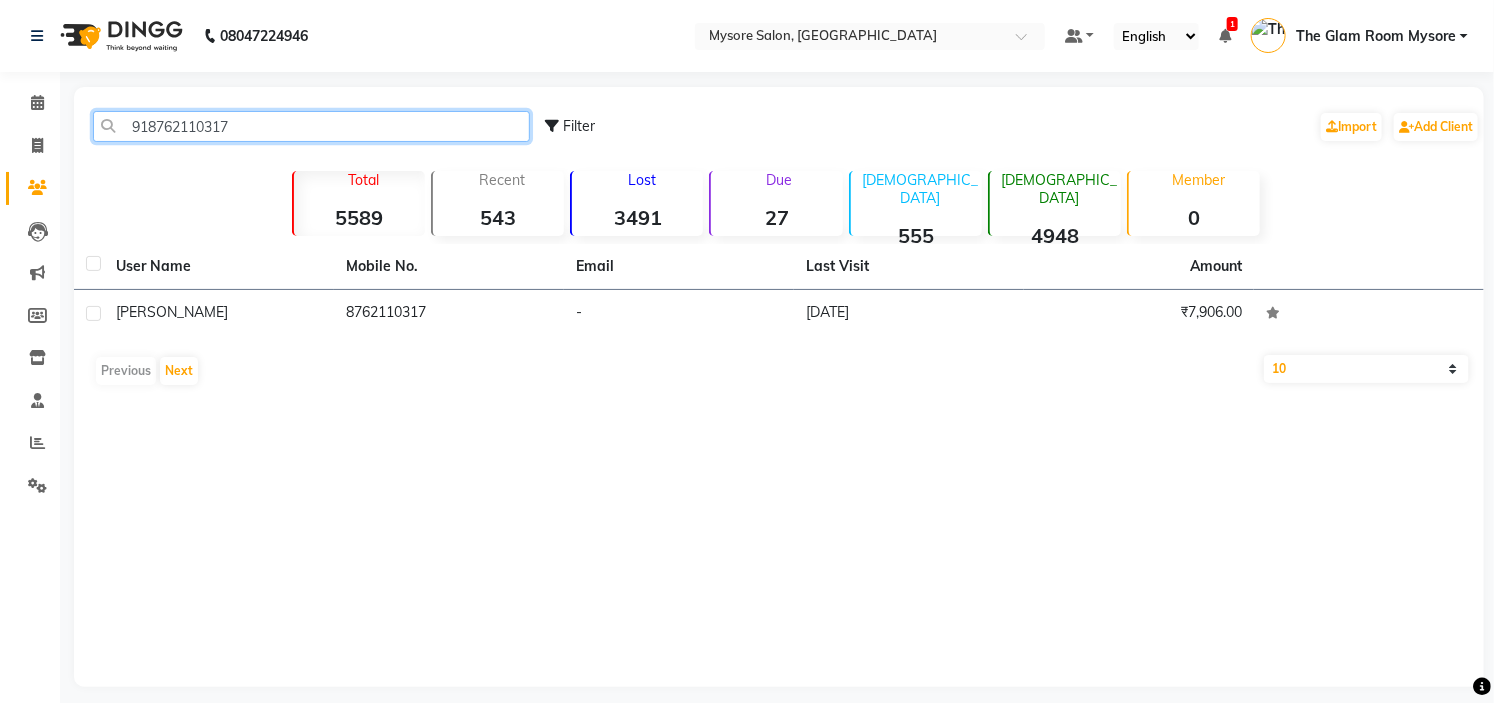 paste on "988697370" 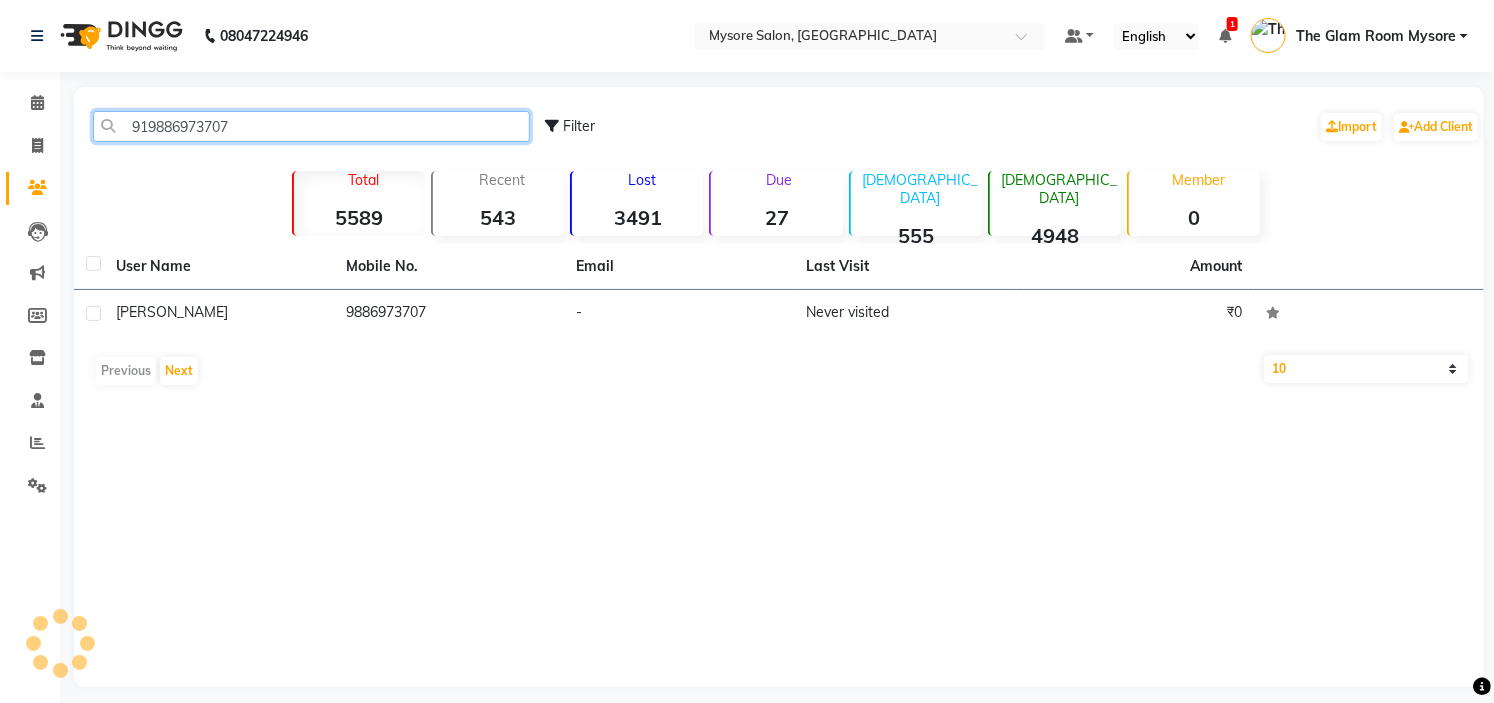 click on "919886973707" 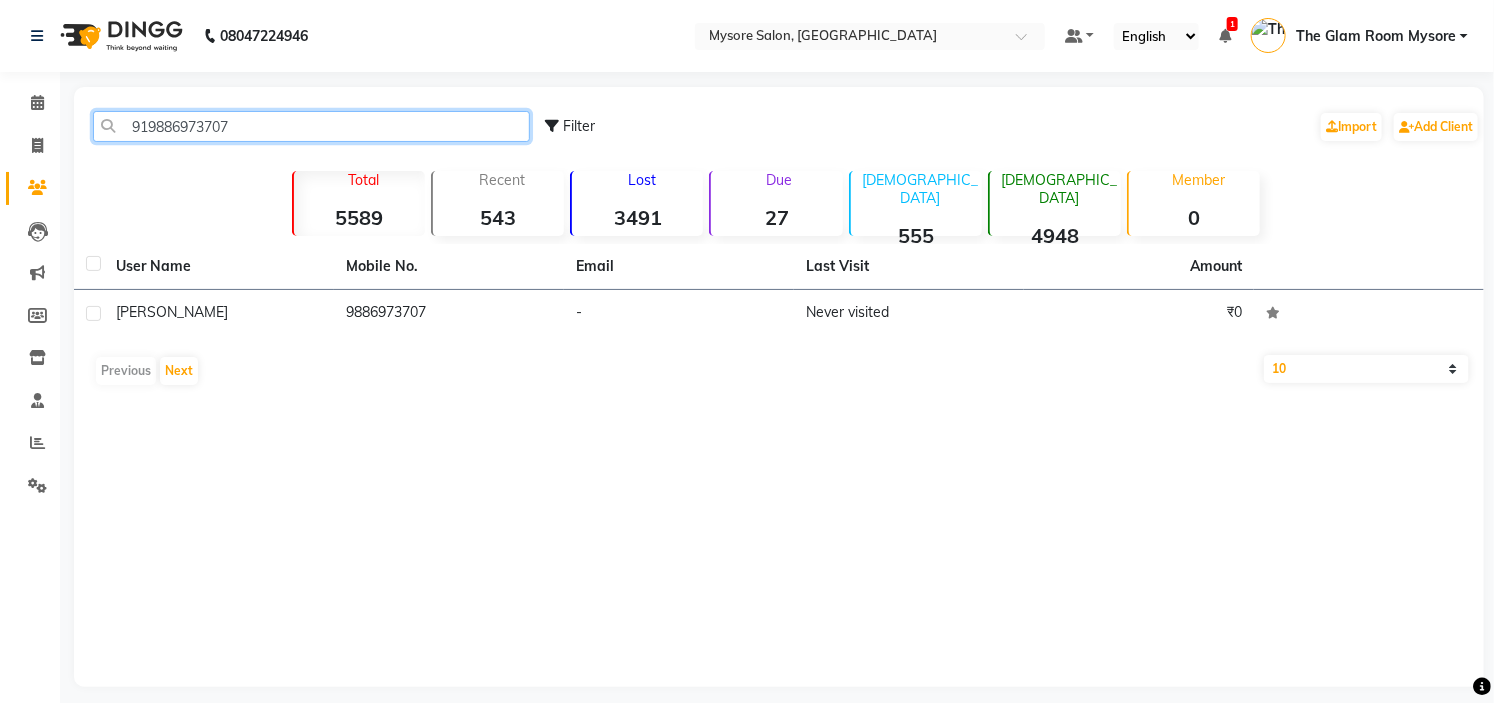 click on "919886973707" 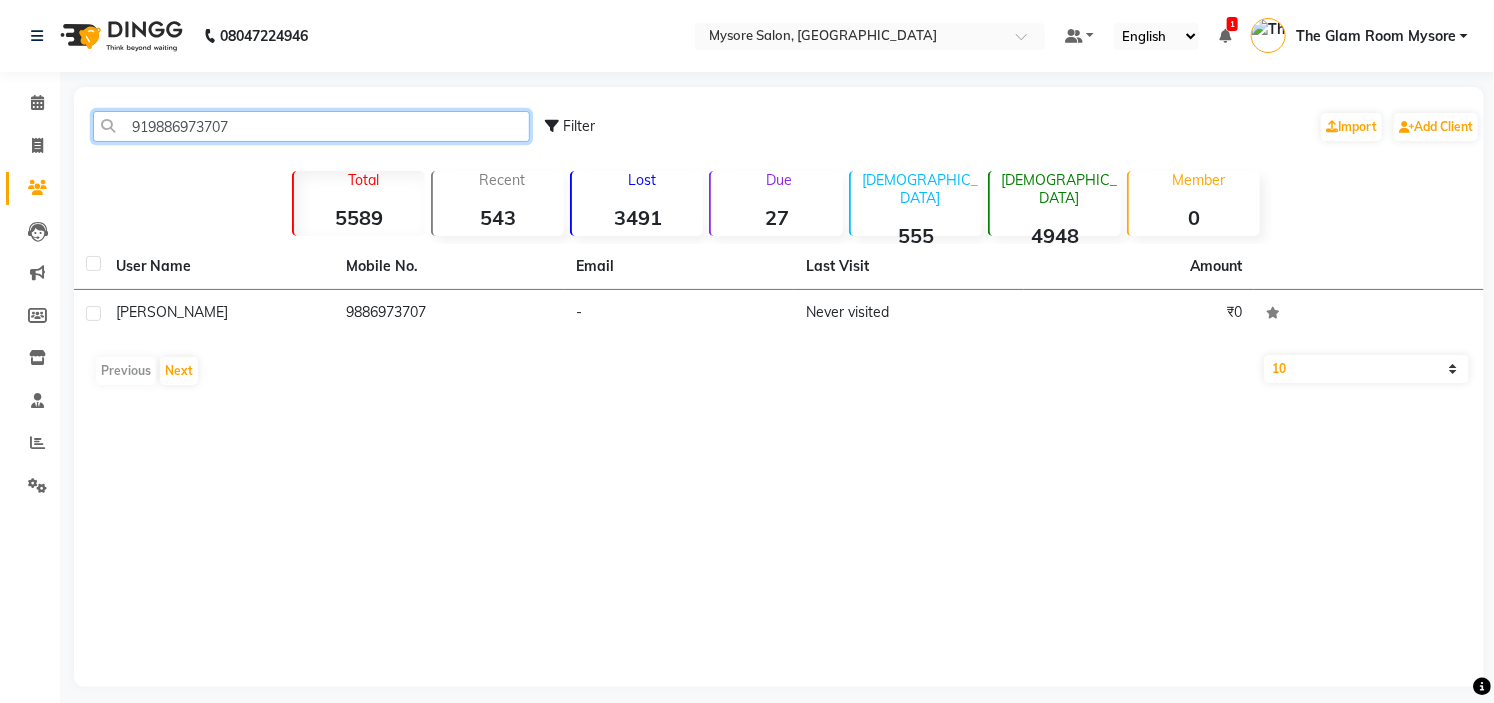 paste on "947323770" 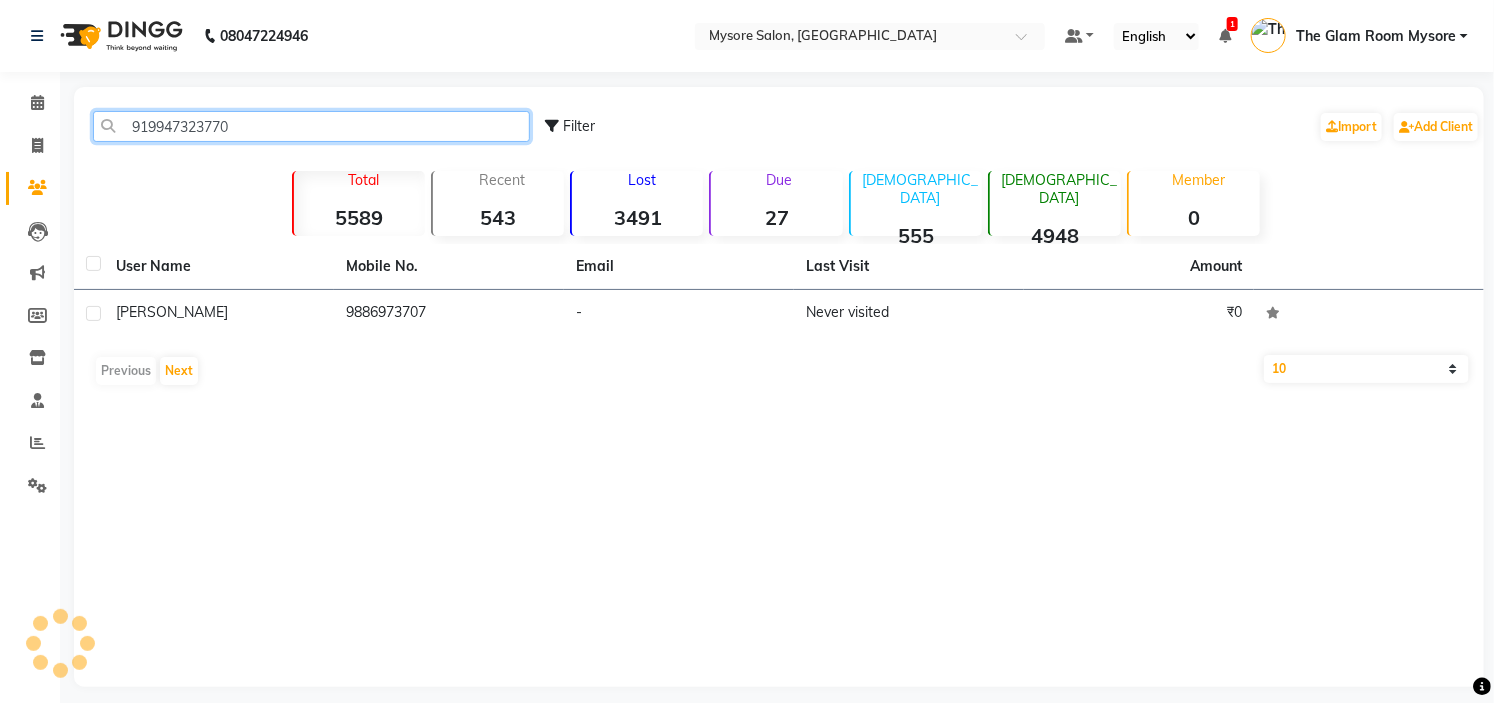 click on "919947323770" 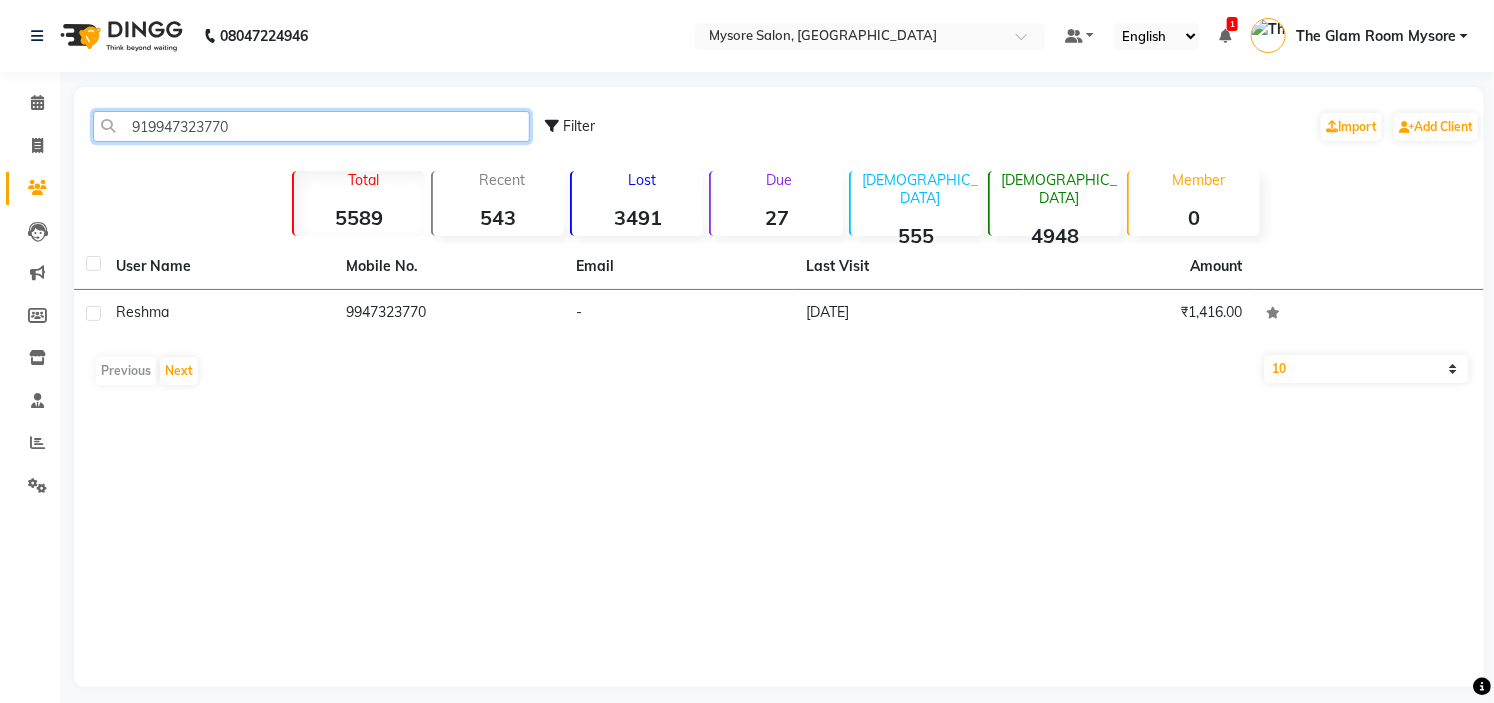 paste 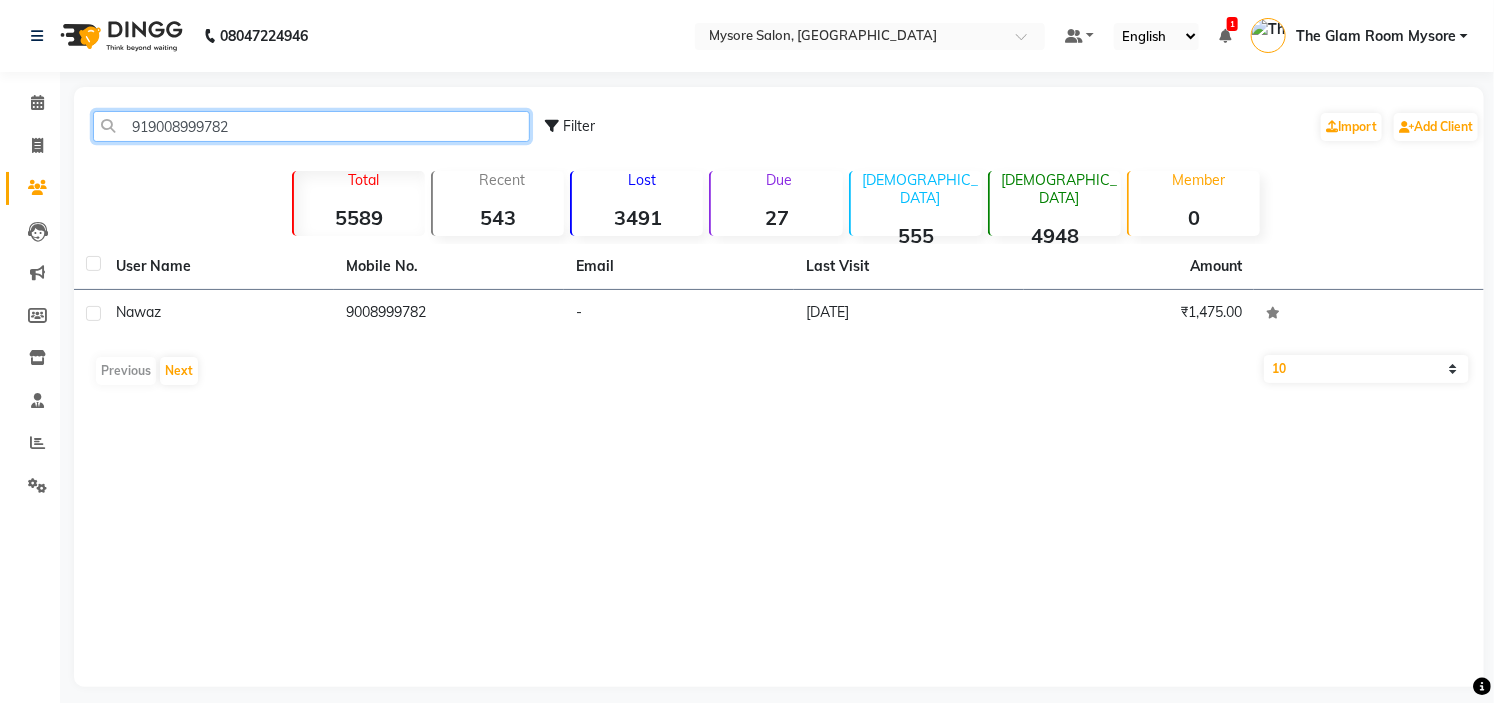 click on "919008999782" 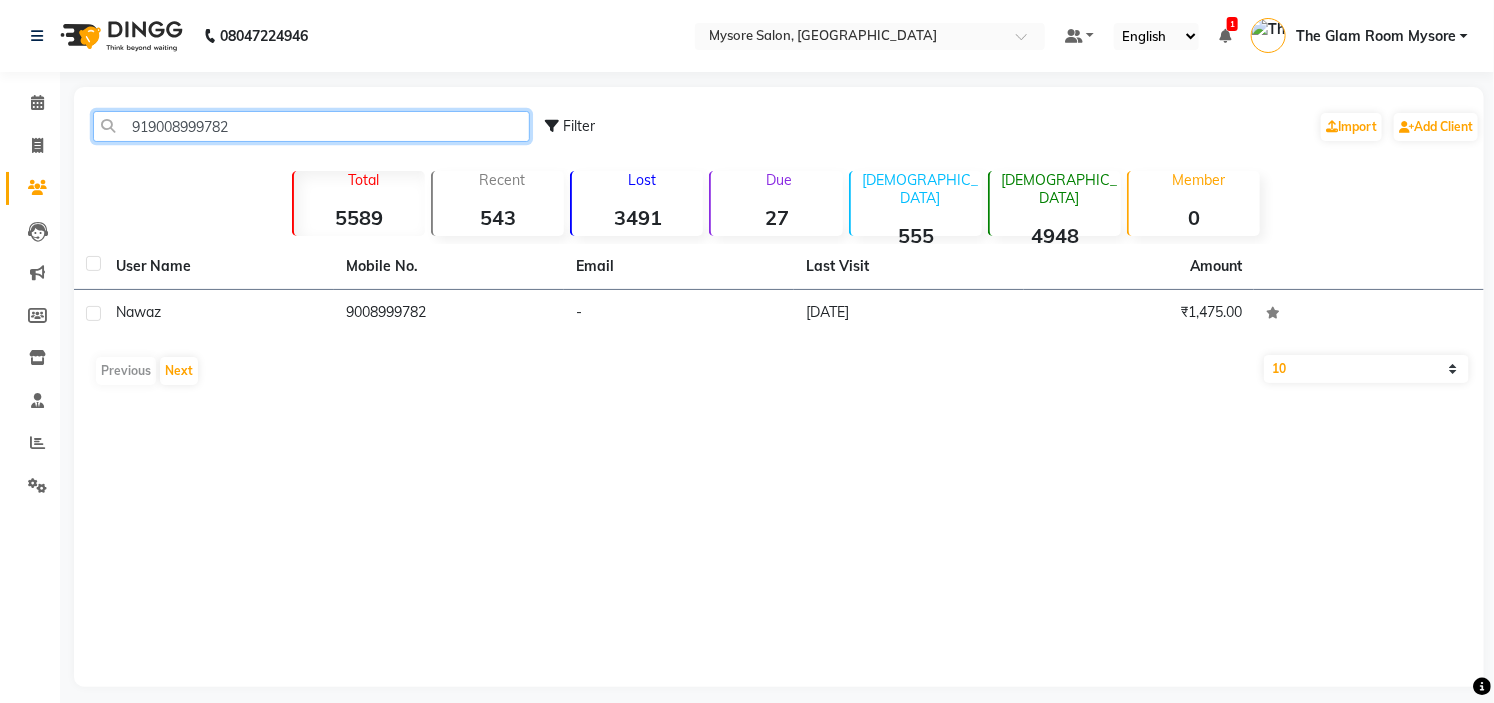 drag, startPoint x: 253, startPoint y: 122, endPoint x: 271, endPoint y: -97, distance: 219.73848 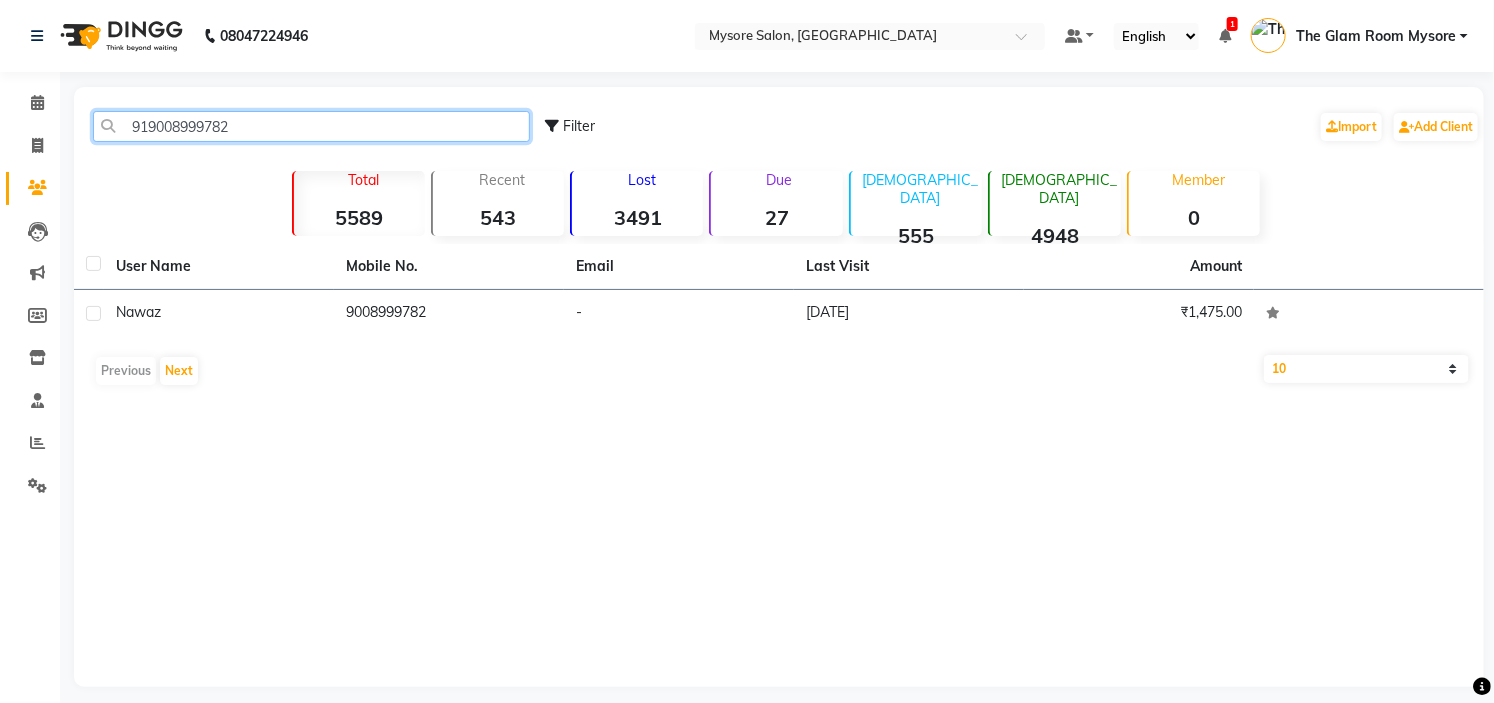 paste on "7892424414" 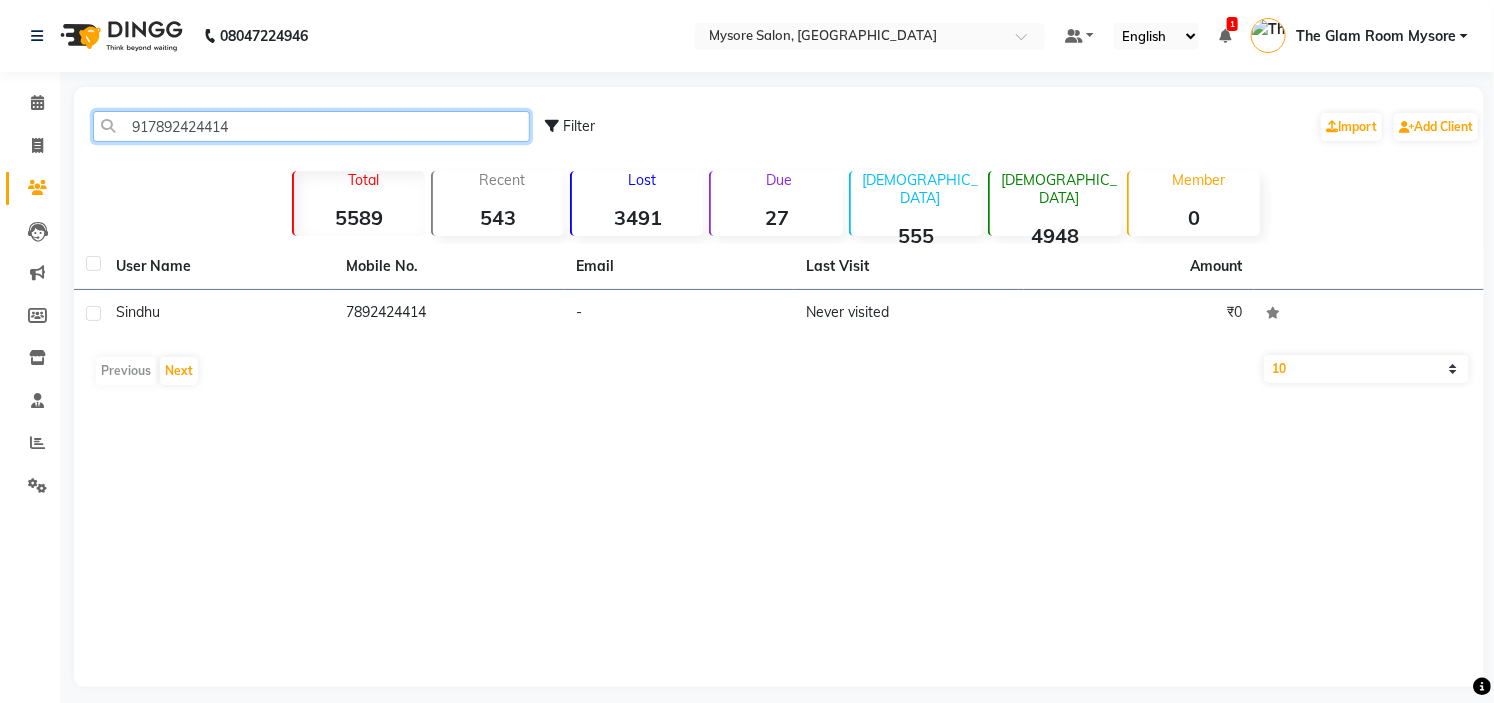 click on "917892424414" 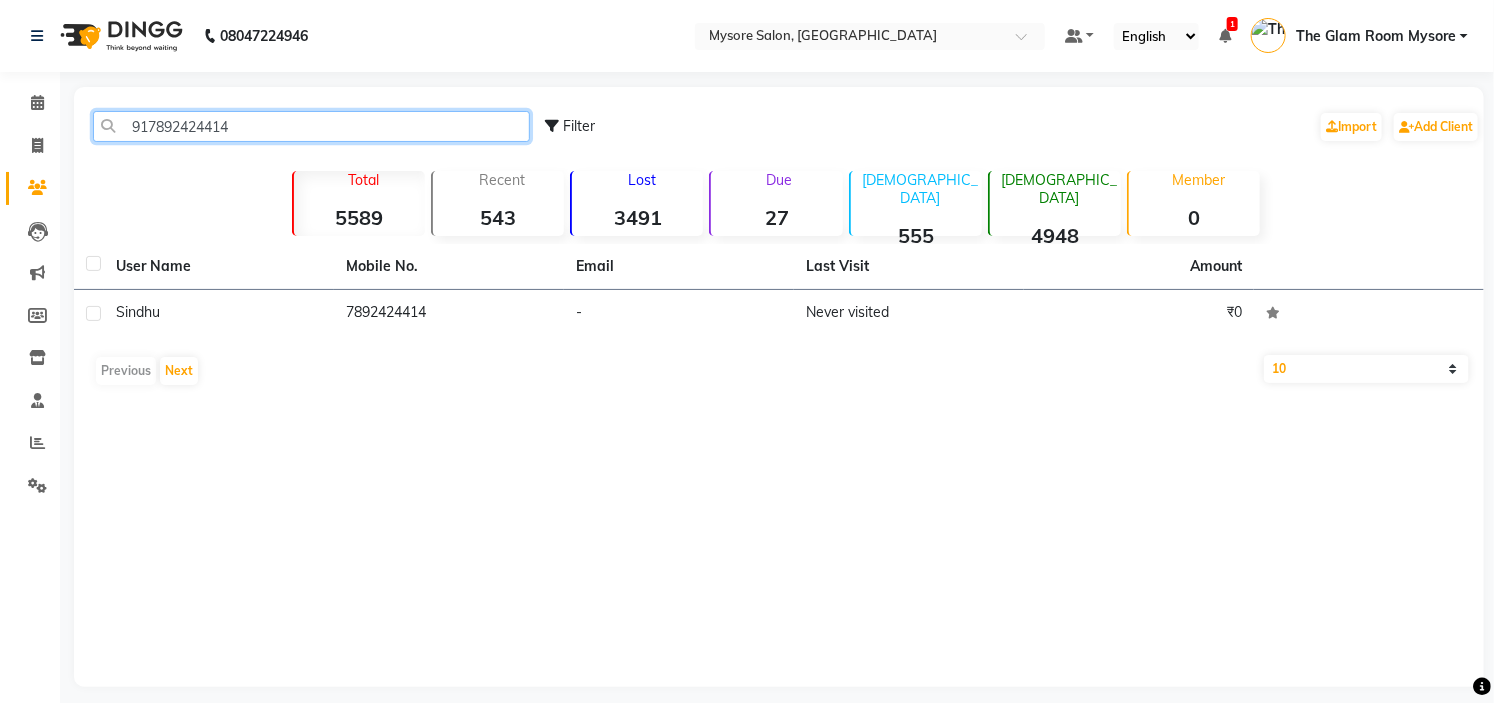drag, startPoint x: 281, startPoint y: 115, endPoint x: 298, endPoint y: -97, distance: 212.68051 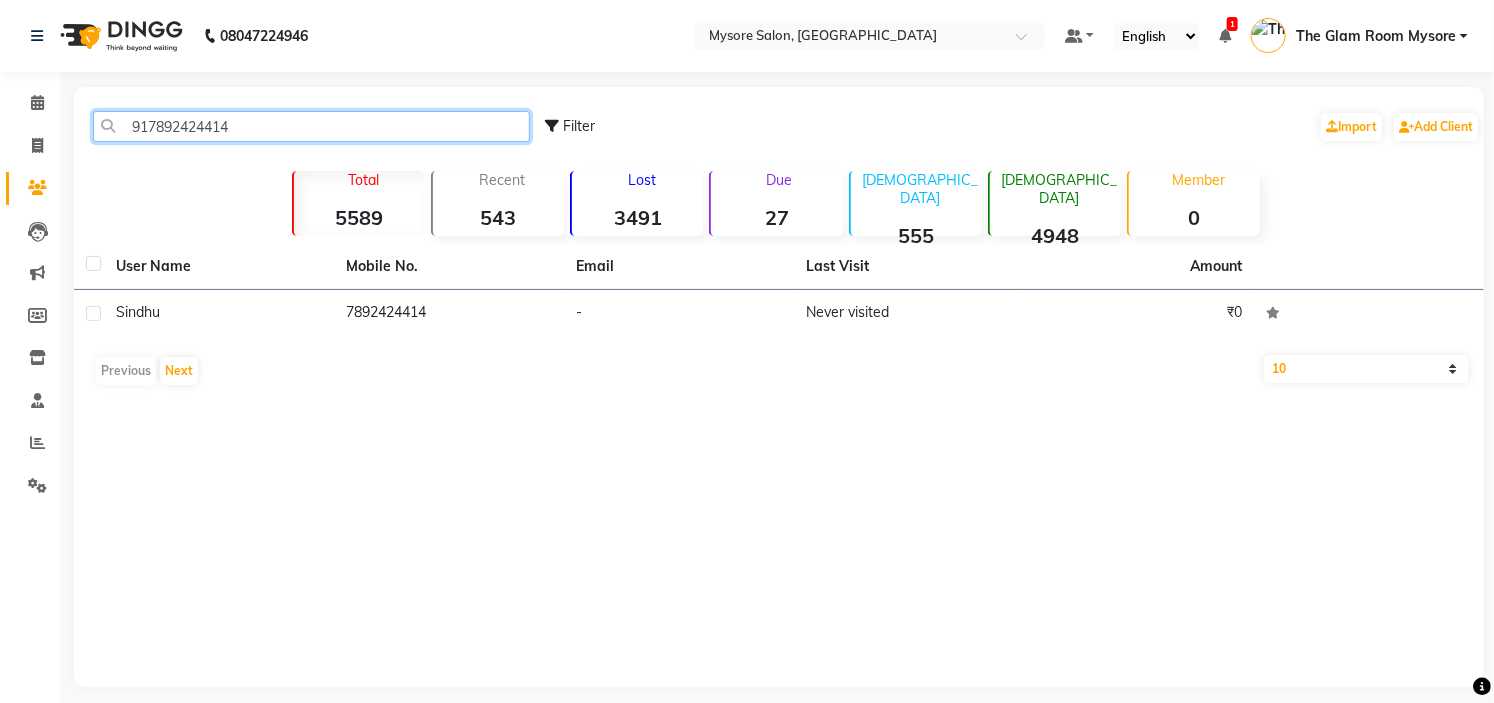 paste on "975179315" 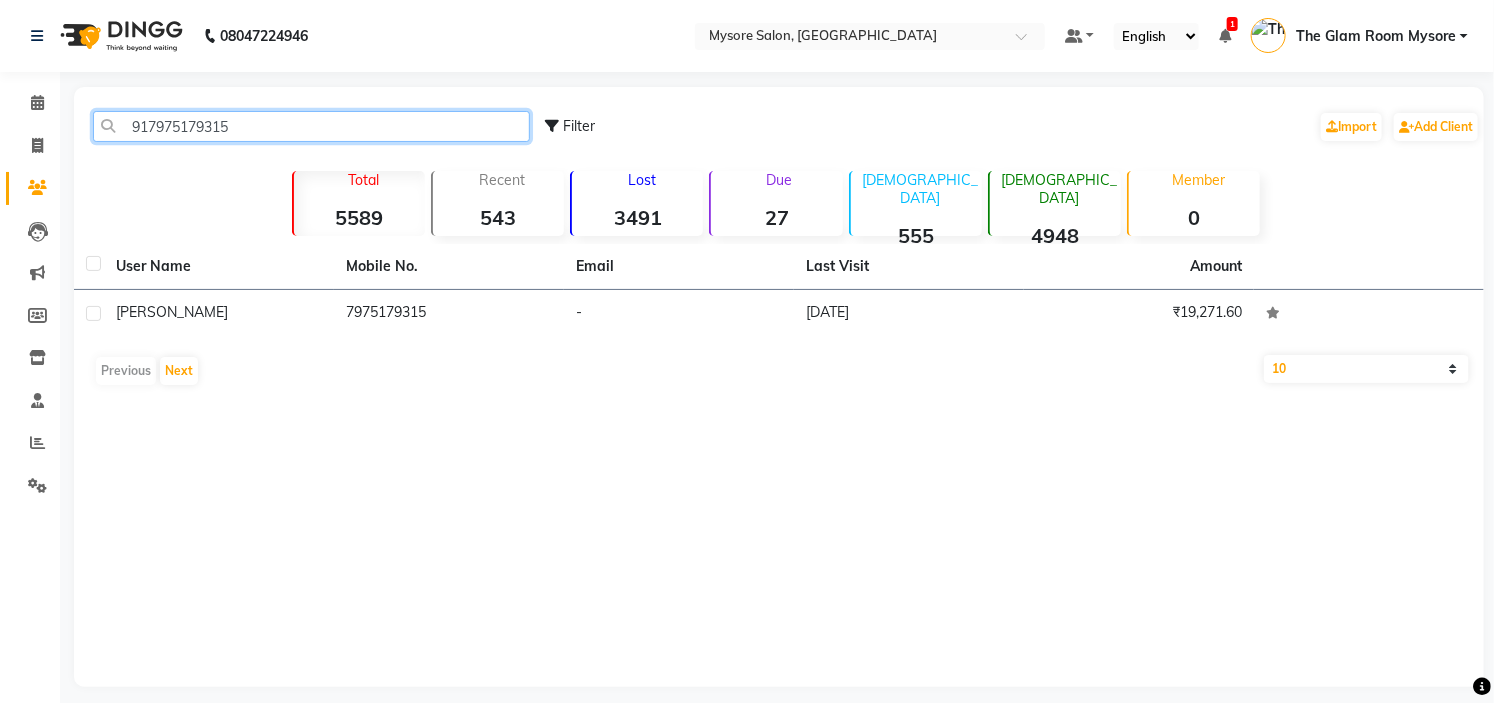 click on "917975179315" 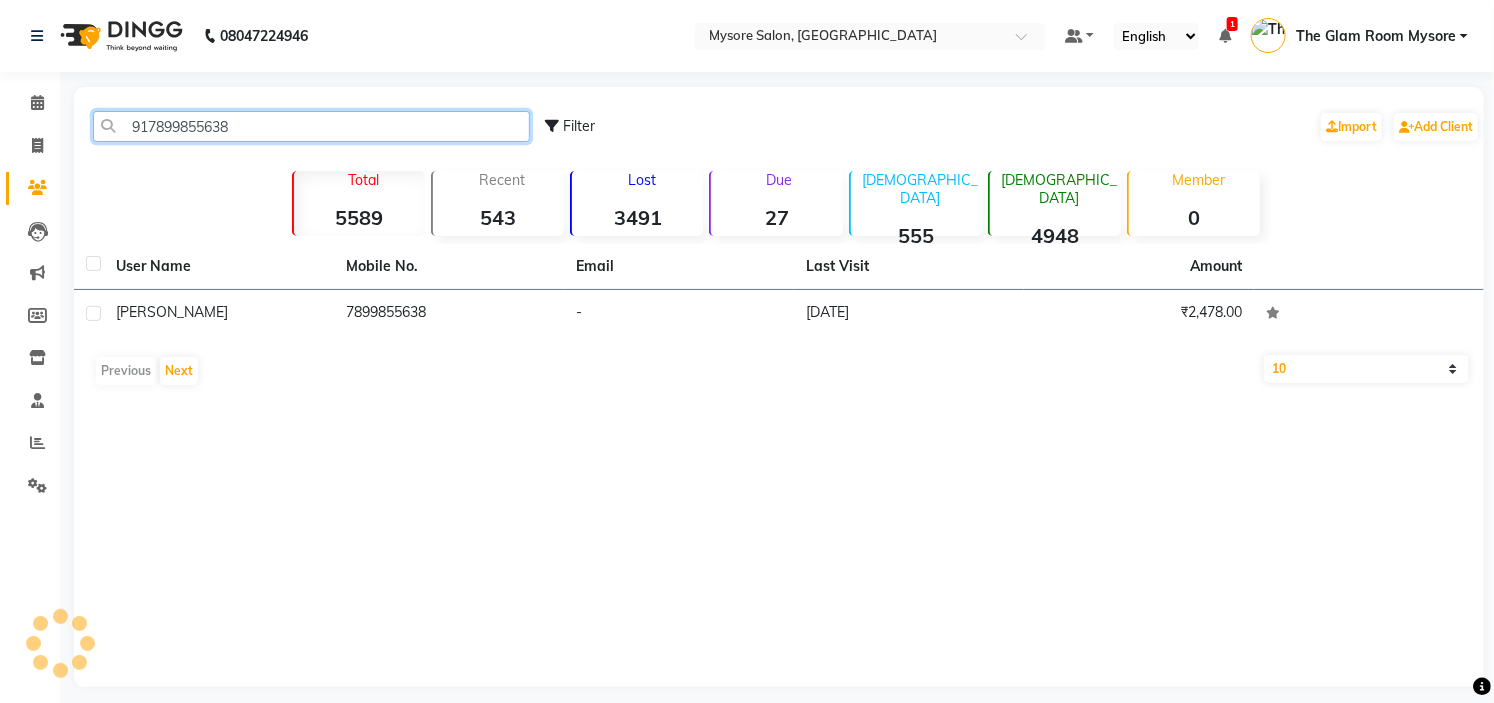 click on "917899855638" 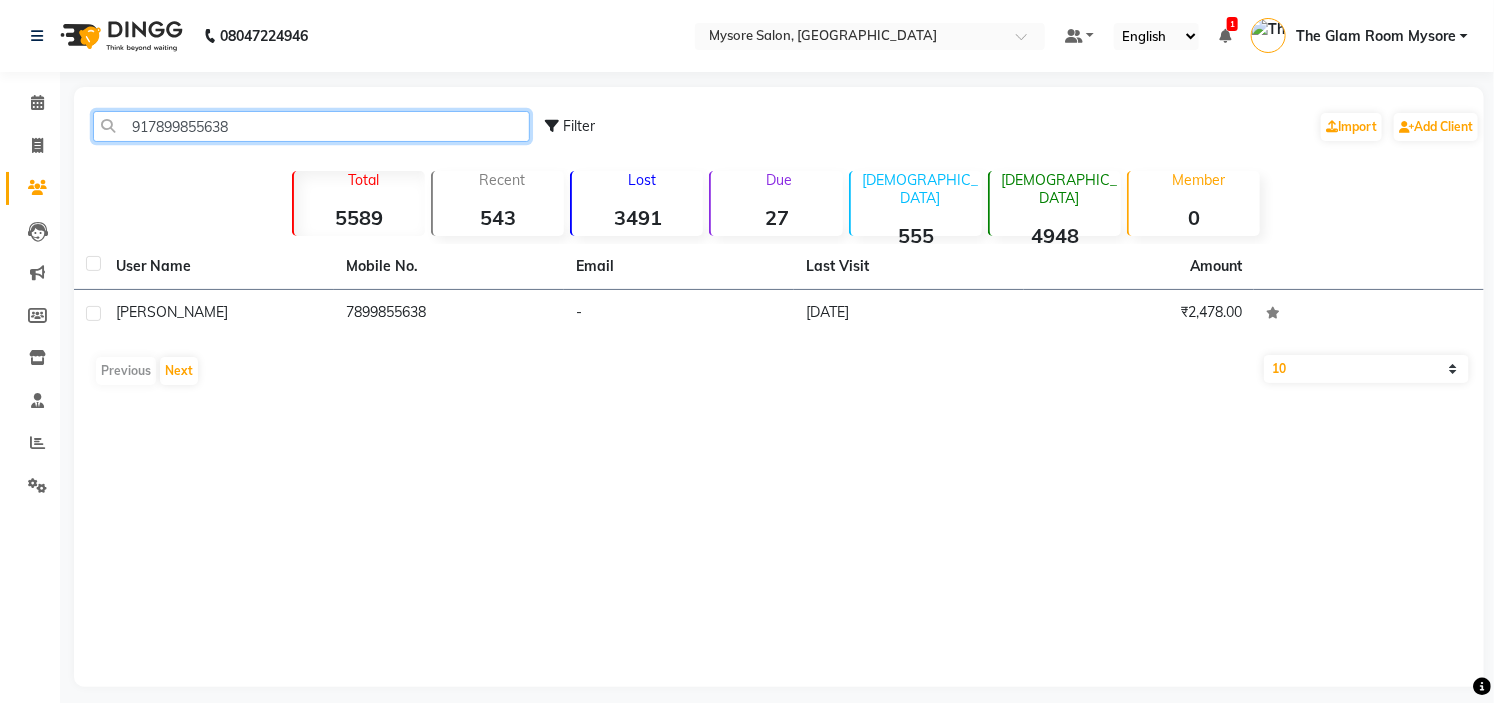 click on "917899855638" 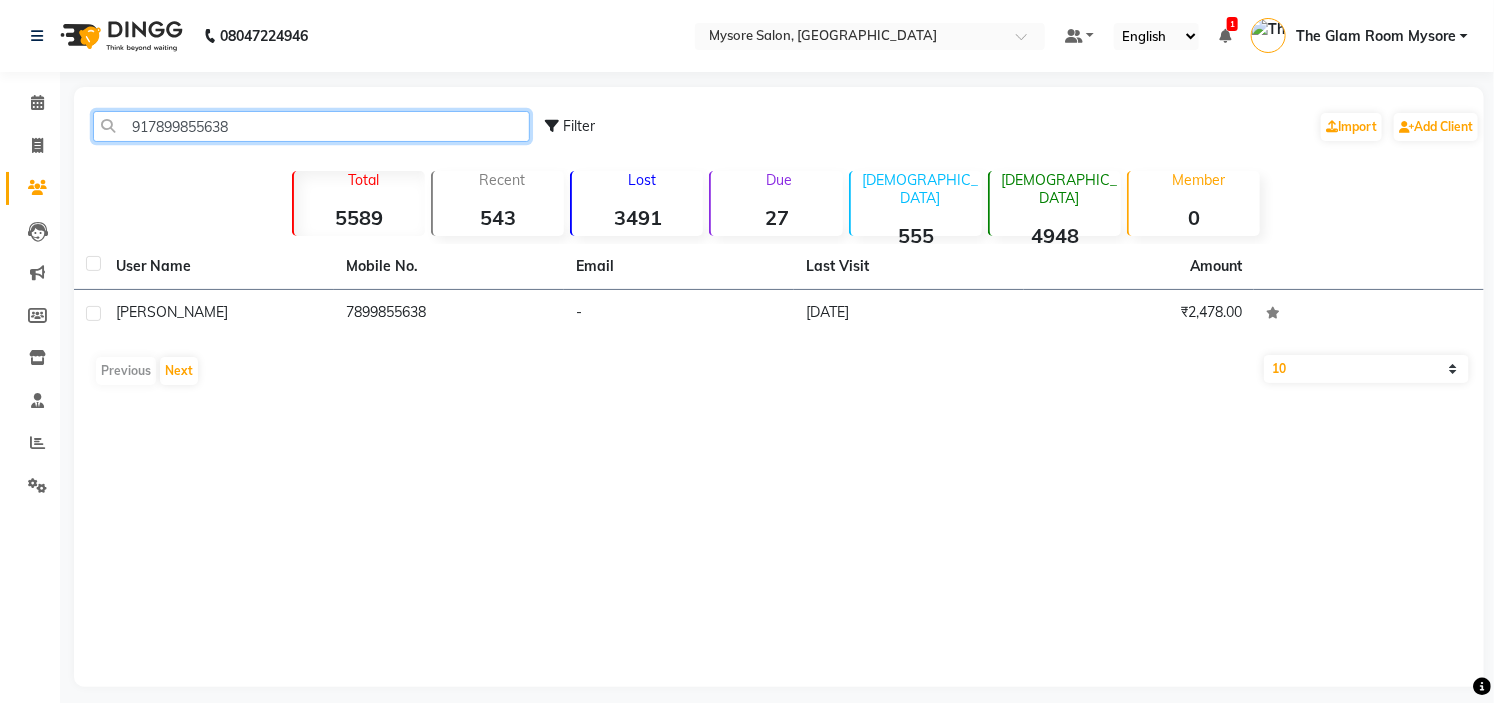 paste on "990123541" 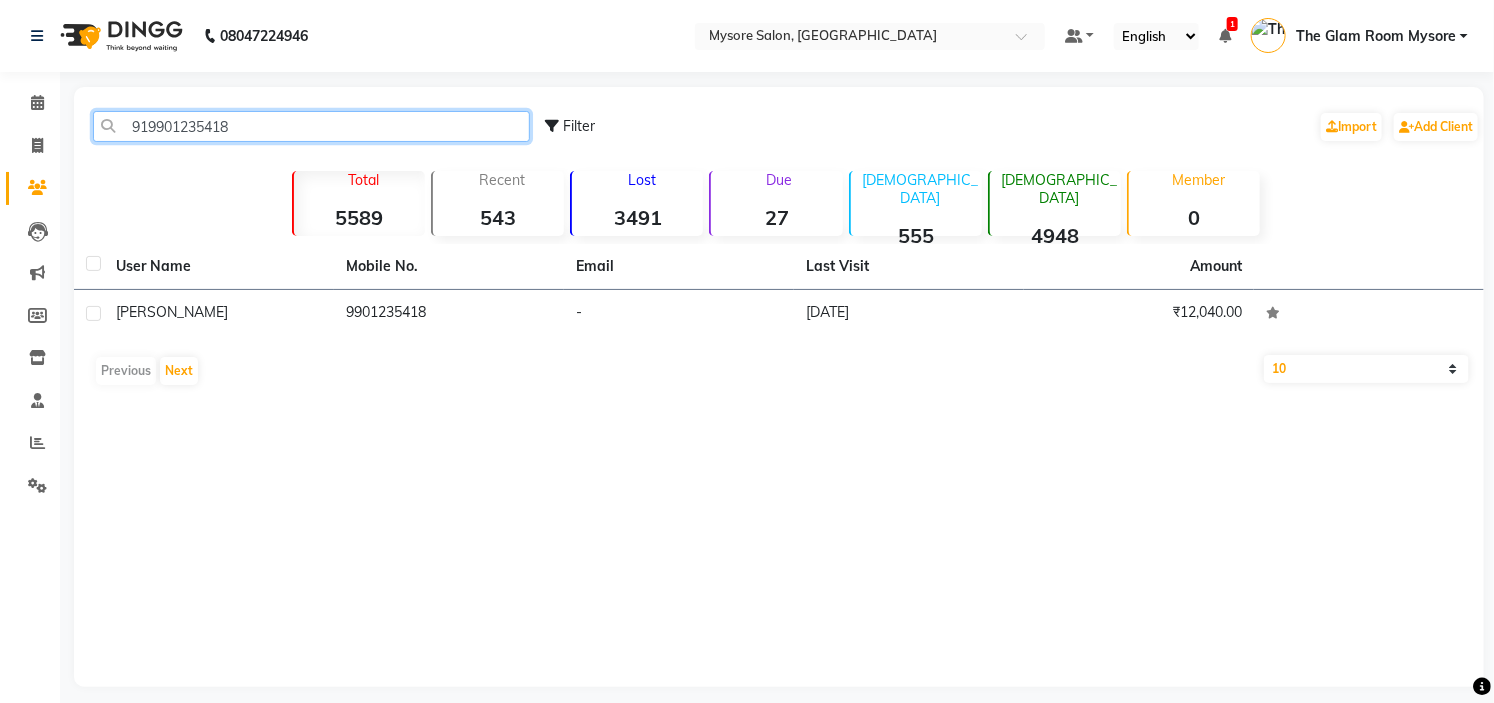 click on "919901235418" 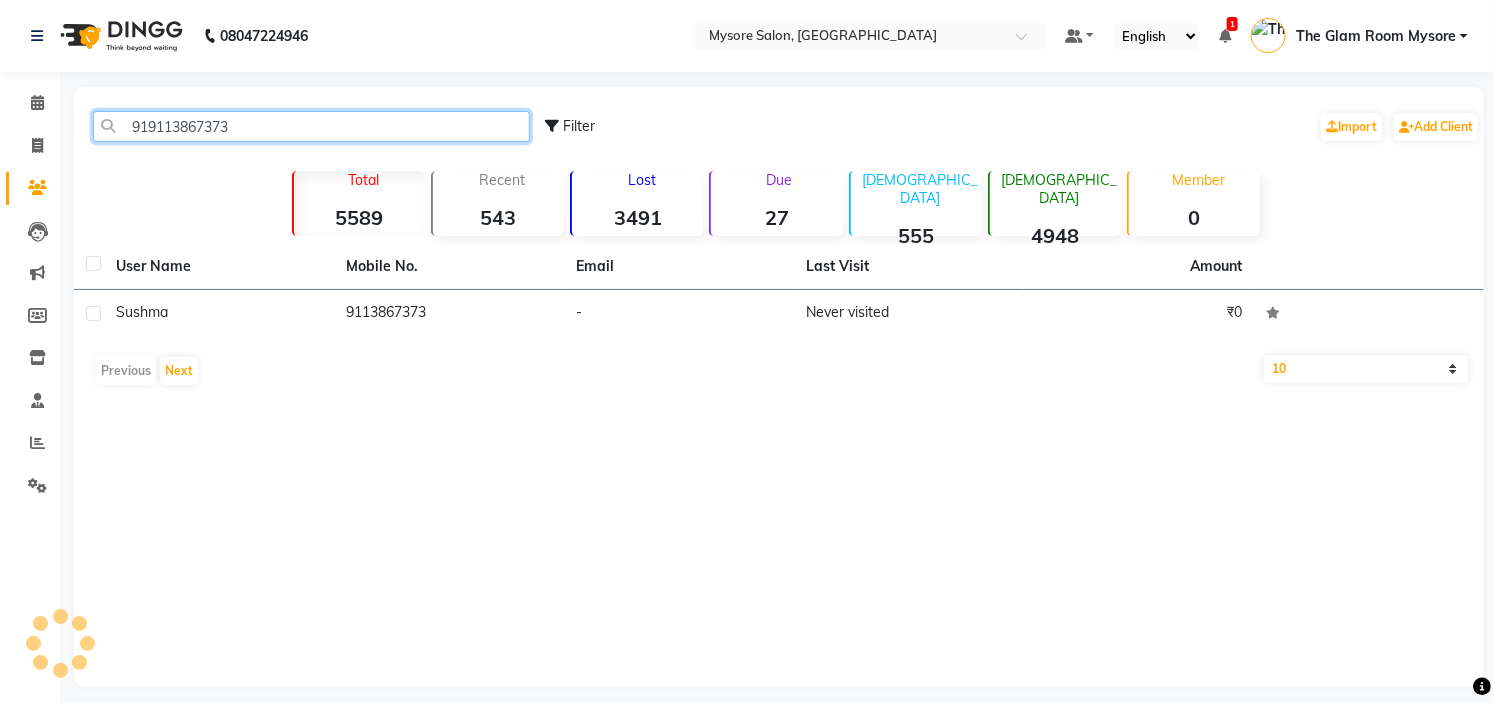click on "919113867373" 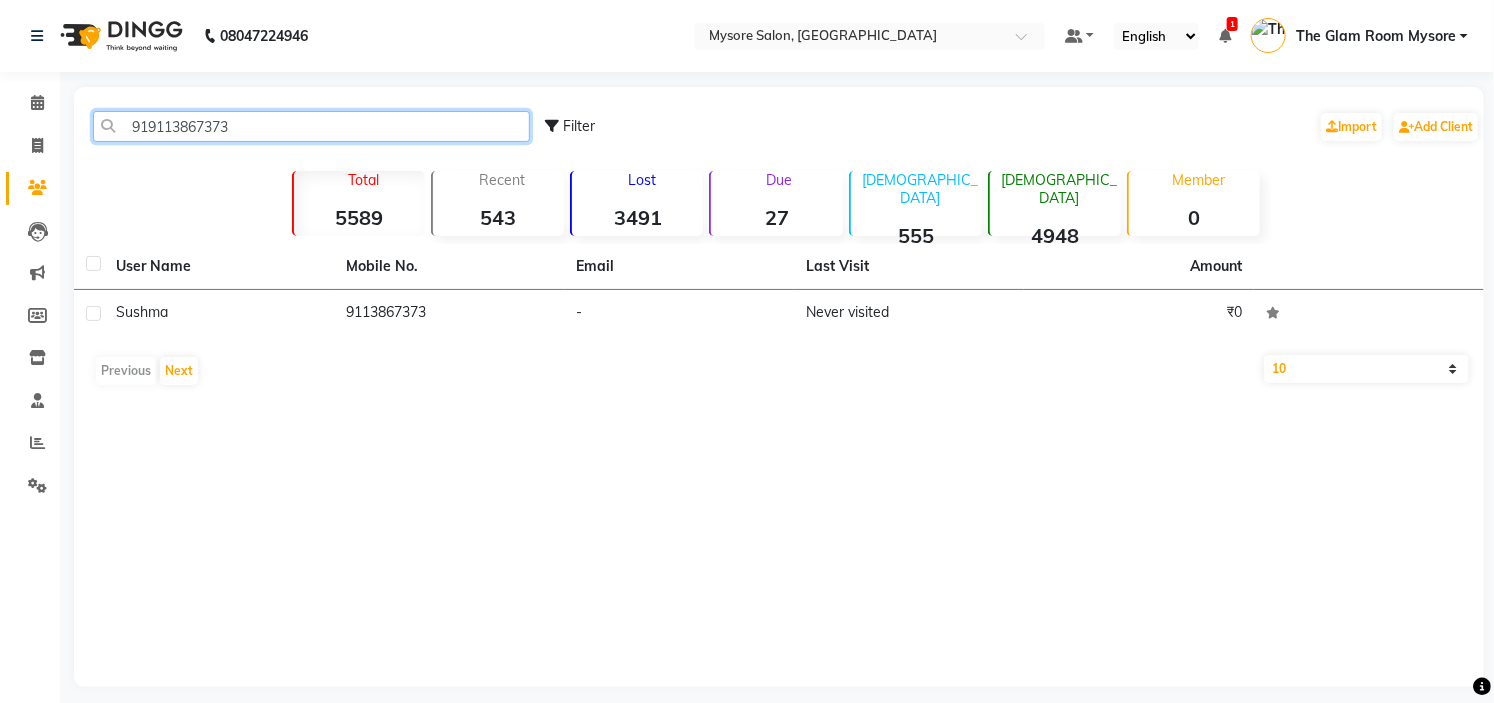 click on "919113867373" 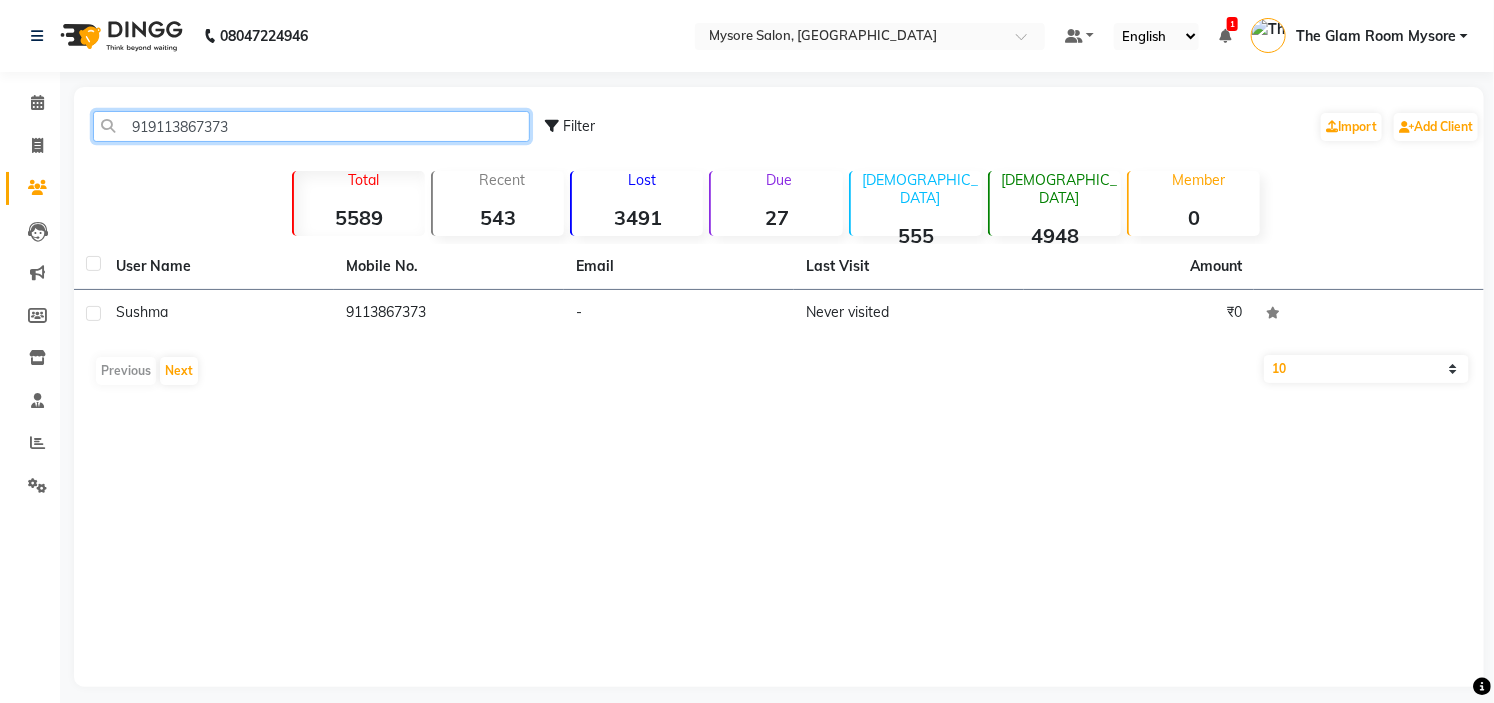drag, startPoint x: 300, startPoint y: 110, endPoint x: 310, endPoint y: -80, distance: 190.26297 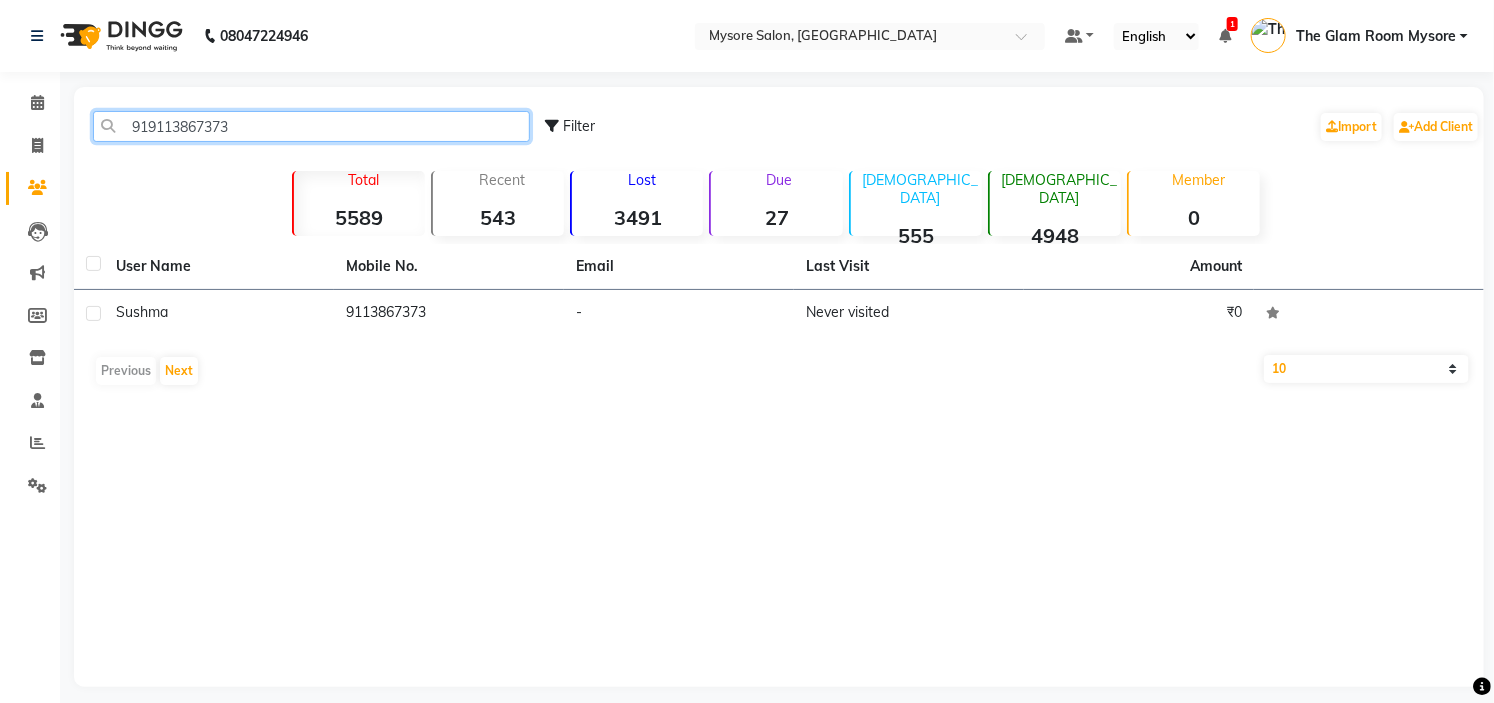 paste on "916853171" 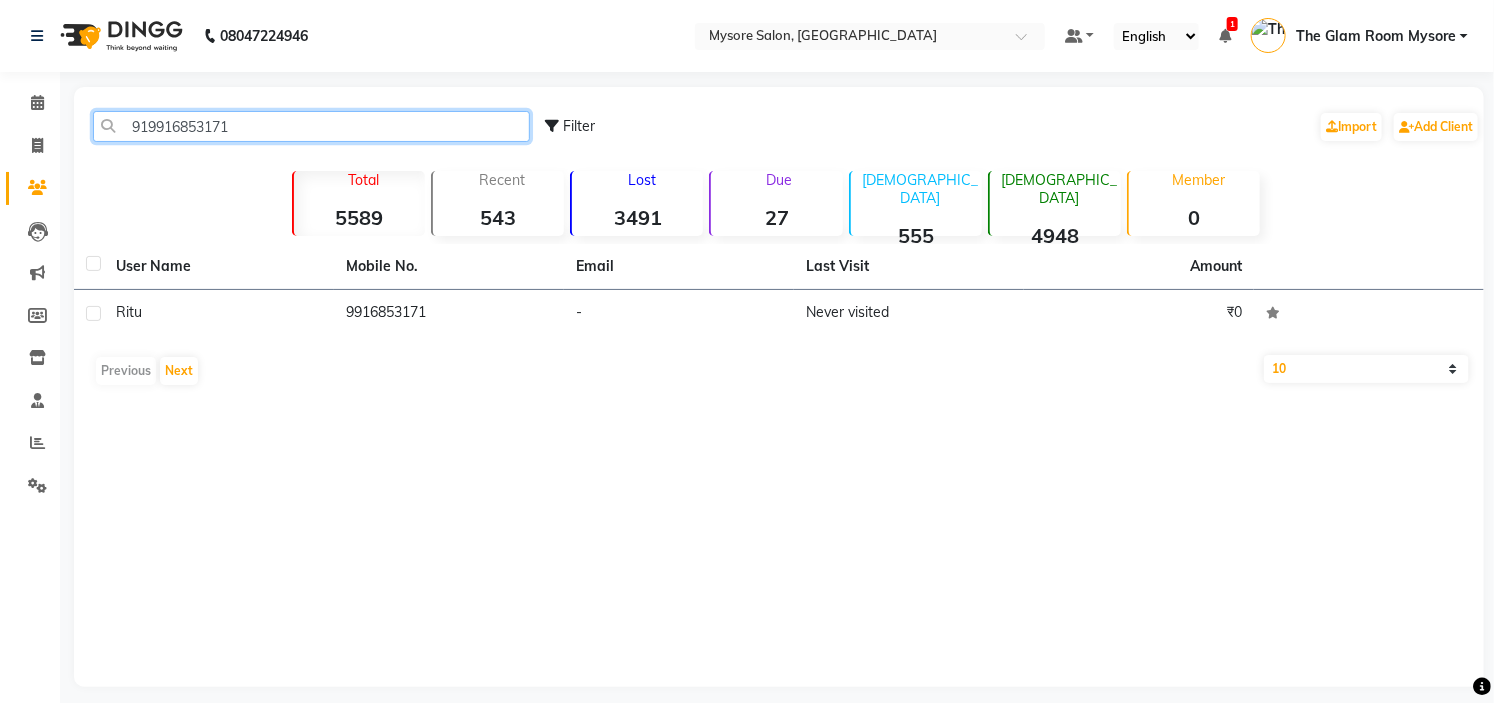 click on "919916853171" 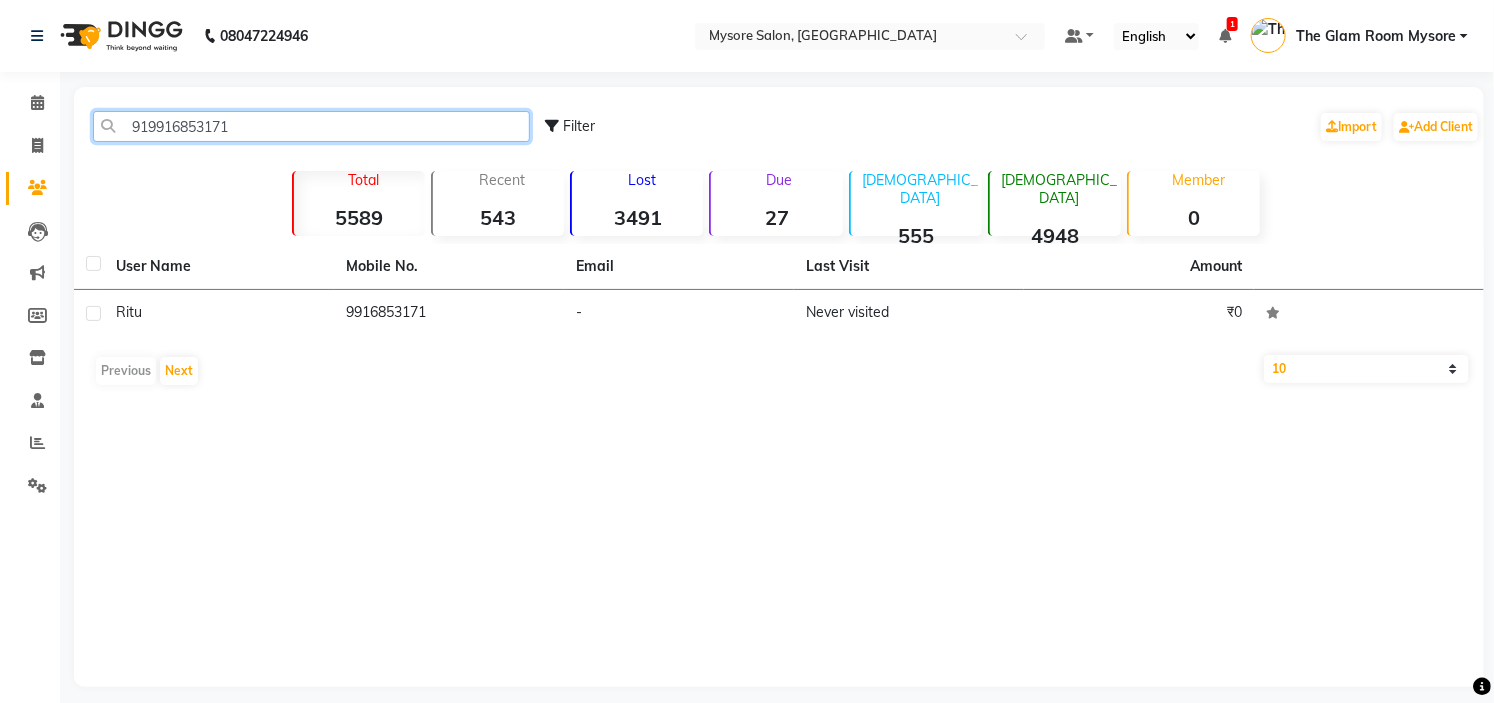 drag, startPoint x: 315, startPoint y: 138, endPoint x: 314, endPoint y: -97, distance: 235.00212 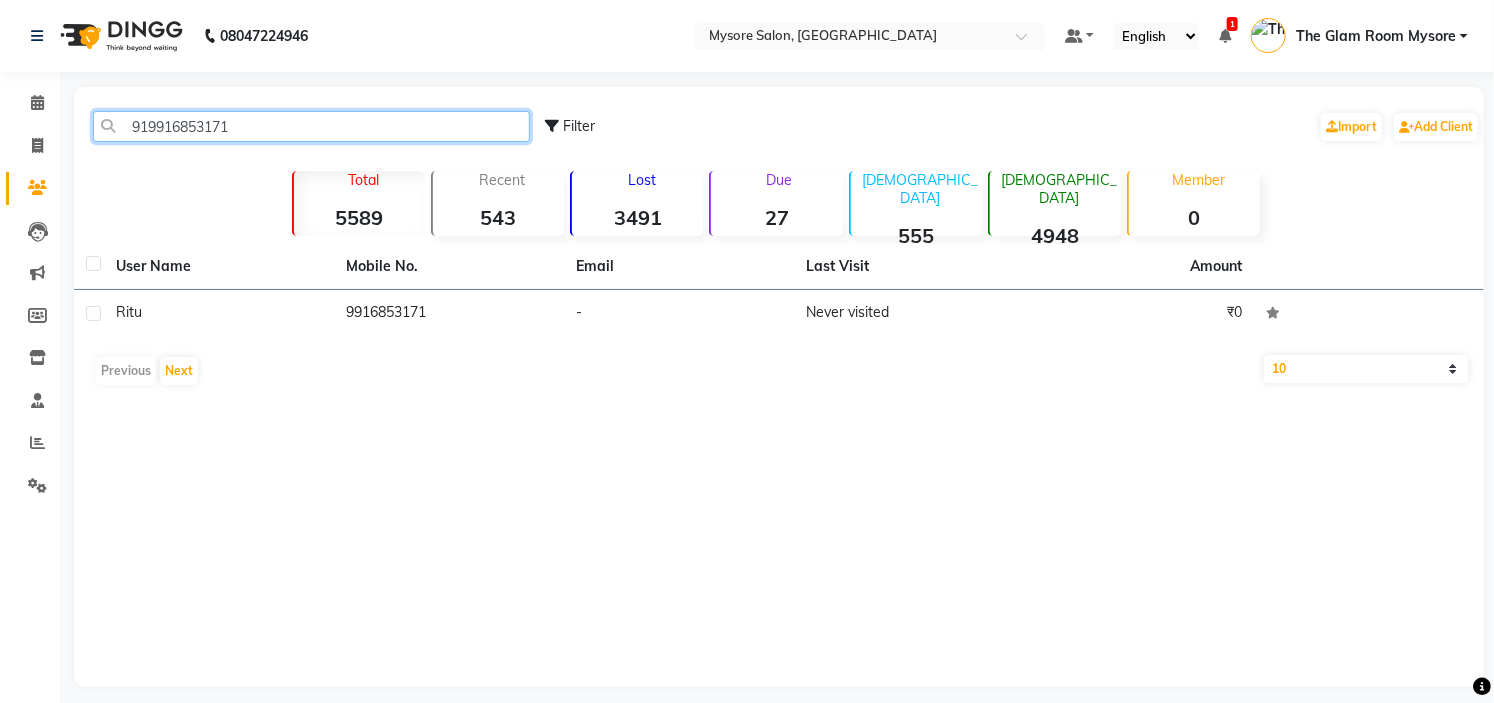 paste on "7795774477" 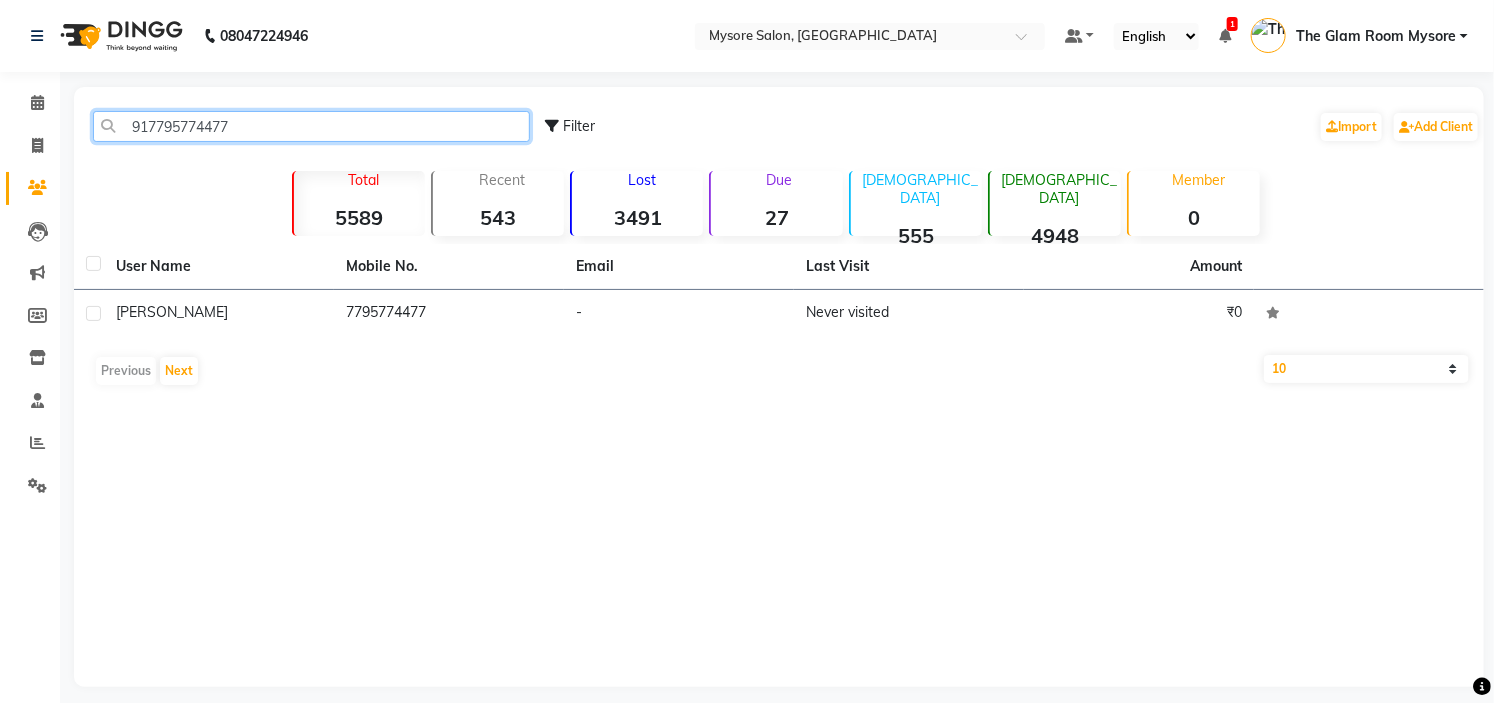 click on "917795774477" 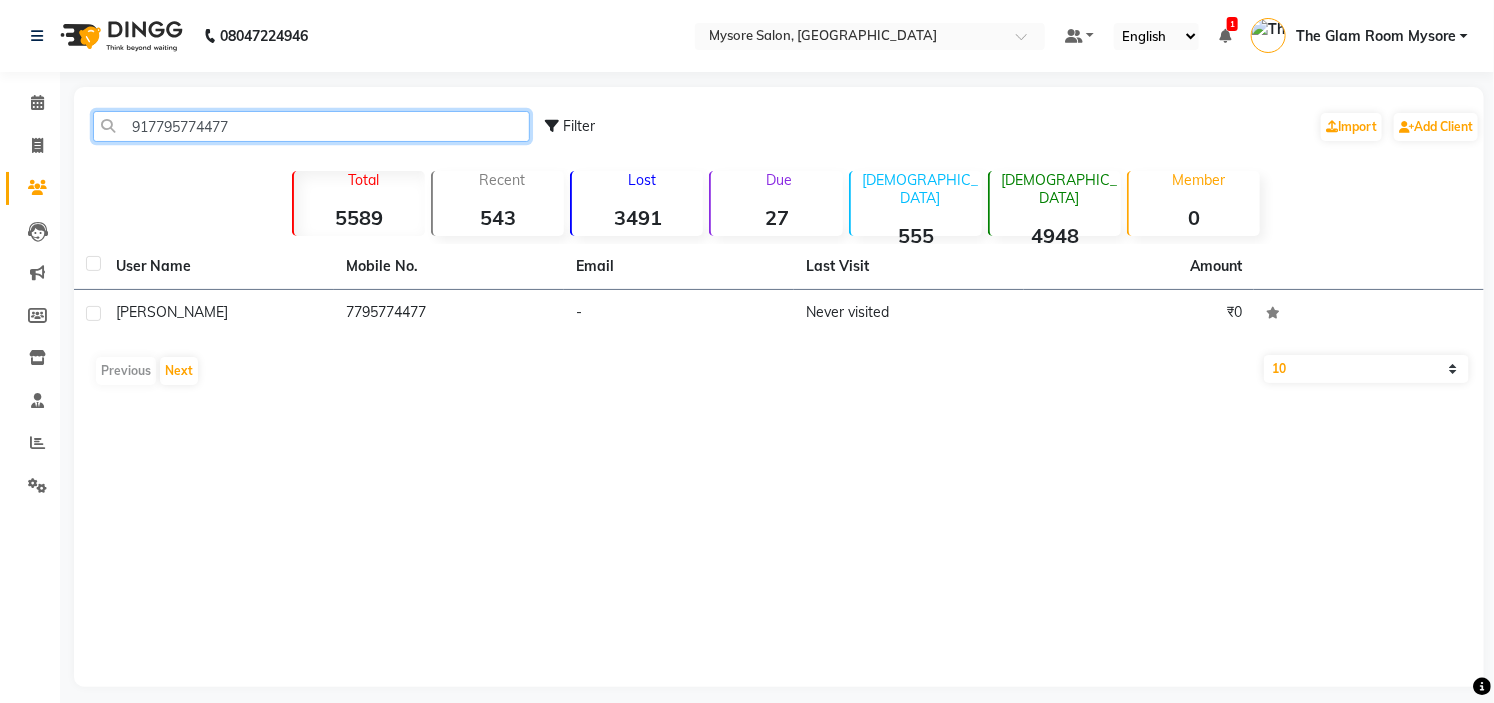 paste on "9620836161" 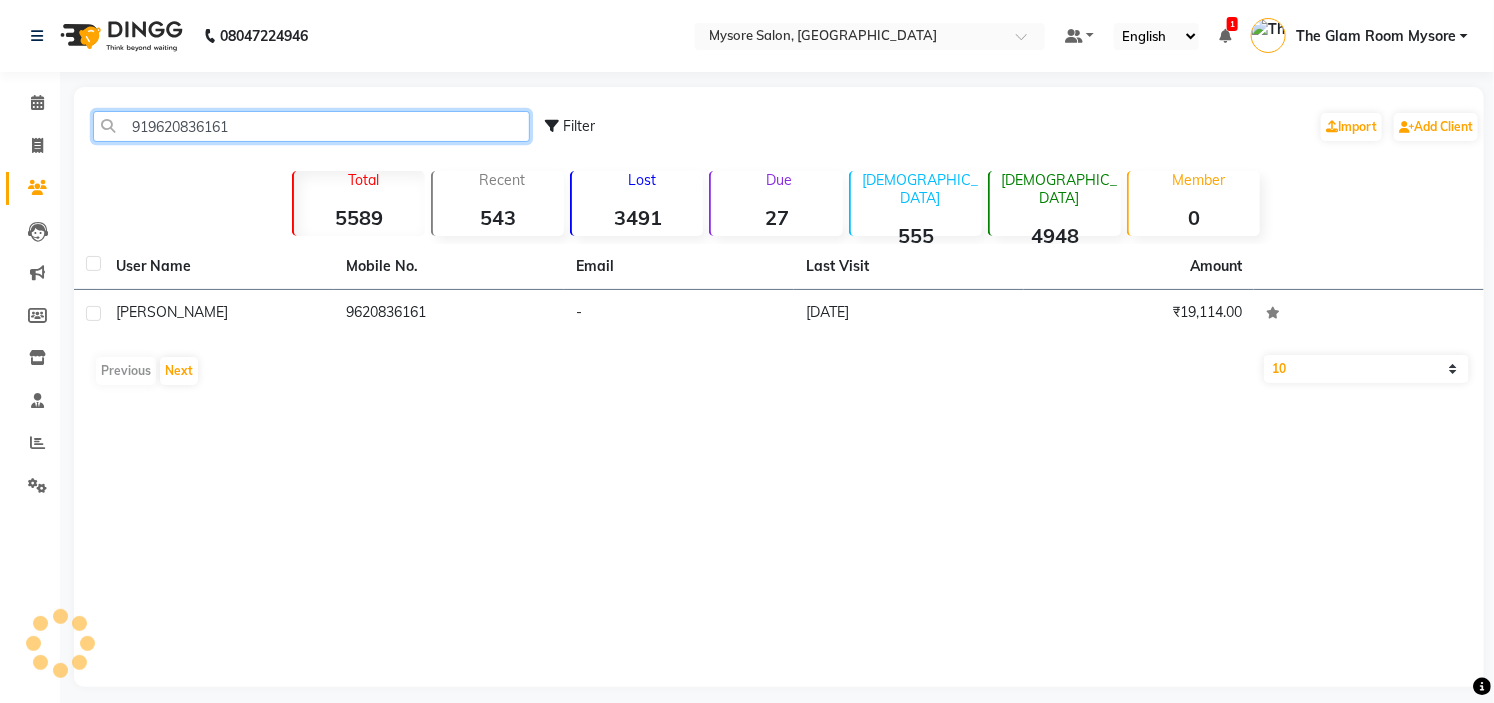 click on "919620836161" 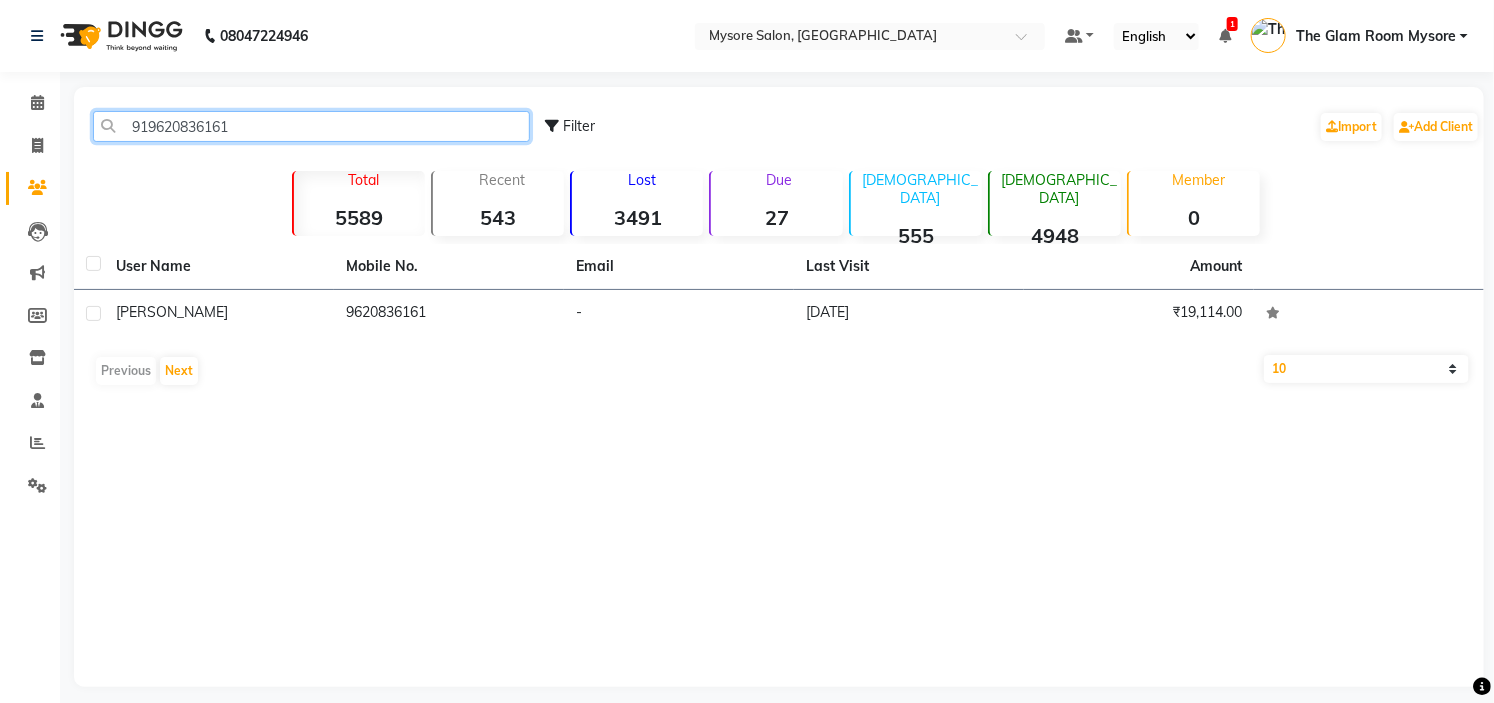 click on "919620836161" 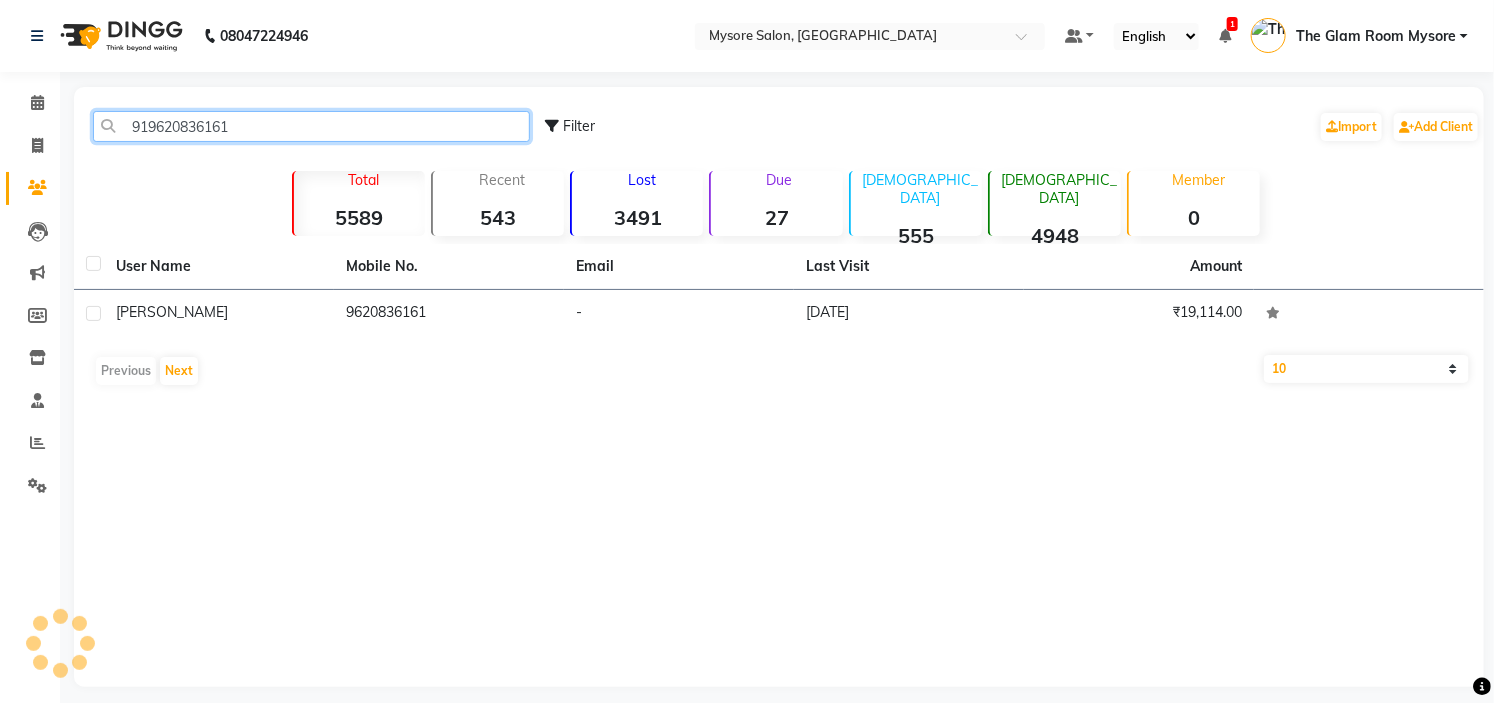 paste on "731705547" 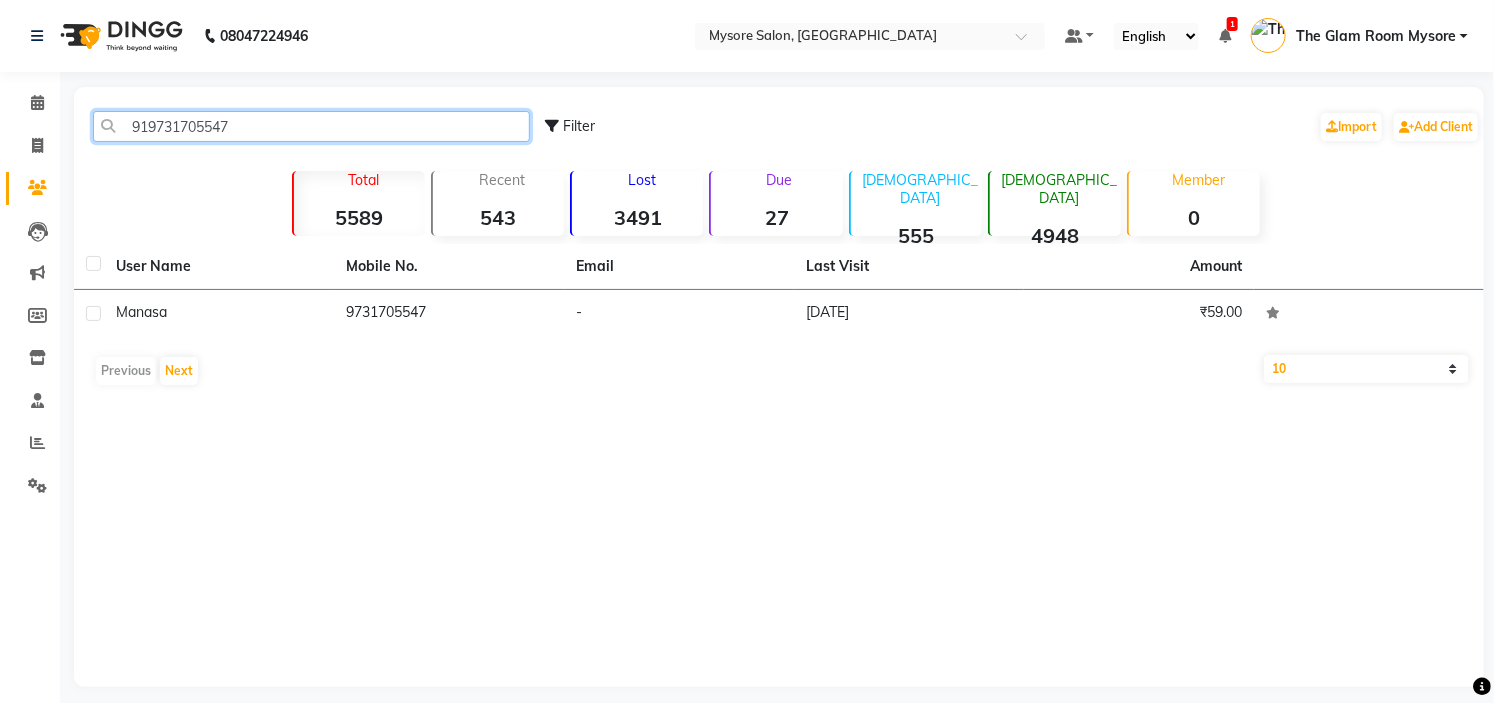 click on "919731705547" 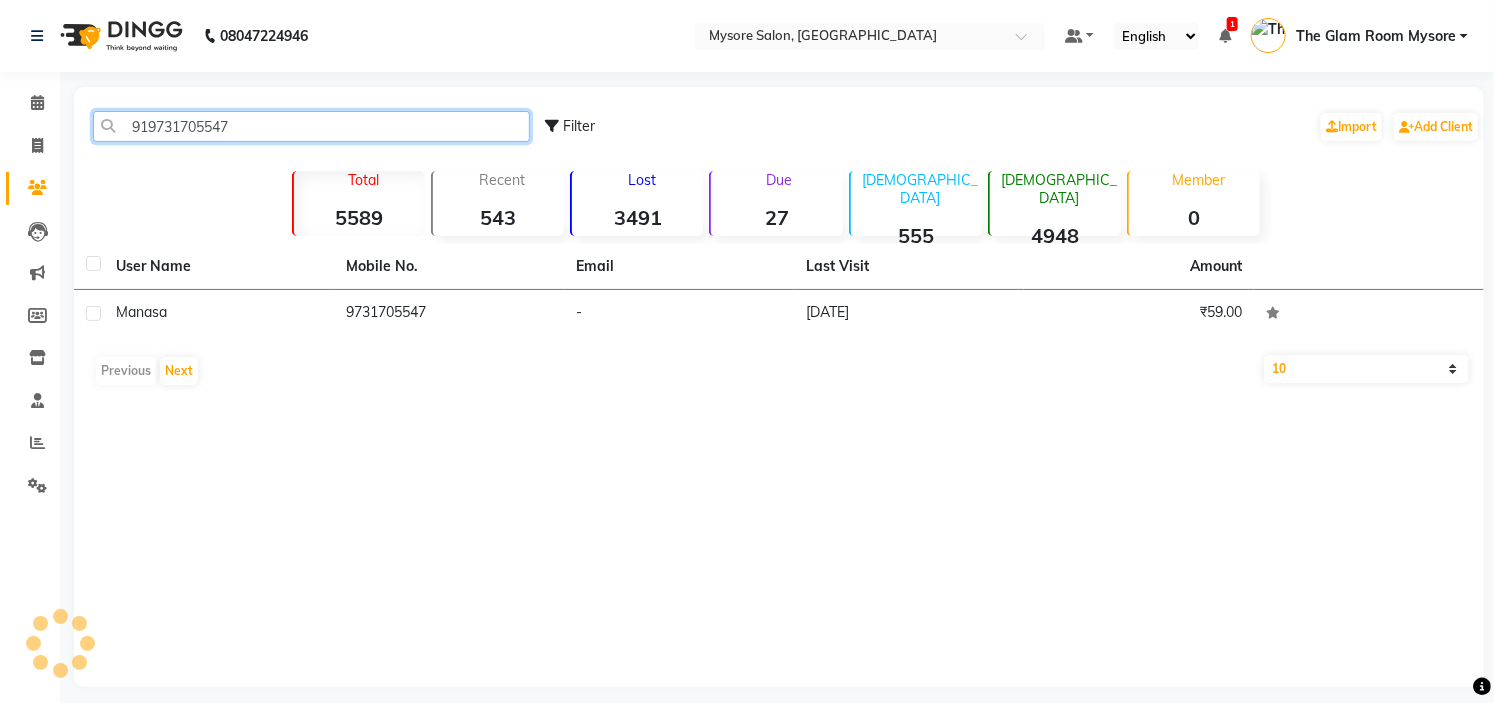 drag, startPoint x: 315, startPoint y: 124, endPoint x: 336, endPoint y: -97, distance: 221.9955 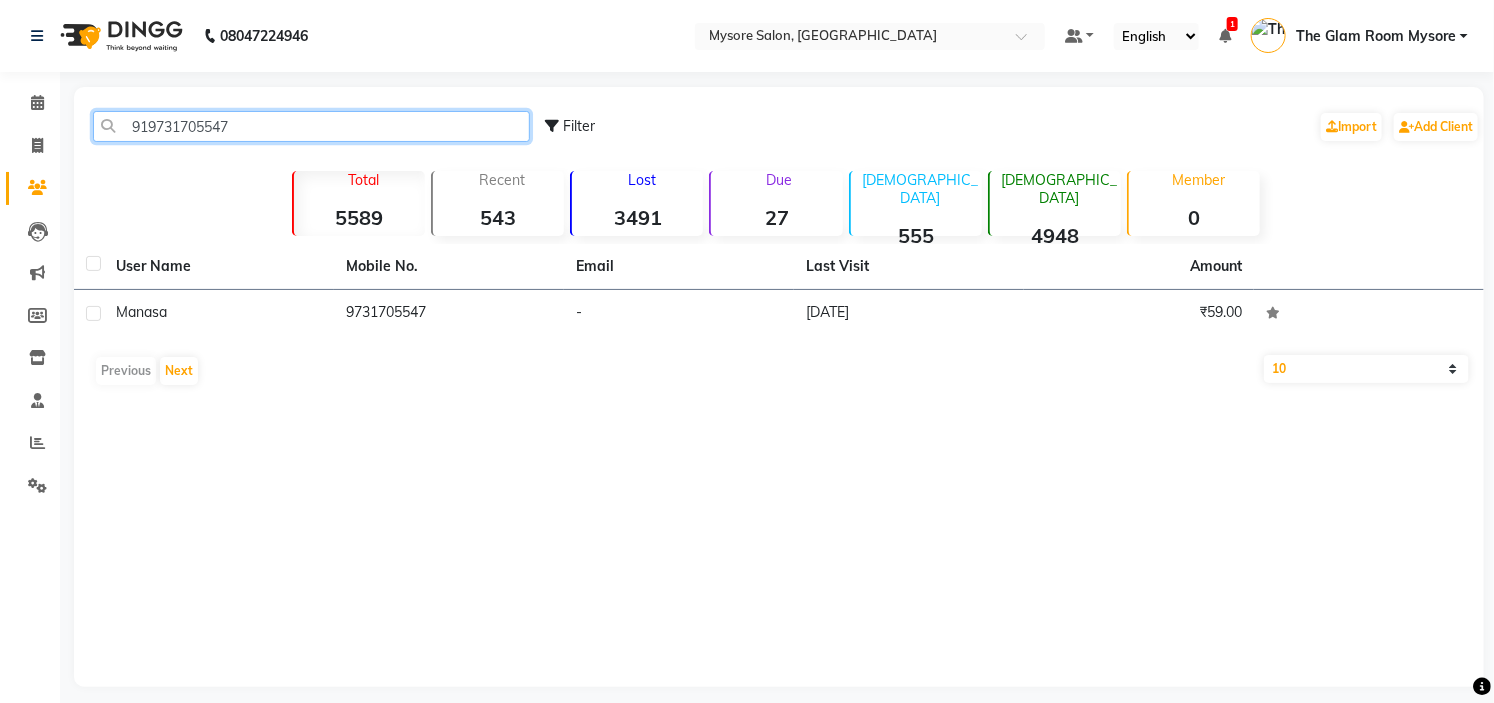paste on "353287472" 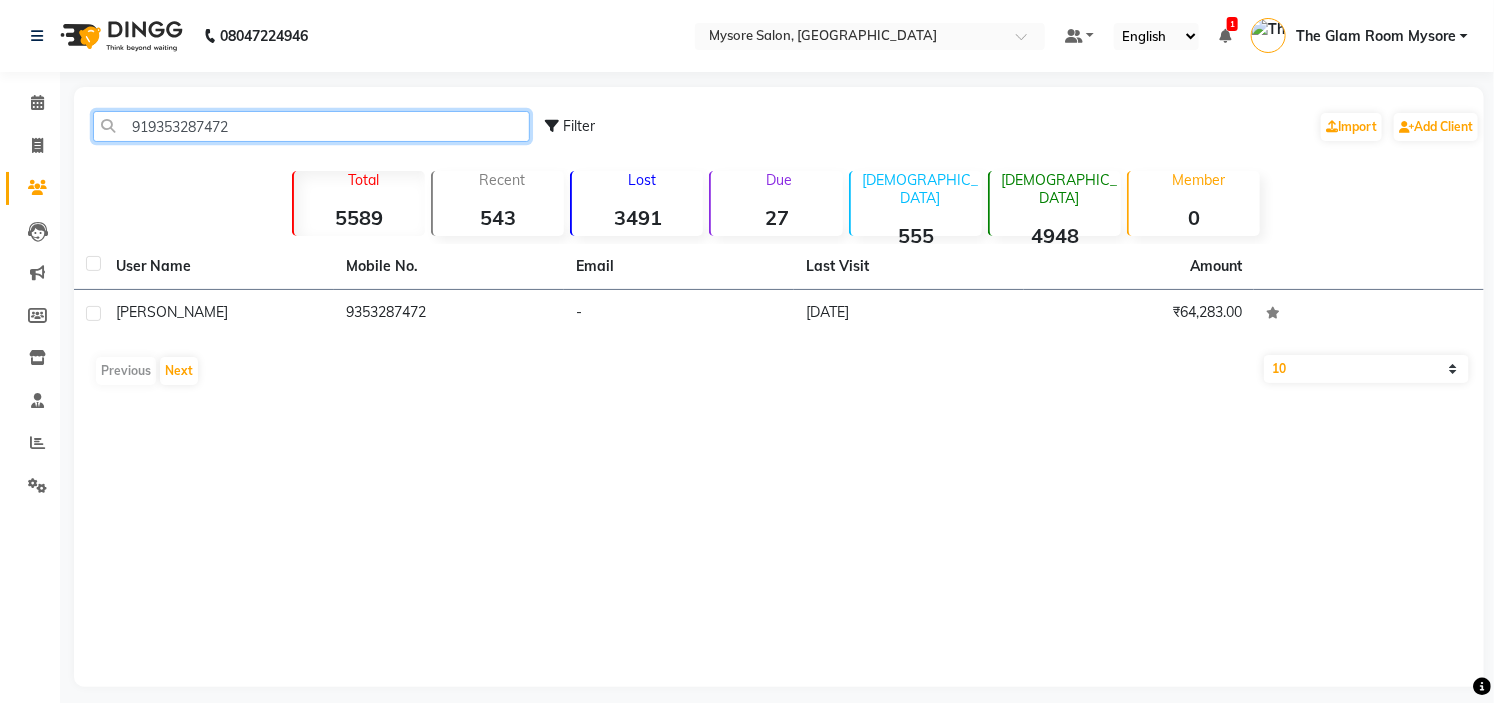 click on "919353287472" 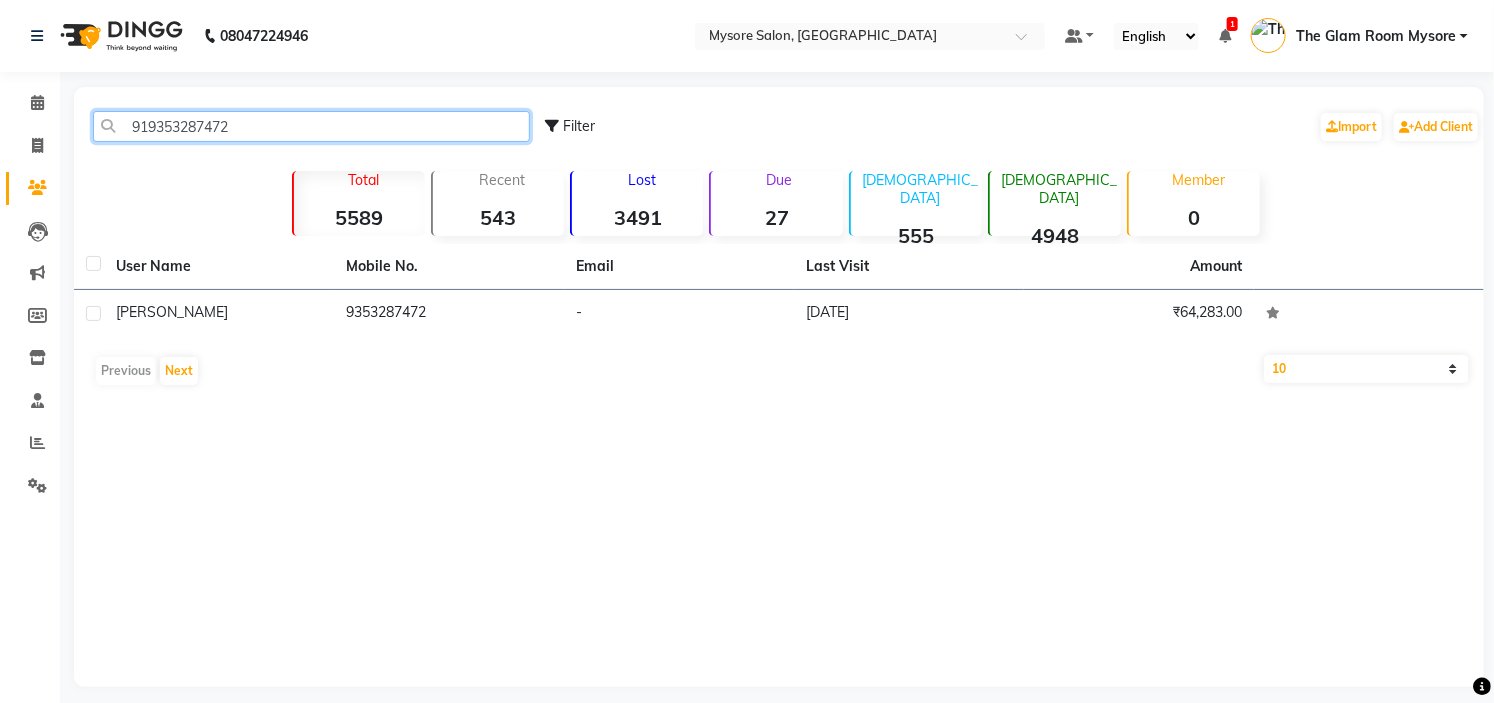 paste on "7406957537" 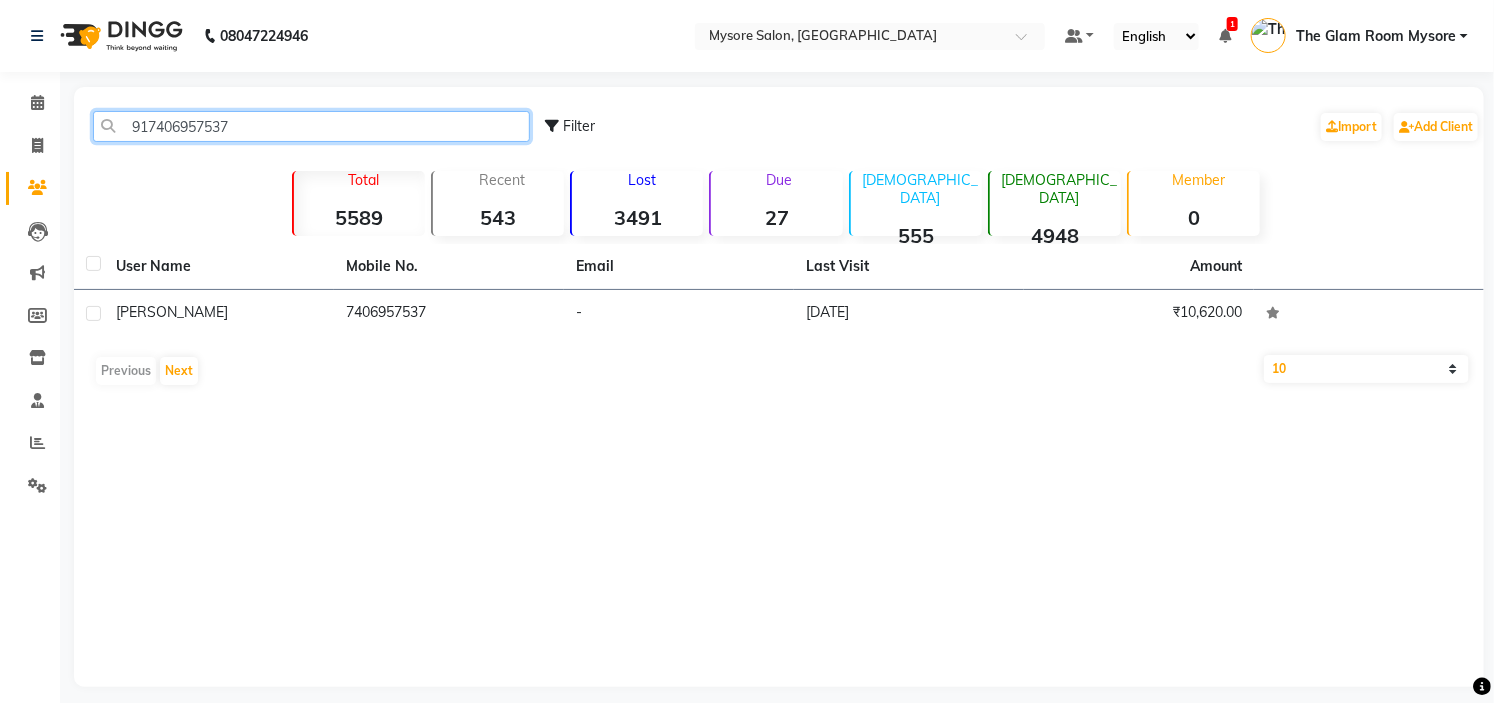 click on "917406957537" 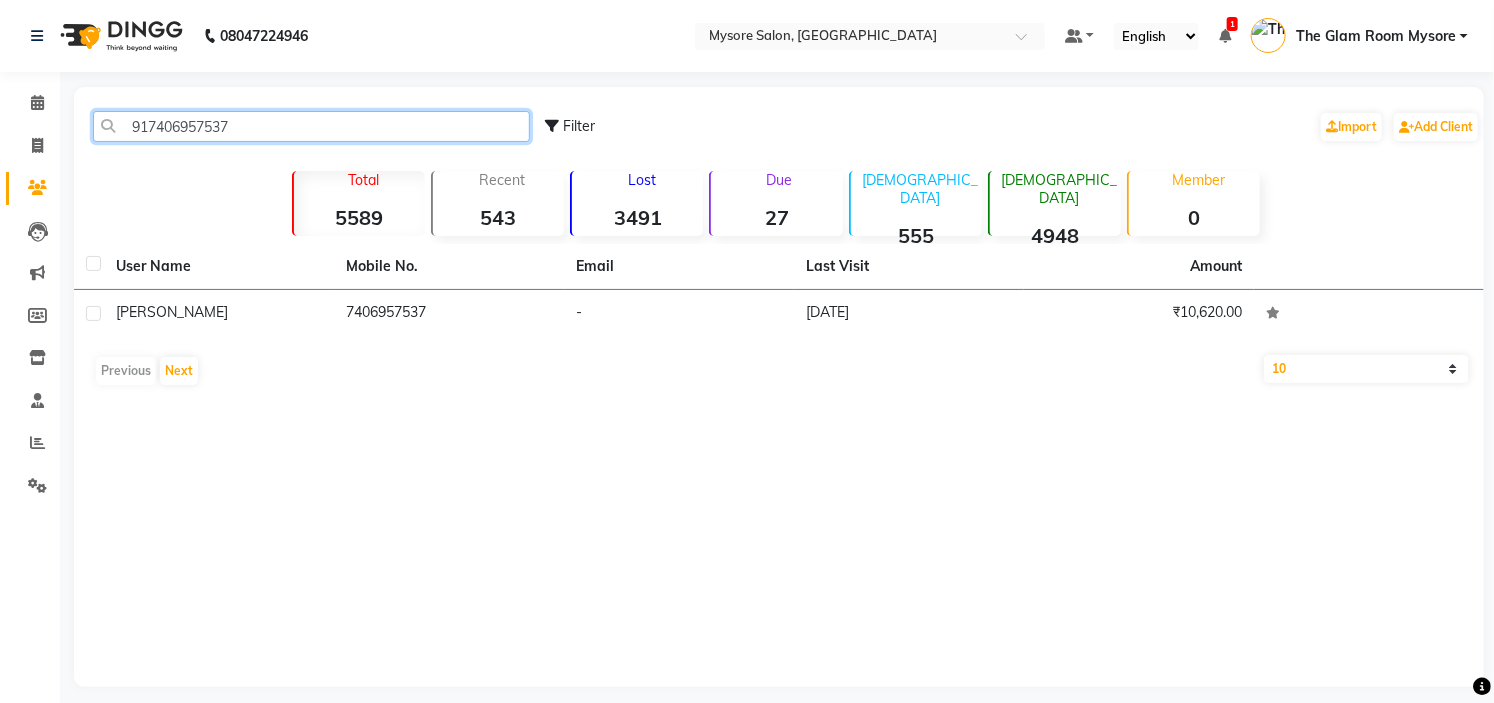 paste on "9740666440" 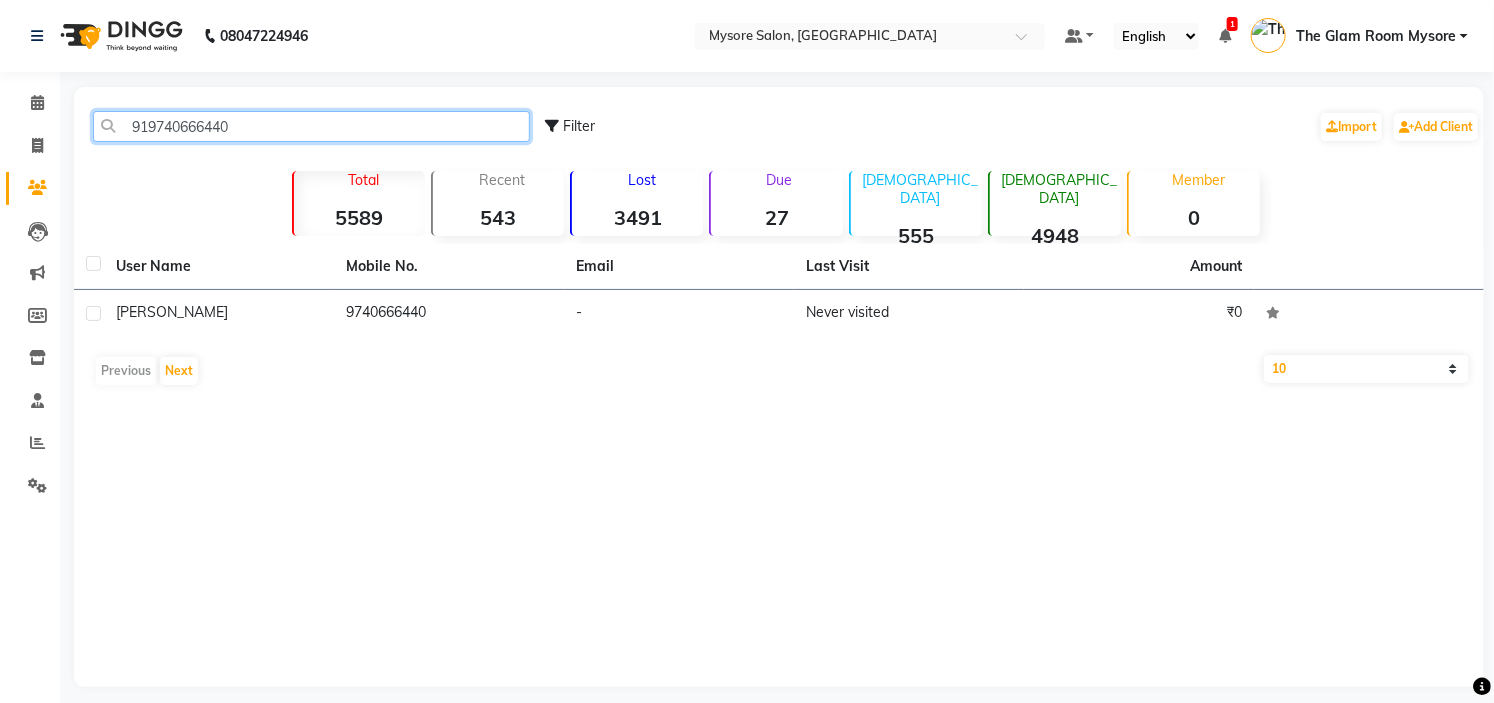 click on "919740666440" 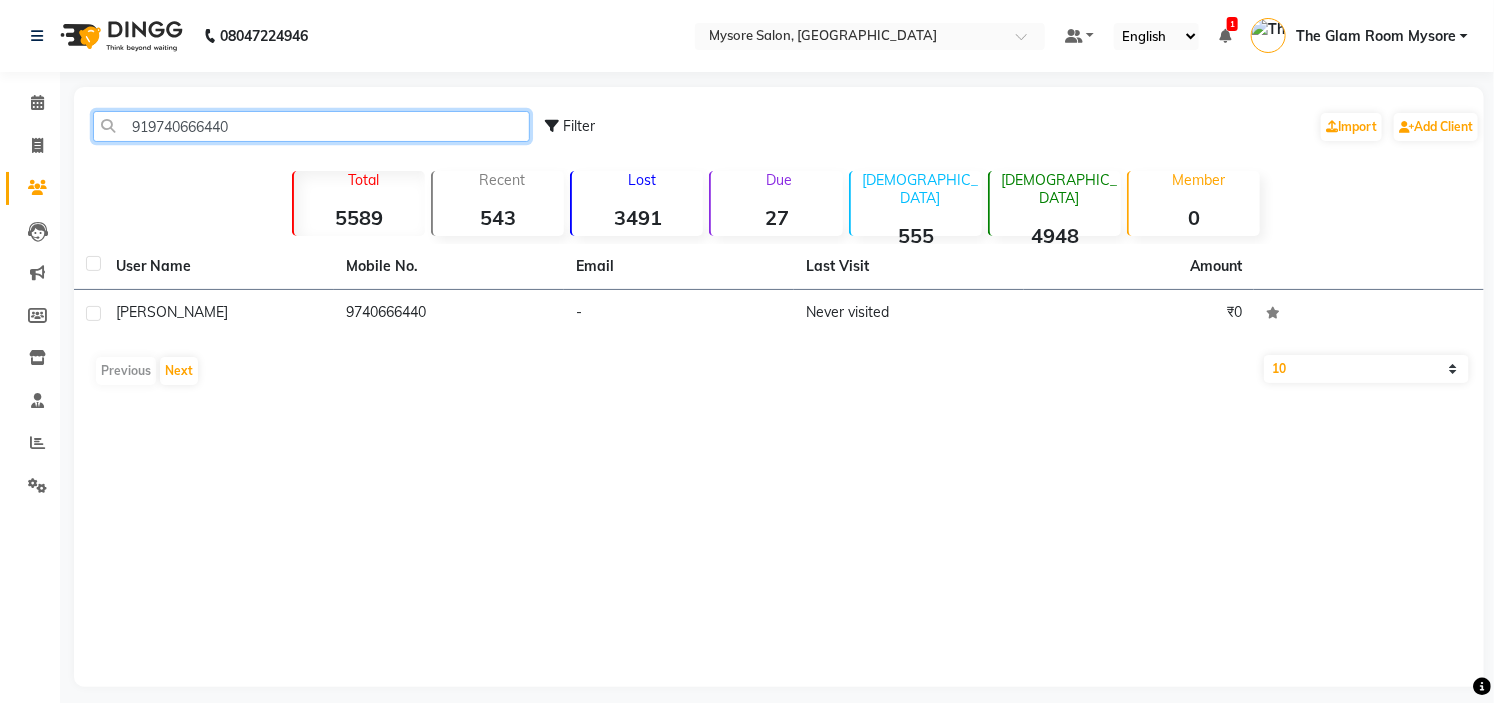 paste on "611798932" 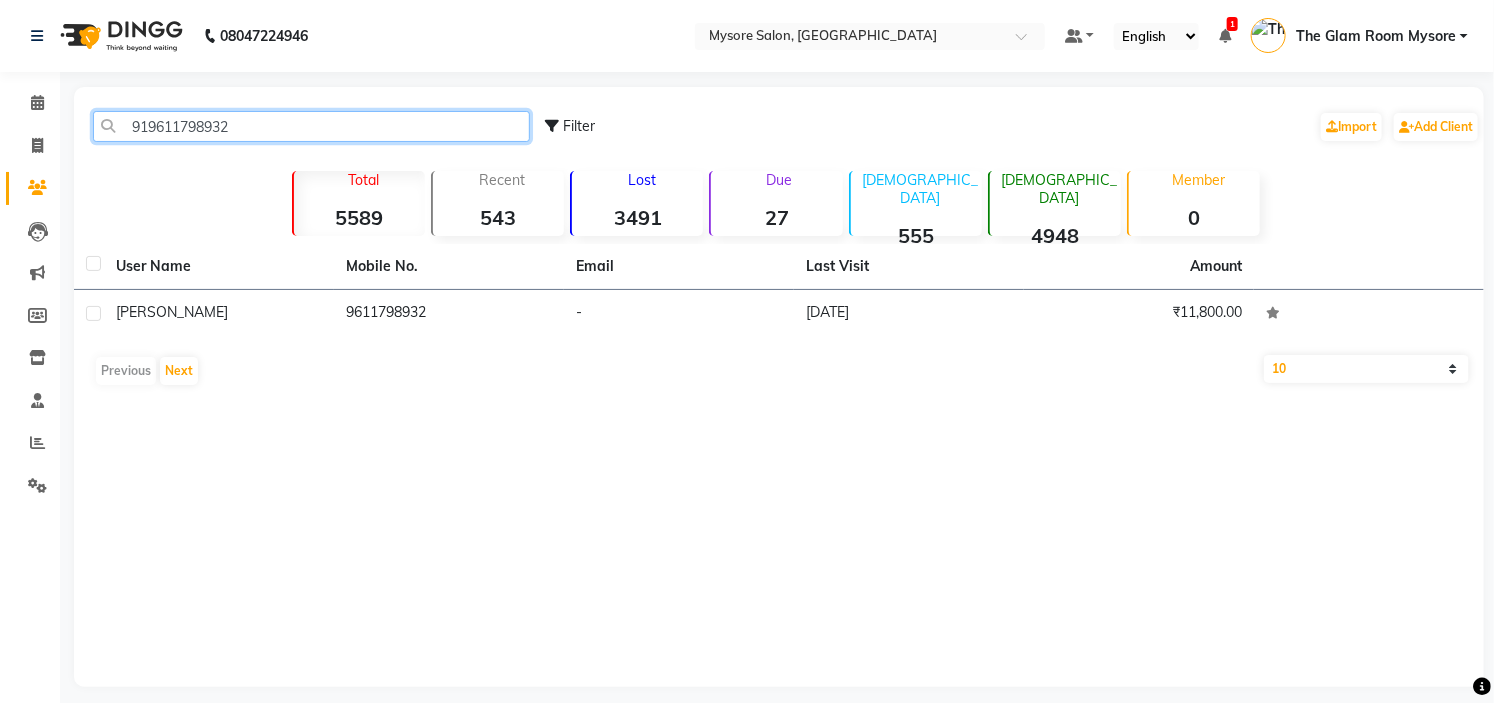 click on "919611798932" 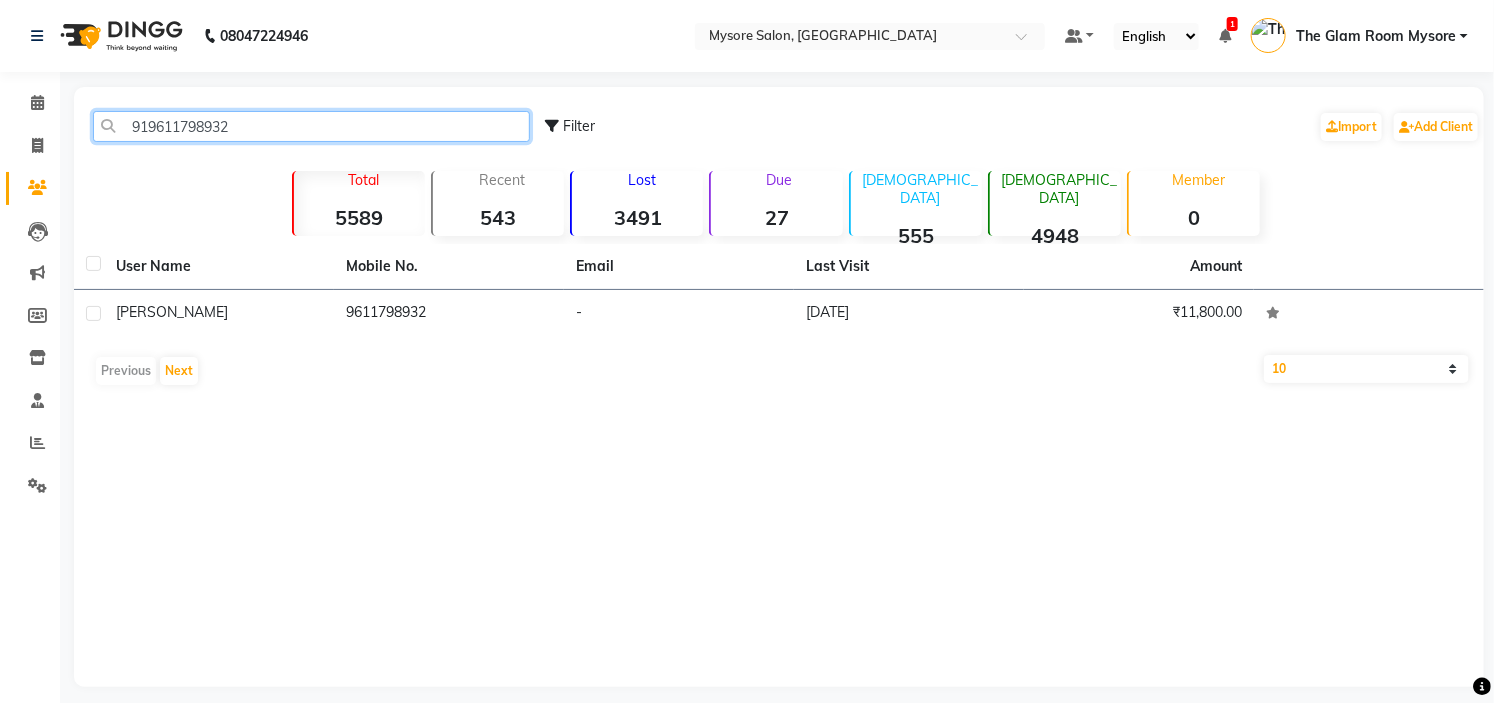 paste on "741333925" 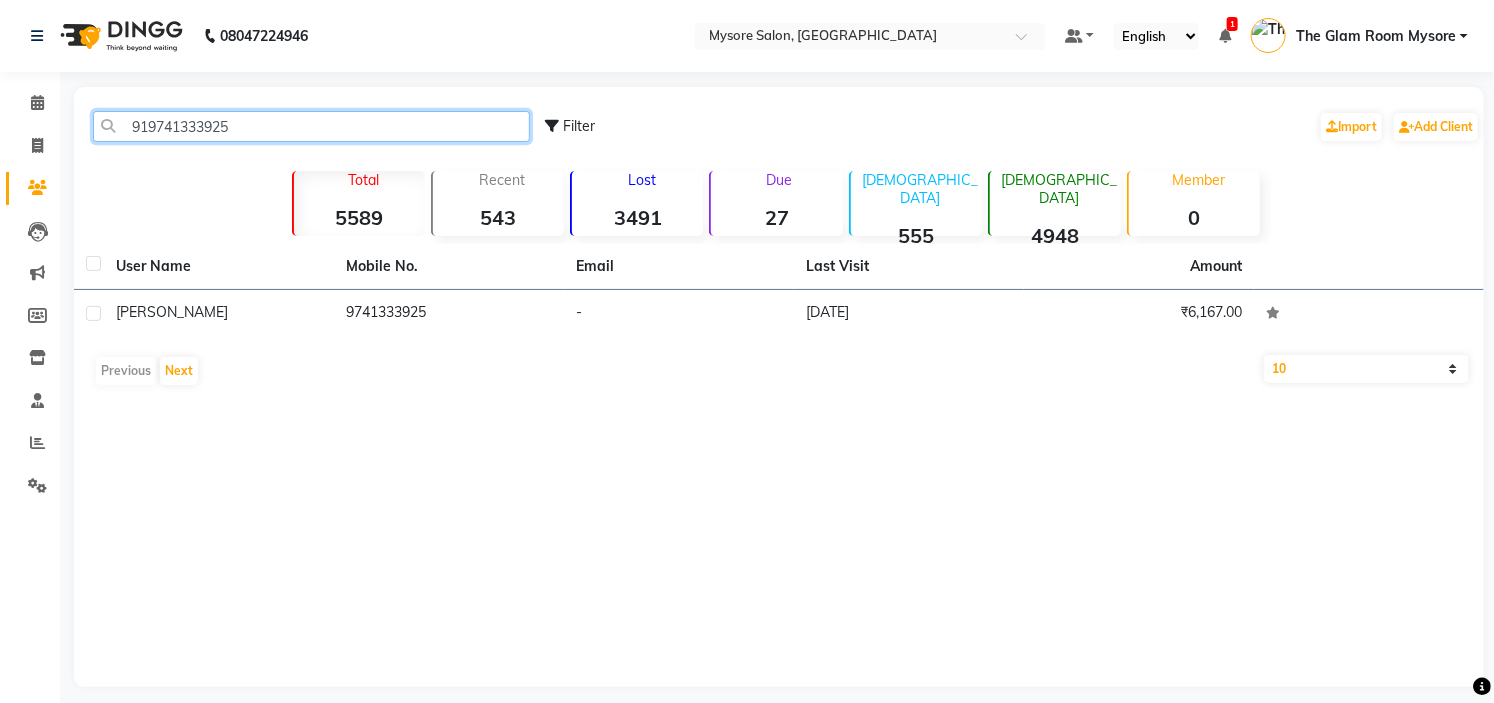 click on "919741333925" 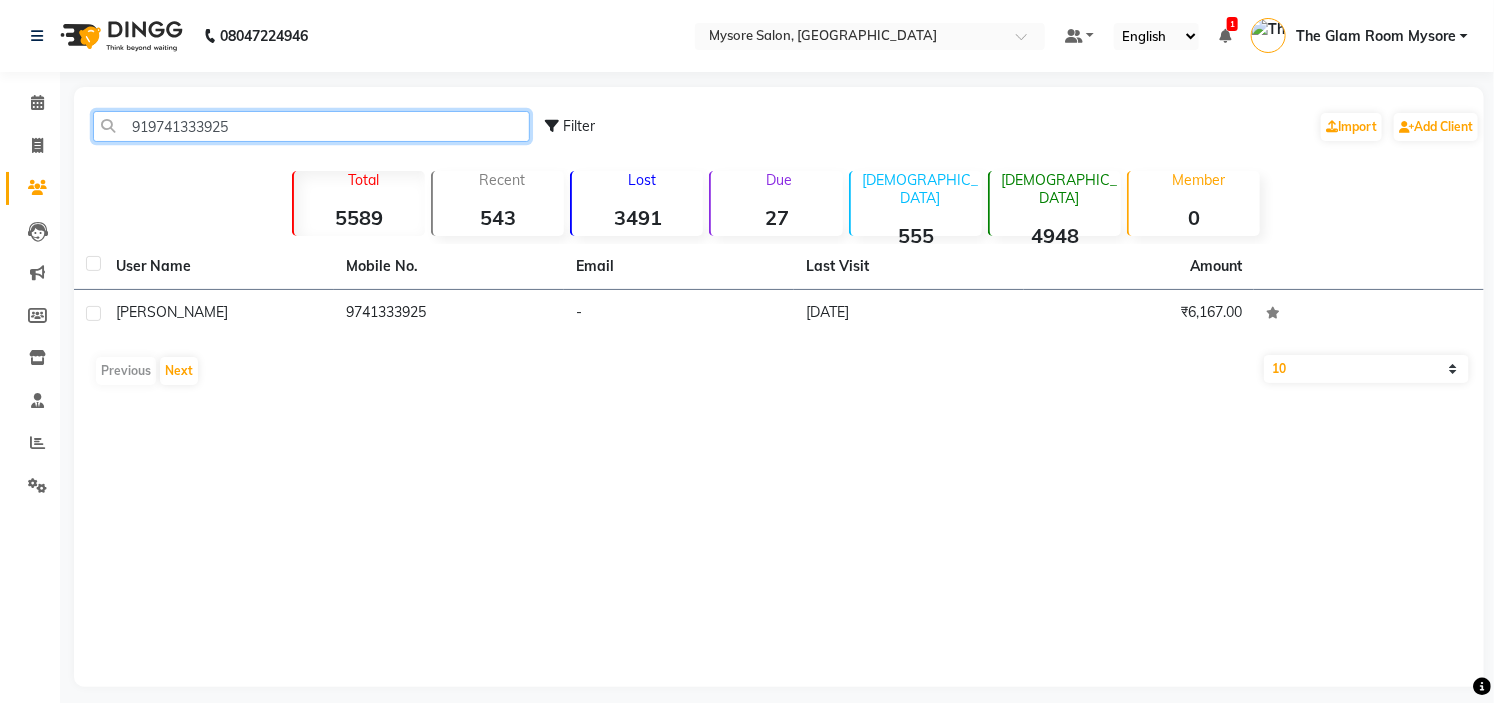 paste on "7204953316" 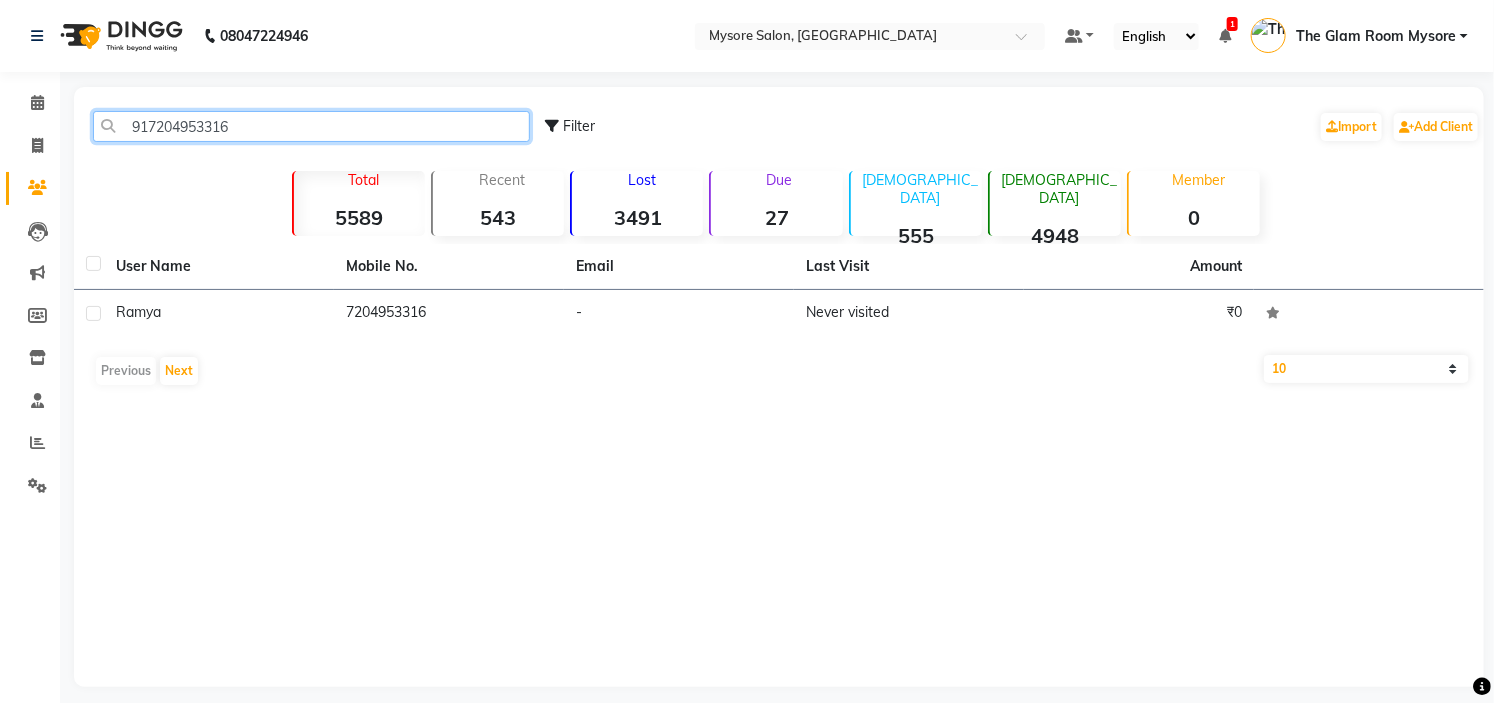 click on "917204953316" 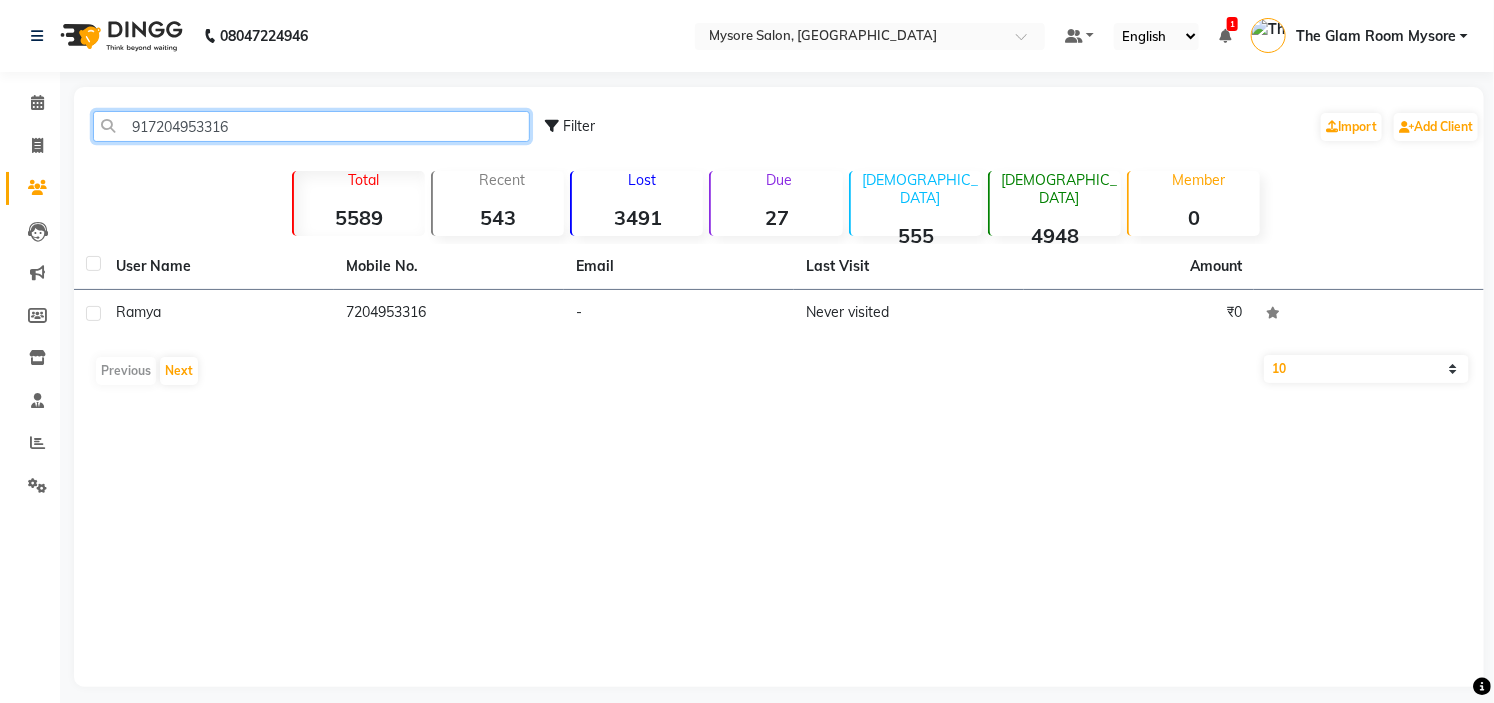 drag, startPoint x: 293, startPoint y: 123, endPoint x: 273, endPoint y: -97, distance: 220.90723 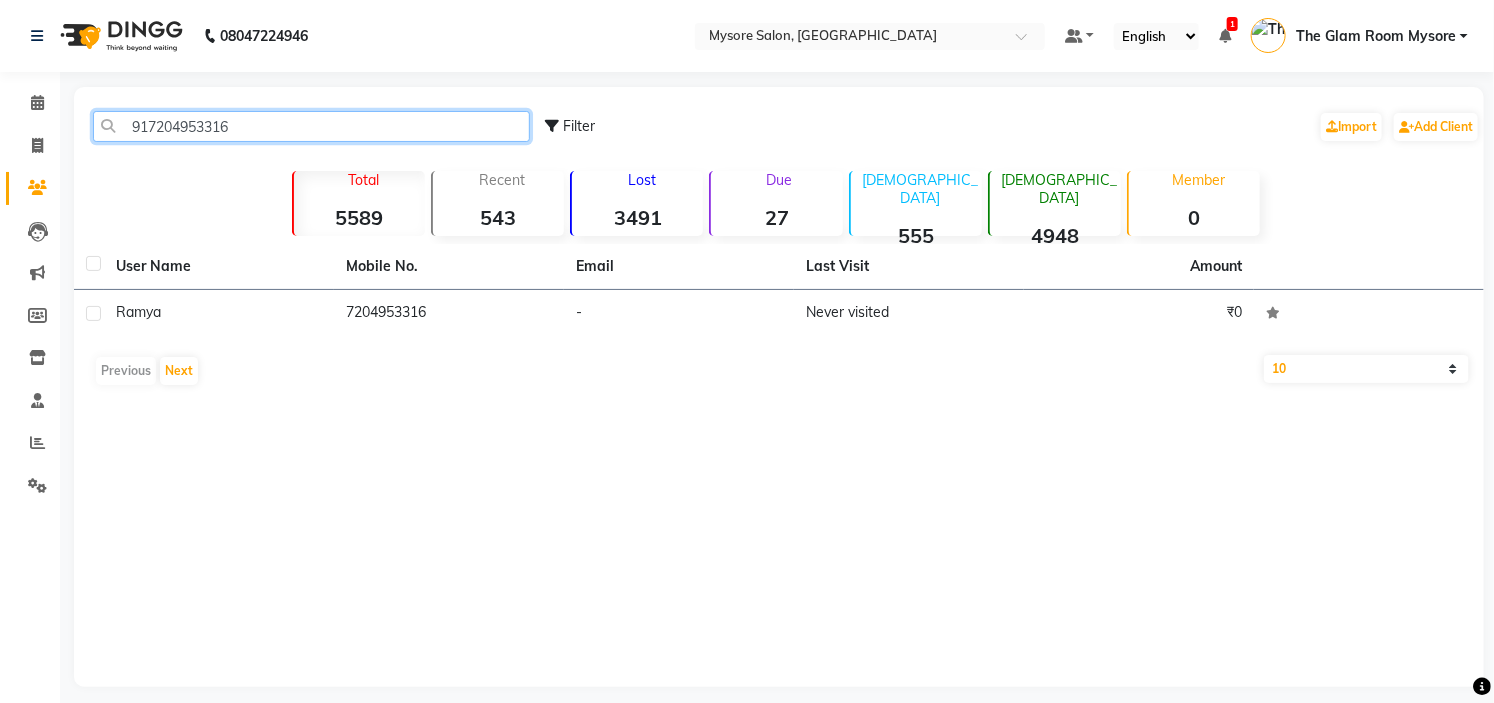 paste on "973181312" 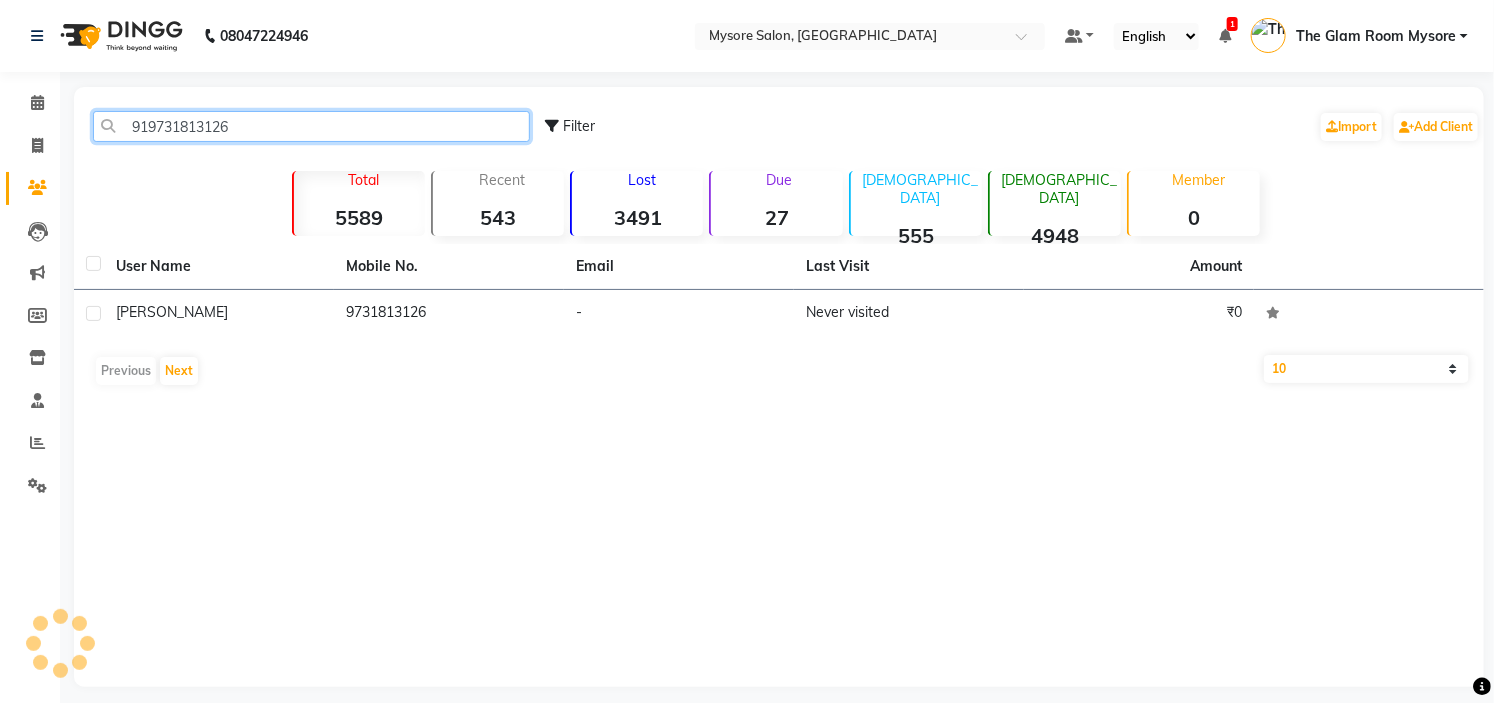 click on "919731813126" 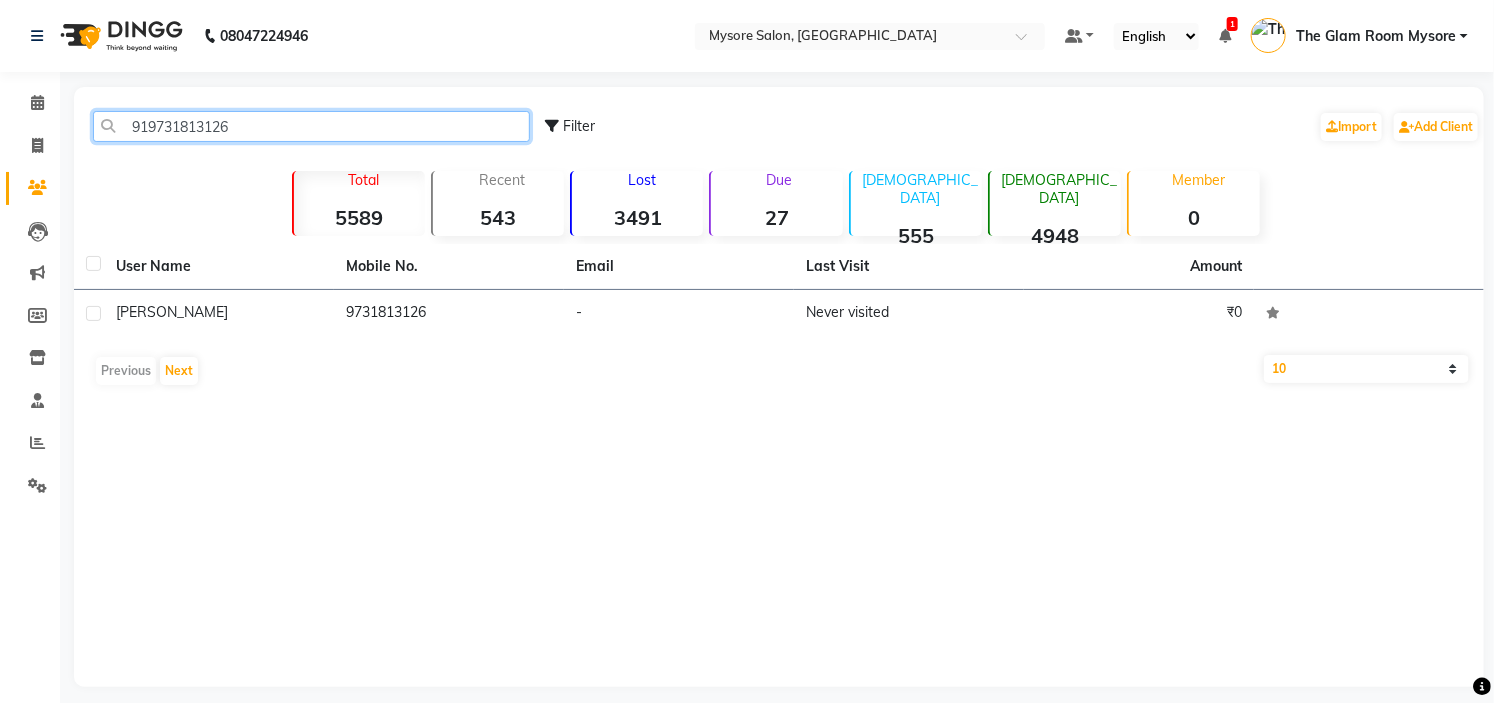 drag, startPoint x: 318, startPoint y: 125, endPoint x: 317, endPoint y: -86, distance: 211.00237 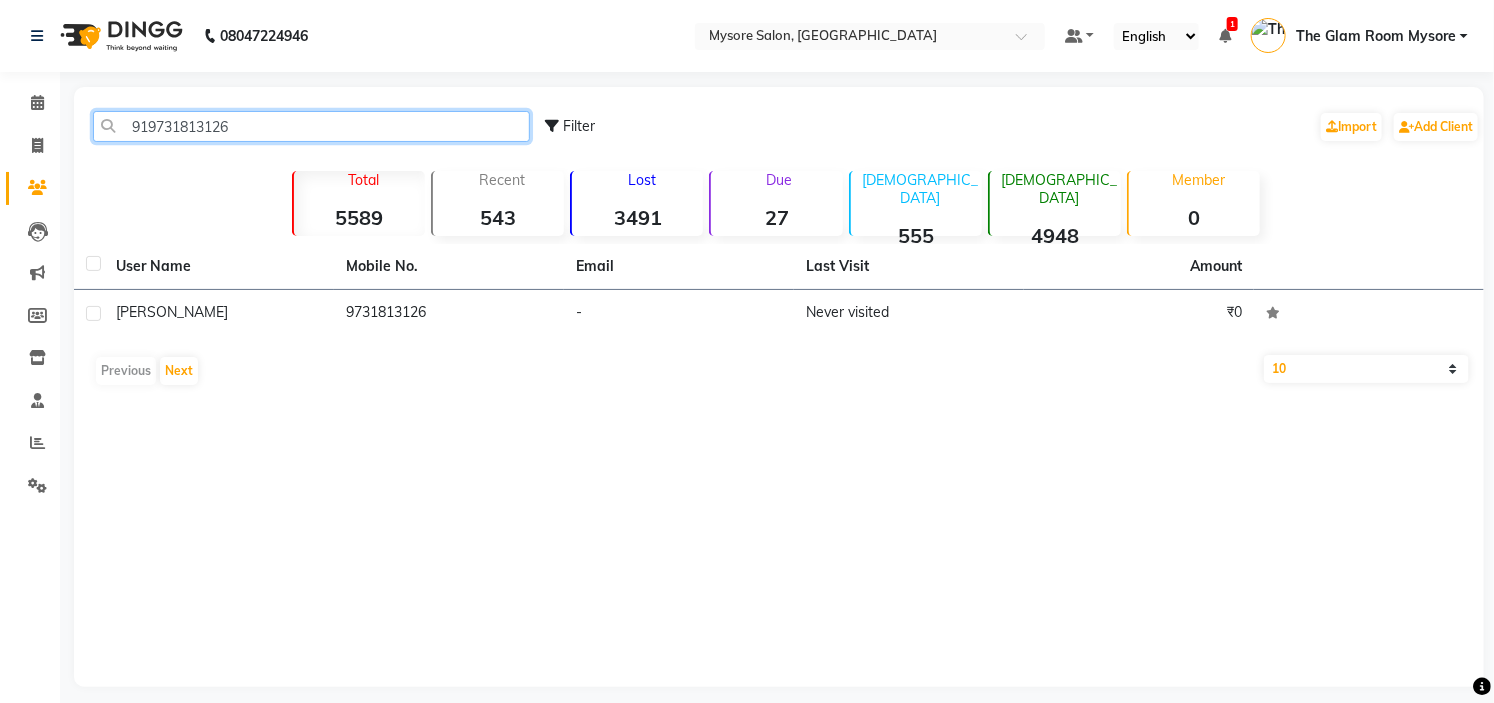 paste on "41733732" 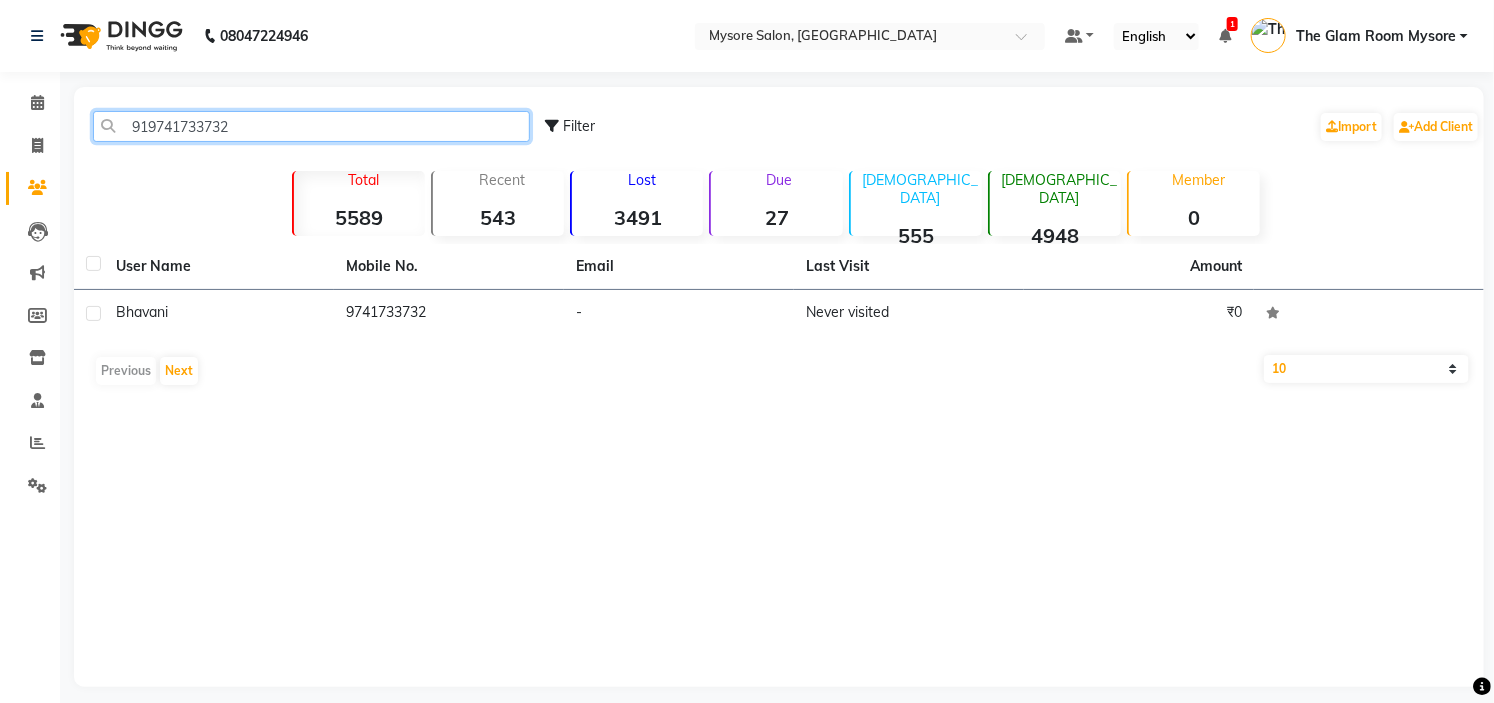 click on "919741733732" 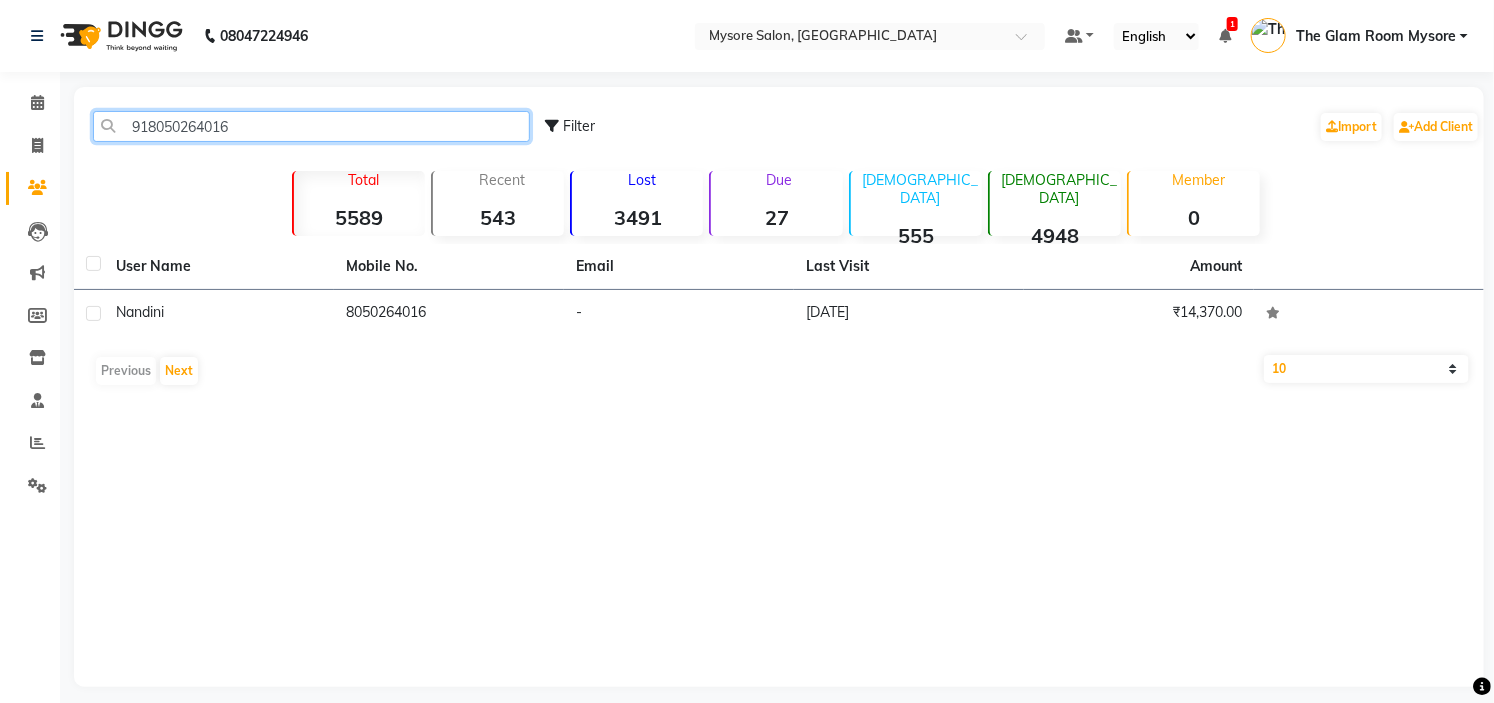 click on "918050264016" 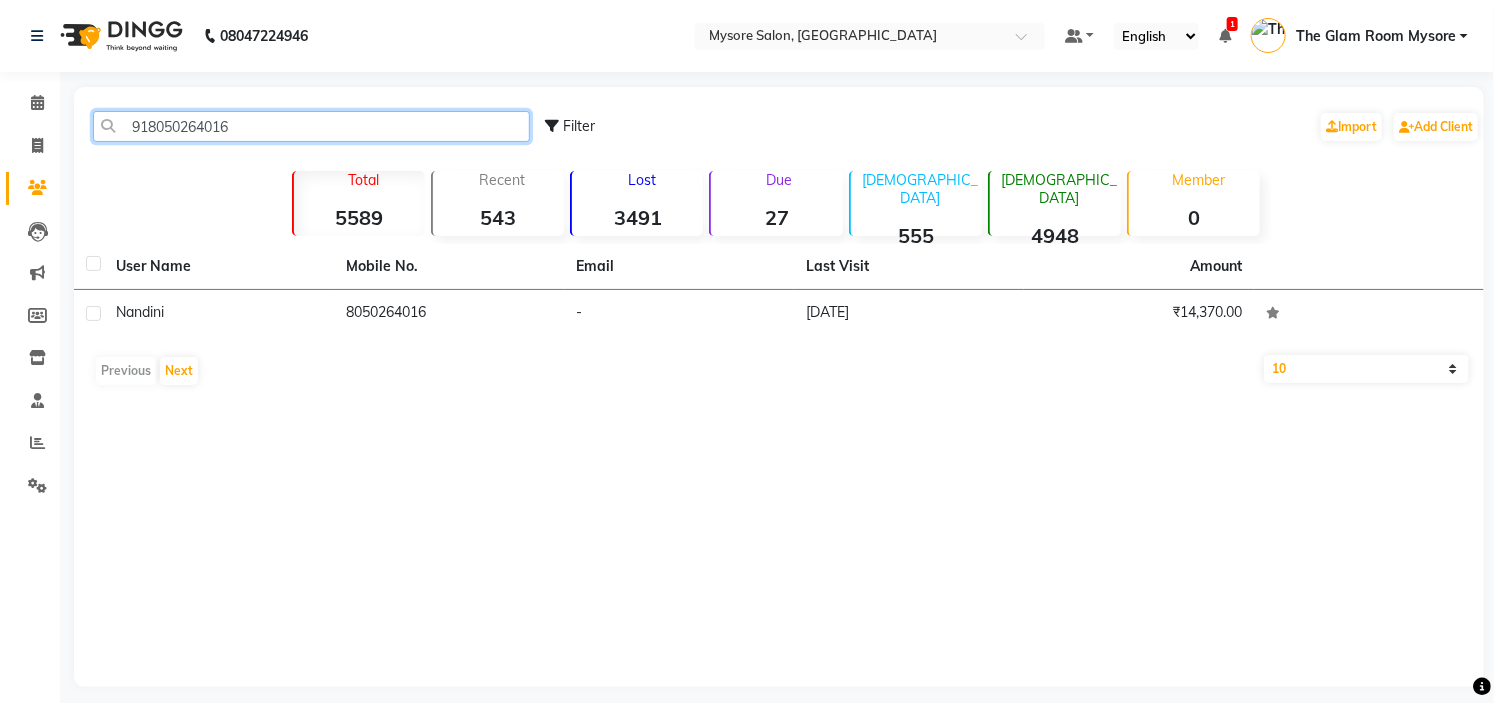 paste on "884298895" 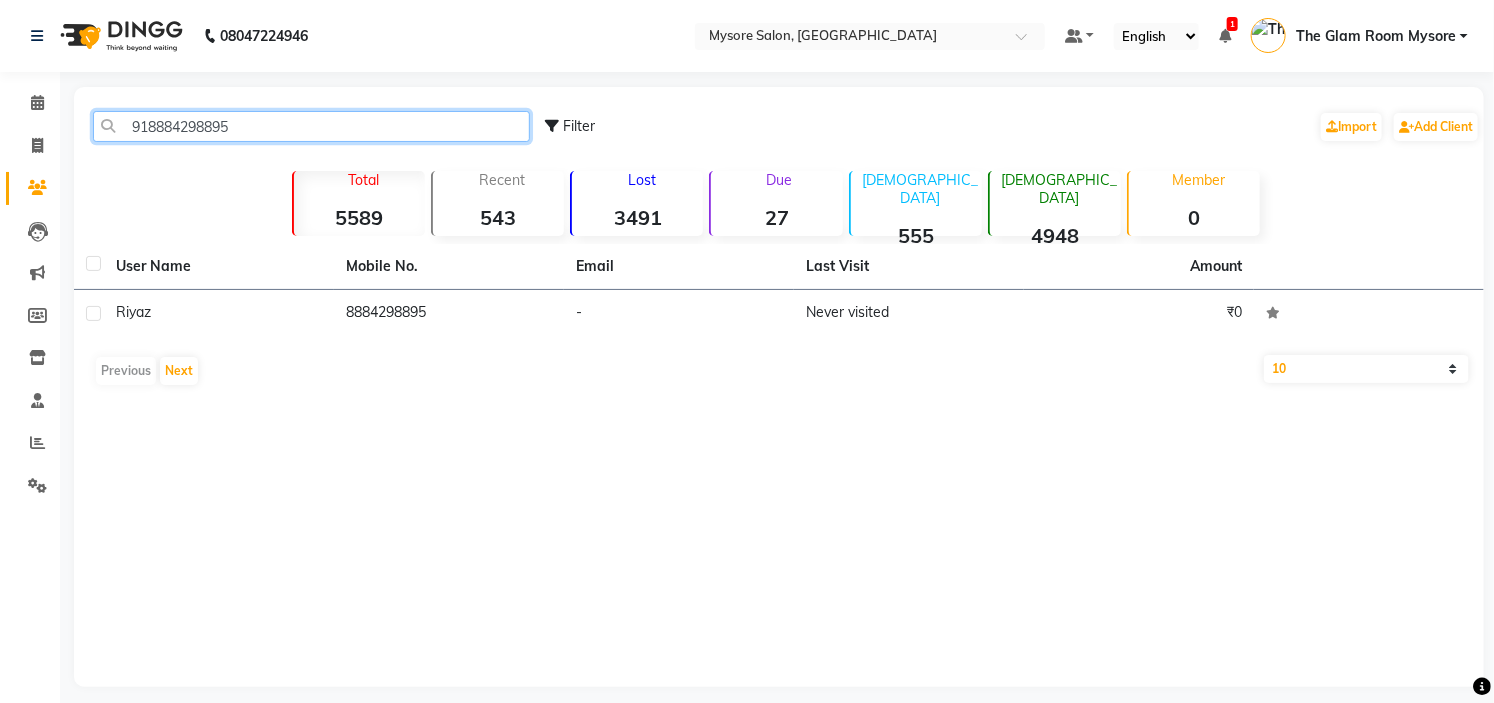 click on "918884298895" 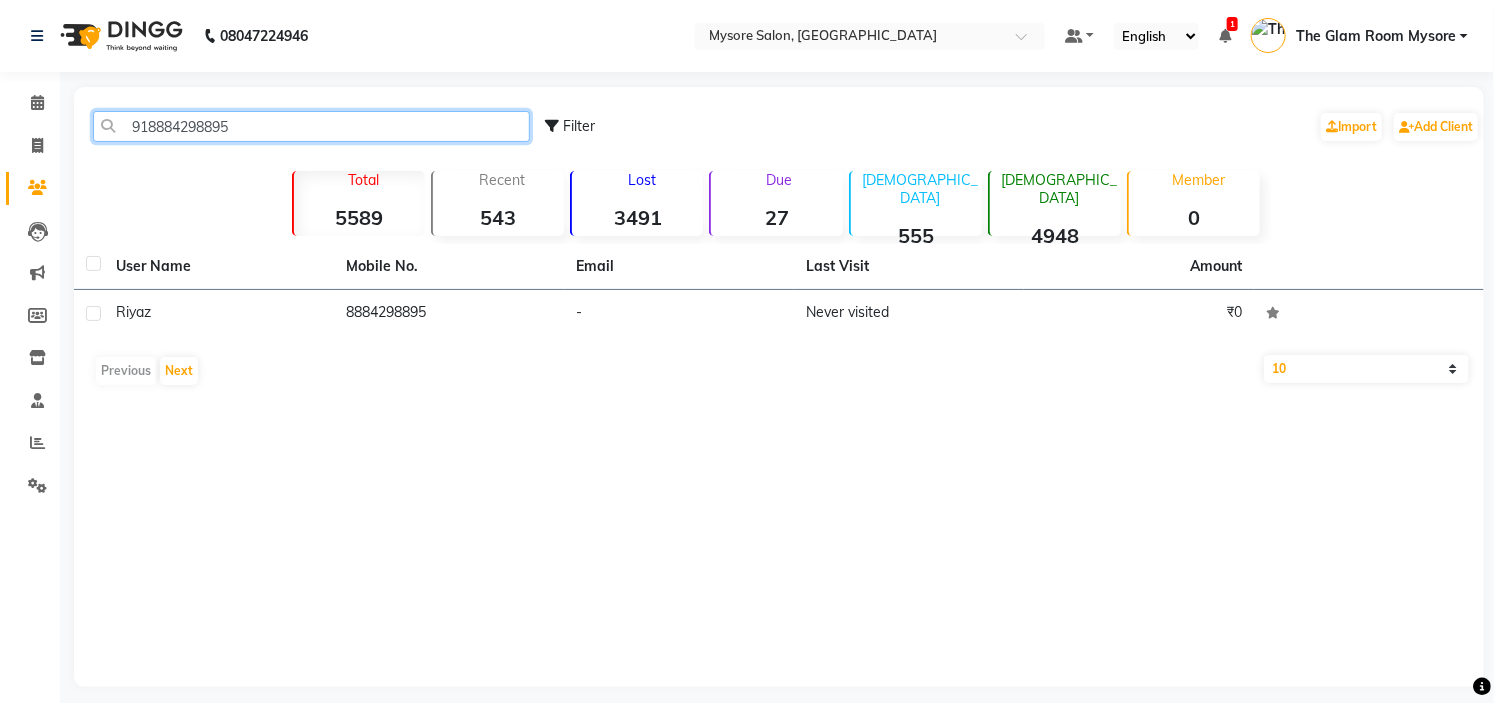 paste on "105410189" 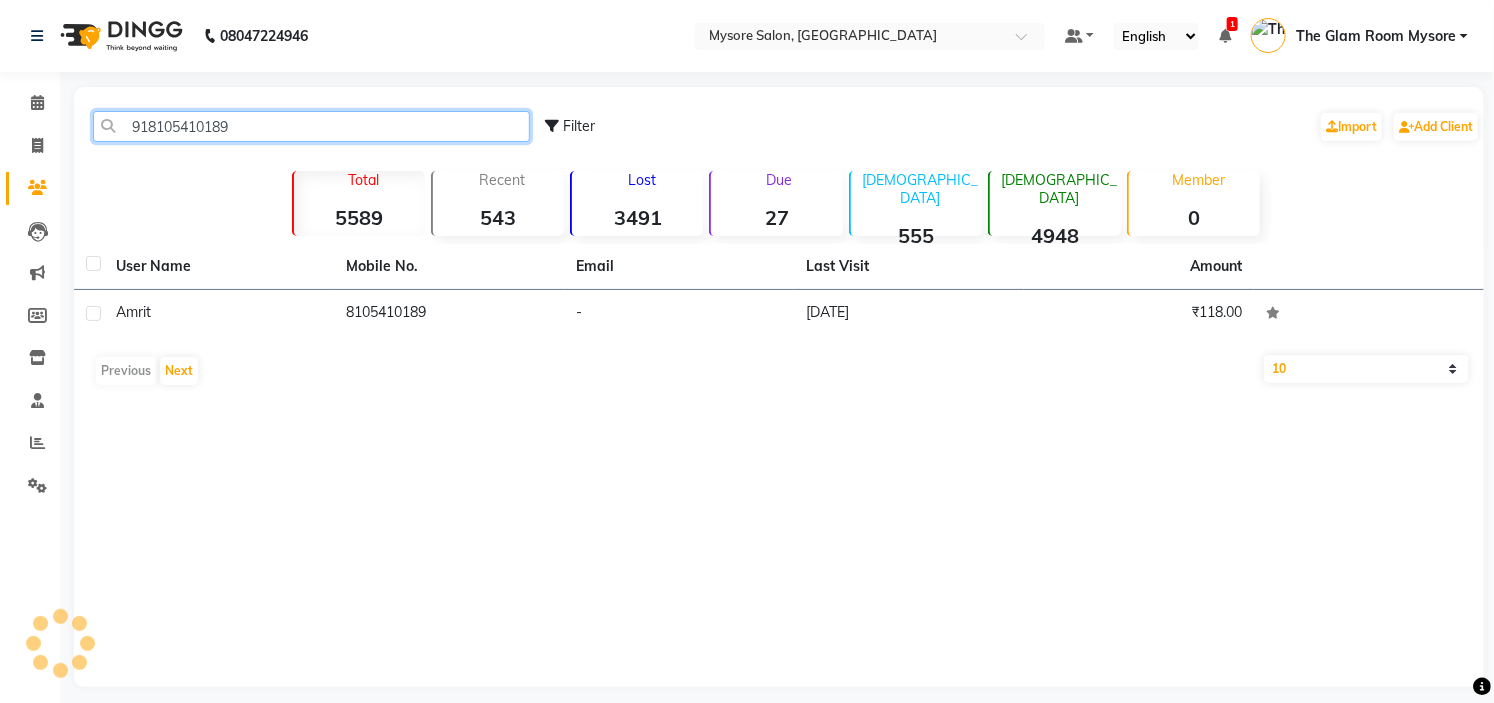 click on "918105410189" 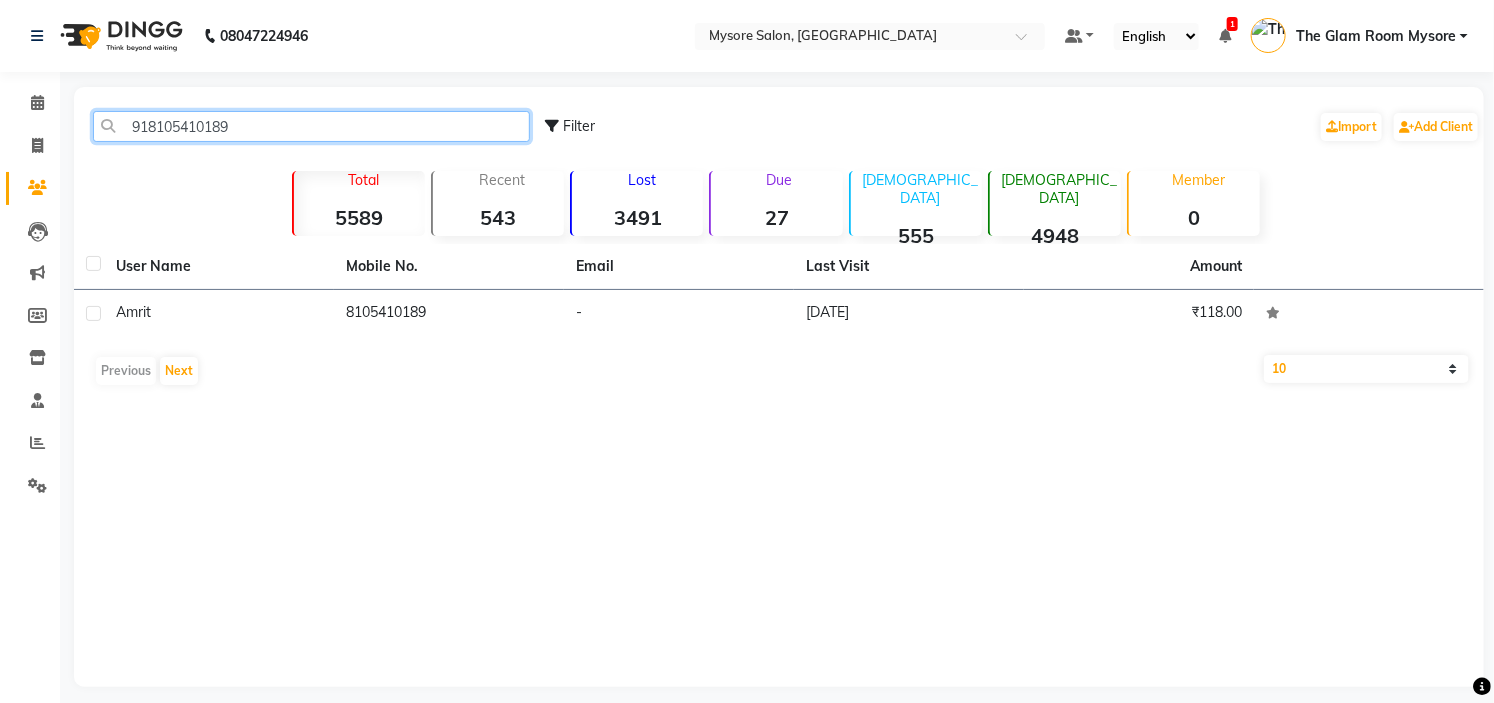 click on "918105410189" 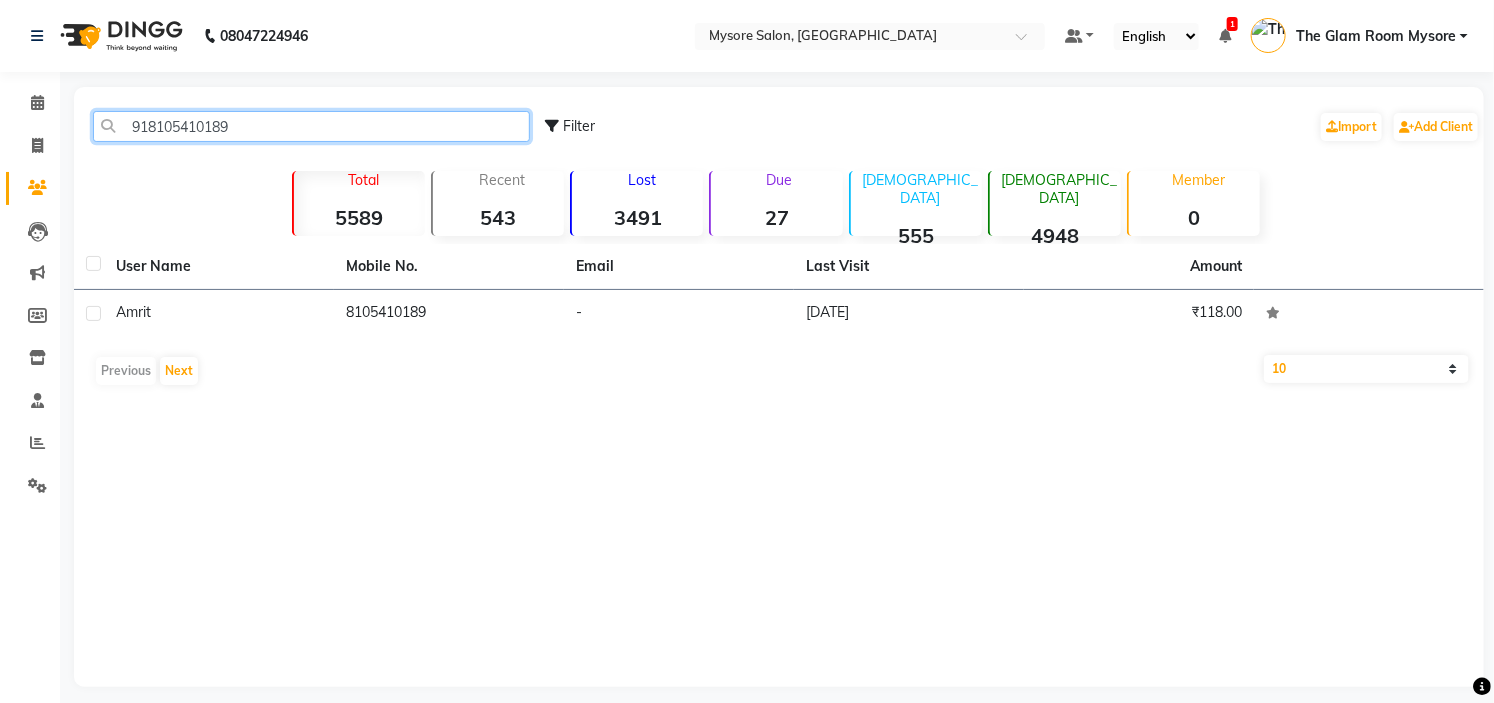 paste on "310614190" 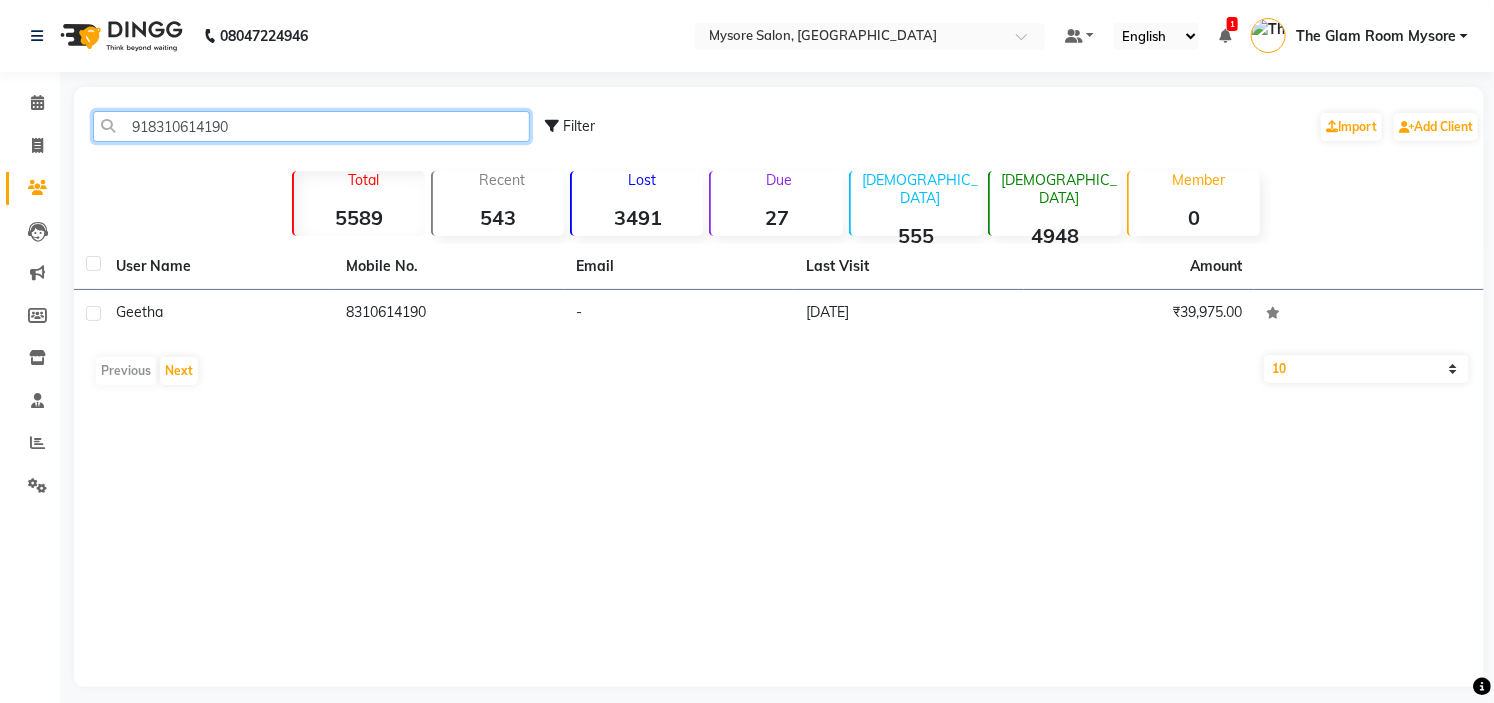 click on "918310614190" 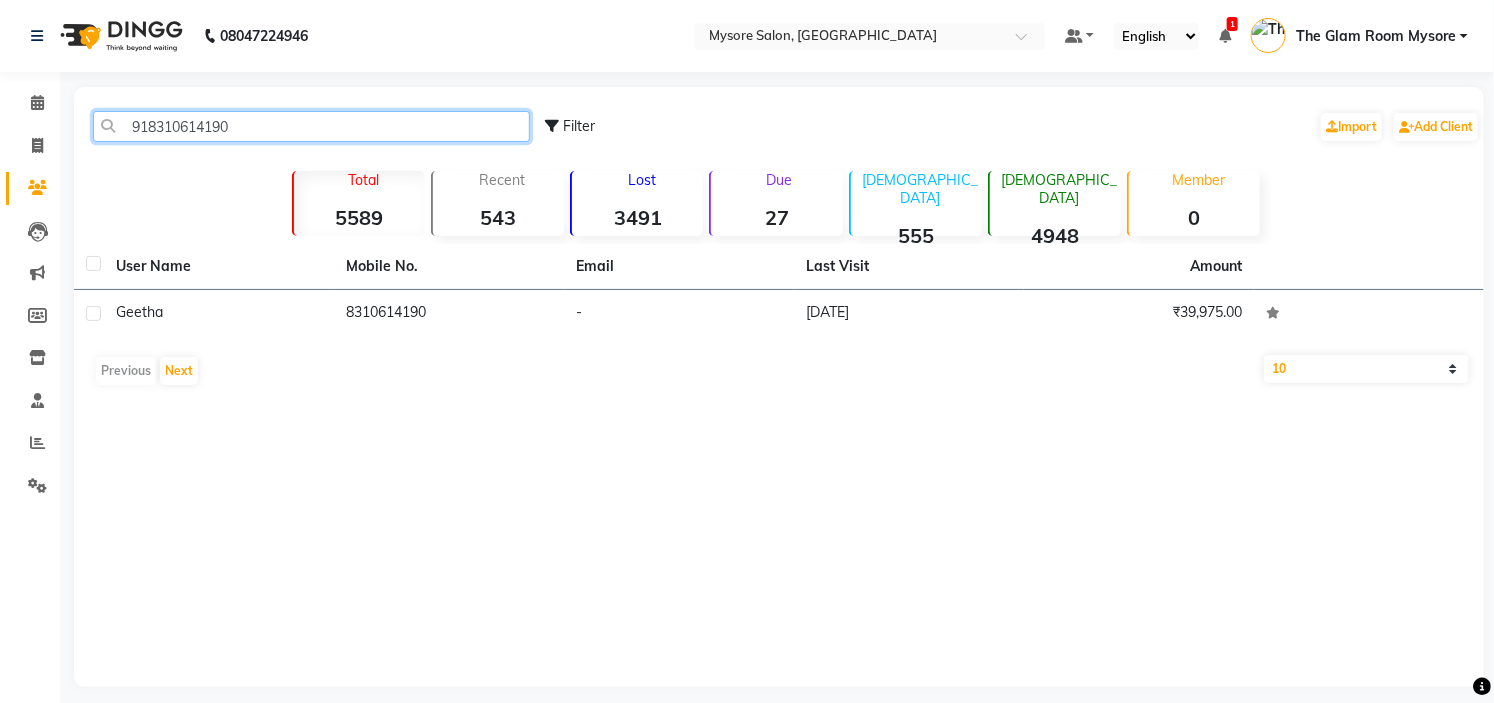 paste on "971727478" 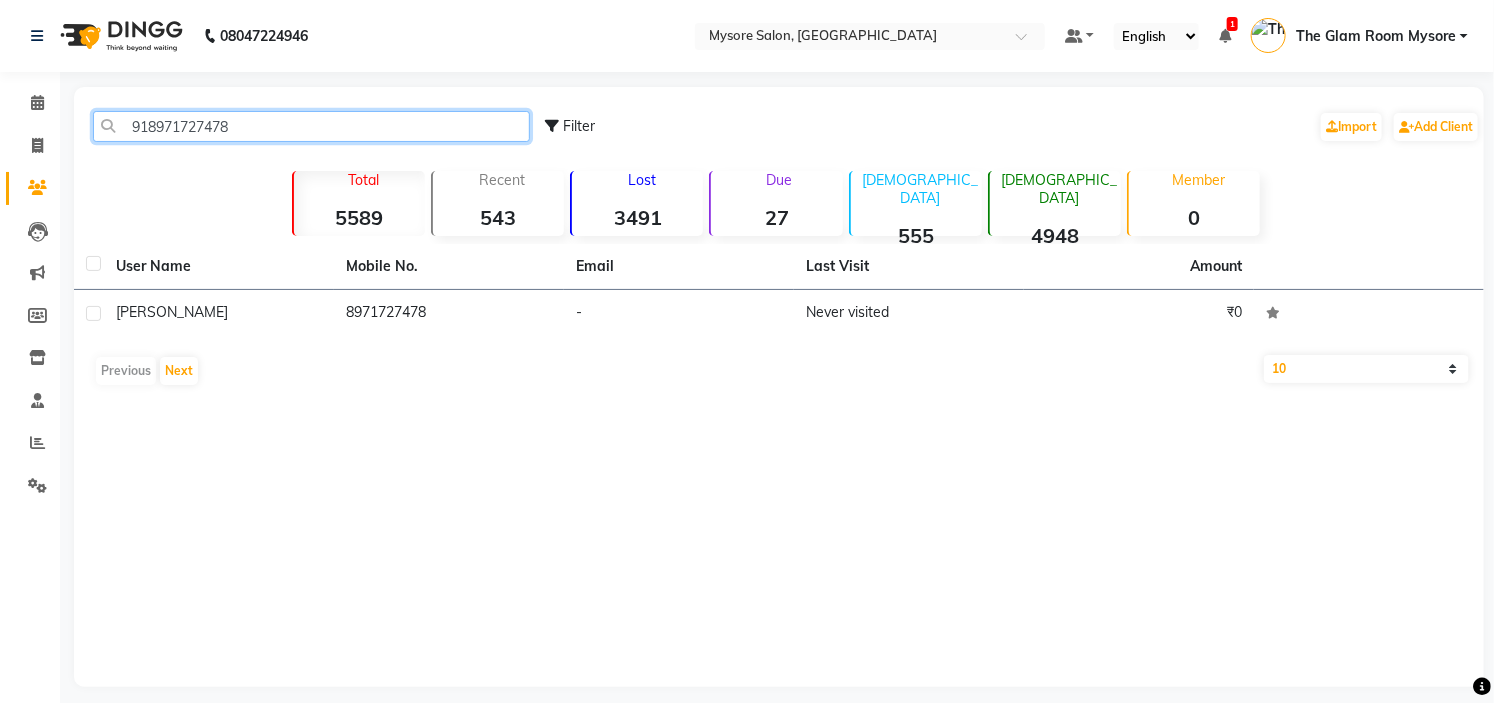 click on "918971727478" 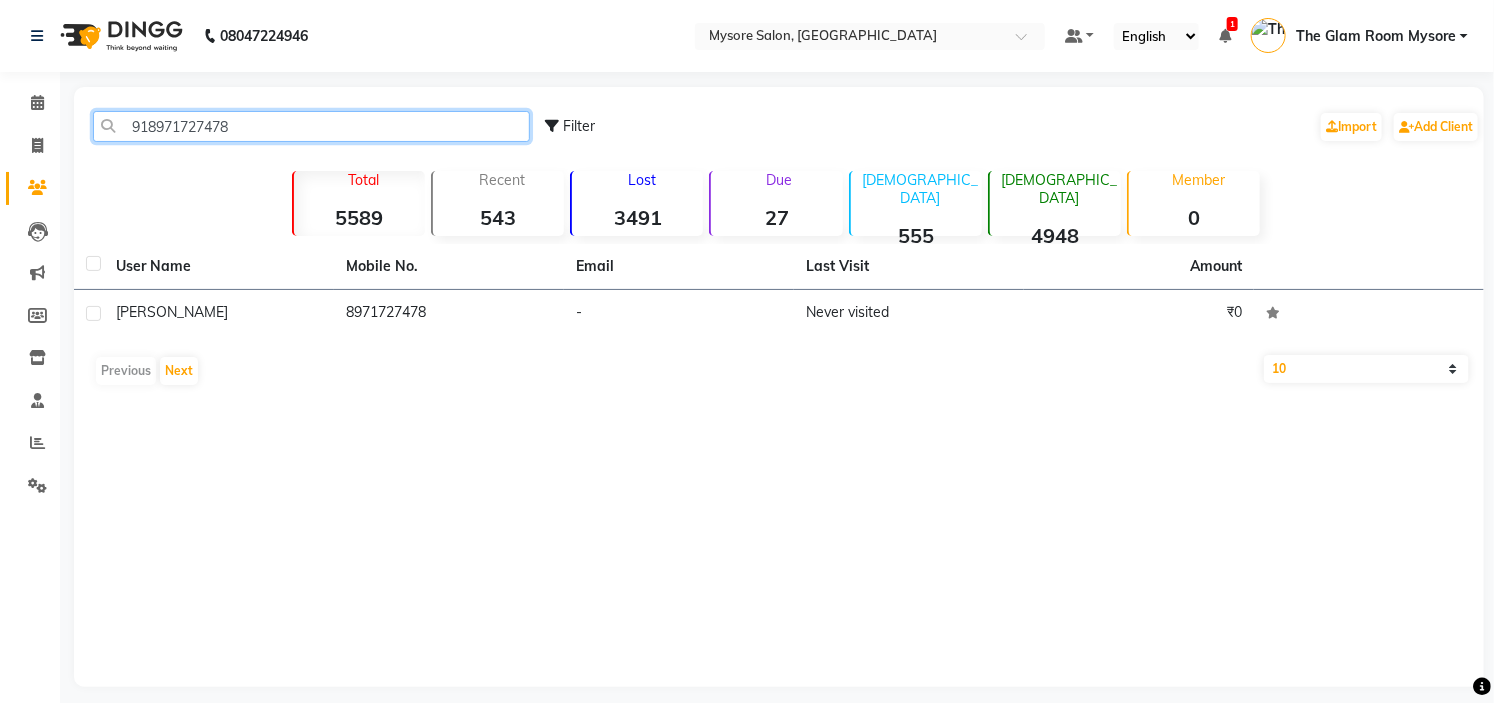 paste on "9597462609" 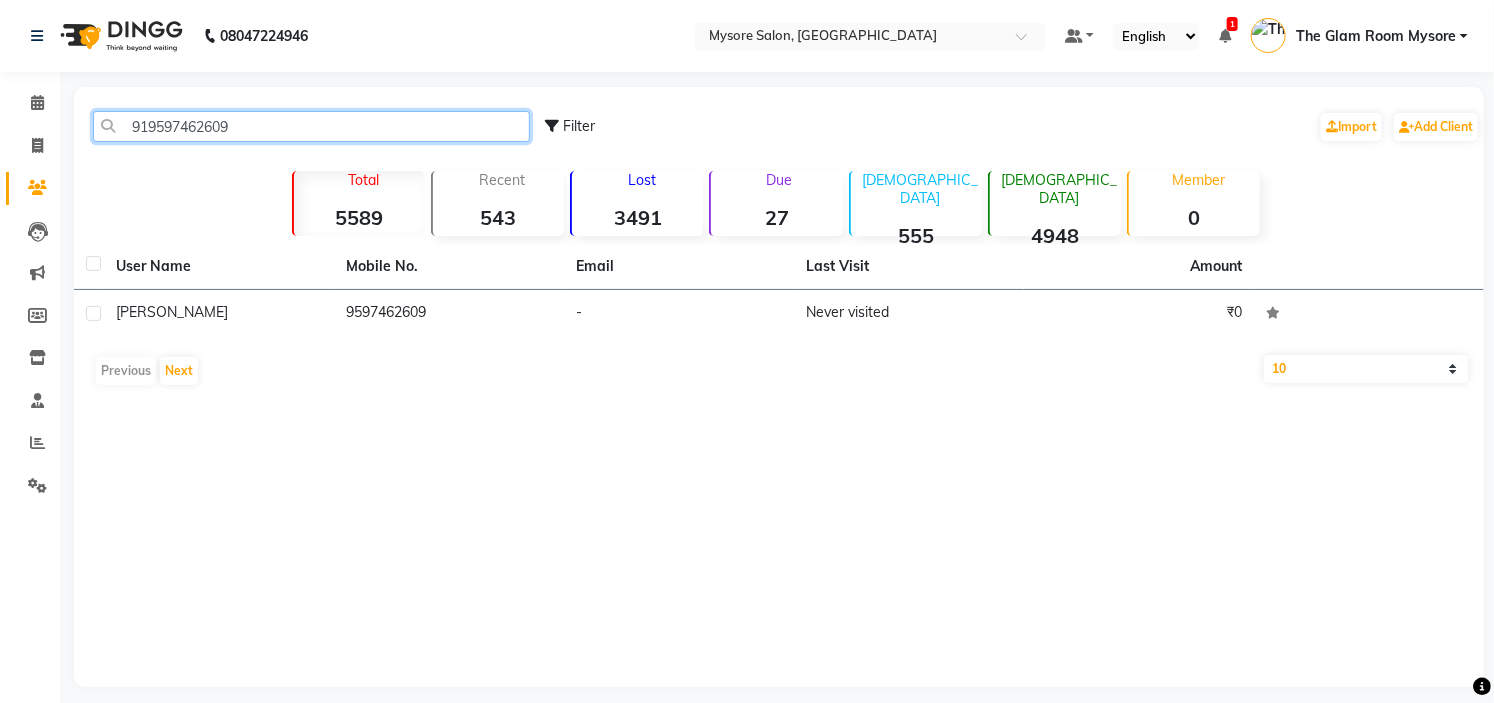 click on "919597462609" 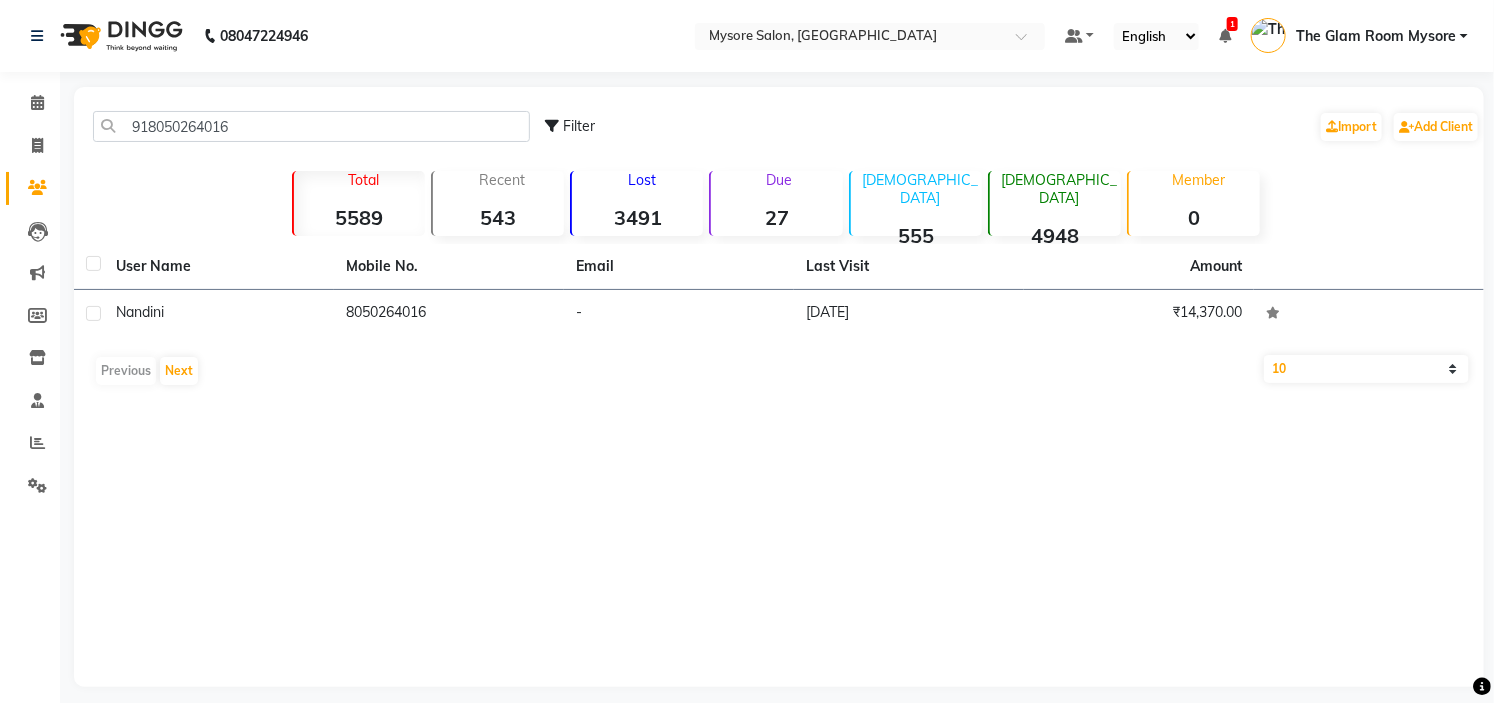 click on "918050264016 Filter  Import   Add Client" 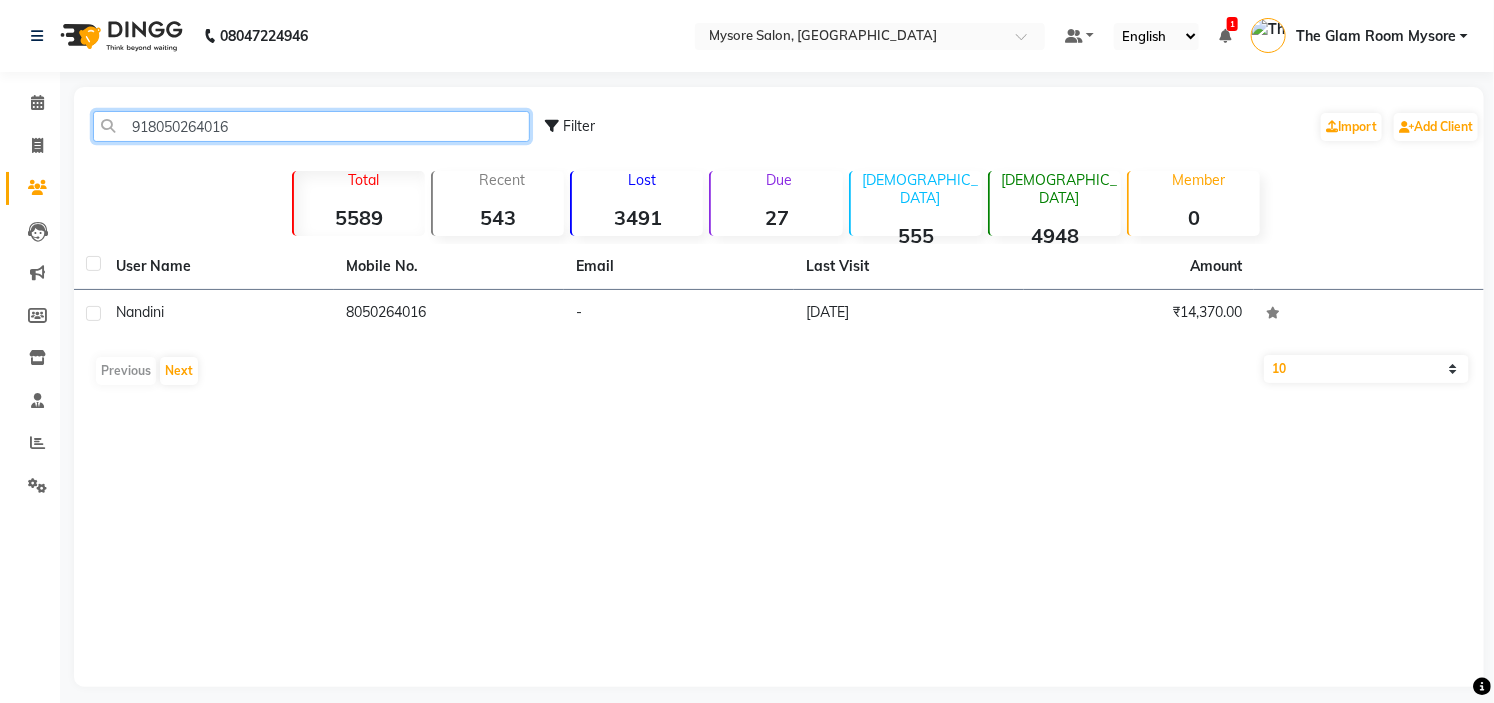 click on "918050264016" 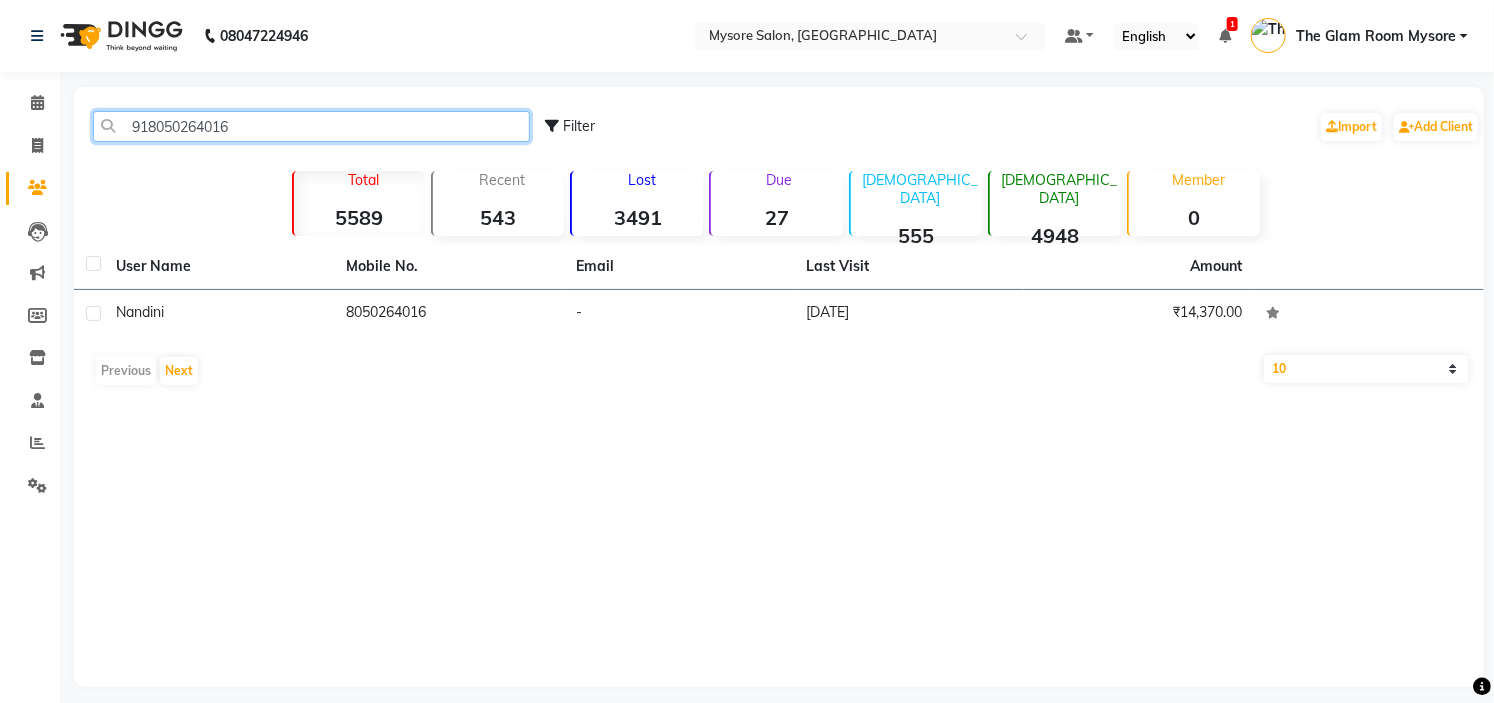 paste on "9483567729" 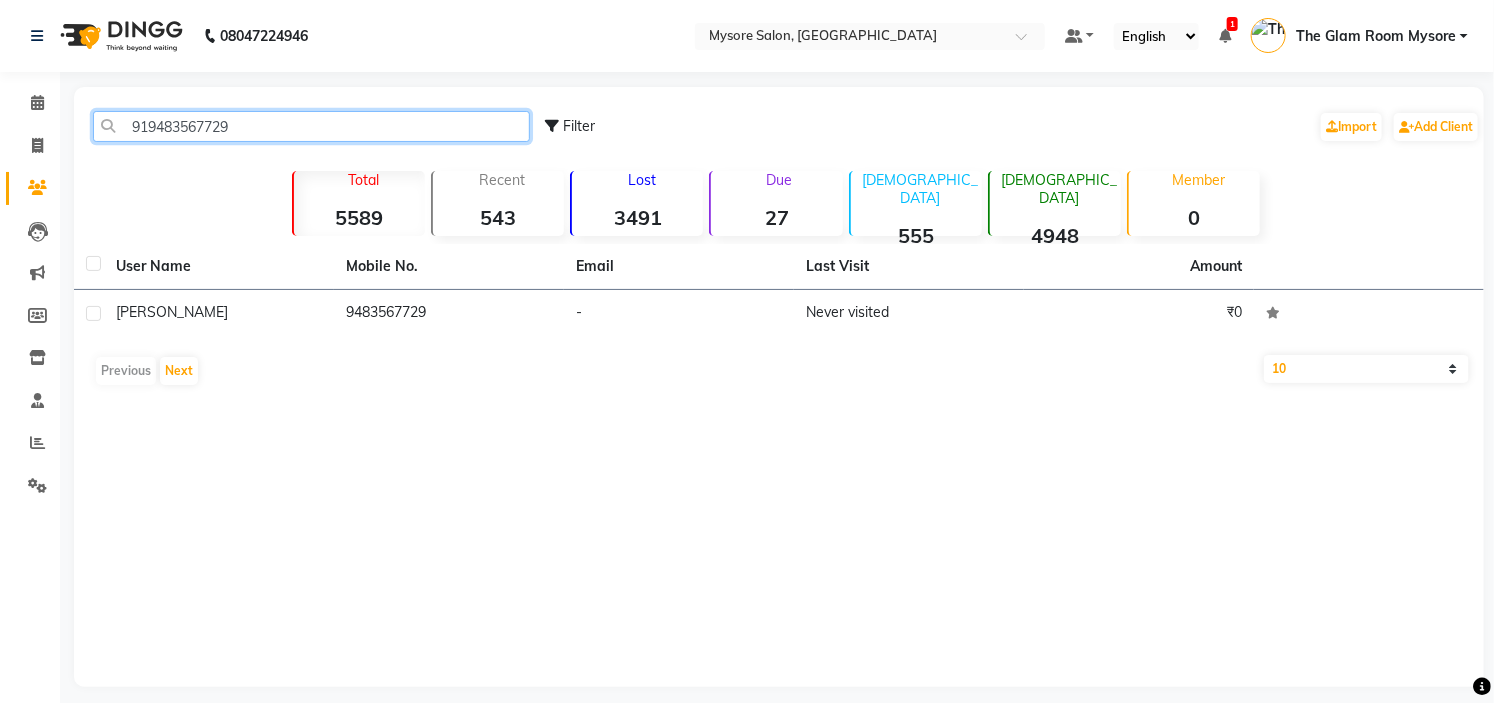 click on "919483567729" 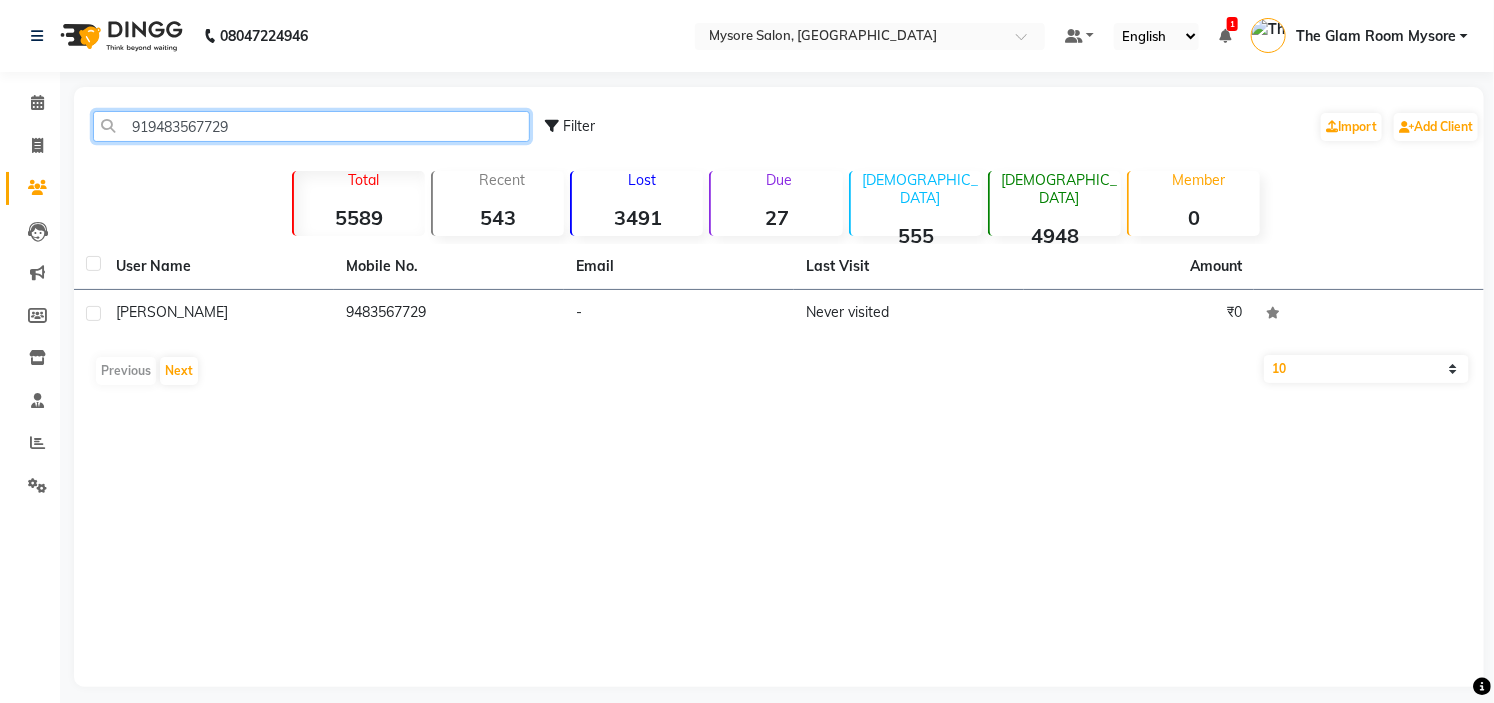 click on "919483567729" 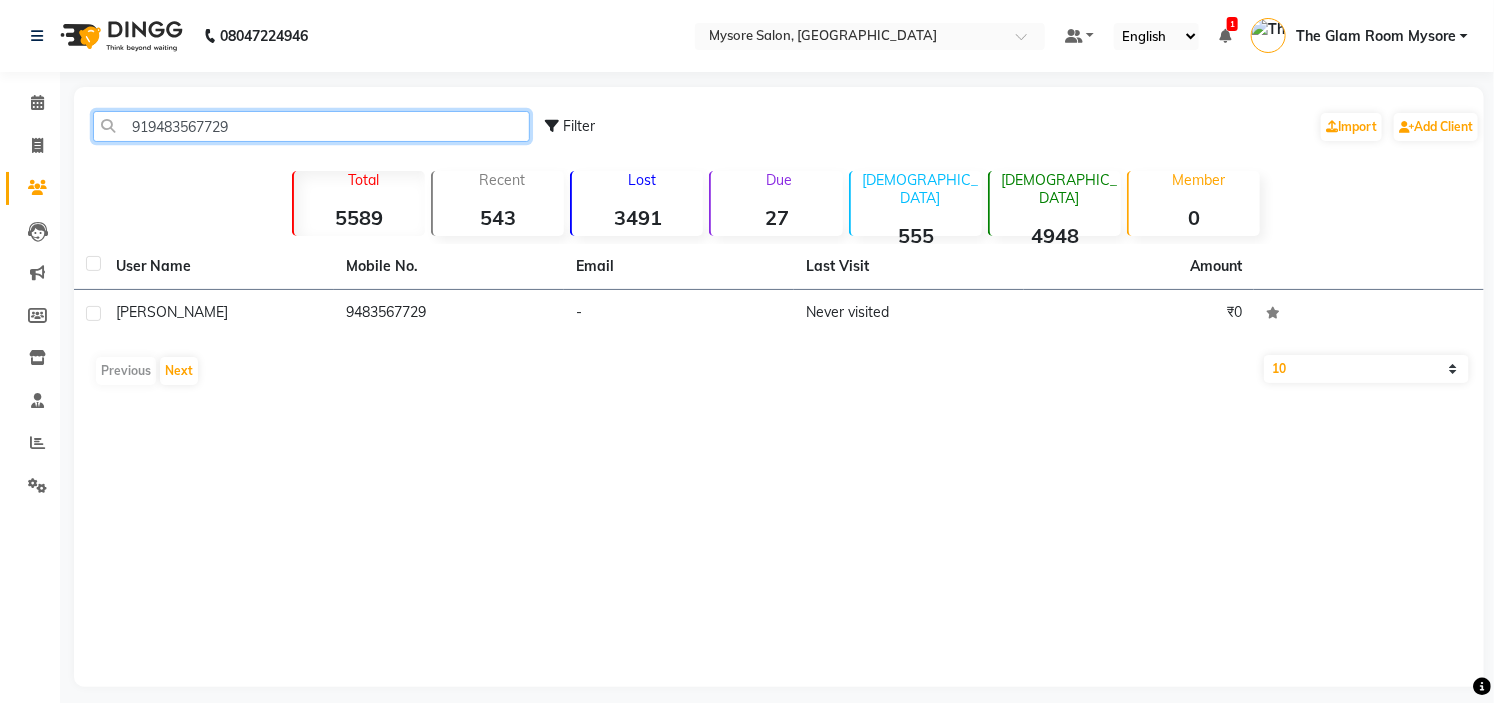 paste on "8072815561" 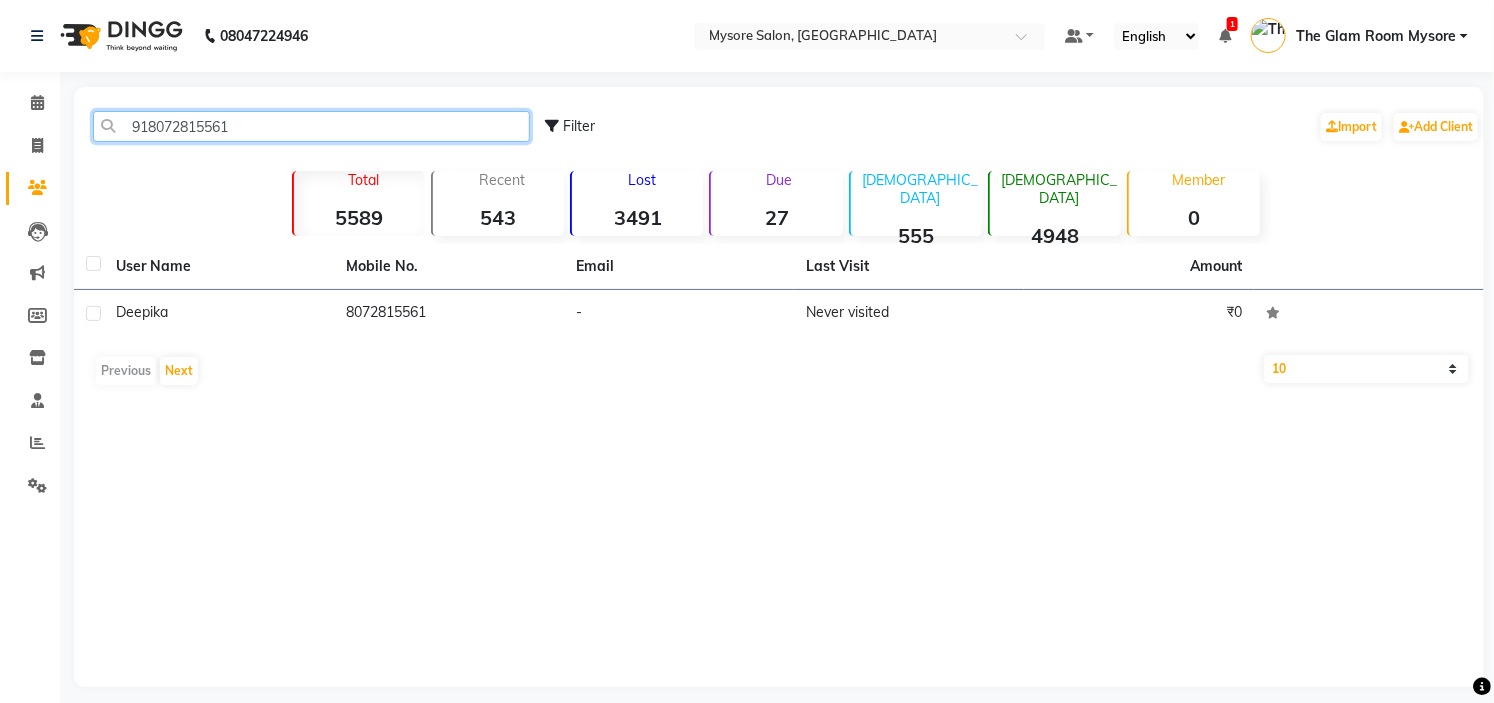 click on "918072815561" 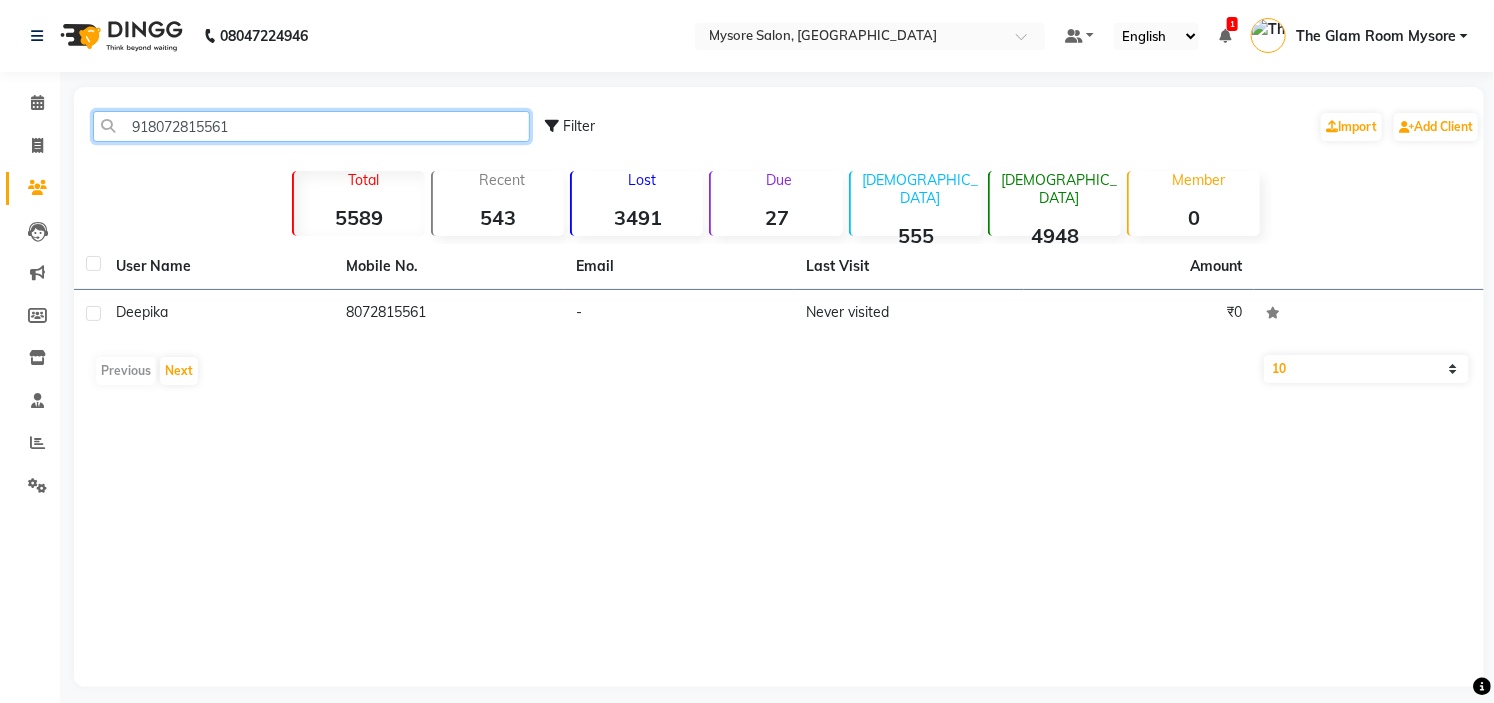 paste on "9611598419" 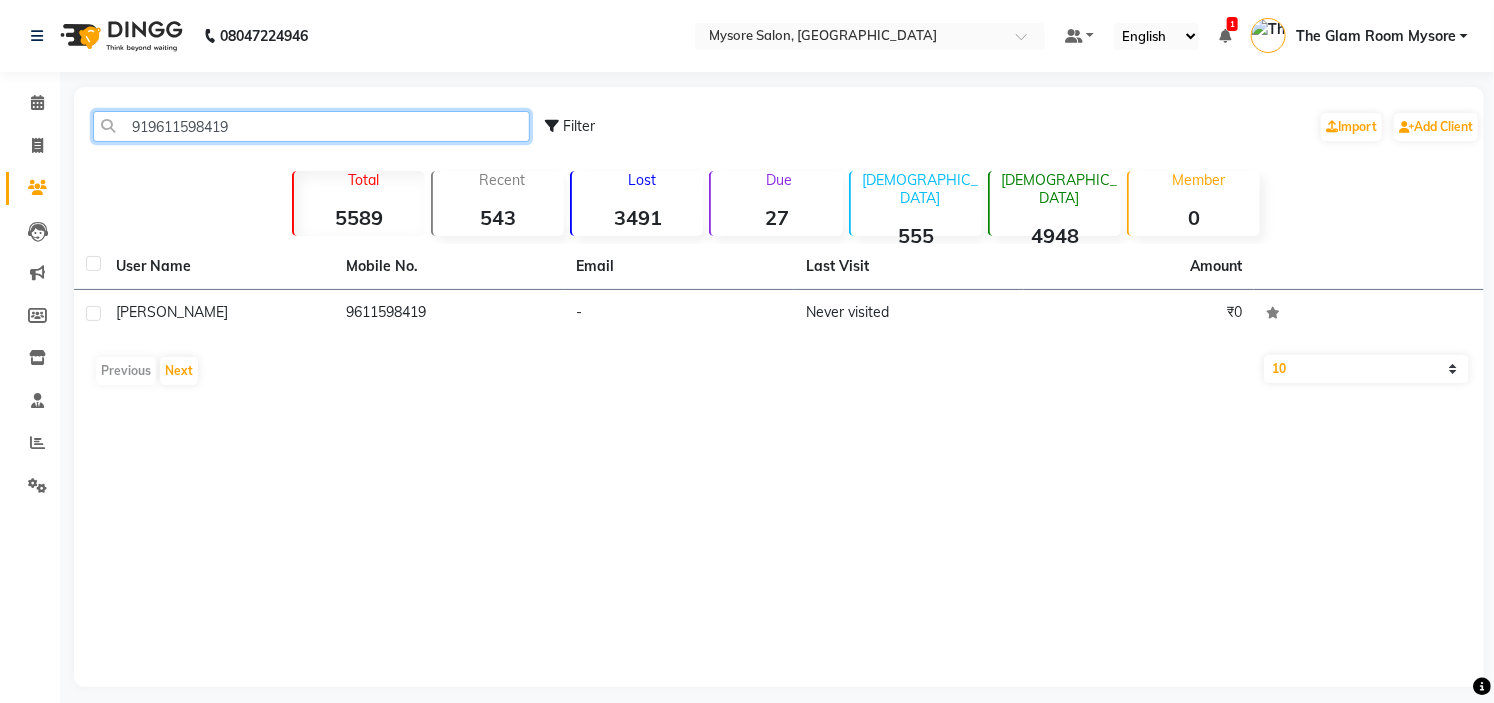 click on "919611598419" 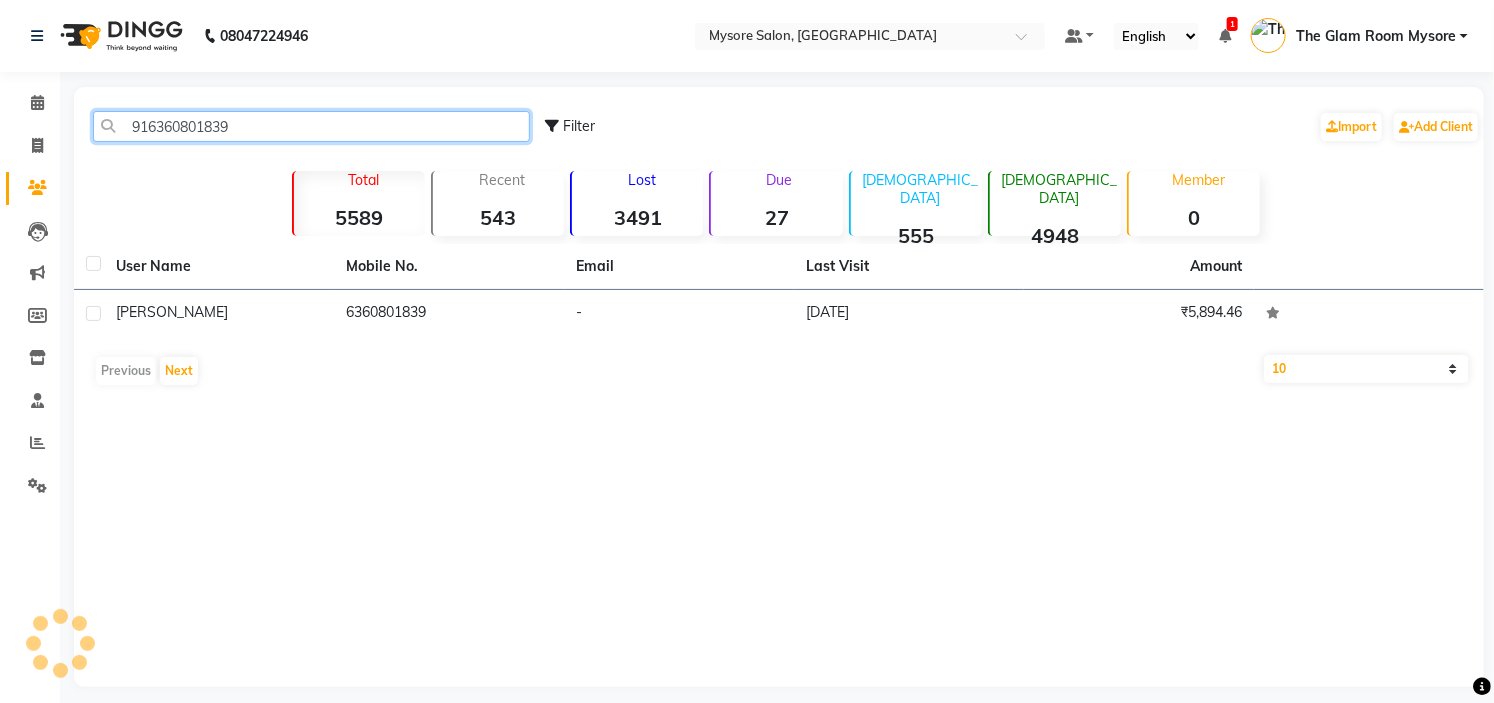 click on "916360801839" 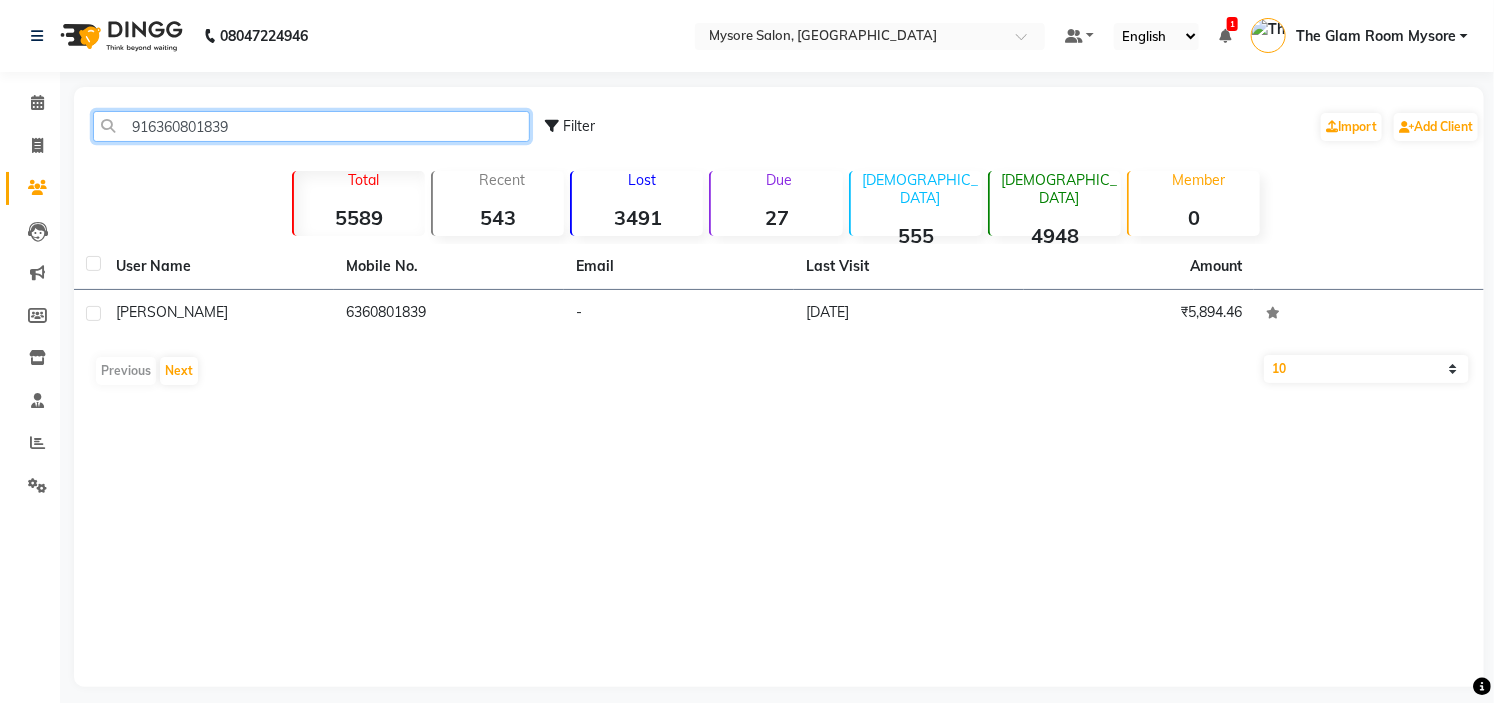 click on "916360801839" 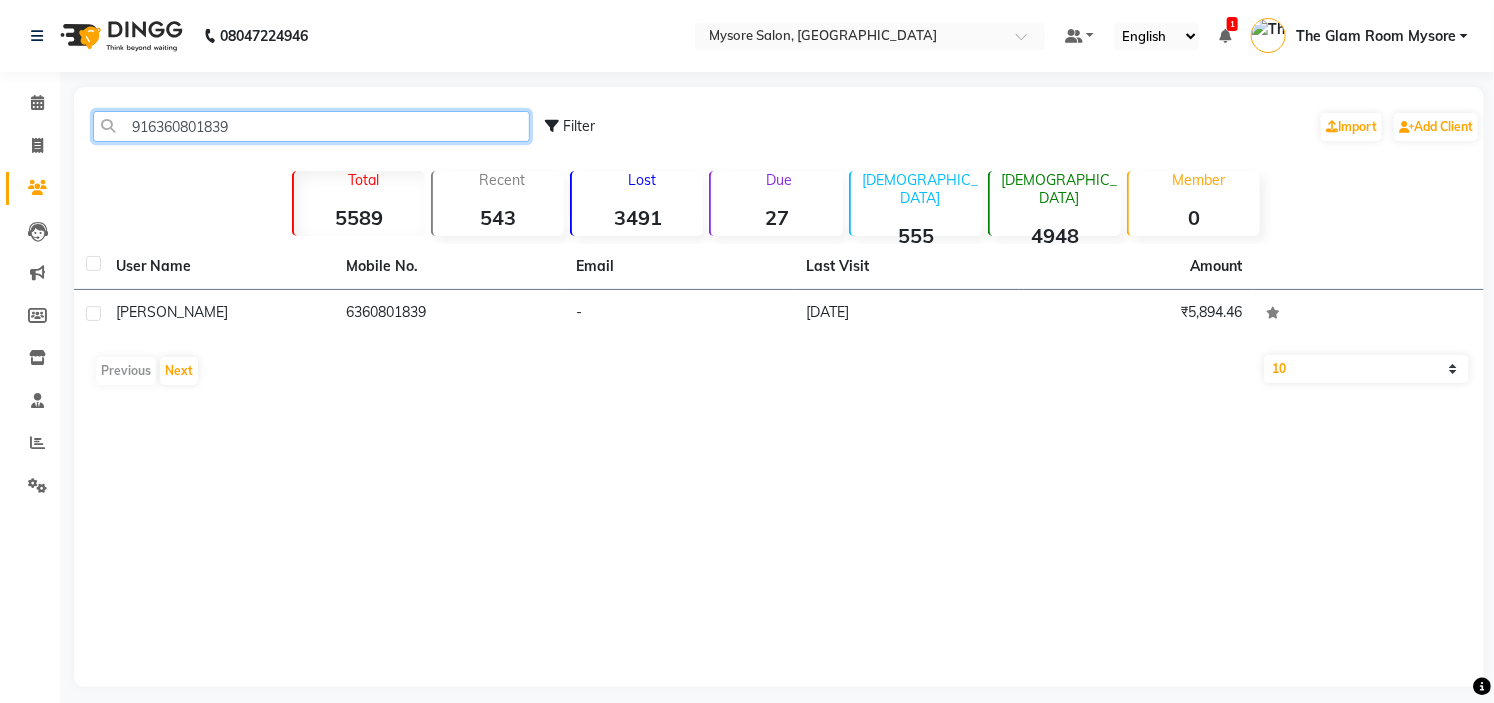 paste on "8861164907" 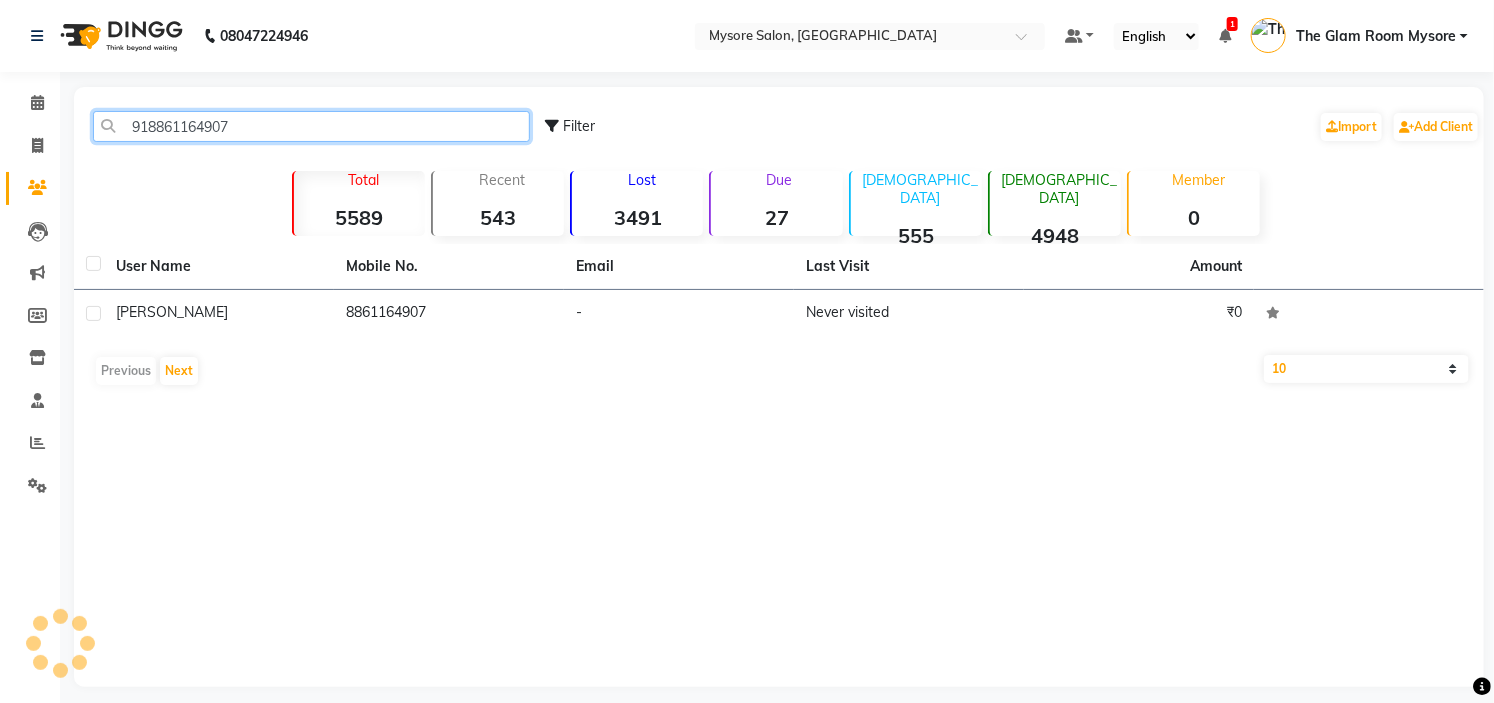 click on "918861164907" 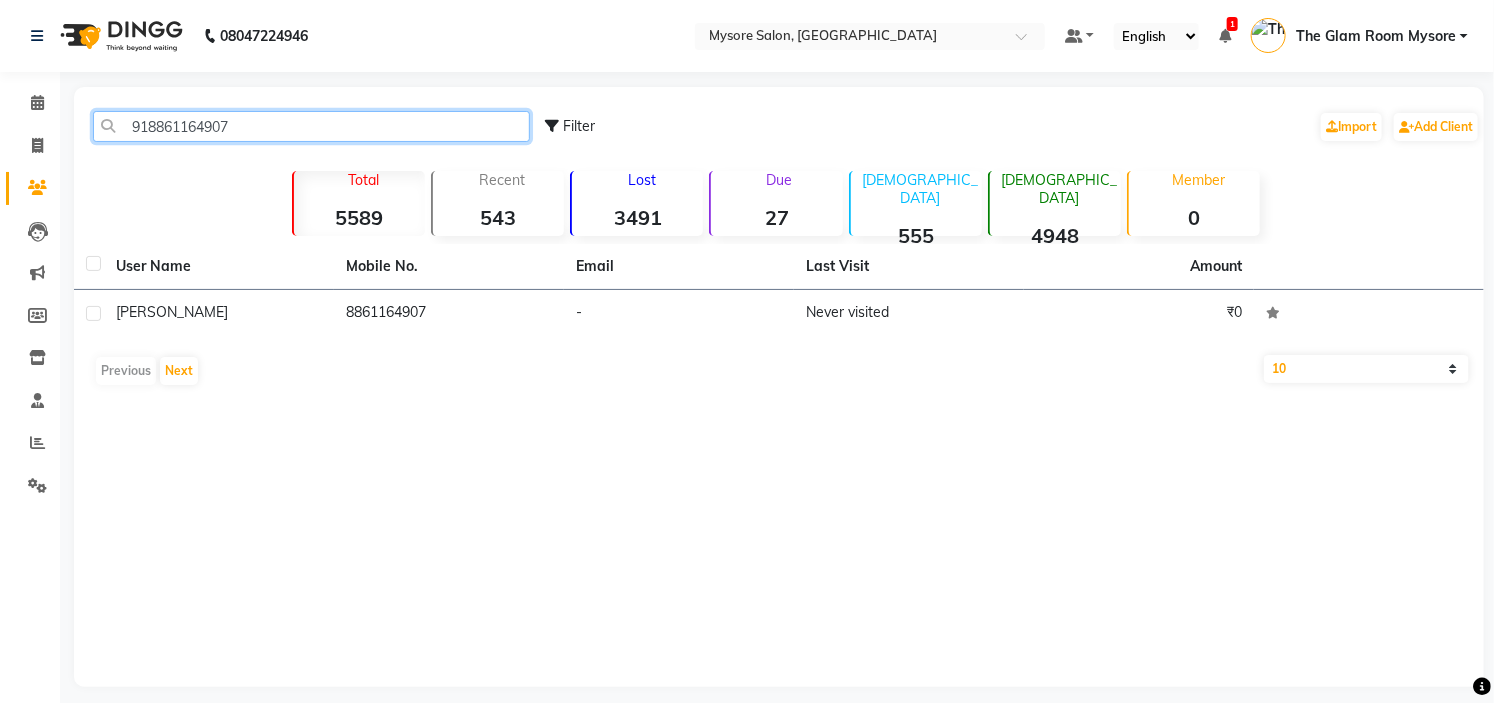 click on "918861164907" 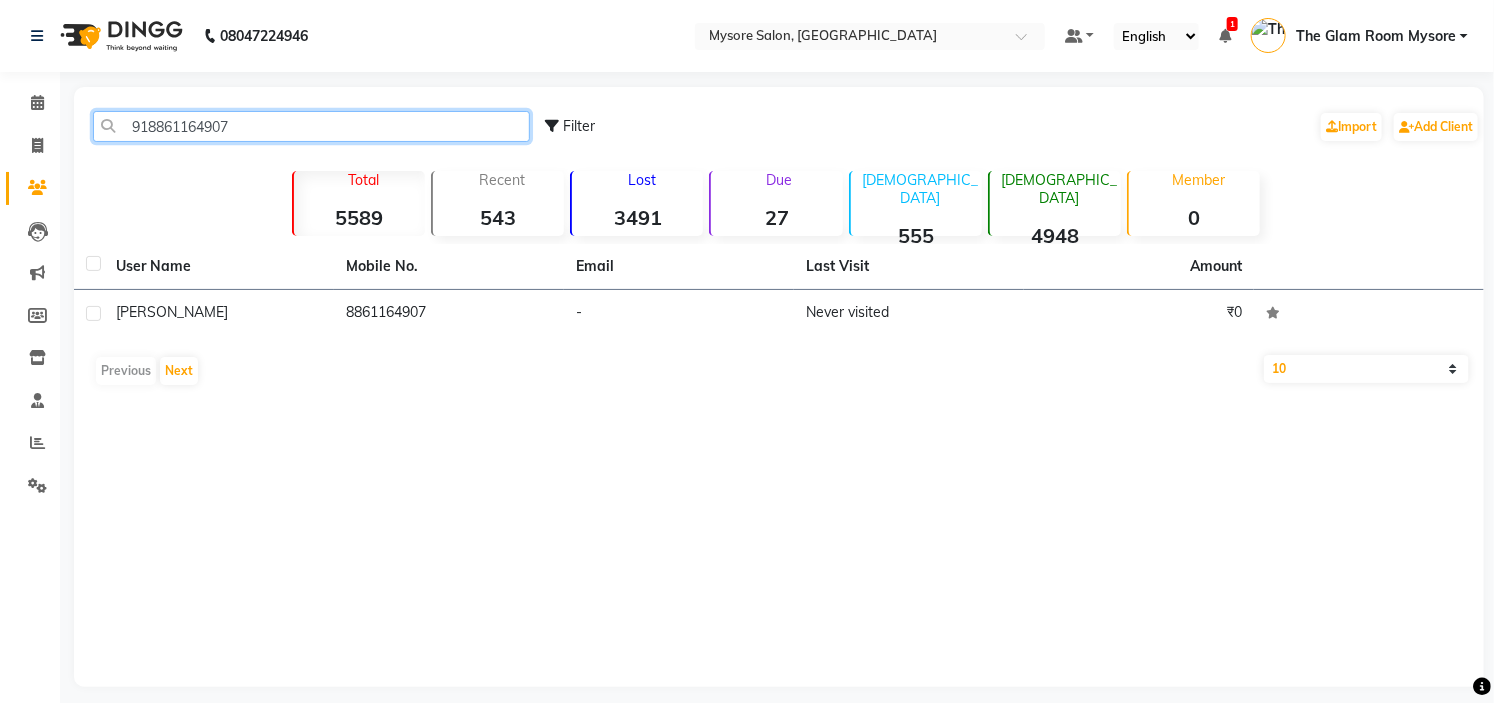 paste on "197041581" 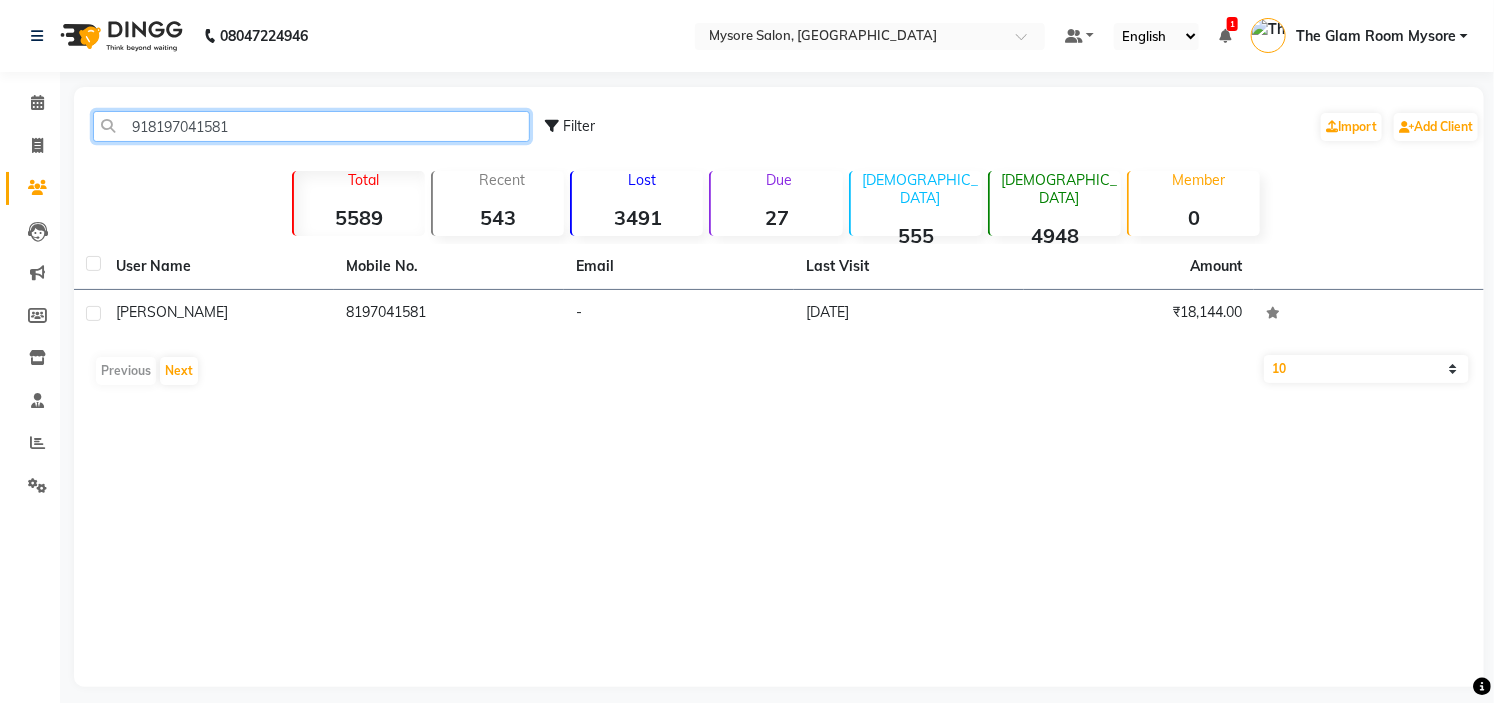 click on "918197041581" 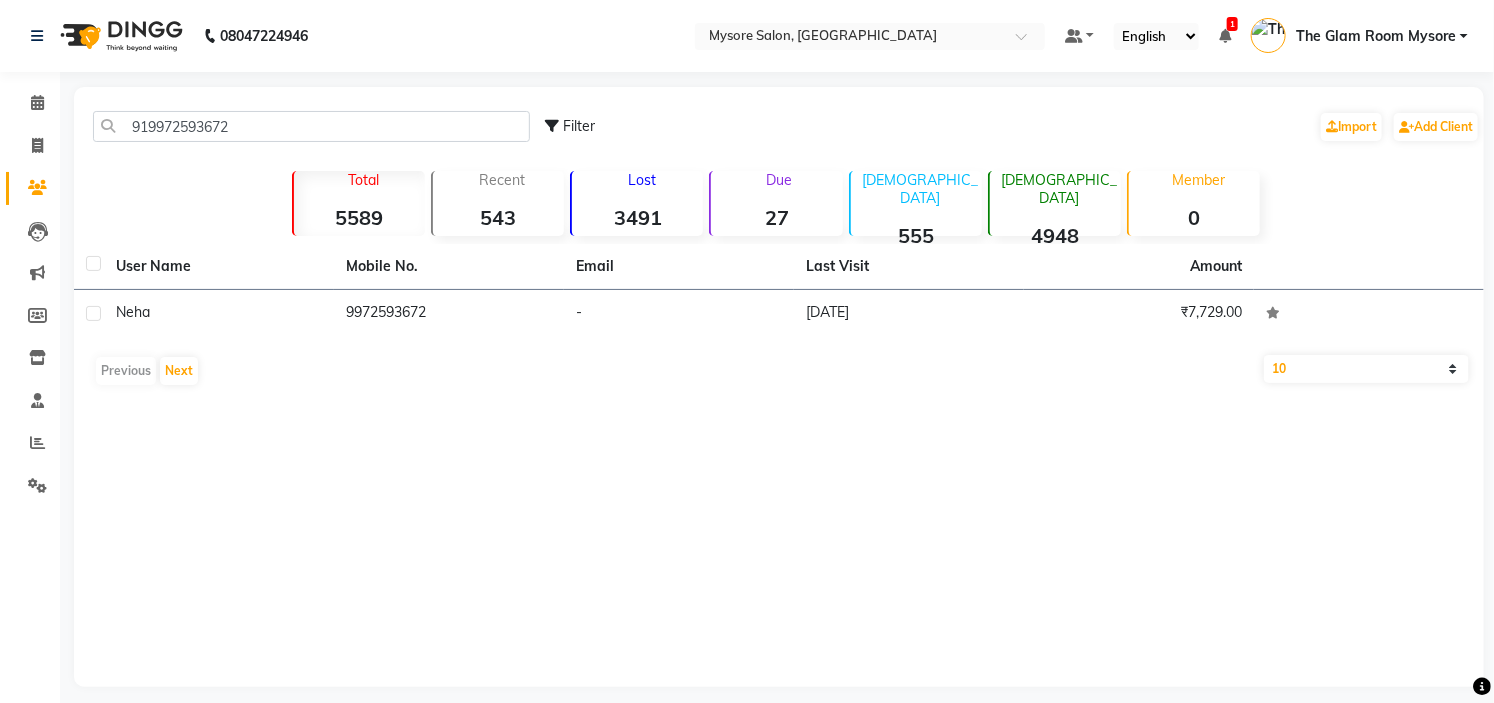 click on "919972593672 Filter  Import   Add Client" 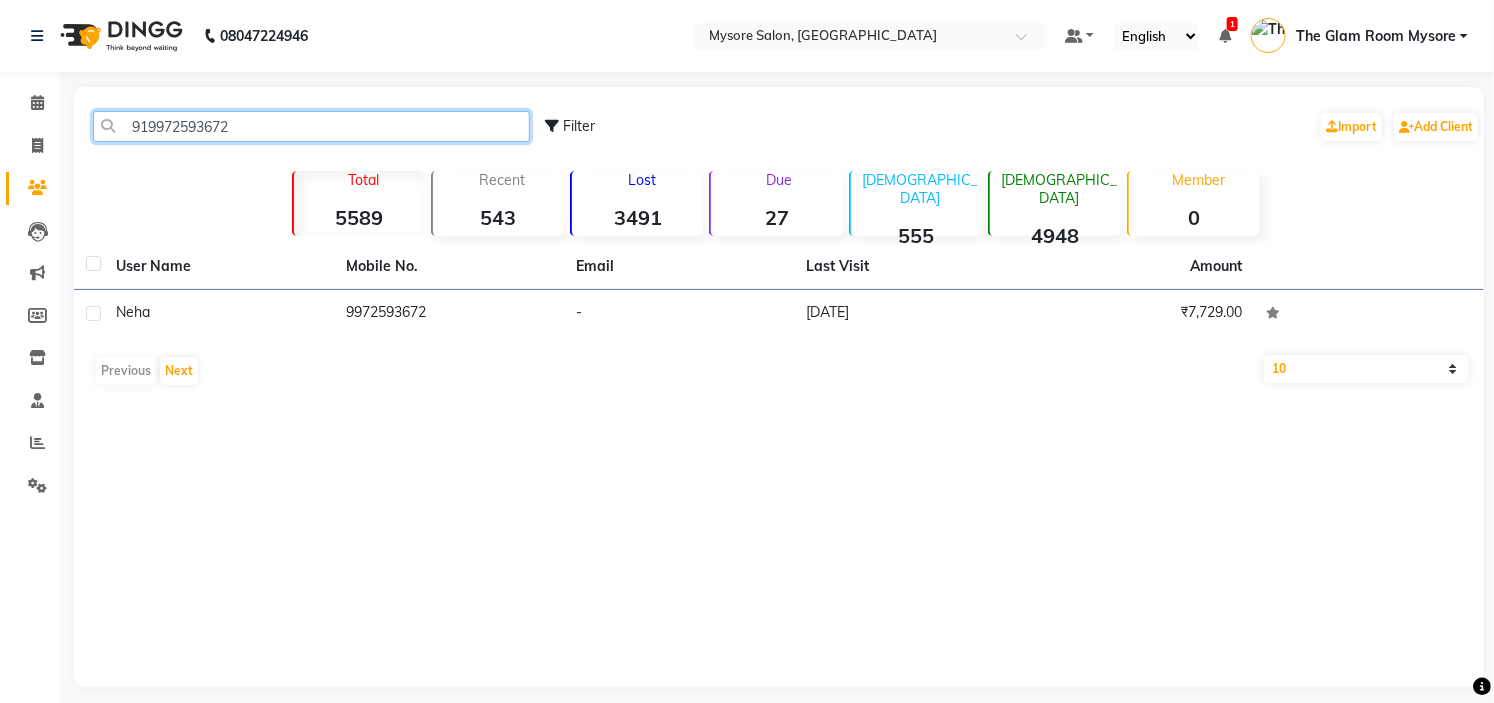 click on "919972593672" 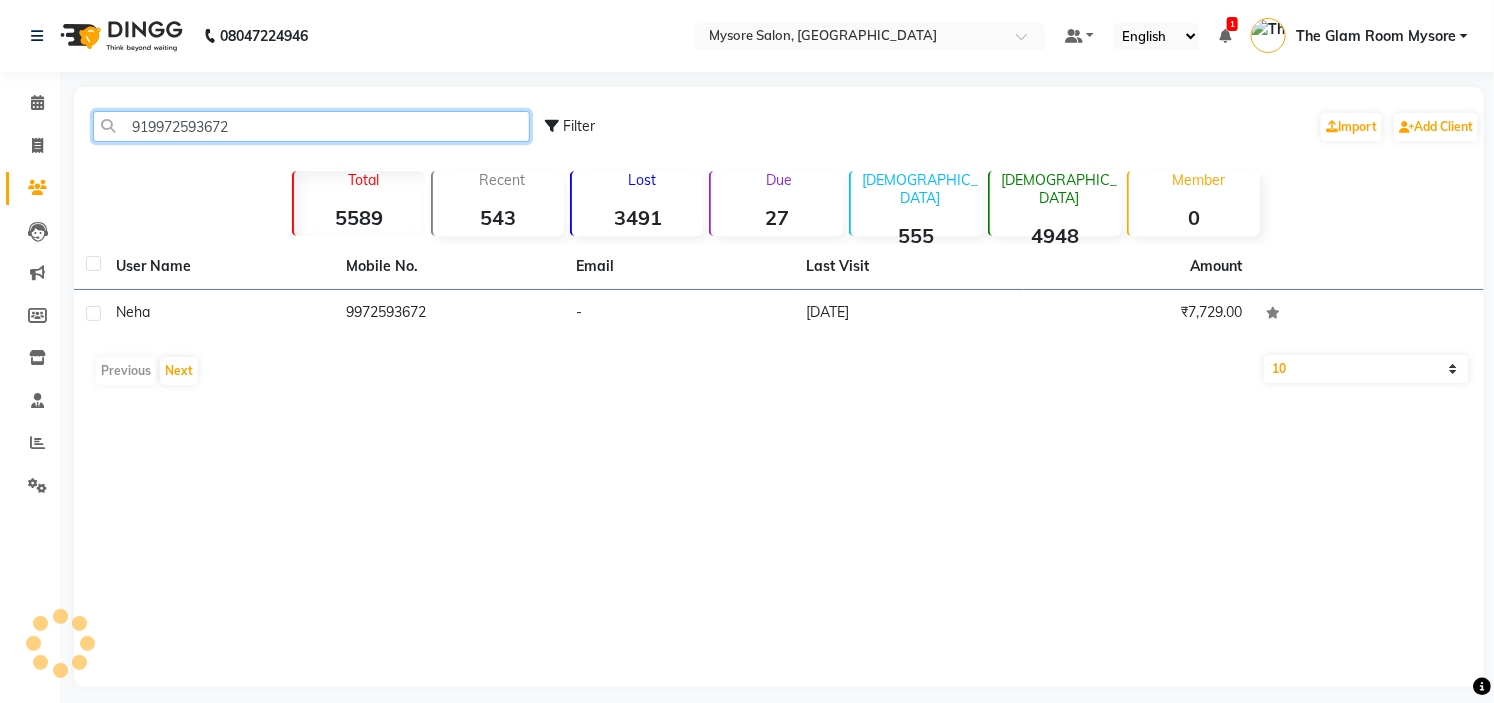 drag, startPoint x: 240, startPoint y: 122, endPoint x: 266, endPoint y: -87, distance: 210.61102 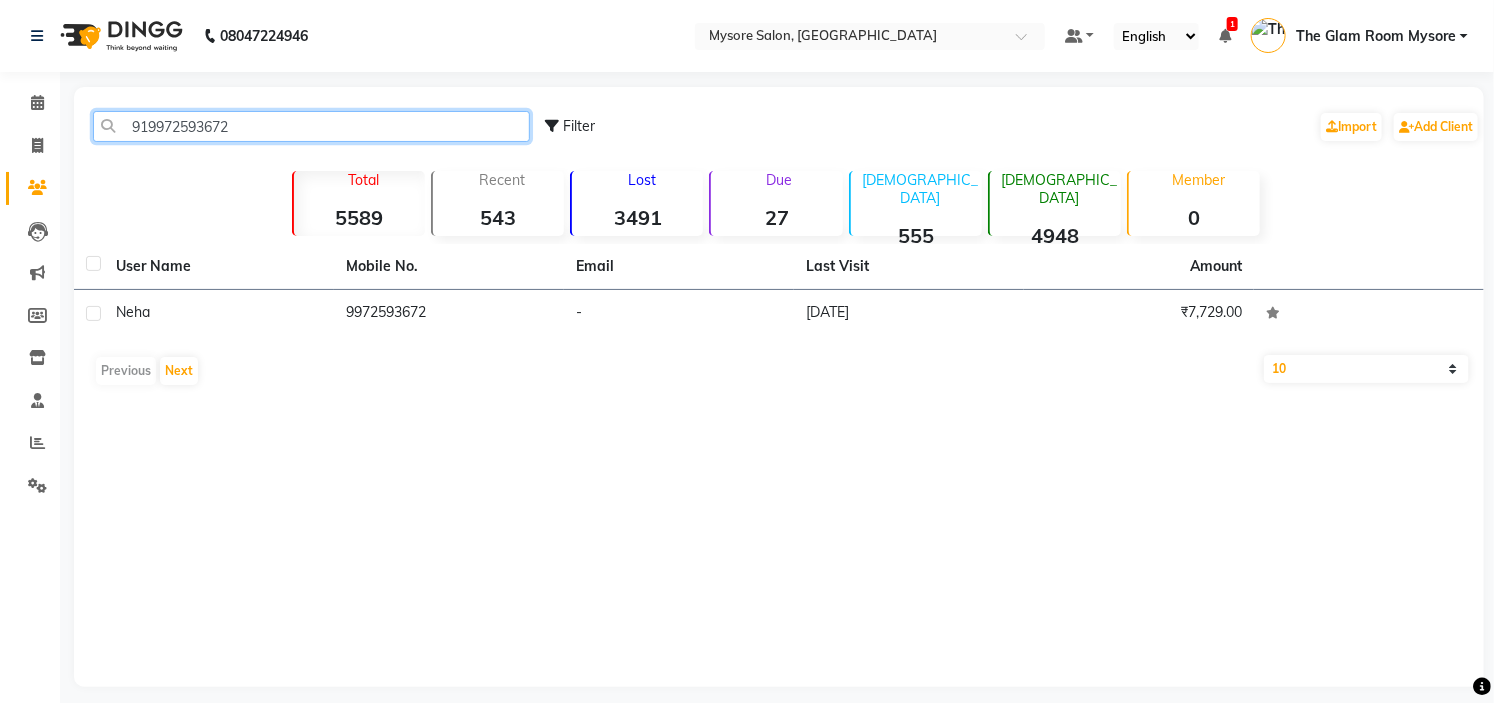 paste on "7090271945" 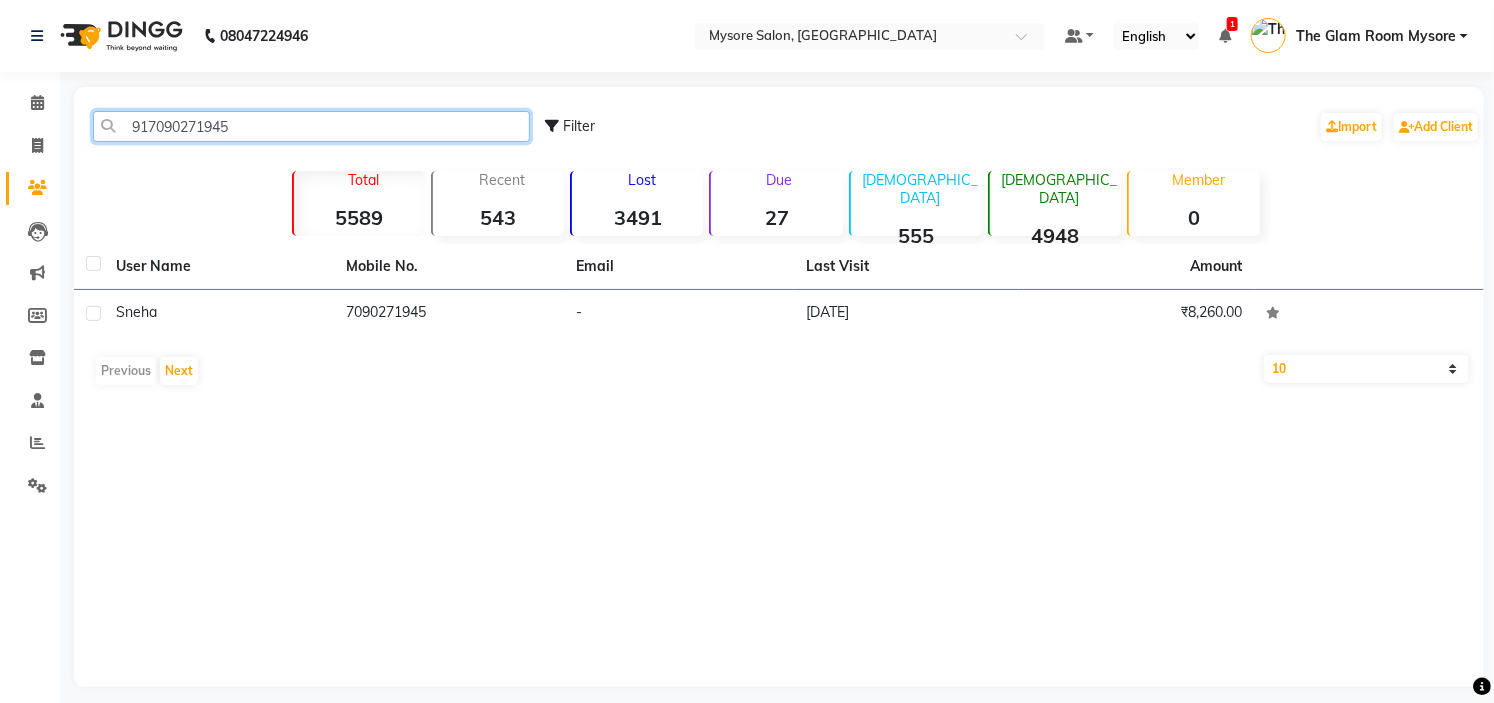 click on "917090271945" 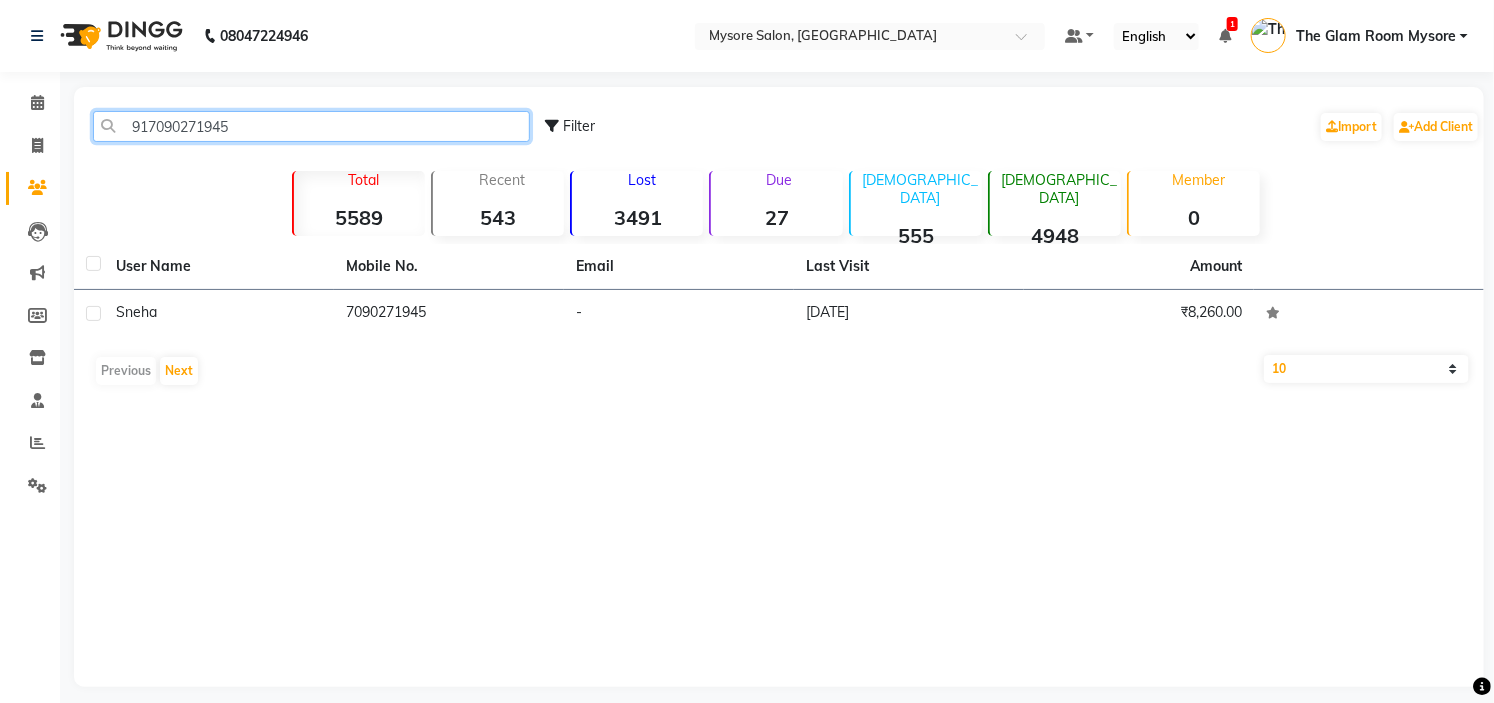 click on "917090271945" 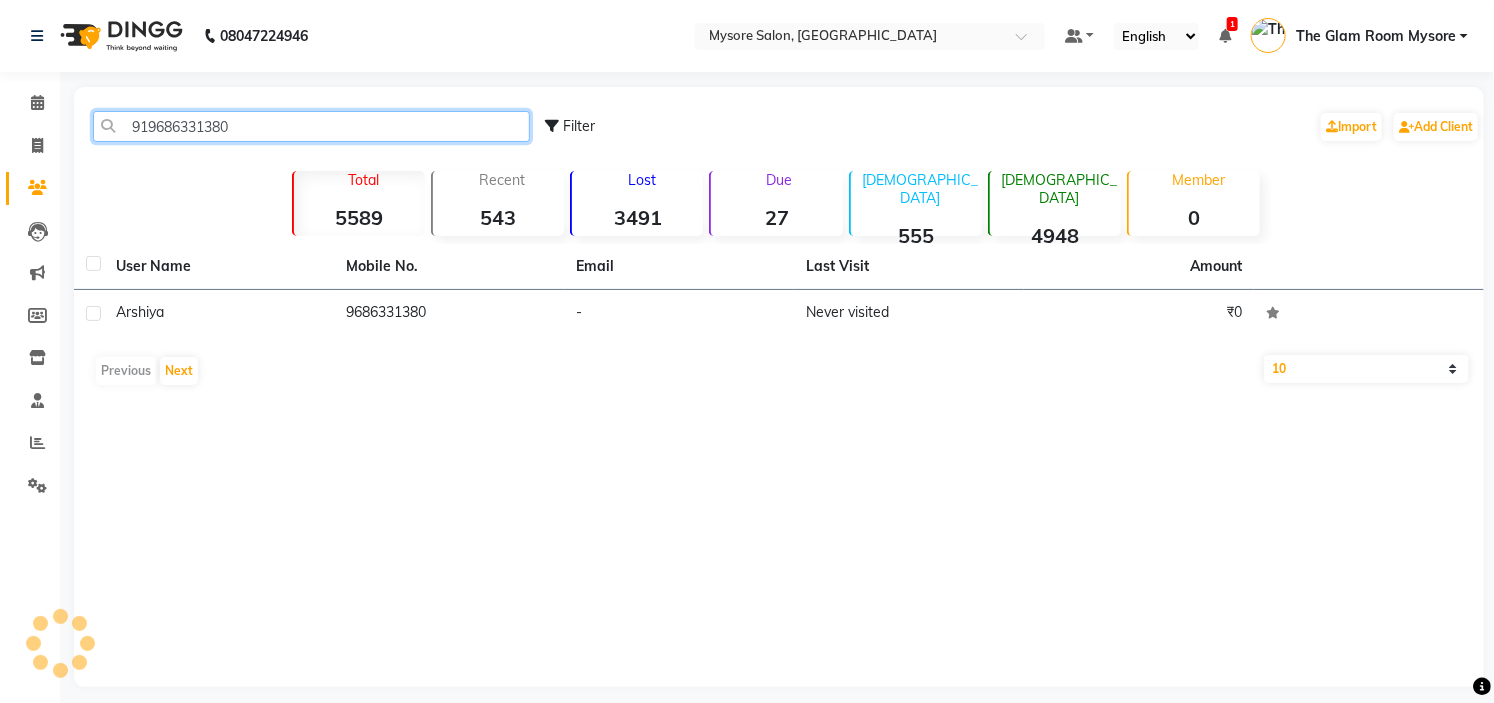 click on "919686331380" 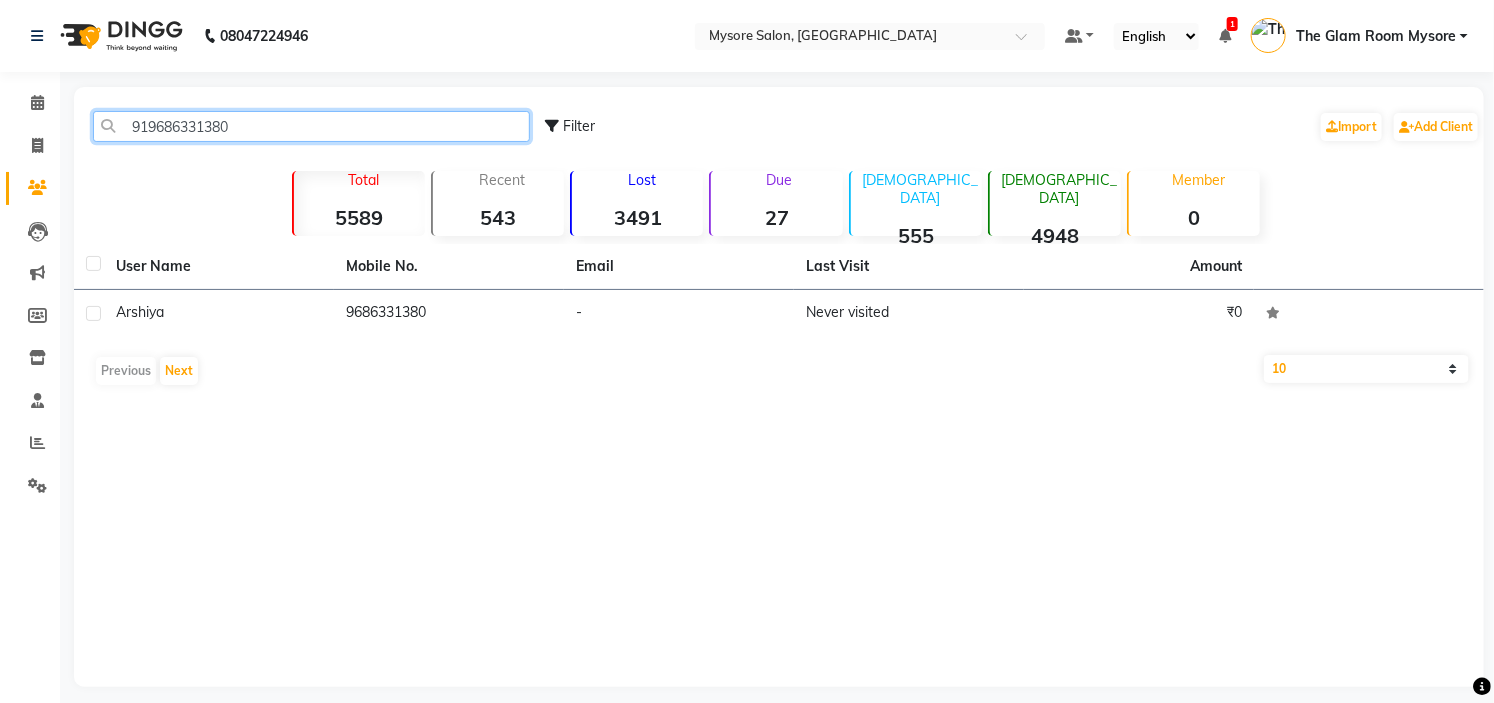click on "919686331380" 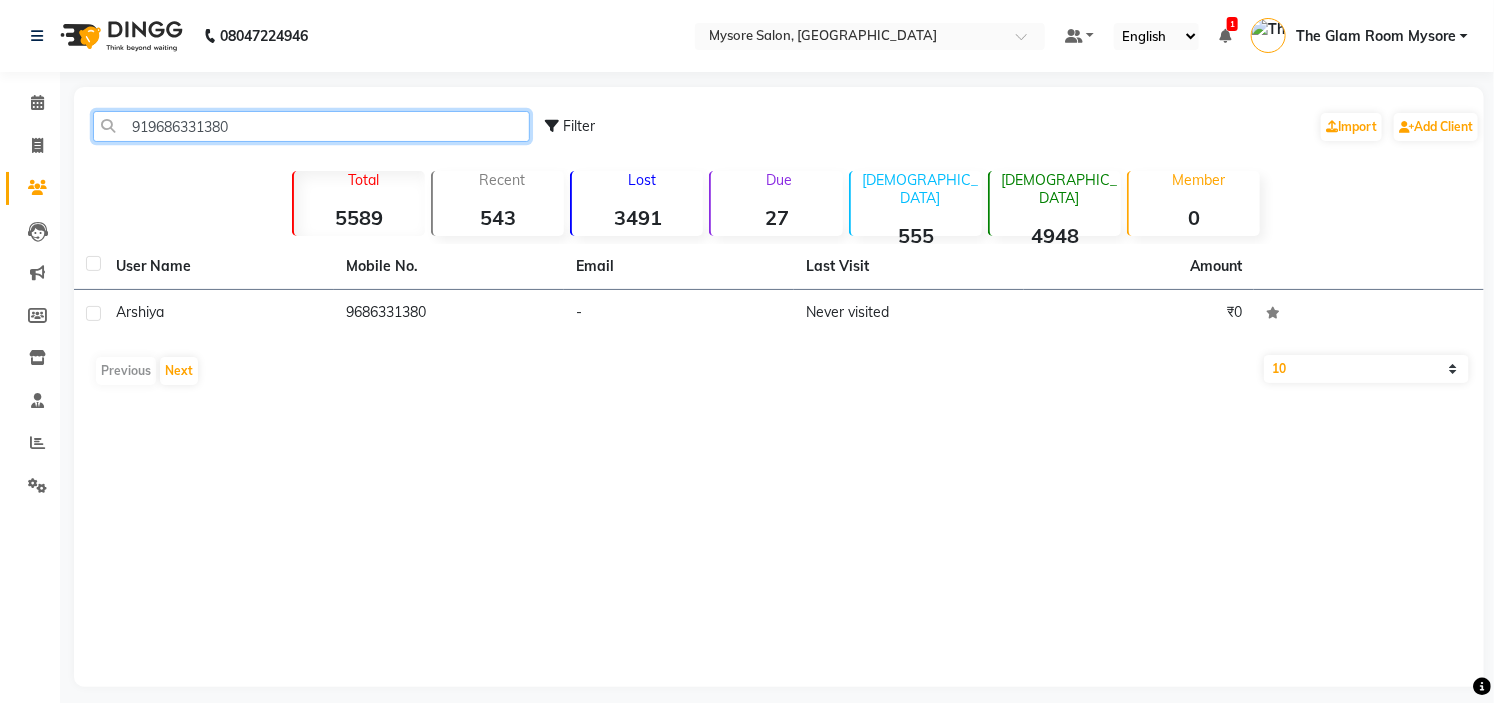 paste on "636321994" 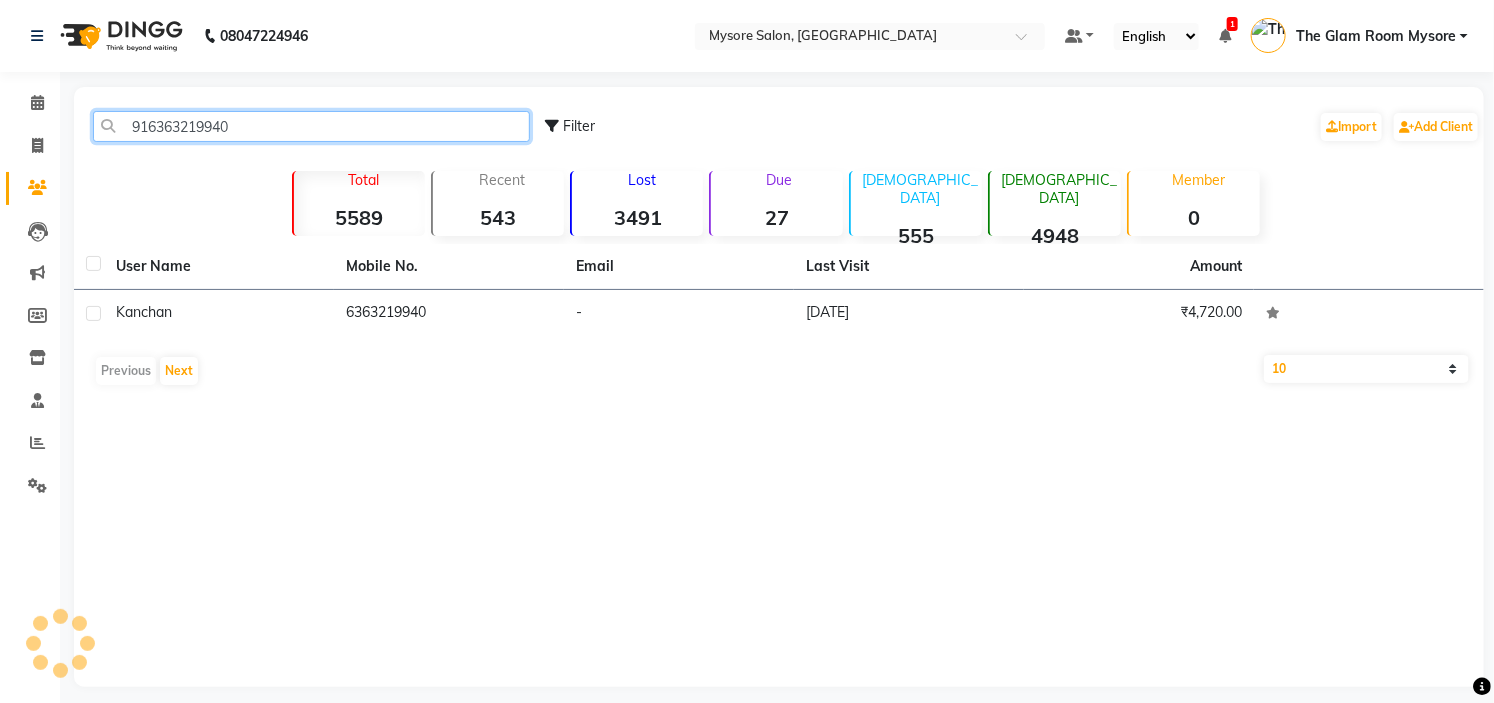 click on "916363219940" 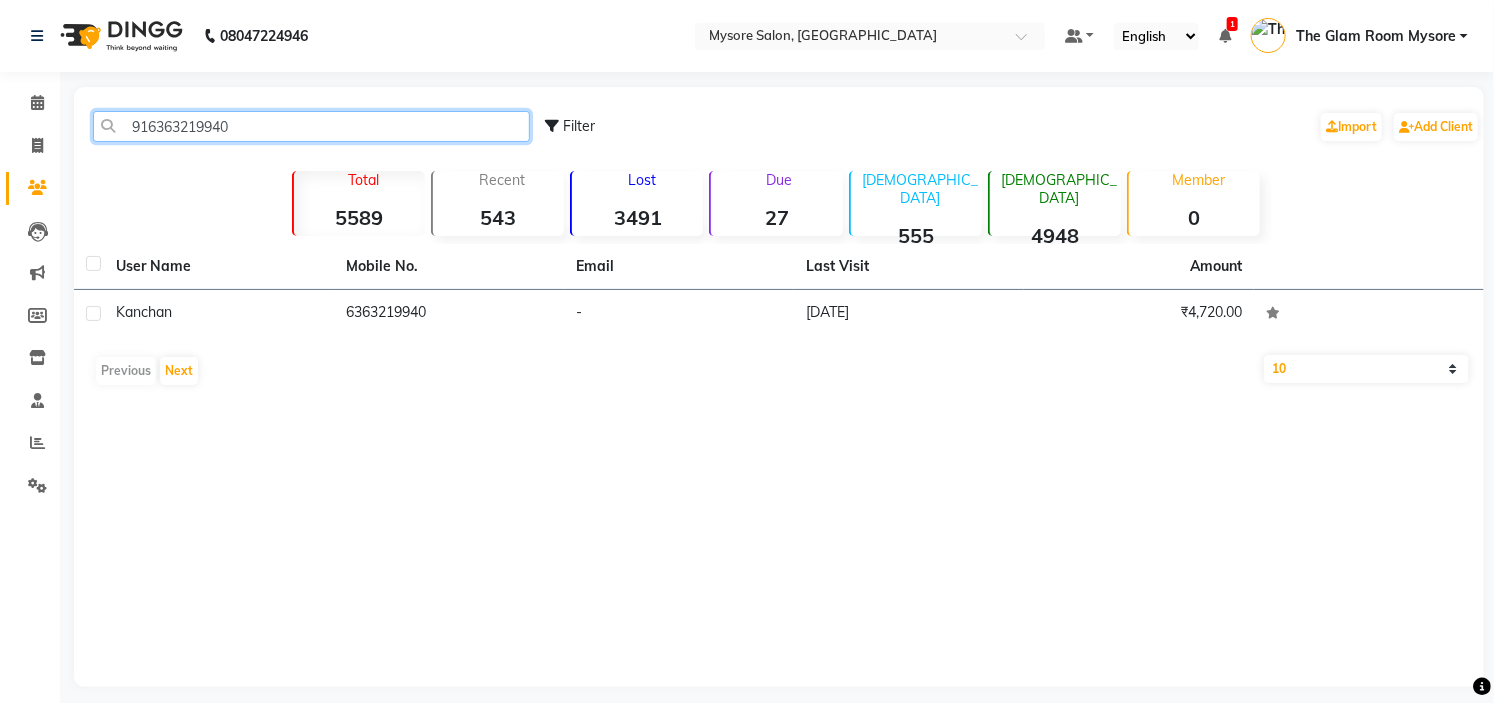click on "916363219940" 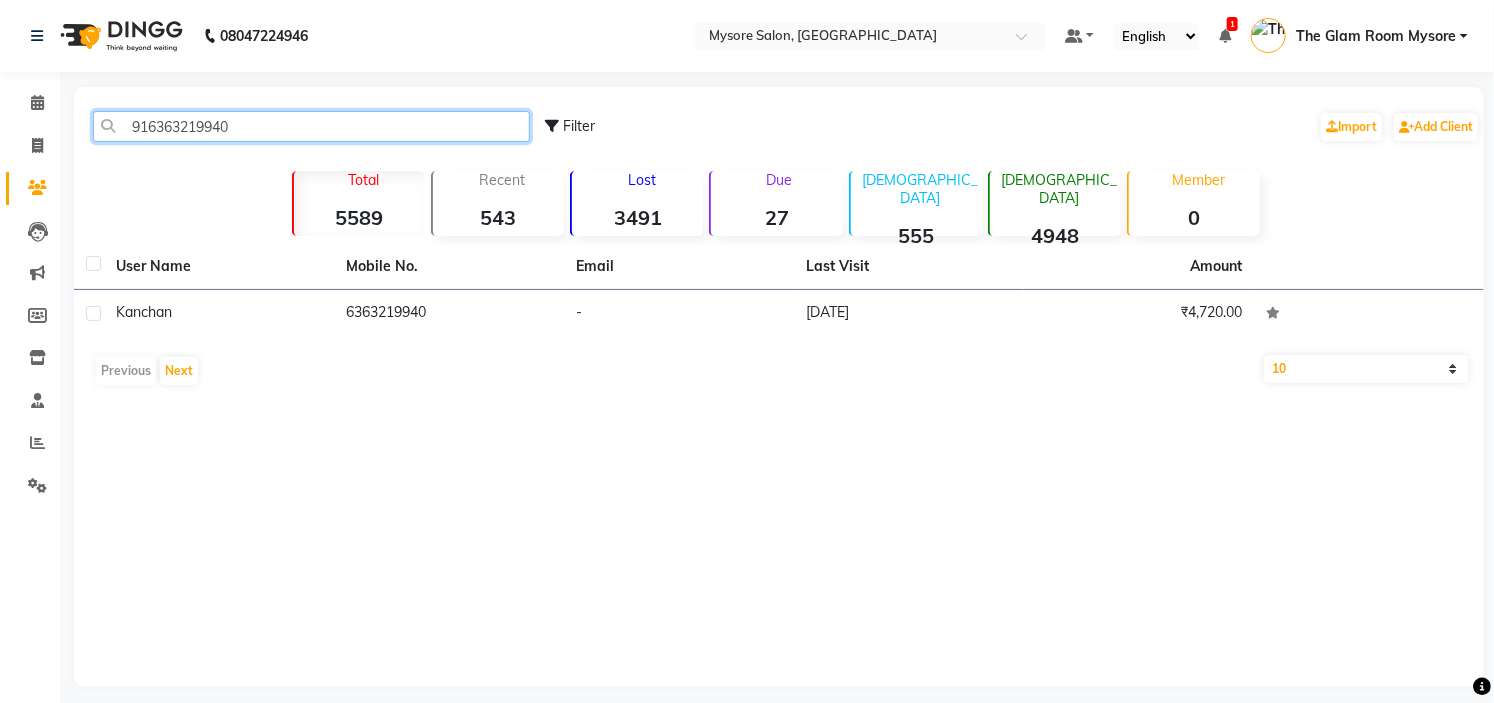 paste on "7975627395" 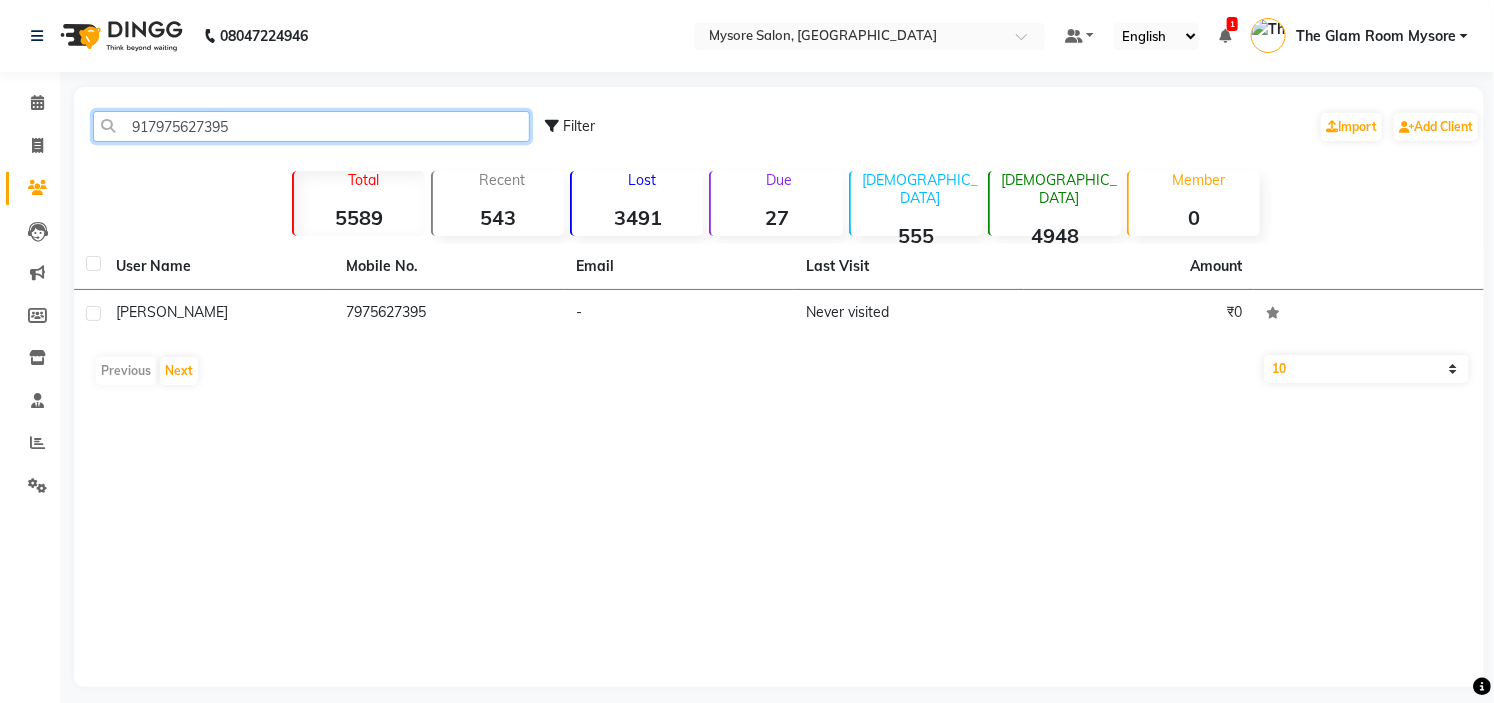 click on "917975627395" 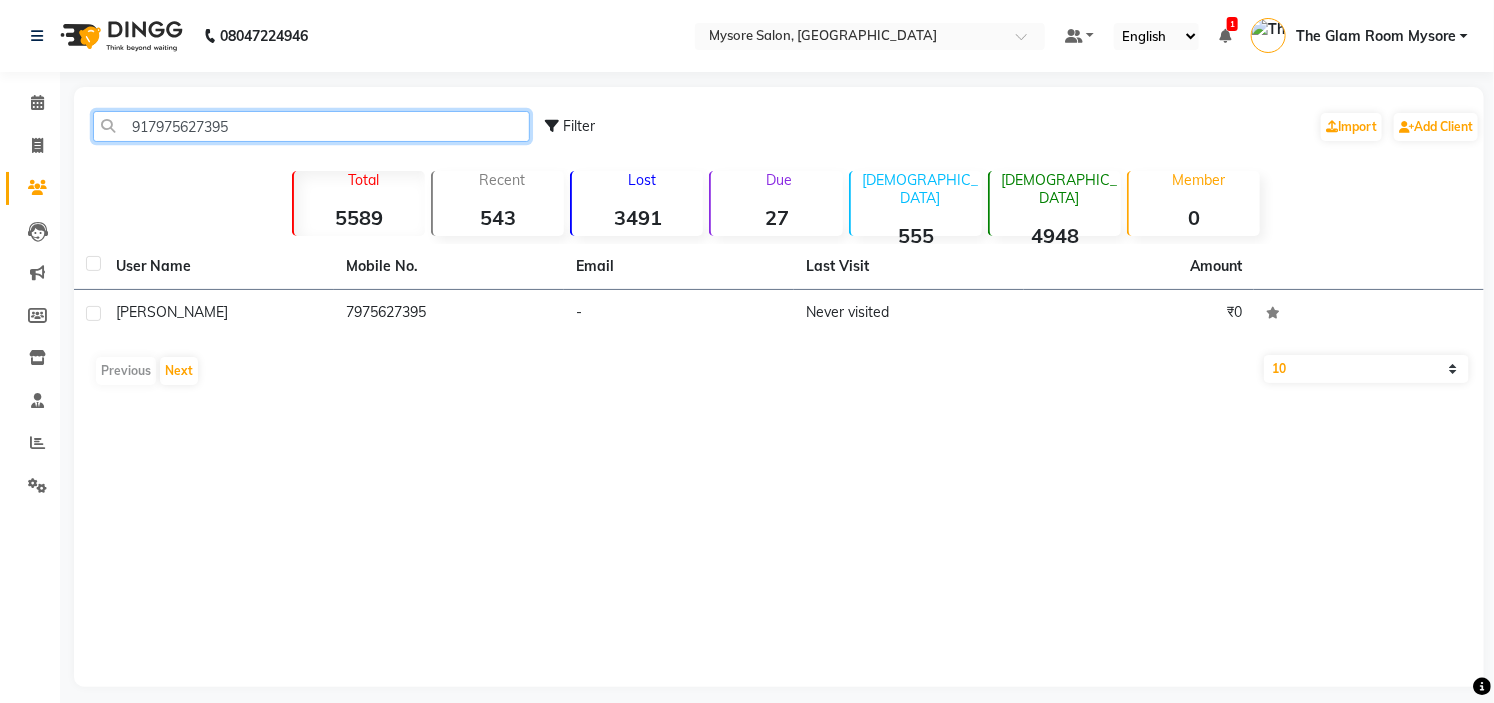 paste on "349495418" 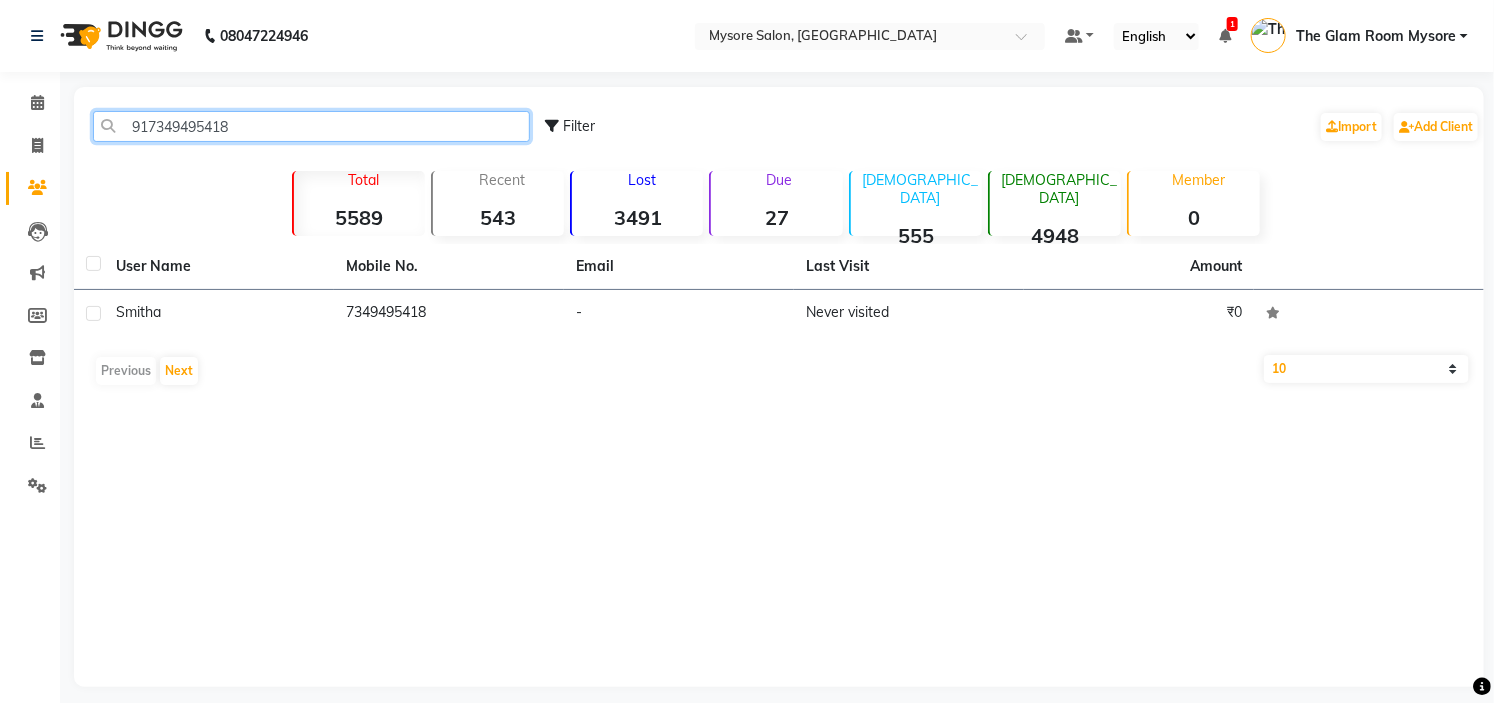 click on "917349495418" 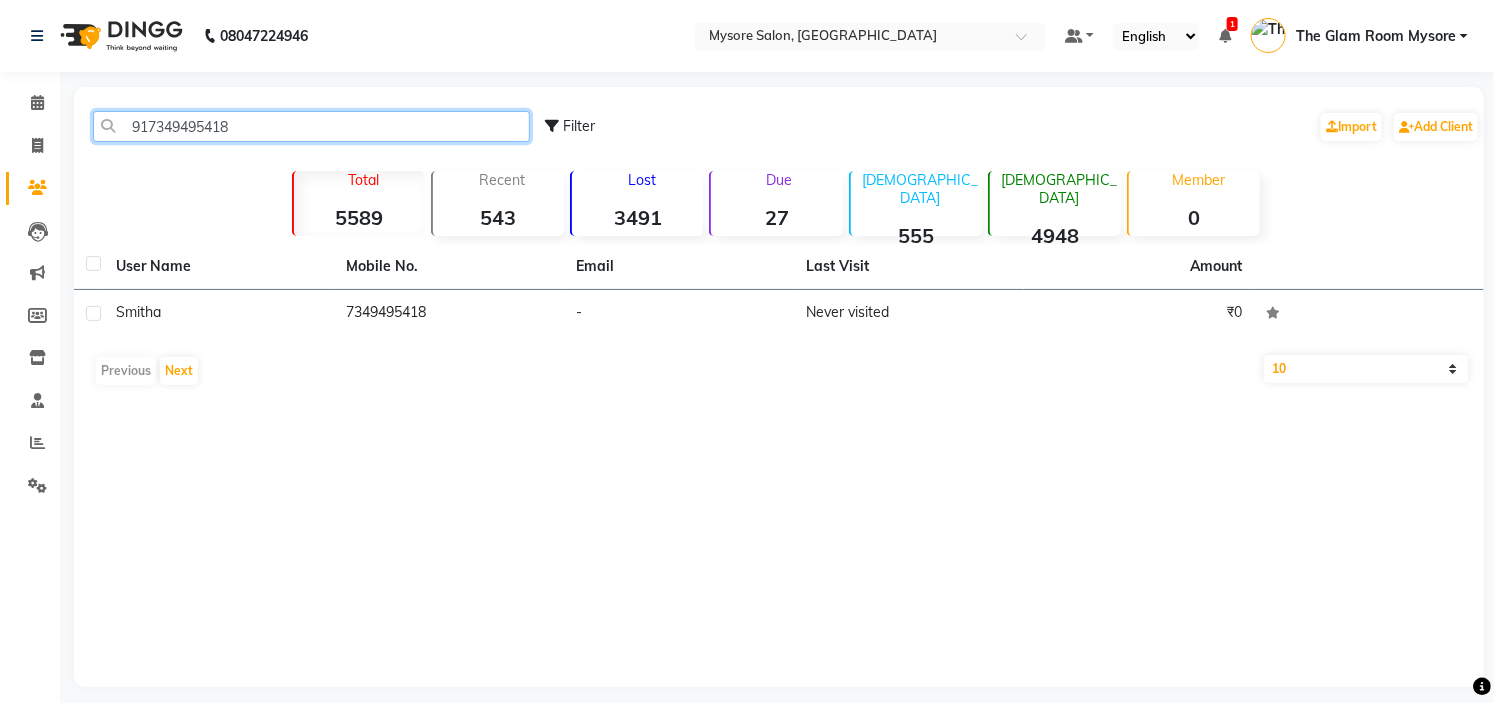 drag, startPoint x: 241, startPoint y: 126, endPoint x: 287, endPoint y: -97, distance: 227.69498 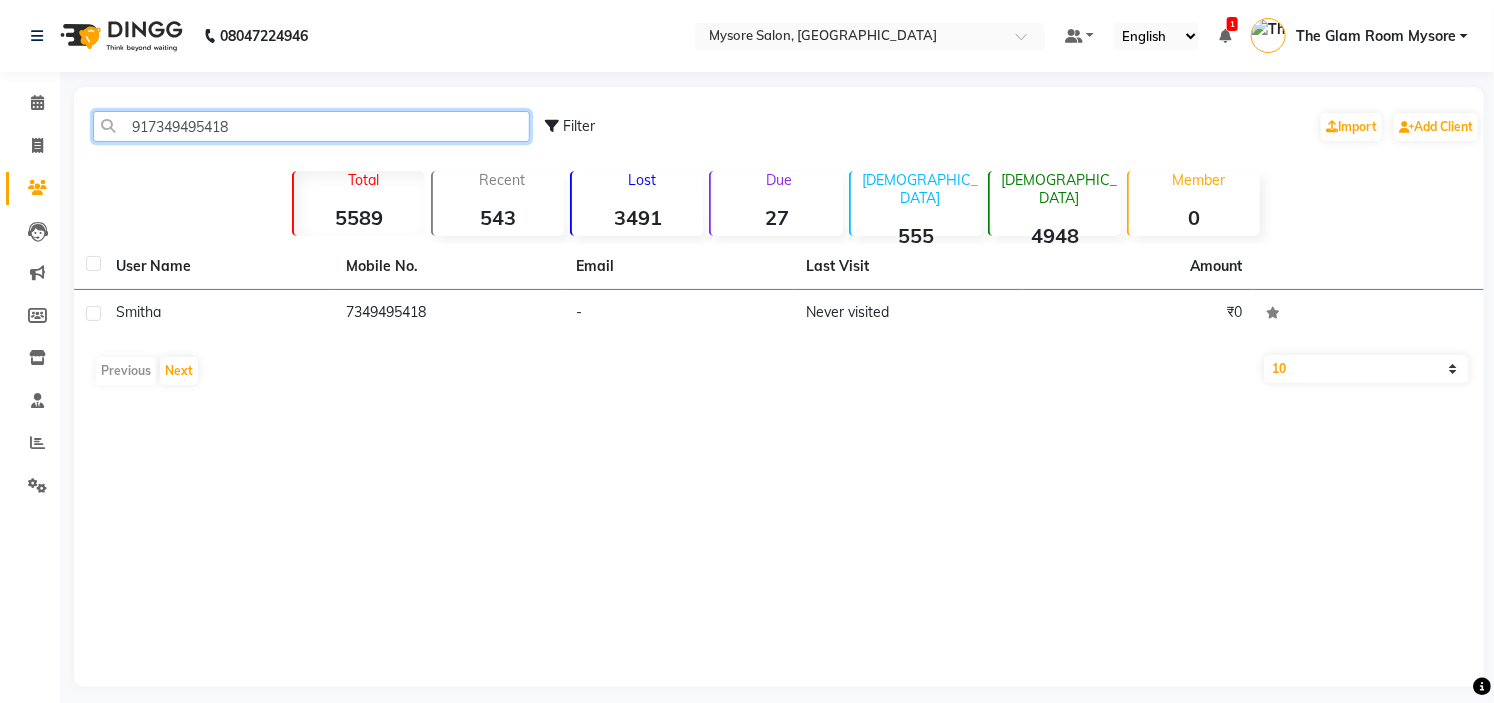 paste on "9948137700" 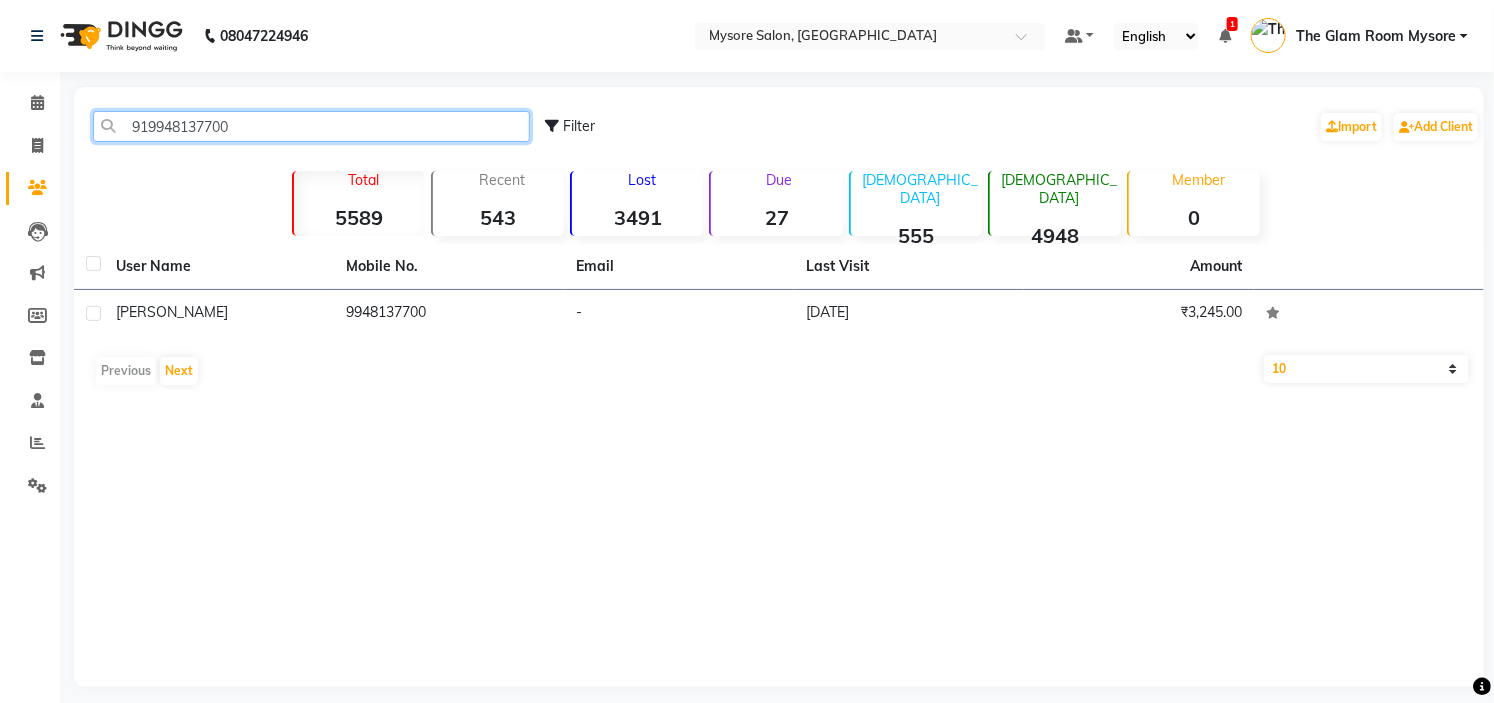 click on "919948137700" 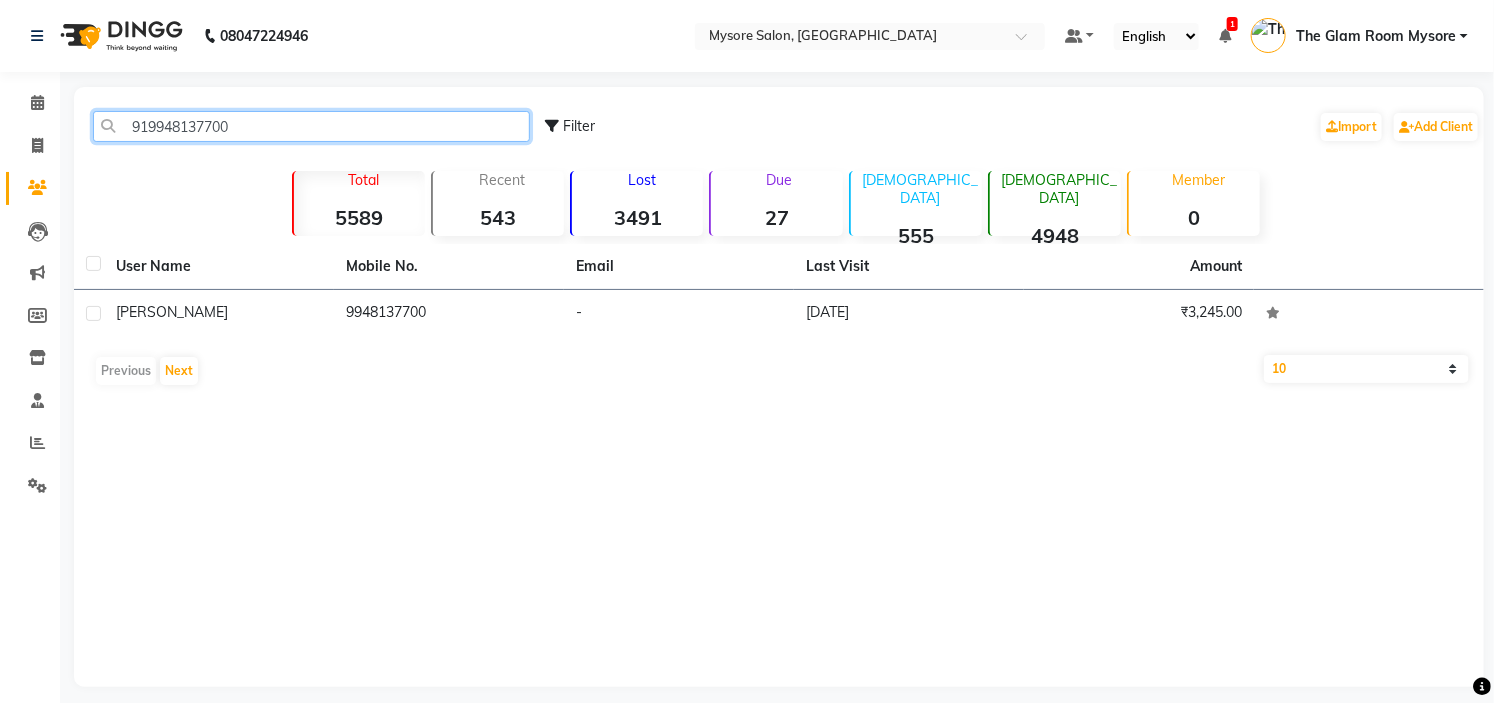 paste on "7204953316" 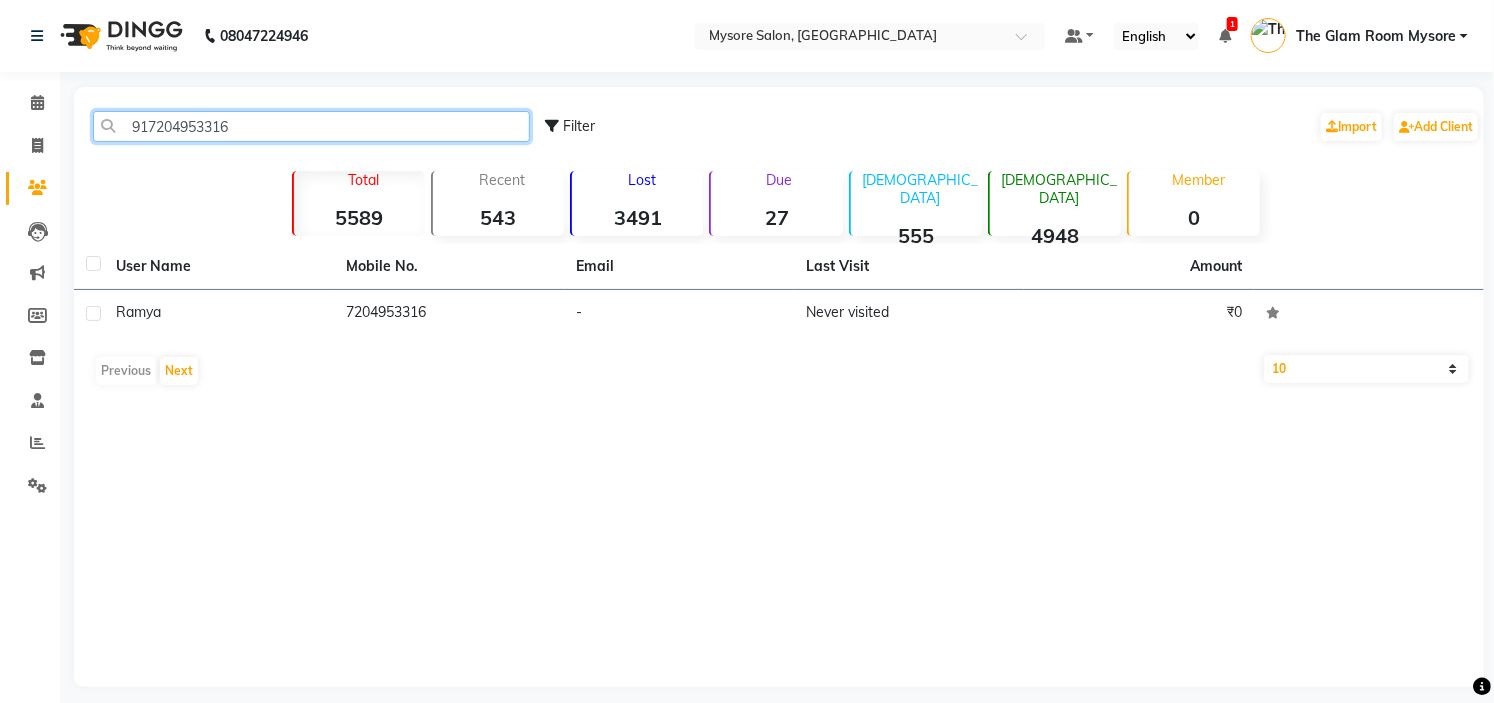 click on "917204953316" 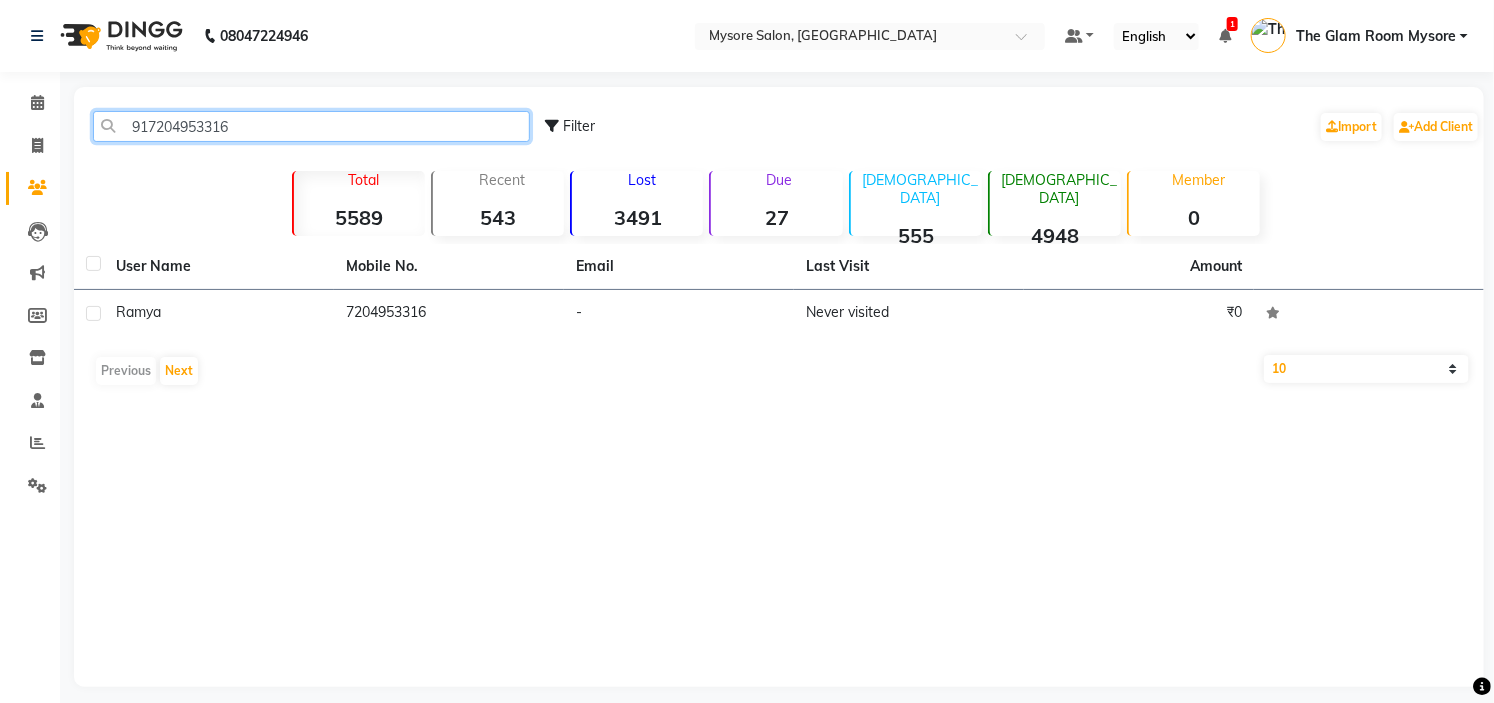 paste on "9606271282" 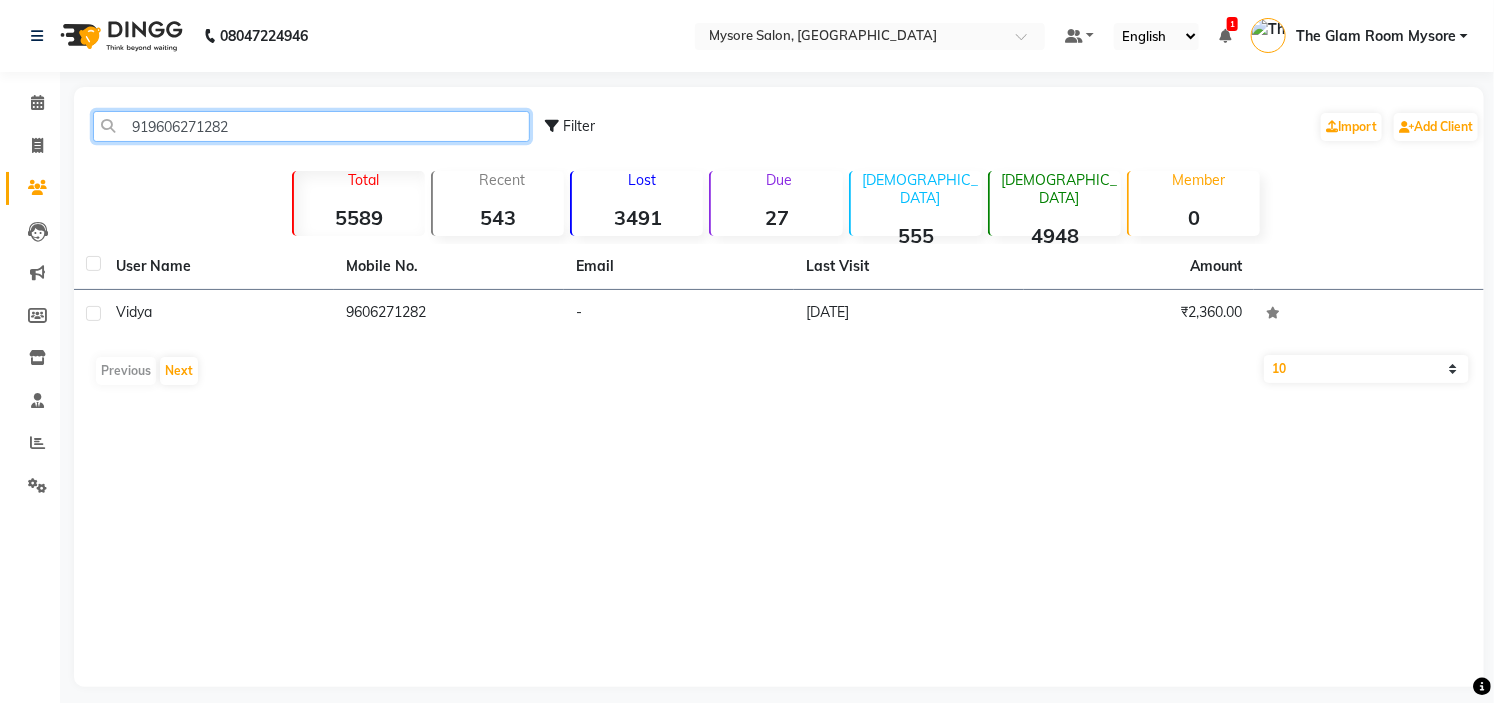 click on "919606271282" 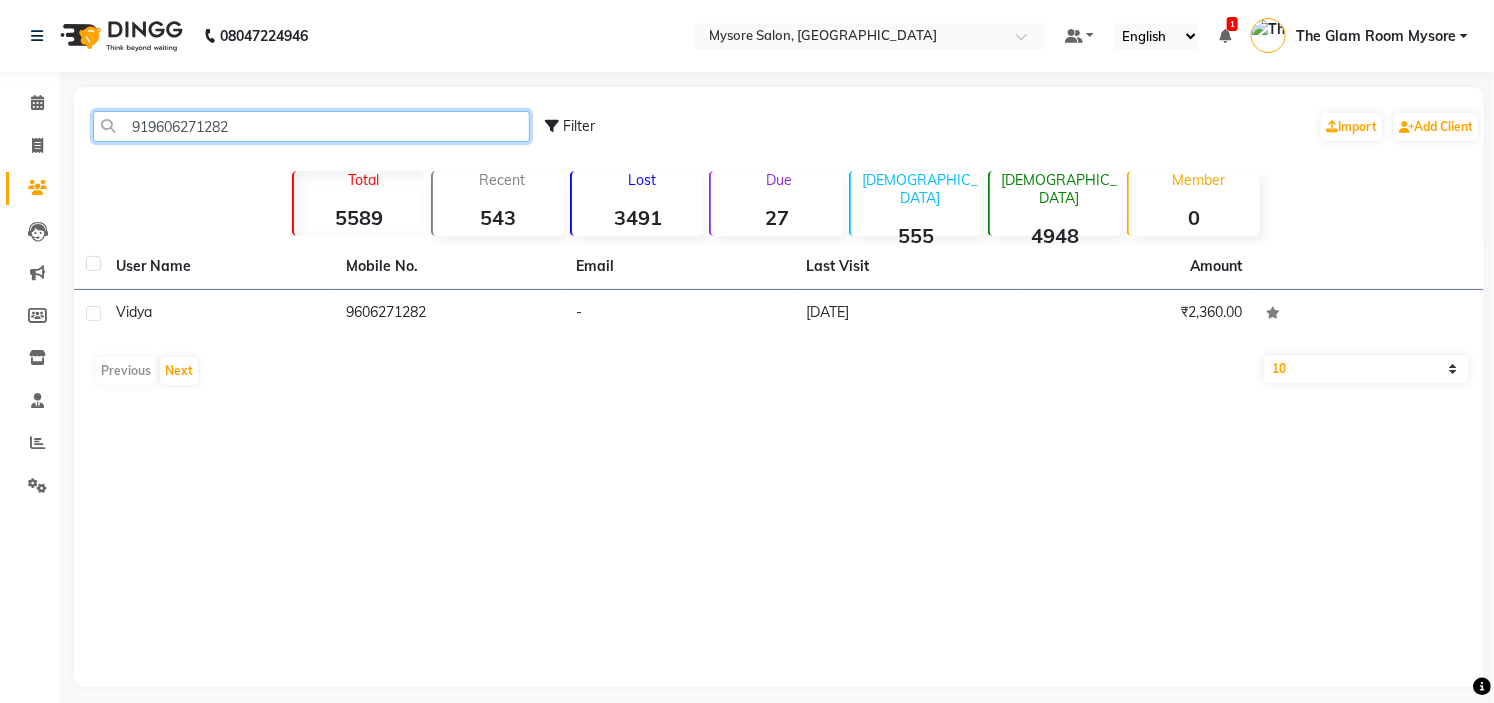 paste on "986024139" 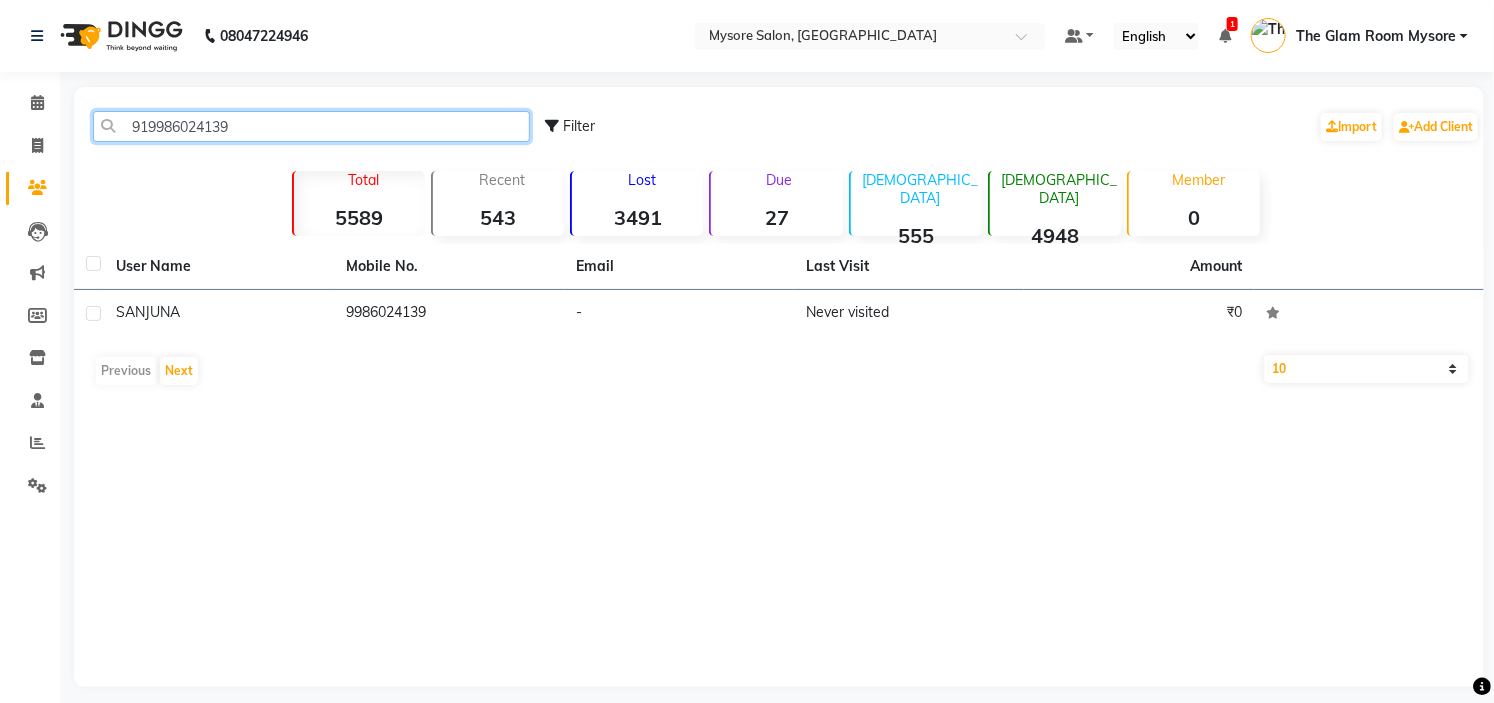click on "919986024139" 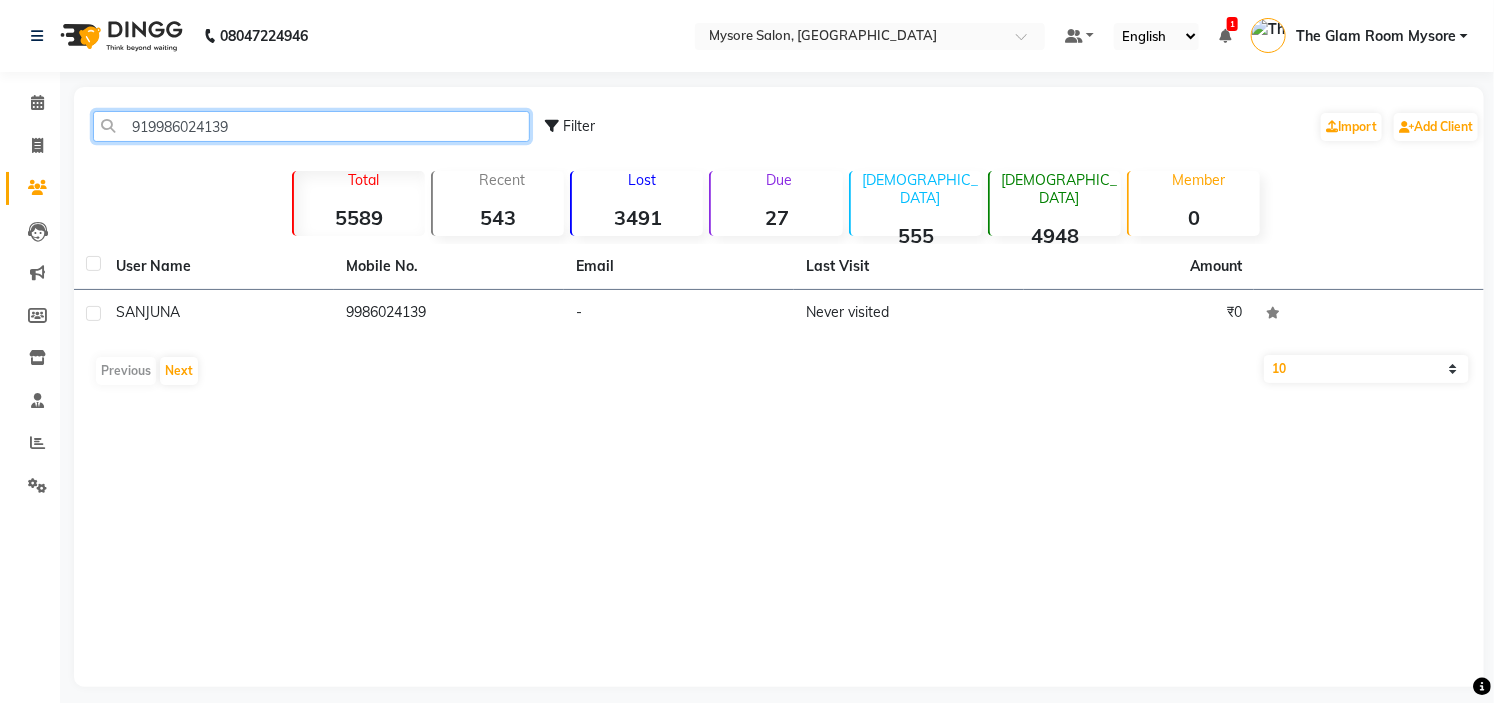 paste on "019331554" 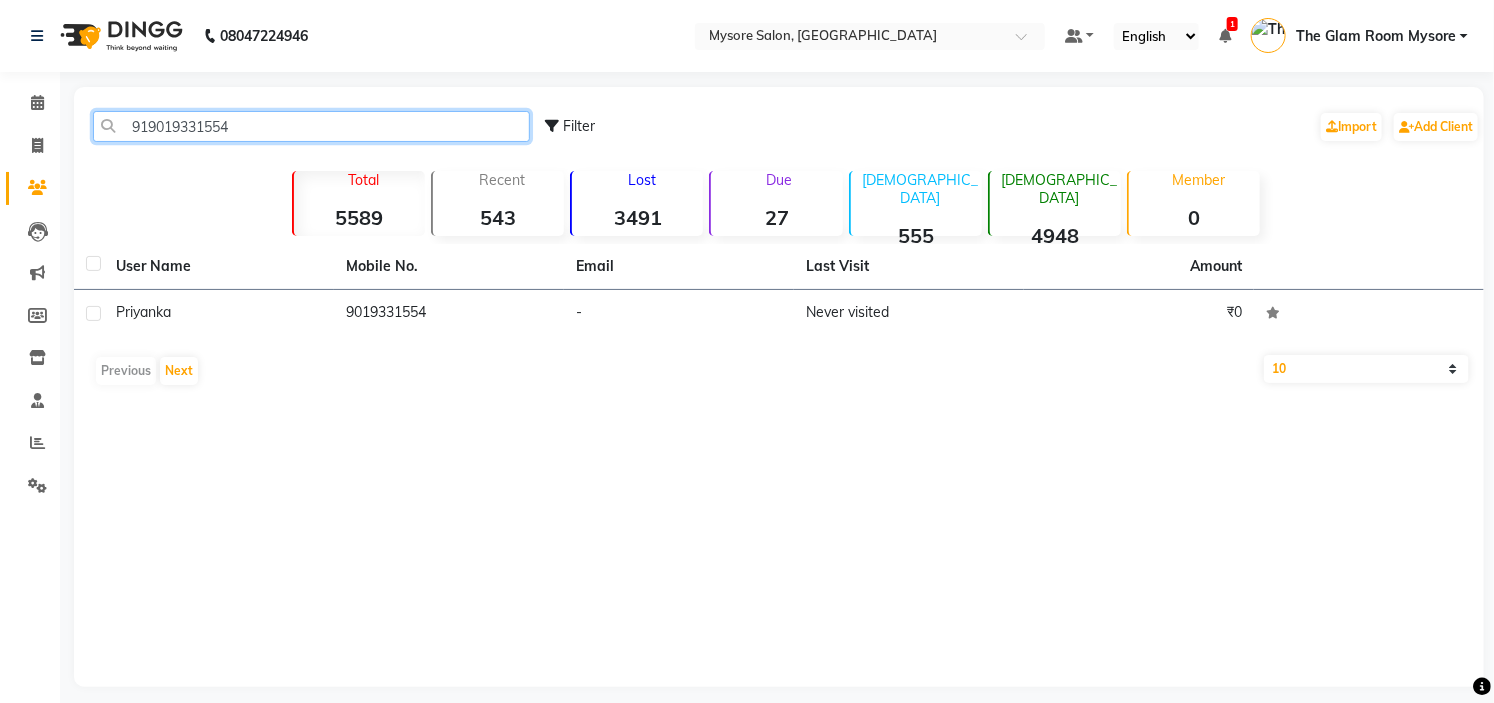 click on "919019331554" 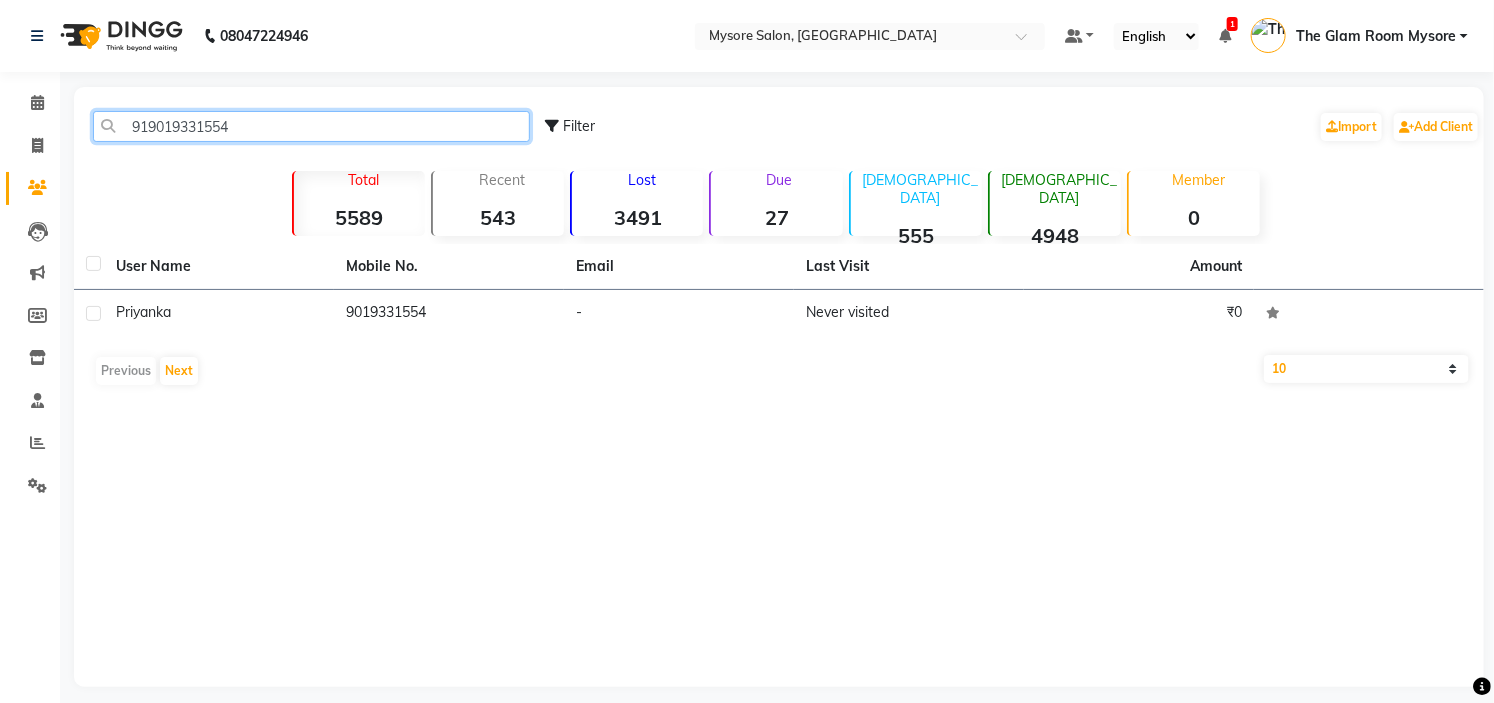 paste on "741146261" 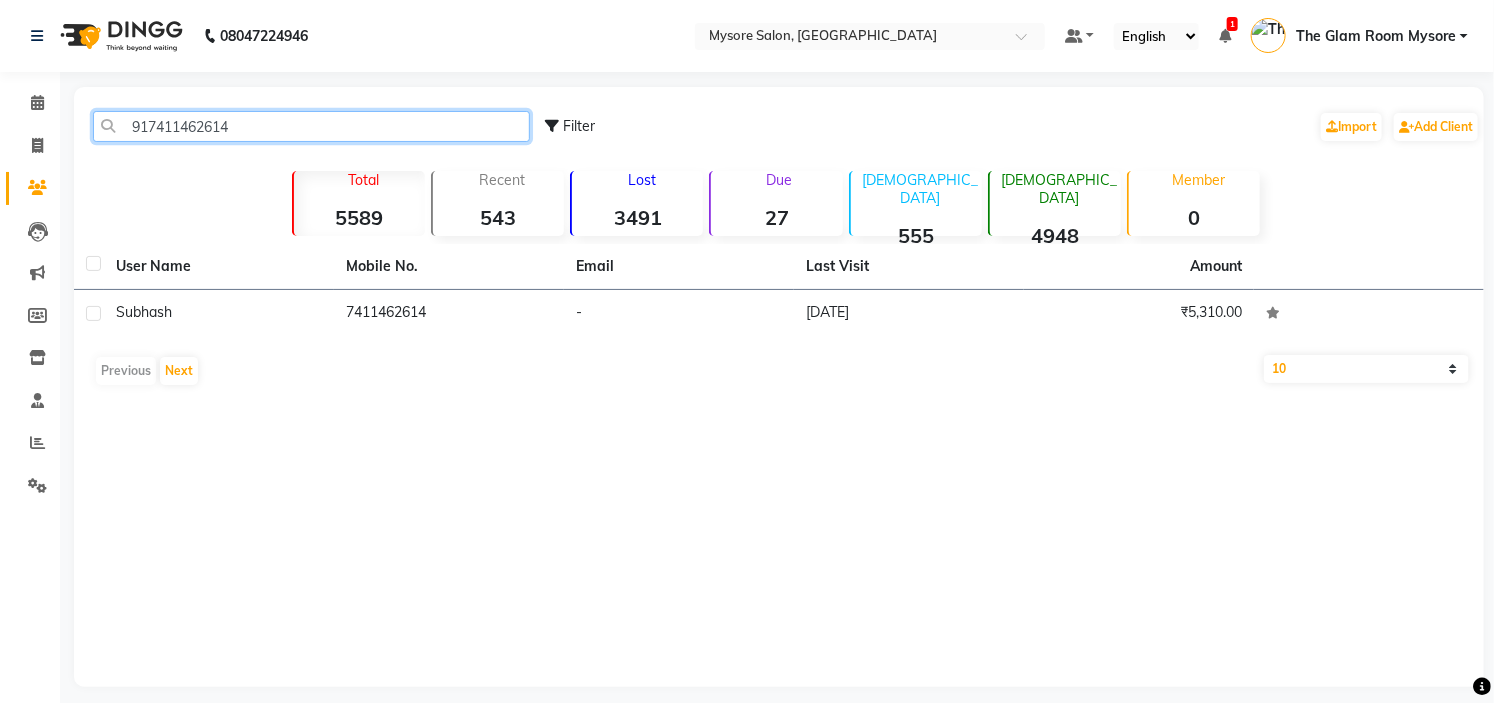 click on "917411462614" 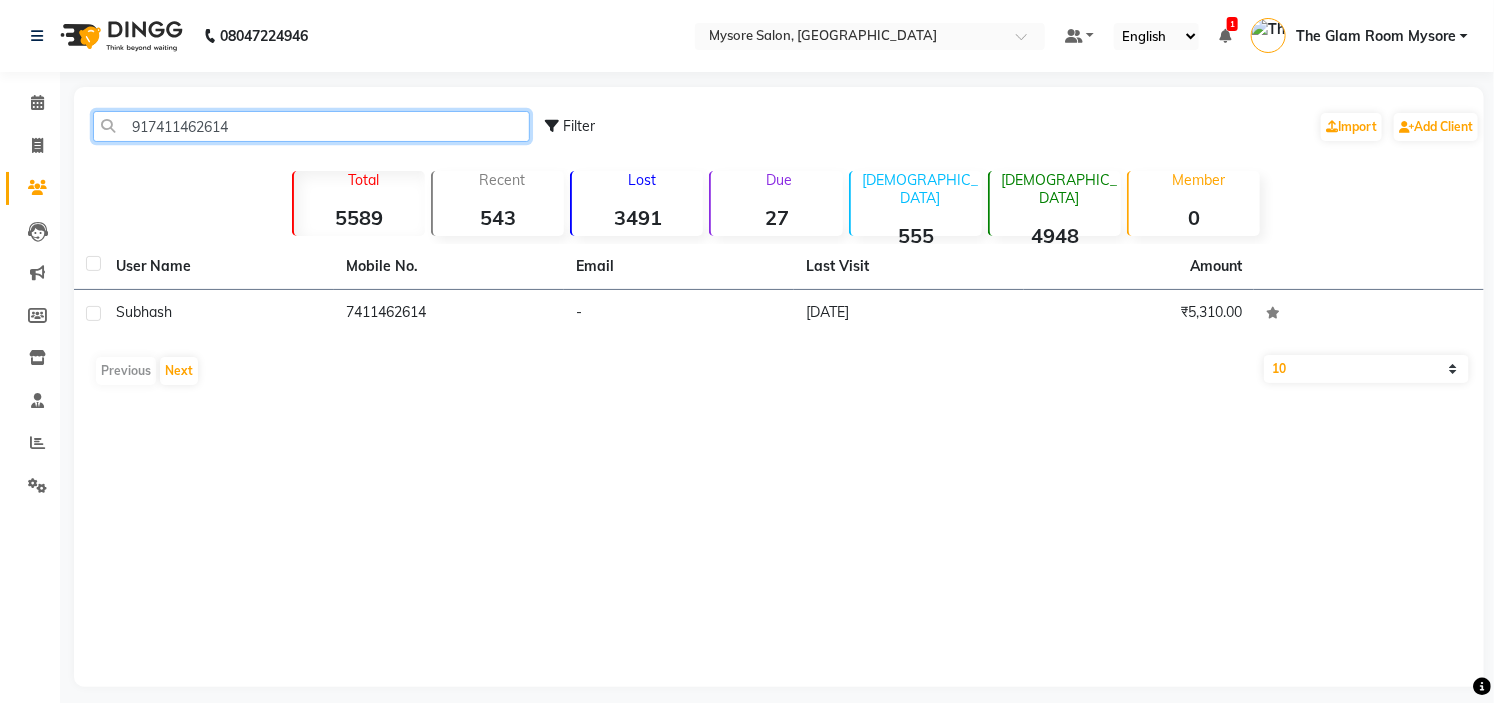 paste on "9606768716" 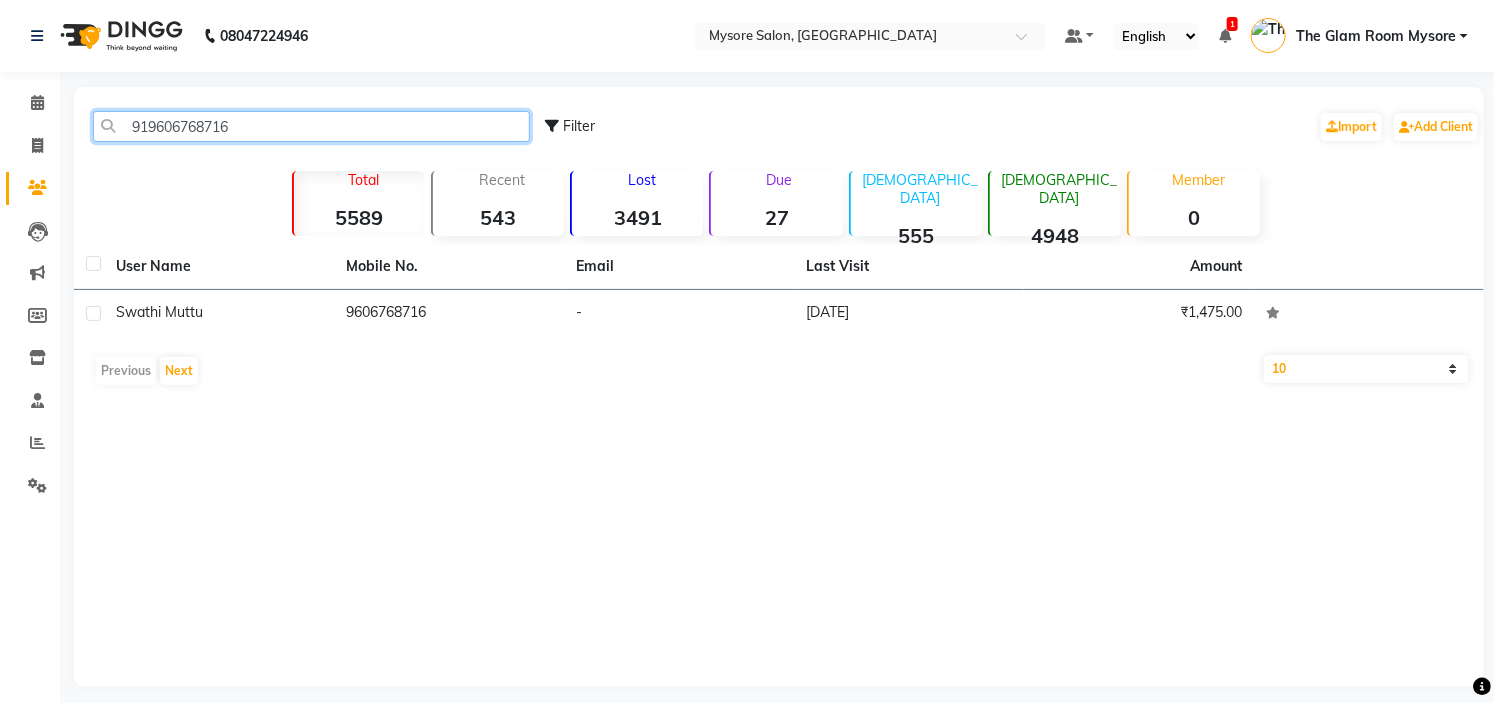 click on "919606768716" 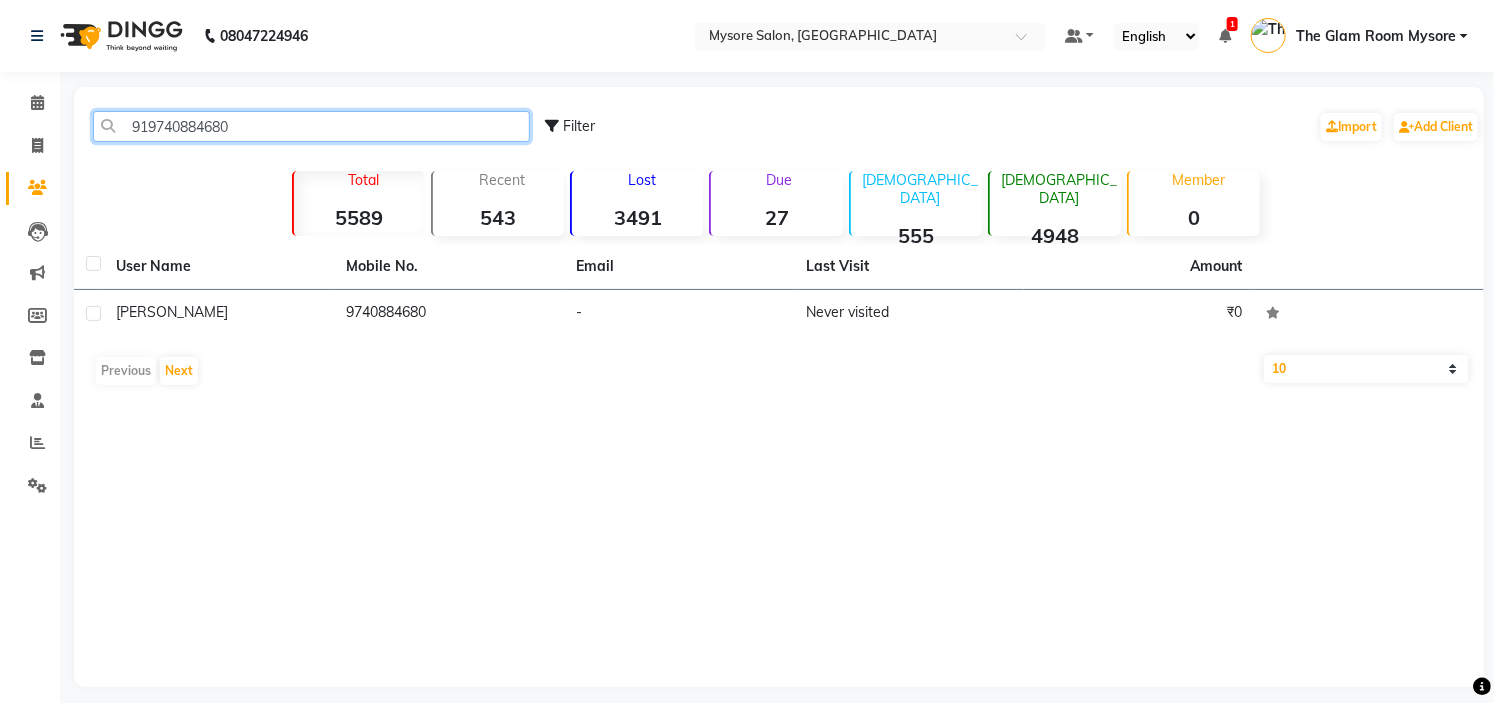 click on "919740884680" 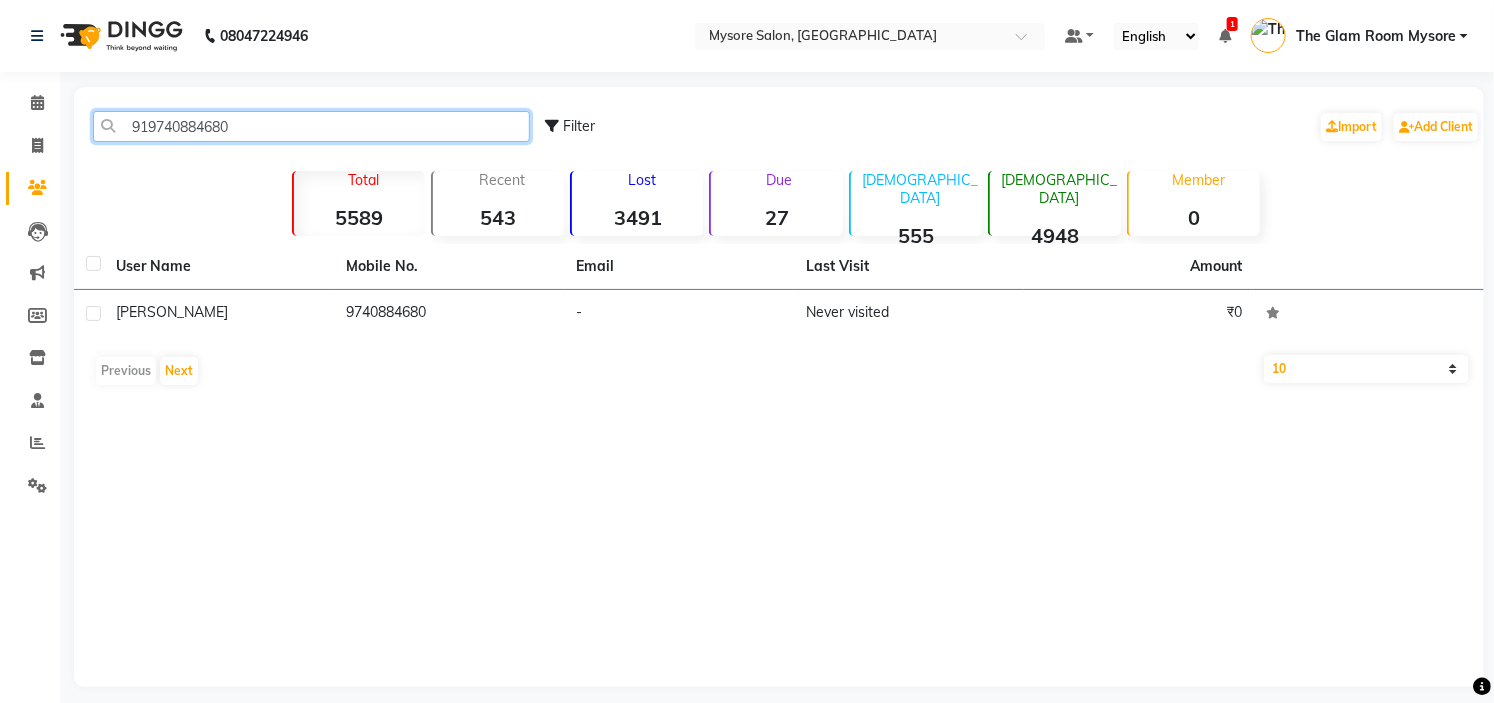 paste on "6360140625" 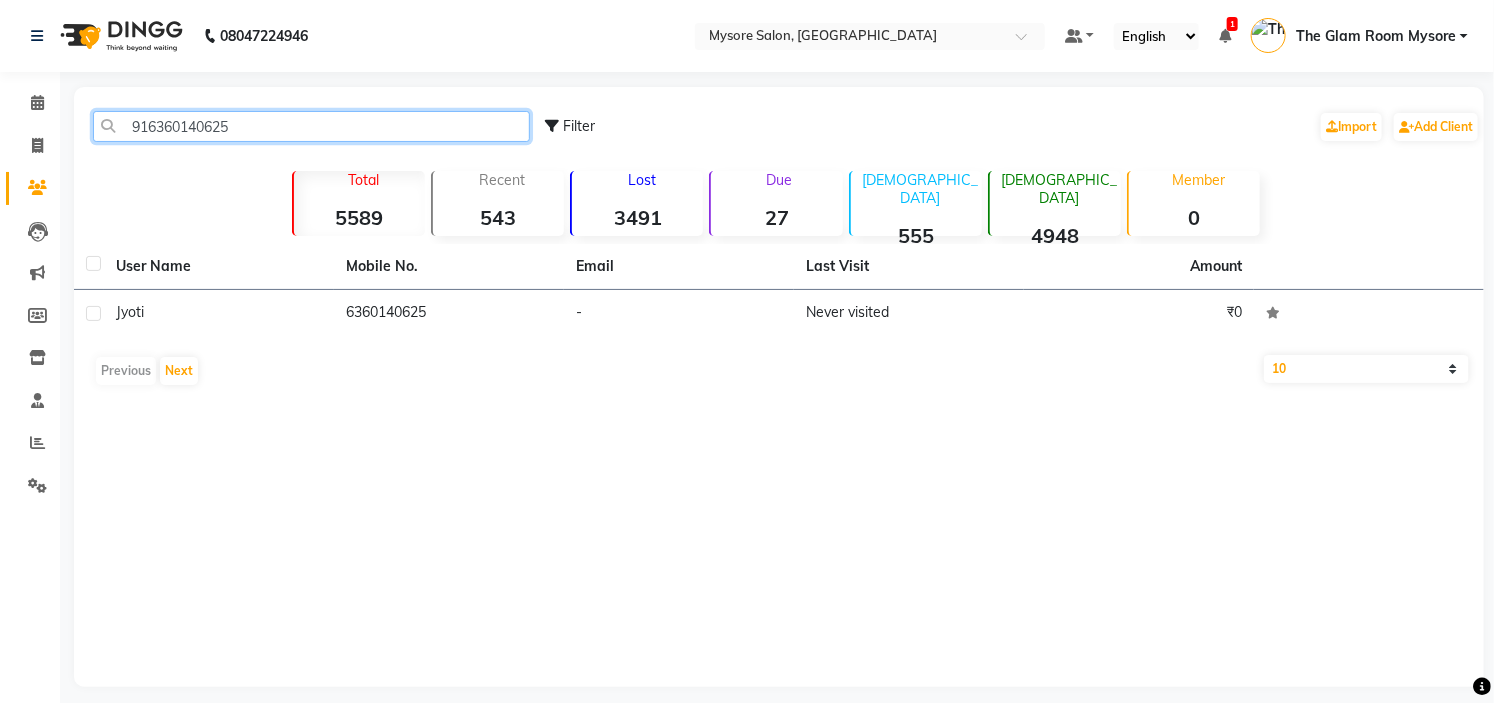 click on "916360140625" 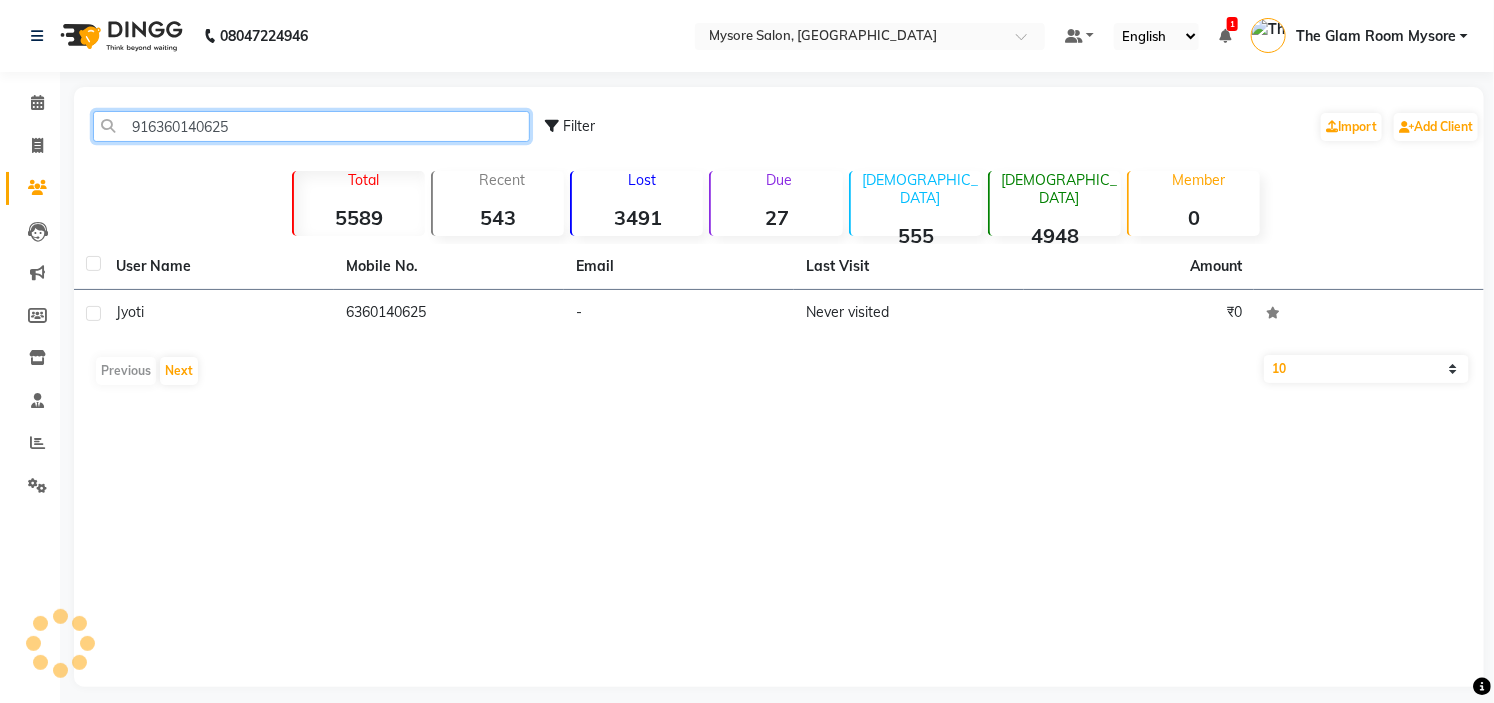 paste on "9591401689" 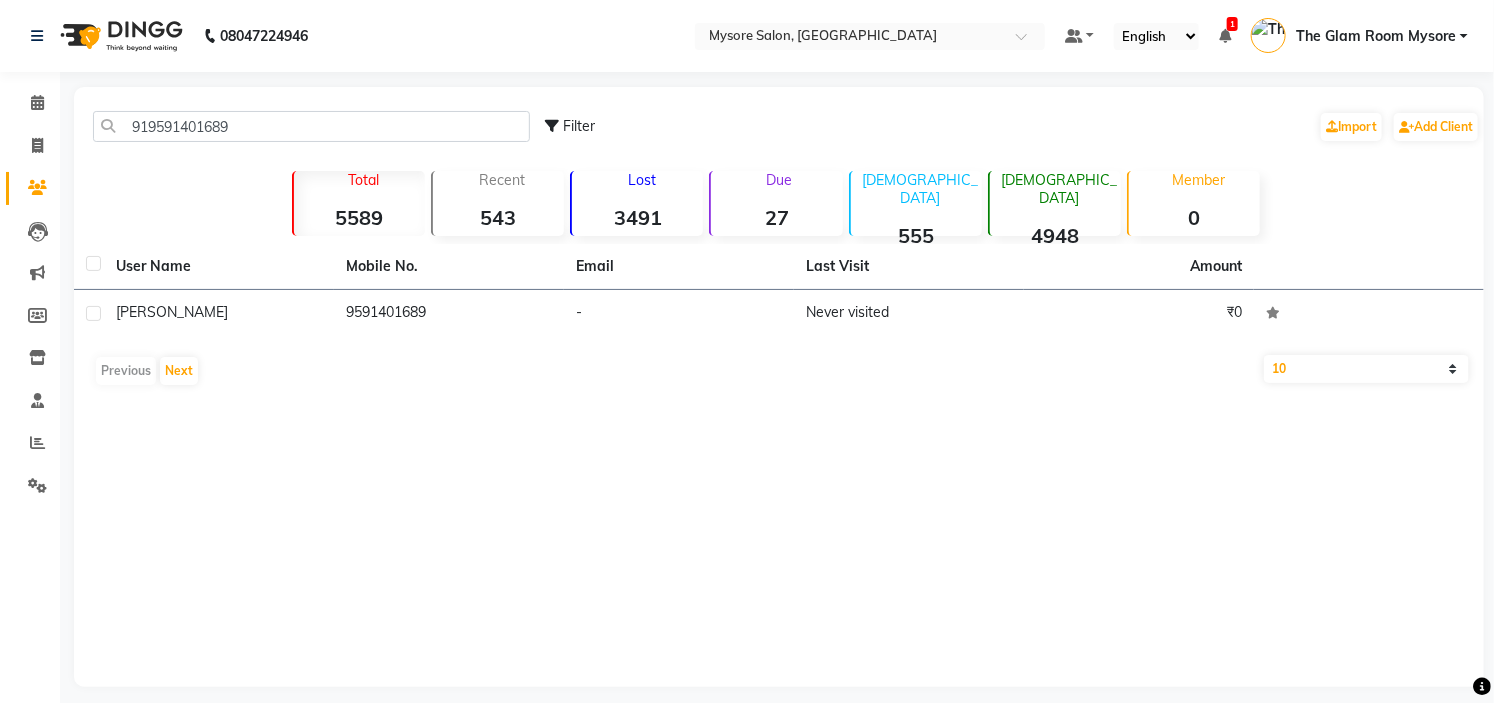 click on "919591401689 Filter  Import   Add Client" 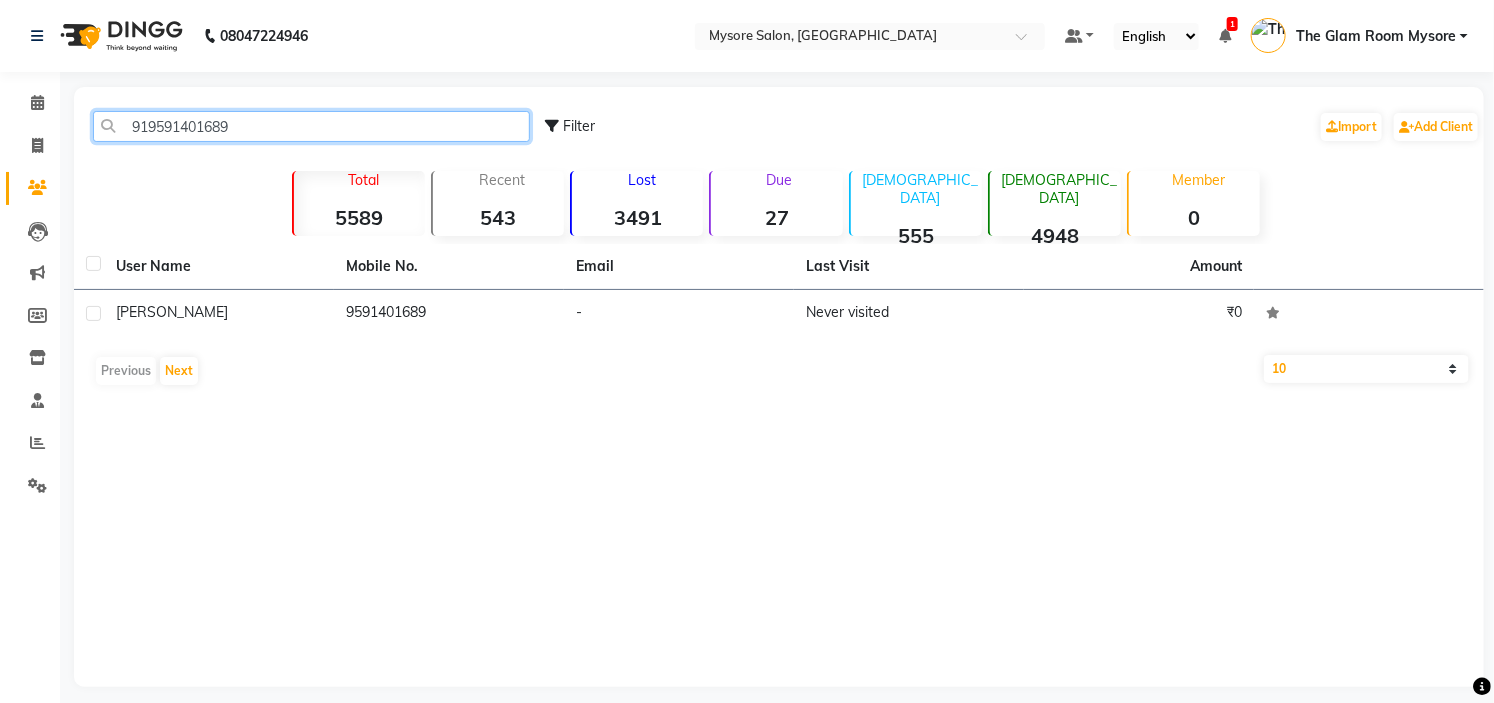 click on "919591401689" 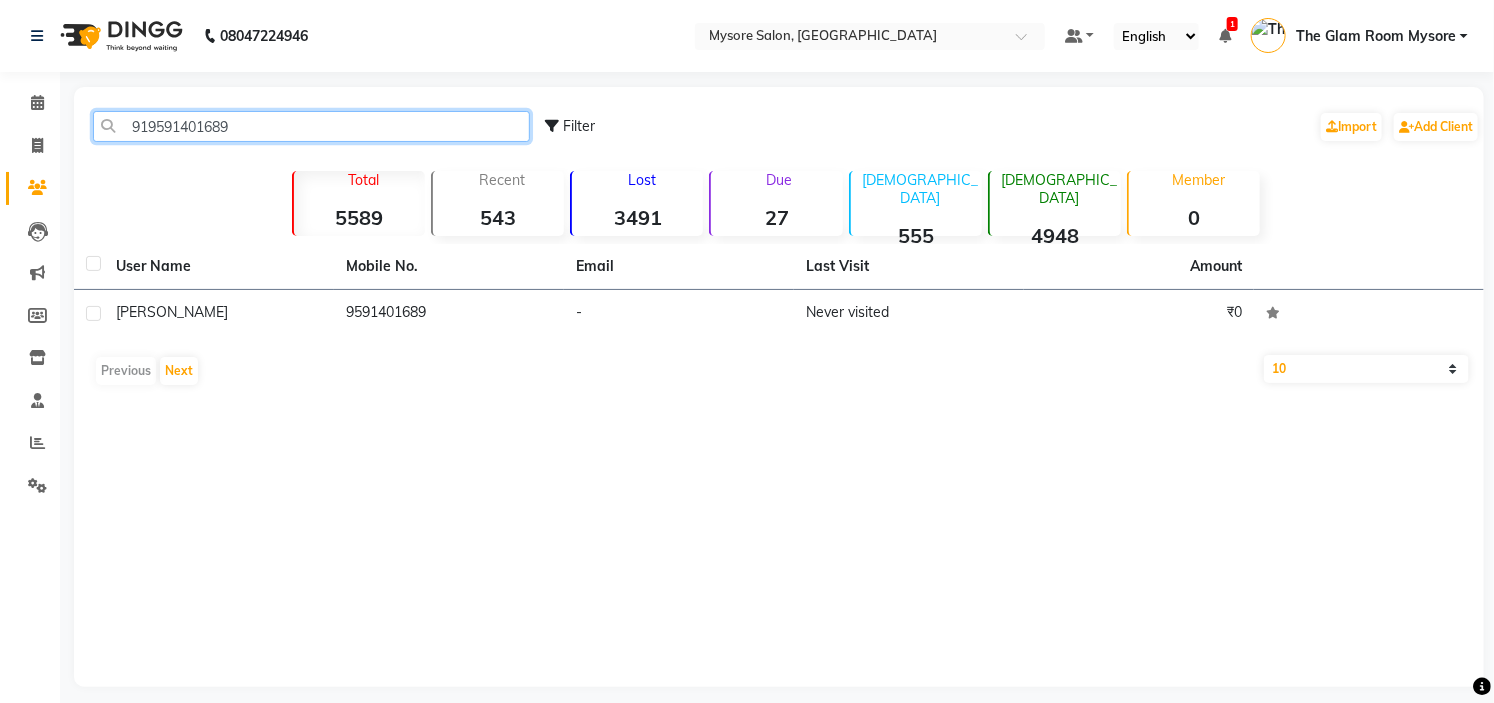 paste on "8822735560" 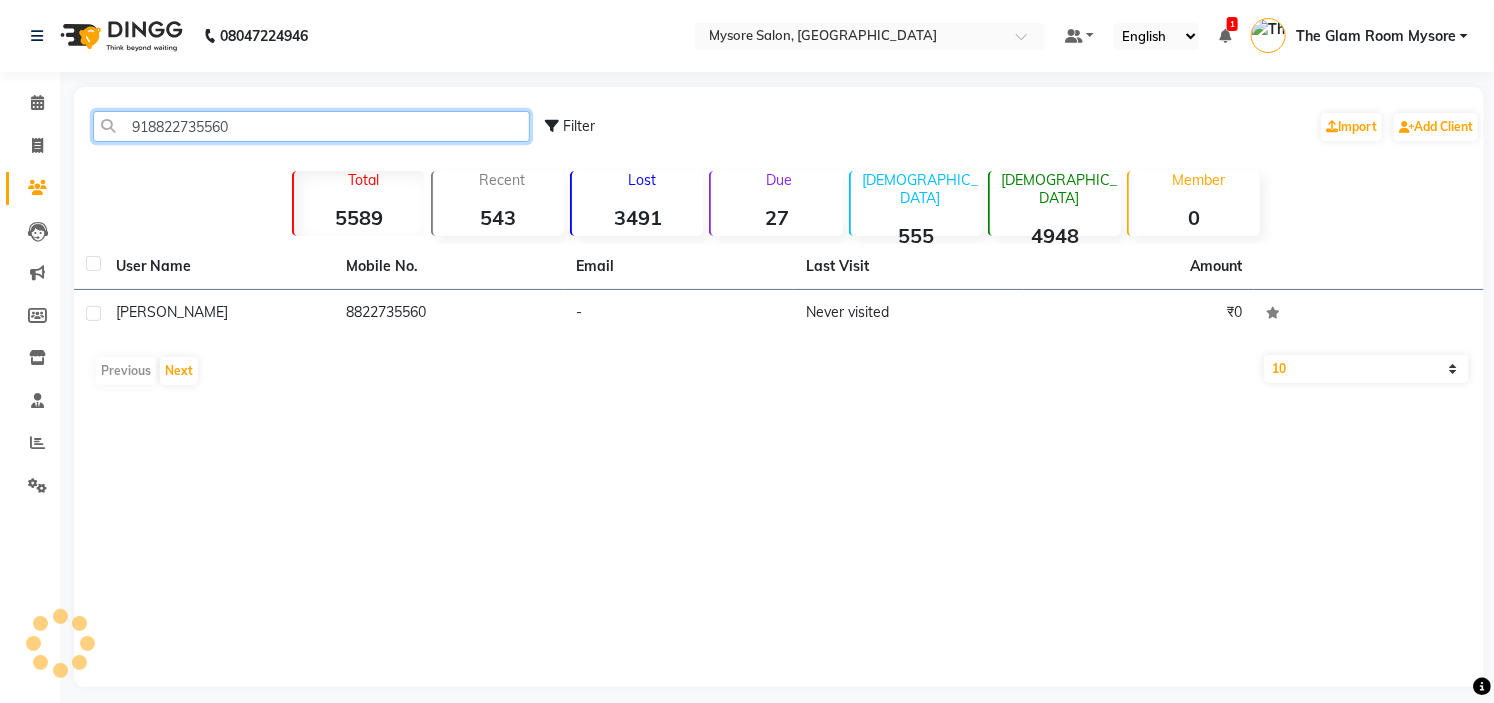 click on "918822735560" 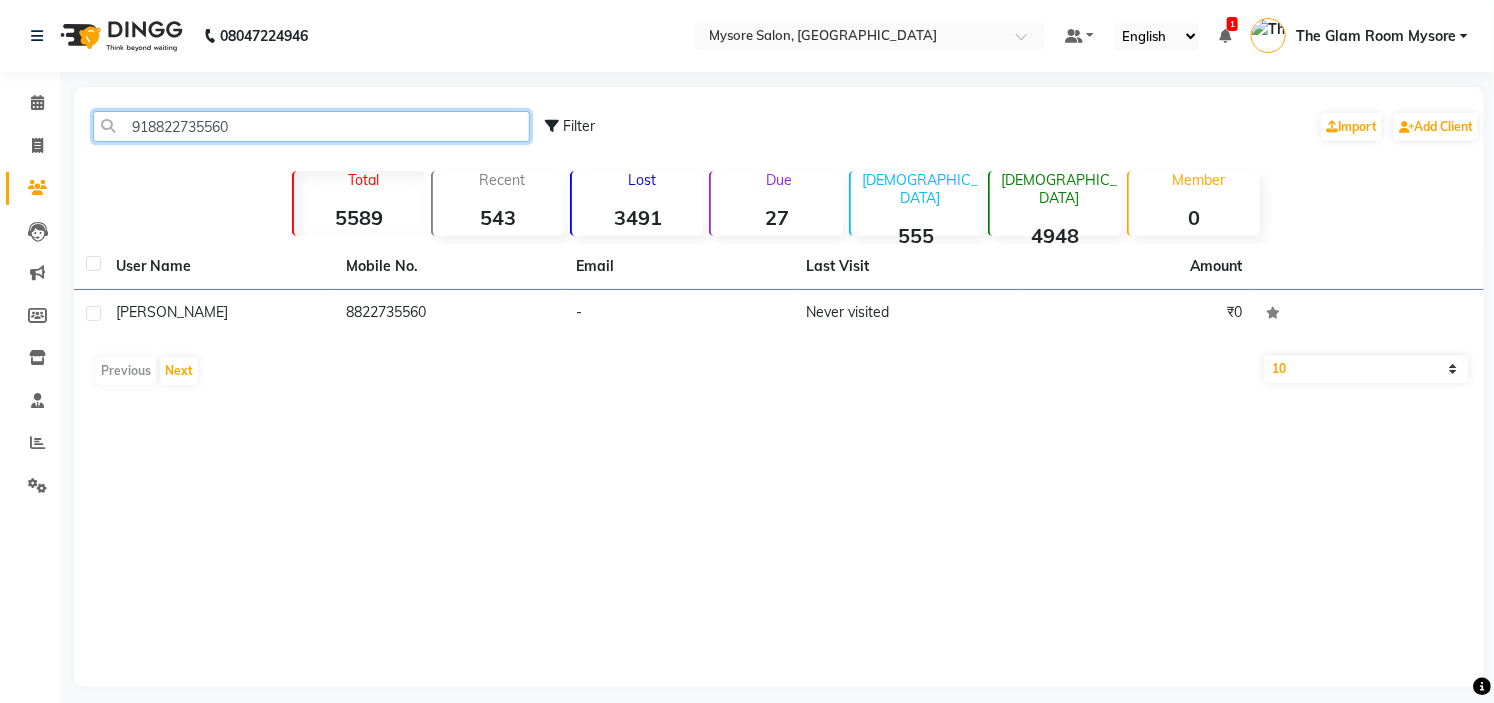 drag, startPoint x: 250, startPoint y: 135, endPoint x: 312, endPoint y: -97, distance: 240.14163 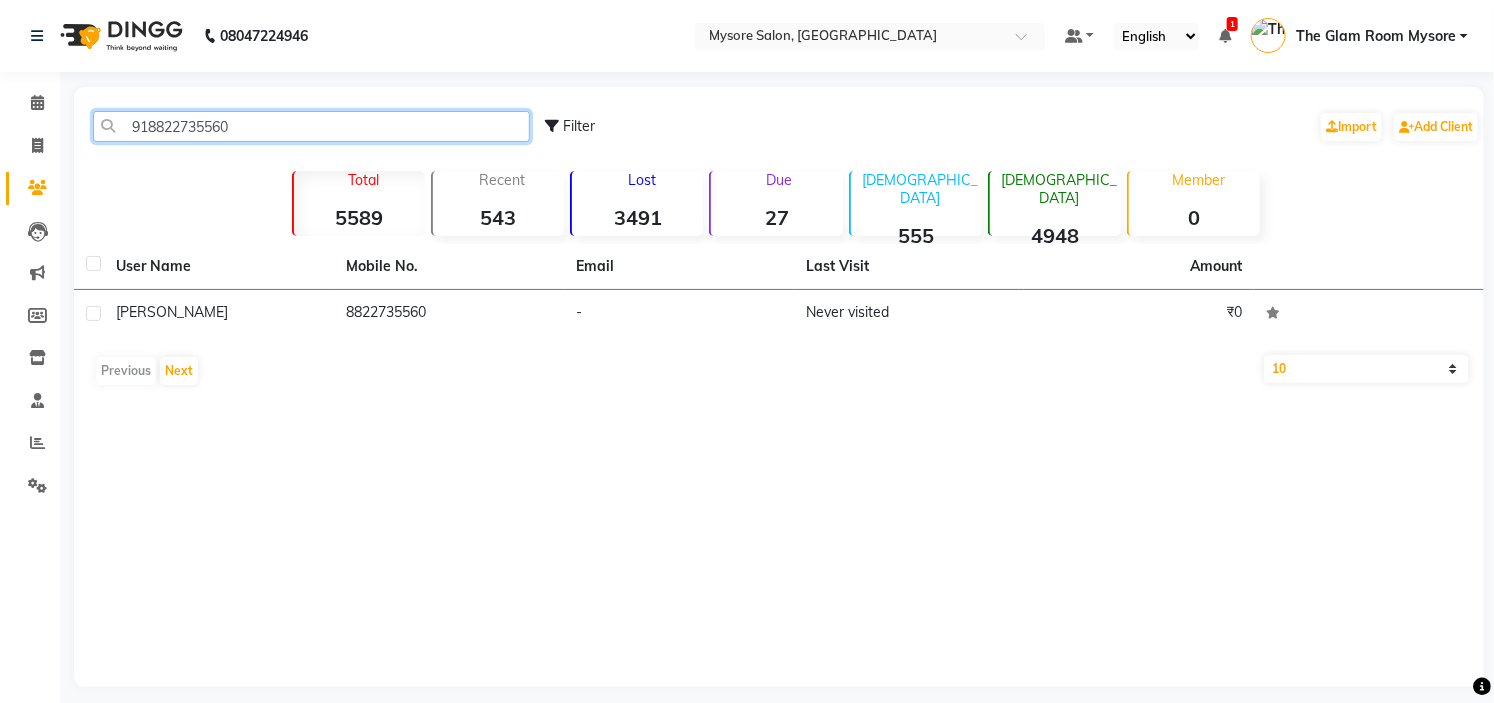 paste on "84523075" 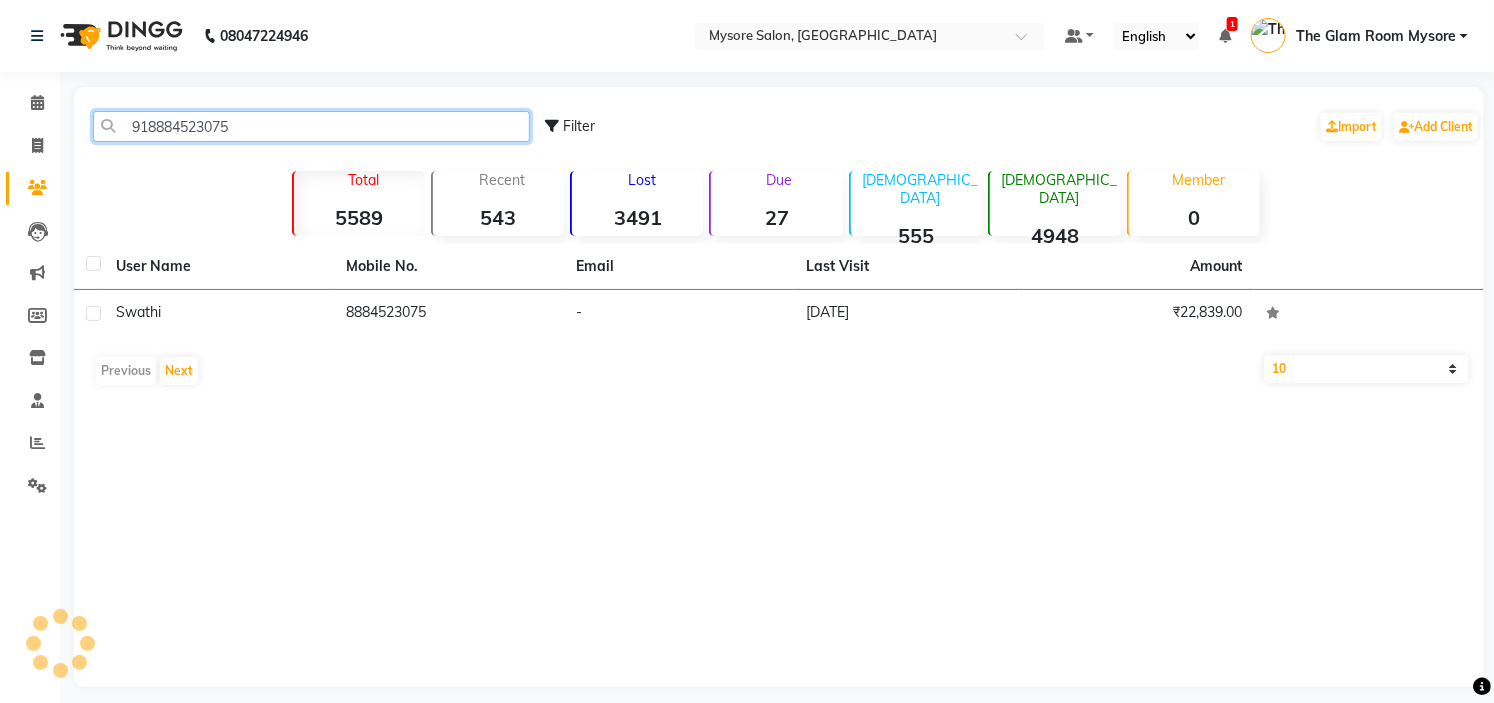 click on "918884523075" 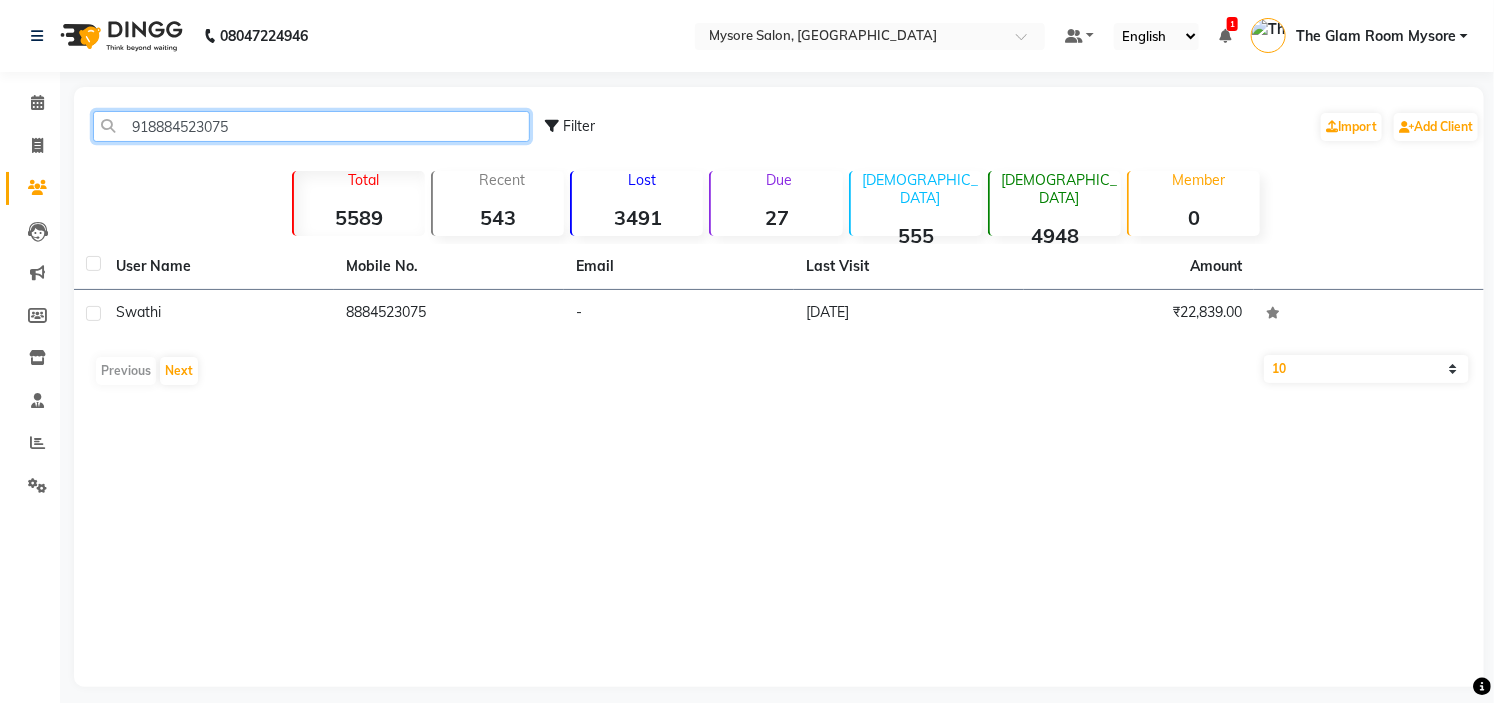 click on "918884523075" 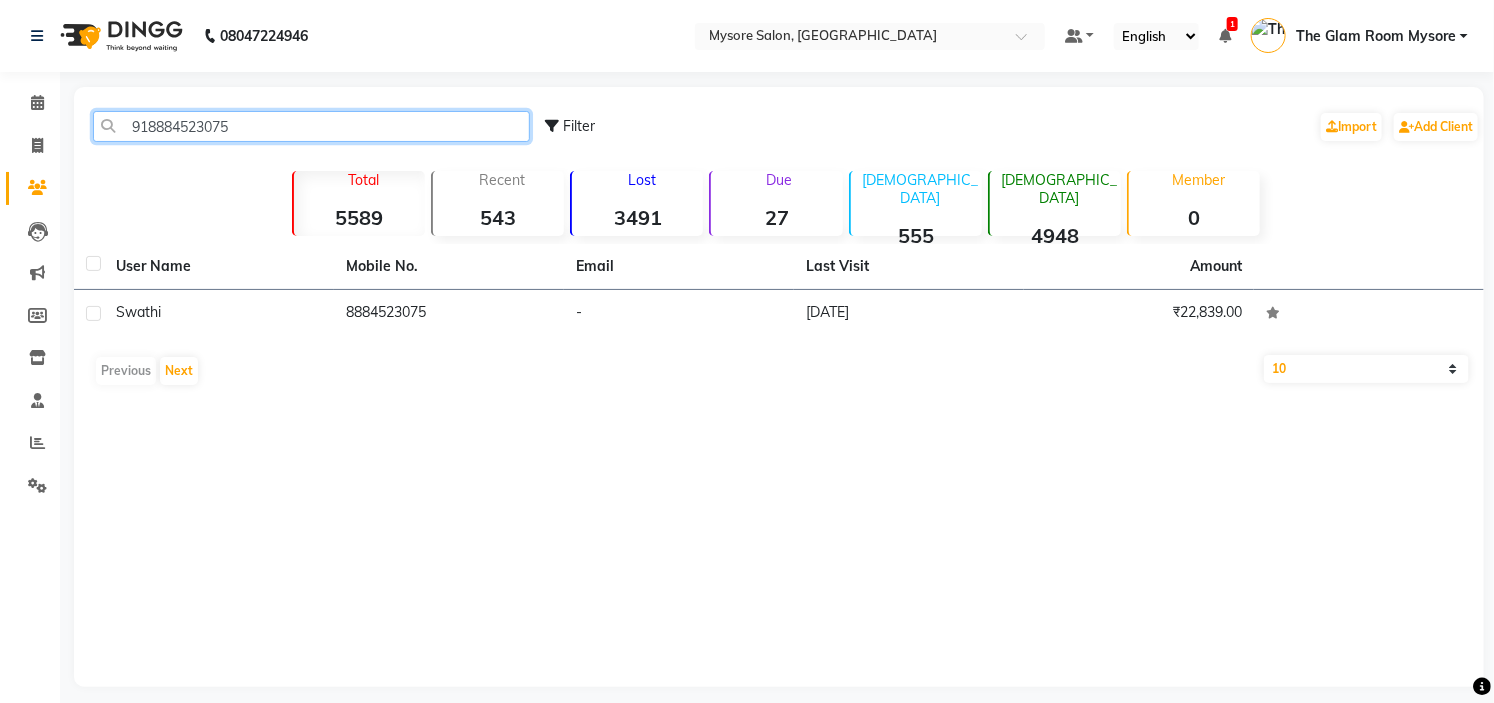 paste on "9036872651" 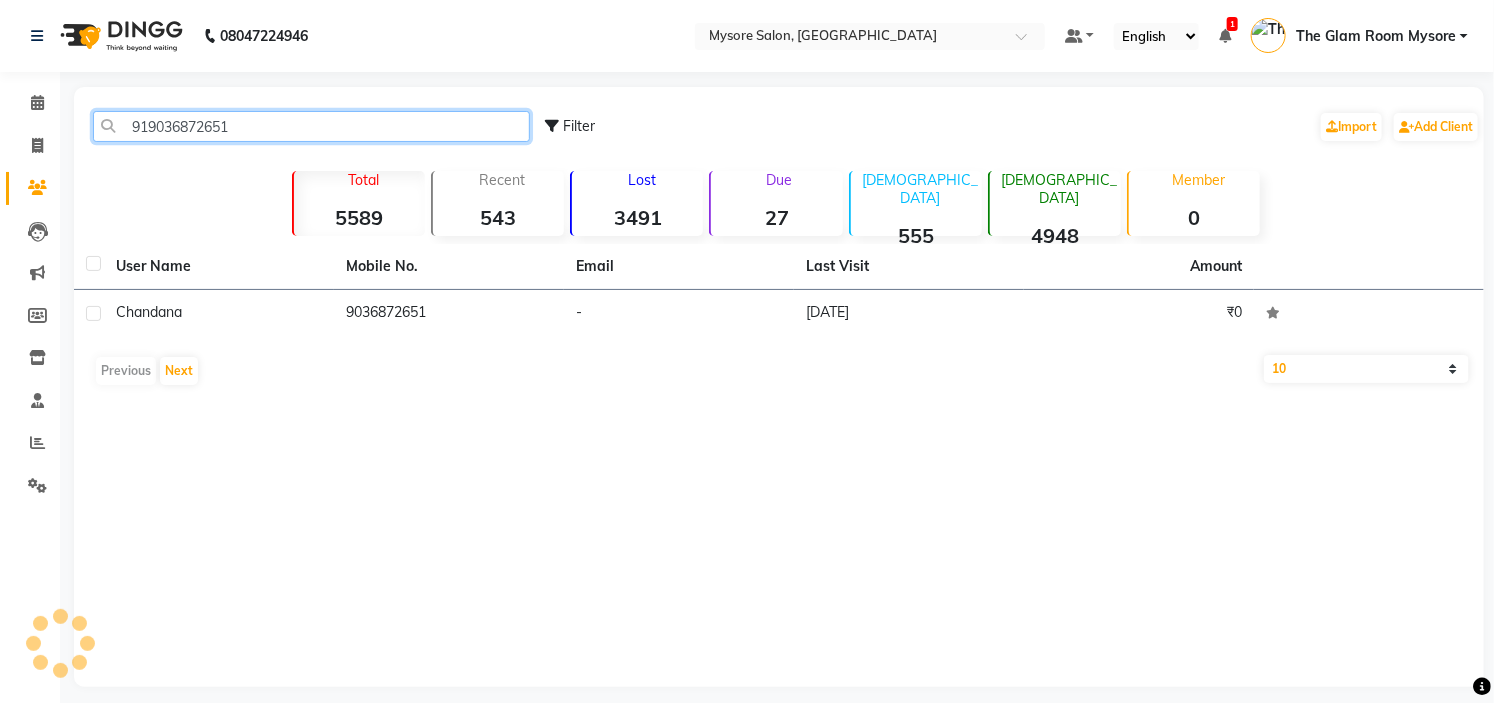 click on "919036872651" 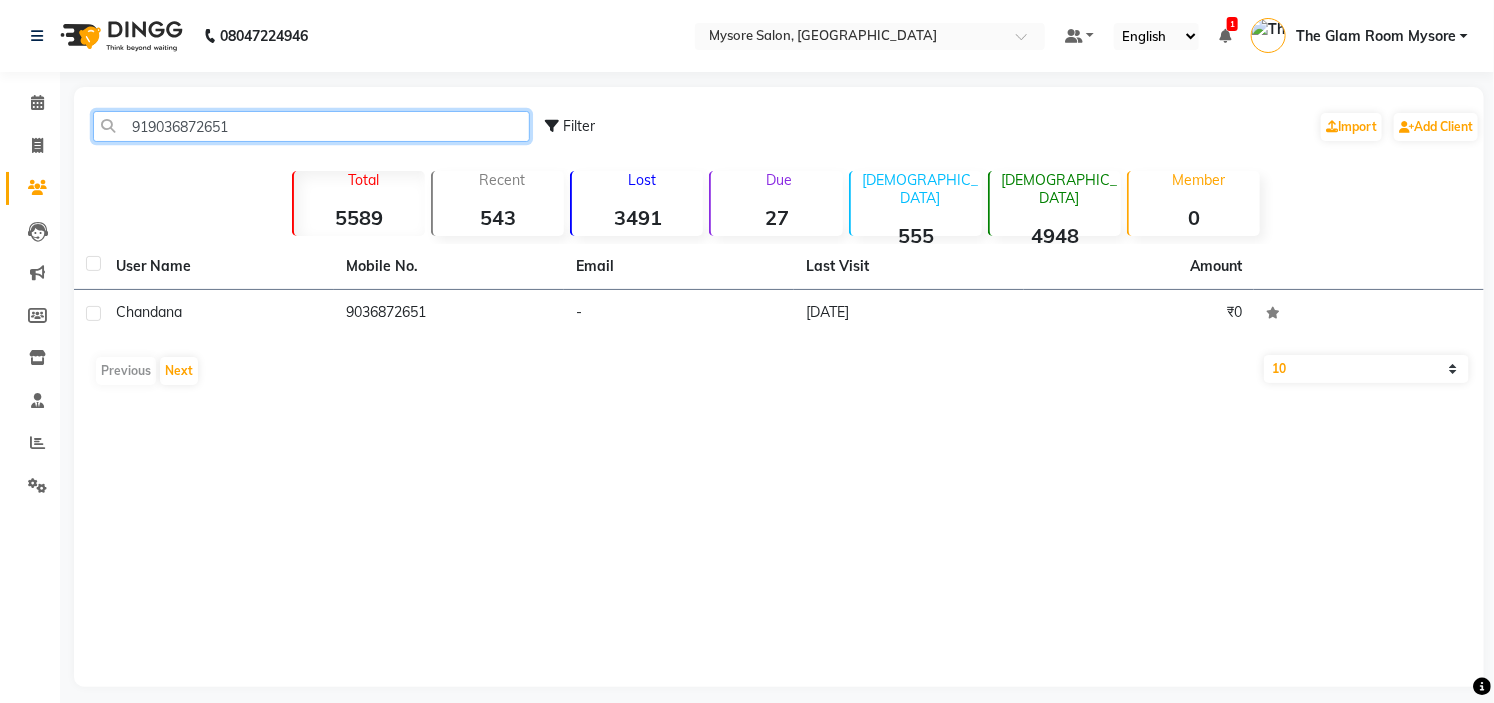 click on "919036872651" 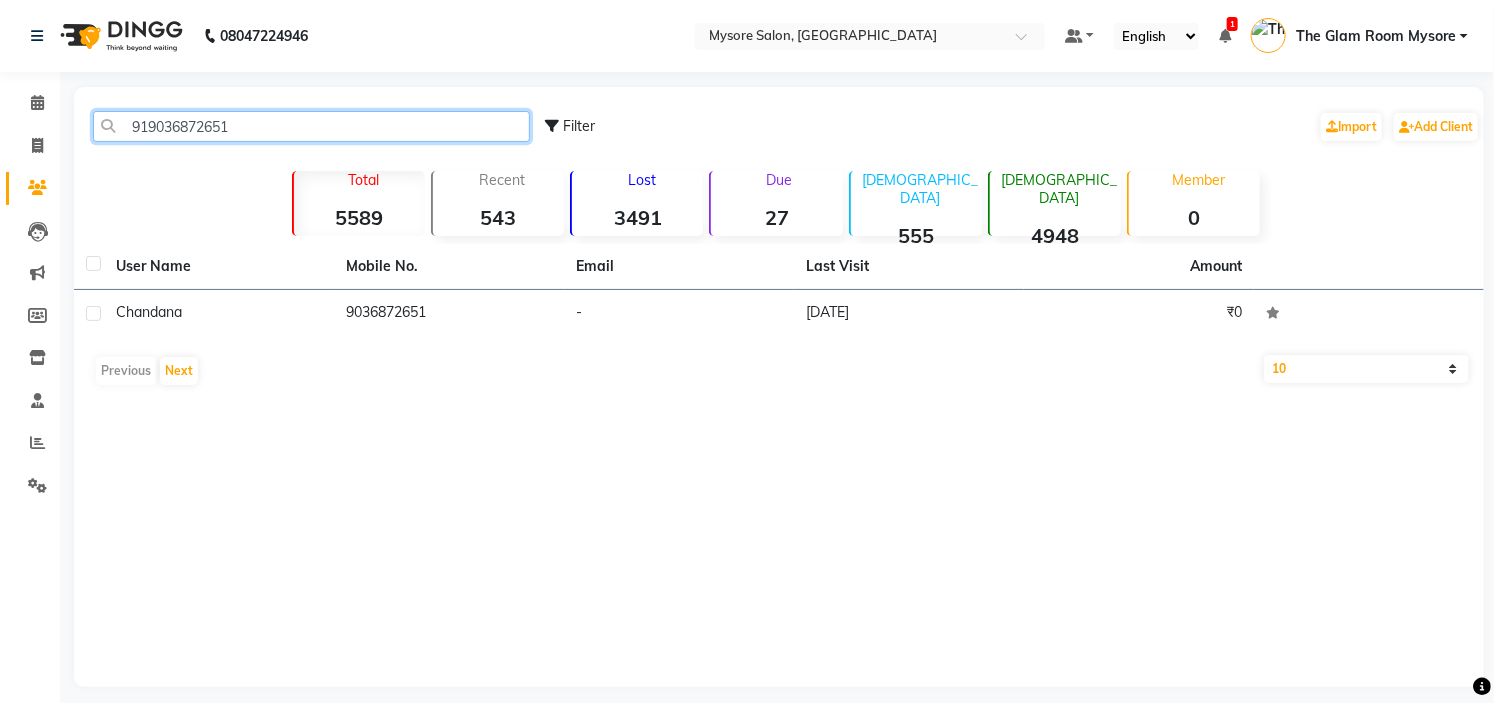 type on "919036872651" 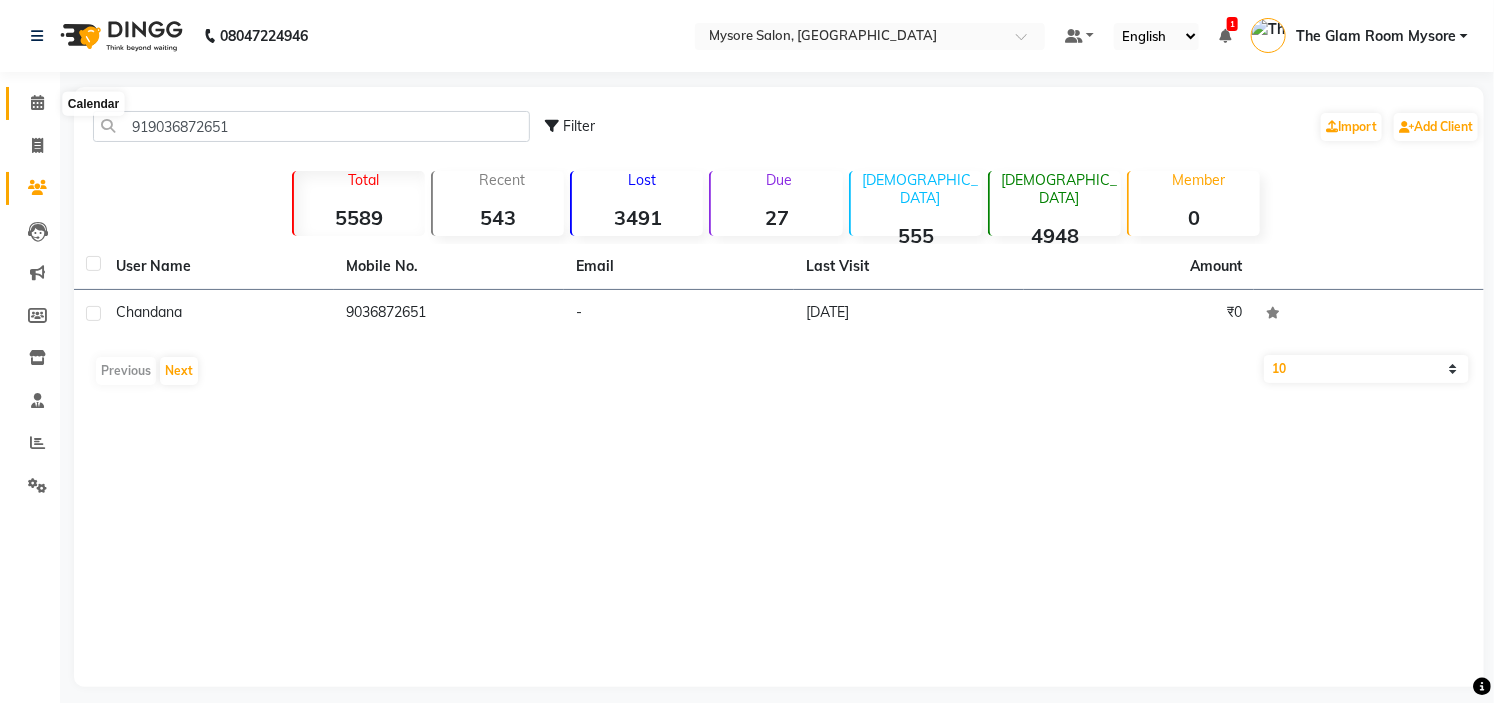 click 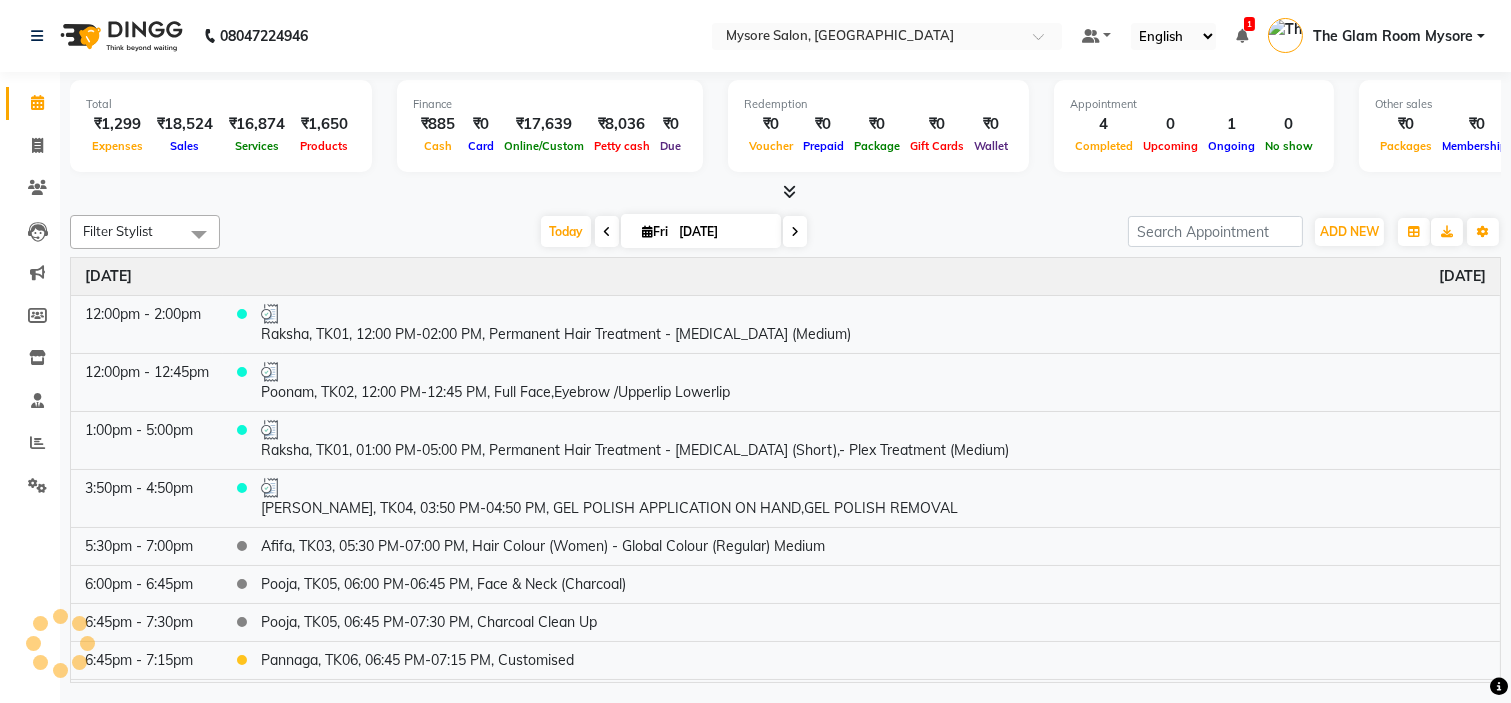 click at bounding box center [795, 232] 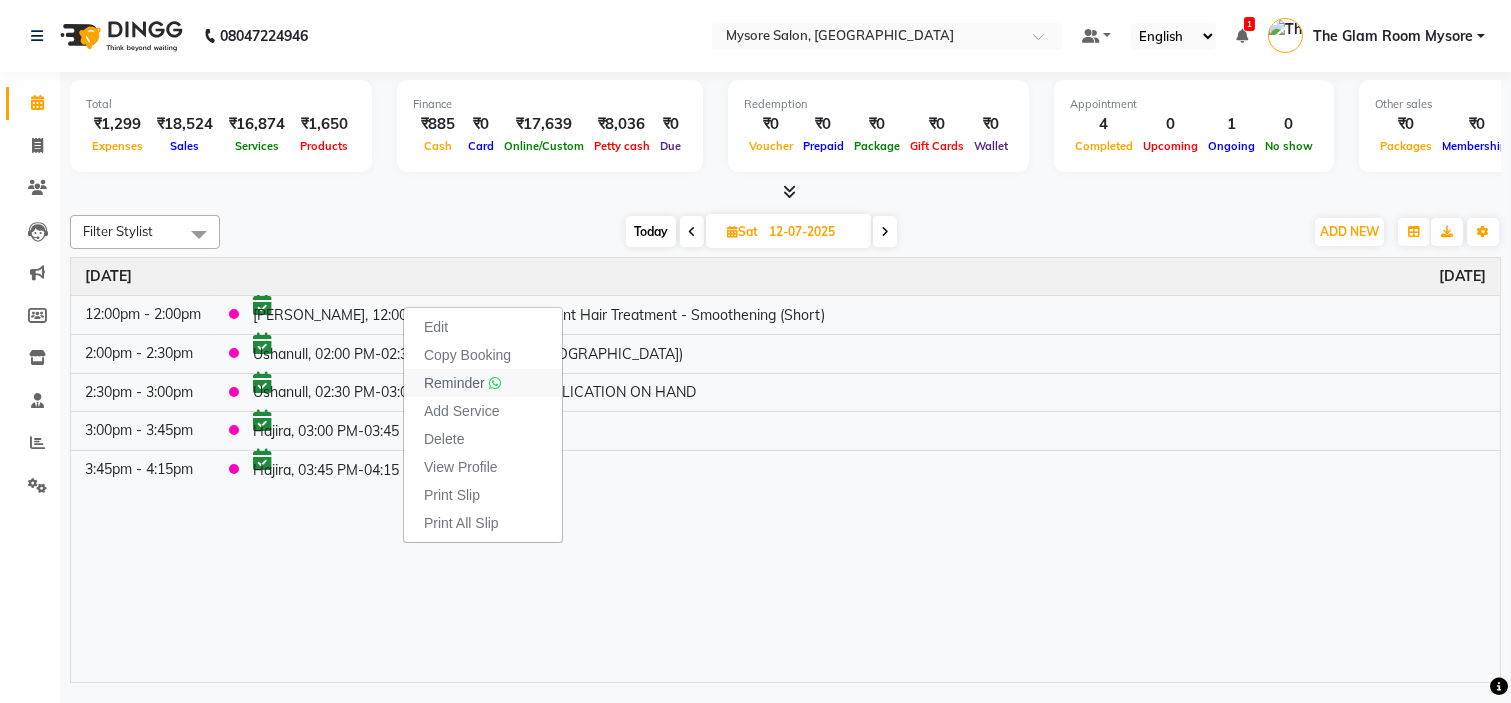 click on "Reminder" at bounding box center [454, 383] 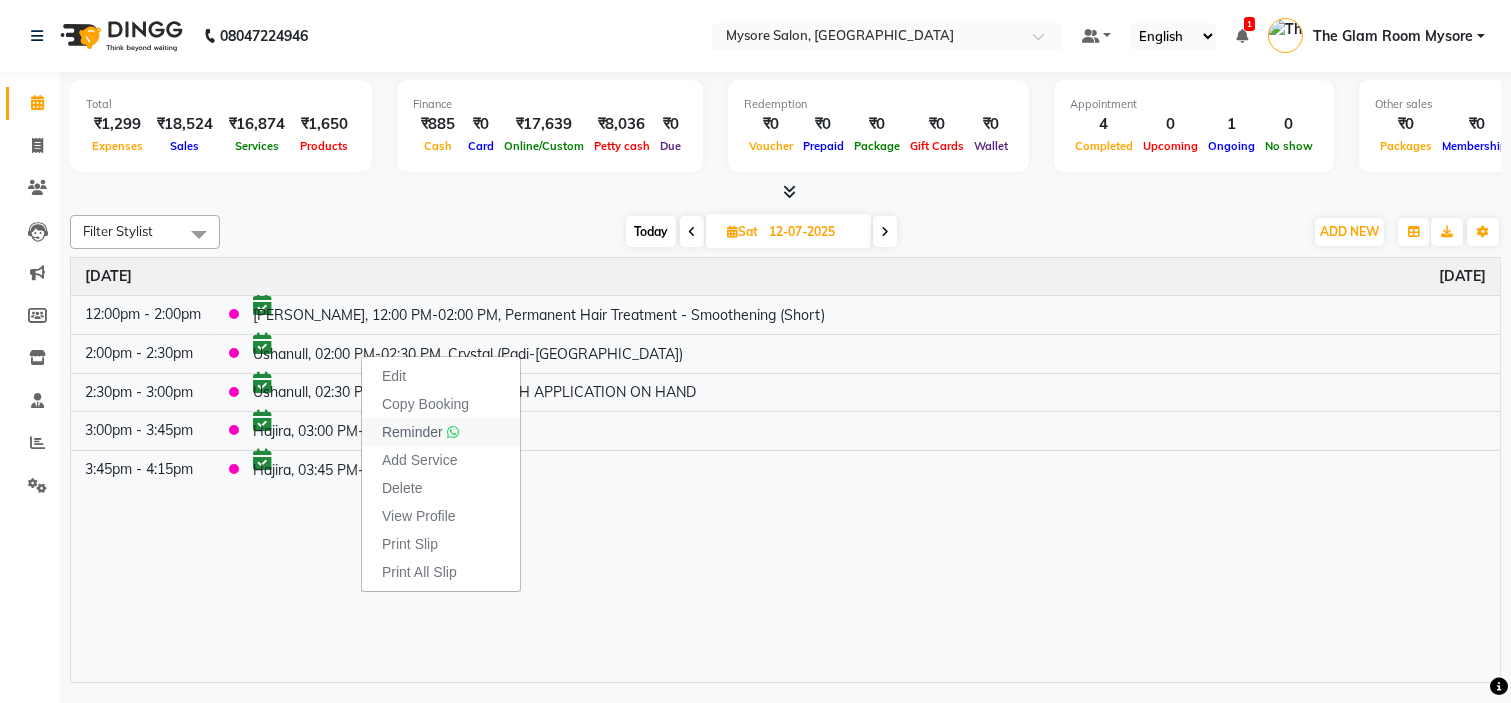 click on "Reminder" at bounding box center (412, 432) 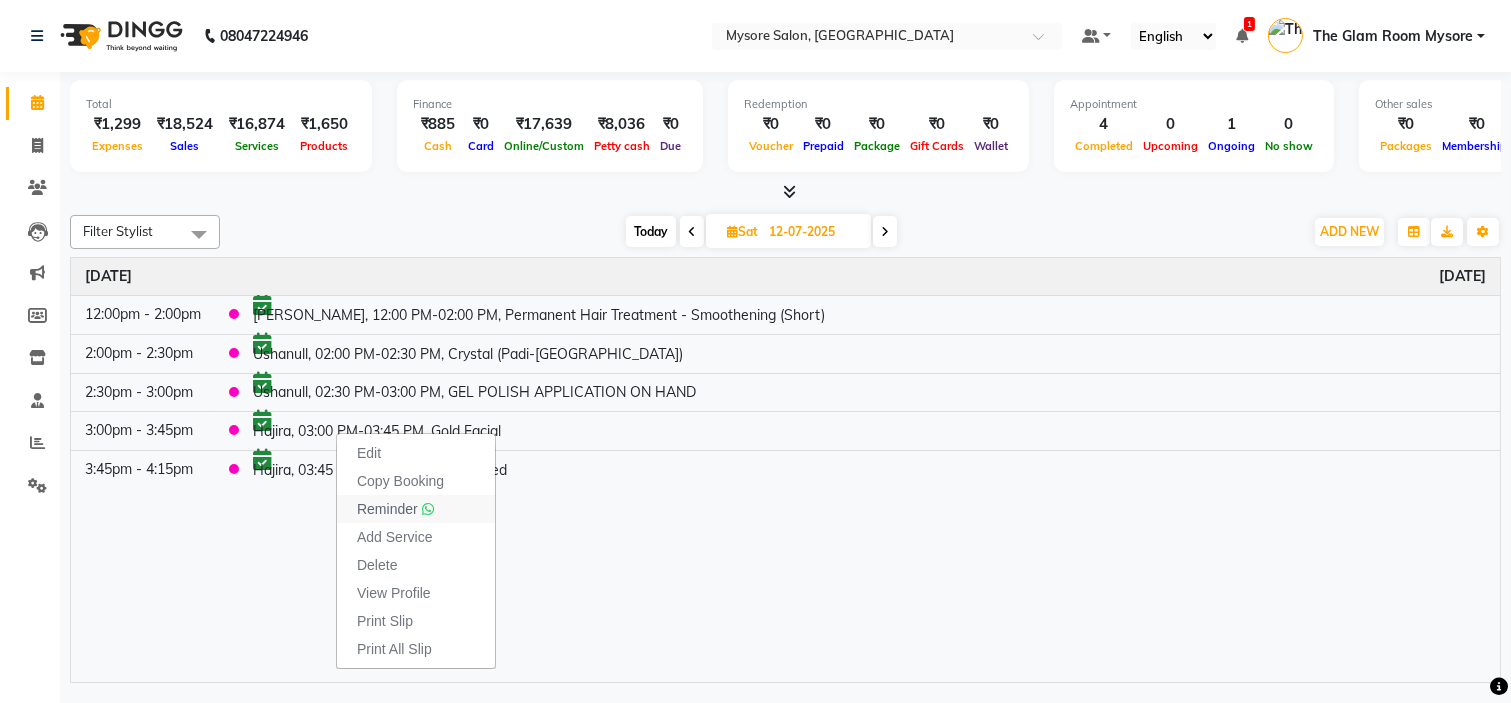 click on "Reminder" at bounding box center [387, 509] 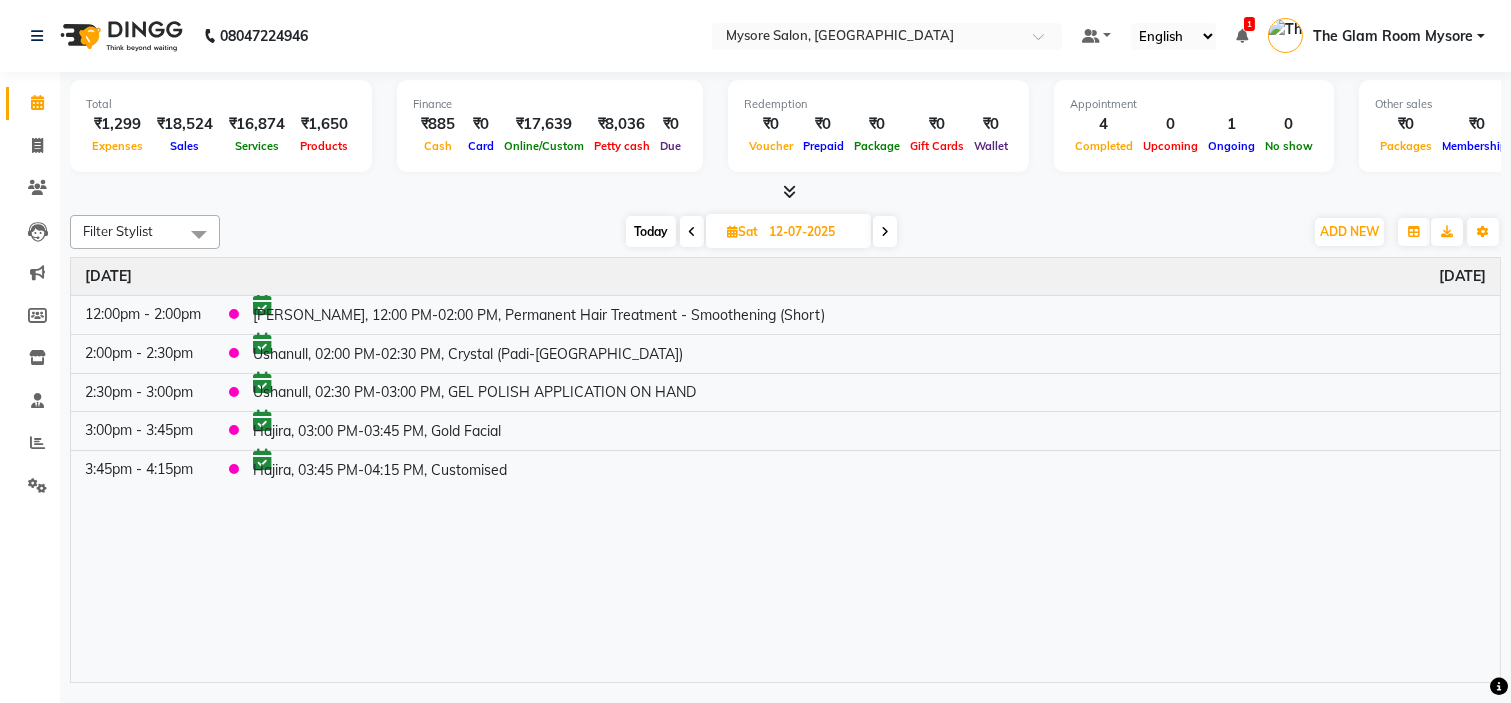 click on "Today" at bounding box center [651, 231] 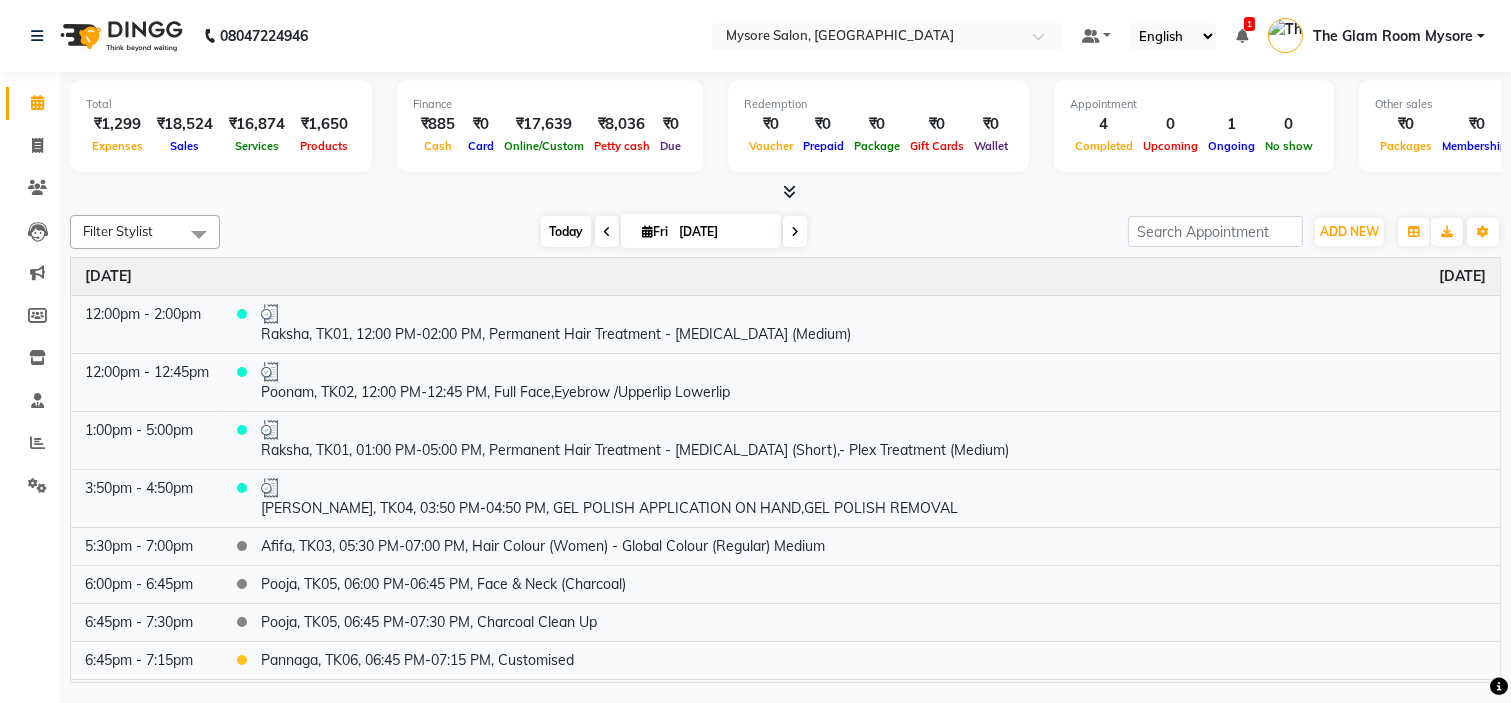 click on "Today" at bounding box center [566, 231] 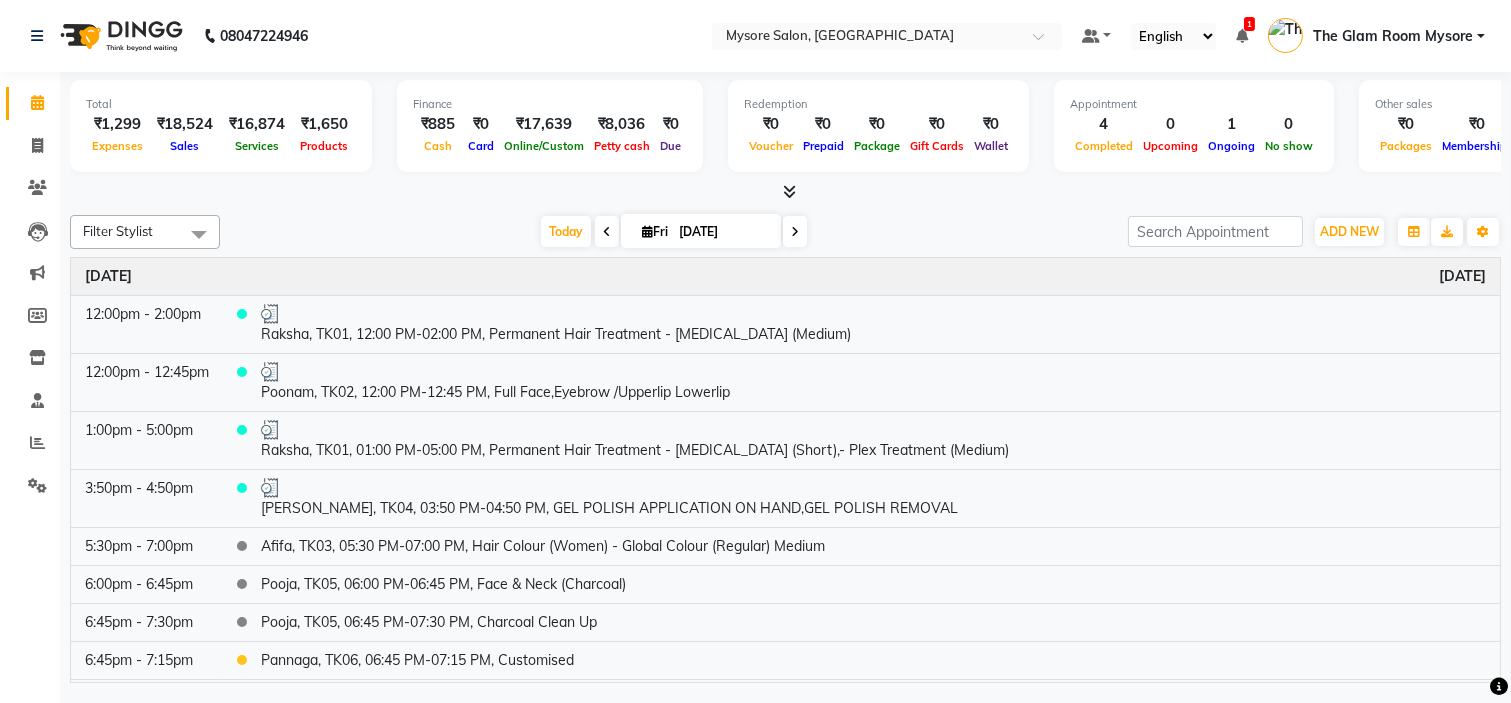 click at bounding box center (785, 192) 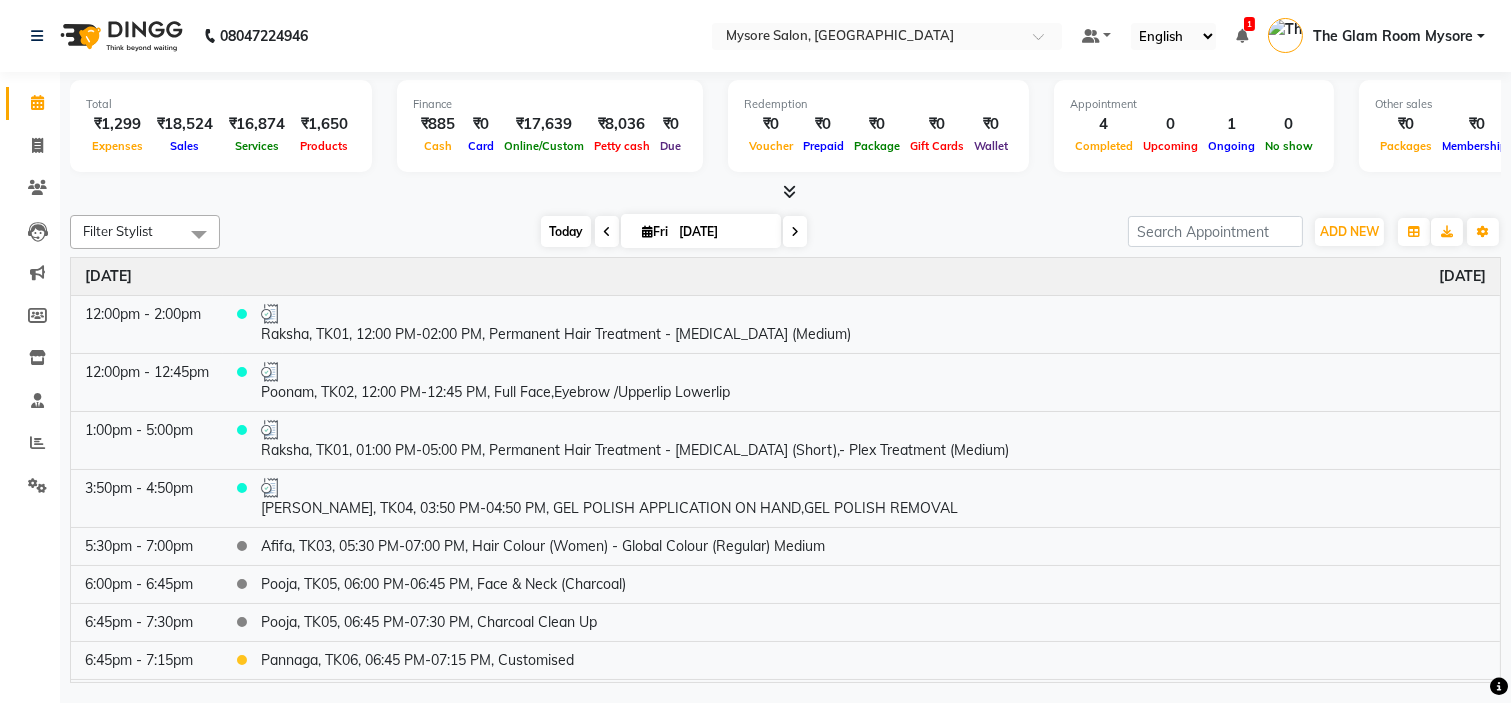 click on "Today" at bounding box center (566, 231) 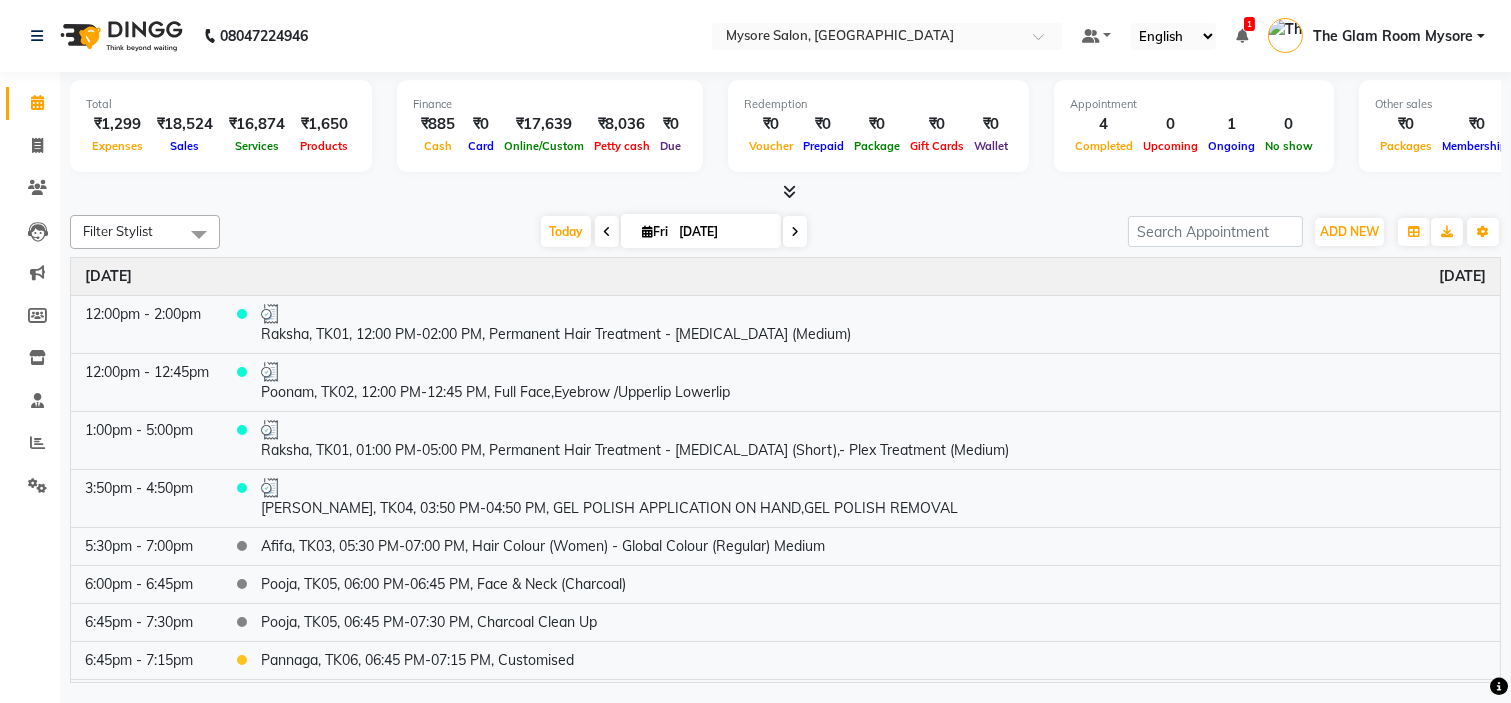 click on "Filter Stylist Select All Ankita Arti Ashwini Ayaan DR. Apurva Fatma Jayshree Lakshmi Paul Ruhul alom Shangnimwon Steve Sumaiya Banu Sumit Teja Tezz The Glam Room Mysore Today  Fri 11-07-2025 Toggle Dropdown Add Appointment Add Invoice Add Expense Add Attendance Add Client Add Transaction Toggle Dropdown Add Appointment Add Invoice Add Expense Add Attendance Add Client ADD NEW Toggle Dropdown Add Appointment Add Invoice Add Expense Add Attendance Add Client Add Transaction Filter Stylist Select All Ankita Arti Ashwini Ayaan DR. Apurva Fatma Jayshree Lakshmi Paul Ruhul alom Shangnimwon Steve Sumaiya Banu Sumit Teja Tezz The Glam Room Mysore Group By  Staff View   Room View  View as Vertical  Vertical - Week View  Horizontal  Horizontal - Week View  List  Toggle Dropdown Calendar Settings Manage Tags   Arrange Stylists   Reset Stylists  Full Screen Appointment Form Zoom 100% Time Event Friday July 11, 2025 12:00pm - 2:00pm     Raksha, TK01, 12:00 PM-02:00 PM, Permanent Hair Treatment - Botox (Medium)" 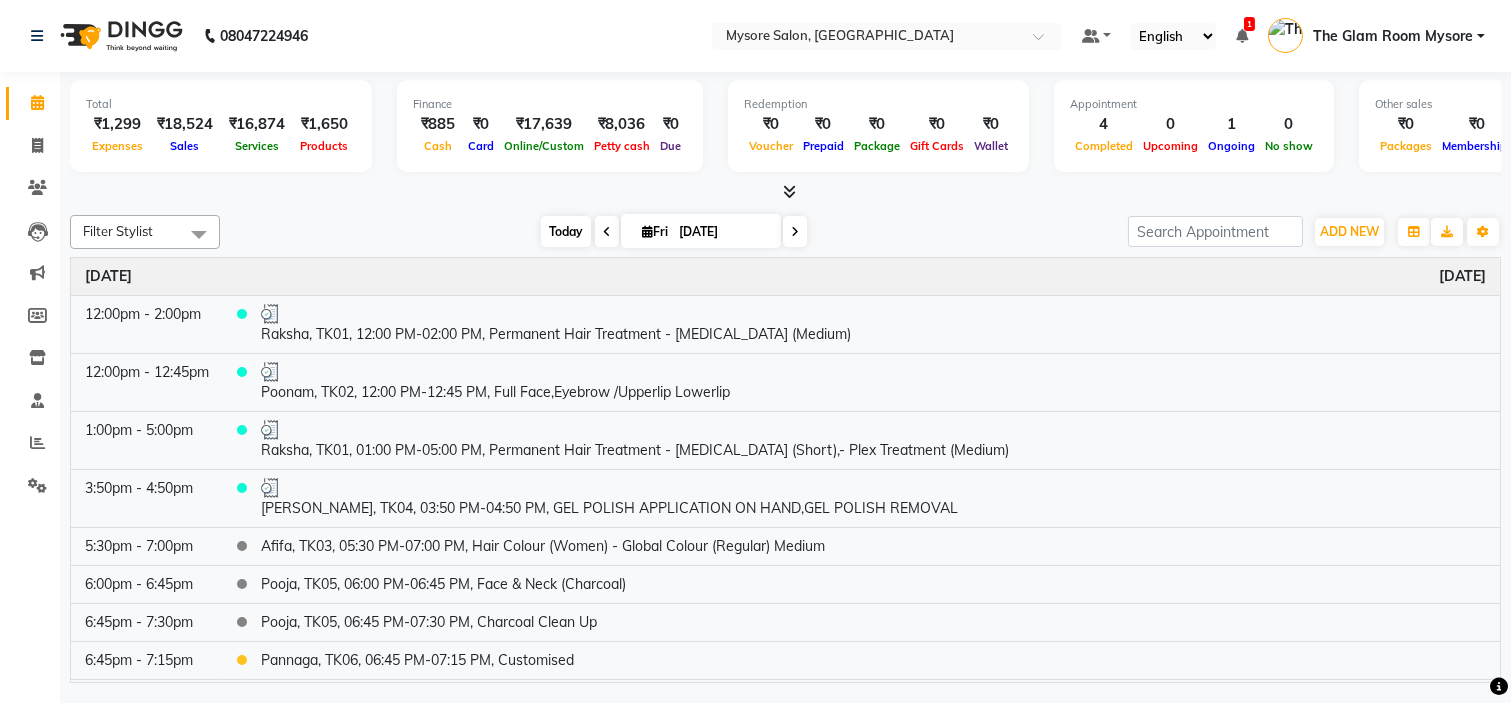 click on "Today" at bounding box center (566, 231) 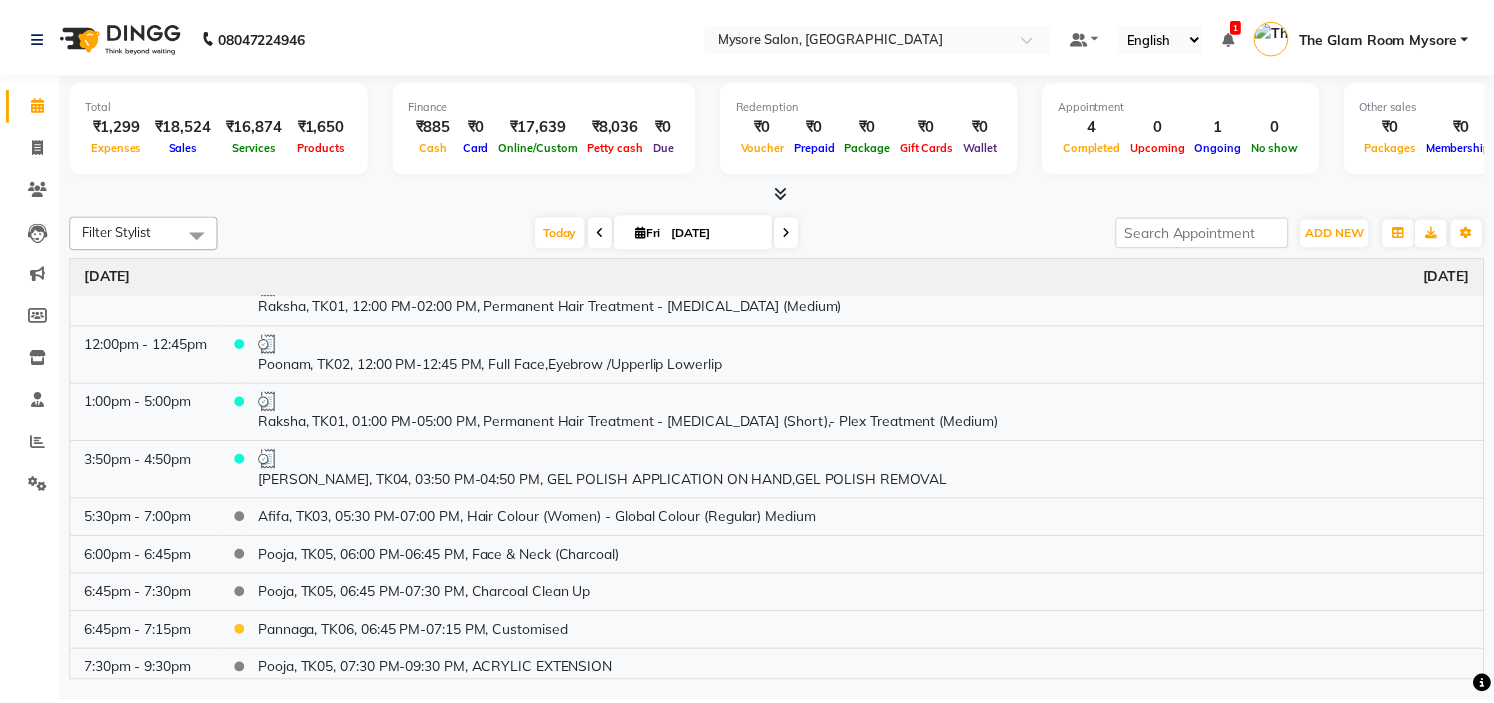 scroll, scrollTop: 34, scrollLeft: 0, axis: vertical 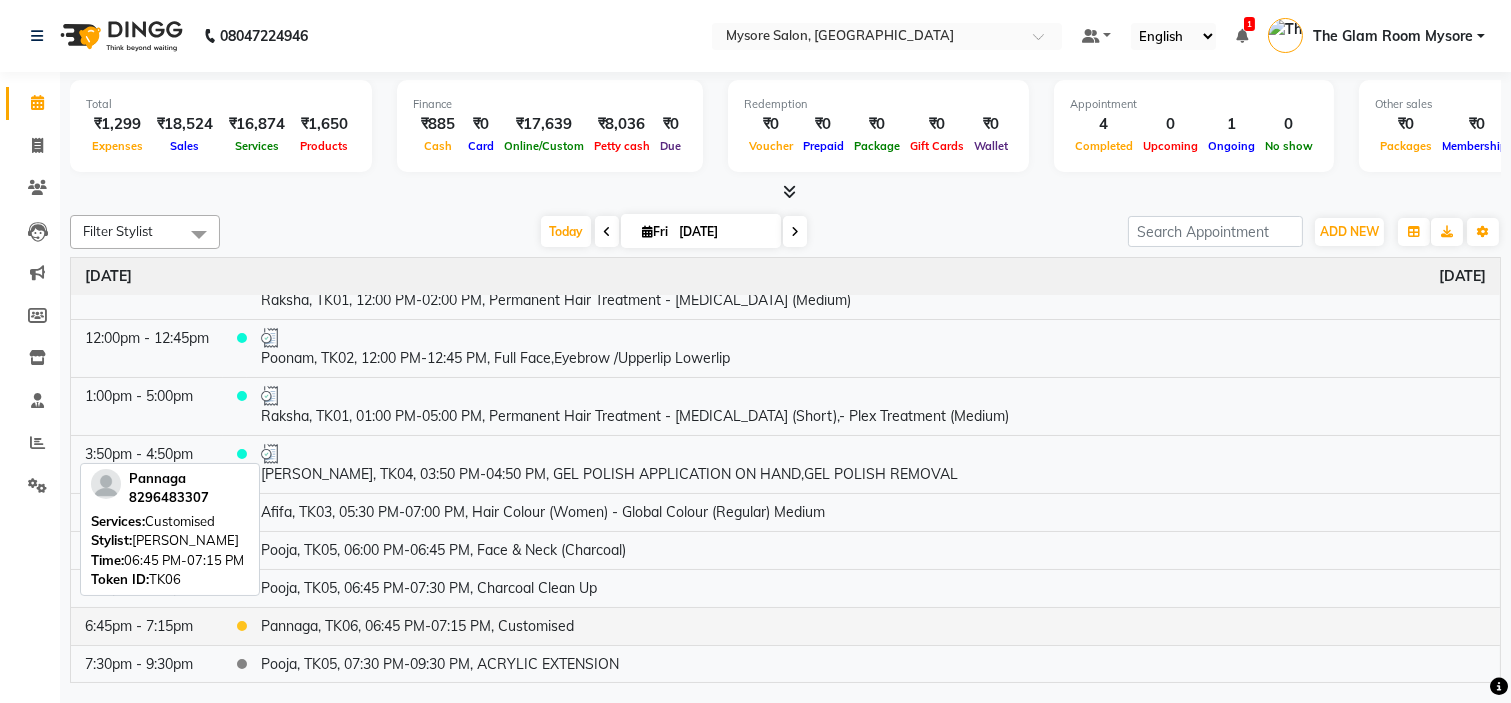 click on "Pannaga, TK06, 06:45 PM-07:15 PM, Customised" at bounding box center (873, 626) 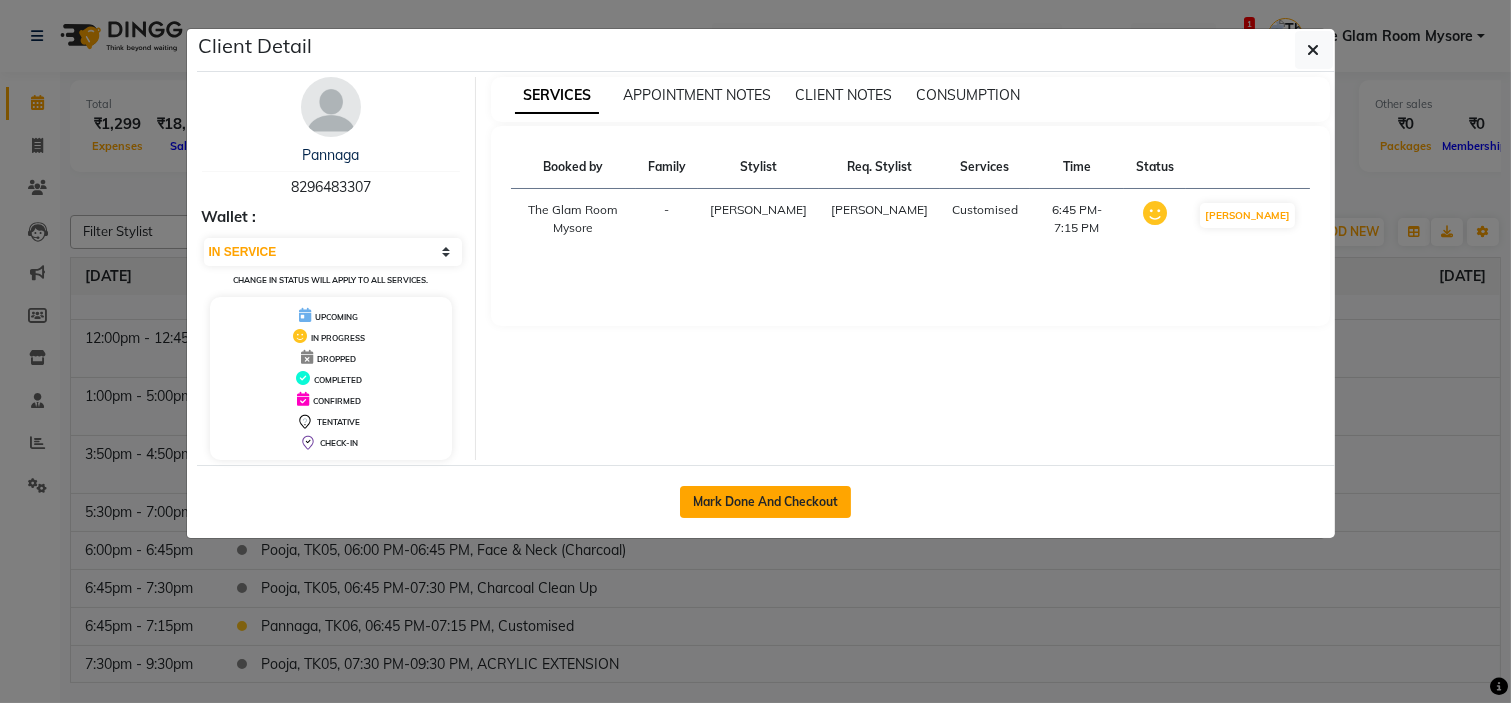 click on "Mark Done And Checkout" 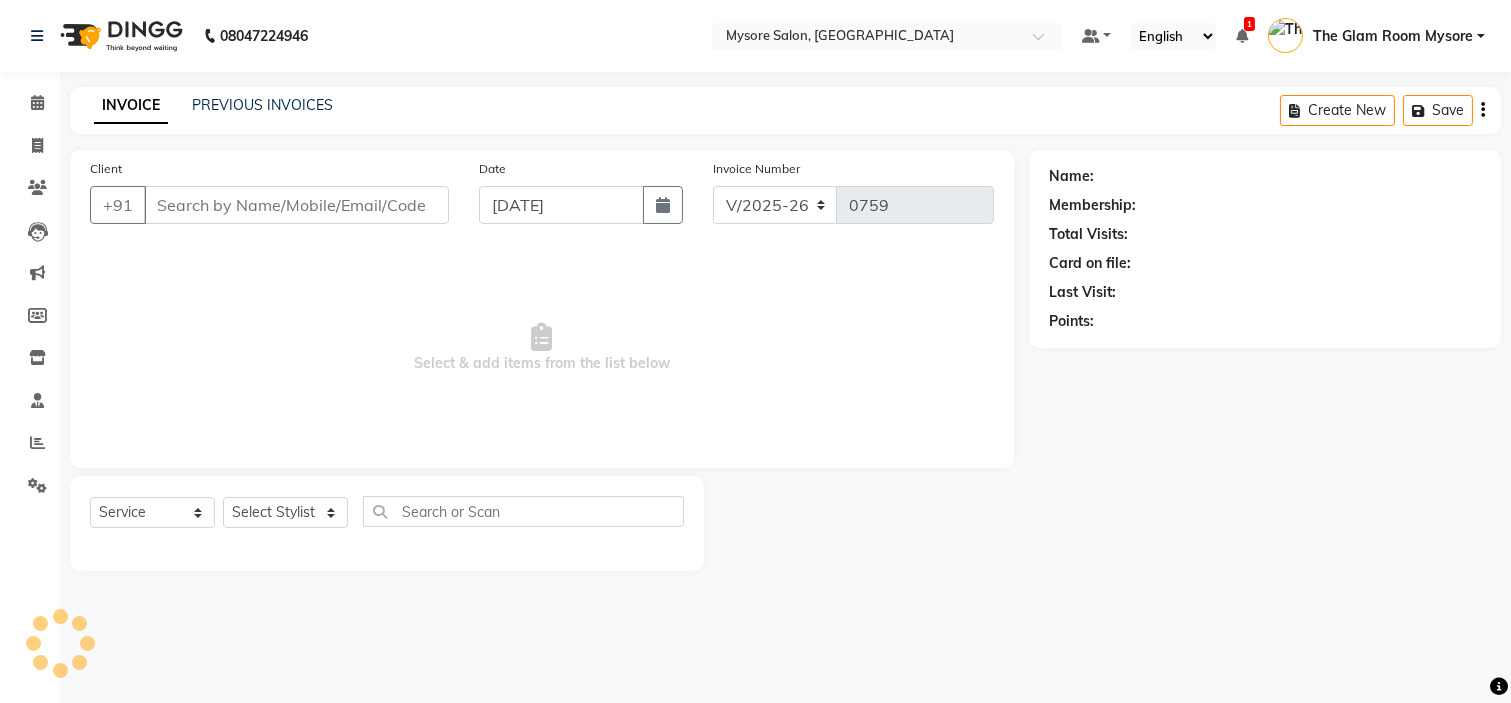 select on "3" 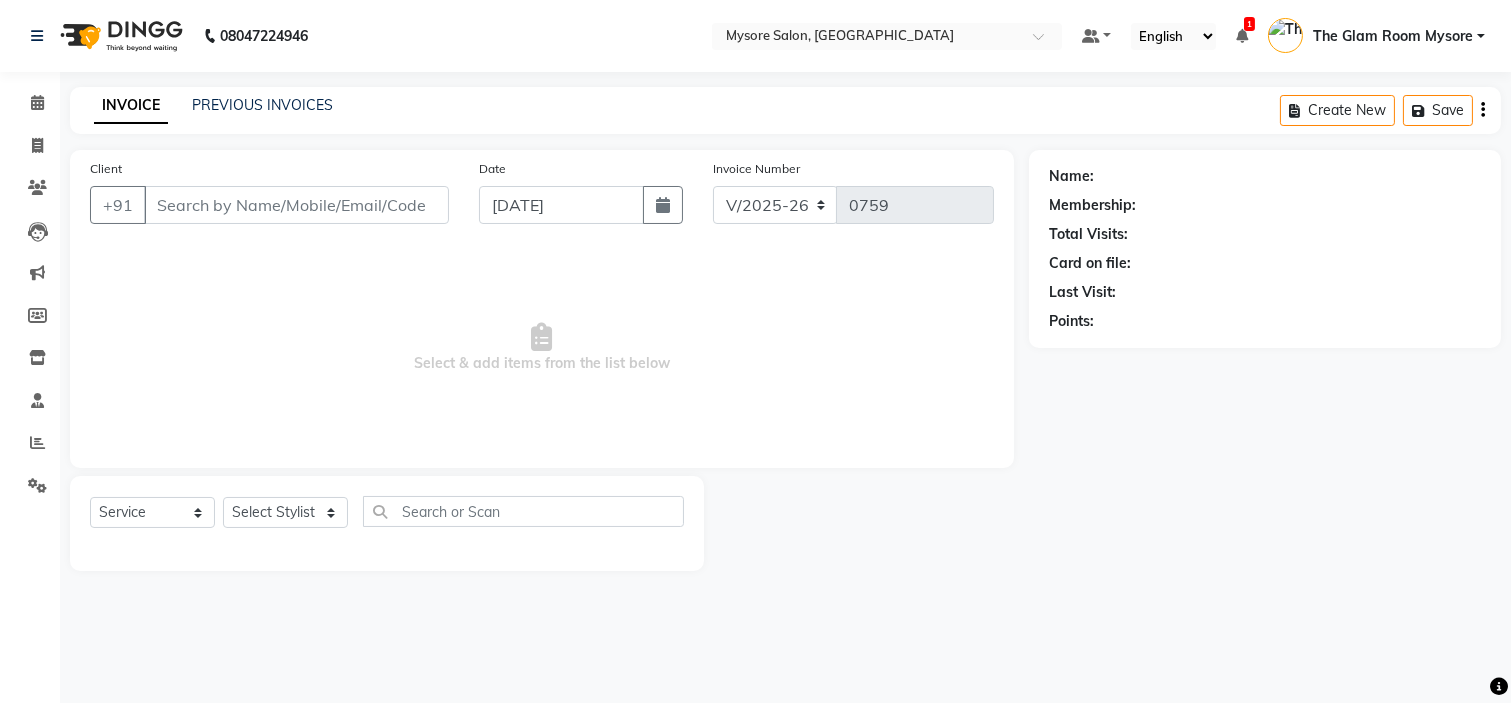 type on "8296483307" 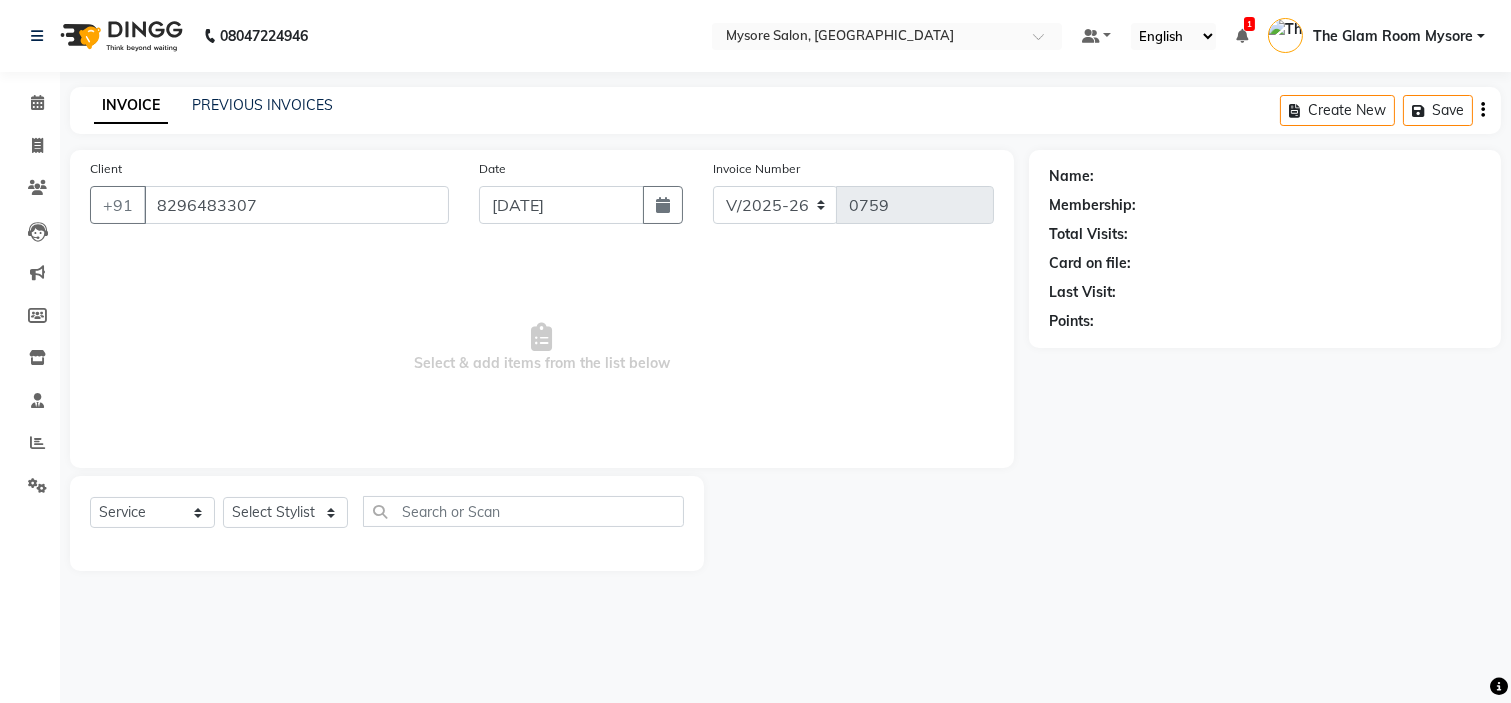 select on "66079" 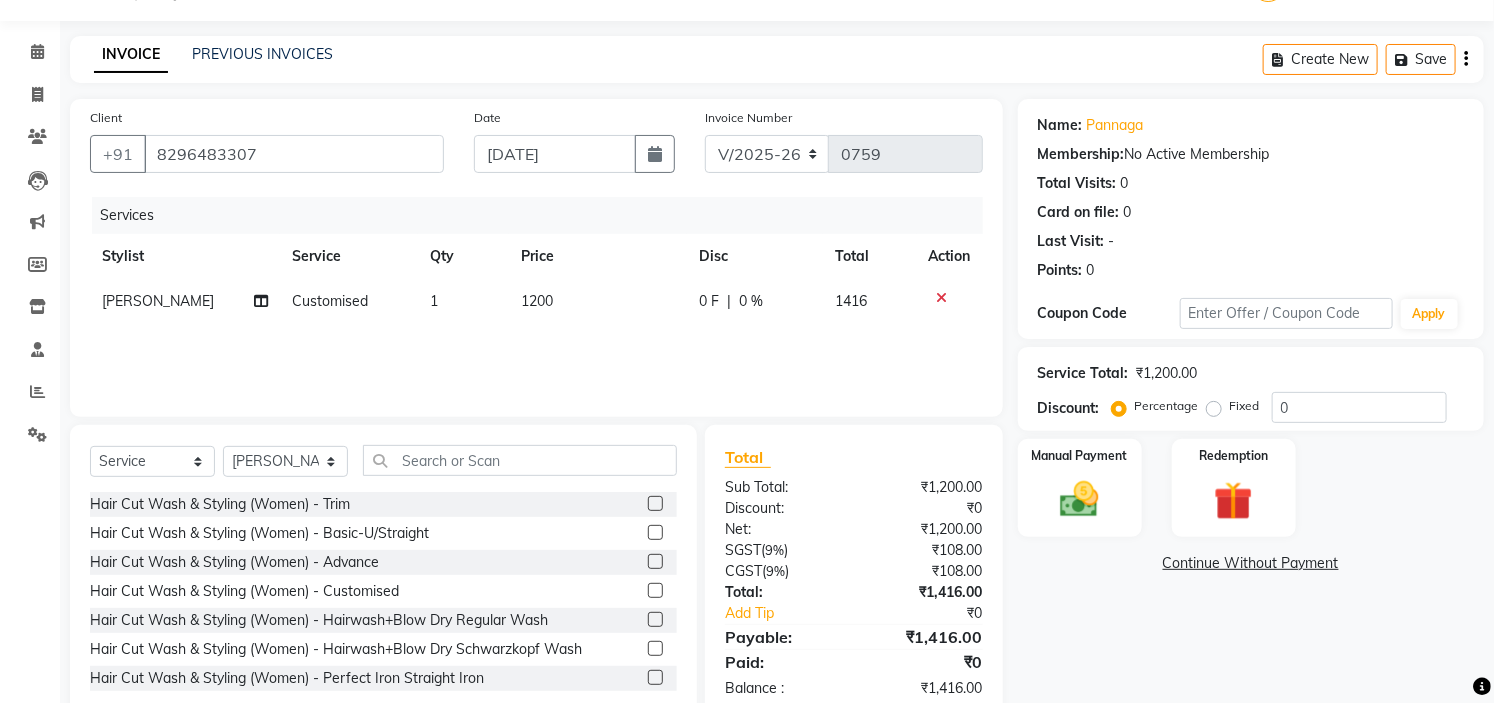 scroll, scrollTop: 97, scrollLeft: 0, axis: vertical 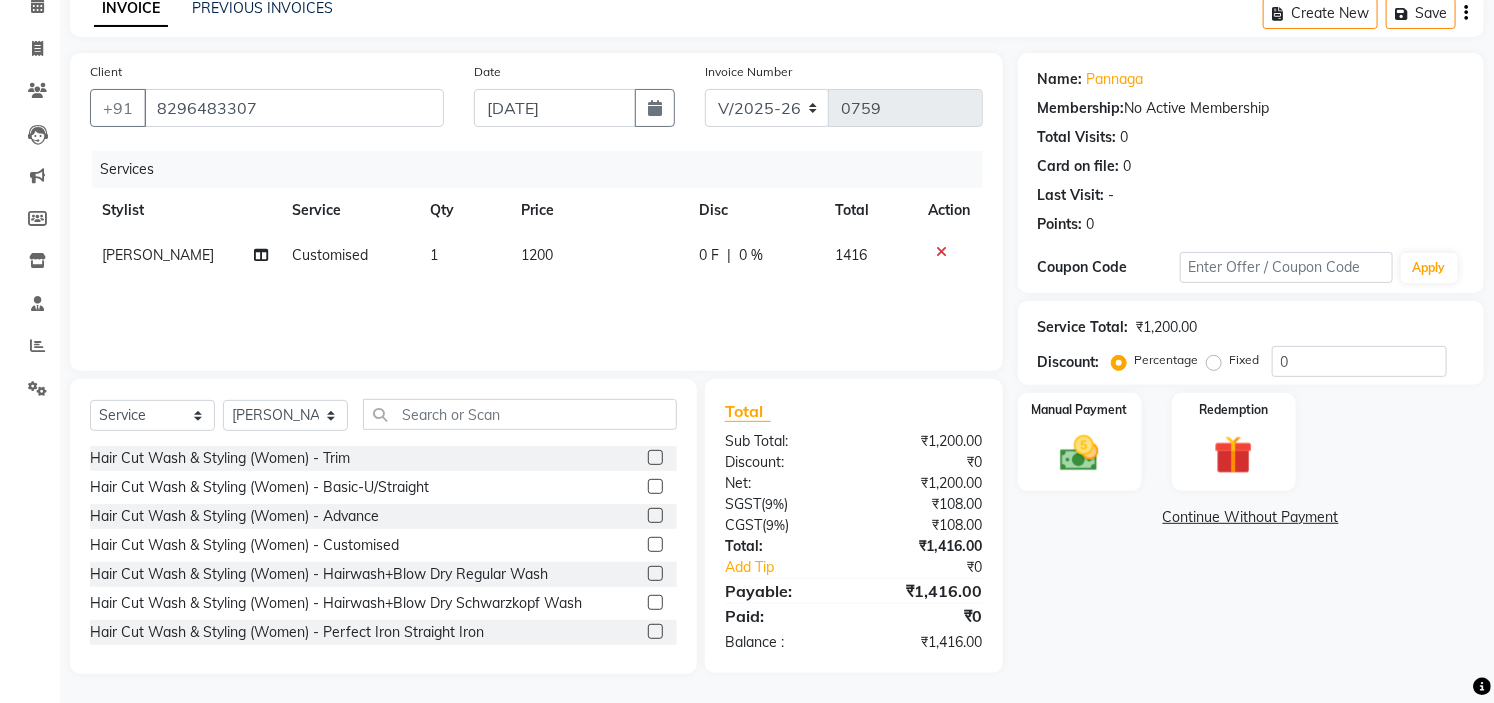 click on "Customised" 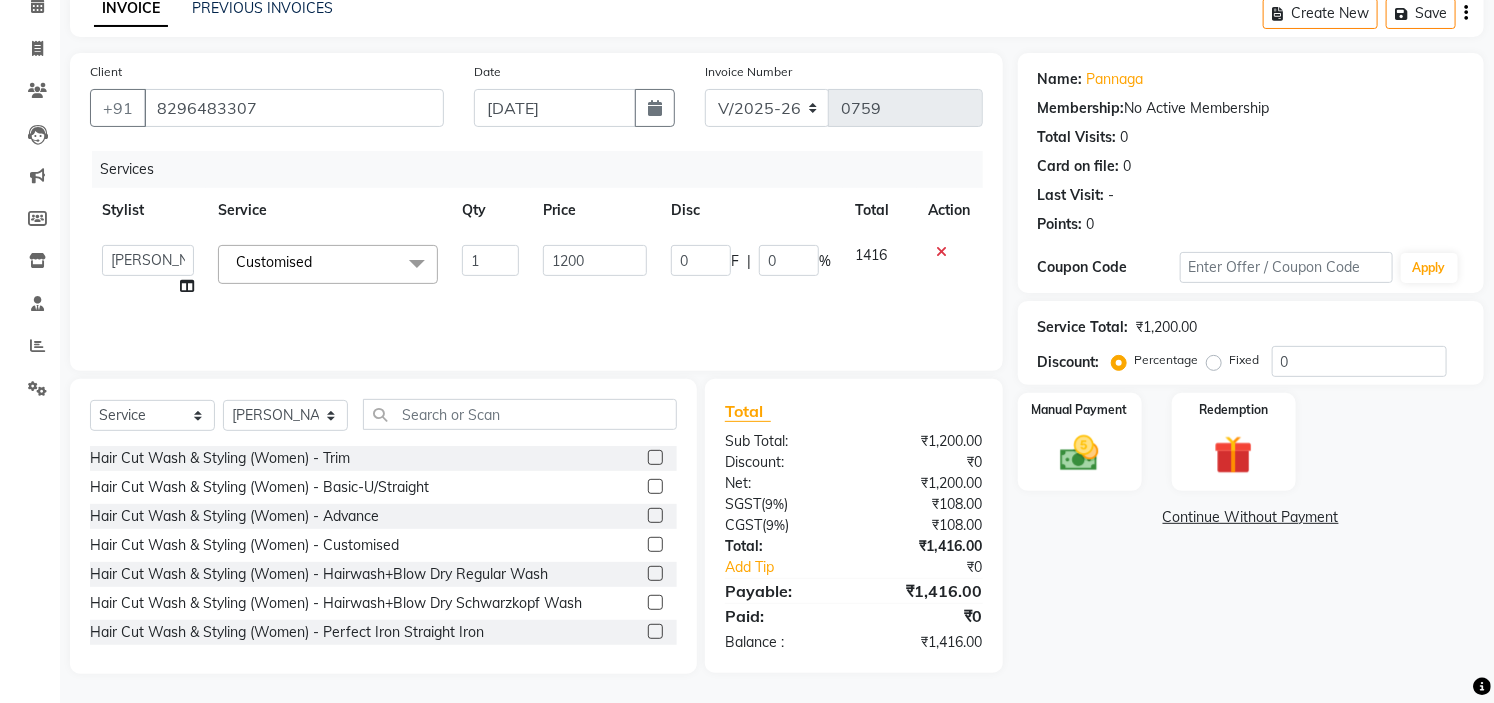 click 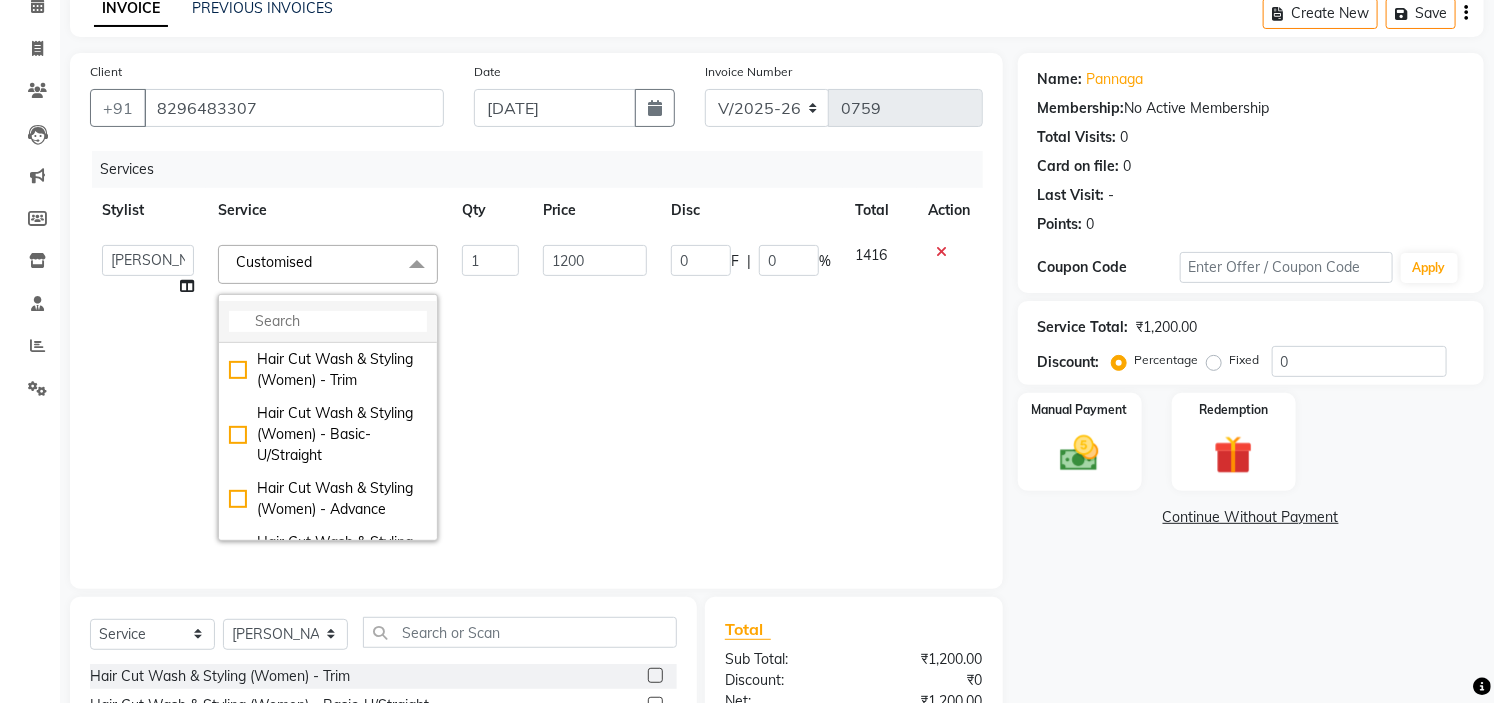 click 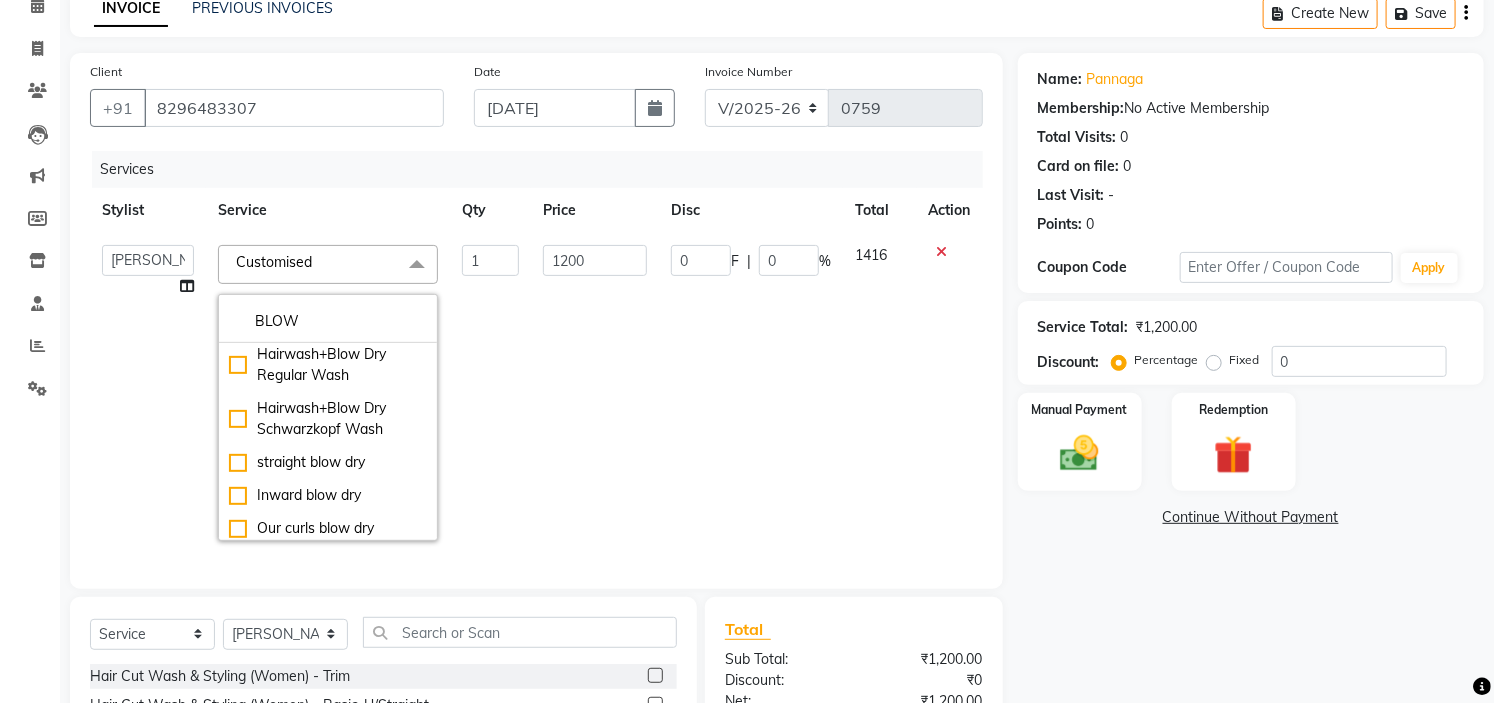 scroll, scrollTop: 202, scrollLeft: 0, axis: vertical 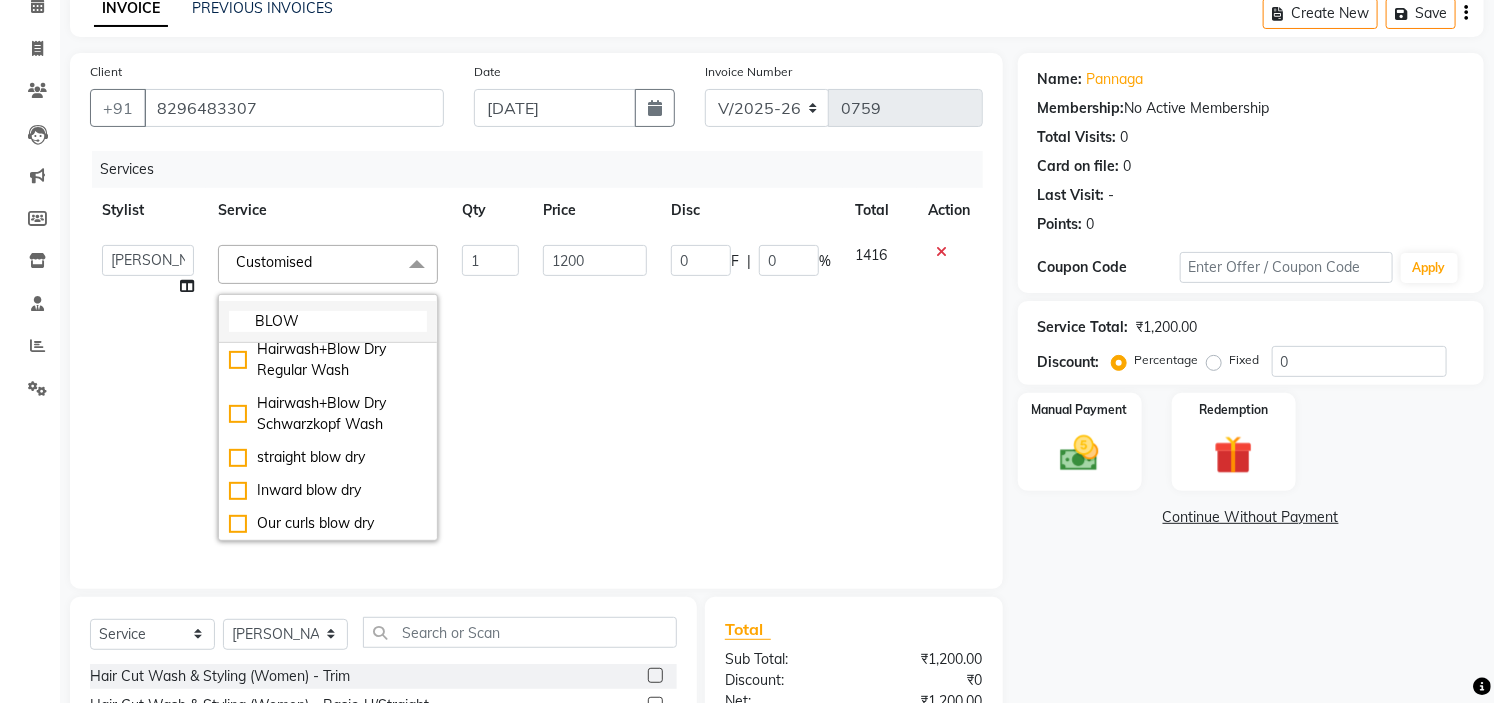 click on "BLOW" 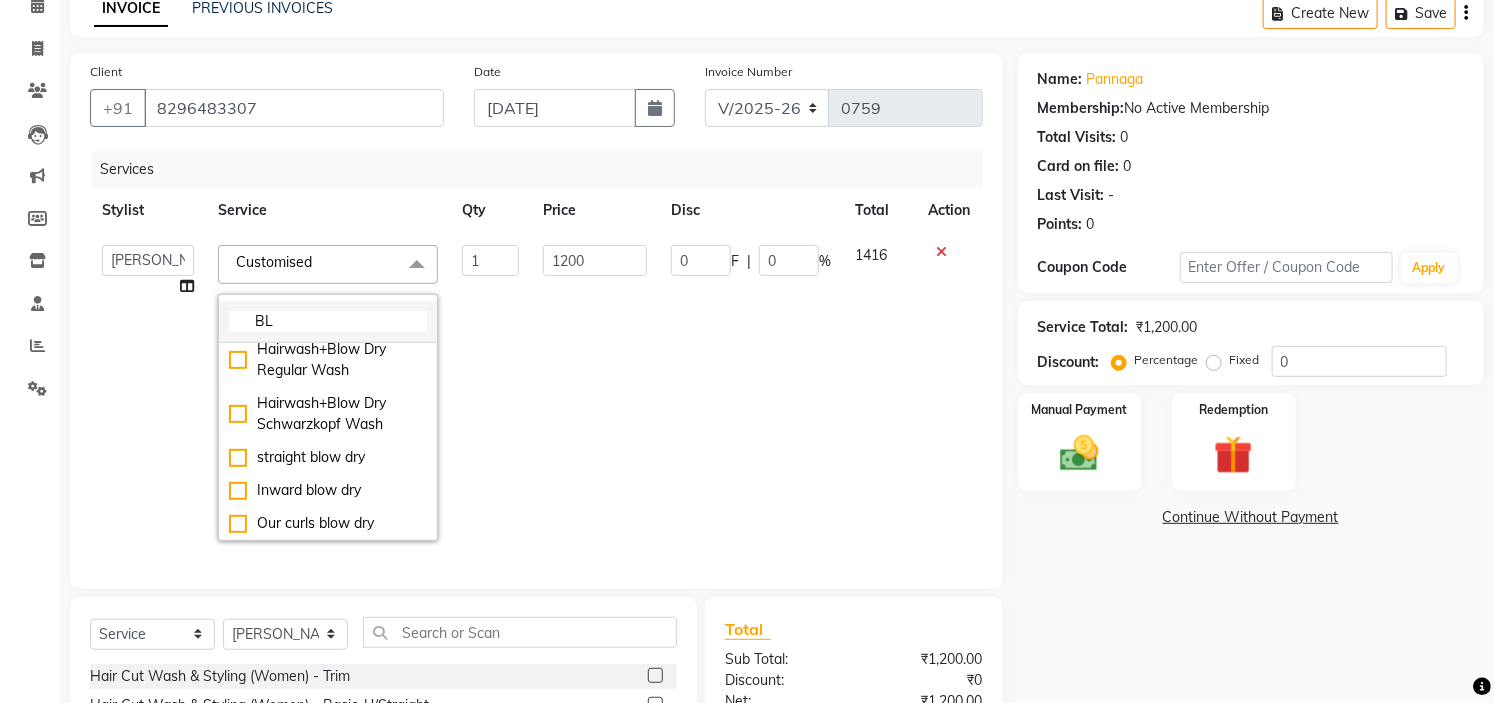 type on "B" 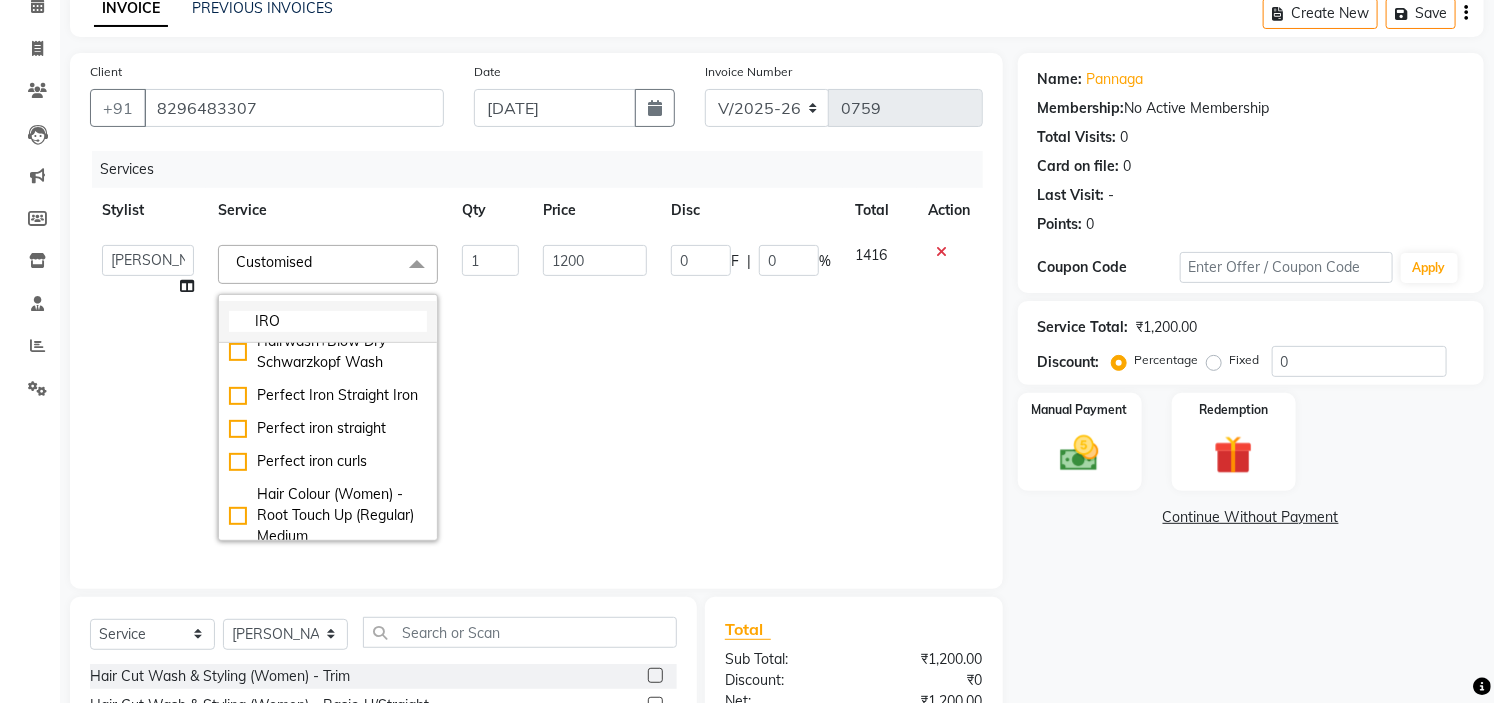 scroll, scrollTop: 0, scrollLeft: 0, axis: both 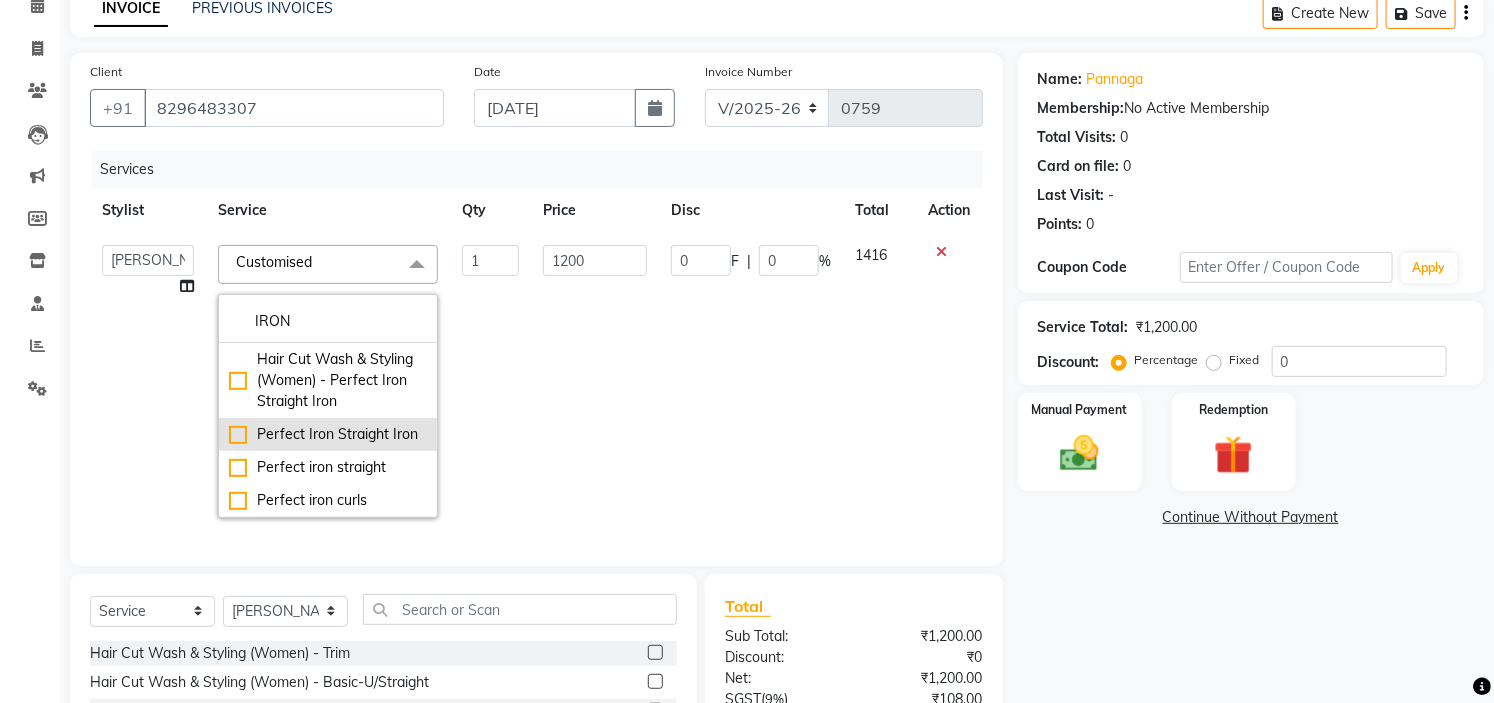 type on "IRON" 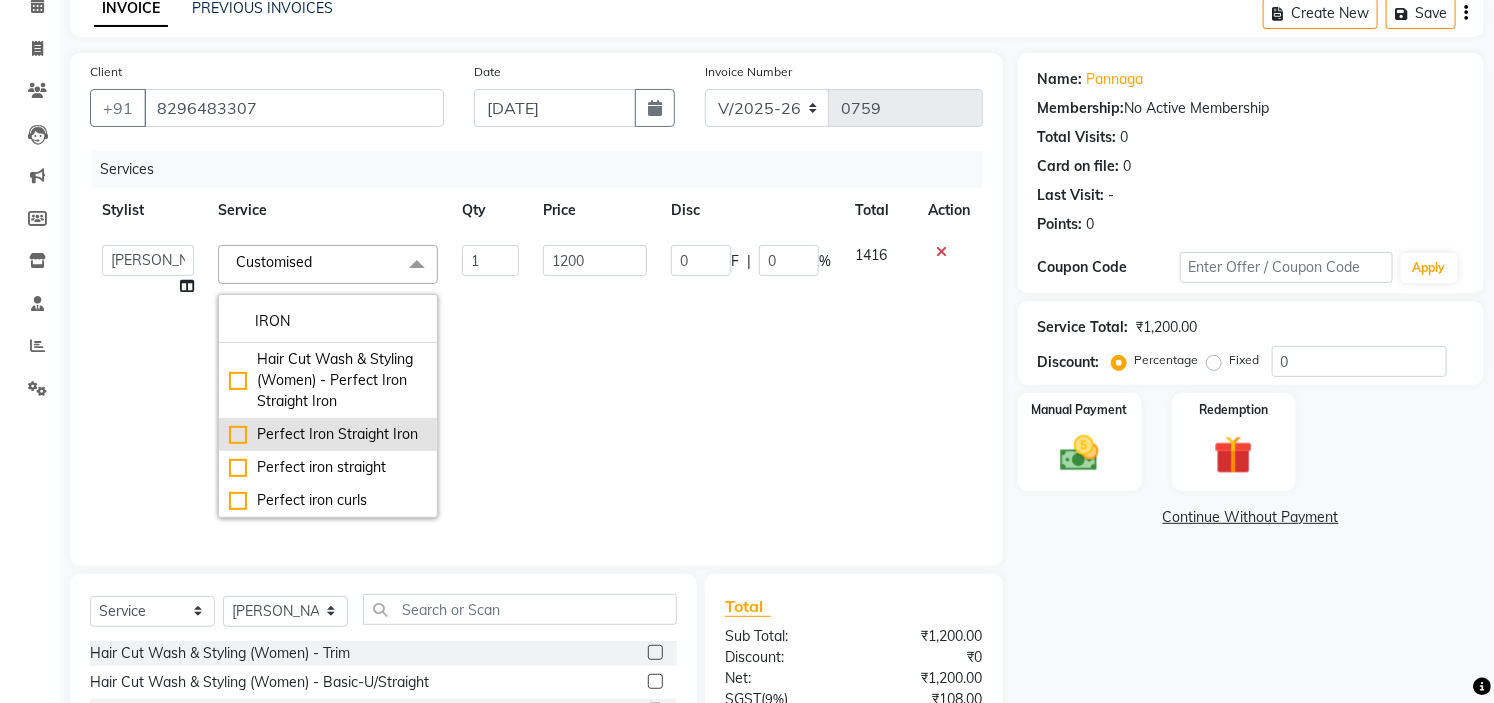 click on "Perfect Iron Straight Iron" 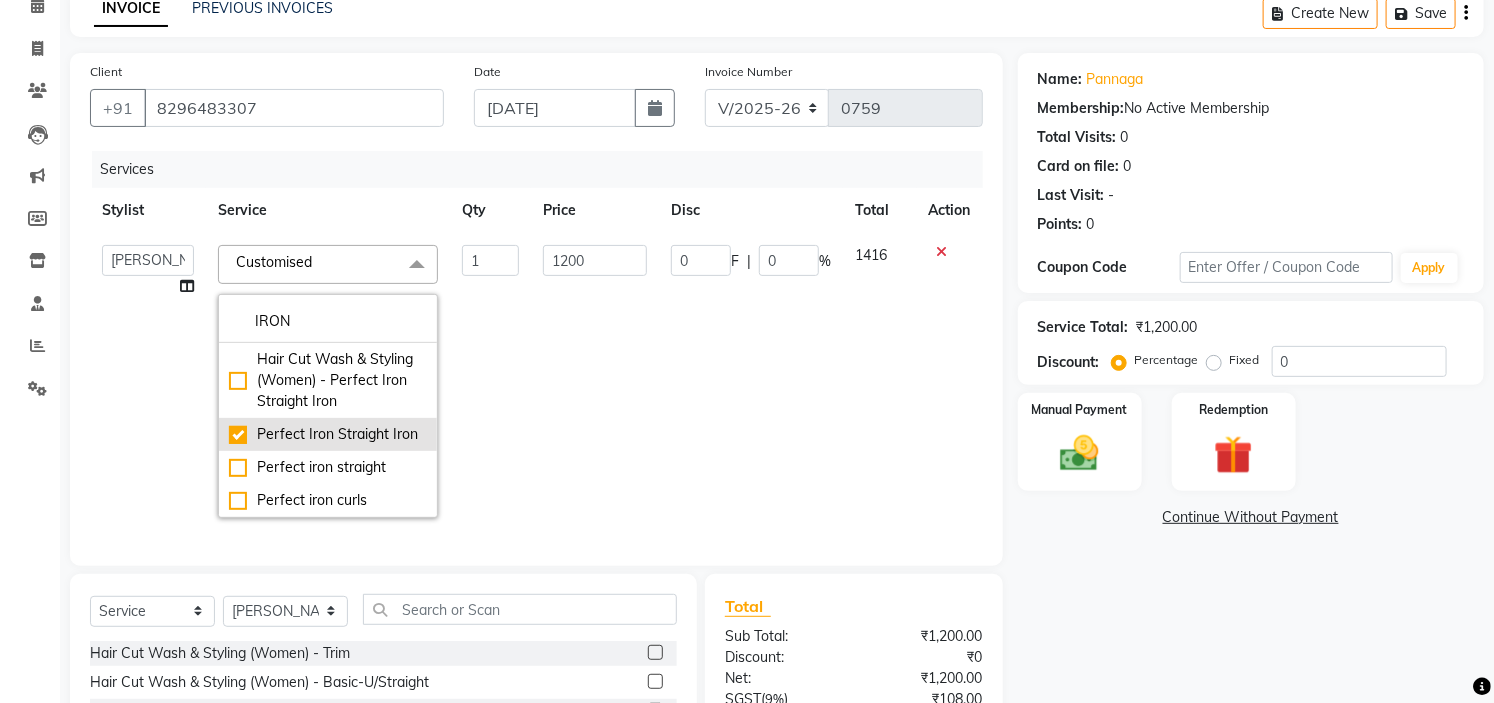 type on "1000" 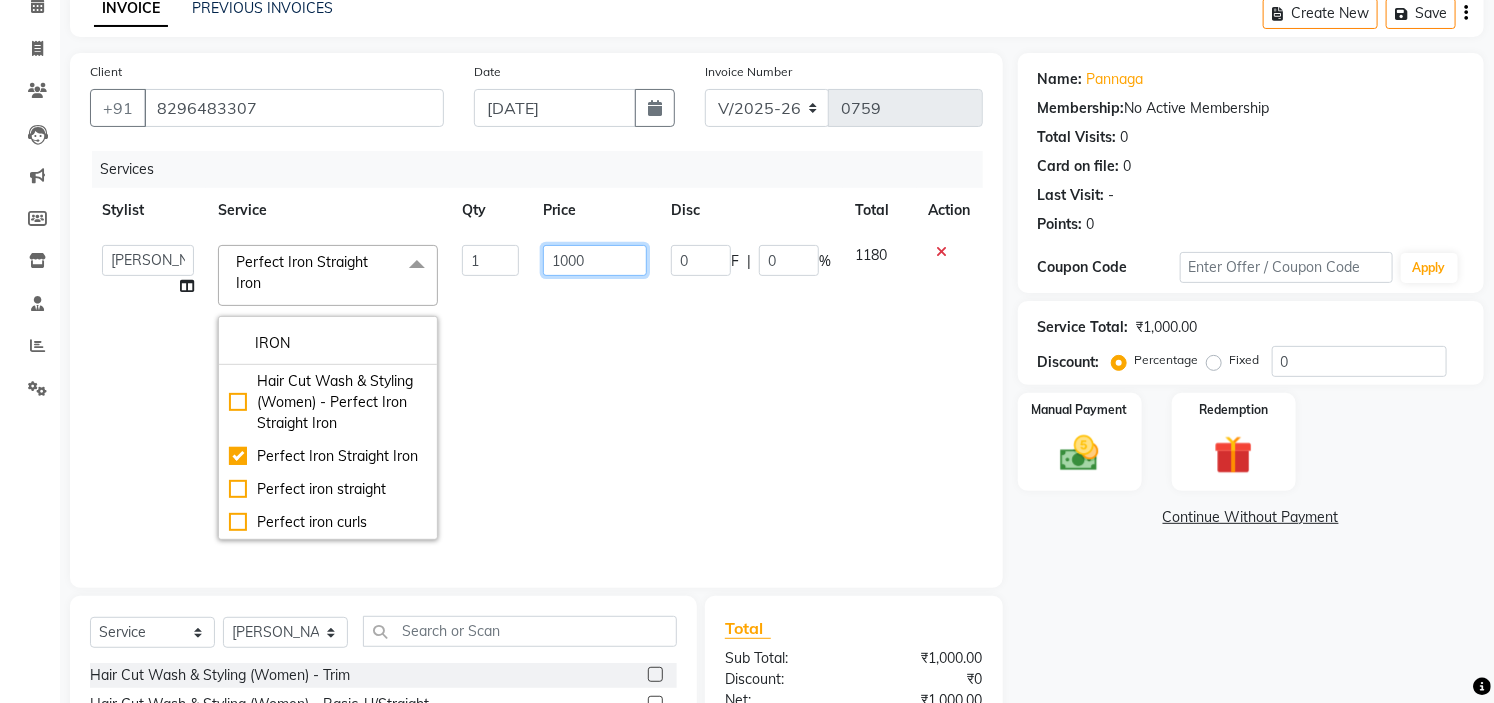 click on "1000" 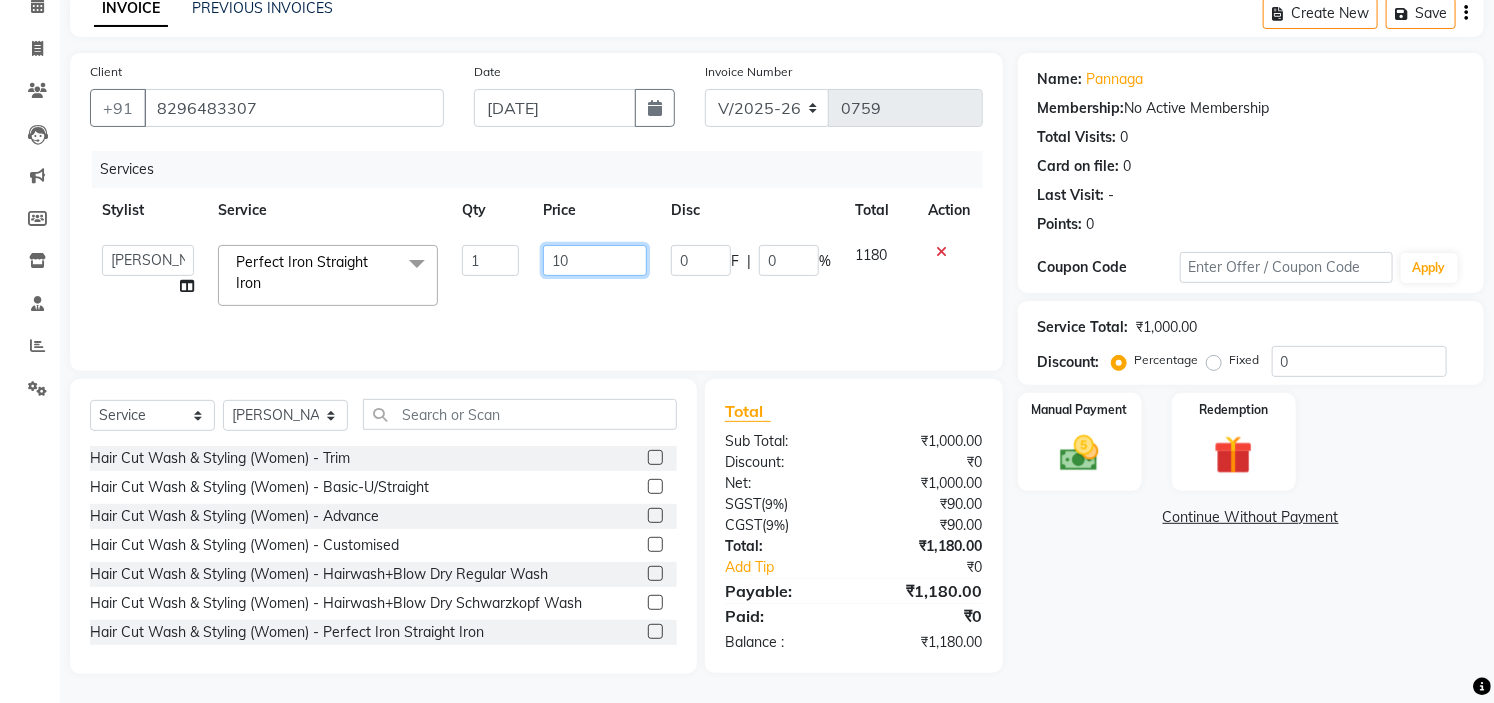 type on "1" 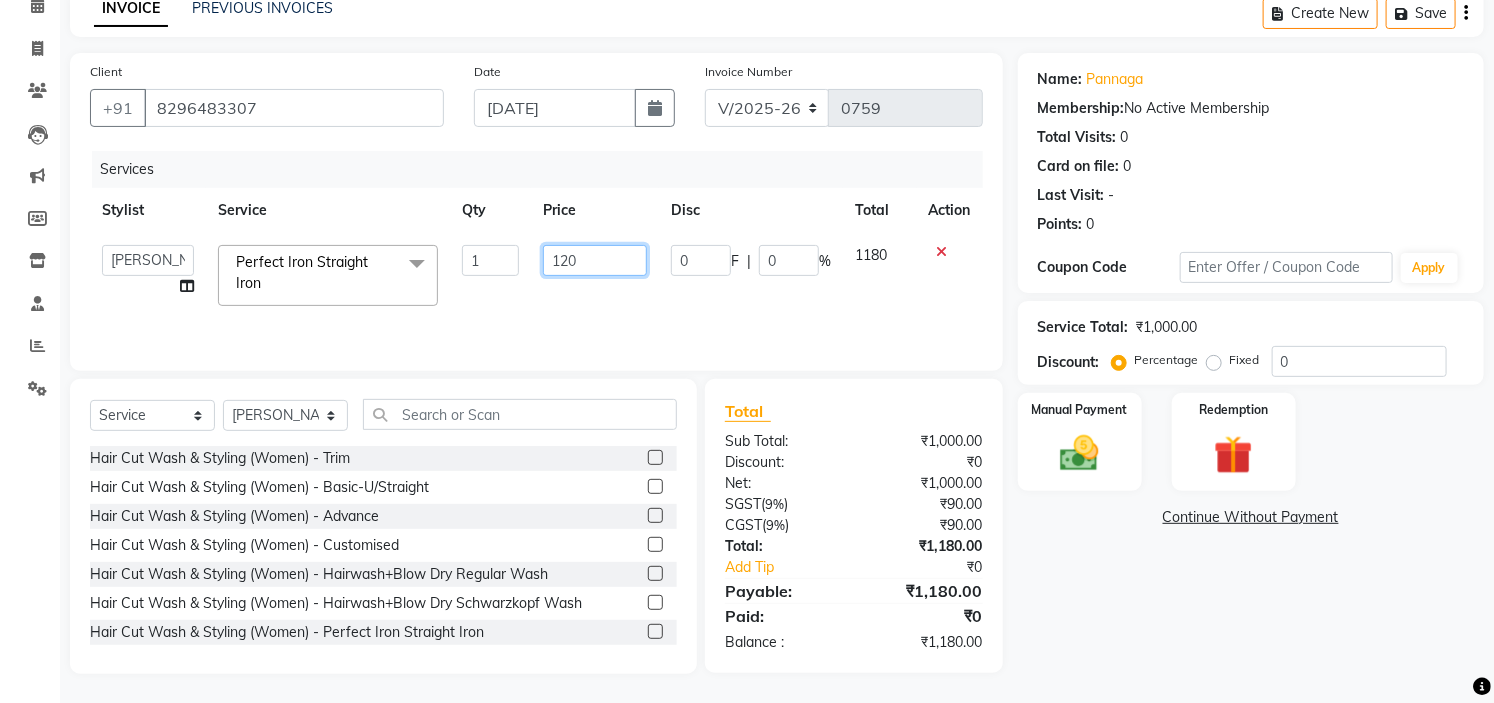 type on "1200" 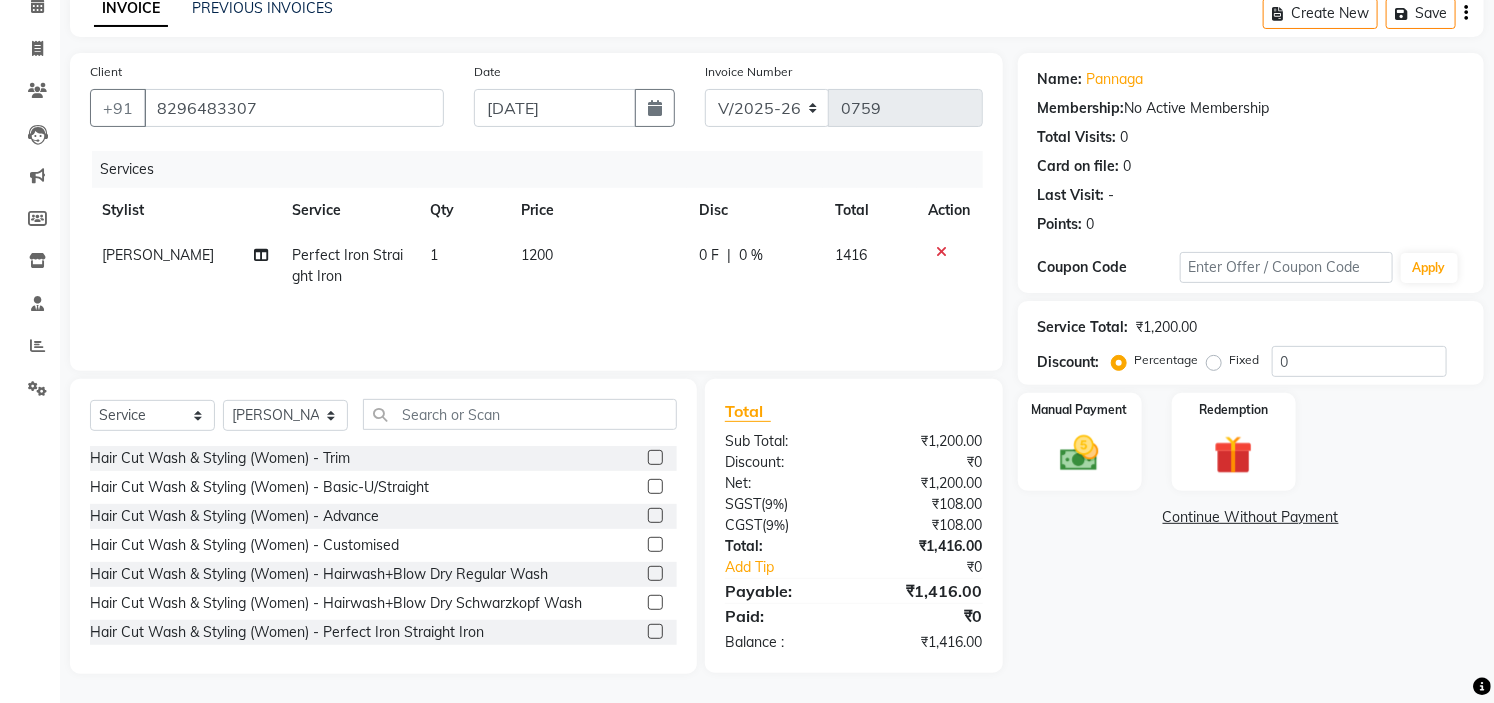 click on "Continue Without Payment" 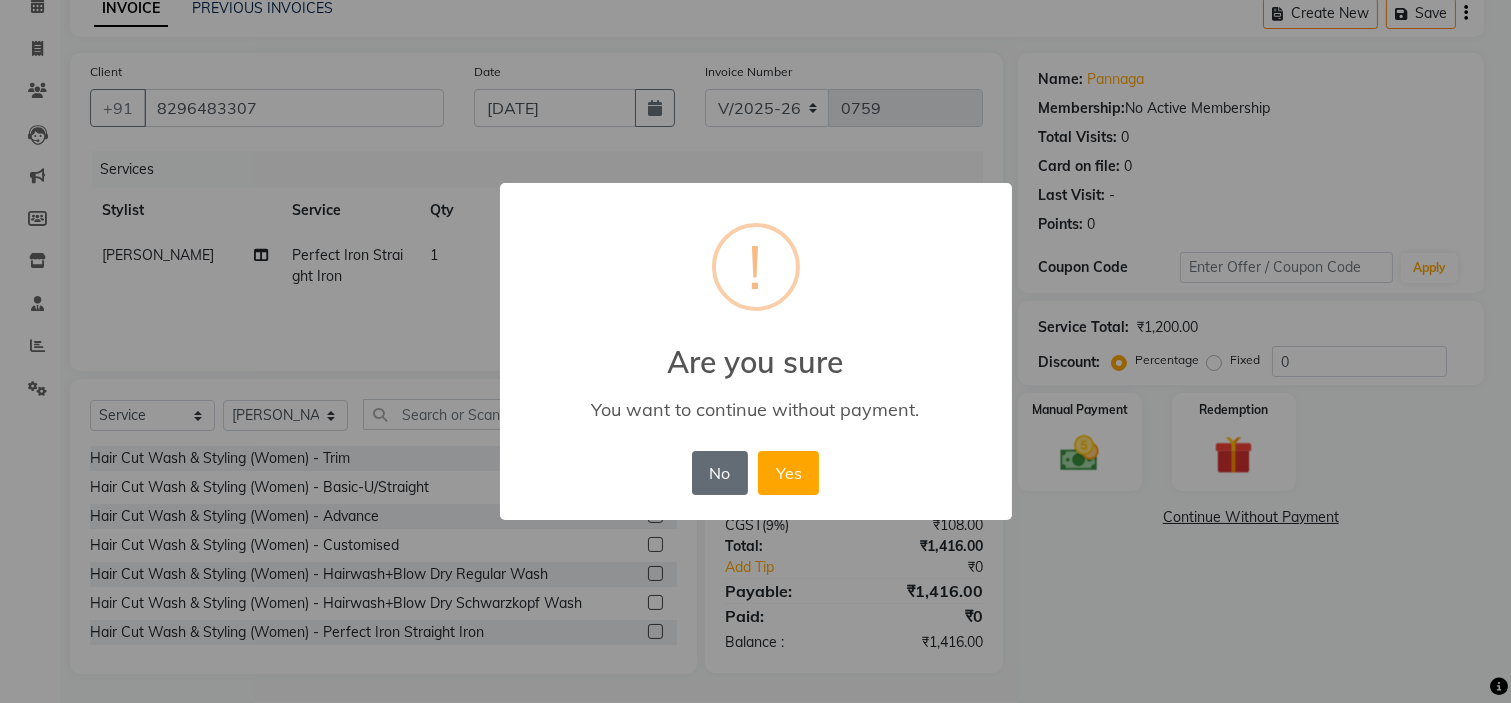 click on "No" at bounding box center (720, 473) 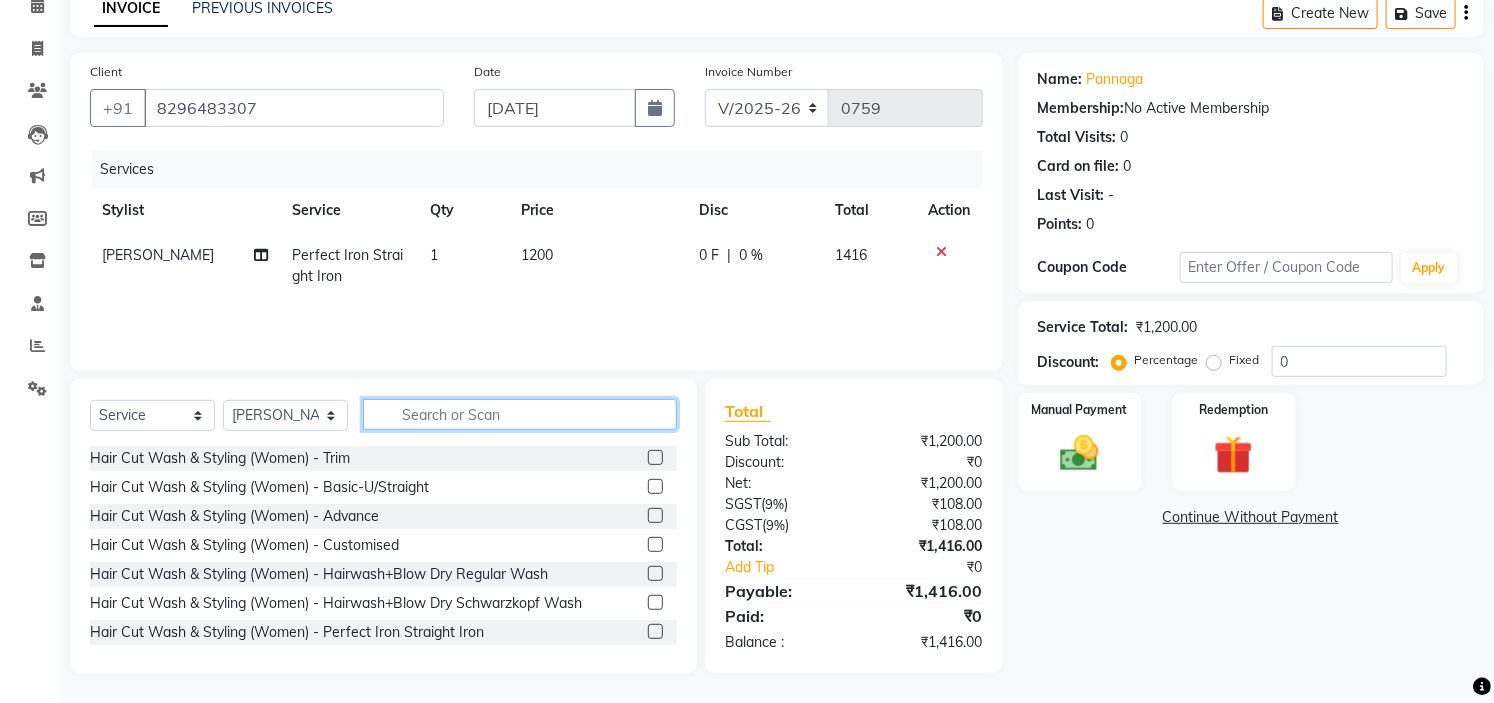 click 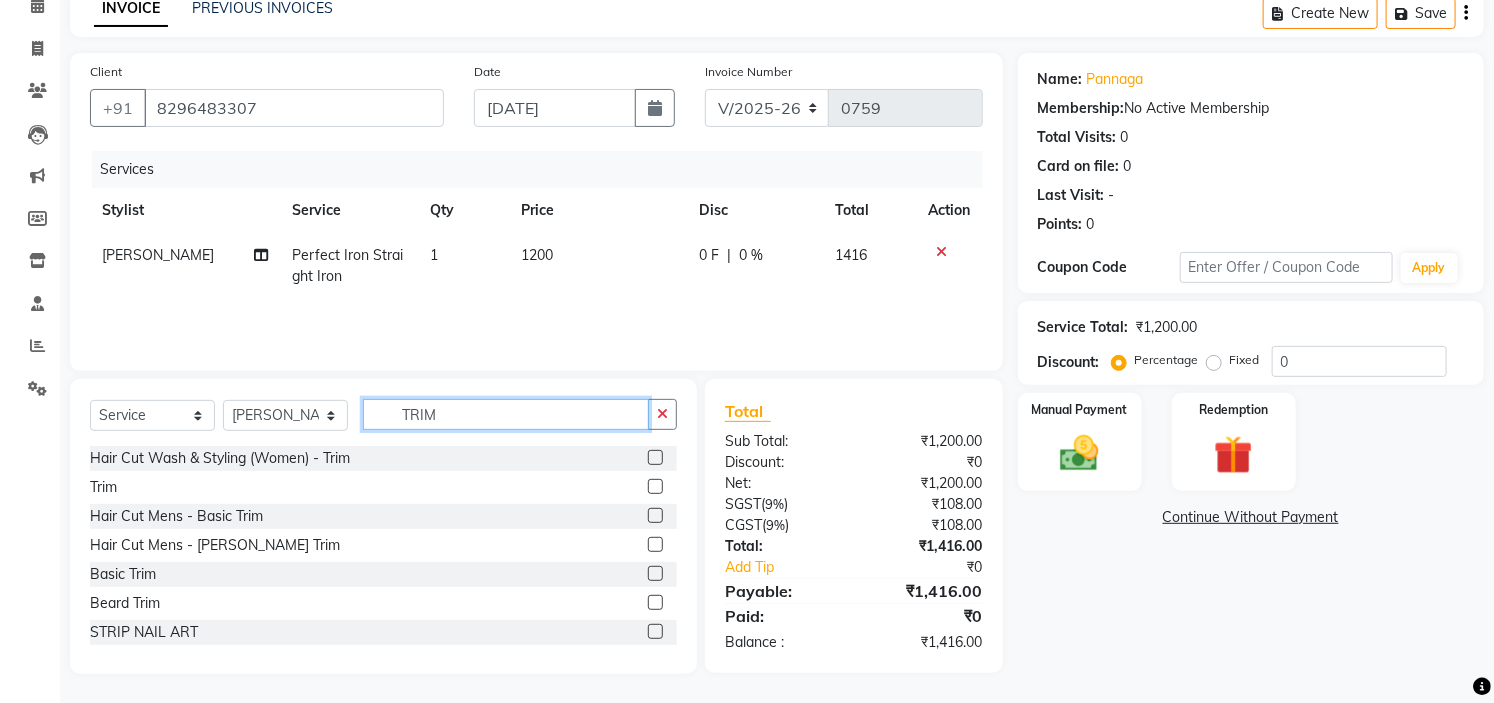 scroll, scrollTop: 96, scrollLeft: 0, axis: vertical 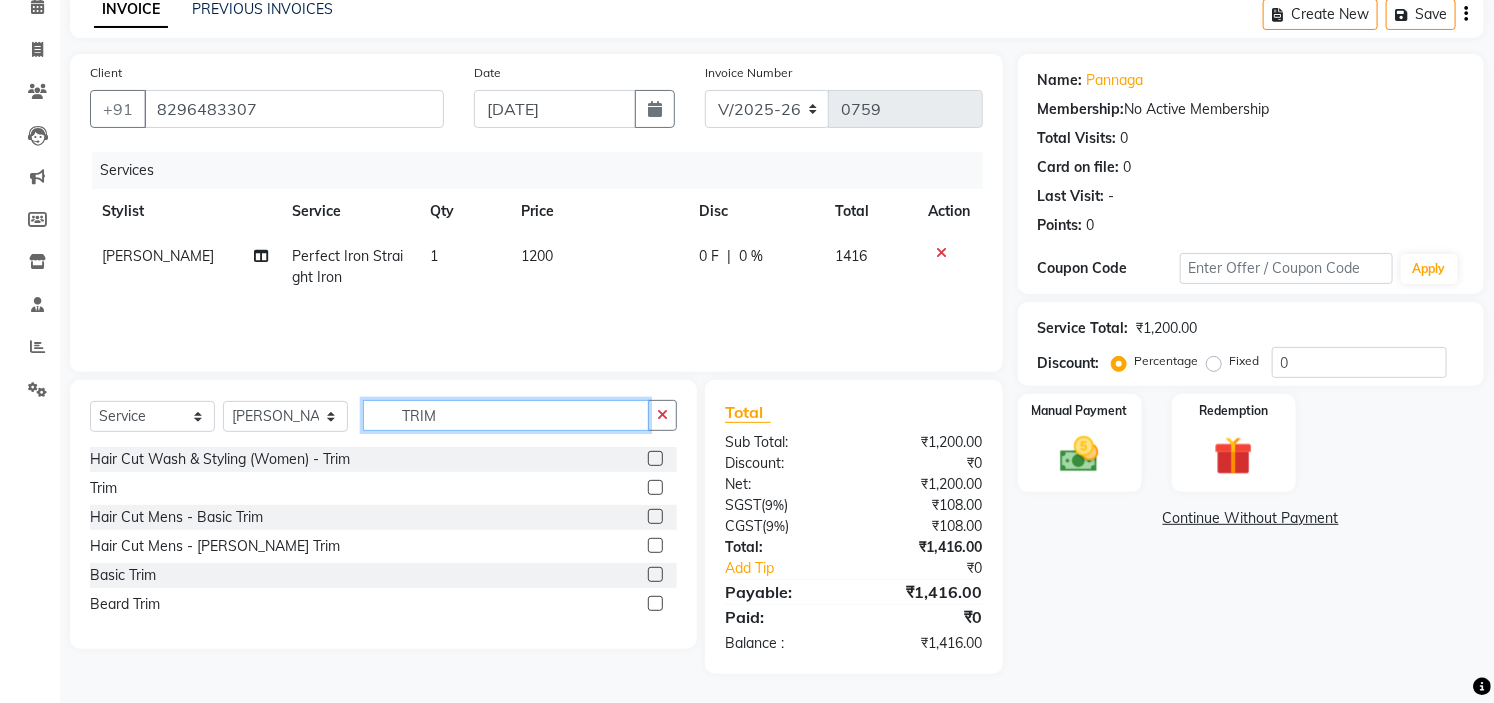 type on "TRIM" 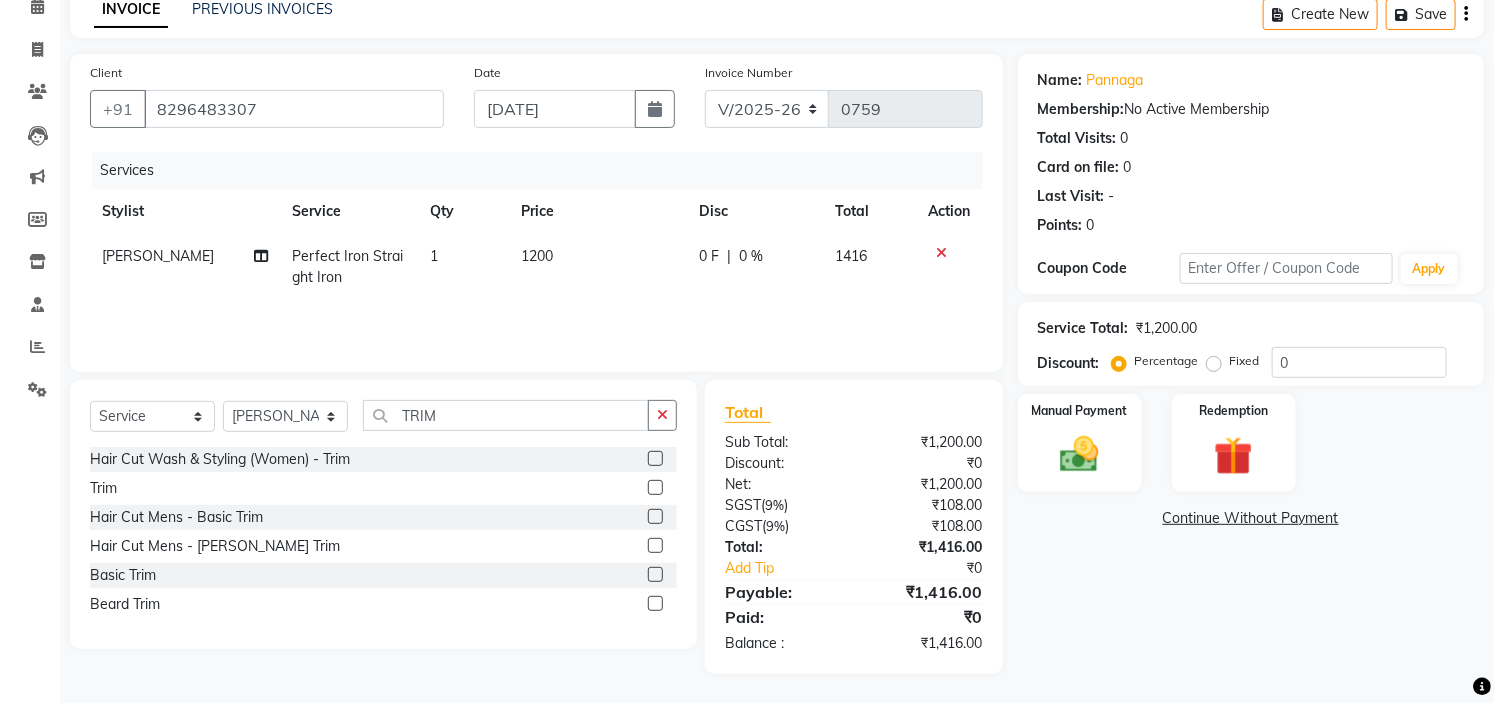 click 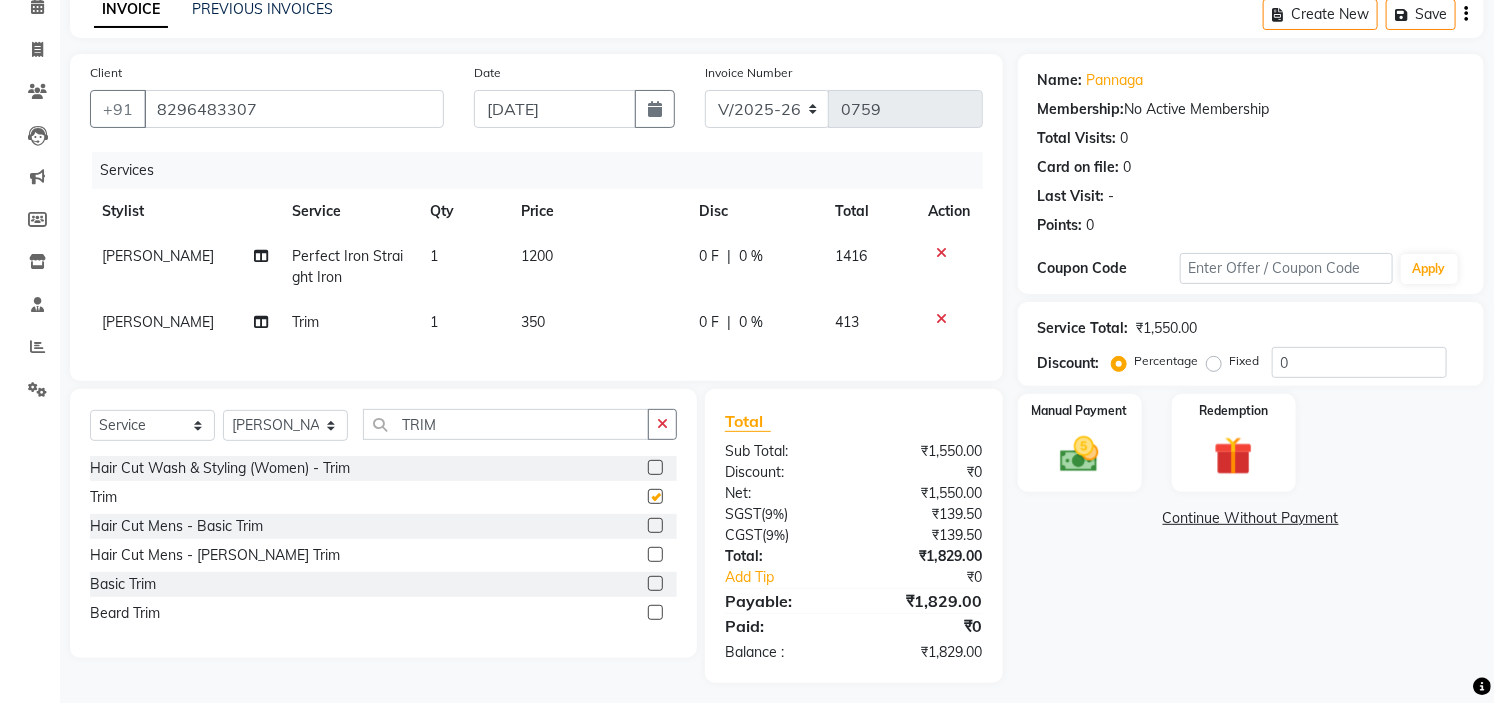 checkbox on "false" 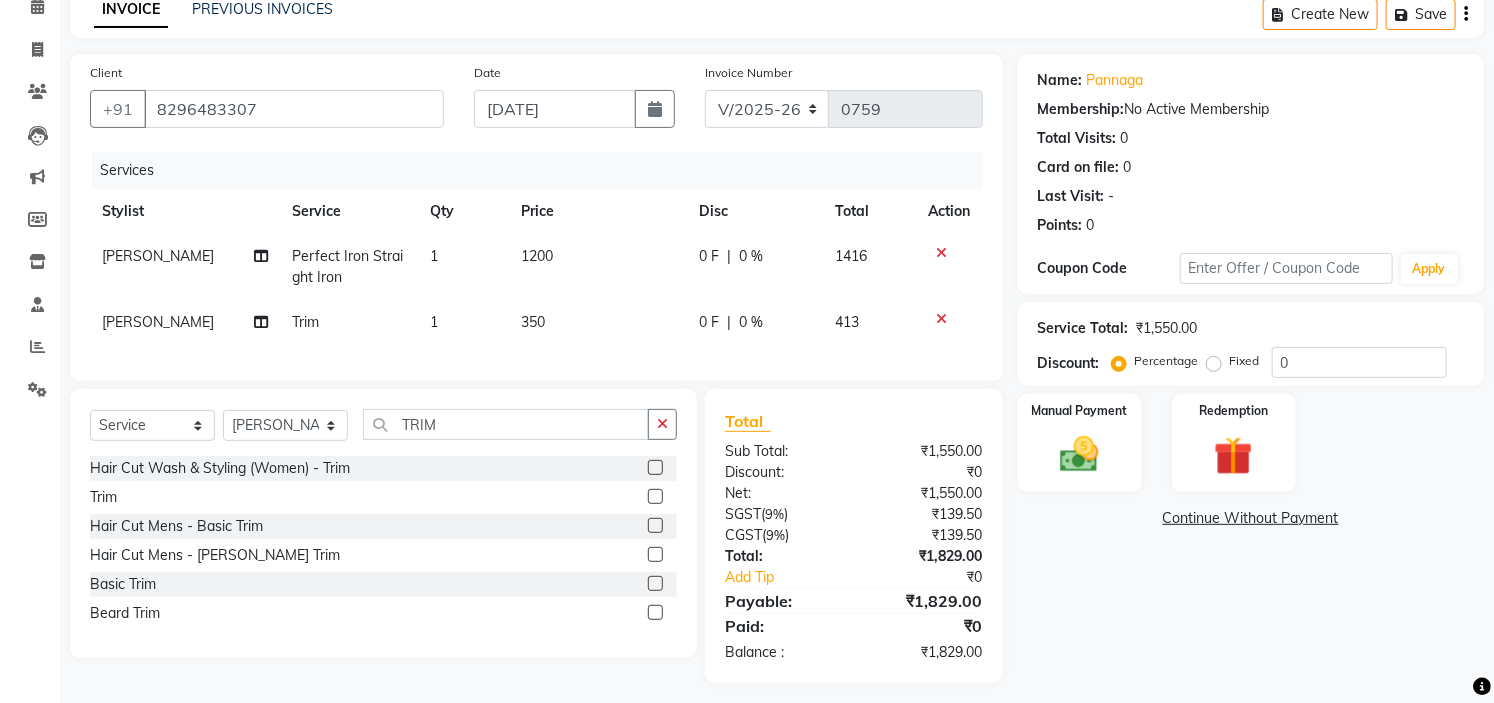 click on "350" 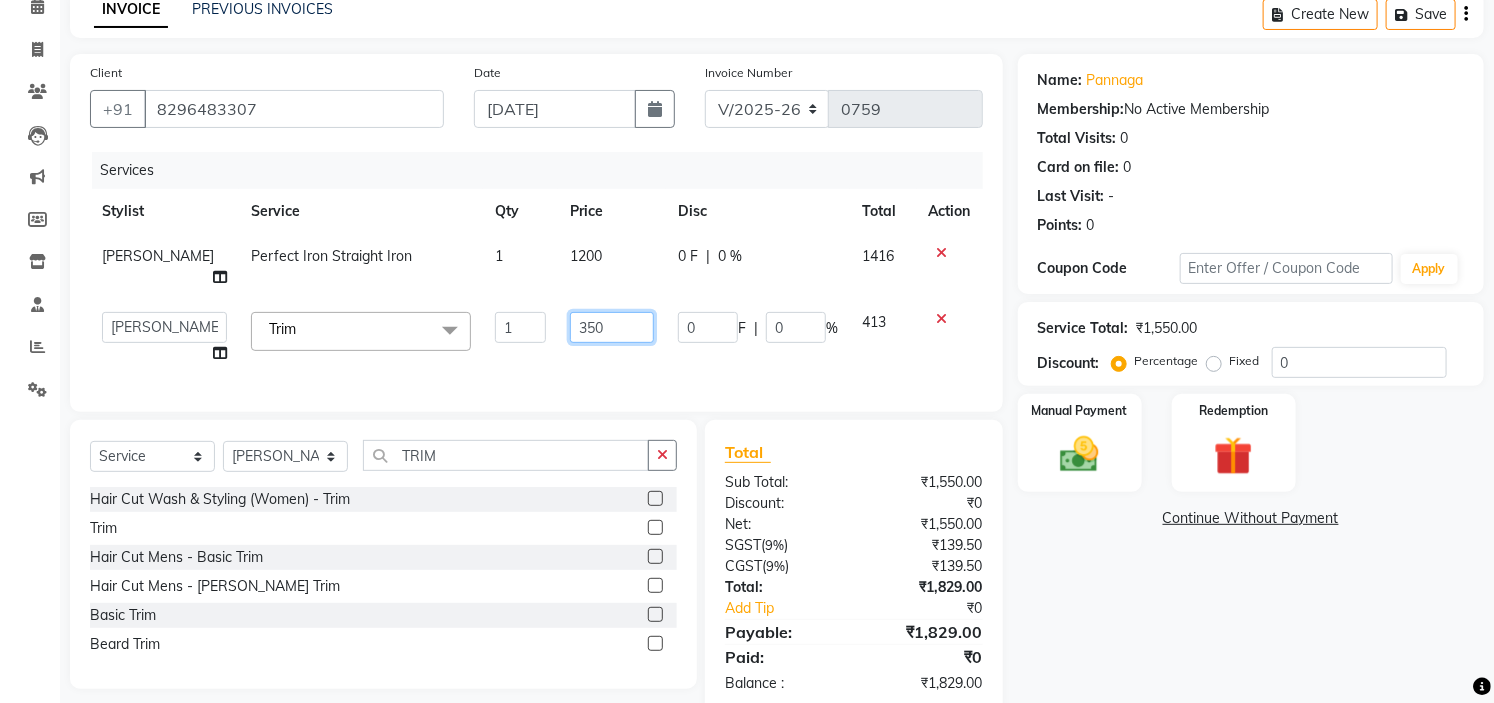 click on "350" 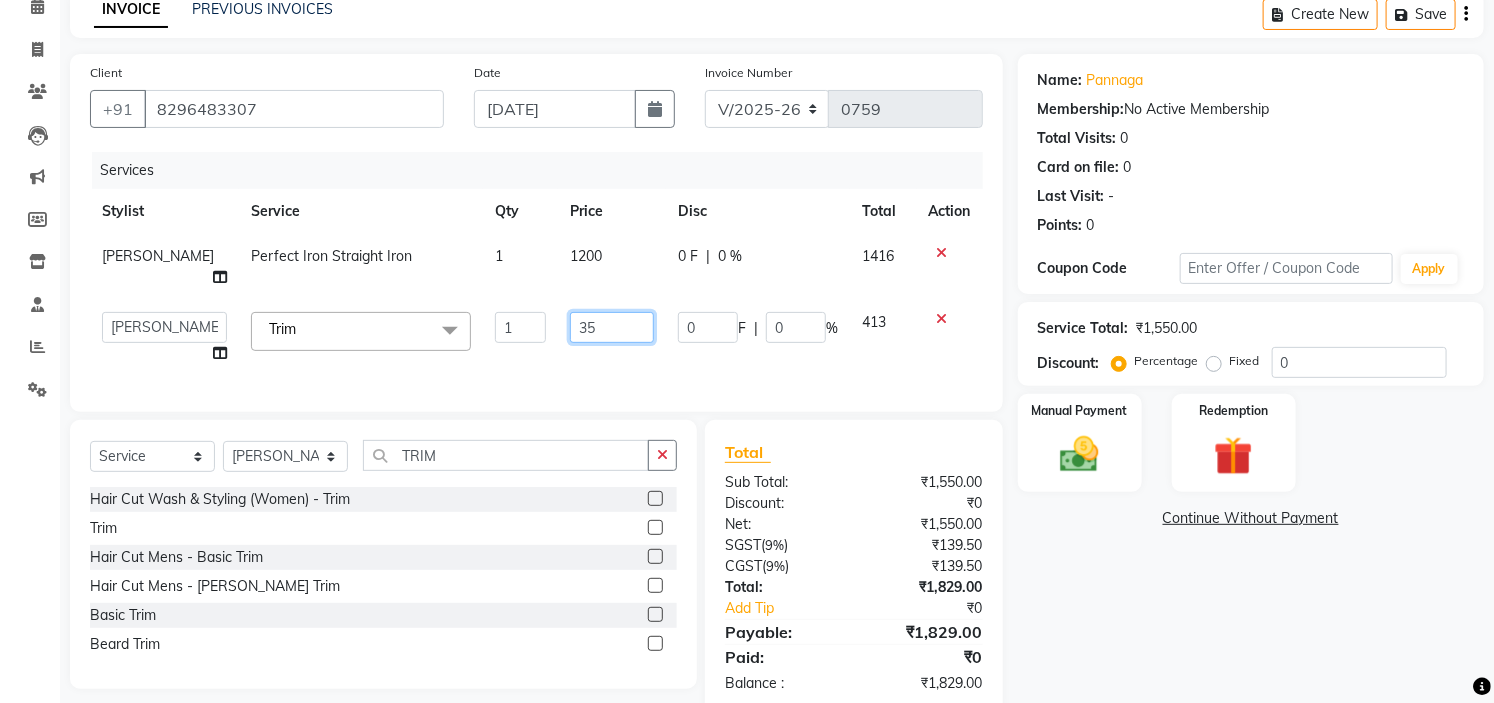 type on "3" 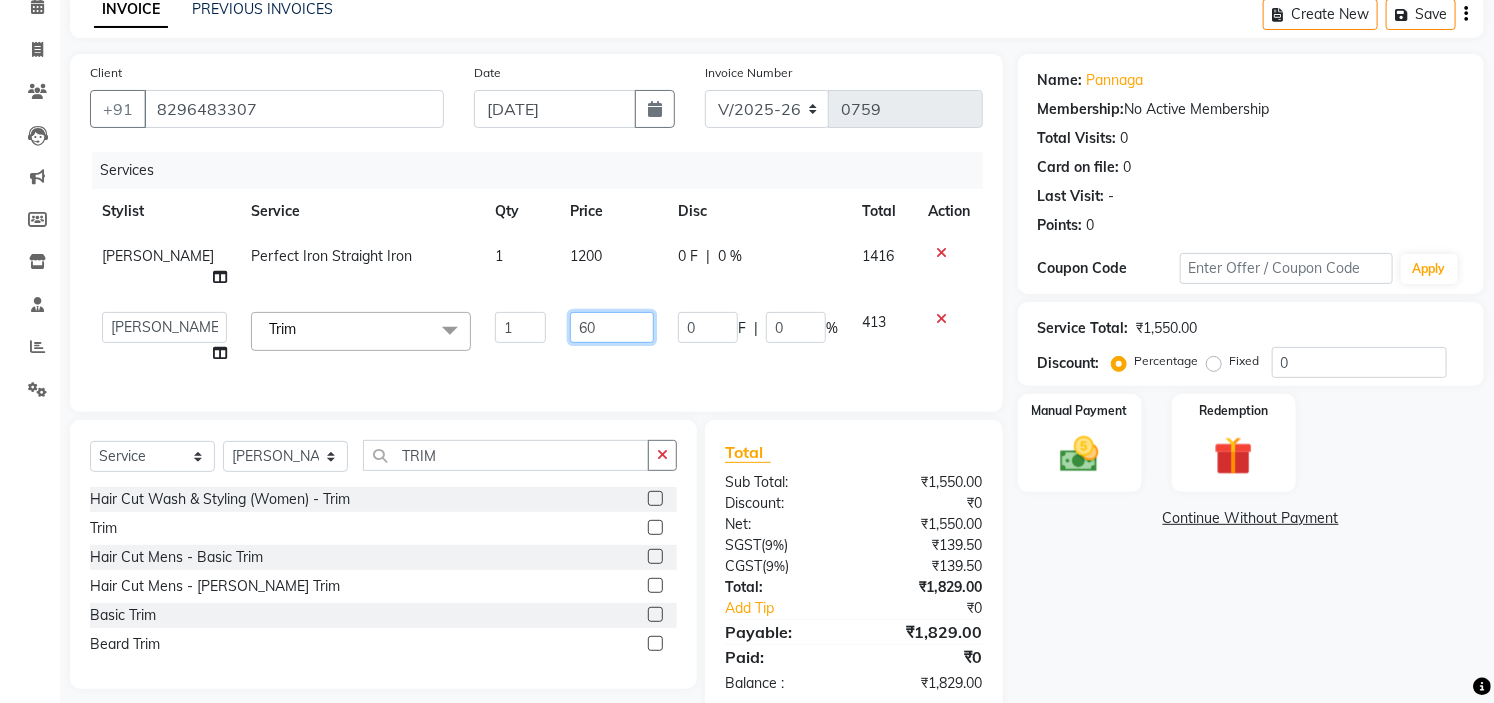 type on "600" 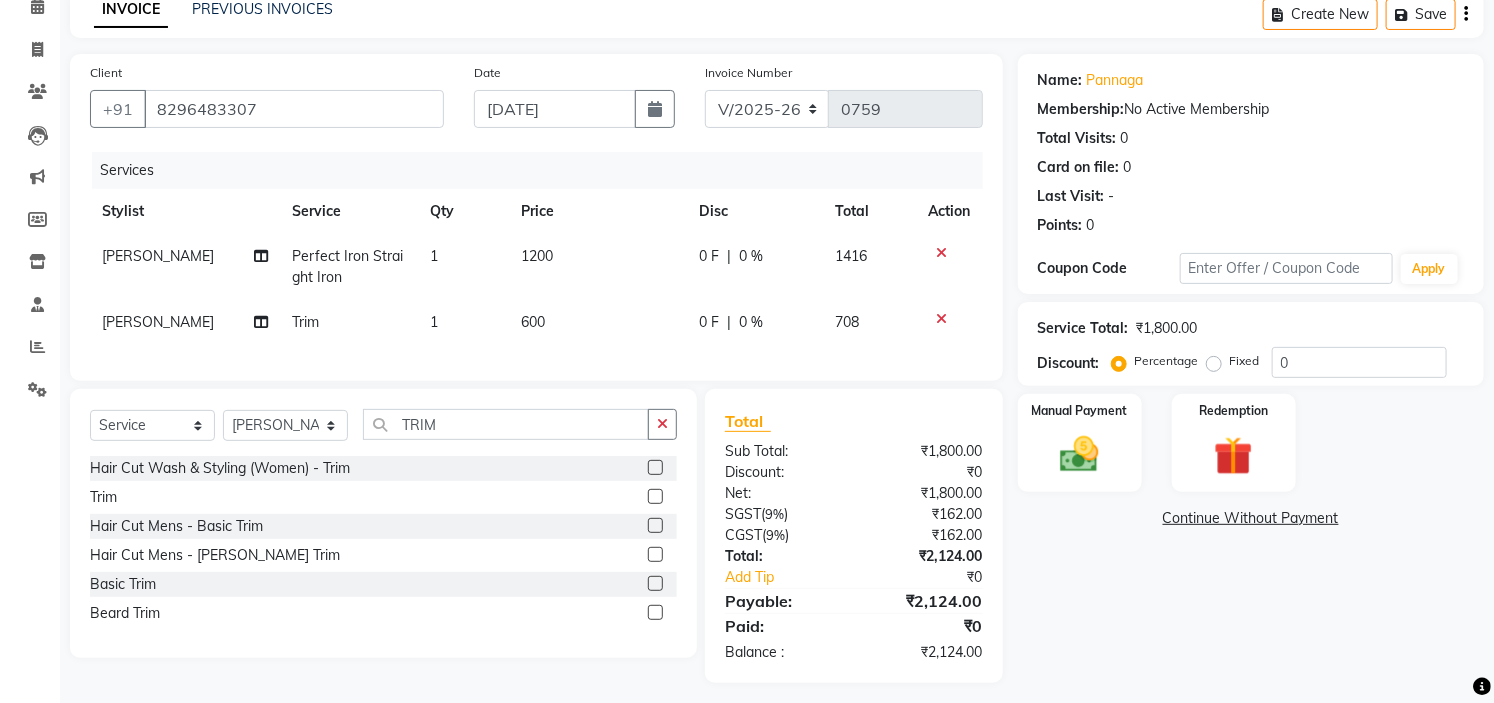 click on "Name: Pannaga  Membership:  No Active Membership  Total Visits:  0 Card on file:  0 Last Visit:   - Points:   0  Coupon Code Apply Service Total:  ₹1,800.00  Discount:  Percentage   Fixed  0 Manual Payment Redemption  Continue Without Payment" 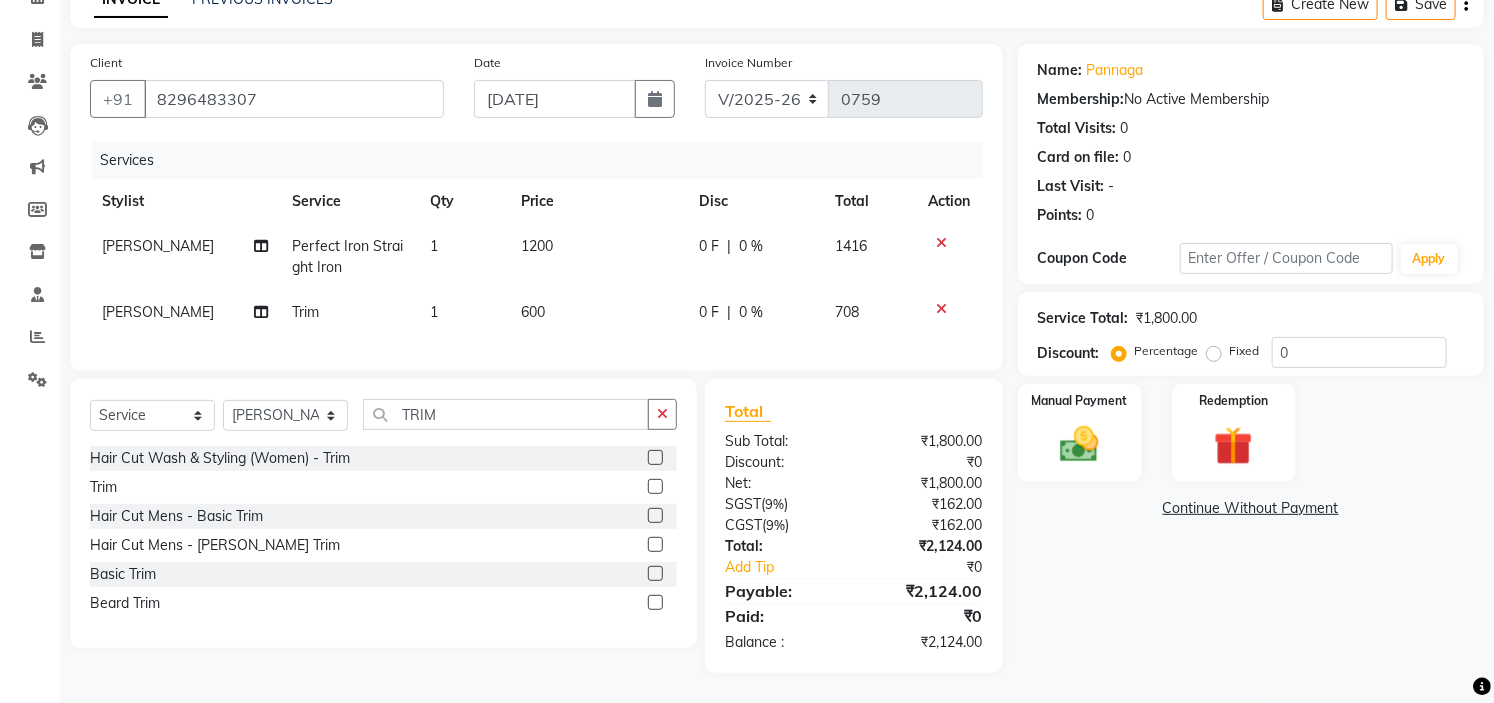 scroll, scrollTop: 122, scrollLeft: 0, axis: vertical 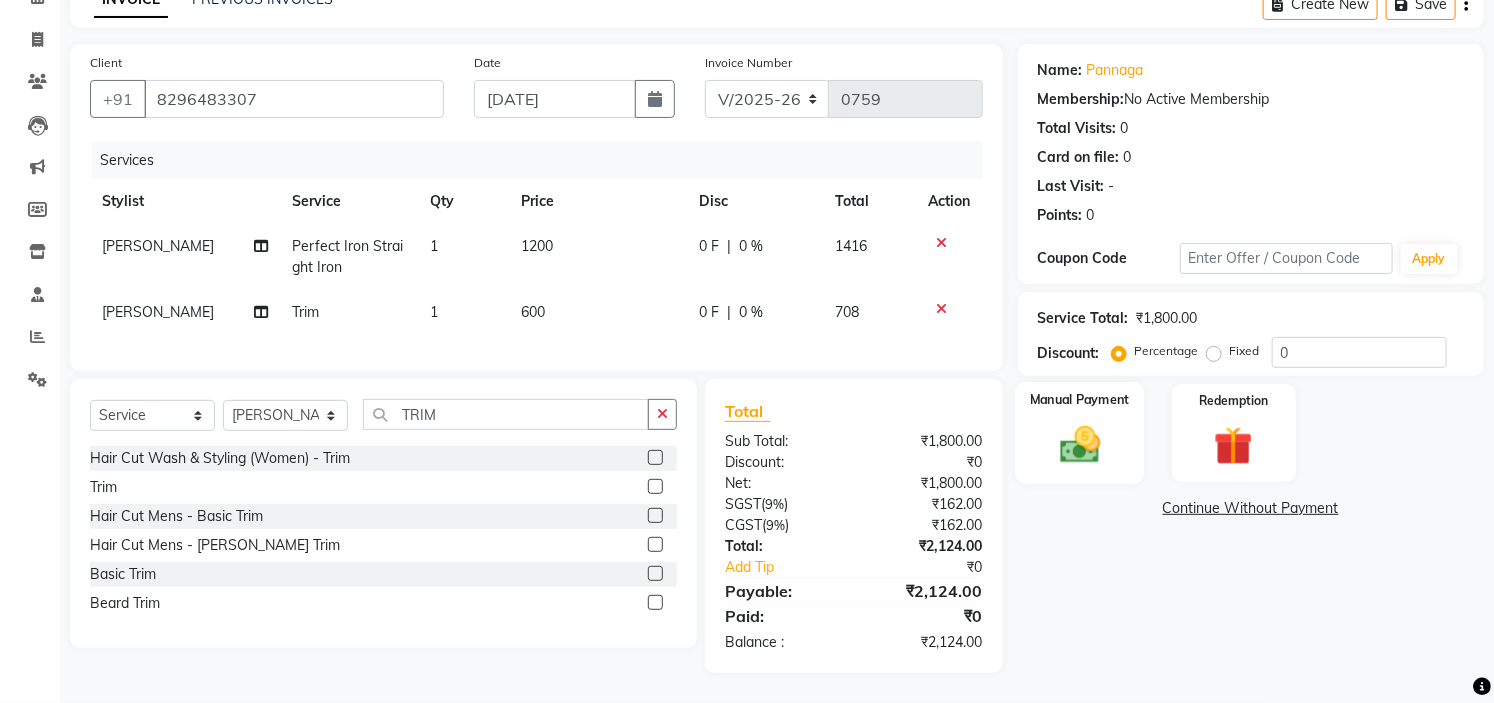 click 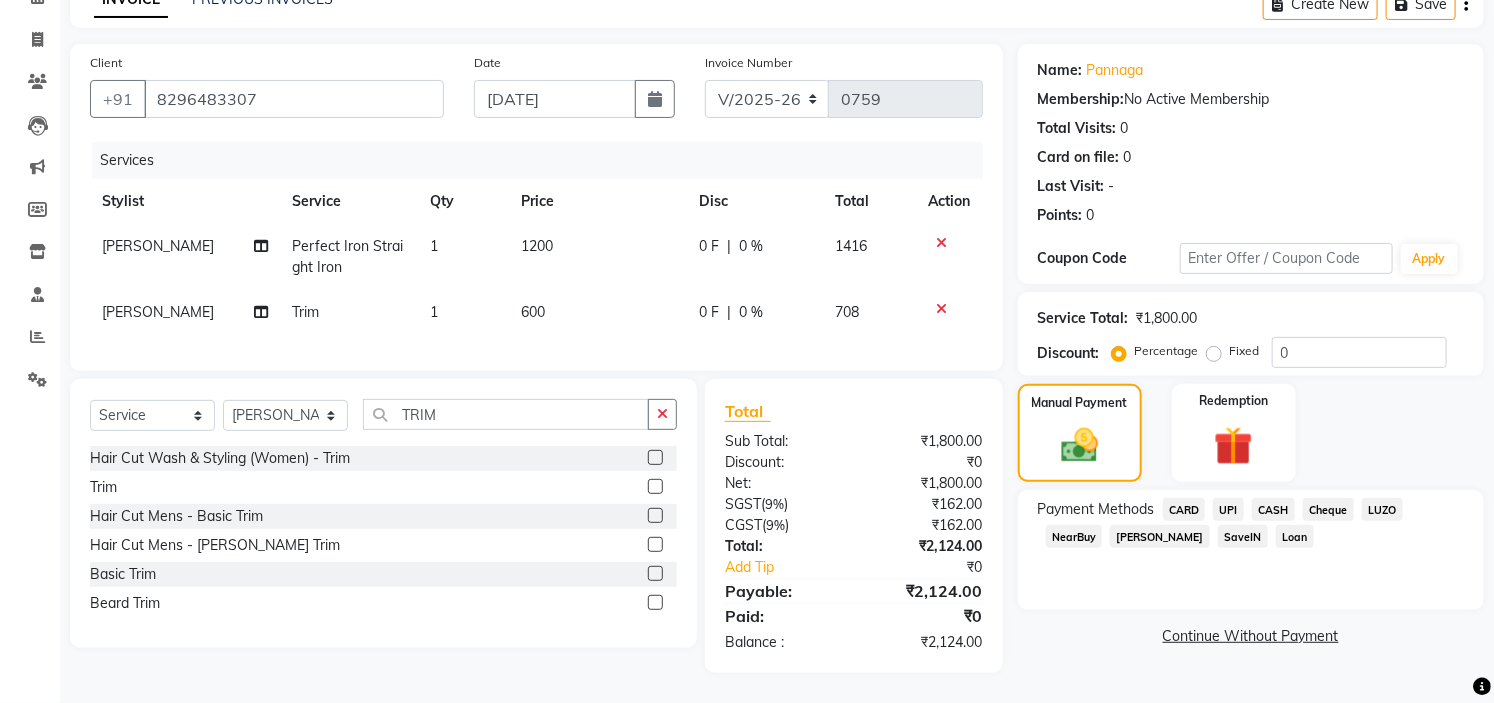 click on "UPI" 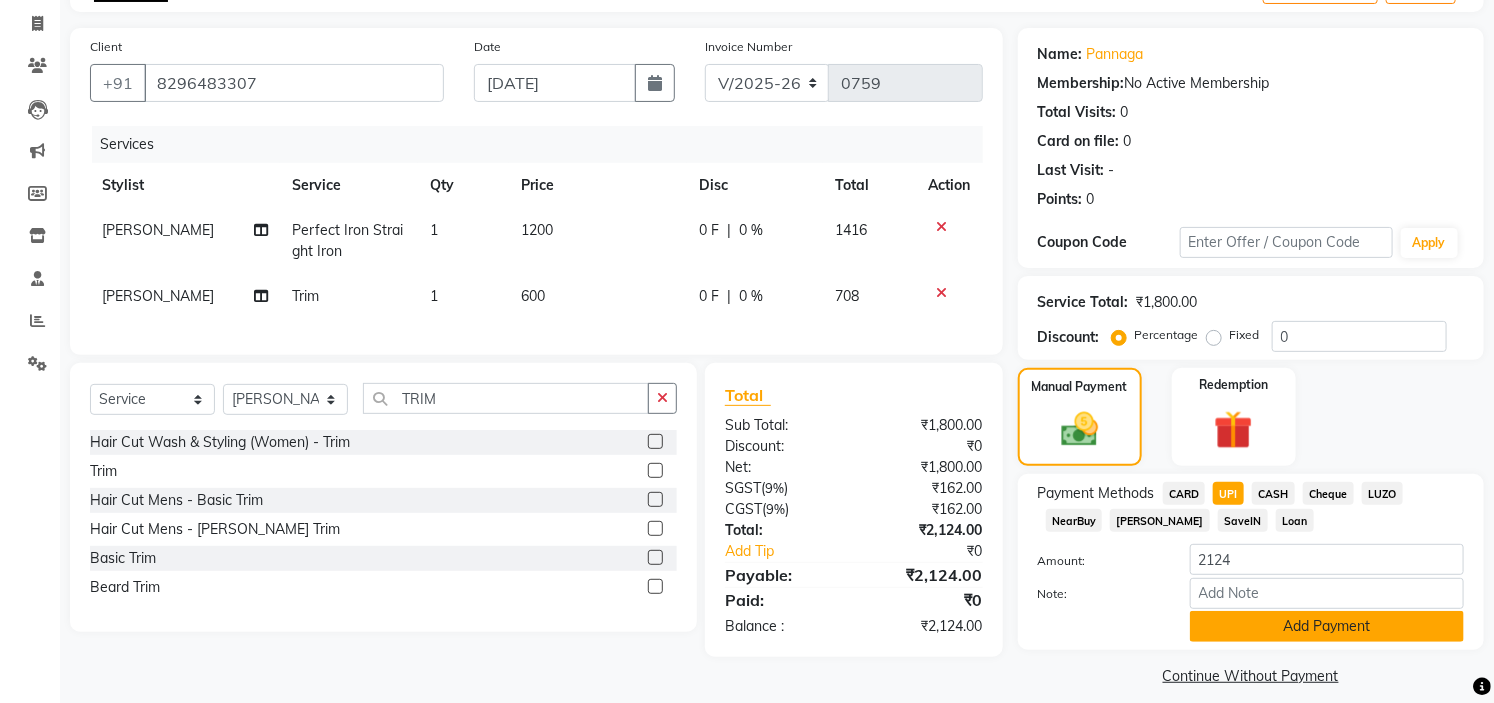 click on "Add Payment" 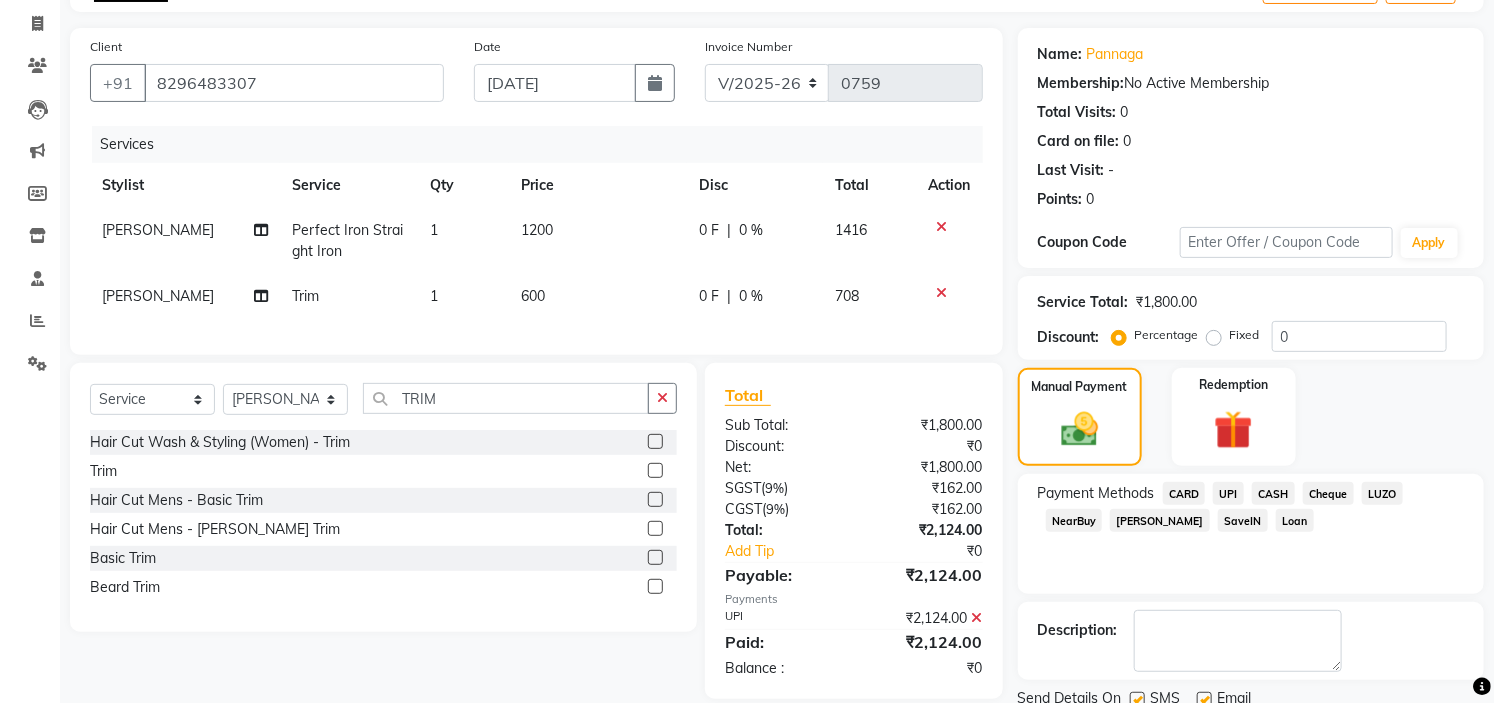 scroll, scrollTop: 196, scrollLeft: 0, axis: vertical 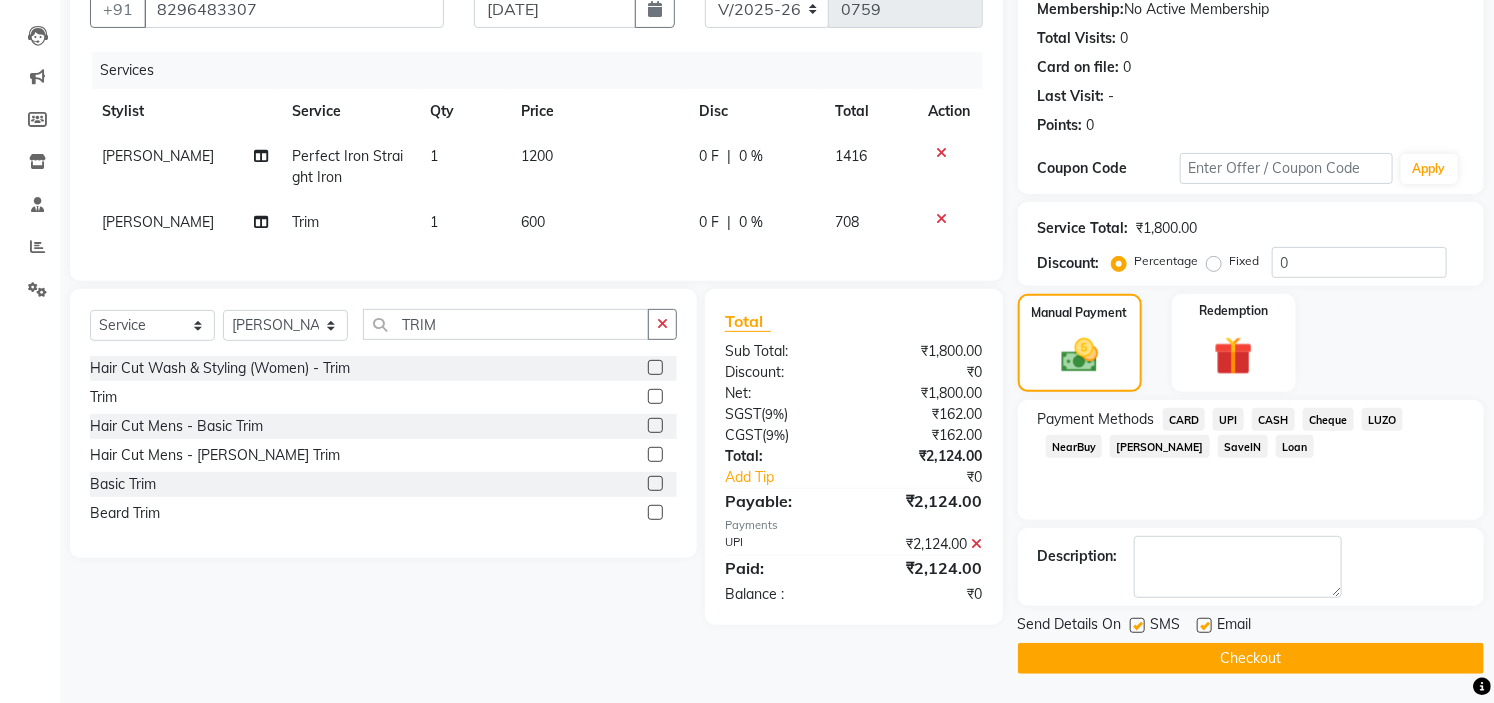 click on "Checkout" 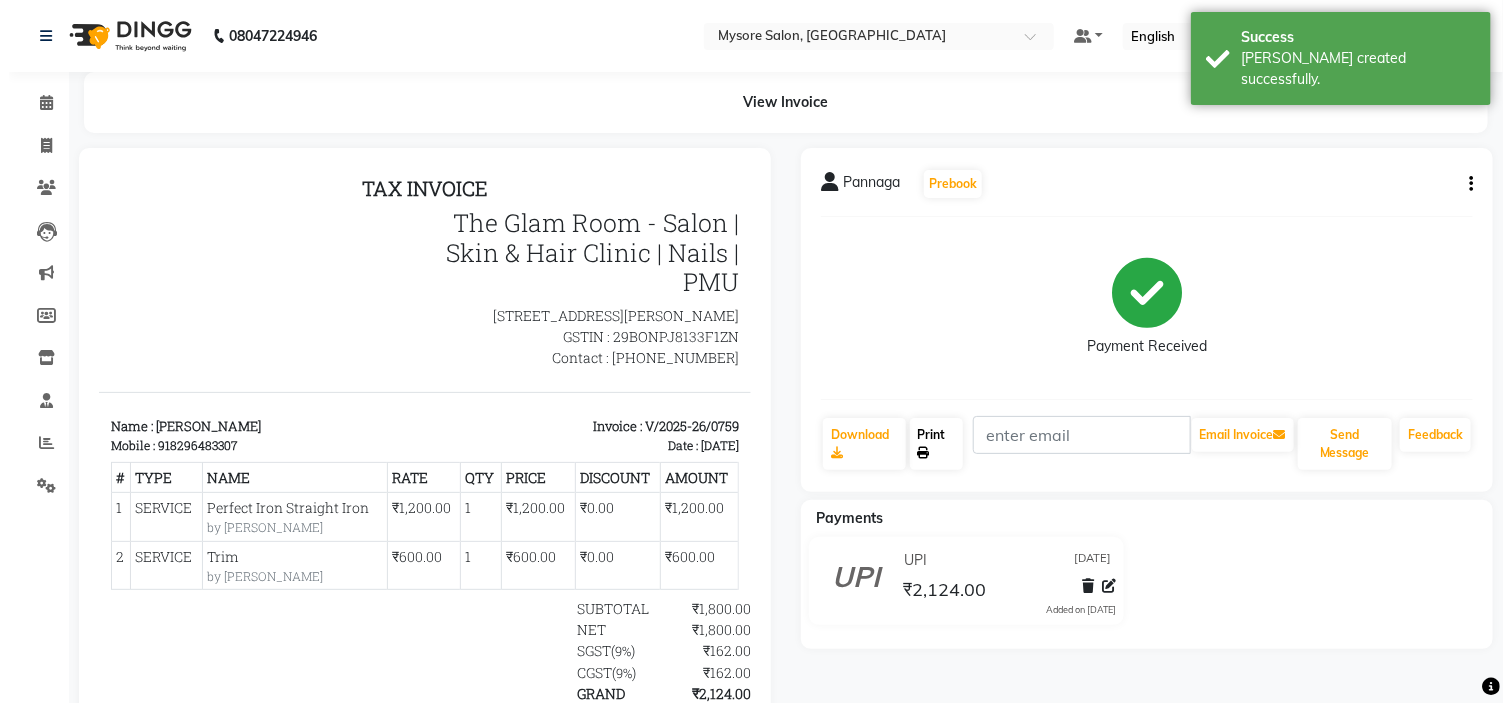 scroll, scrollTop: 0, scrollLeft: 0, axis: both 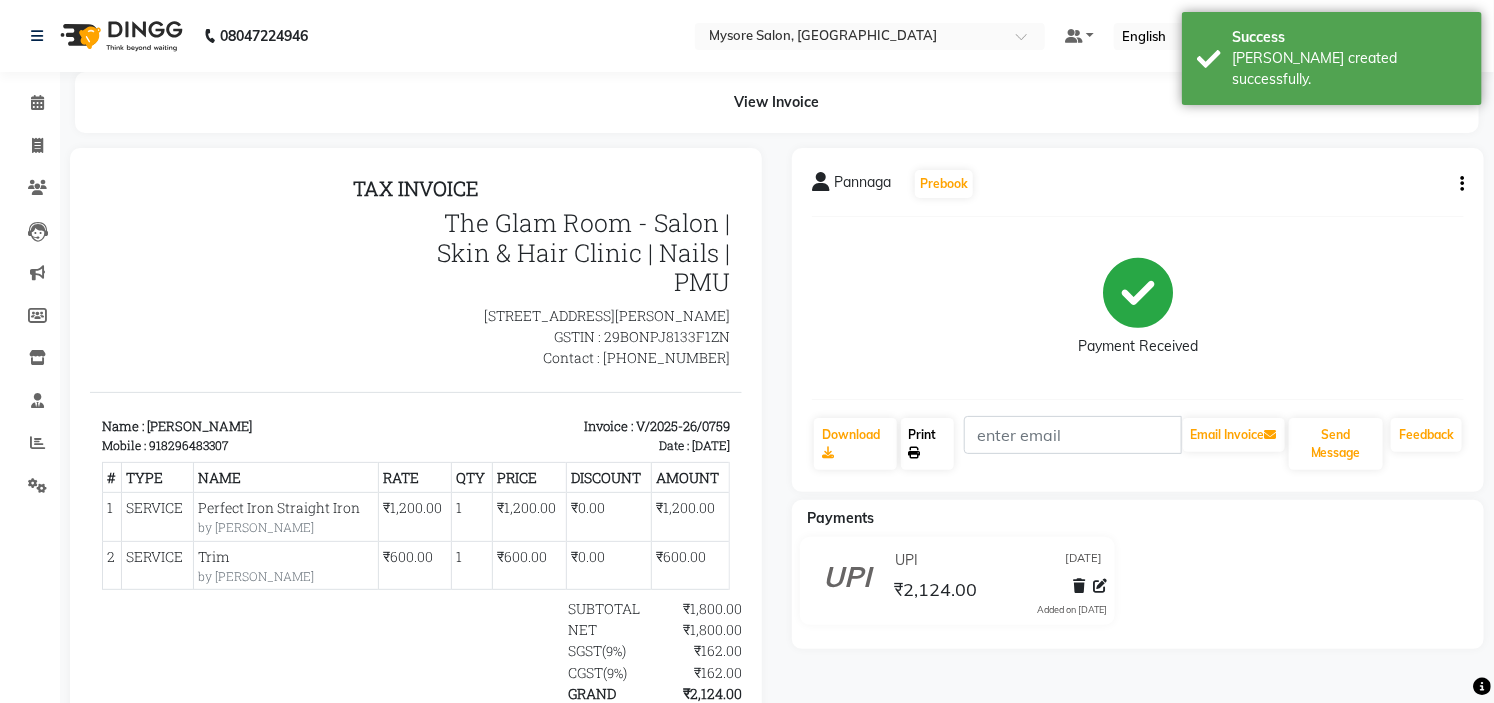 click on "Print" 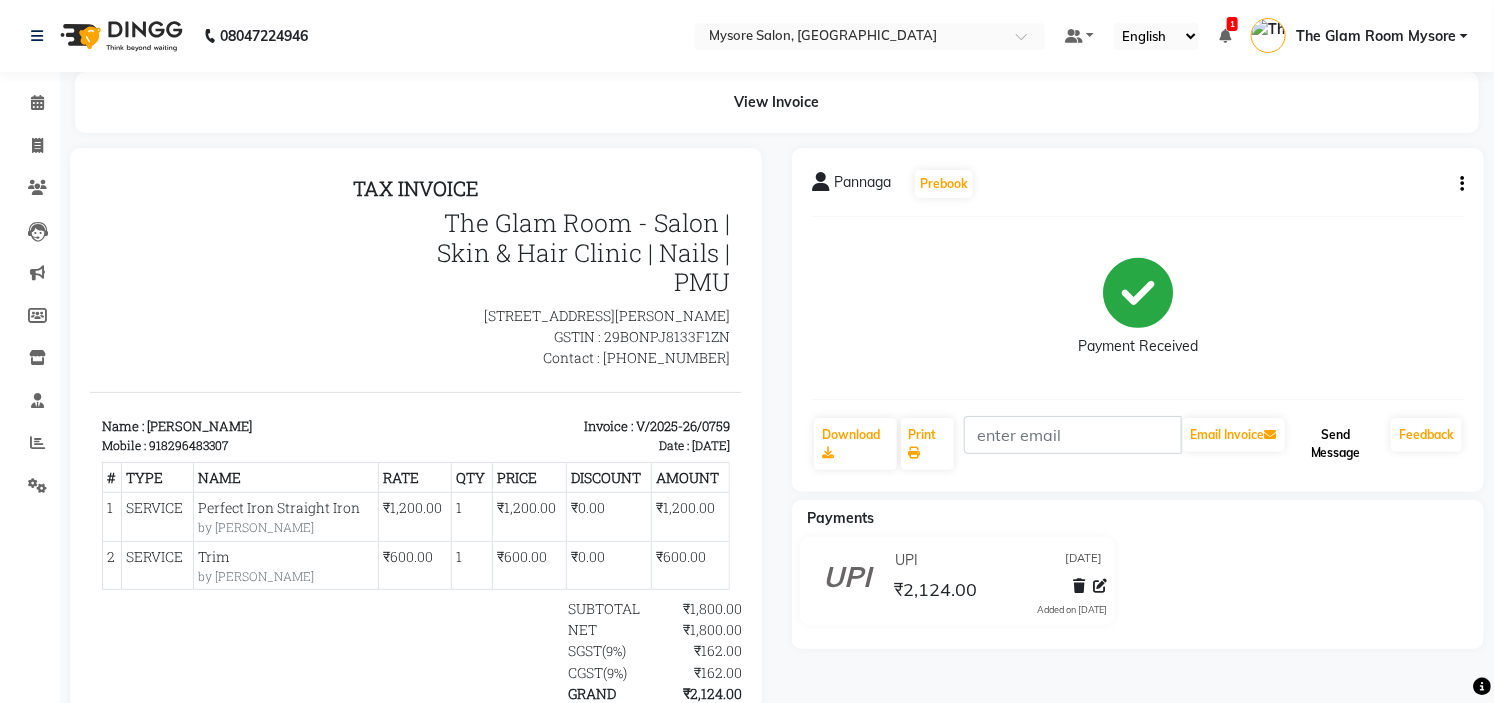 click on "Send Message" 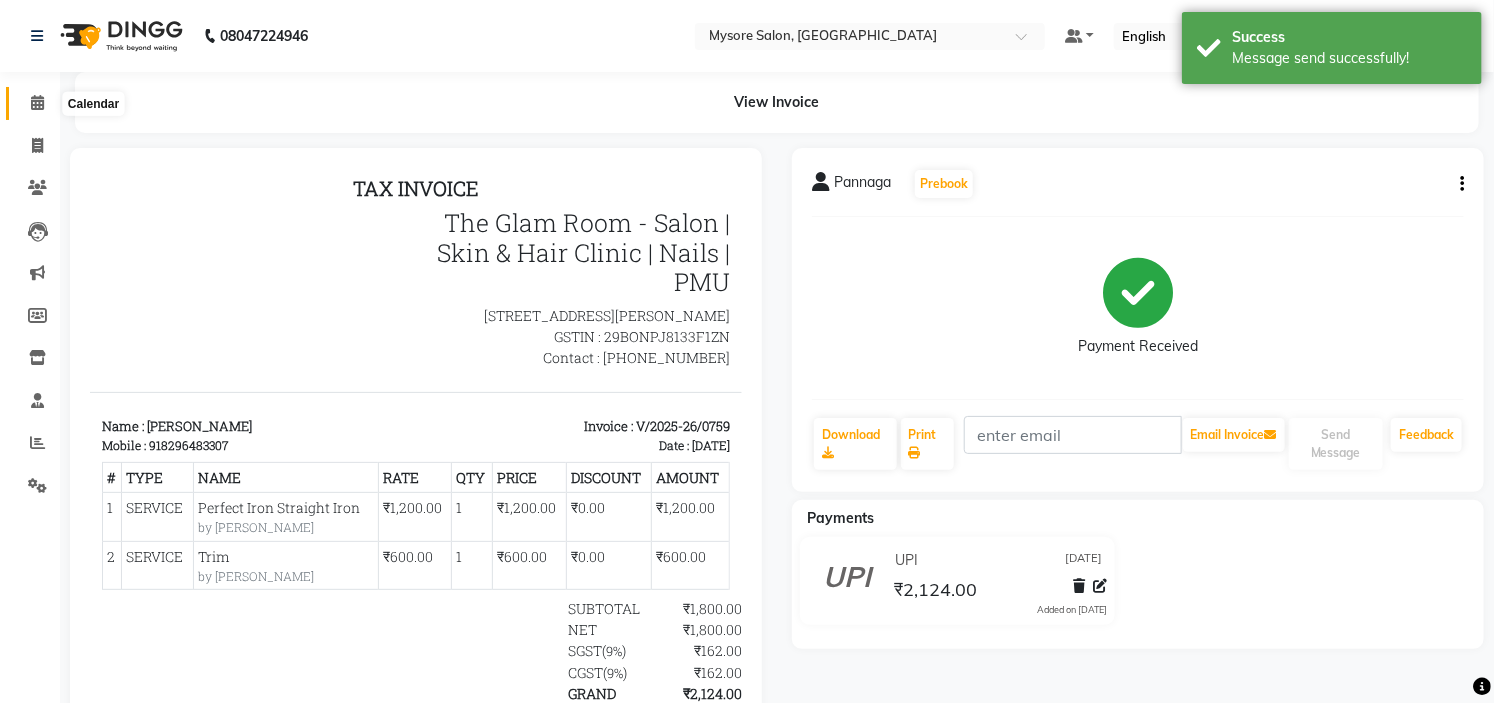 click 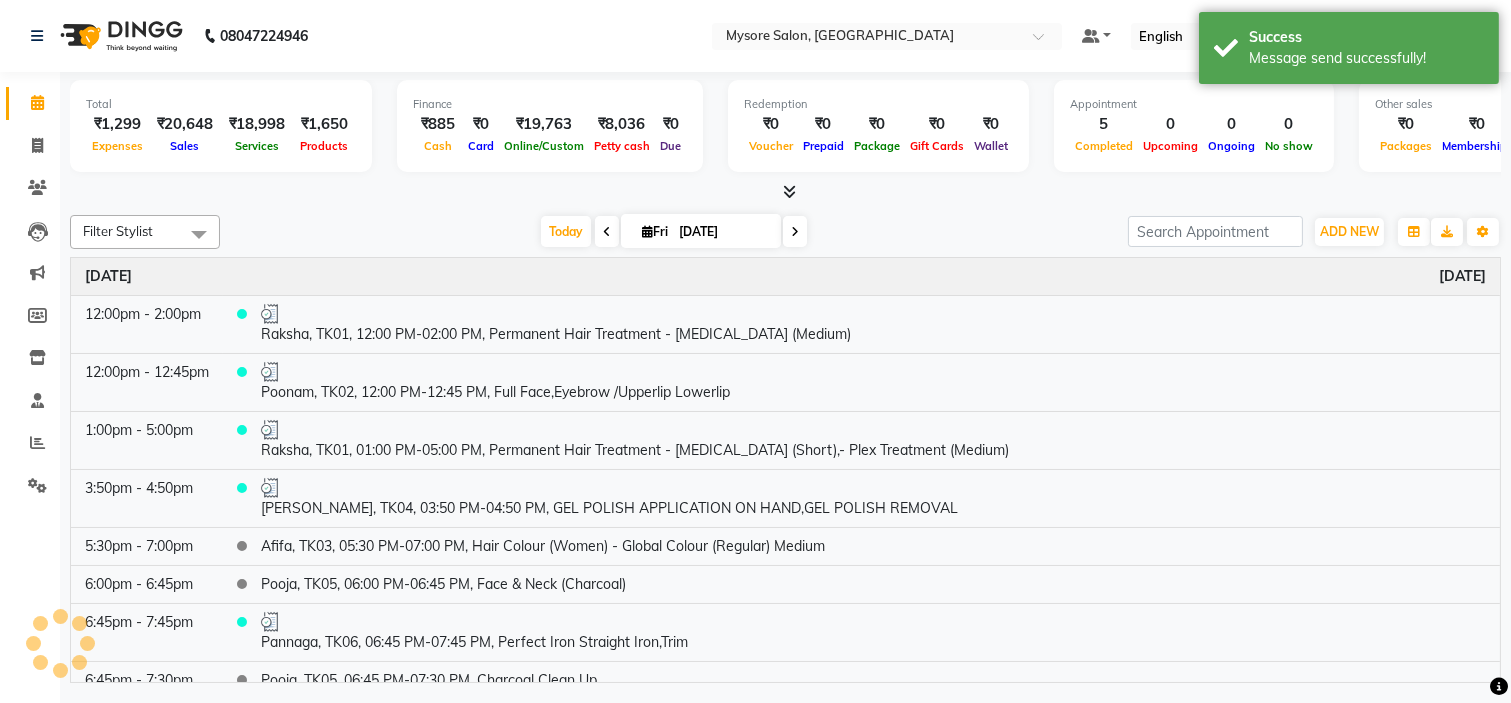 click at bounding box center (785, 192) 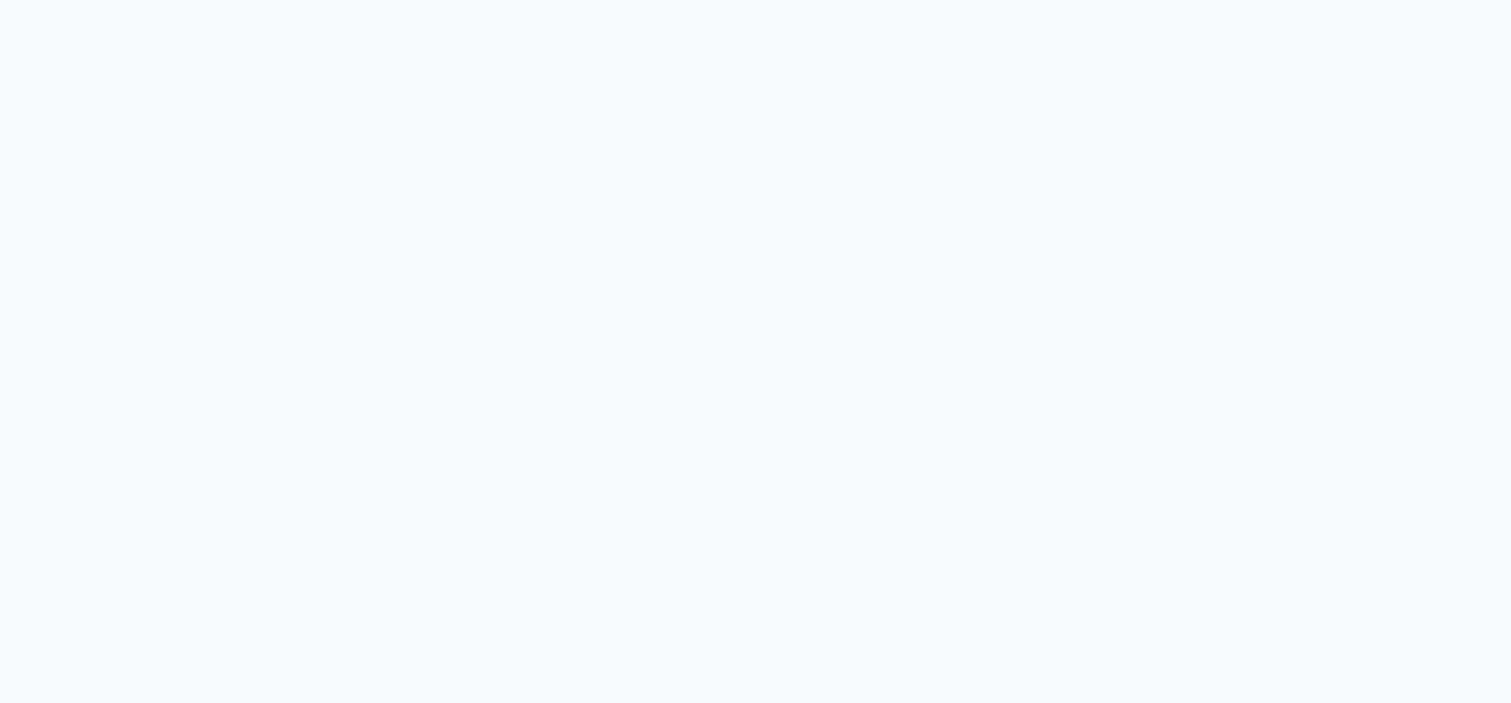 scroll, scrollTop: 0, scrollLeft: 0, axis: both 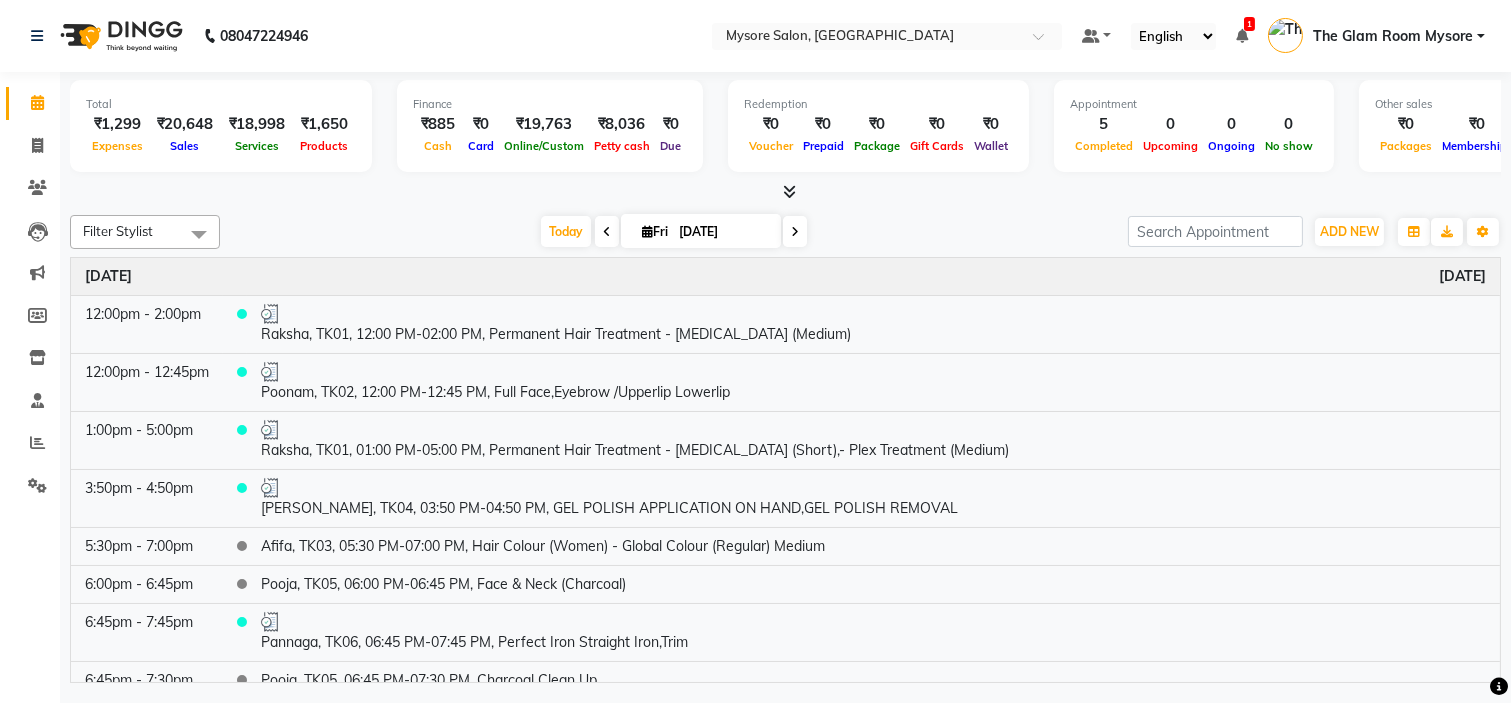 click on "Filter Stylist Select All [PERSON_NAME] [PERSON_NAME] Ashwini Ayaan DR. Apurva [PERSON_NAME] [PERSON_NAME] [PERSON_NAME] Shangnimwon [PERSON_NAME] [PERSON_NAME] [PERSON_NAME] Tezz The Glam Room Mysore [DATE]  [DATE] Toggle Dropdown Add Appointment Add Invoice Add Expense Add Attendance Add Client Add Transaction Toggle Dropdown Add Appointment Add Invoice Add Expense Add Attendance Add Client ADD NEW Toggle Dropdown Add Appointment Add Invoice Add Expense Add Attendance Add Client Add Transaction Filter Stylist Select All [PERSON_NAME] [PERSON_NAME] Ashwini Ayaan DR. Apurva [PERSON_NAME] [PERSON_NAME] [PERSON_NAME] Shangnimwon [PERSON_NAME] [PERSON_NAME] [PERSON_NAME] Tezz The Glam Room Mysore Group By  Staff View   Room View  View as Vertical  Vertical - Week View  Horizontal  Horizontal - Week View  List  Toggle Dropdown Calendar Settings Manage Tags   Arrange Stylists   Reset Stylists  Full Screen Appointment Form Zoom 100% Time Event [DATE] 12:00pm - 2:00pm     Raksha, TK01, 12:00 PM-02:00 PM, Permanent Hair Treatment - [MEDICAL_DATA] (Medium)" 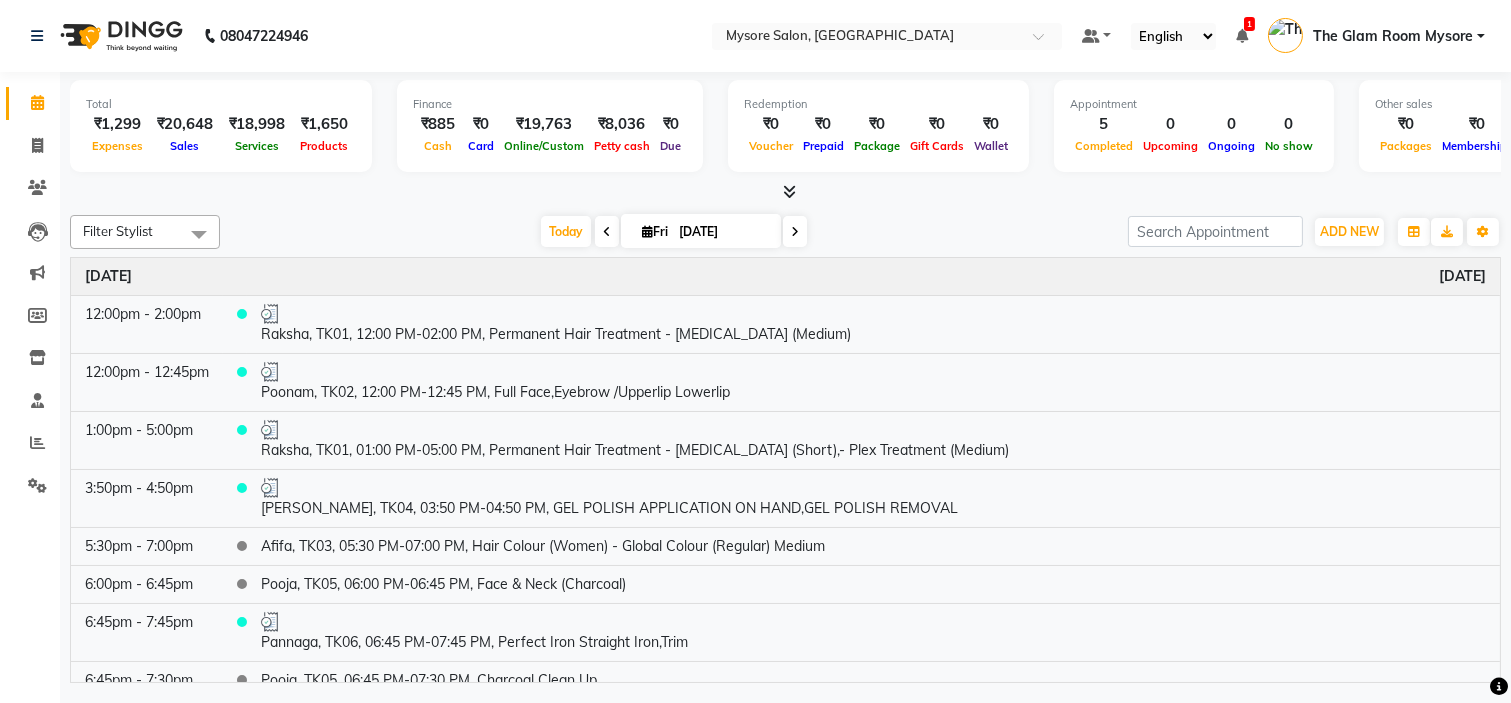 click on "Filter Stylist Select All [PERSON_NAME] [PERSON_NAME] Ashwini Ayaan DR. Apurva [PERSON_NAME] [PERSON_NAME] [PERSON_NAME] Shangnimwon [PERSON_NAME] [PERSON_NAME] [PERSON_NAME] Tezz The Glam Room Mysore [DATE]  [DATE] Toggle Dropdown Add Appointment Add Invoice Add Expense Add Attendance Add Client Add Transaction Toggle Dropdown Add Appointment Add Invoice Add Expense Add Attendance Add Client ADD NEW Toggle Dropdown Add Appointment Add Invoice Add Expense Add Attendance Add Client Add Transaction Filter Stylist Select All [PERSON_NAME] [PERSON_NAME] Ashwini Ayaan DR. Apurva [PERSON_NAME] [PERSON_NAME] [PERSON_NAME] Shangnimwon [PERSON_NAME] [PERSON_NAME] [PERSON_NAME] Tezz The Glam Room Mysore Group By  Staff View   Room View  View as Vertical  Vertical - Week View  Horizontal  Horizontal - Week View  List  Toggle Dropdown Calendar Settings Manage Tags   Arrange Stylists   Reset Stylists  Full Screen Appointment Form Zoom 100% Time Event [DATE] 12:00pm - 2:00pm     Raksha, TK01, 12:00 PM-02:00 PM, Permanent Hair Treatment - [MEDICAL_DATA] (Medium)" 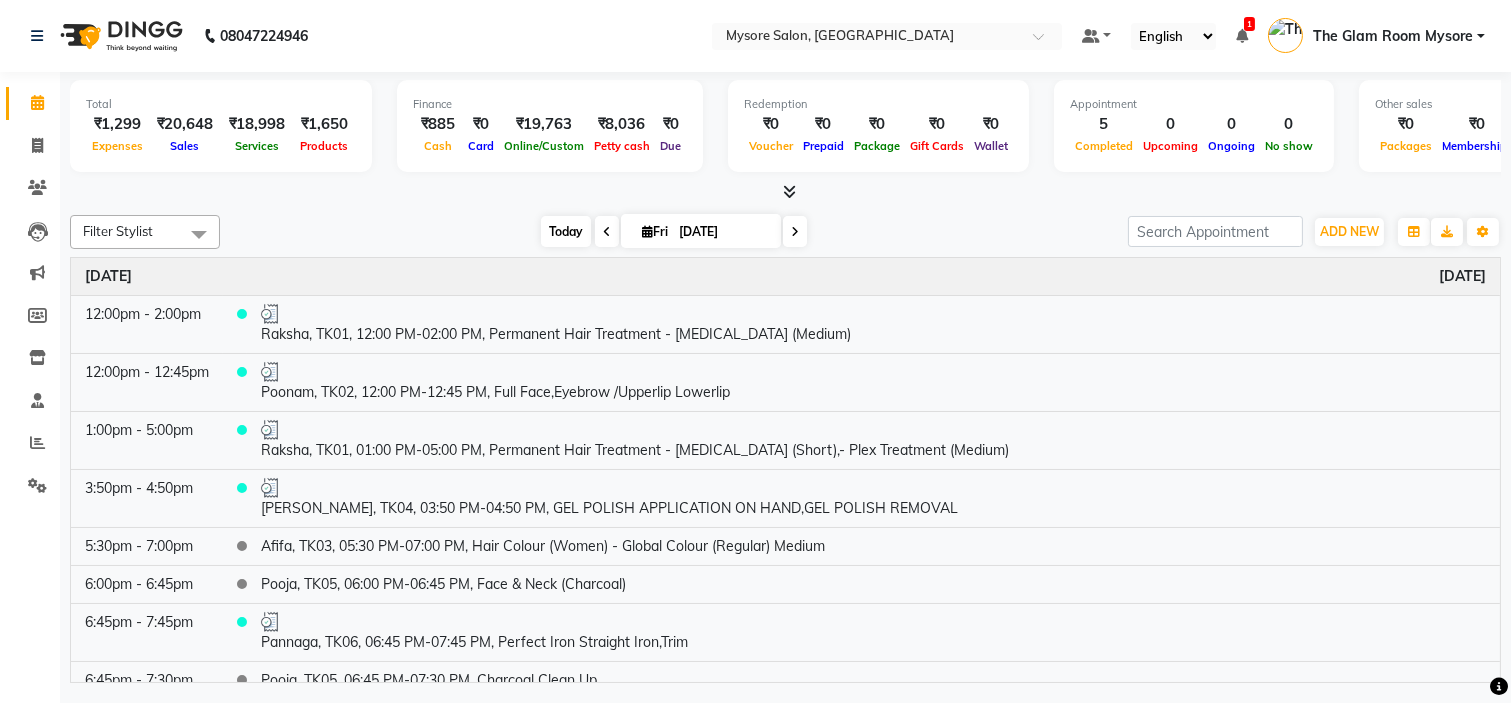 click on "Today" at bounding box center [566, 231] 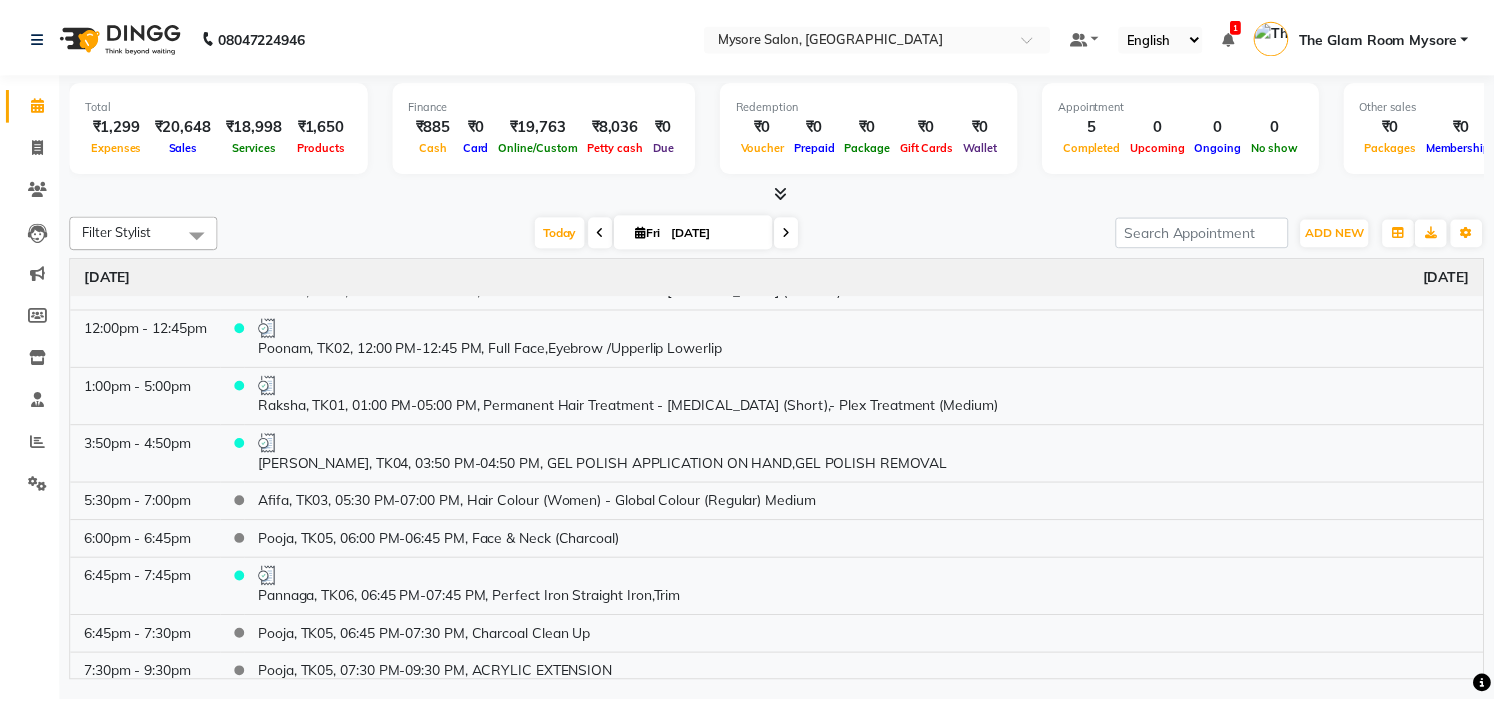 scroll, scrollTop: 54, scrollLeft: 0, axis: vertical 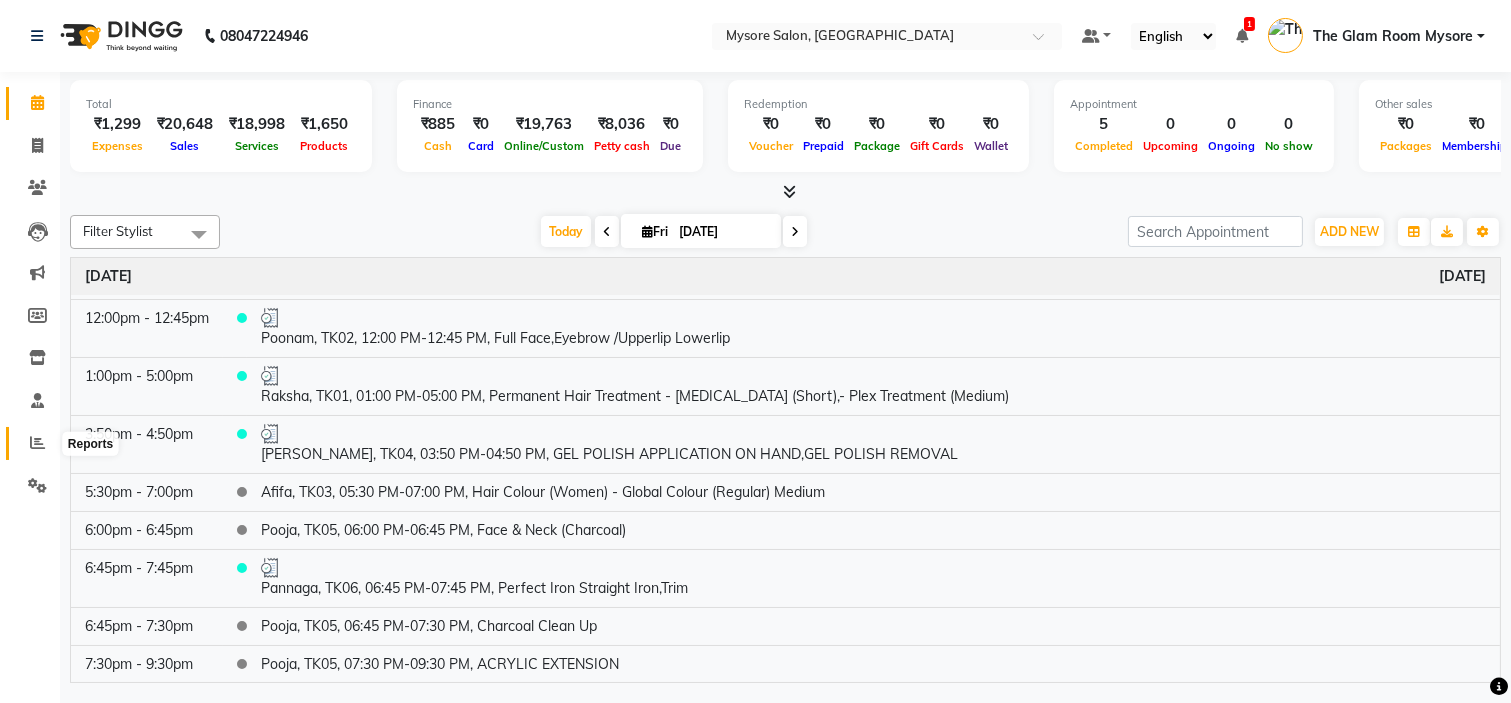 click 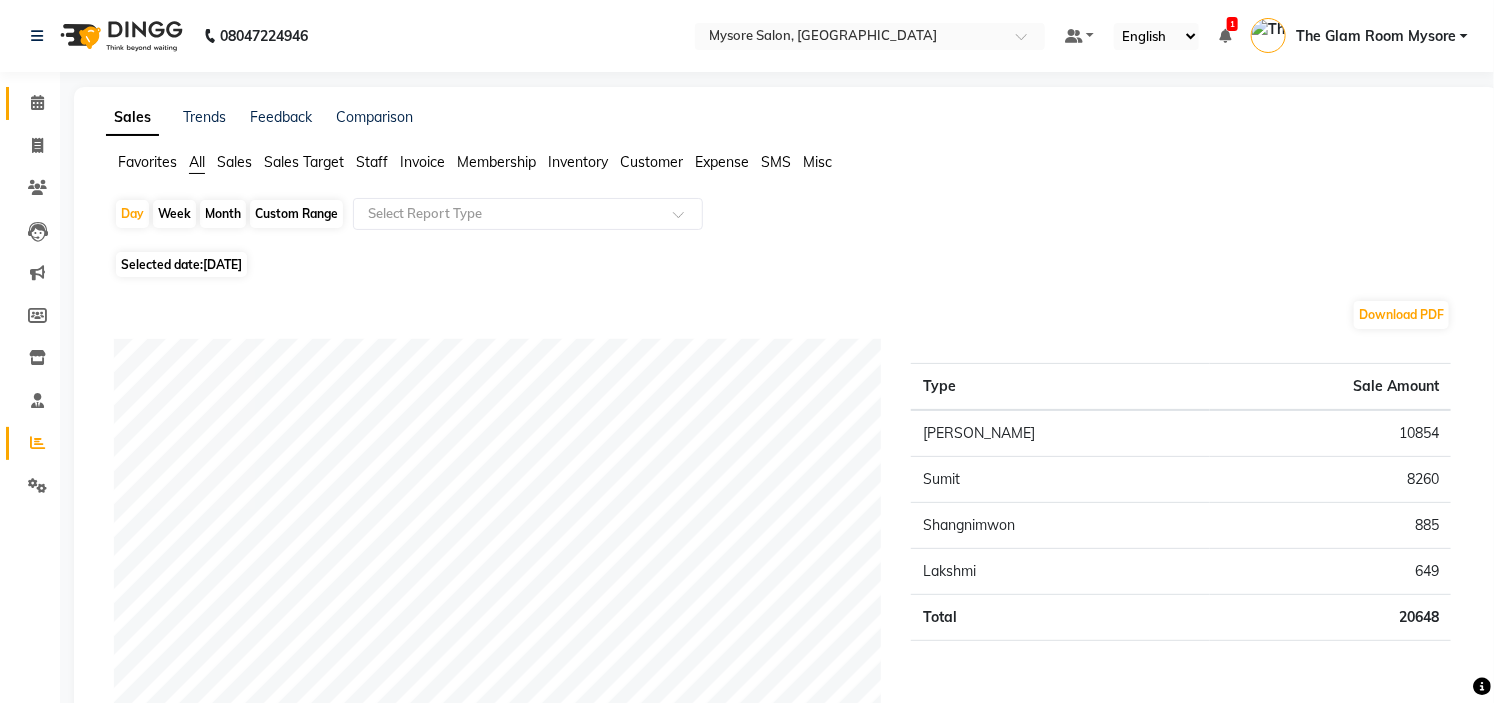 click on "Calendar" 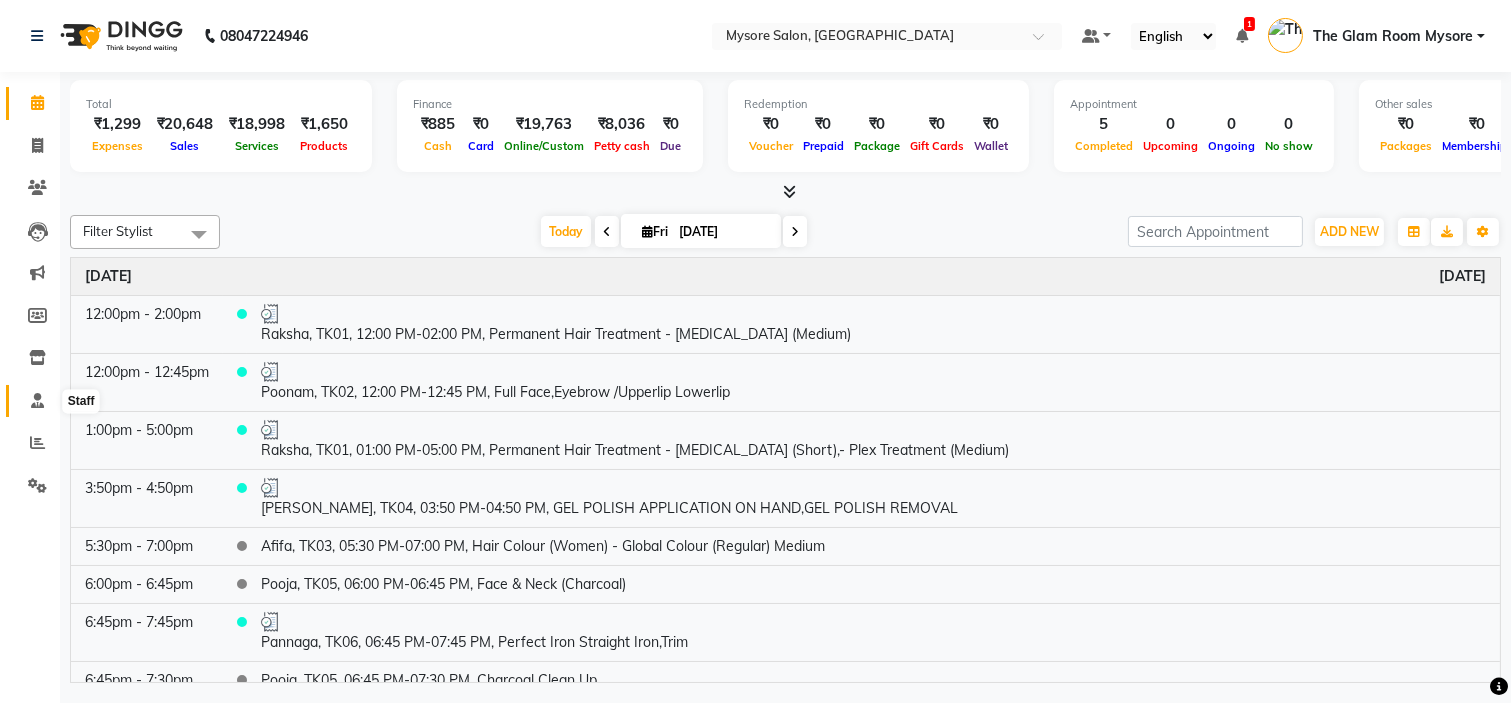 click 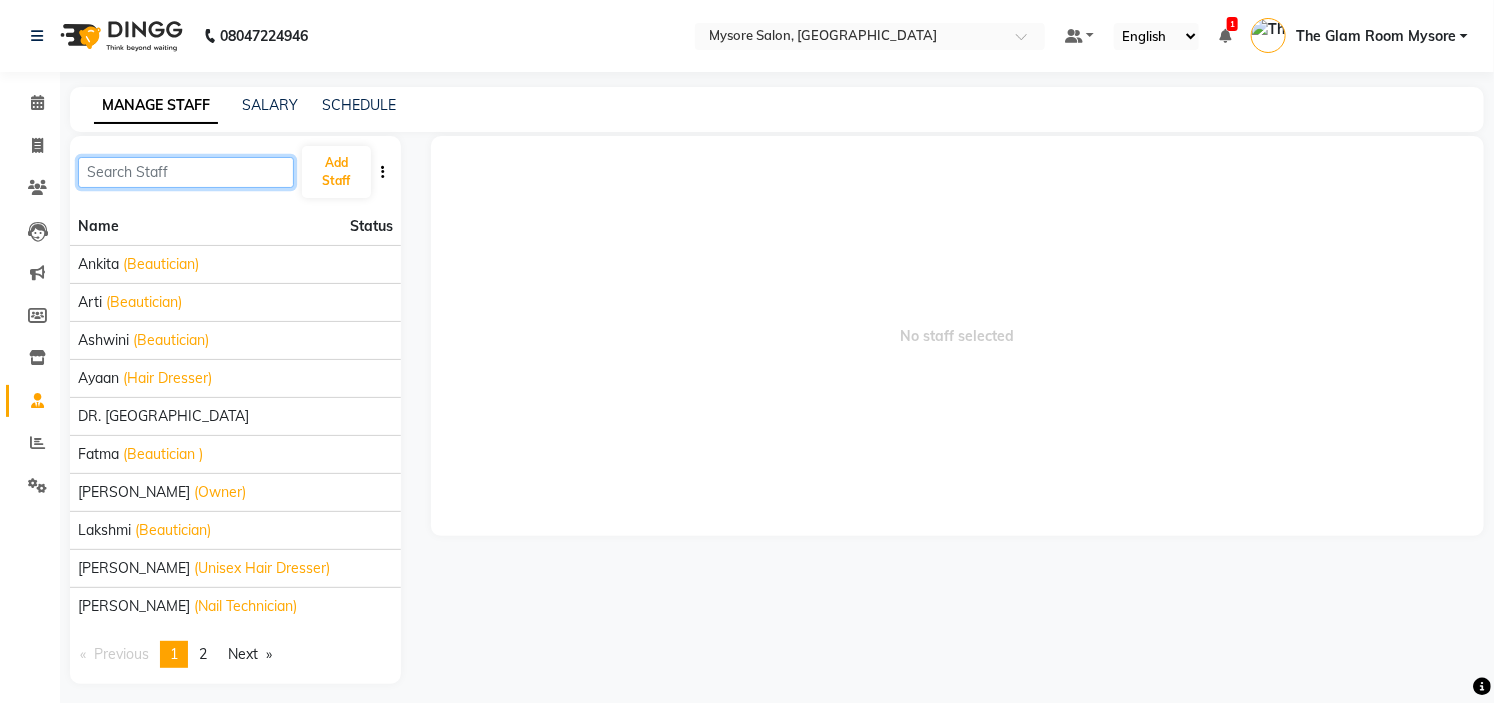 click 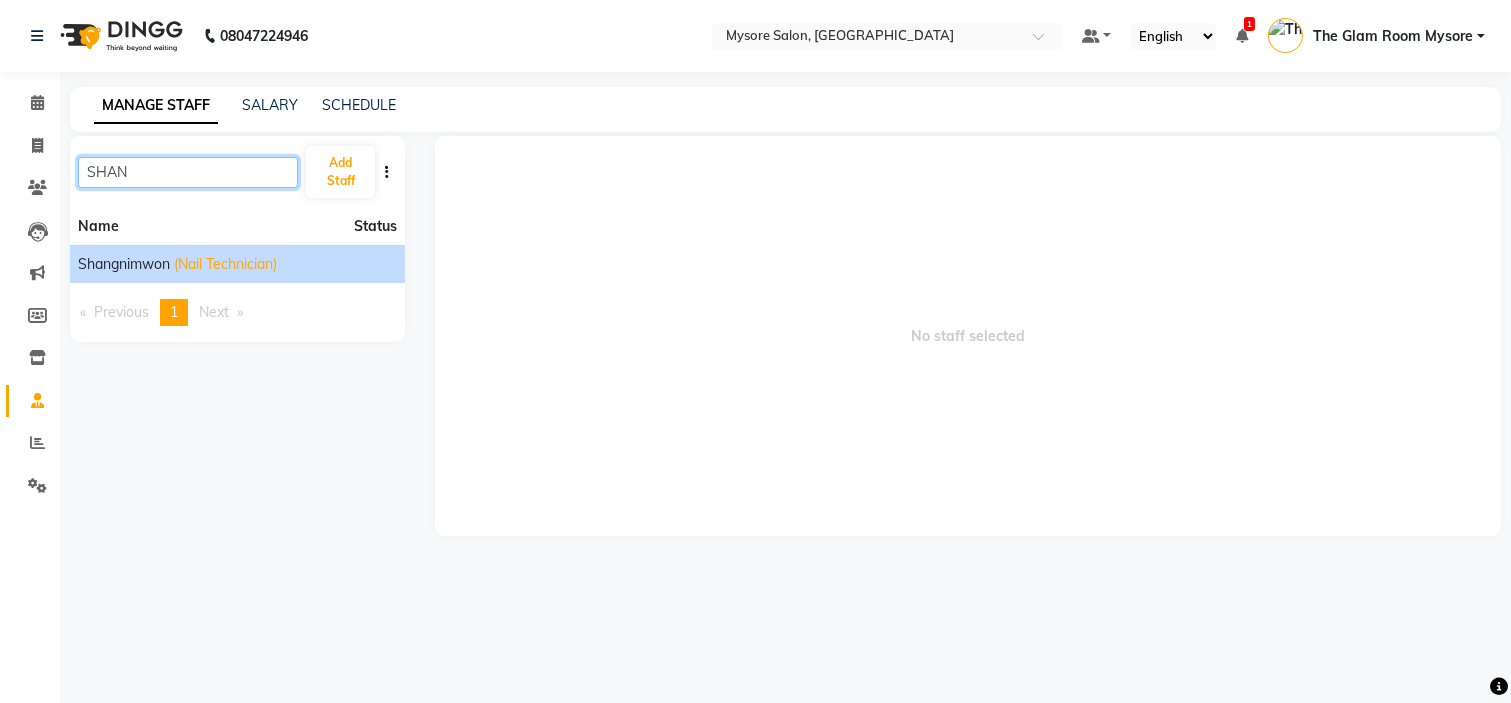 type on "SHAN" 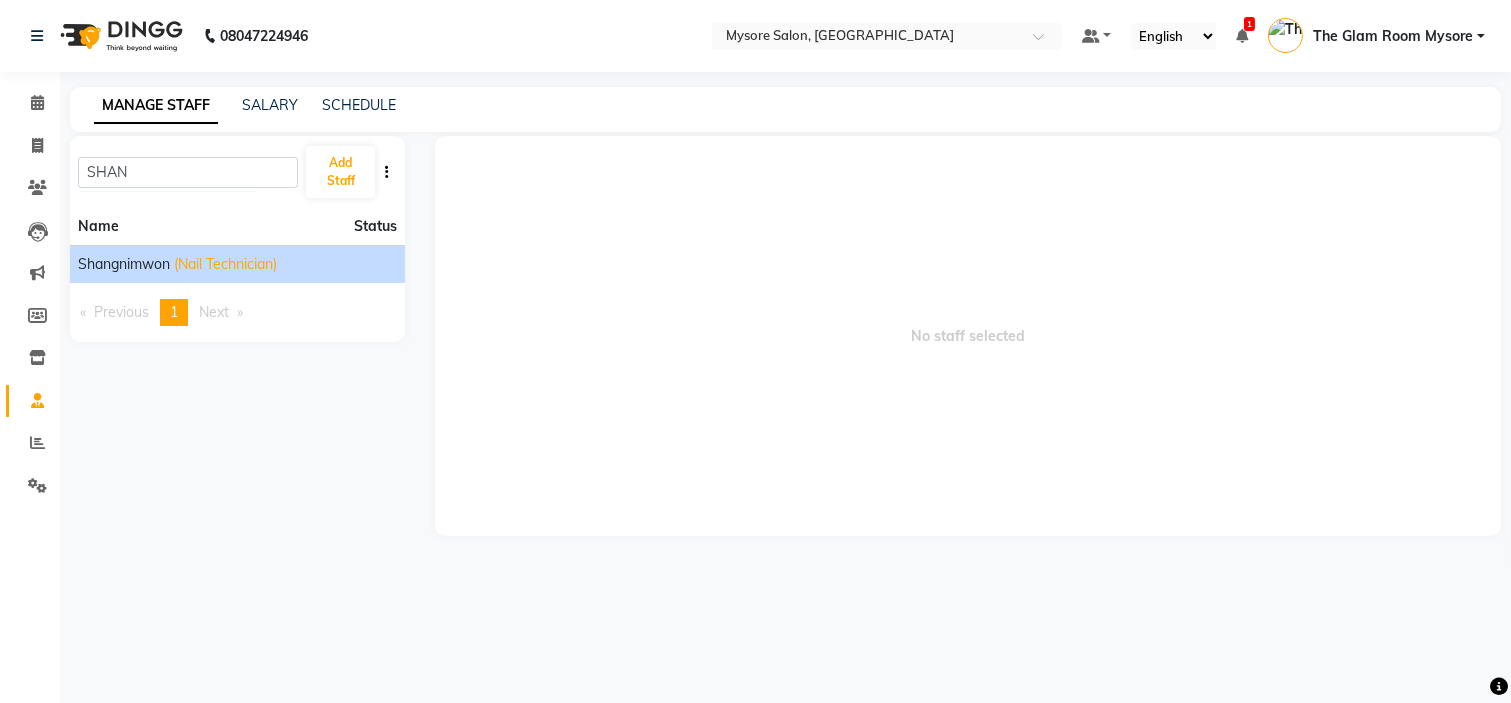 click on "Shangnimwon" 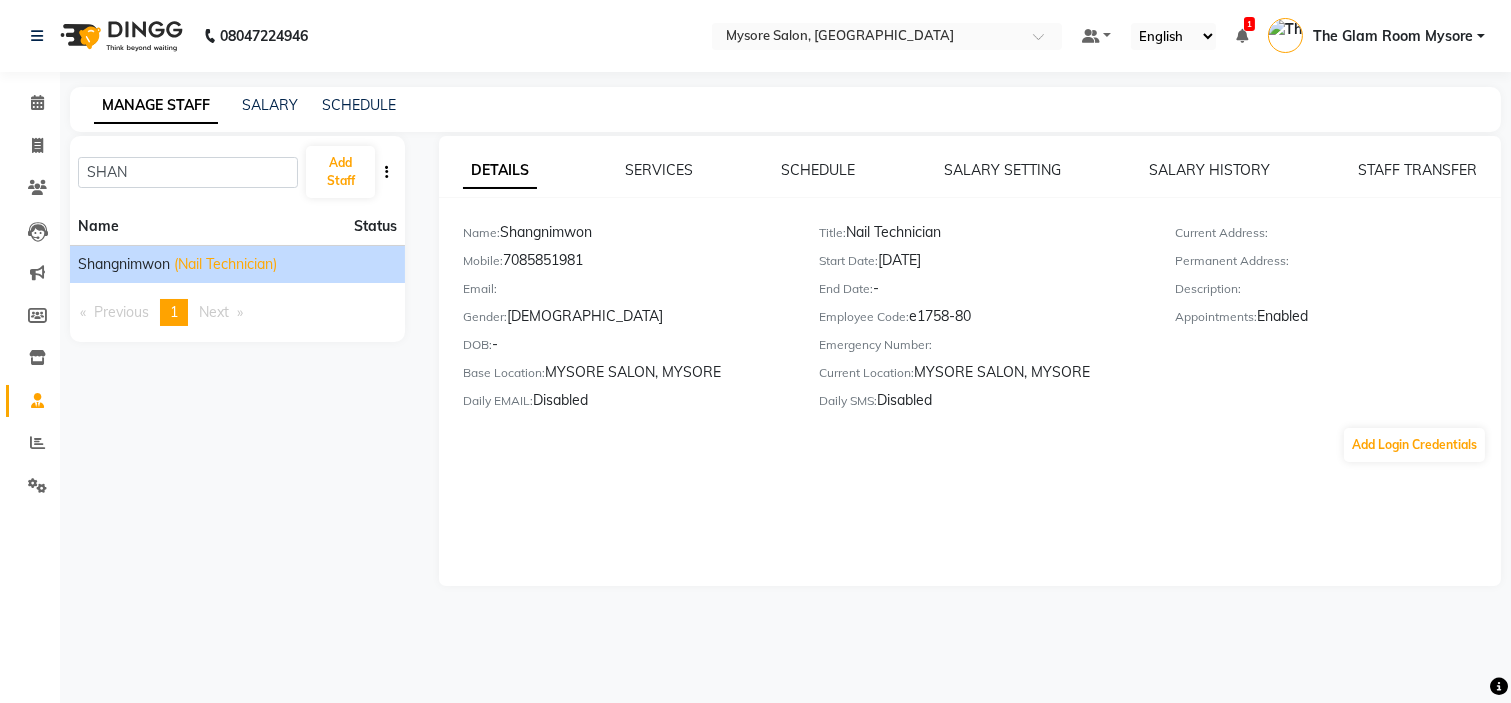 click on "Name:   Shangnimwon" 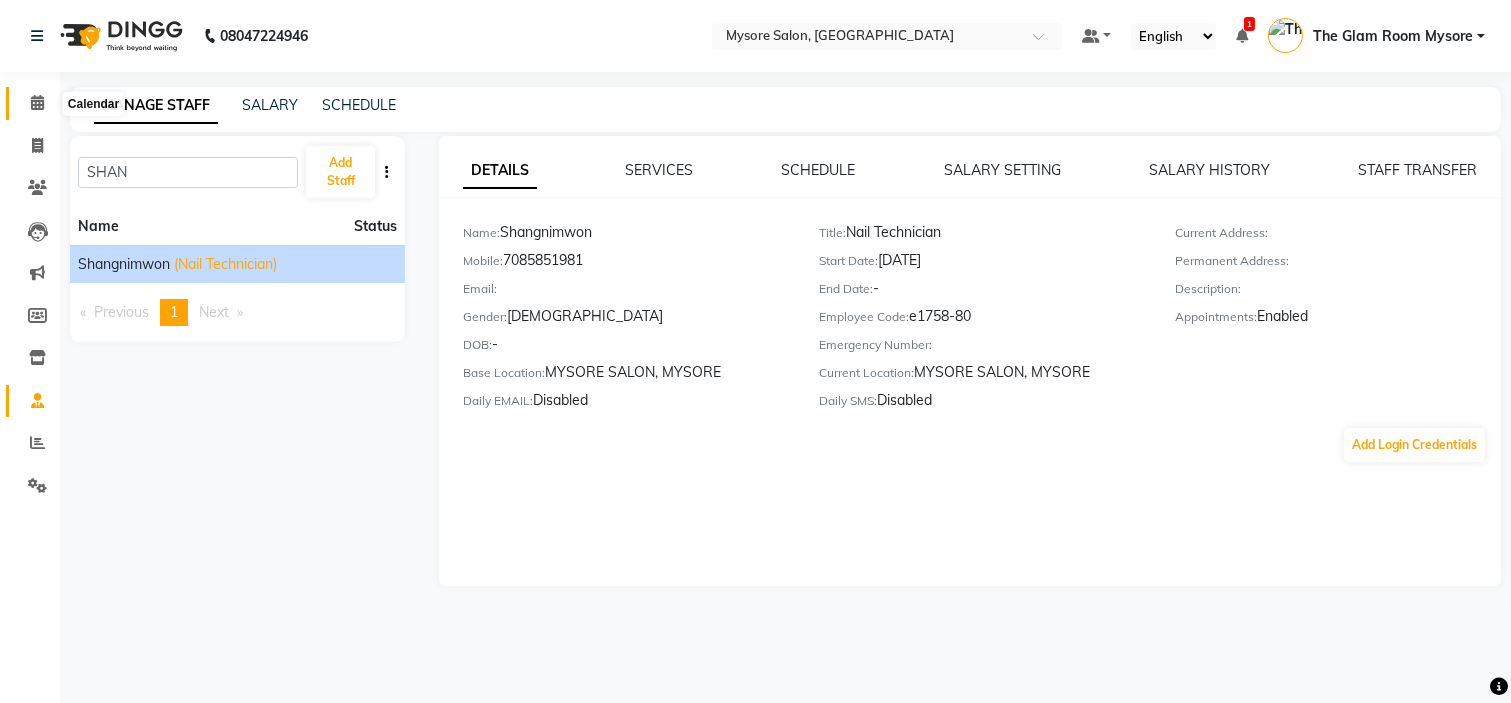 click 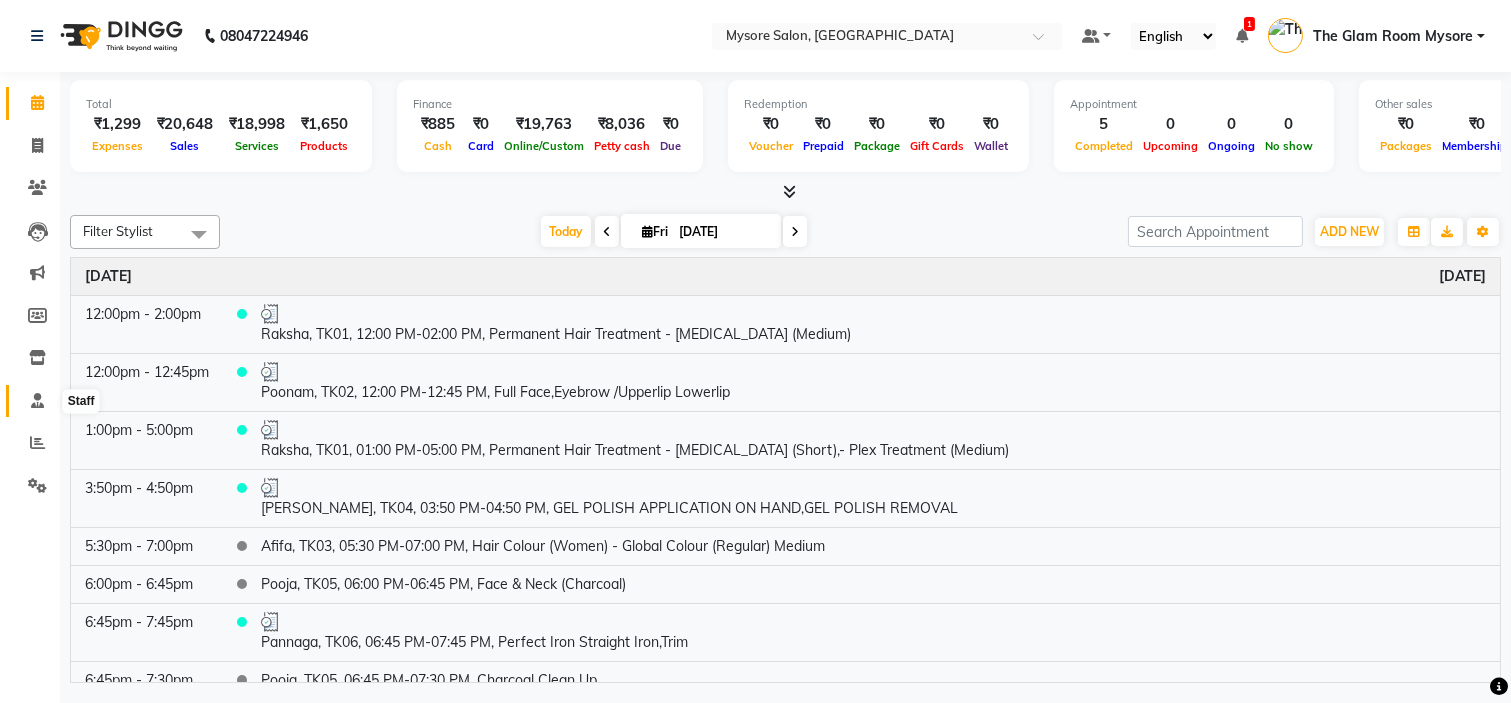 click 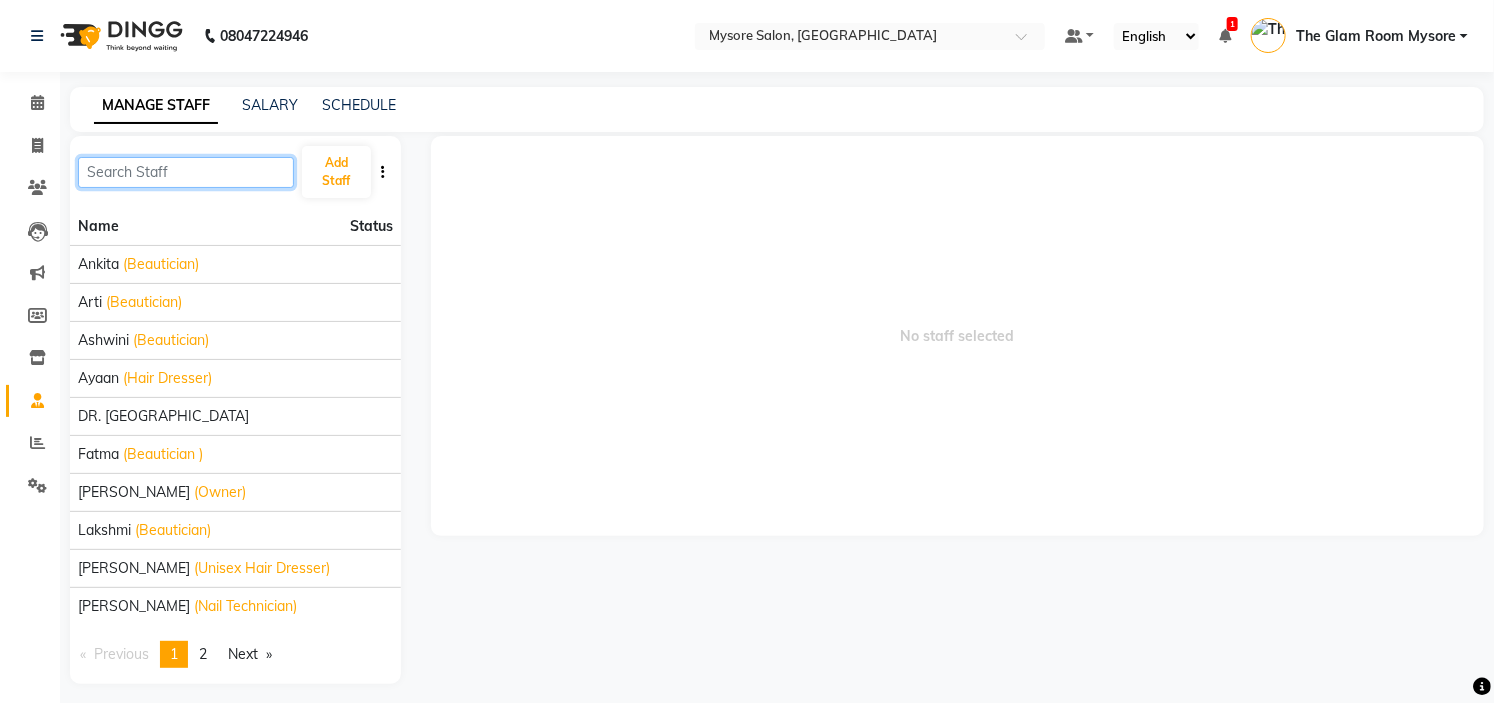 click 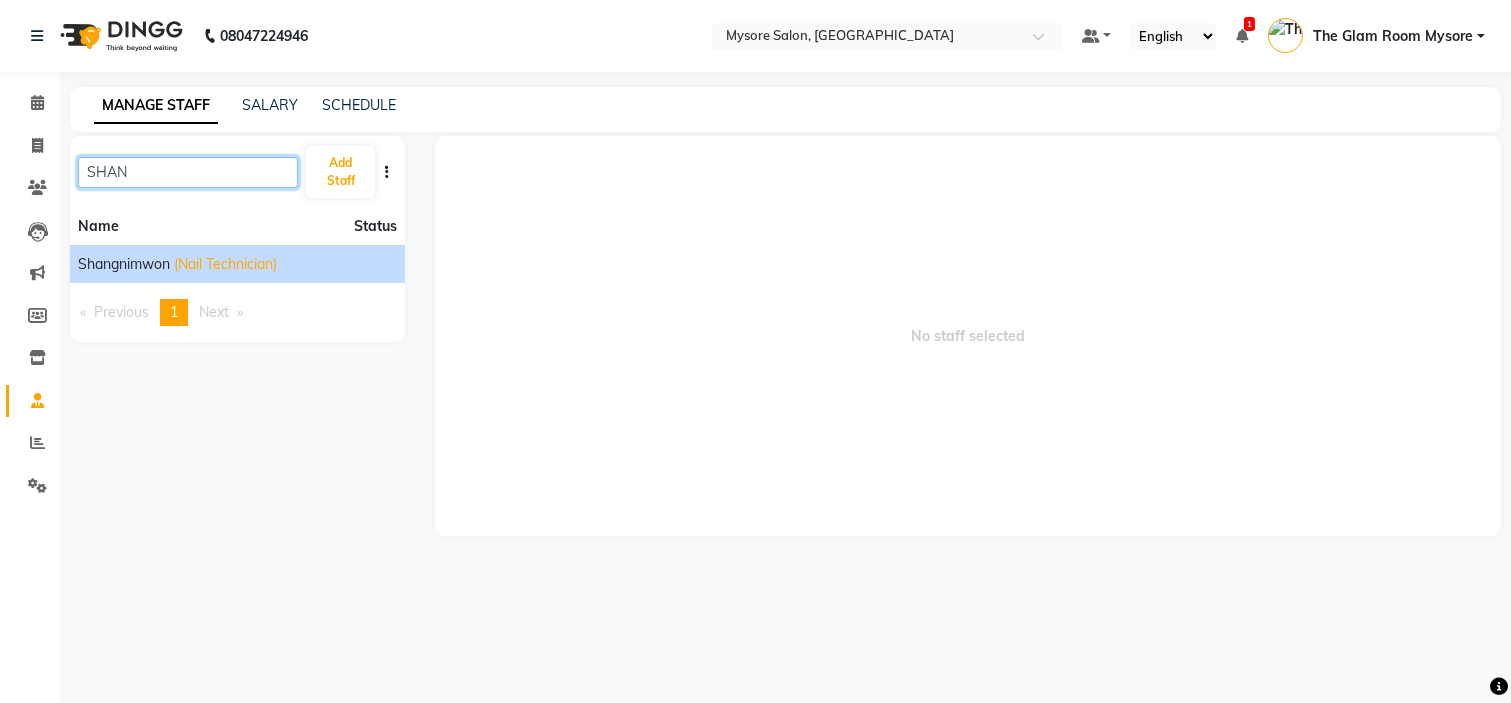 type on "SHAN" 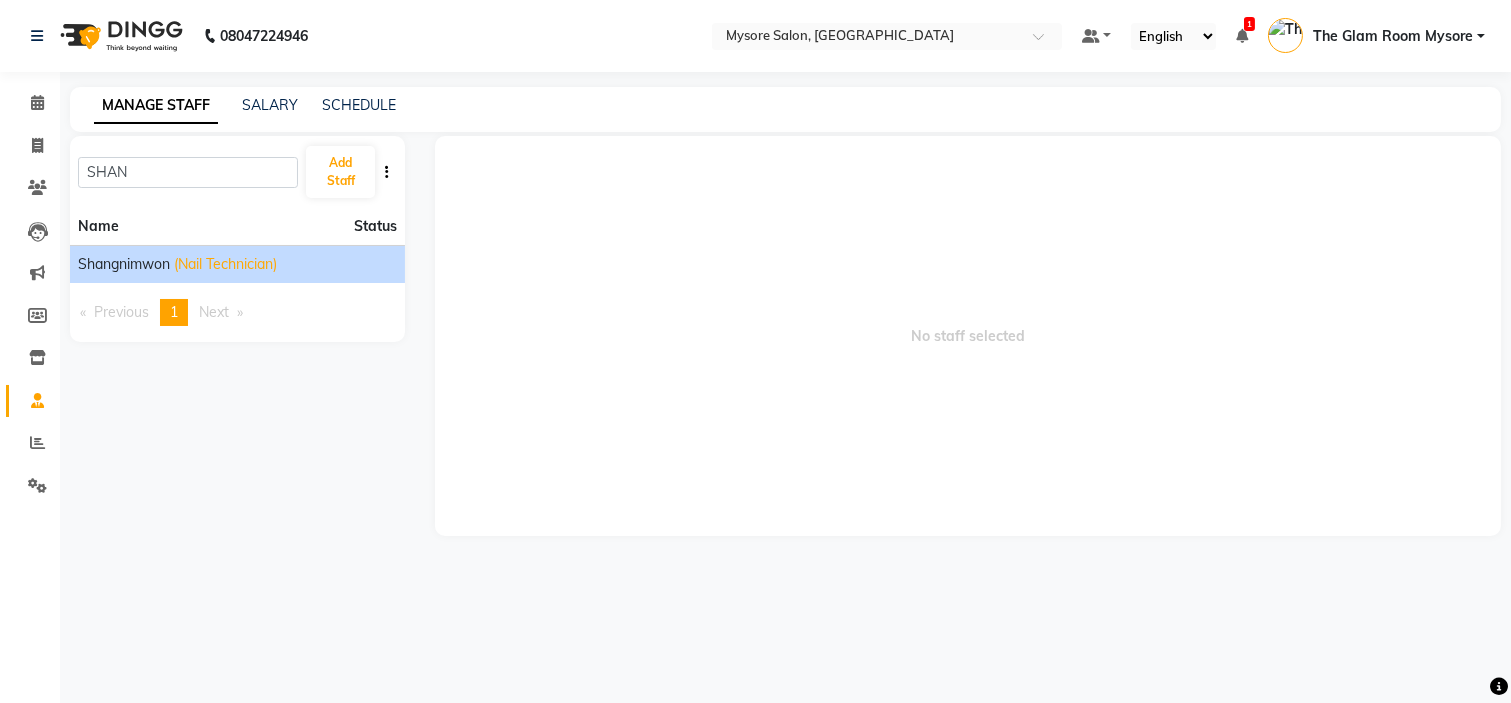 click on "(Nail Technician)" 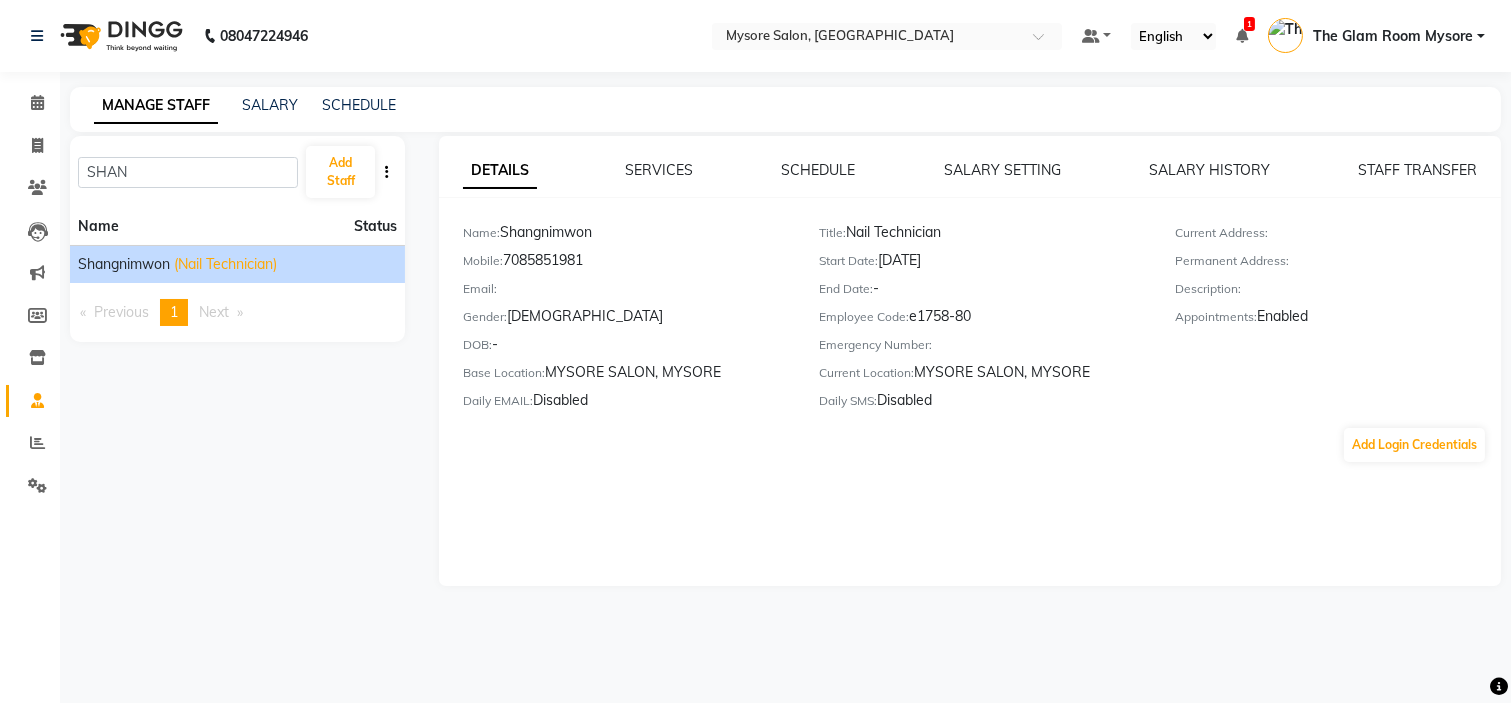 click on "Mobile:   7085851981" 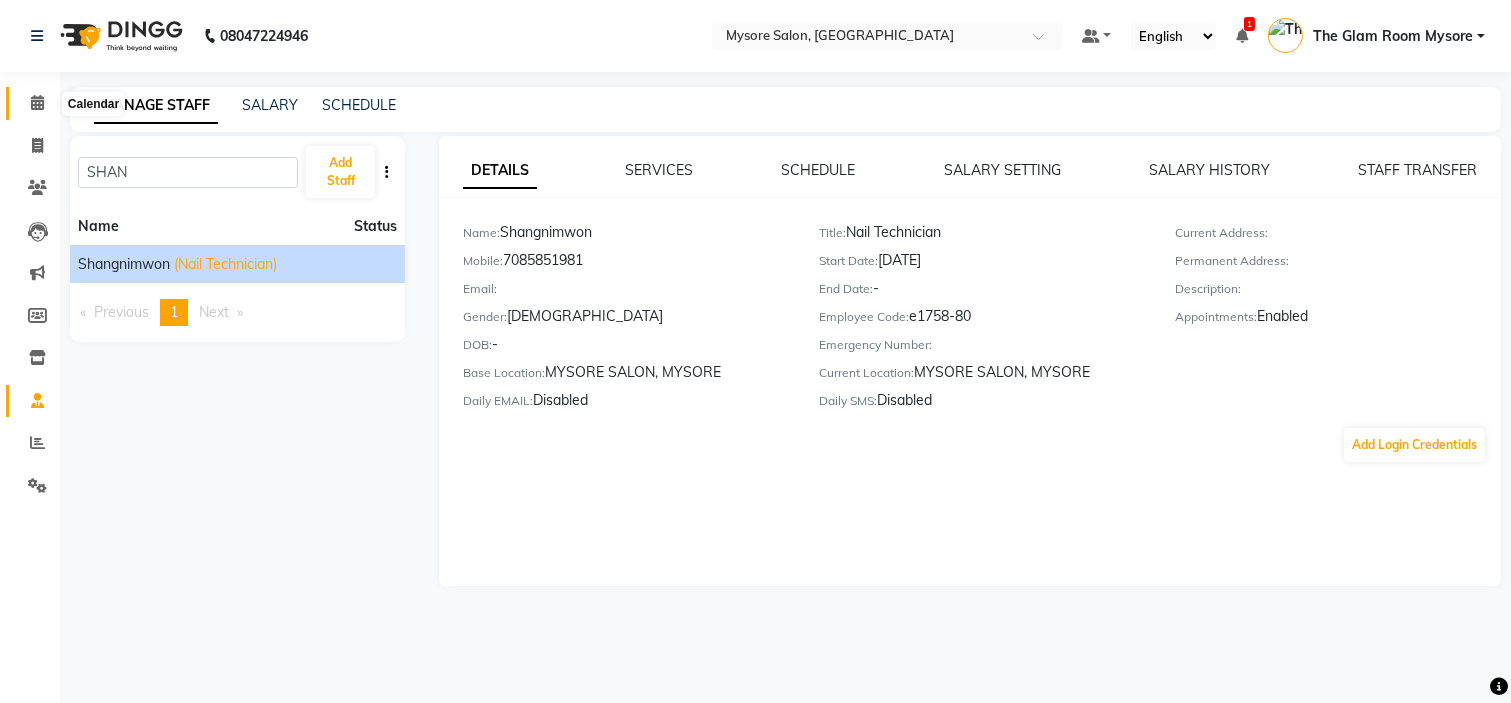 click 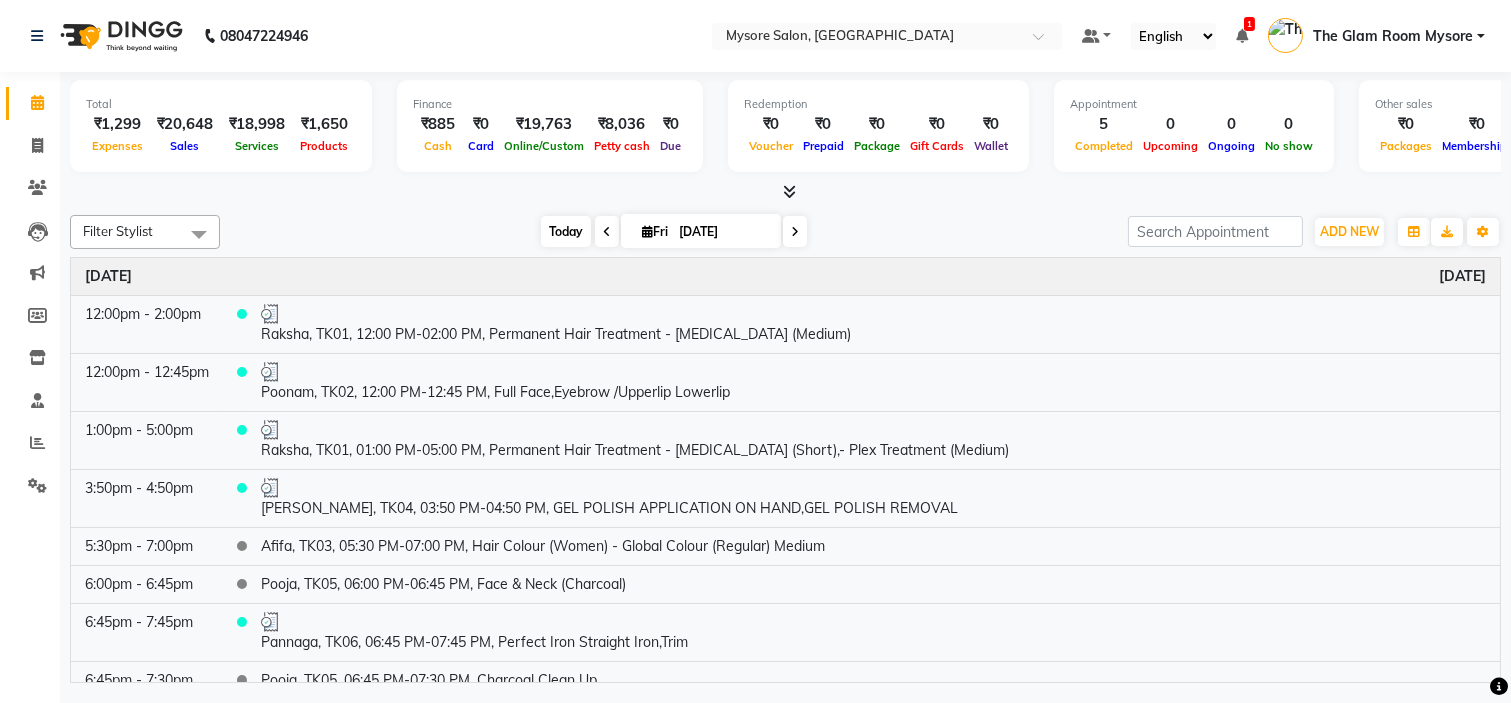 click on "Today" at bounding box center [566, 231] 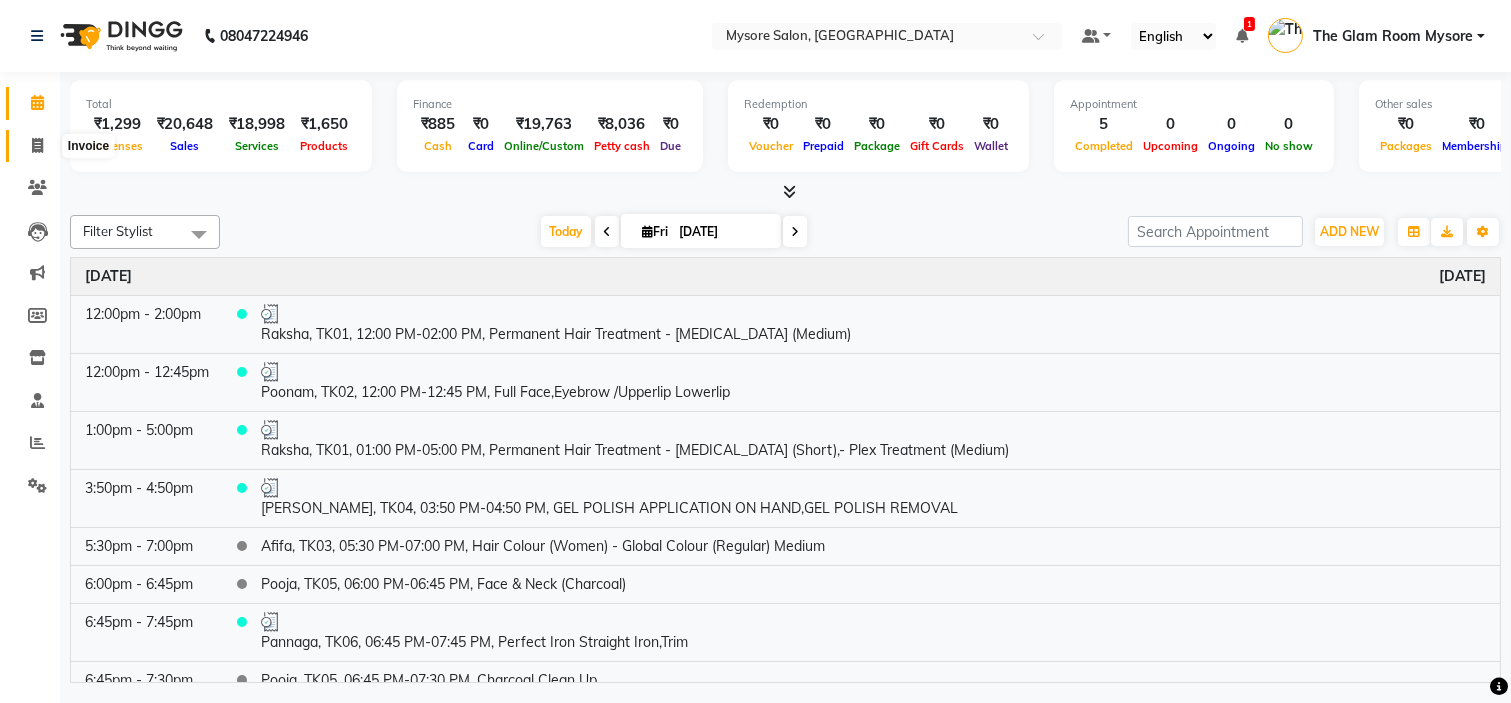 click 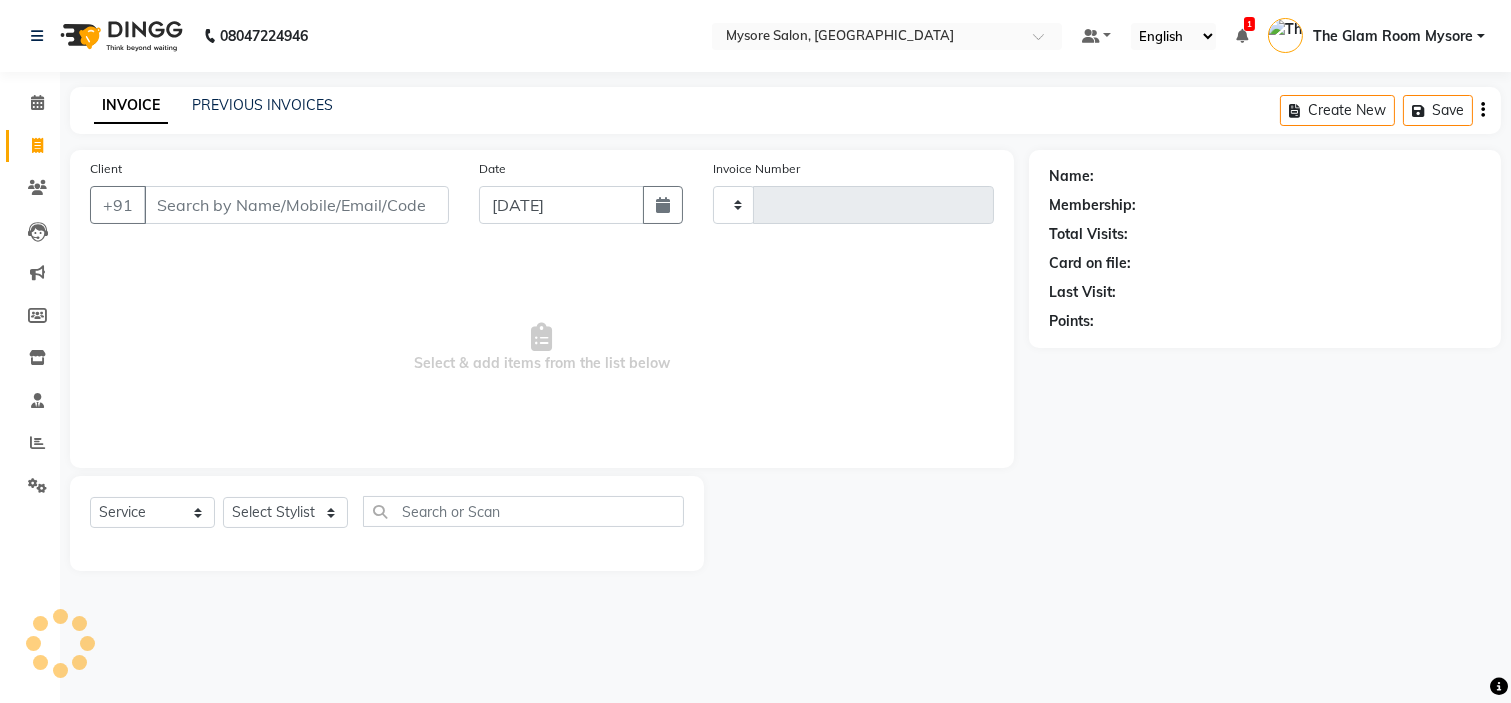 type on "0760" 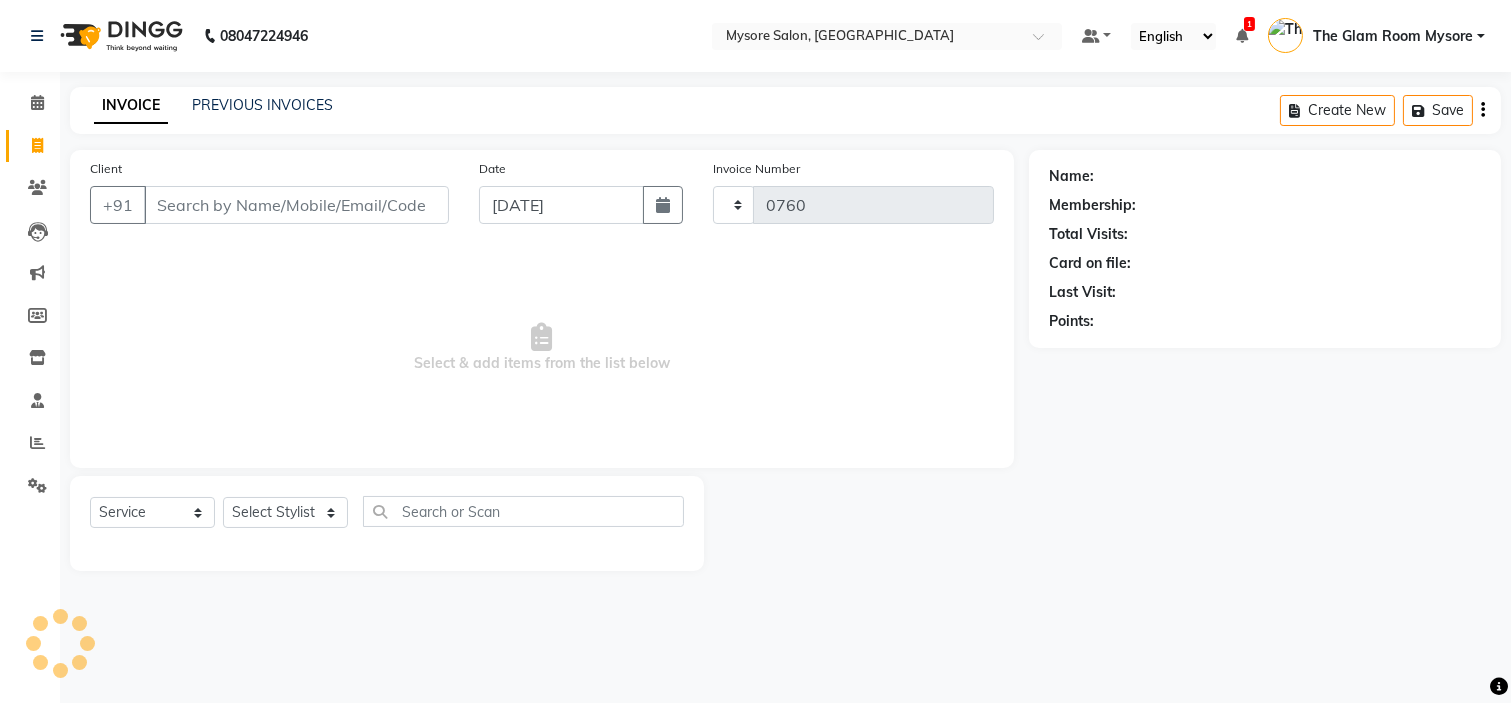 select on "4255" 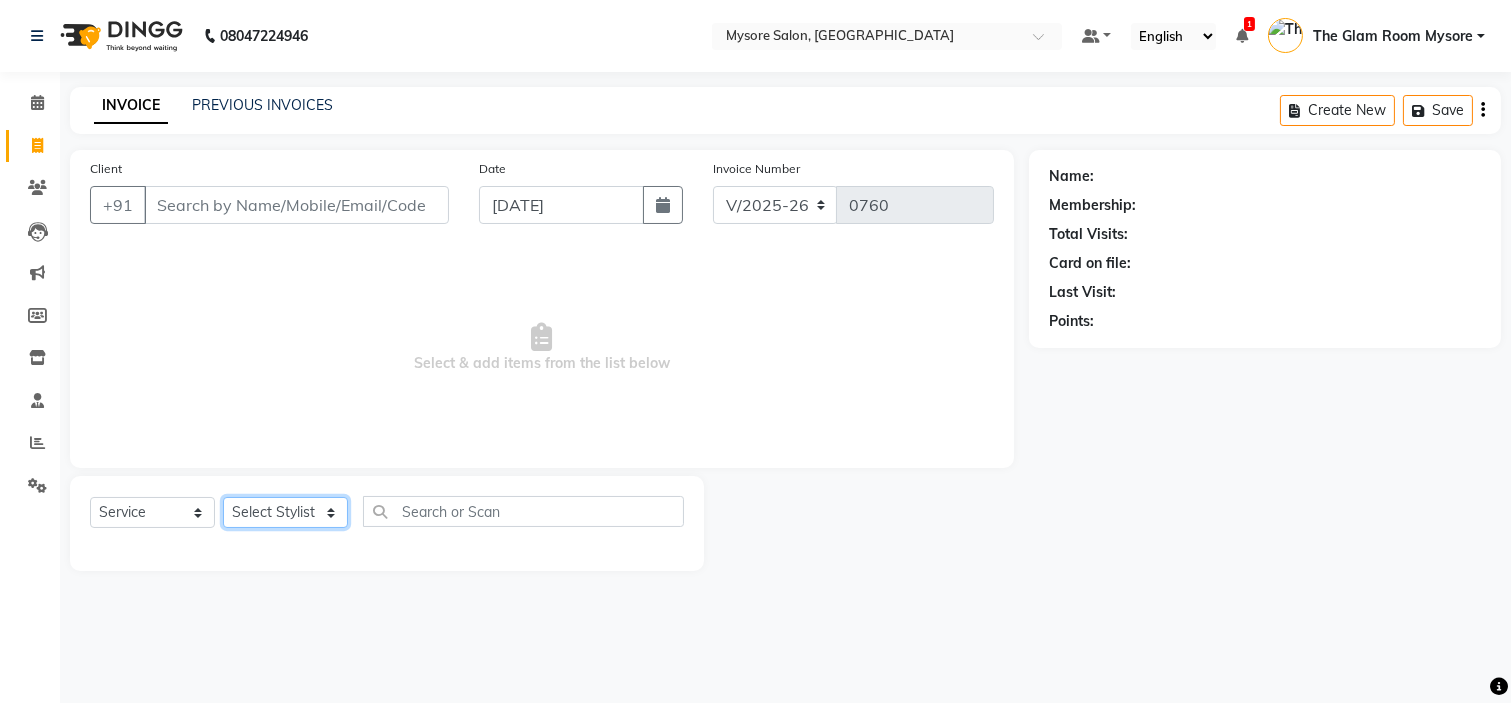 click on "Select Stylist Ankita Arti Ashwini Ayaan DR. Apurva Fatma Jayshree Lakshmi Paul Ruhul alom Shangnimwon Steve Sumaiya Banu Sumit Teja Tezz The Glam Room Mysore" 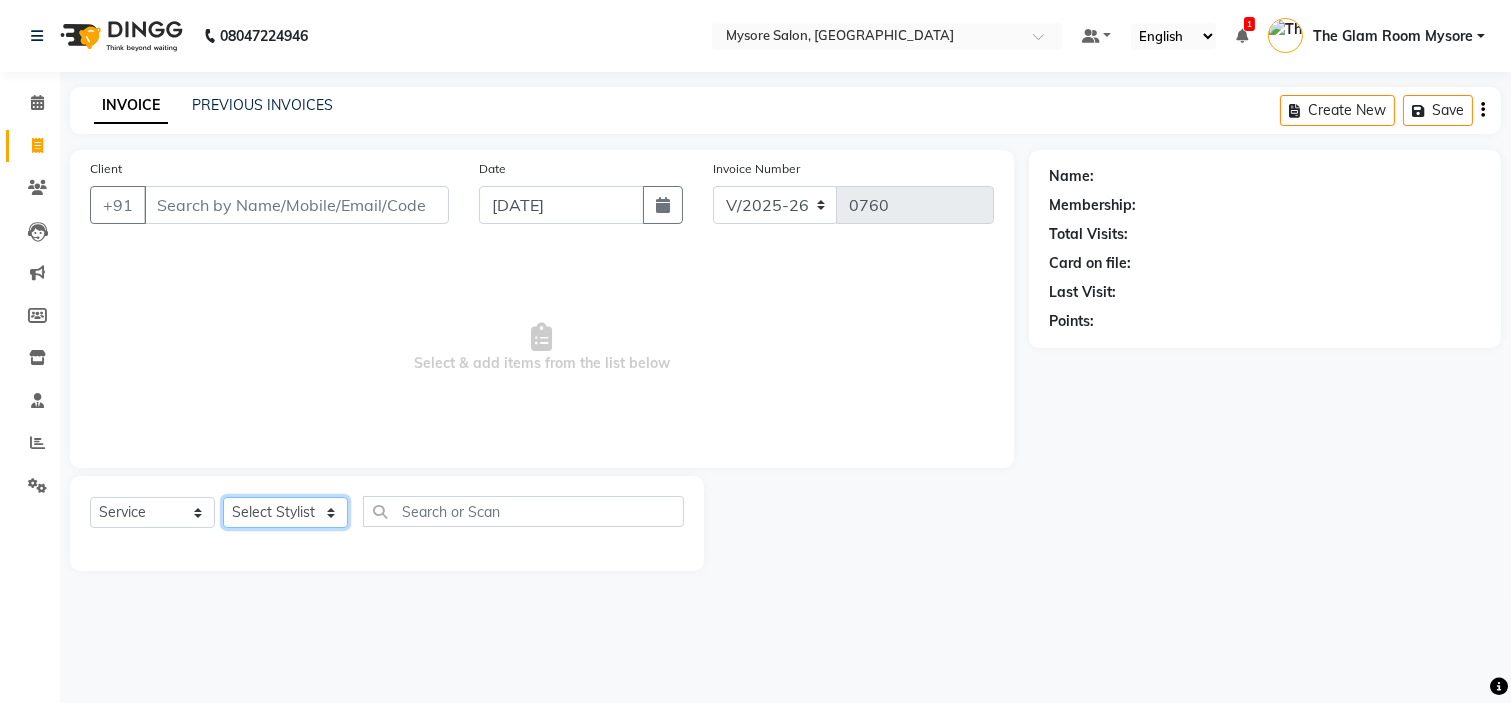 select on "66079" 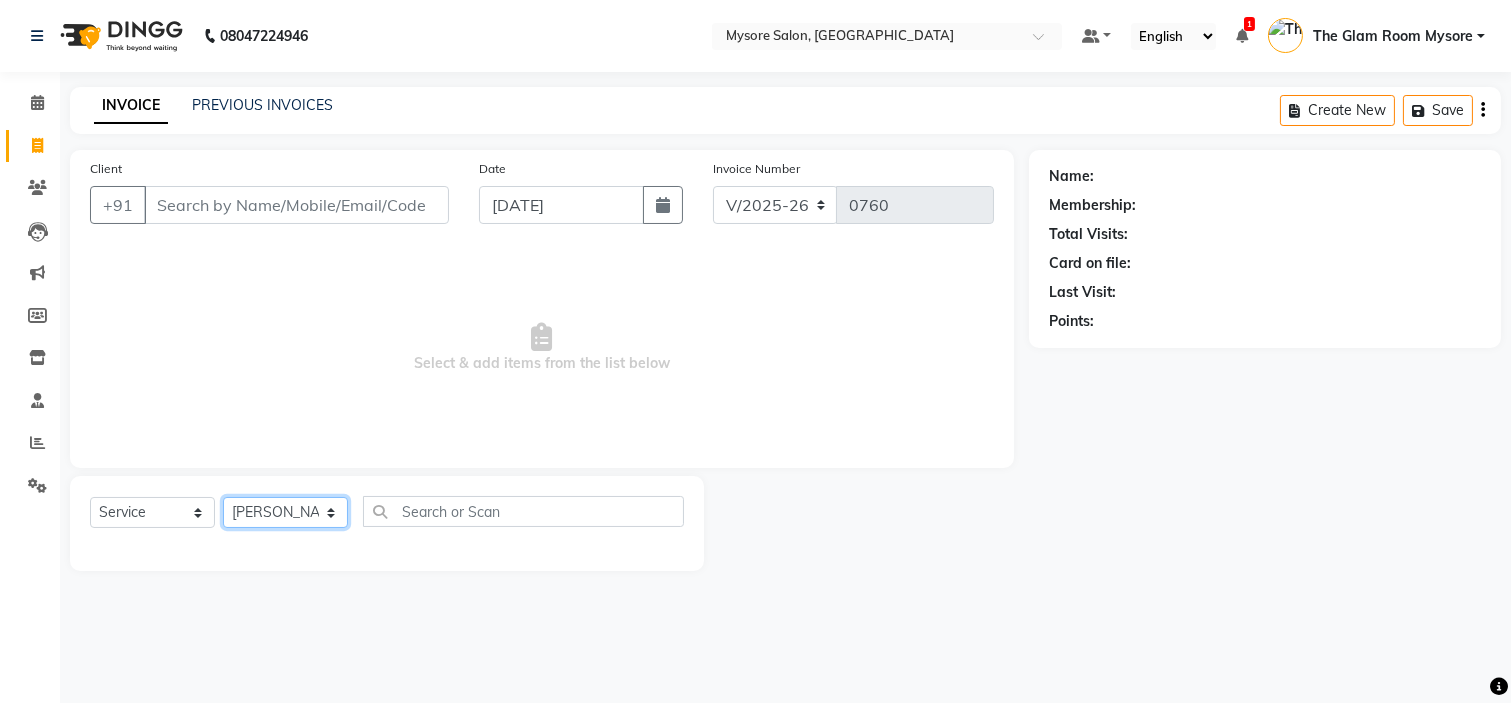 click on "Select Stylist Ankita Arti Ashwini Ayaan DR. Apurva Fatma Jayshree Lakshmi Paul Ruhul alom Shangnimwon Steve Sumaiya Banu Sumit Teja Tezz The Glam Room Mysore" 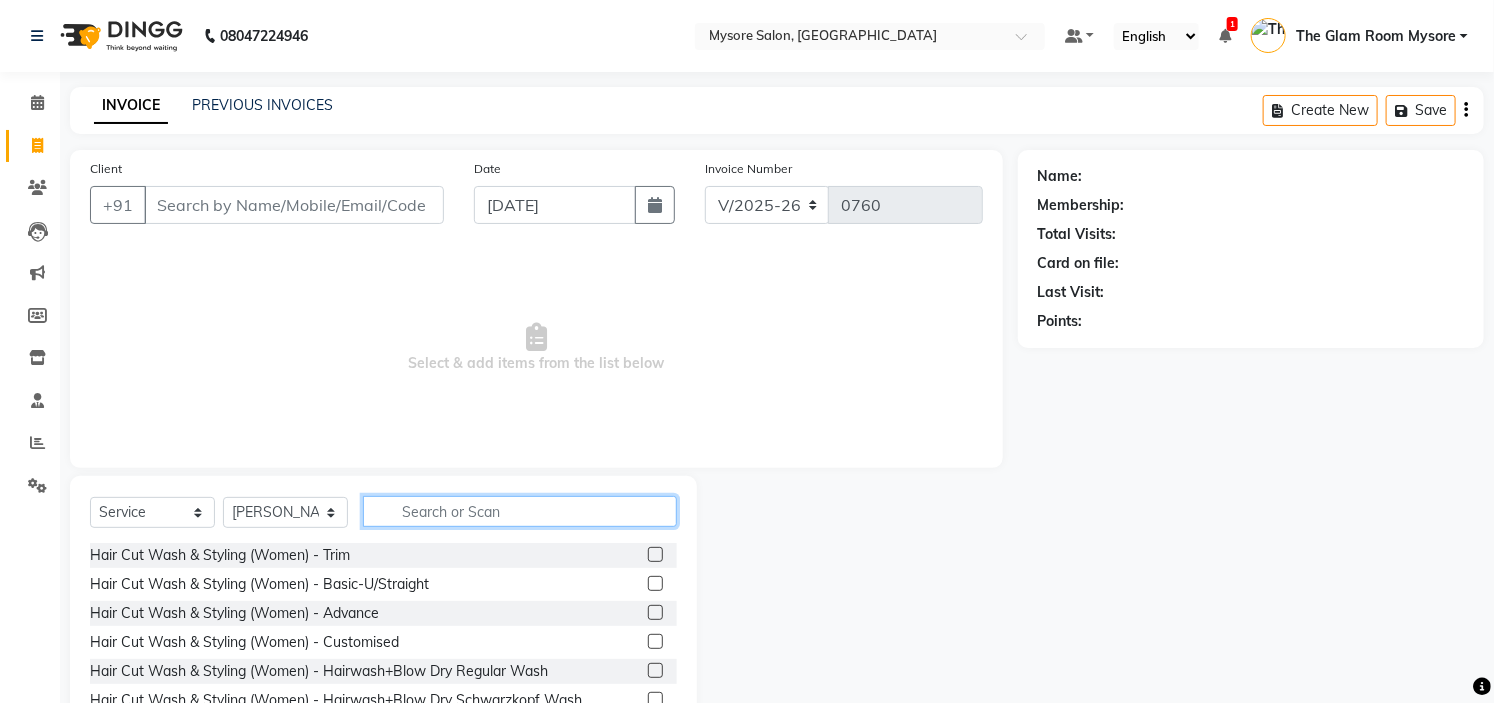 click 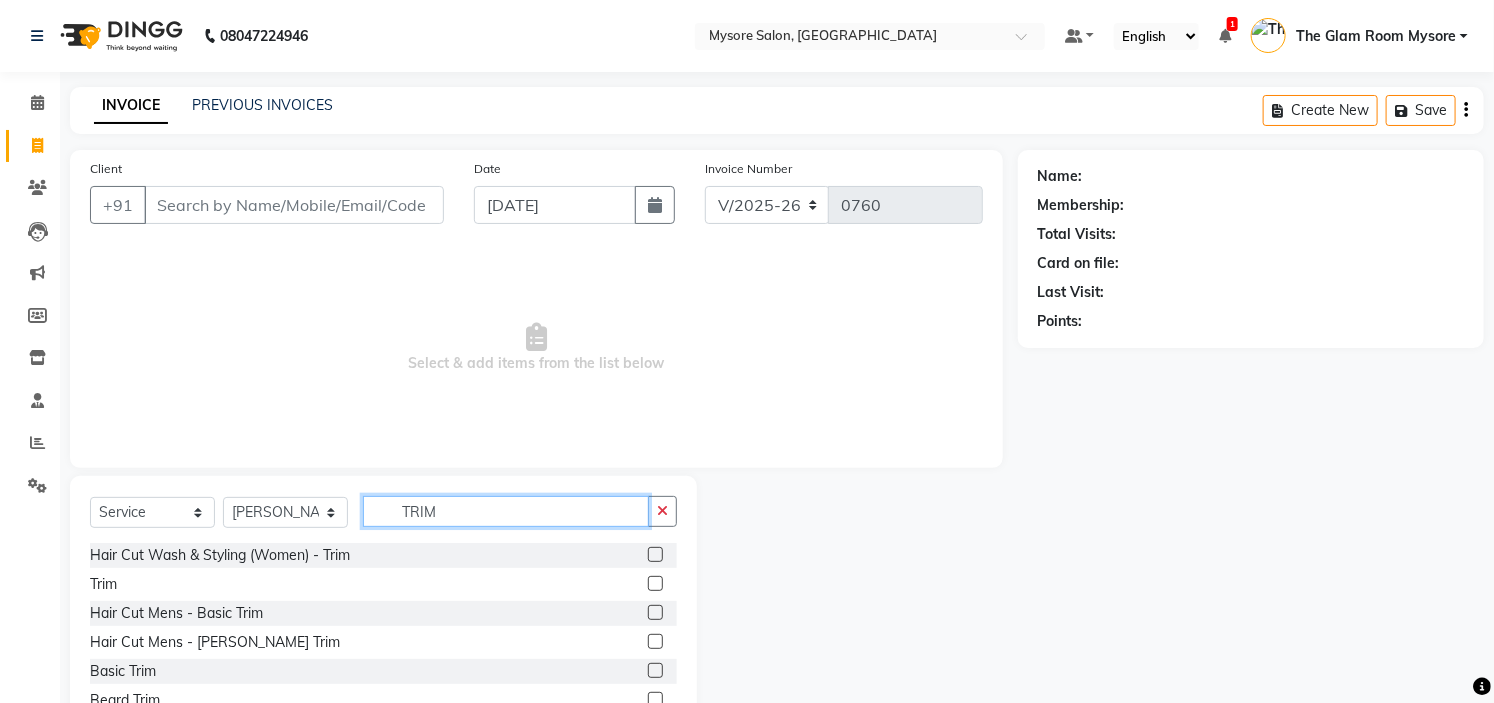 type on "TRIM" 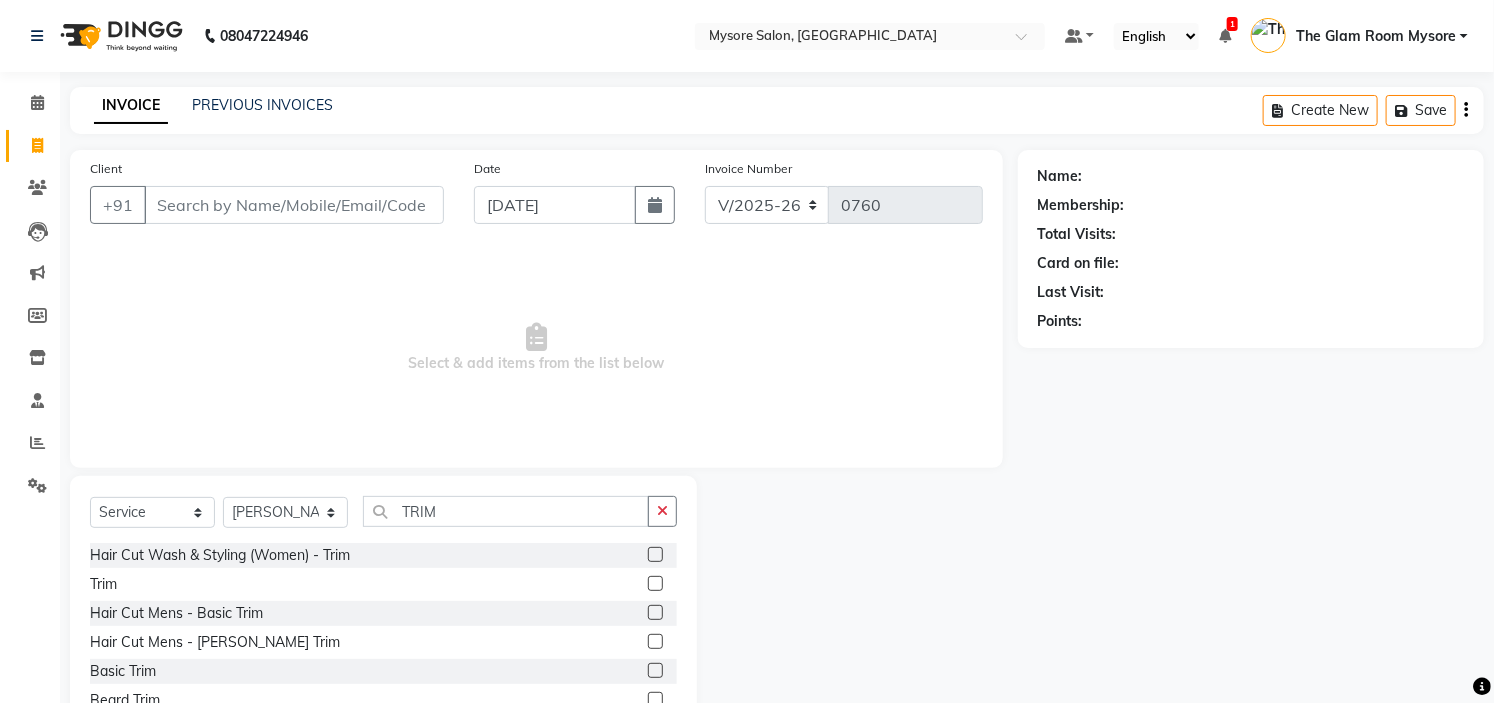 click 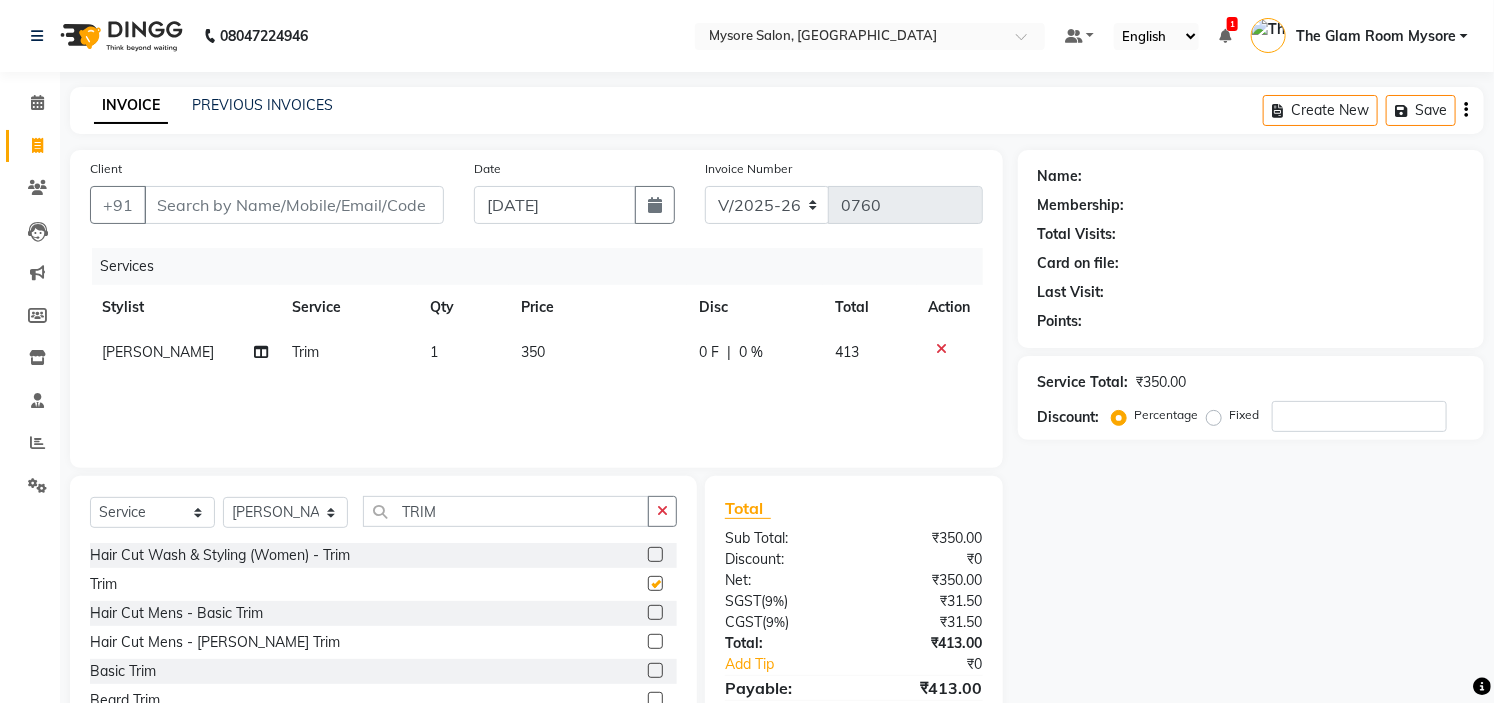 checkbox on "false" 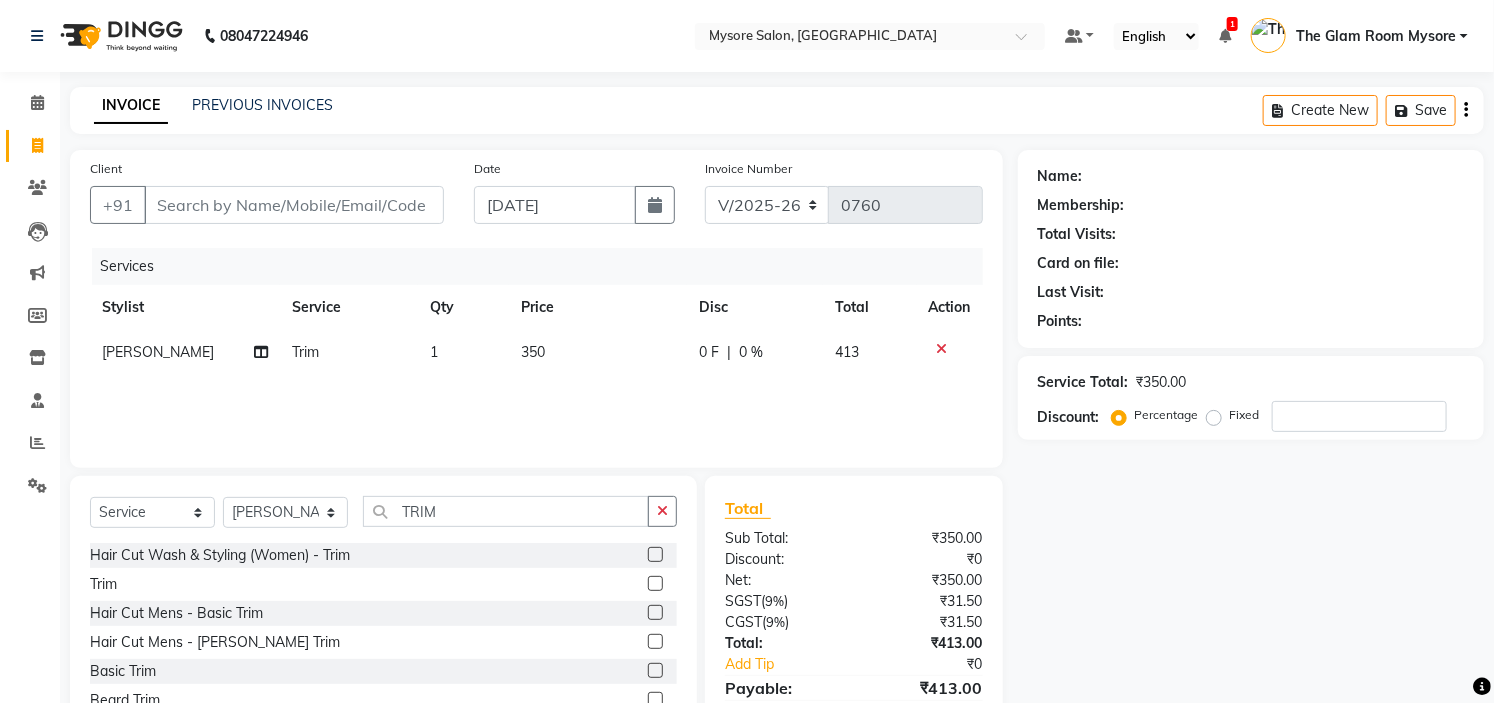 click on "350" 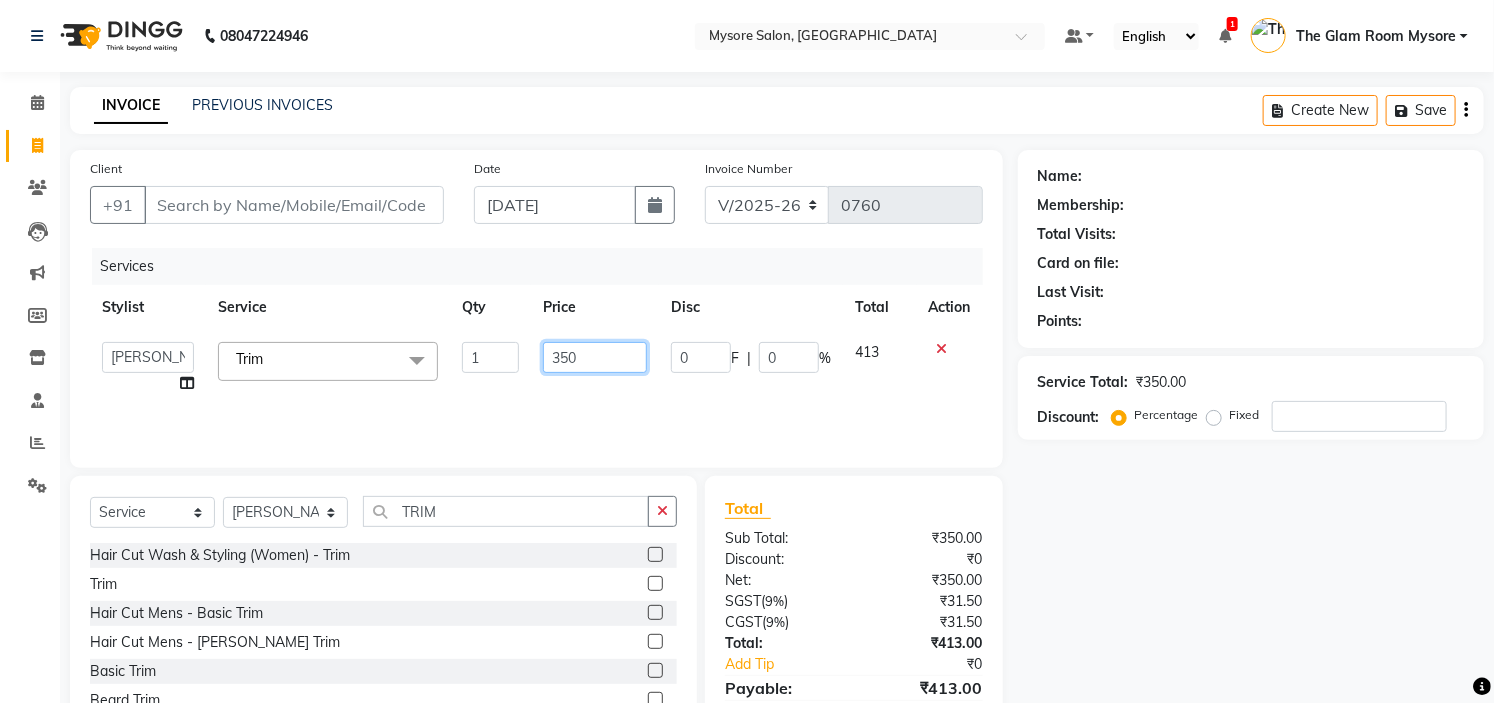 click on "350" 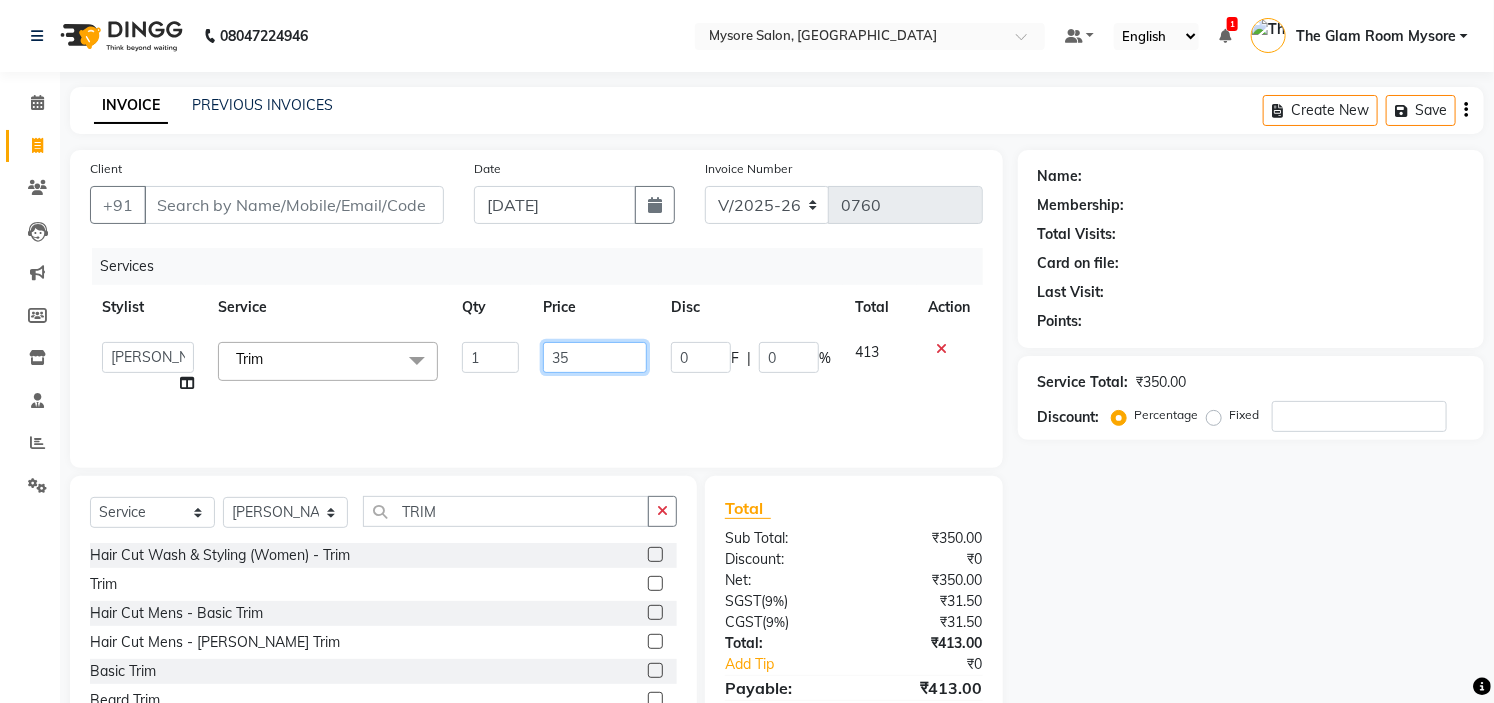 type on "3" 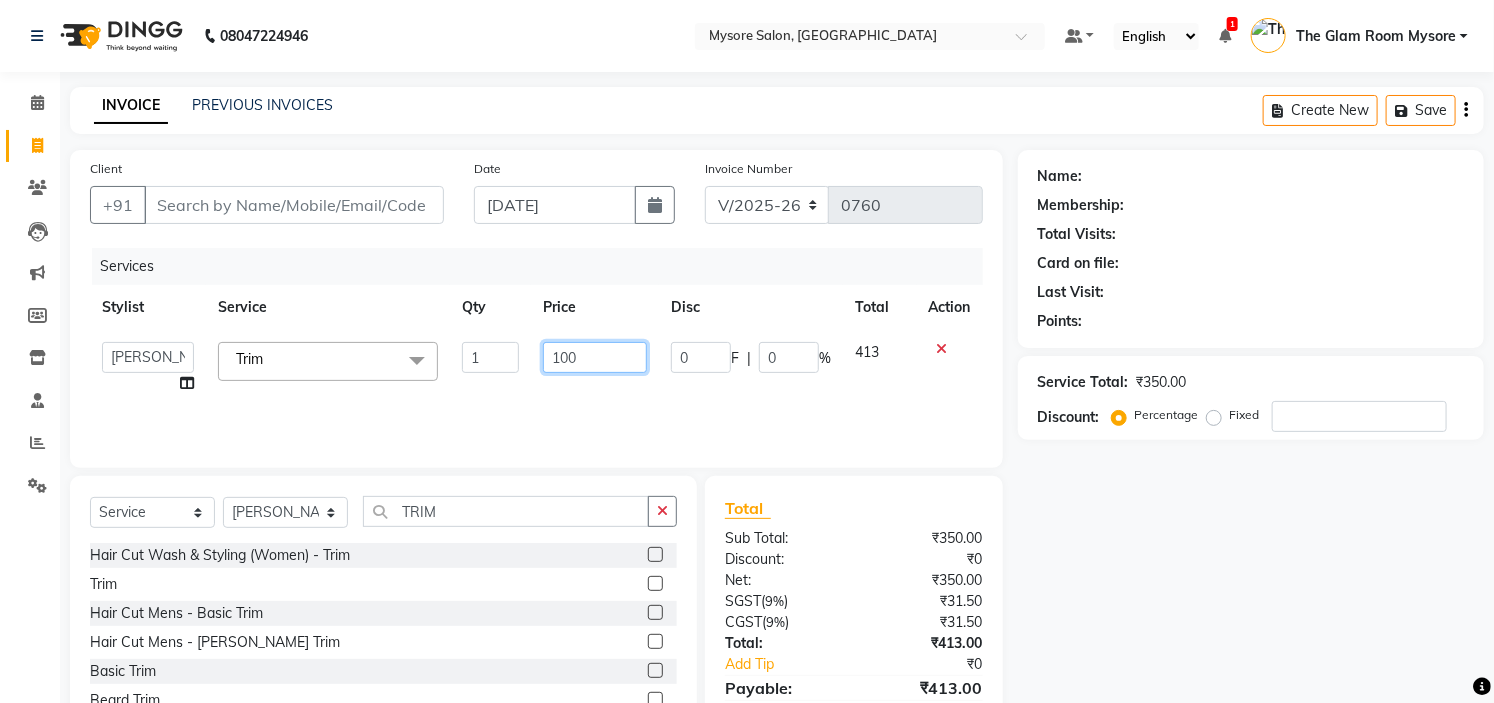 type on "1000" 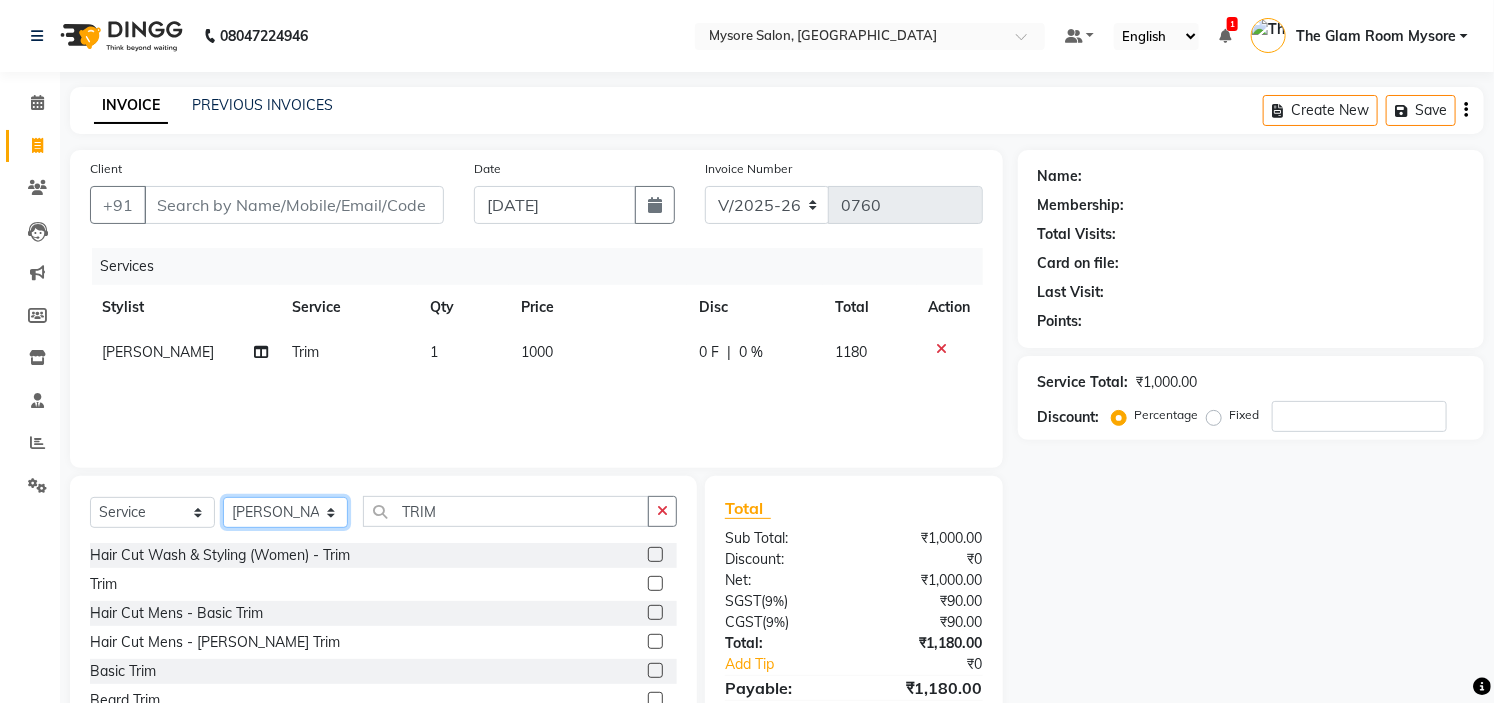 click on "Select Stylist Ankita Arti Ashwini Ayaan DR. Apurva Fatma Jayshree Lakshmi Paul Ruhul alom Shangnimwon Steve Sumaiya Banu Sumit Teja Tezz The Glam Room Mysore" 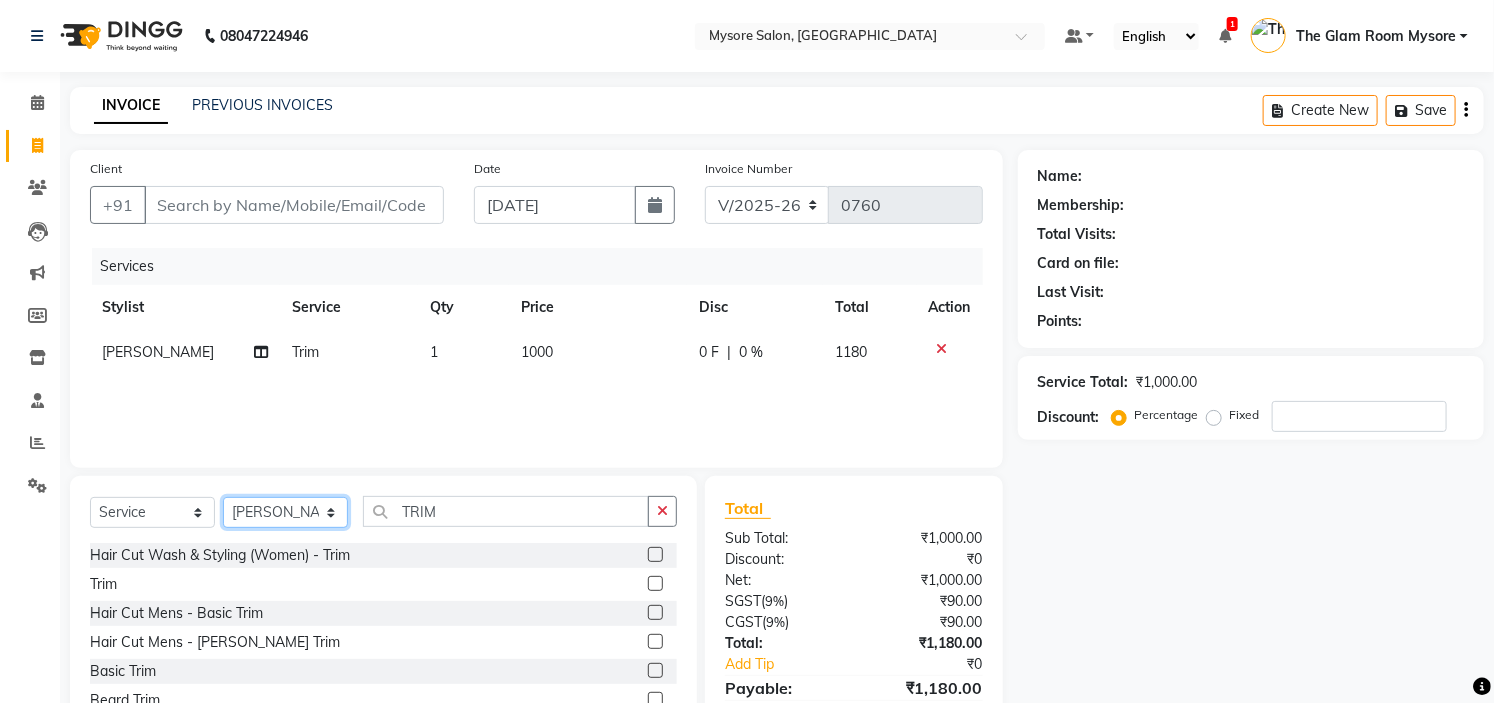 select on "63165" 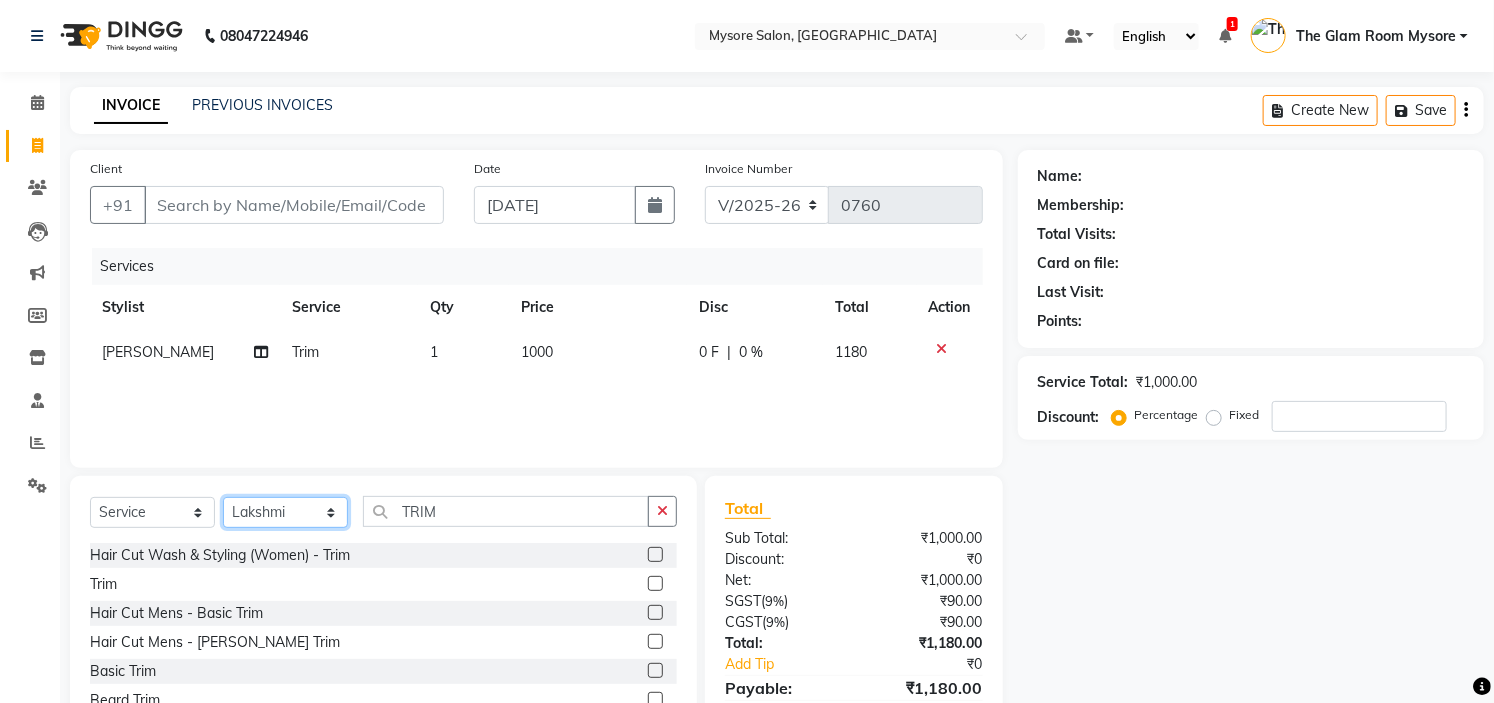 click on "Select Stylist Ankita Arti Ashwini Ayaan DR. Apurva Fatma Jayshree Lakshmi Paul Ruhul alom Shangnimwon Steve Sumaiya Banu Sumit Teja Tezz The Glam Room Mysore" 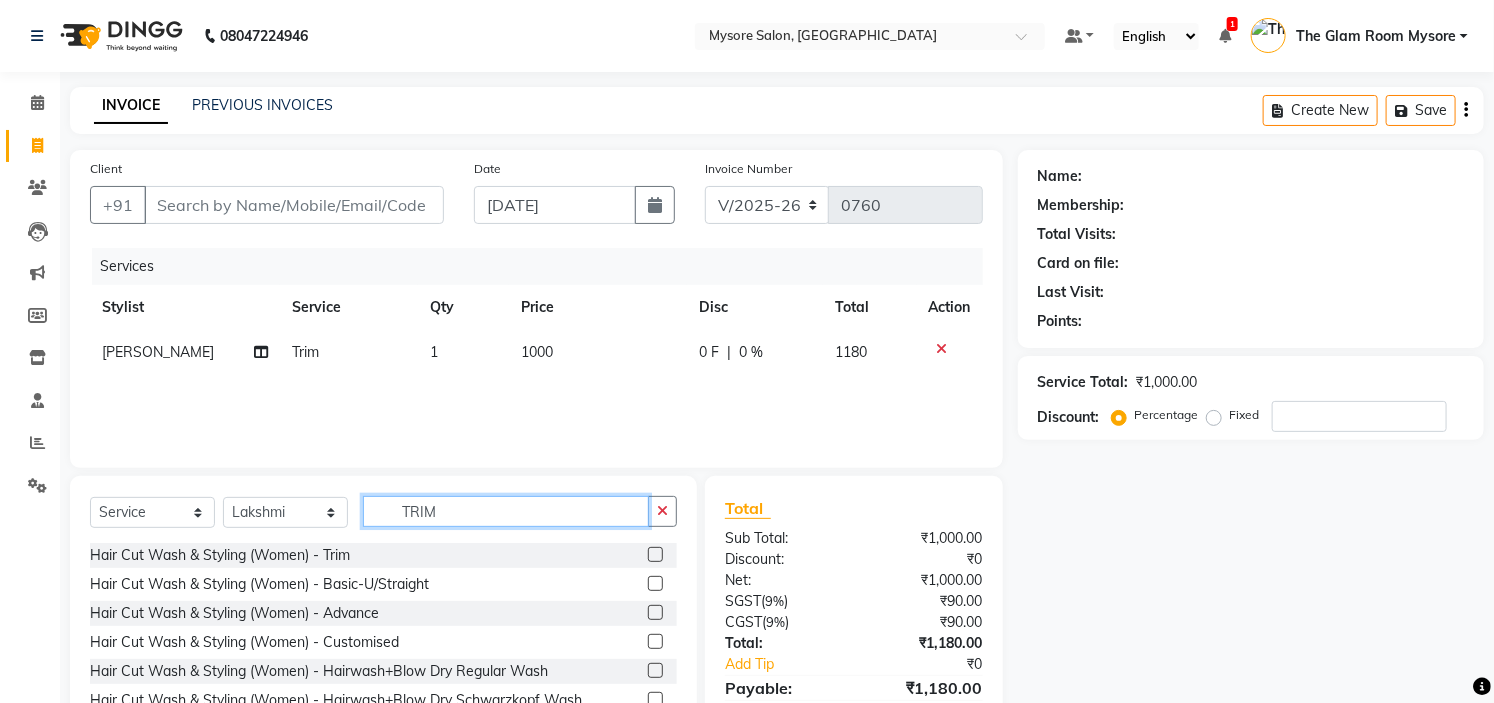 click on "TRIM" 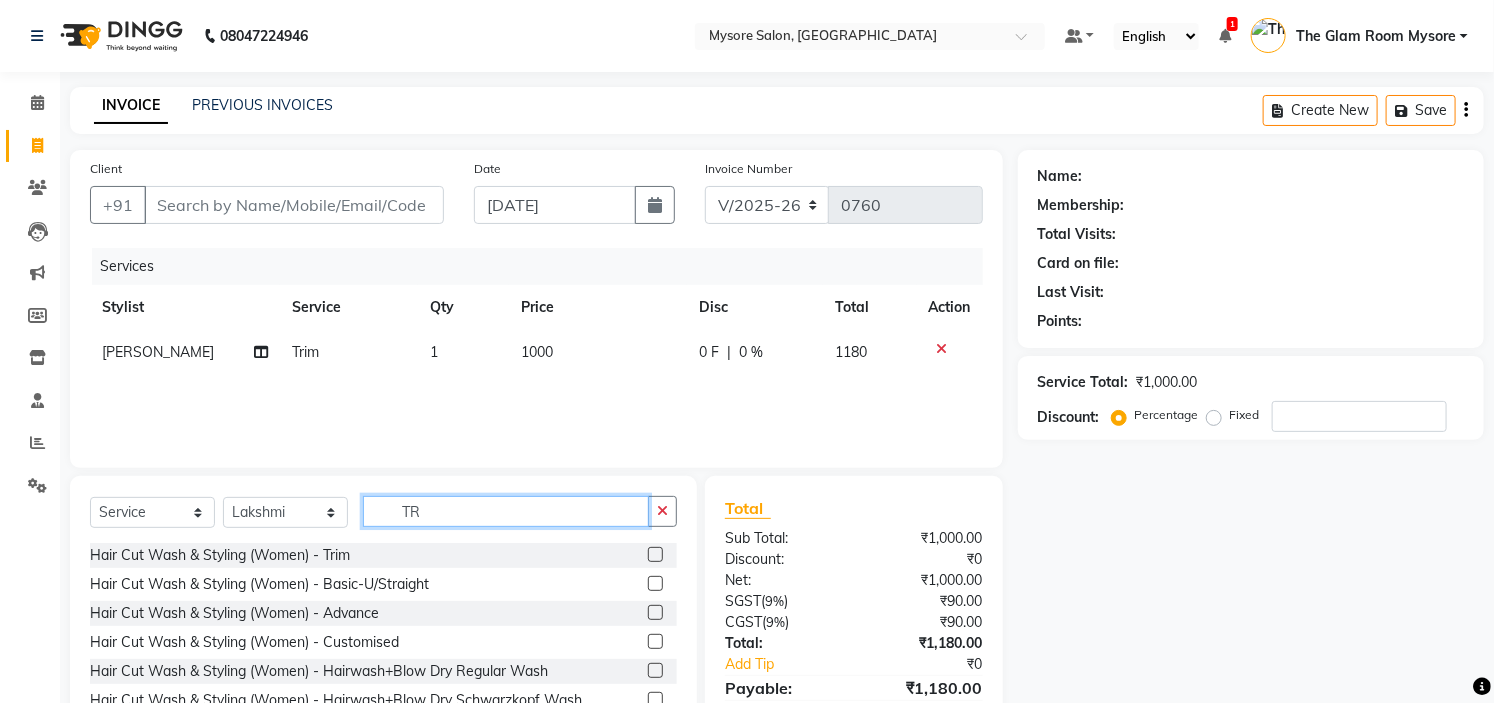 type on "T" 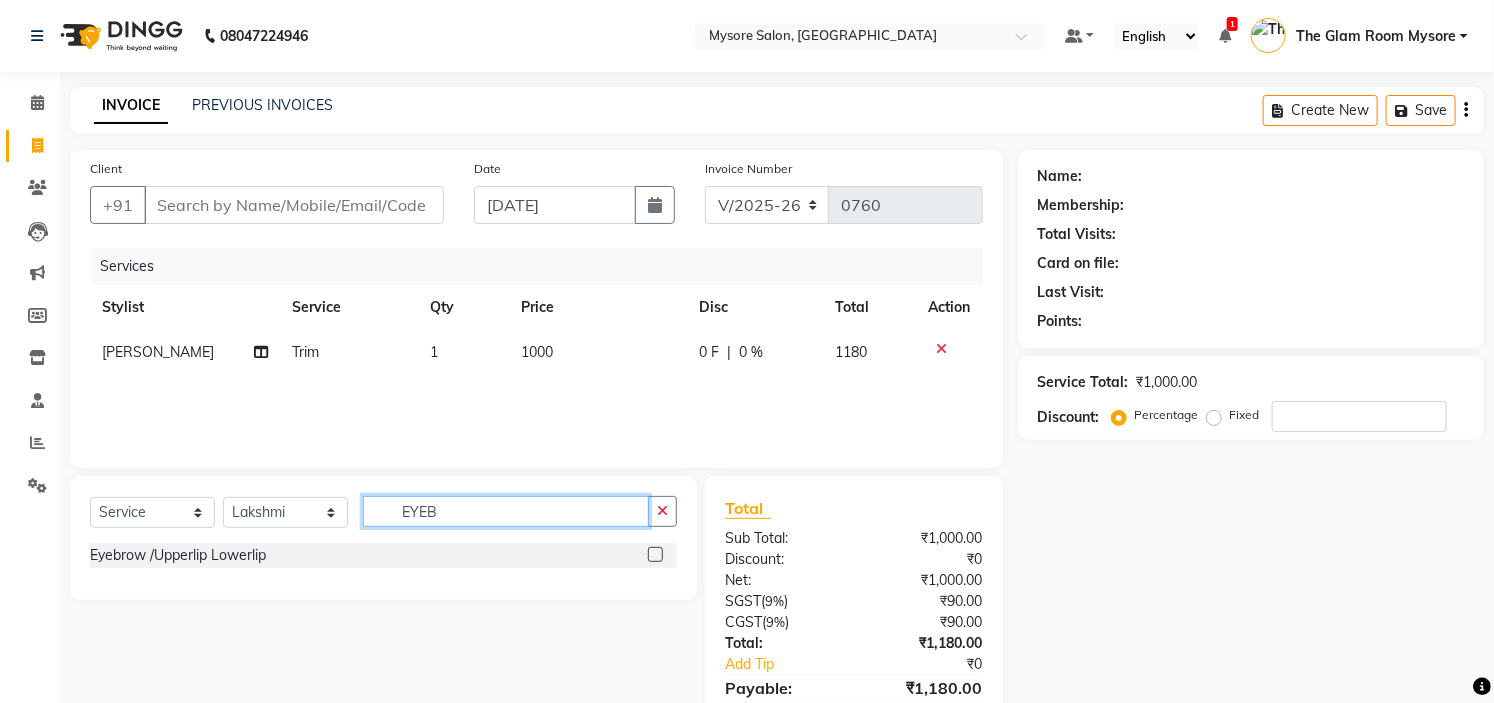 type on "EYEB" 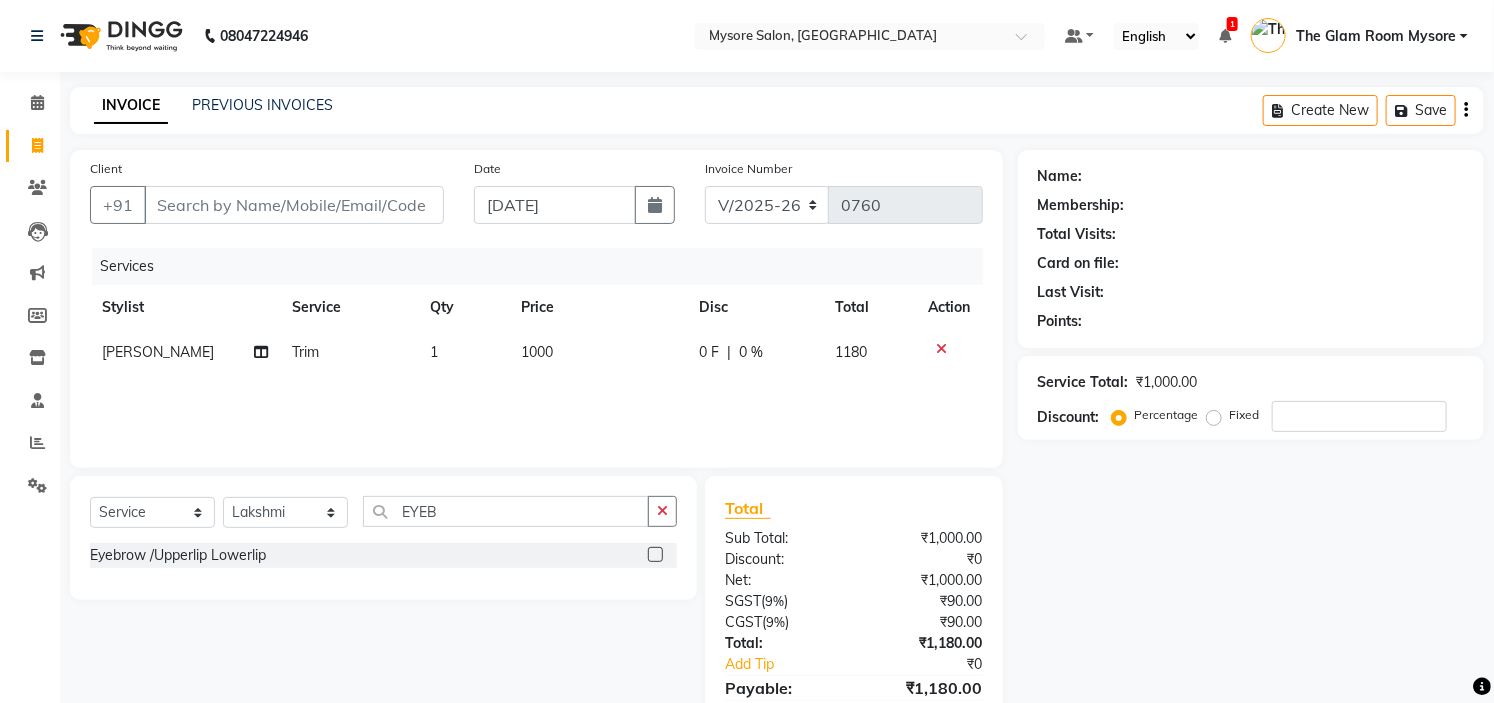 click 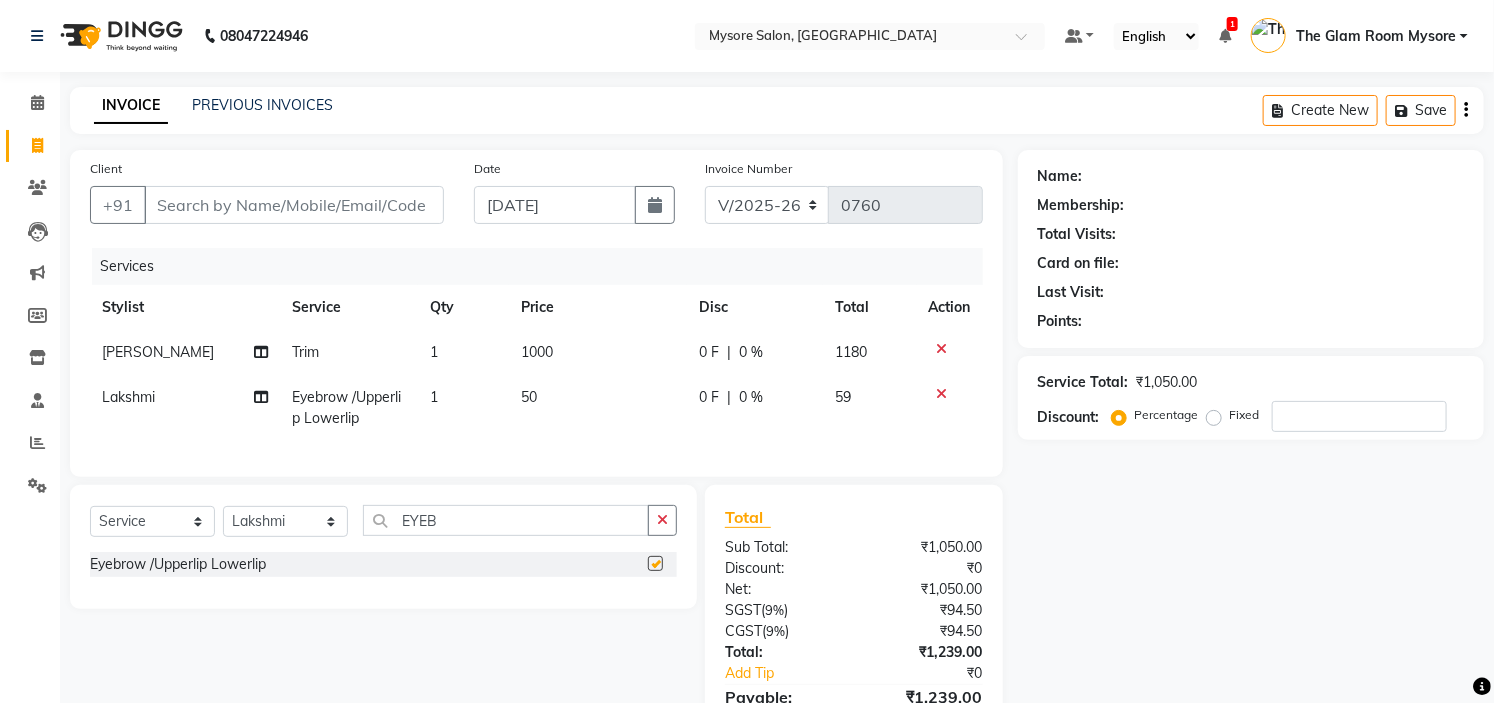 checkbox on "false" 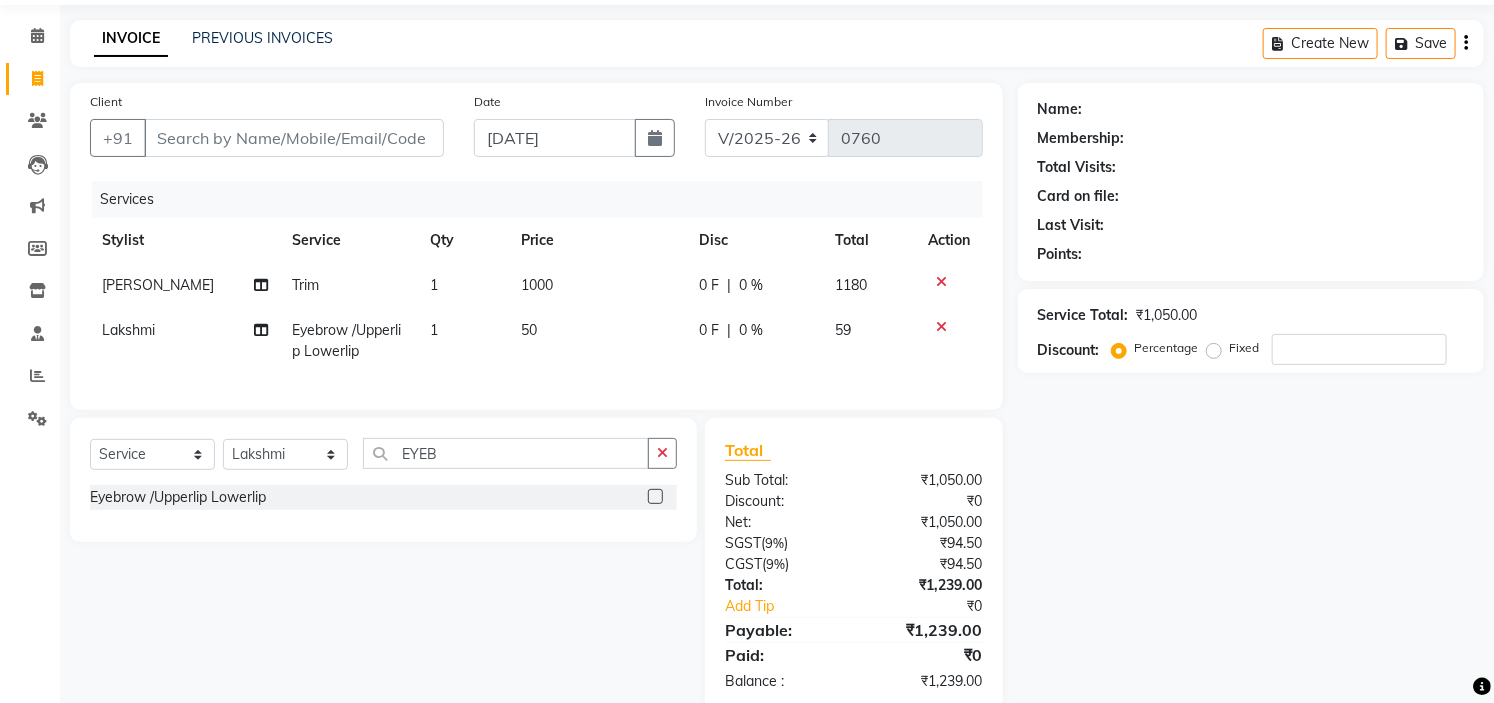 scroll, scrollTop: 122, scrollLeft: 0, axis: vertical 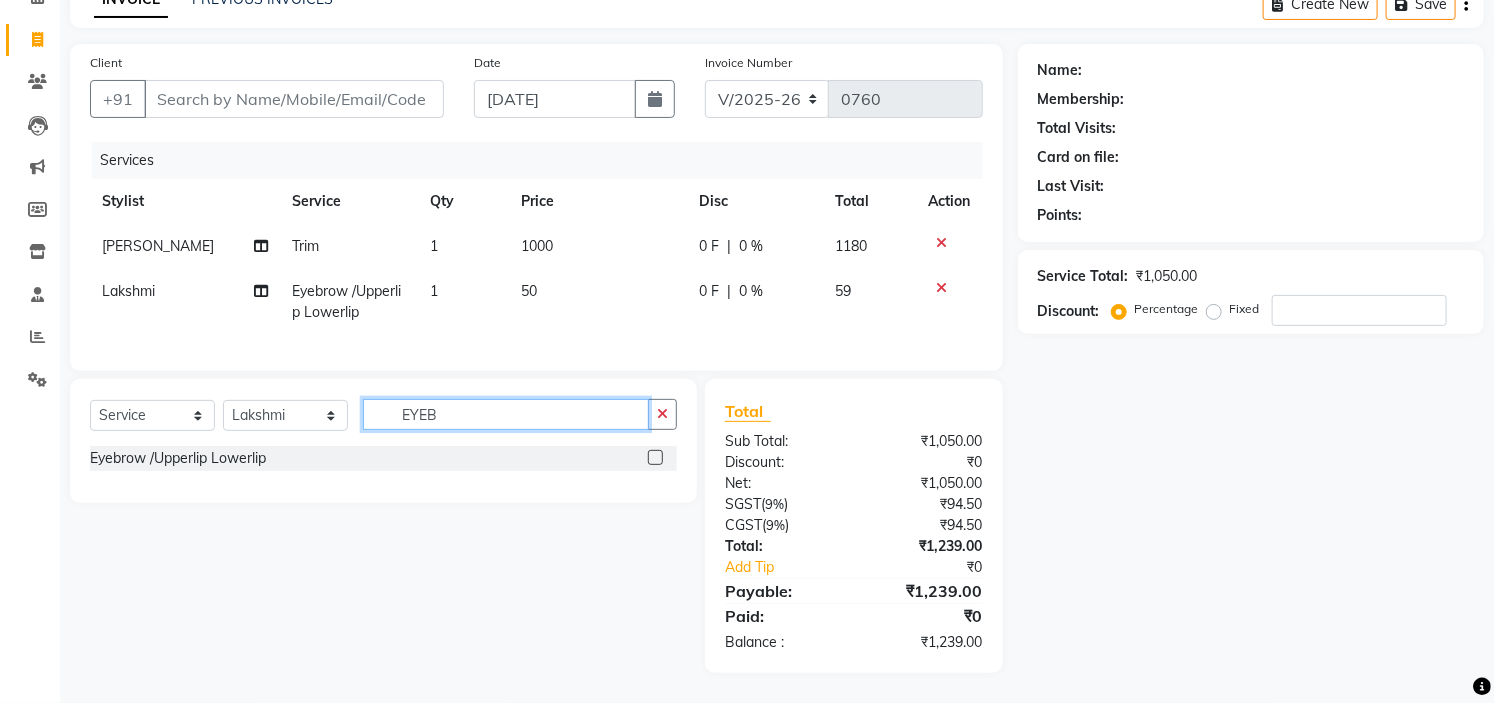 click on "EYEB" 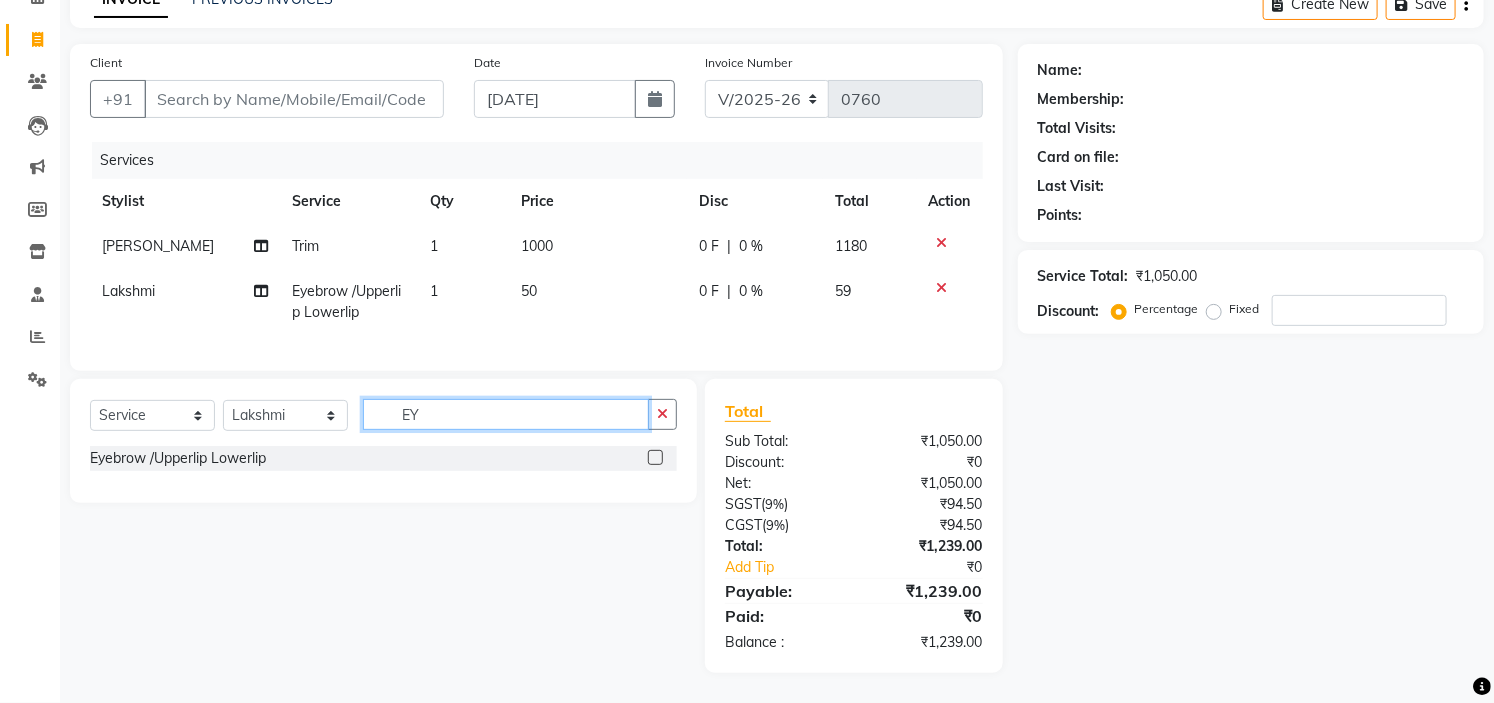 type on "E" 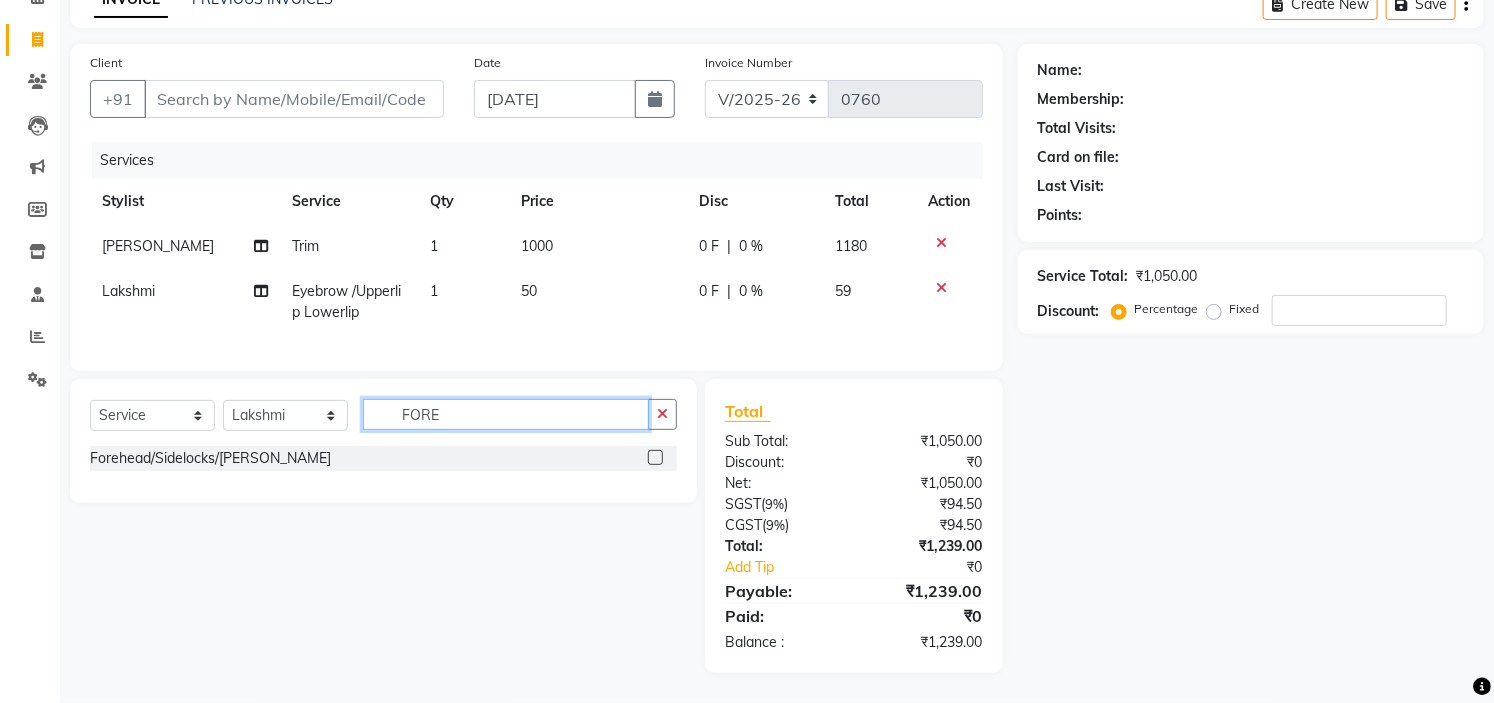 type on "FORE" 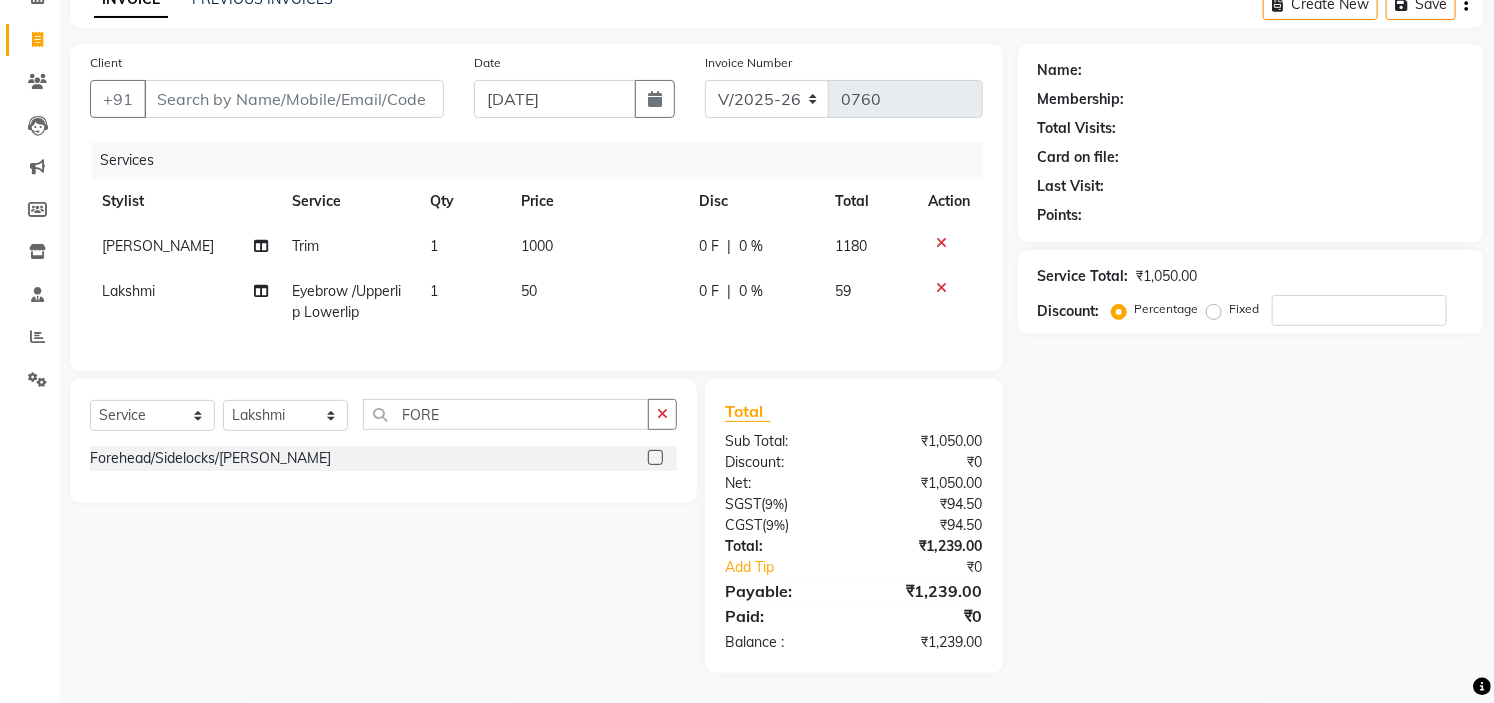 click 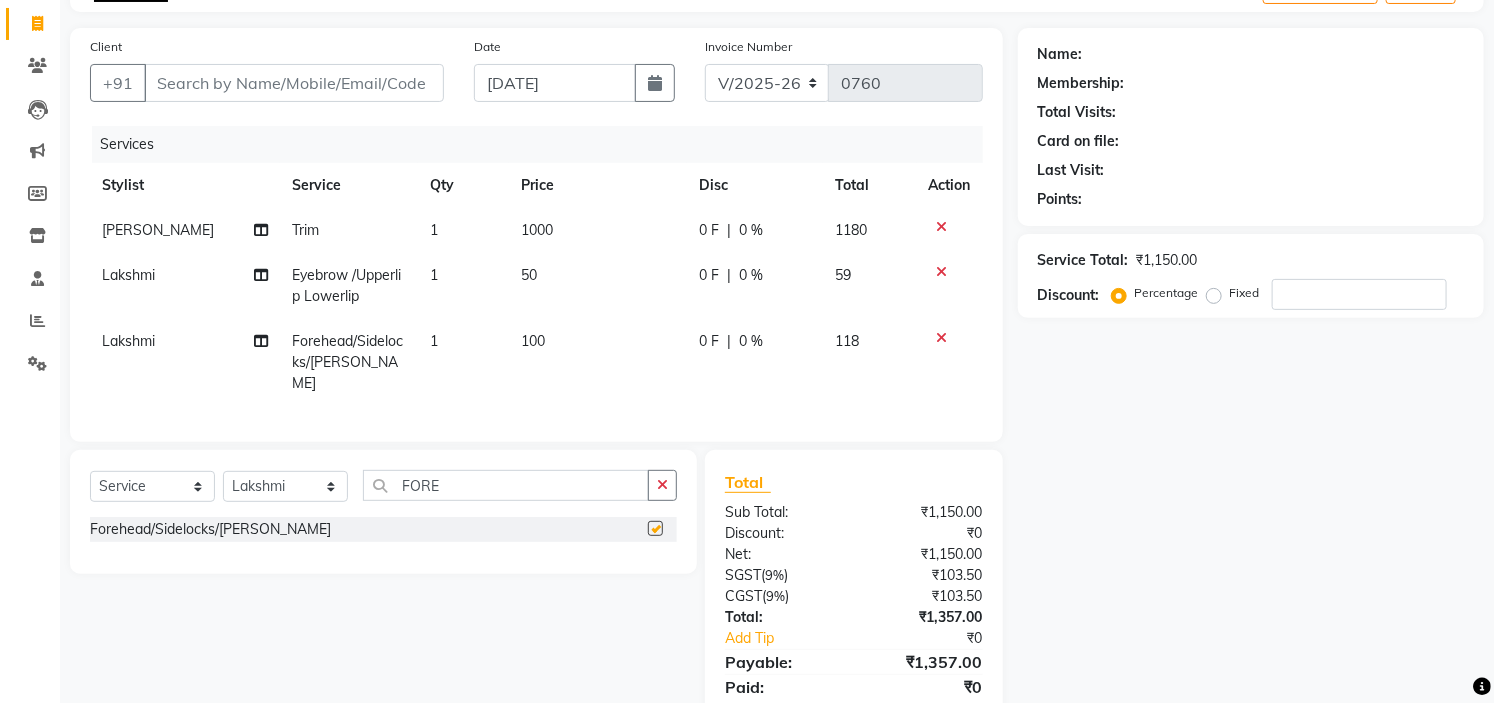 checkbox on "false" 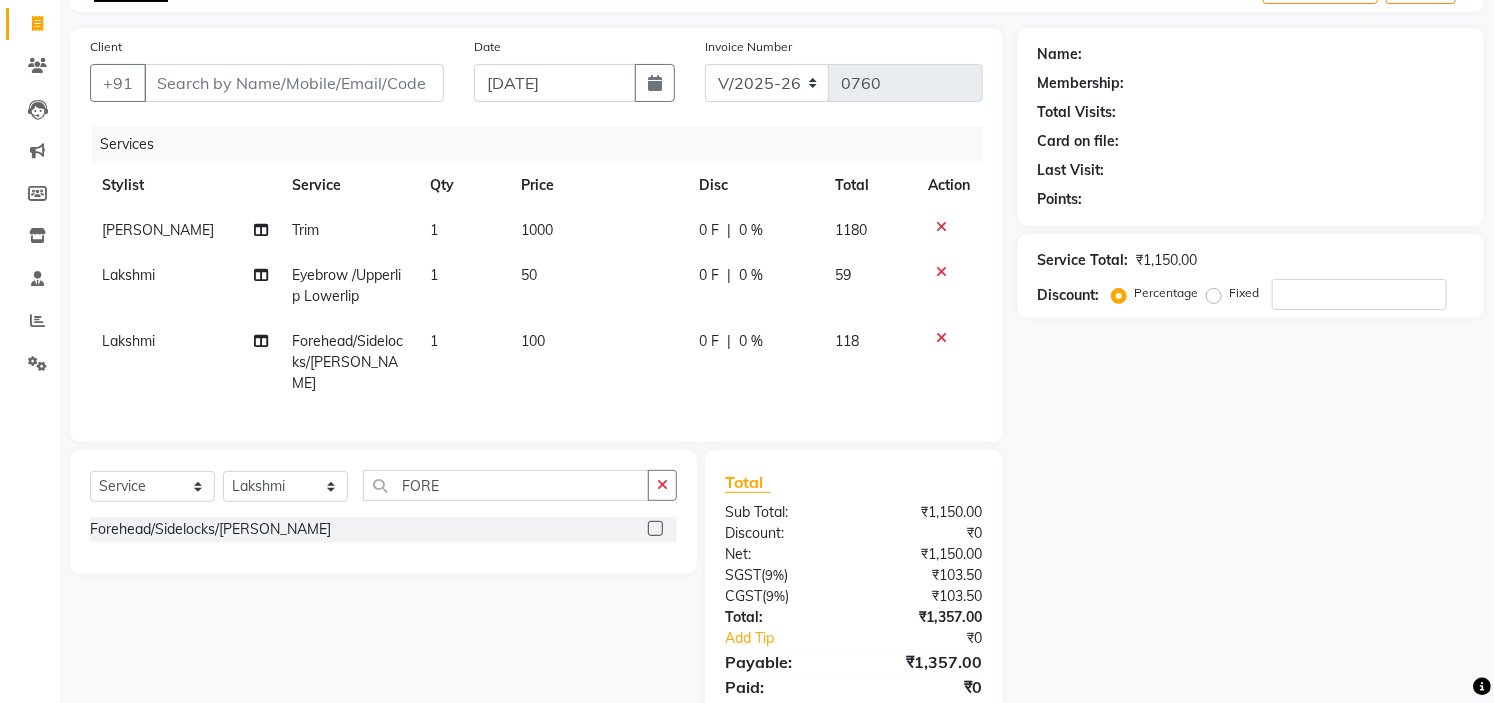scroll, scrollTop: 188, scrollLeft: 0, axis: vertical 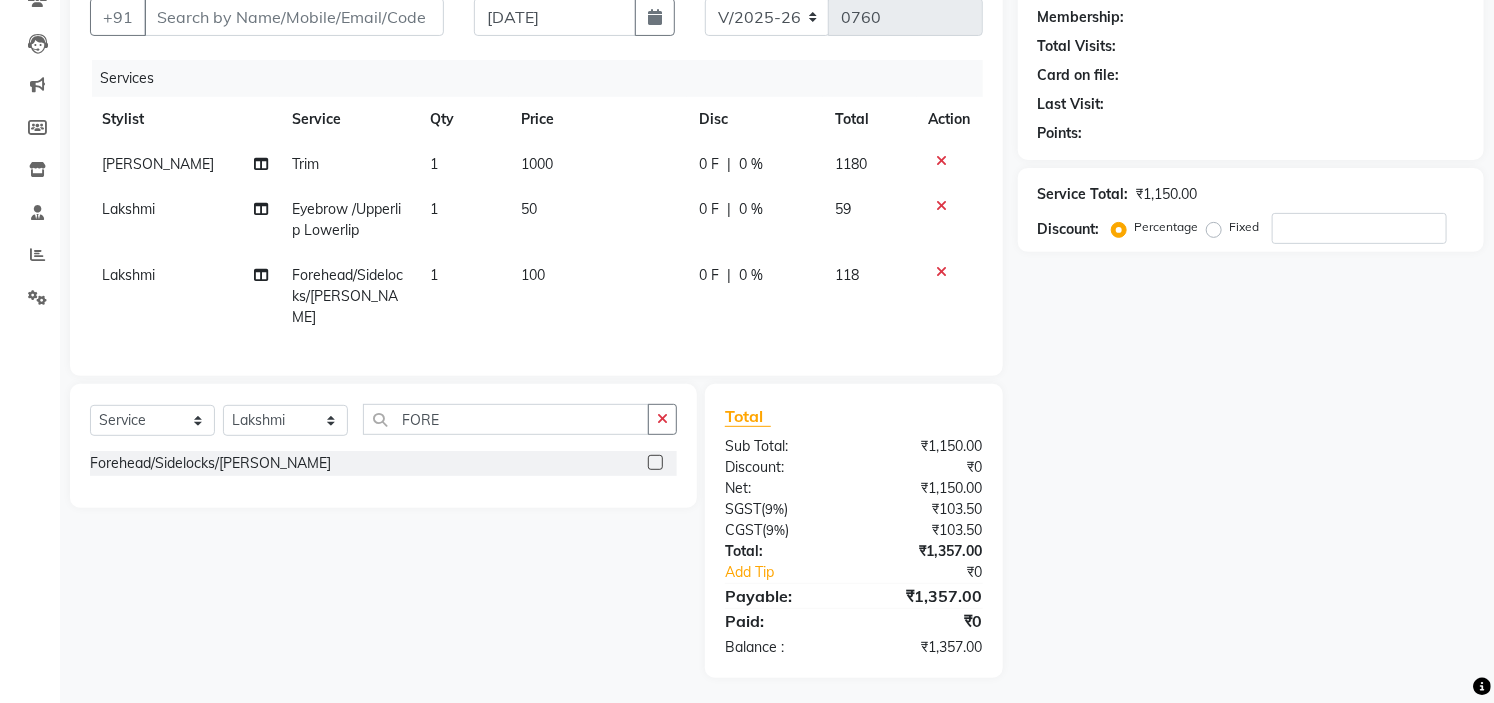 click on "1" 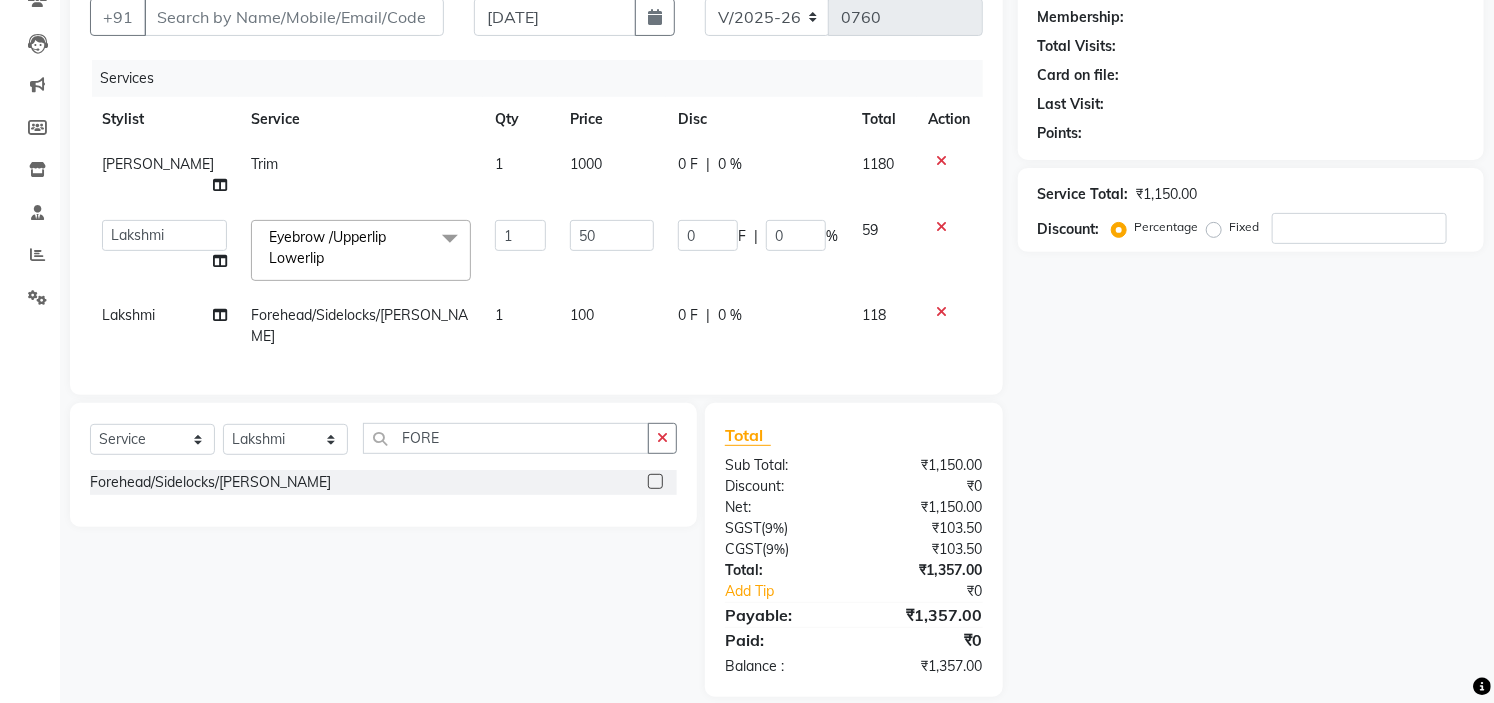 scroll, scrollTop: 186, scrollLeft: 0, axis: vertical 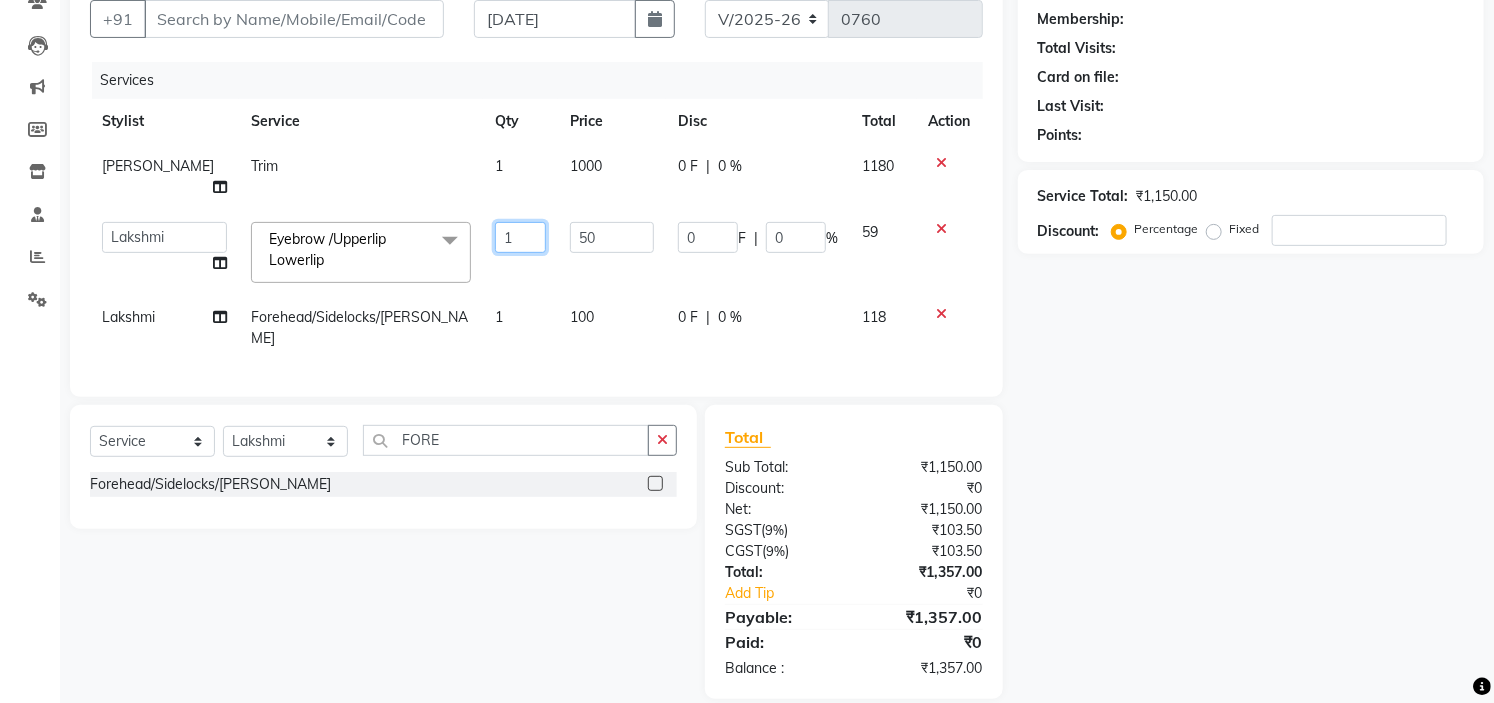 click on "1" 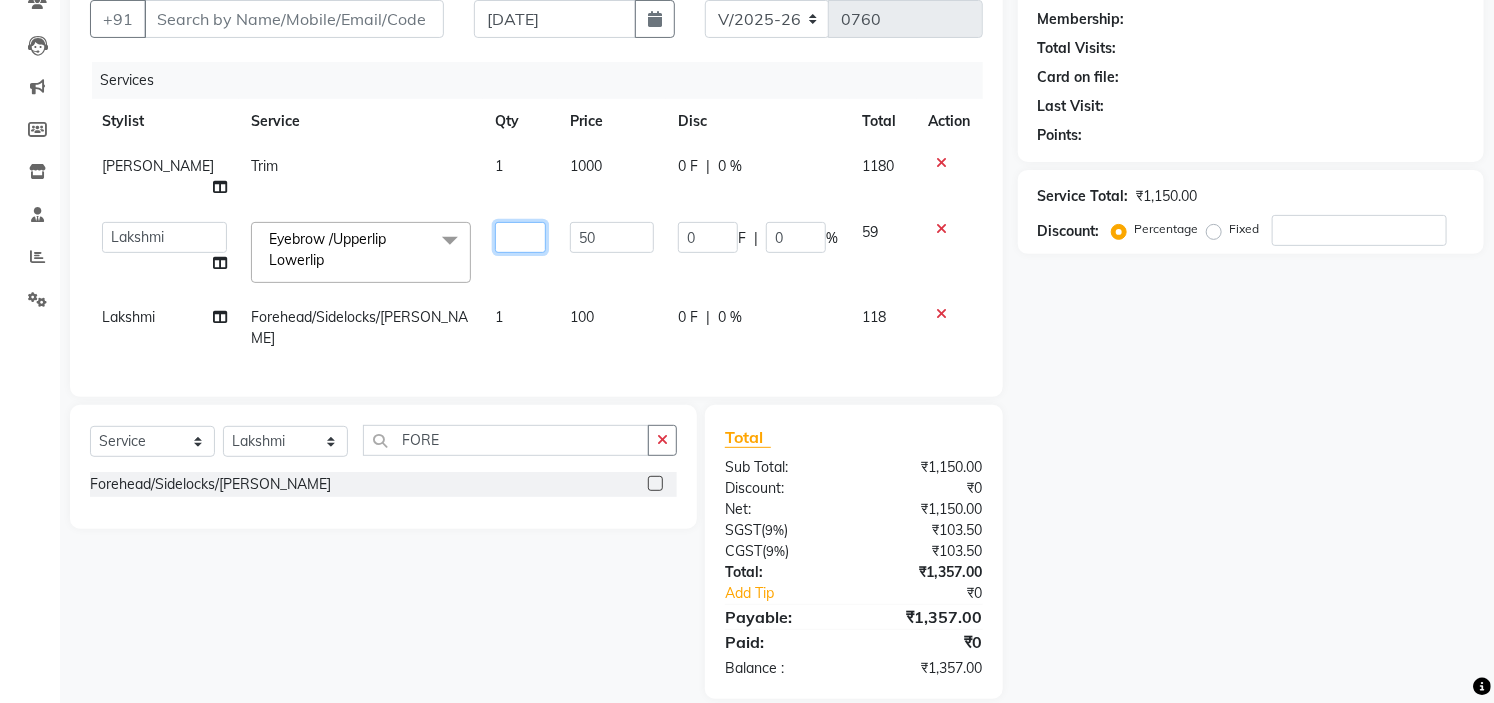 type on "2" 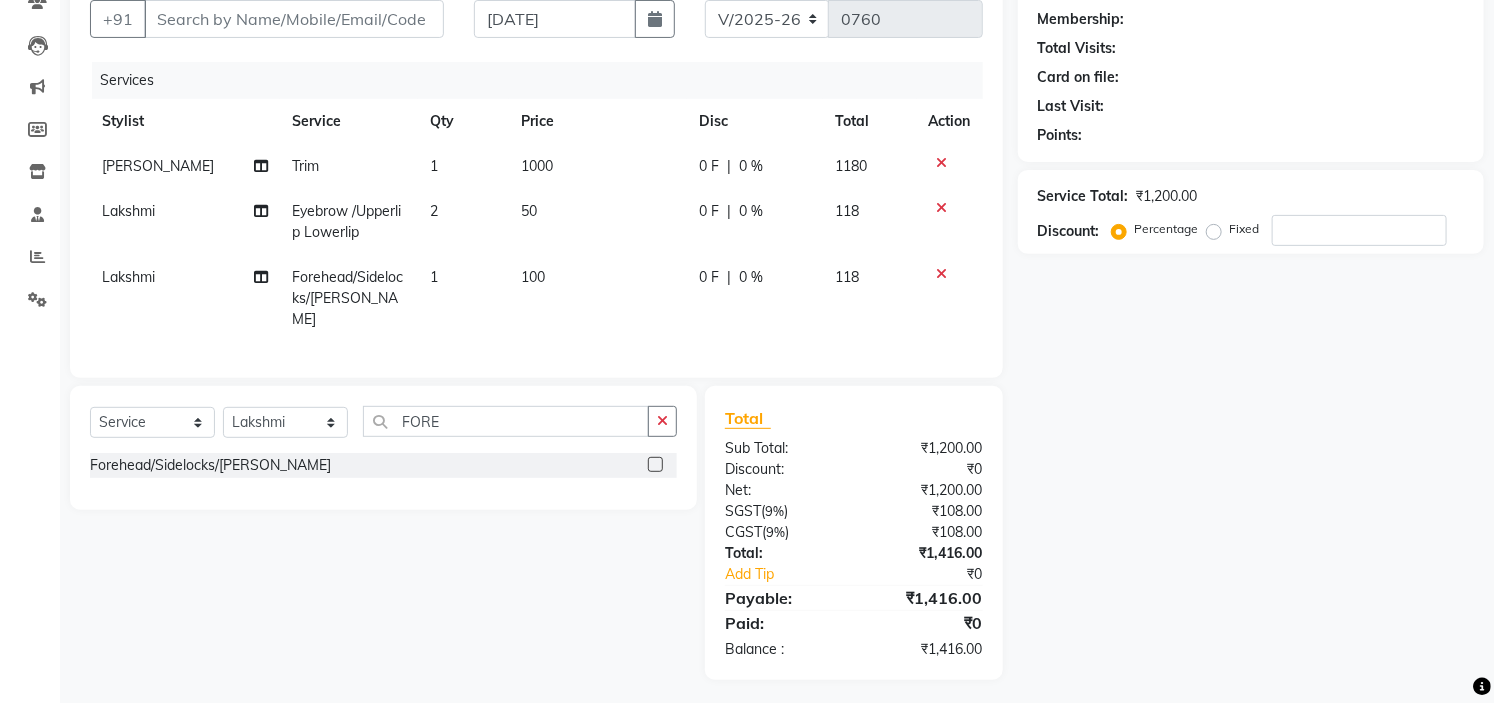 click on "Name: Membership: Total Visits: Card on file: Last Visit:  Points:  Service Total:  ₹1,200.00  Discount:  Percentage   Fixed" 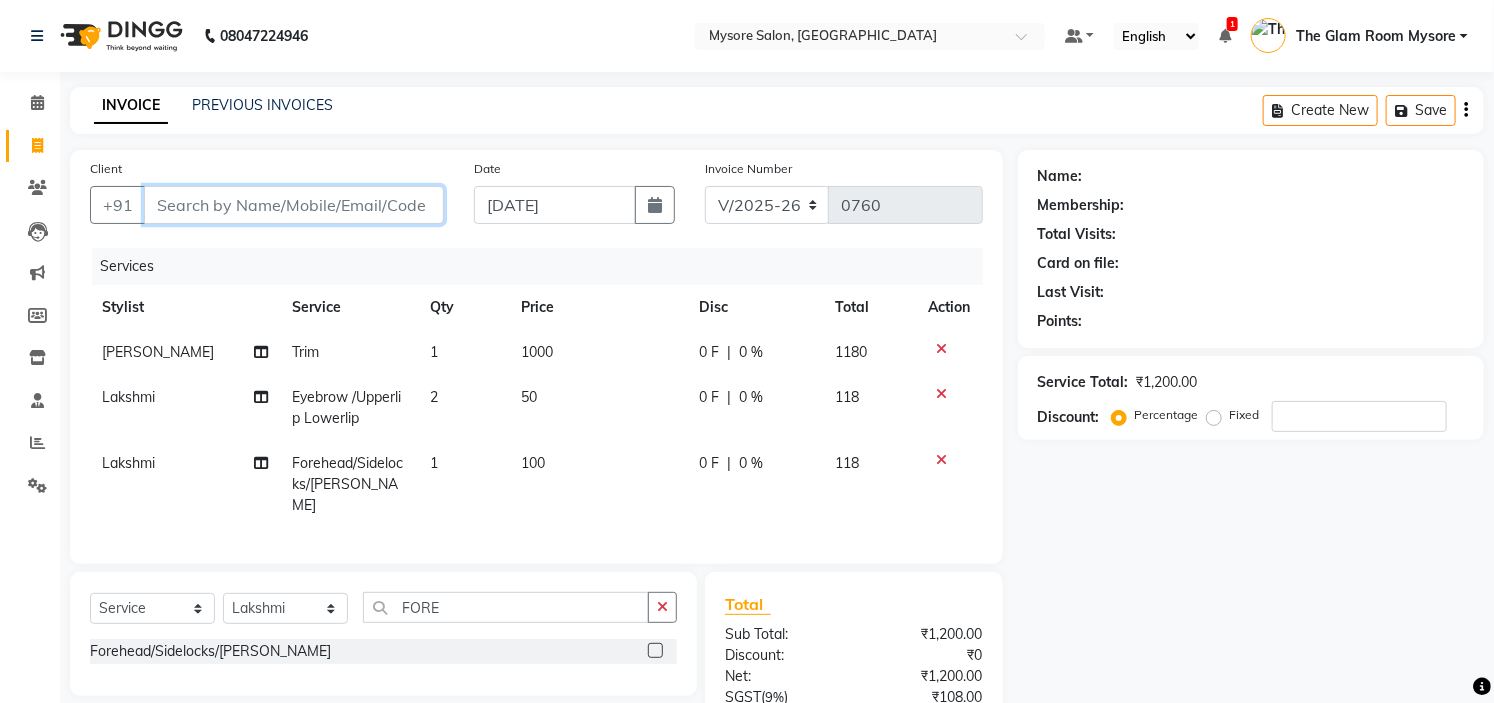 click on "Client" at bounding box center (294, 205) 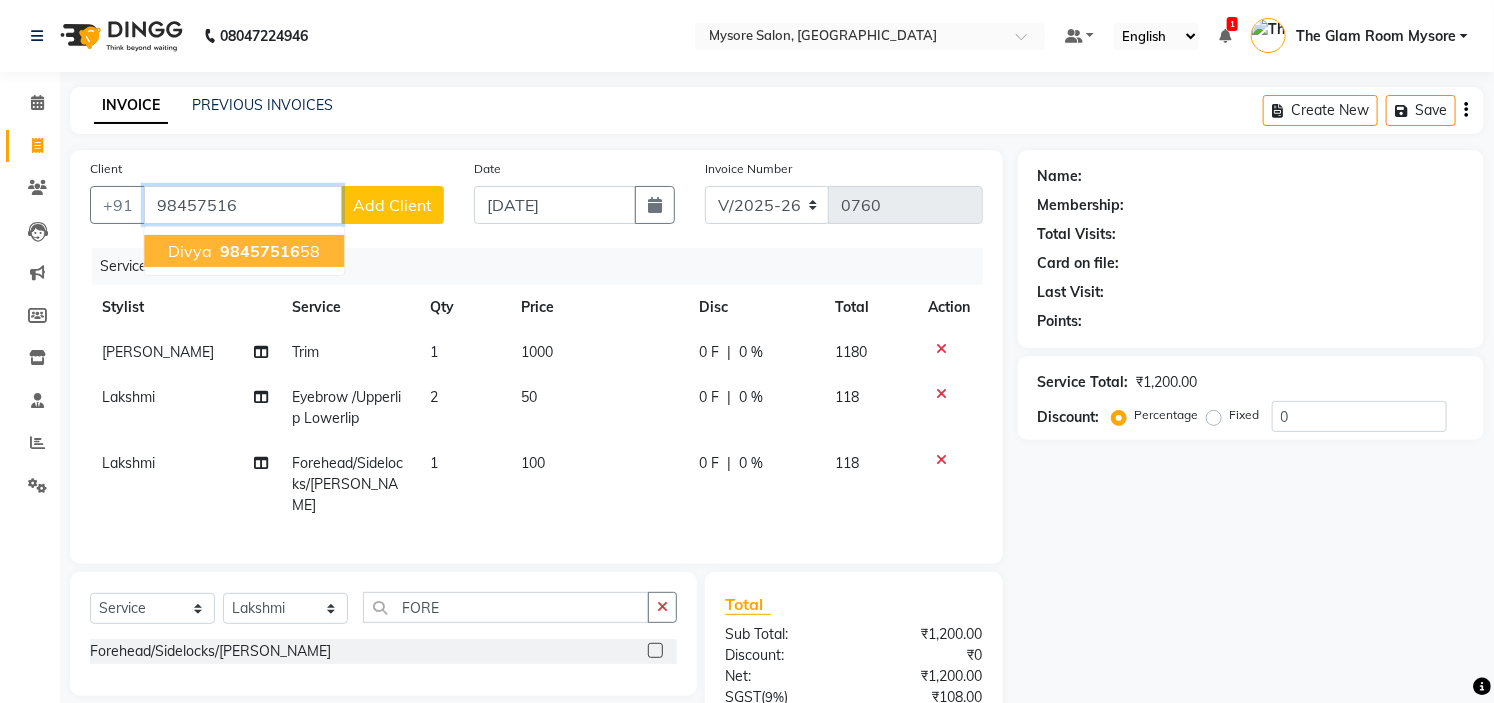 click on "98457516" at bounding box center [260, 251] 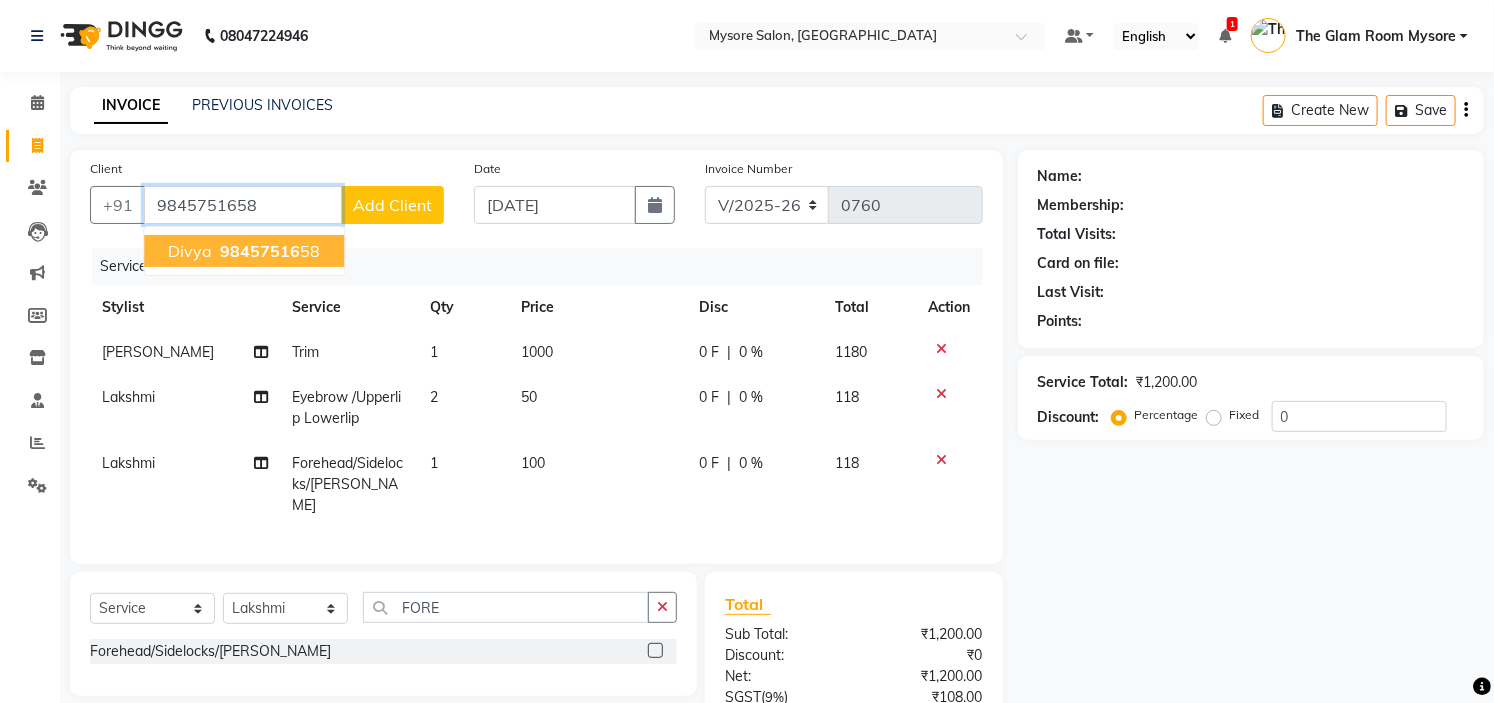 type on "9845751658" 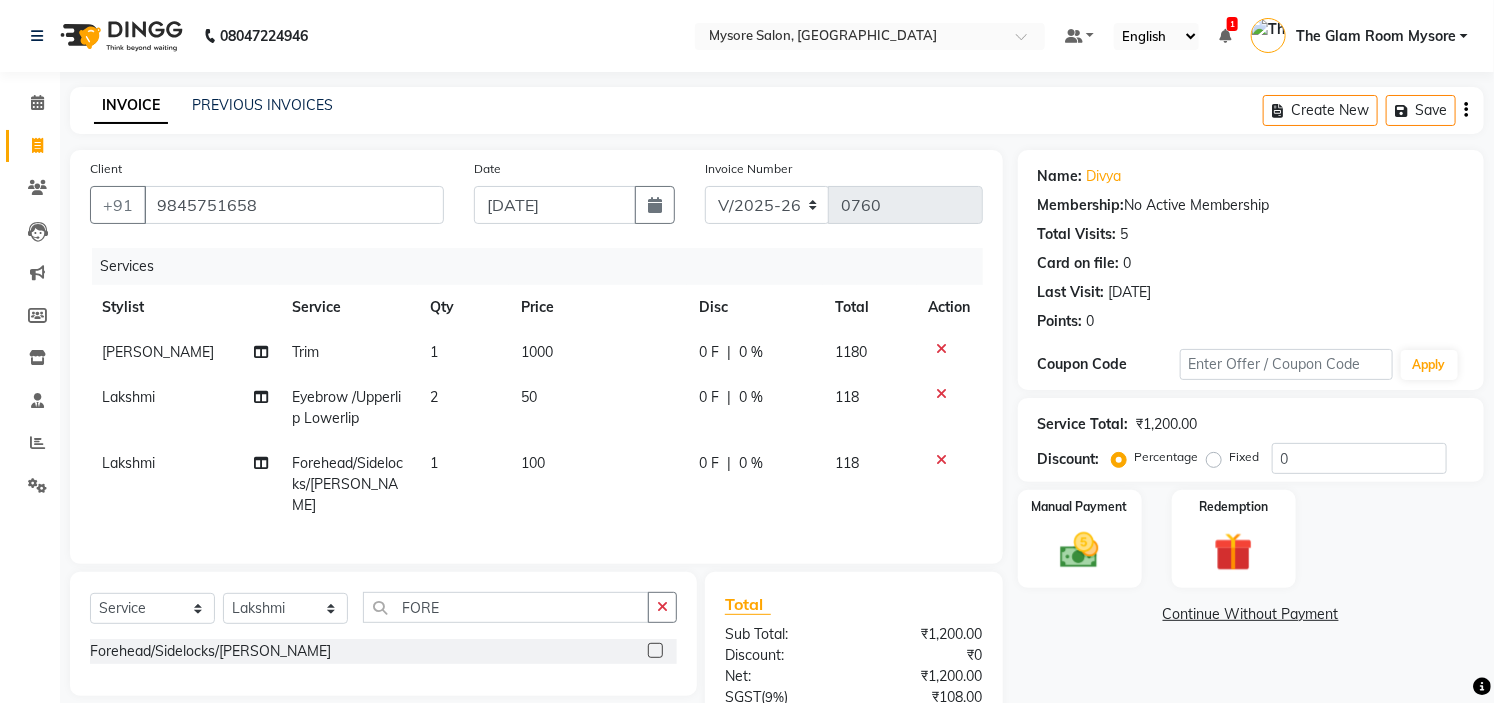 scroll, scrollTop: 188, scrollLeft: 0, axis: vertical 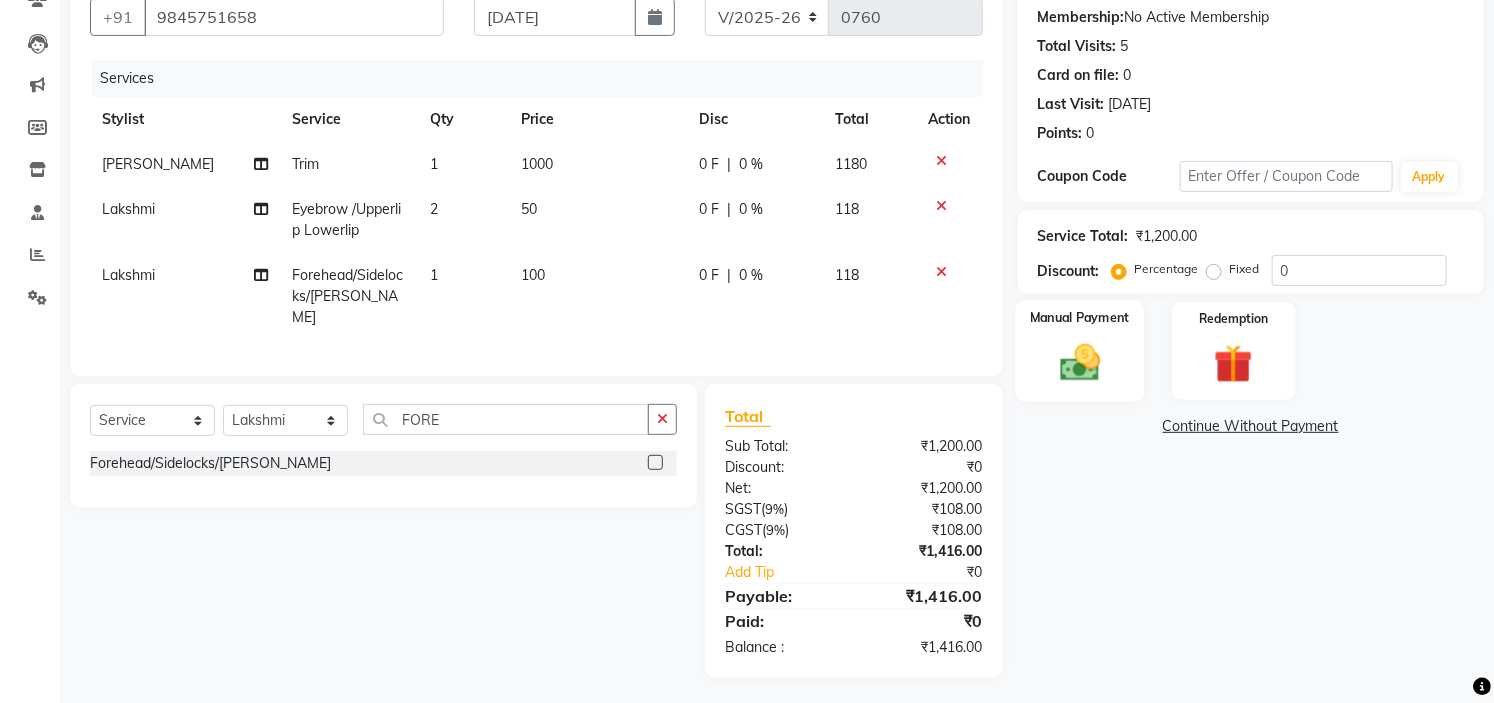click 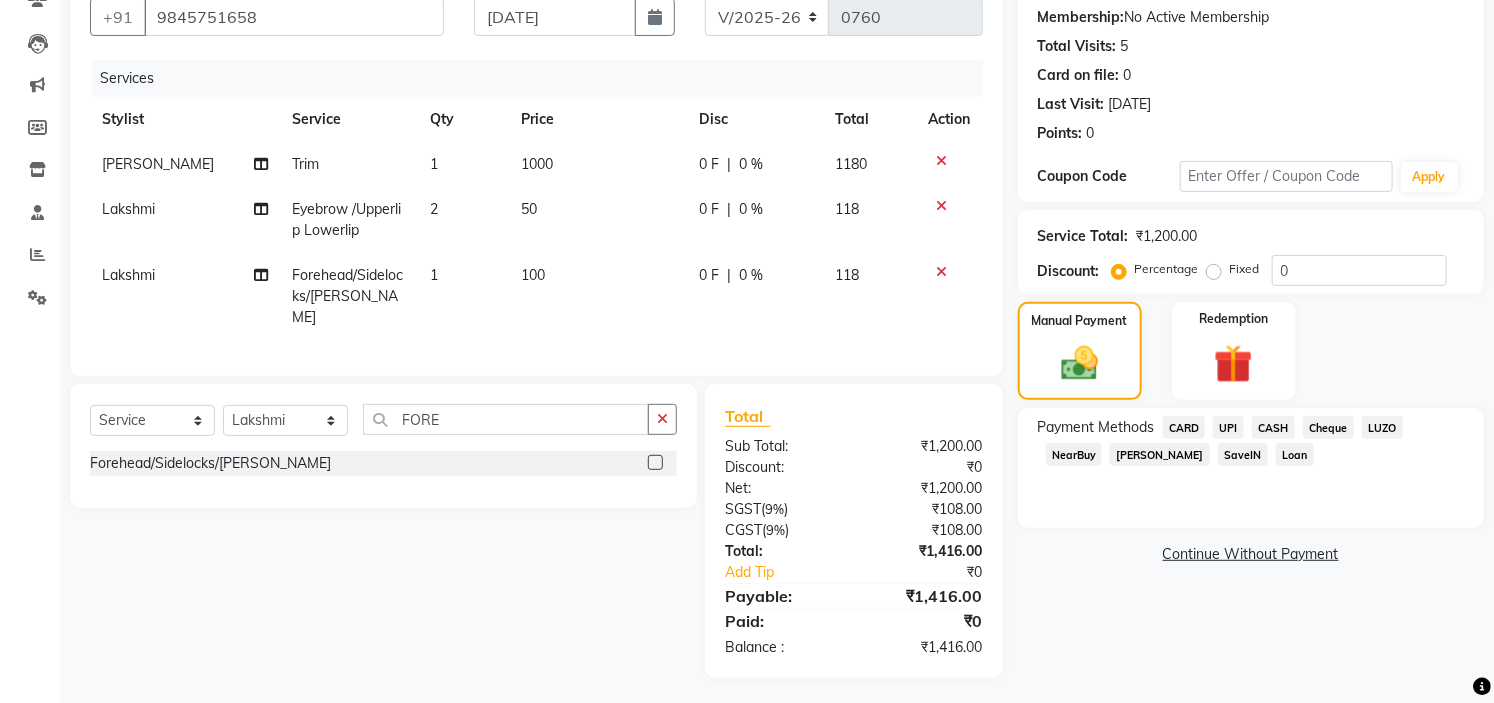 click on "UPI" 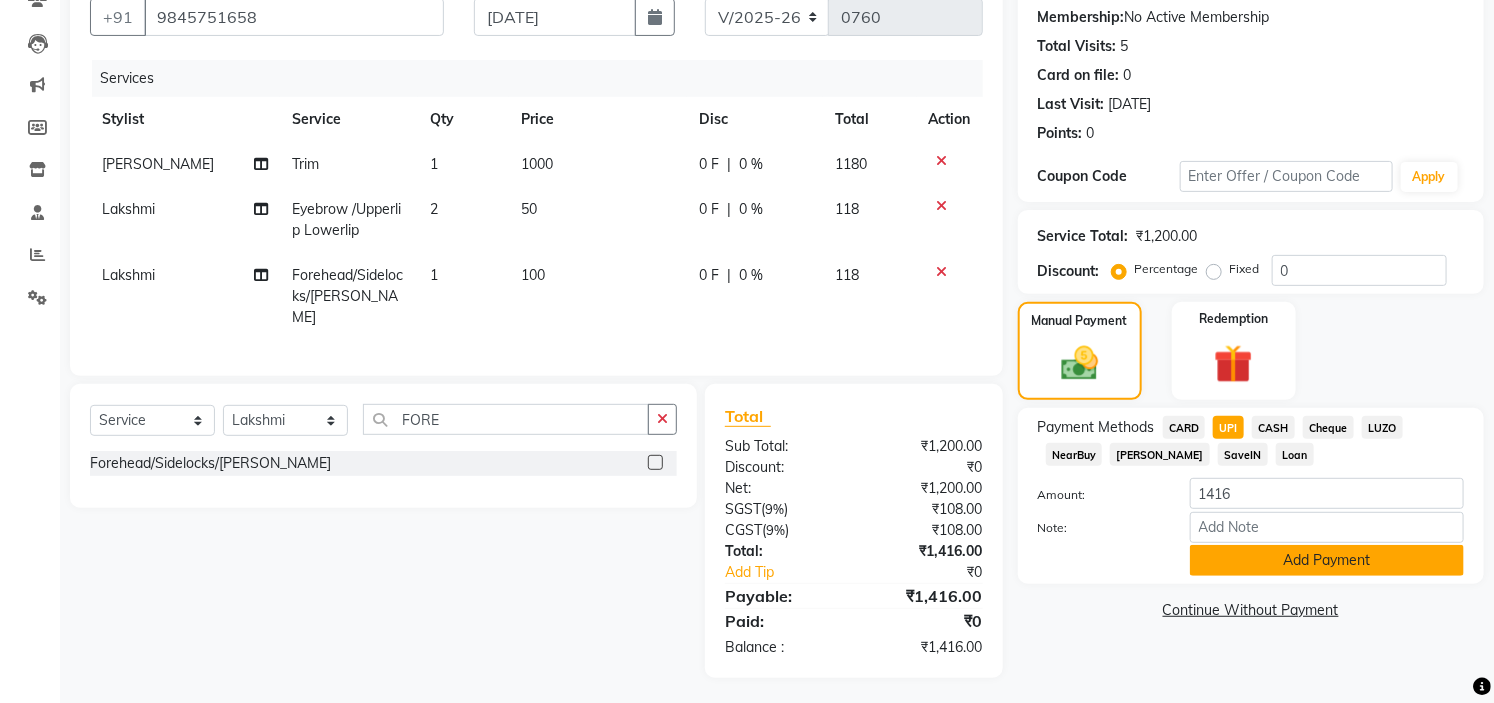 click on "Add Payment" 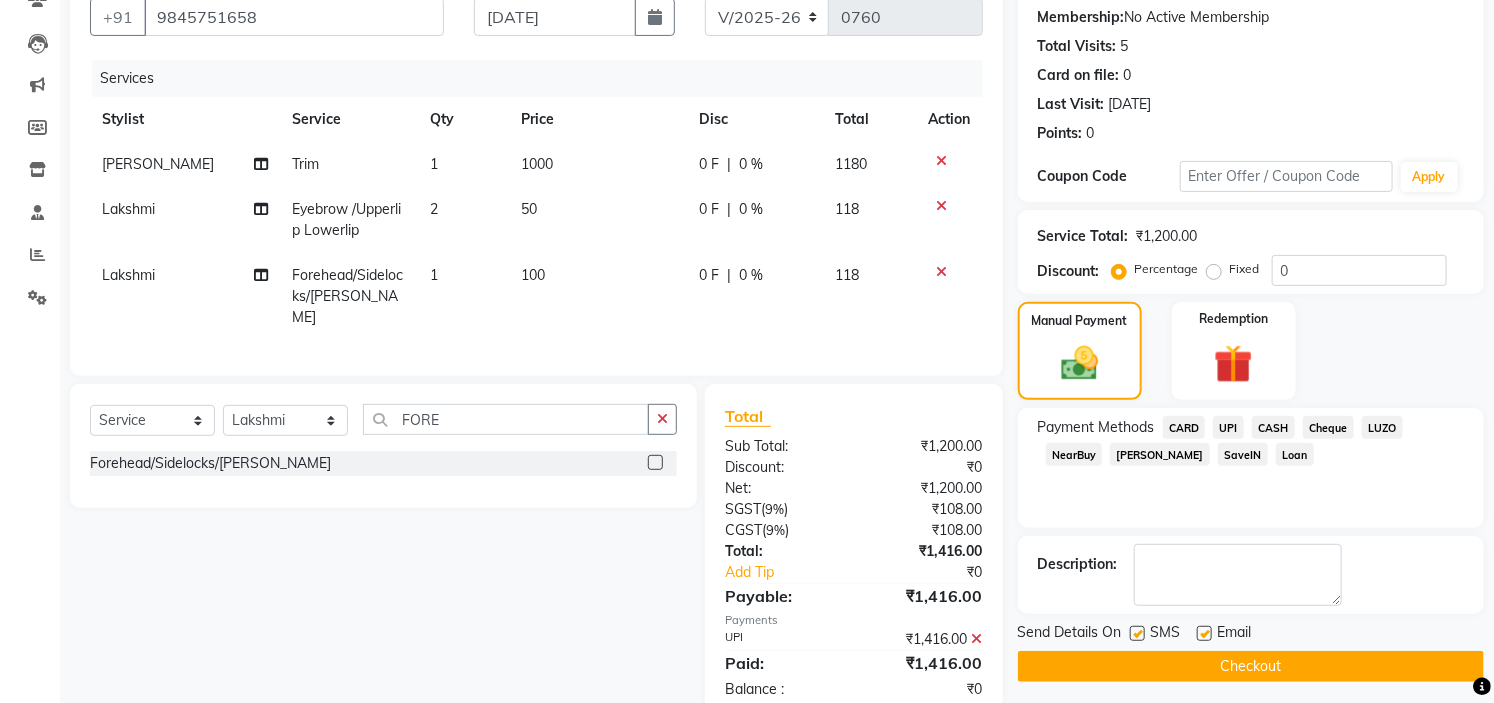 click on "Checkout" 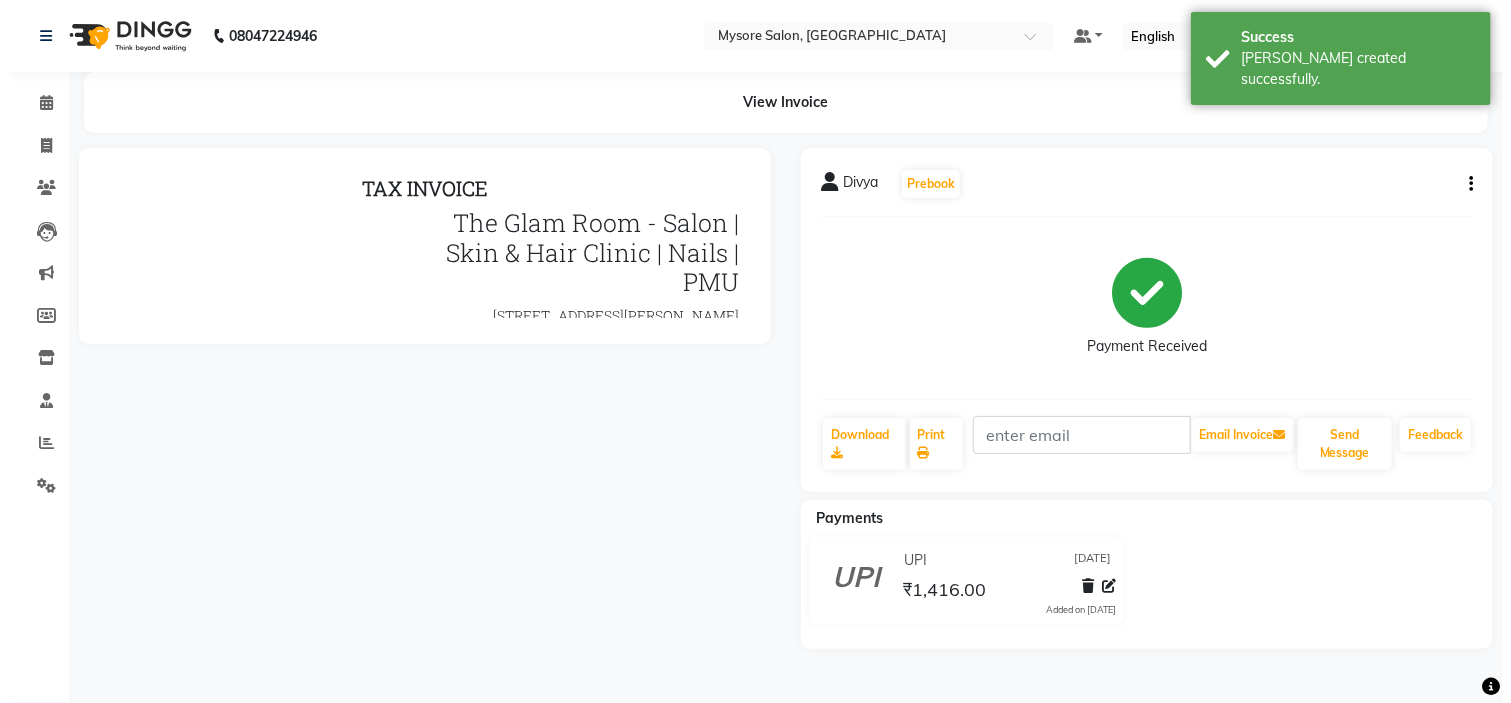 scroll, scrollTop: 0, scrollLeft: 0, axis: both 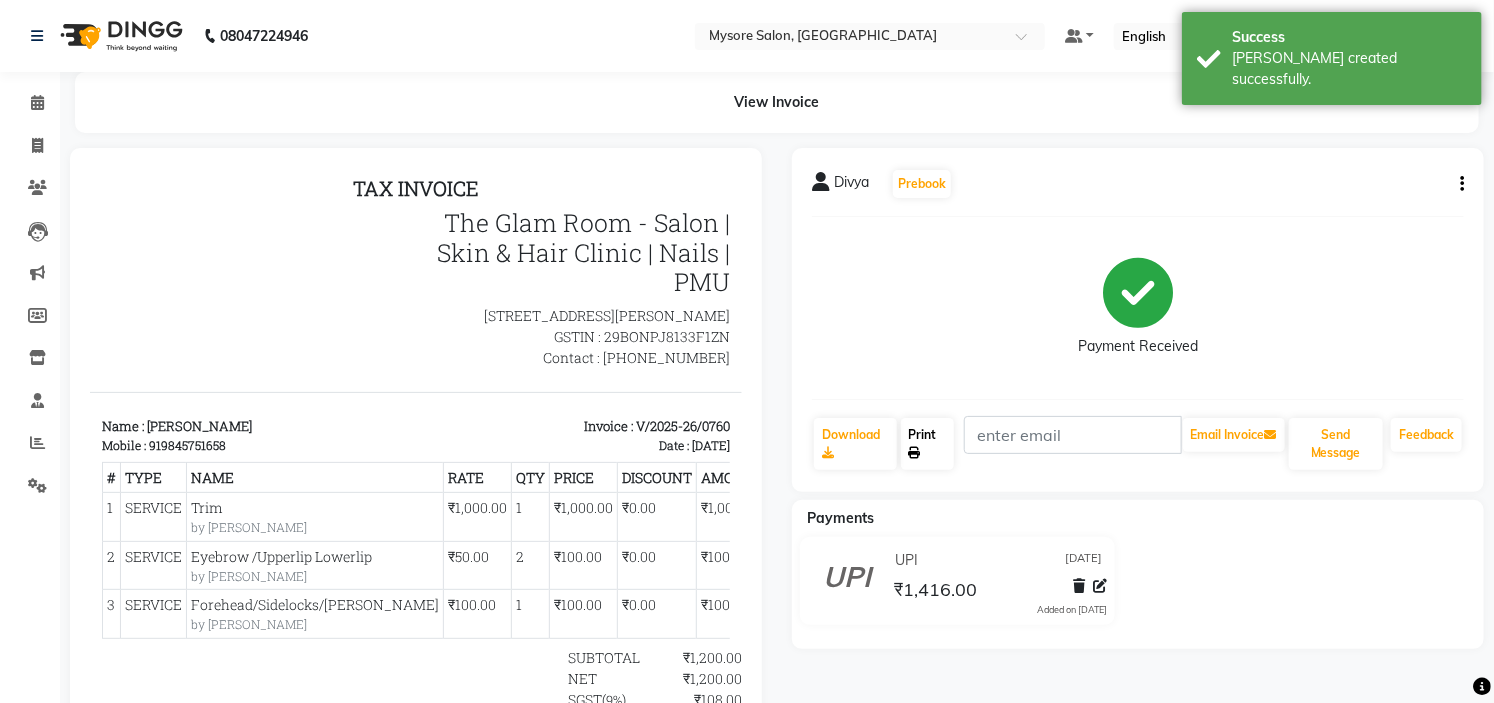 click on "Print" 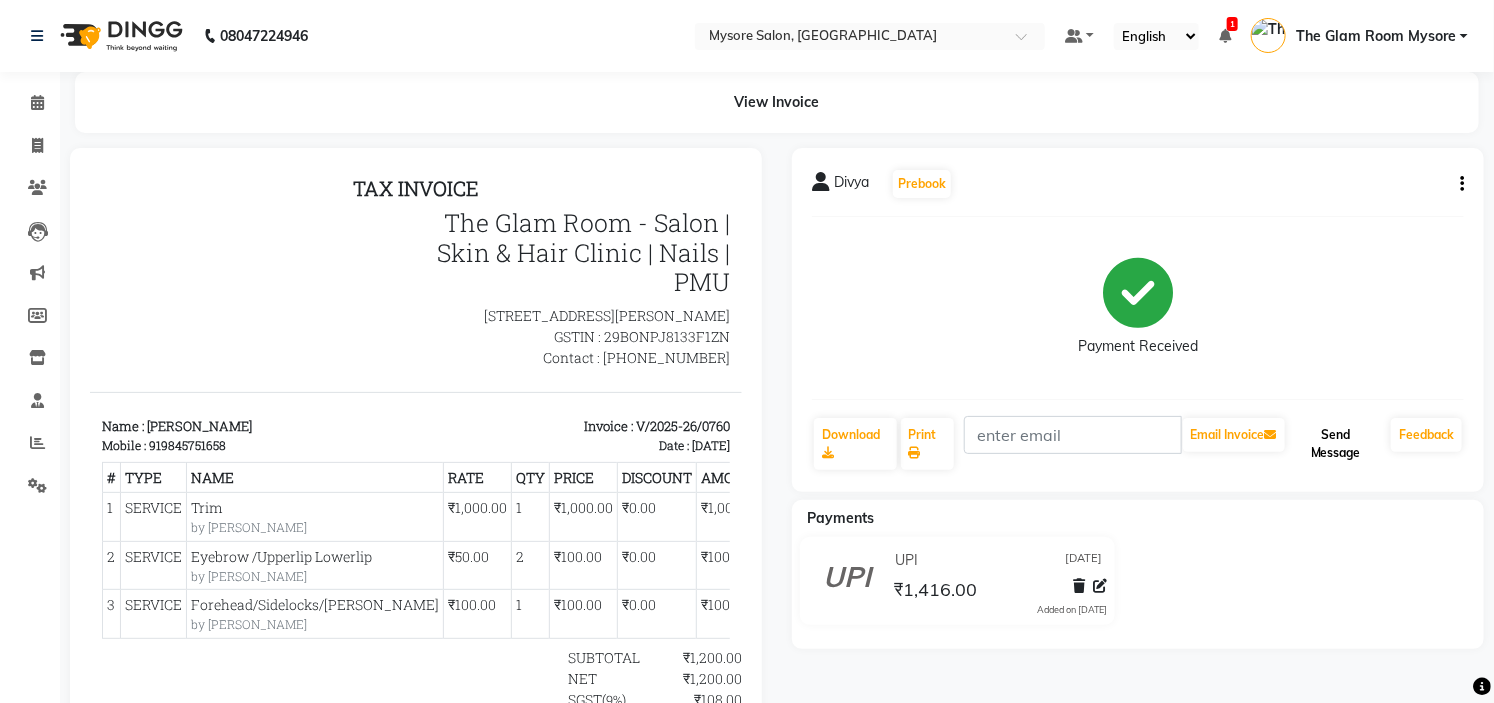 click on "Send Message" 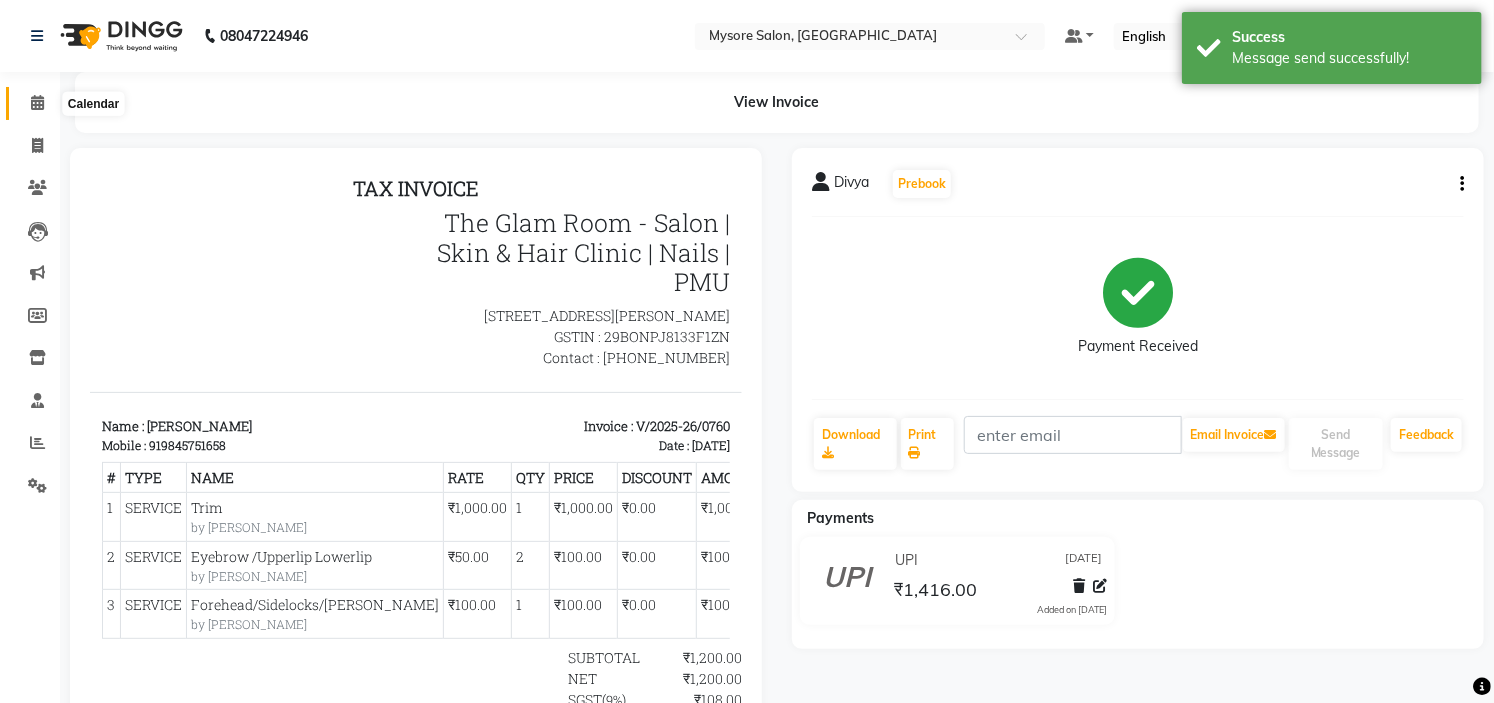 click 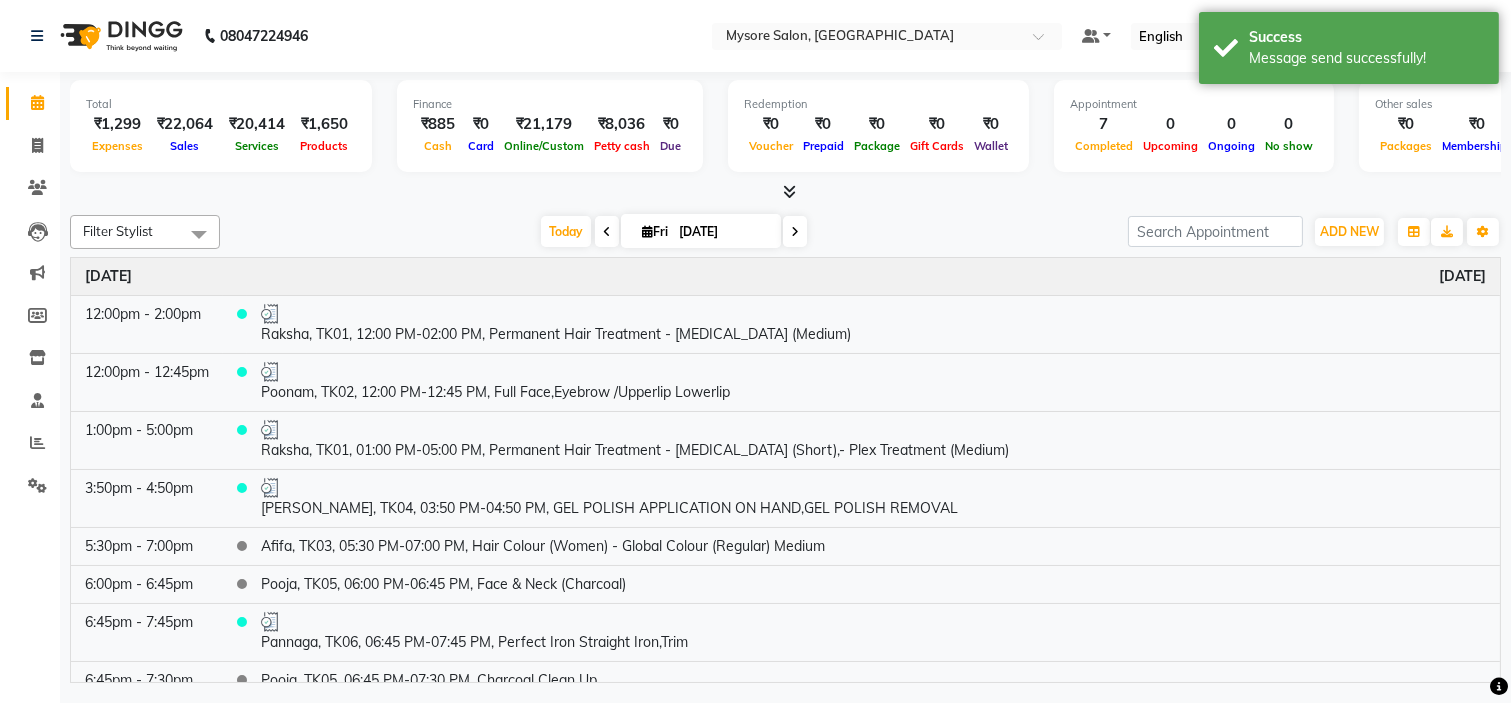 click on "Total  ₹1,299  Expenses ₹22,064  Sales ₹20,414  Services ₹1,650  Products Finance  ₹885  Cash ₹0  Card ₹21,179  Online/Custom ₹8,036 Petty cash ₹0 Due  Redemption  ₹0 Voucher ₹0 Prepaid ₹0 Package ₹0  Gift Cards ₹0  Wallet  Appointment  7 Completed 0 Upcoming 0 Ongoing 0 No show  Other sales  ₹0  Packages ₹0  Memberships ₹0  Vouchers ₹0  Prepaids ₹0  Gift Cards Filter Stylist Select All Ankita Arti Ashwini Ayaan DR. Apurva Fatma Jayshree Lakshmi Paul Ruhul alom Shangnimwon Steve Sumaiya Banu Sumit Teja Tezz The Glam Room Mysore Today  Fri 11-07-2025 Toggle Dropdown Add Appointment Add Invoice Add Expense Add Attendance Add Client Add Transaction Toggle Dropdown Add Appointment Add Invoice Add Expense Add Attendance Add Client ADD NEW Toggle Dropdown Add Appointment Add Invoice Add Expense Add Attendance Add Client Add Transaction Filter Stylist Select All Ankita Arti Ashwini Ayaan DR. Apurva Fatma Jayshree Lakshmi Paul Ruhul alom Shangnimwon Steve Sumaiya Banu Sumit Teja" 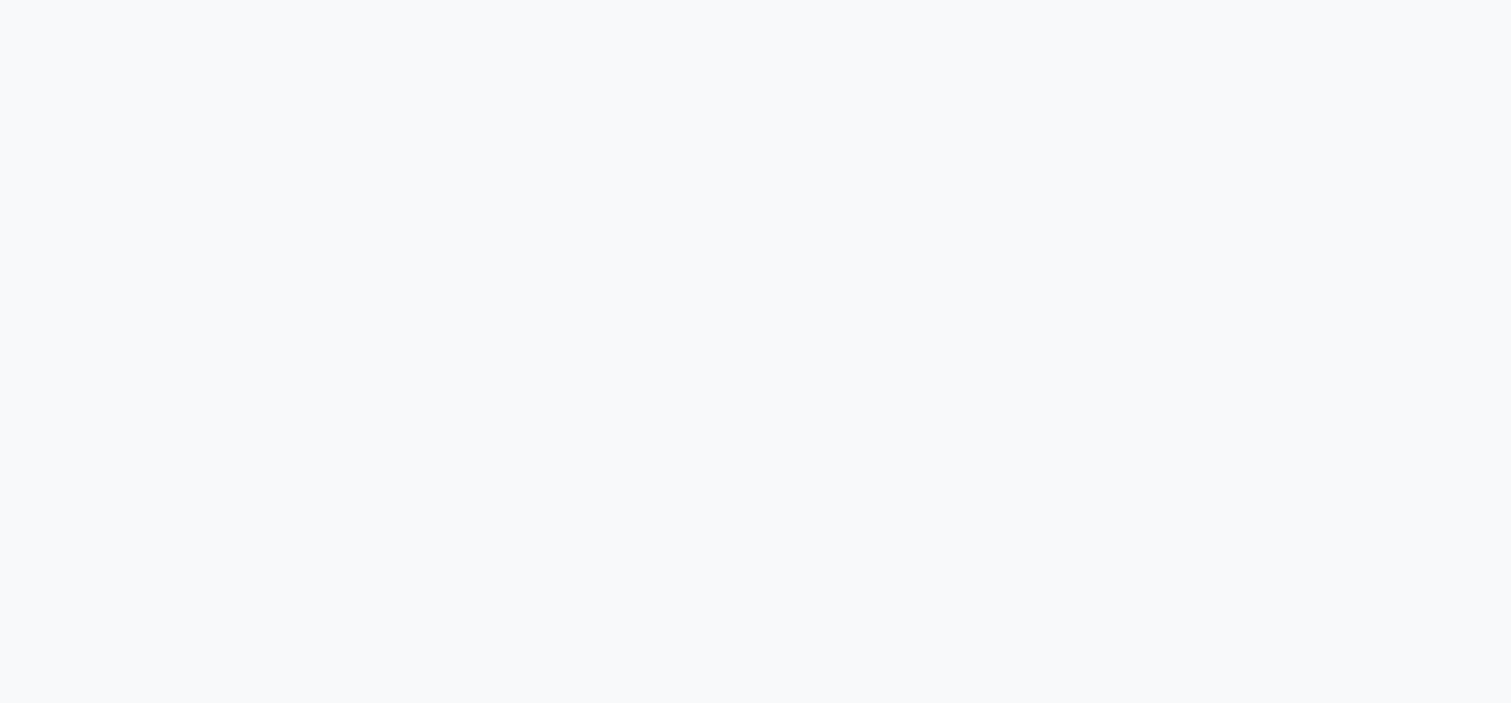 scroll, scrollTop: 0, scrollLeft: 0, axis: both 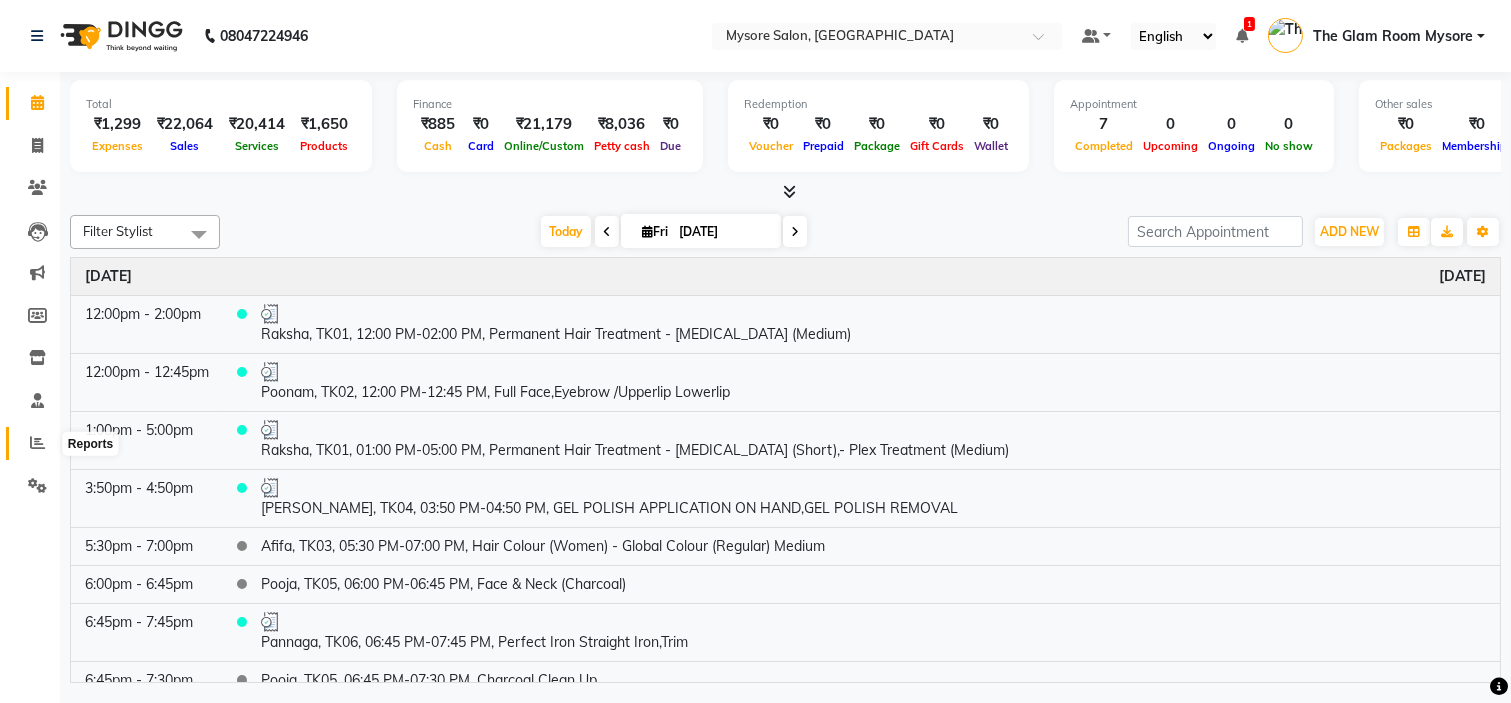 click 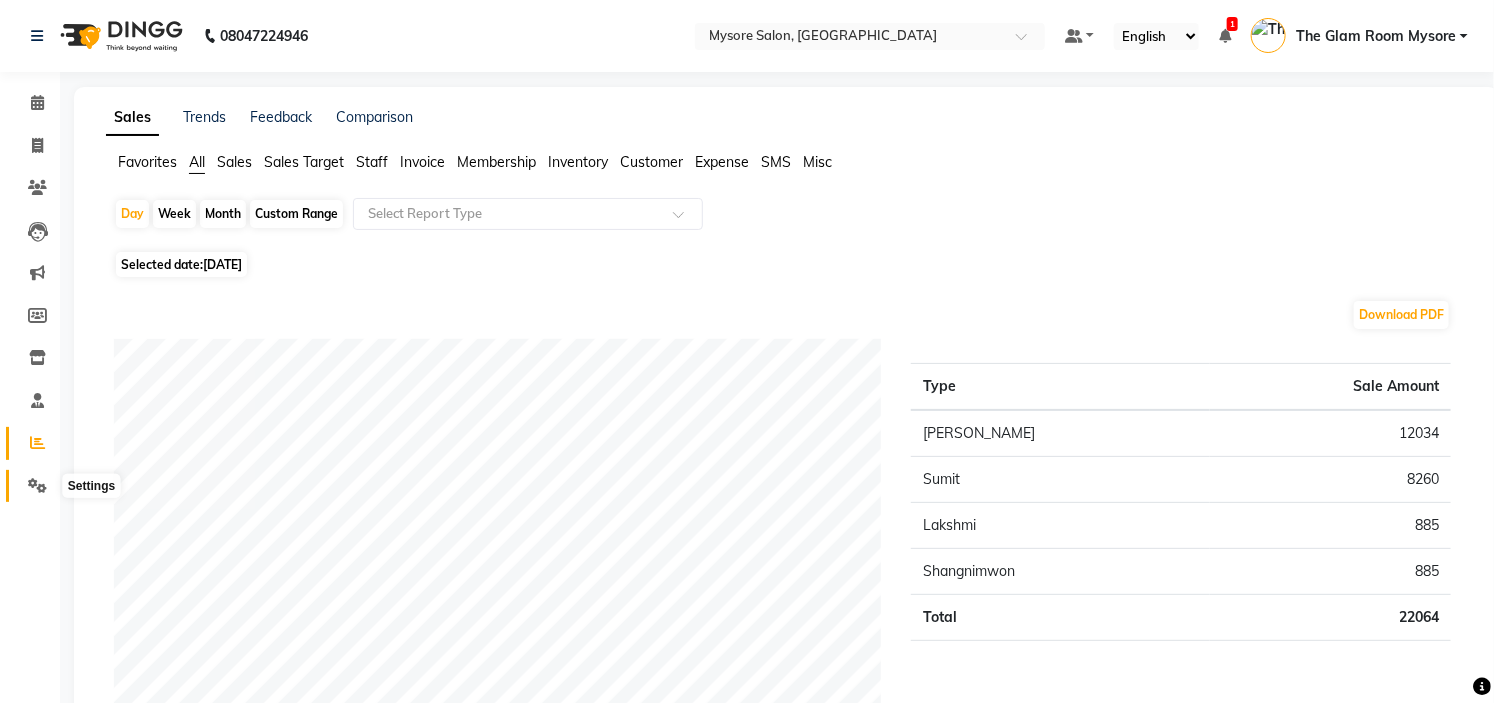 click 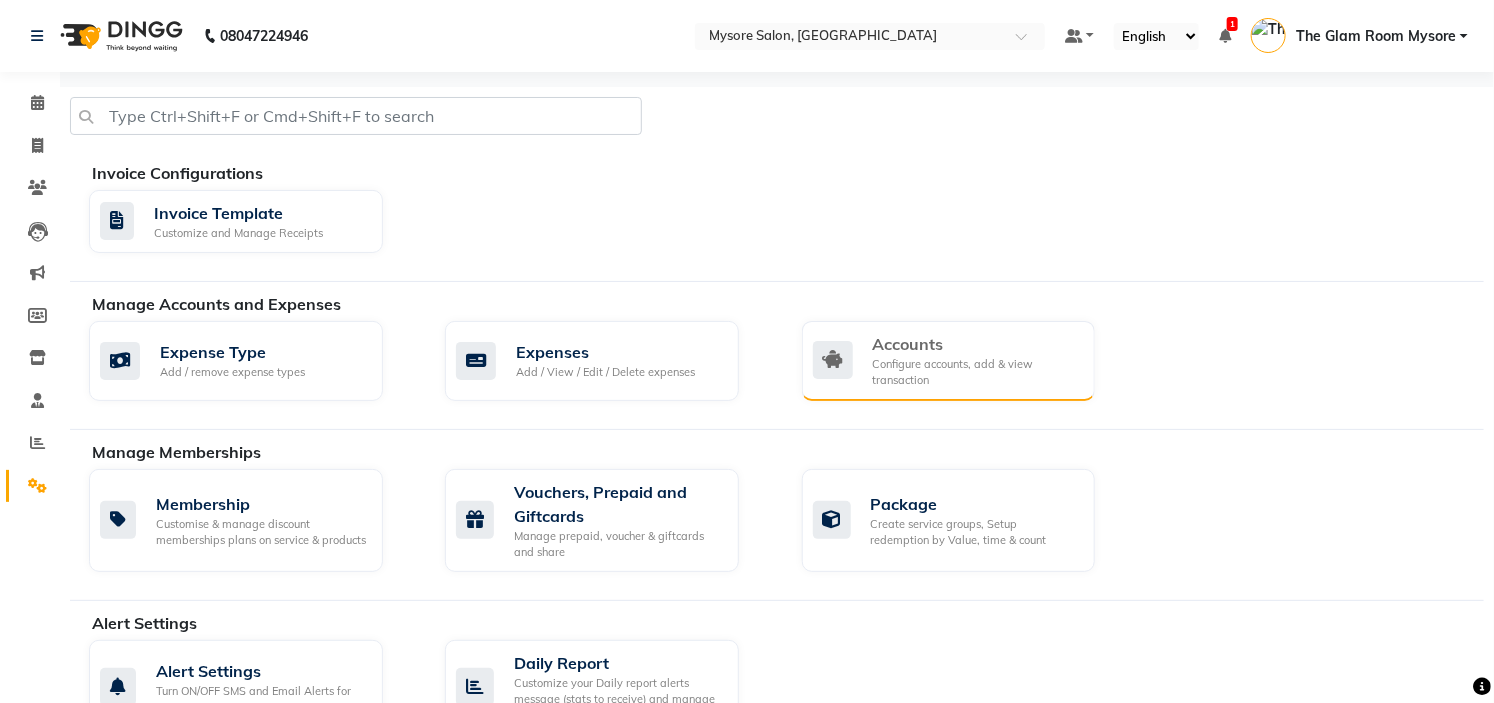 click on "Accounts" 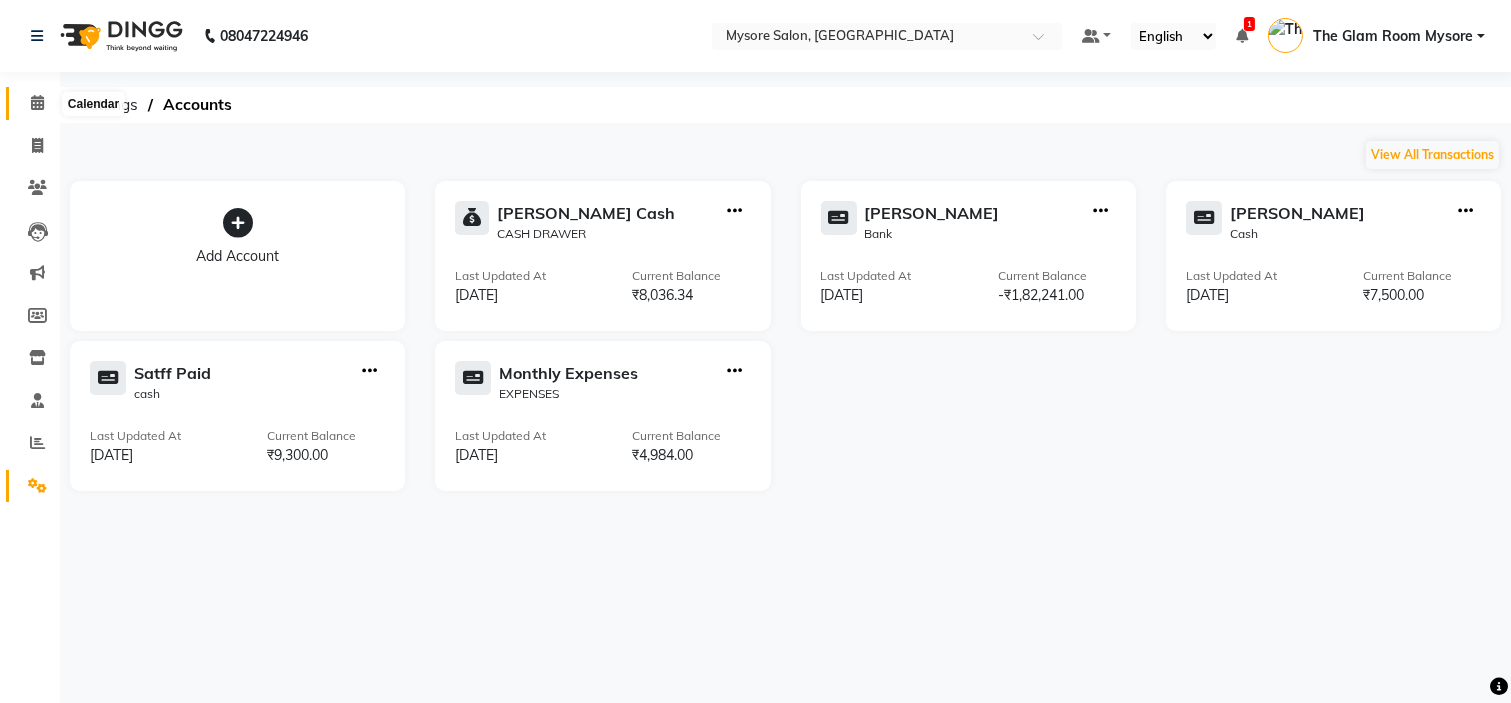 click 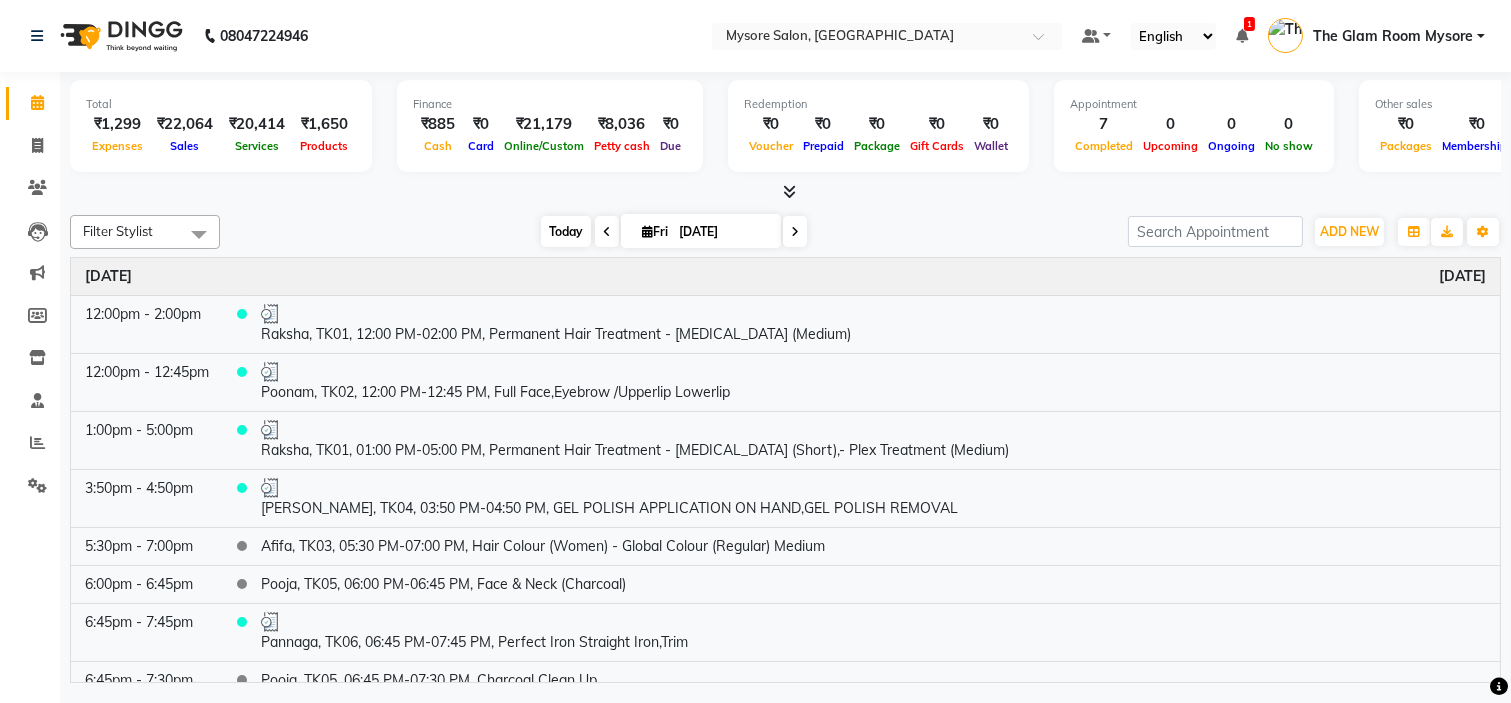 click on "Today" at bounding box center [566, 231] 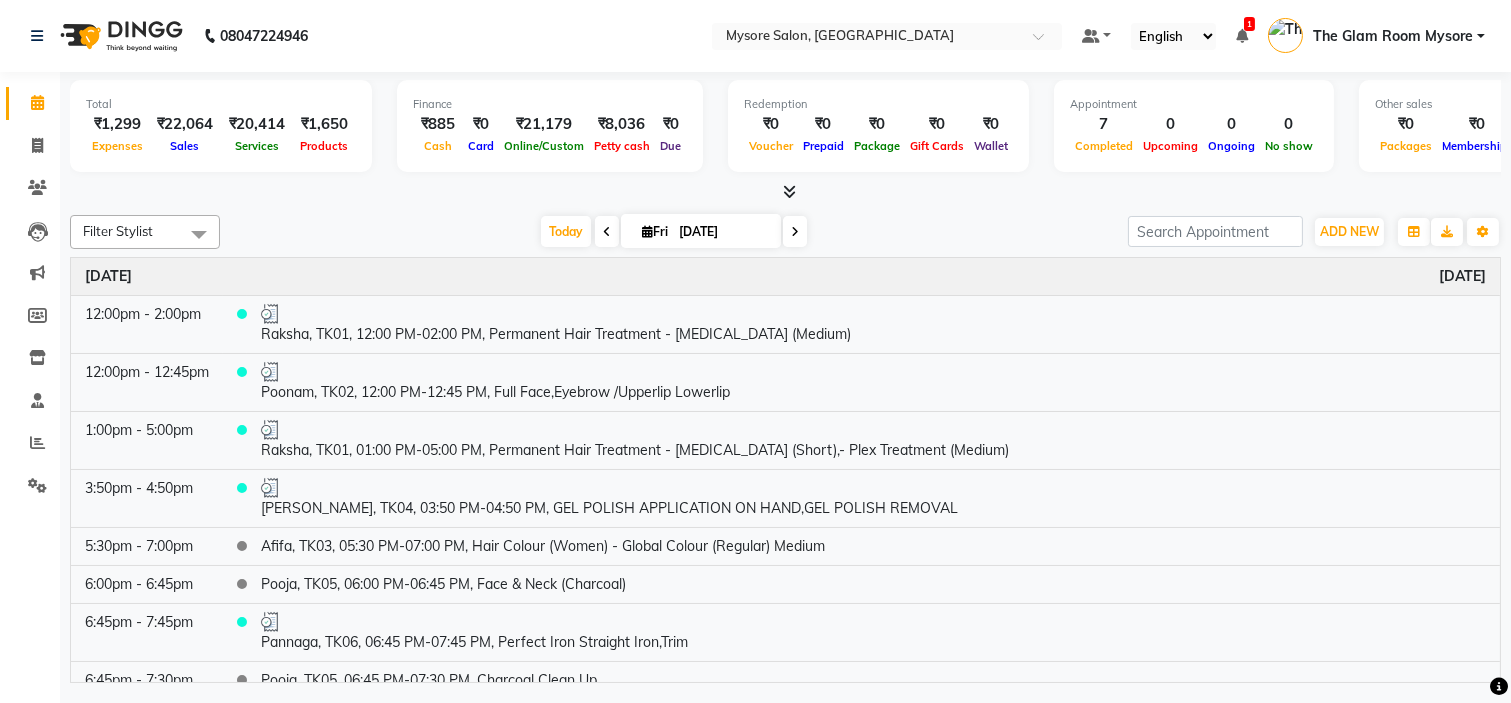click on "Filter Stylist Select All [PERSON_NAME] [PERSON_NAME] Ashwini Ayaan DR. Apurva [PERSON_NAME] [PERSON_NAME] [PERSON_NAME] Shangnimwon [PERSON_NAME] [PERSON_NAME] [PERSON_NAME] Tezz The Glam Room Mysore [DATE]  [DATE] Toggle Dropdown Add Appointment Add Invoice Add Expense Add Attendance Add Client Add Transaction Toggle Dropdown Add Appointment Add Invoice Add Expense Add Attendance Add Client ADD NEW Toggle Dropdown Add Appointment Add Invoice Add Expense Add Attendance Add Client Add Transaction Filter Stylist Select All [PERSON_NAME] [PERSON_NAME] Ashwini Ayaan DR. Apurva [PERSON_NAME] [PERSON_NAME] [PERSON_NAME] Shangnimwon [PERSON_NAME] [PERSON_NAME] [PERSON_NAME] Tezz The Glam Room Mysore Group By  Staff View   Room View  View as Vertical  Vertical - Week View  Horizontal  Horizontal - Week View  List  Toggle Dropdown Calendar Settings Manage Tags   Arrange Stylists   Reset Stylists  Full Screen Appointment Form Zoom 100% Time Event [DATE] 12:00pm - 2:00pm     Raksha, TK01, 12:00 PM-02:00 PM, Permanent Hair Treatment - [MEDICAL_DATA] (Medium)" 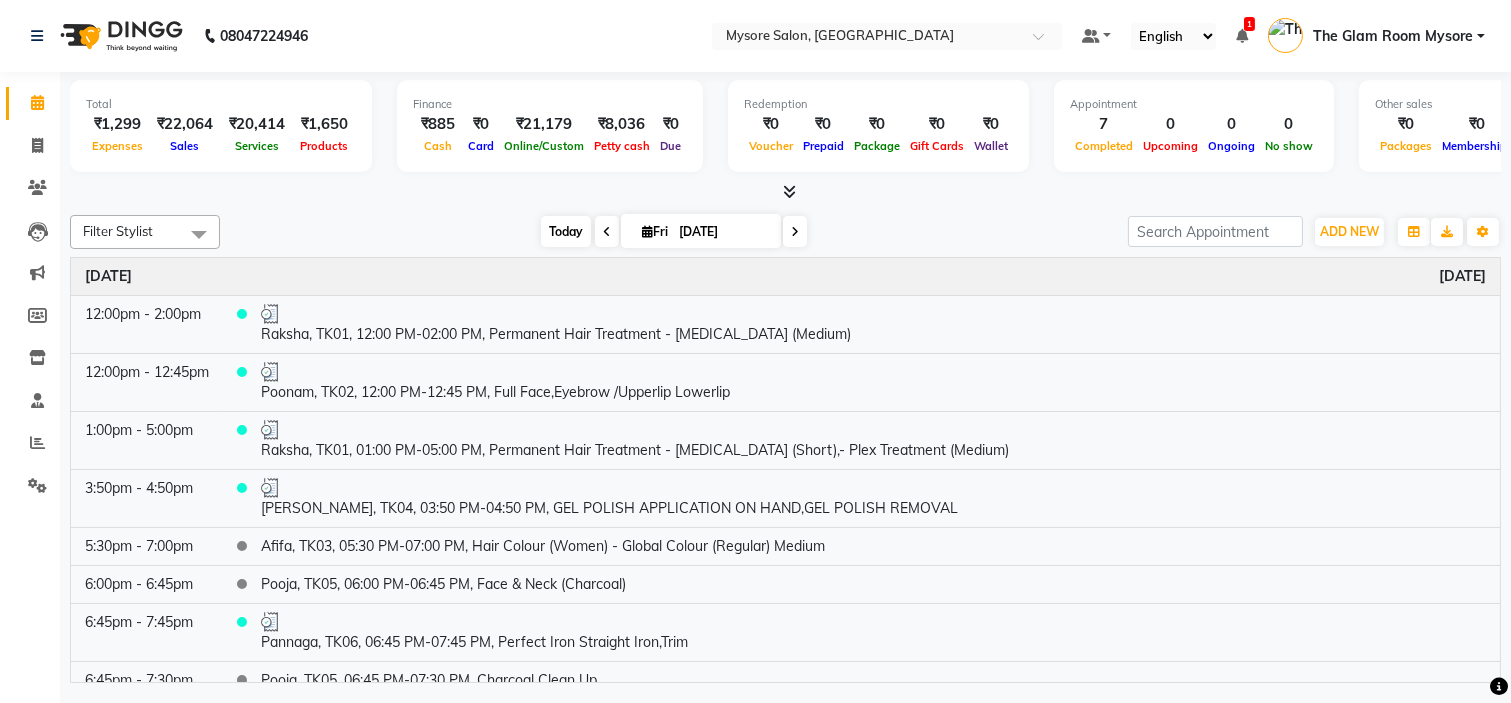click on "Today" at bounding box center [566, 231] 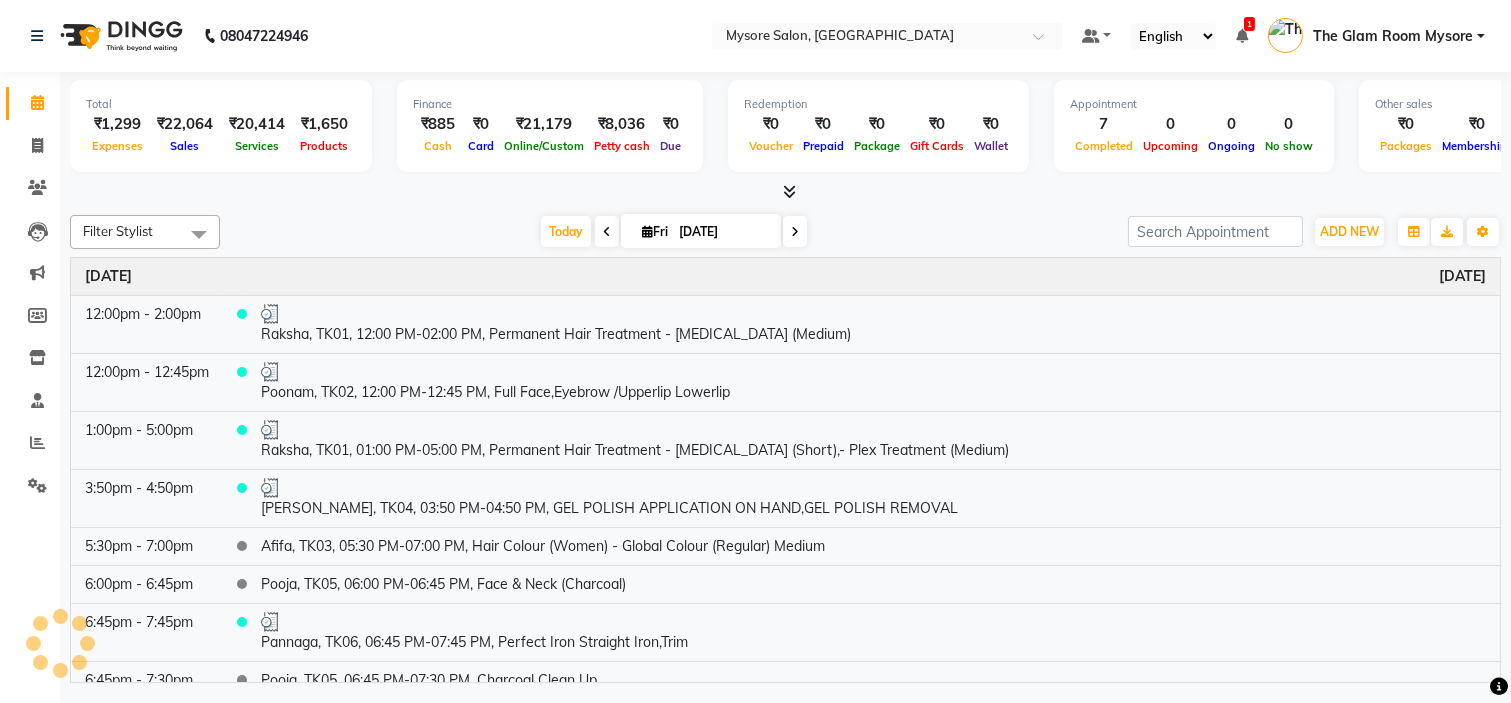 click on "Filter Stylist Select All [PERSON_NAME] [PERSON_NAME] Ashwini Ayaan DR. Apurva [PERSON_NAME] [PERSON_NAME] [PERSON_NAME] Shangnimwon [PERSON_NAME] [PERSON_NAME] [PERSON_NAME] Tezz The Glam Room Mysore [DATE]  [DATE] Toggle Dropdown Add Appointment Add Invoice Add Expense Add Attendance Add Client Add Transaction Toggle Dropdown Add Appointment Add Invoice Add Expense Add Attendance Add Client ADD NEW Toggle Dropdown Add Appointment Add Invoice Add Expense Add Attendance Add Client Add Transaction Filter Stylist Select All [PERSON_NAME] [PERSON_NAME] Ashwini Ayaan DR. Apurva [PERSON_NAME] [PERSON_NAME] [PERSON_NAME] Shangnimwon [PERSON_NAME] [PERSON_NAME] [PERSON_NAME] Tezz The Glam Room Mysore Group By  Staff View   Room View  View as Vertical  Vertical - Week View  Horizontal  Horizontal - Week View  List  Toggle Dropdown Calendar Settings Manage Tags   Arrange Stylists   Reset Stylists  Full Screen Appointment Form Zoom 100%" at bounding box center [785, 232] 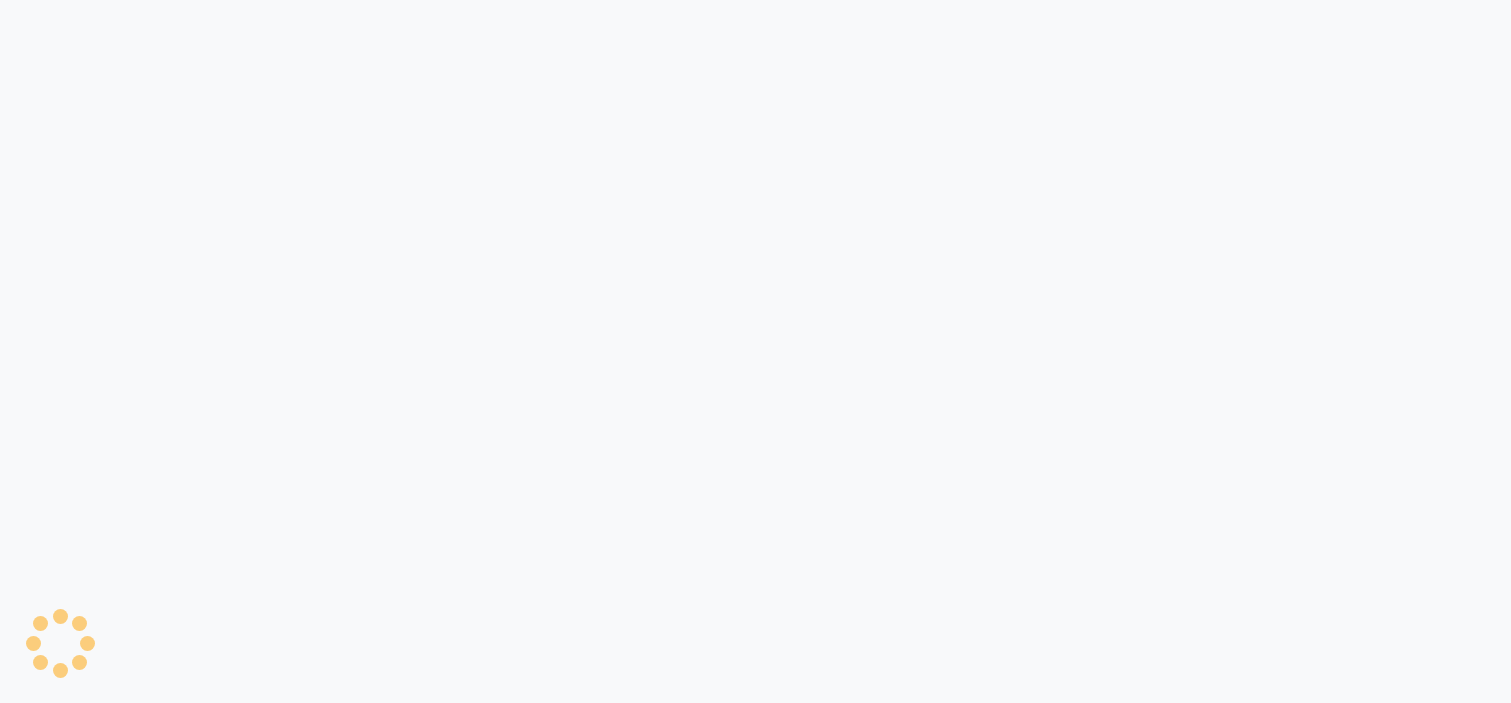 scroll, scrollTop: 0, scrollLeft: 0, axis: both 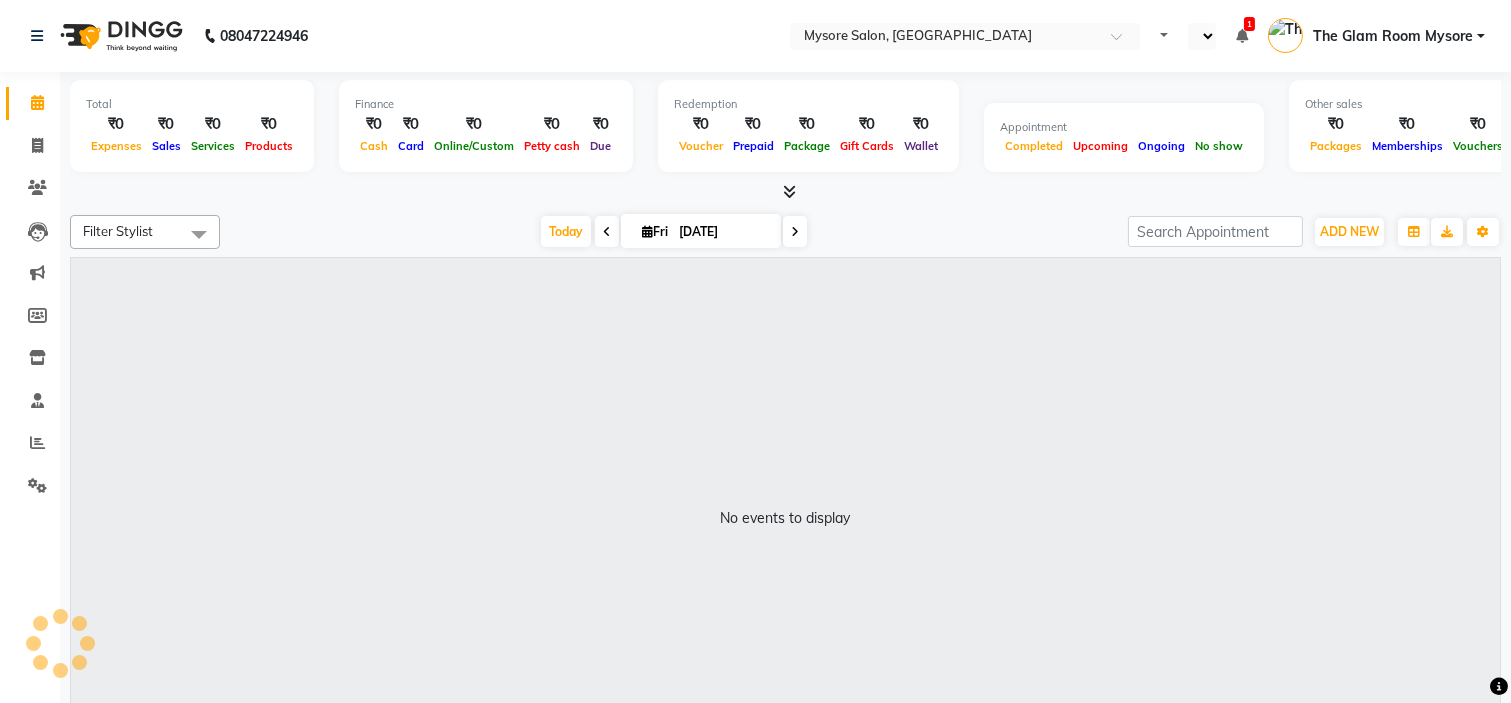 select on "en" 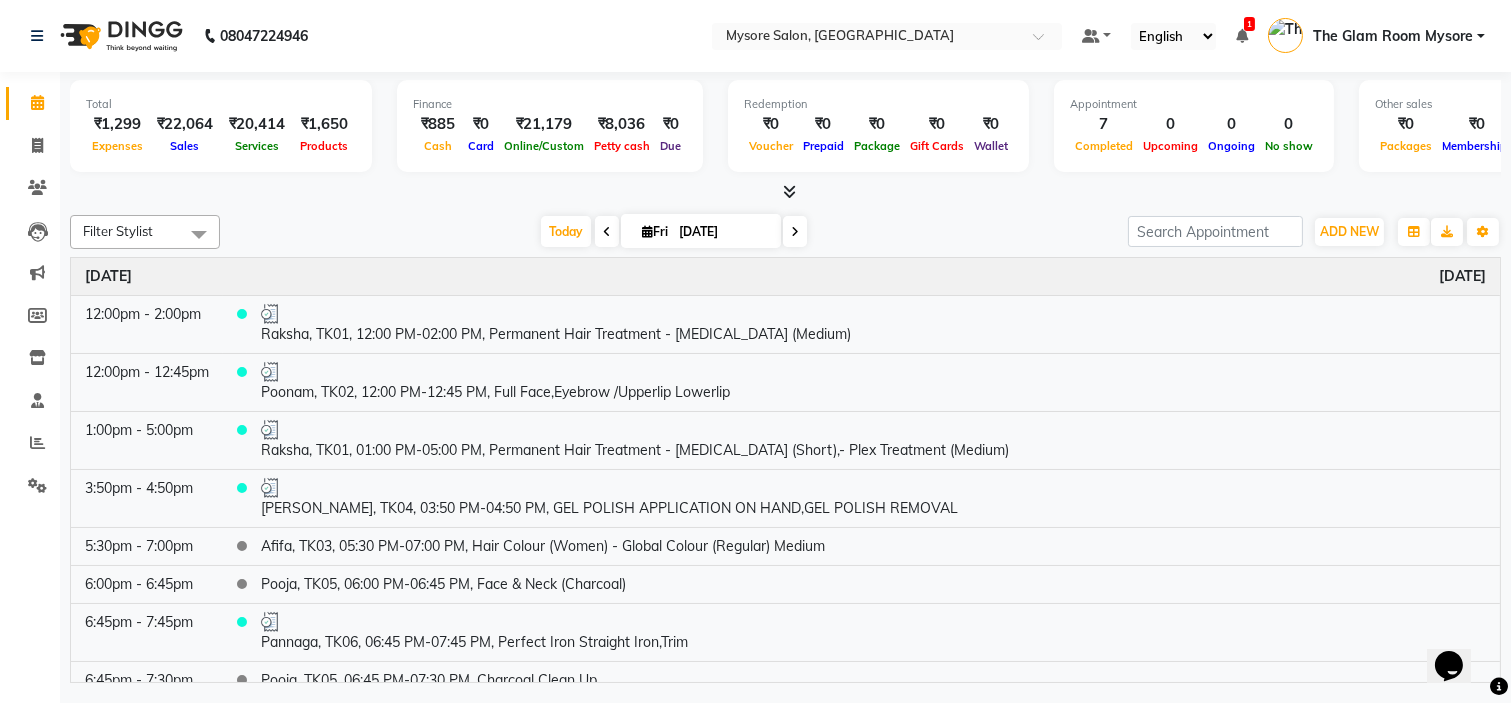 scroll, scrollTop: 0, scrollLeft: 0, axis: both 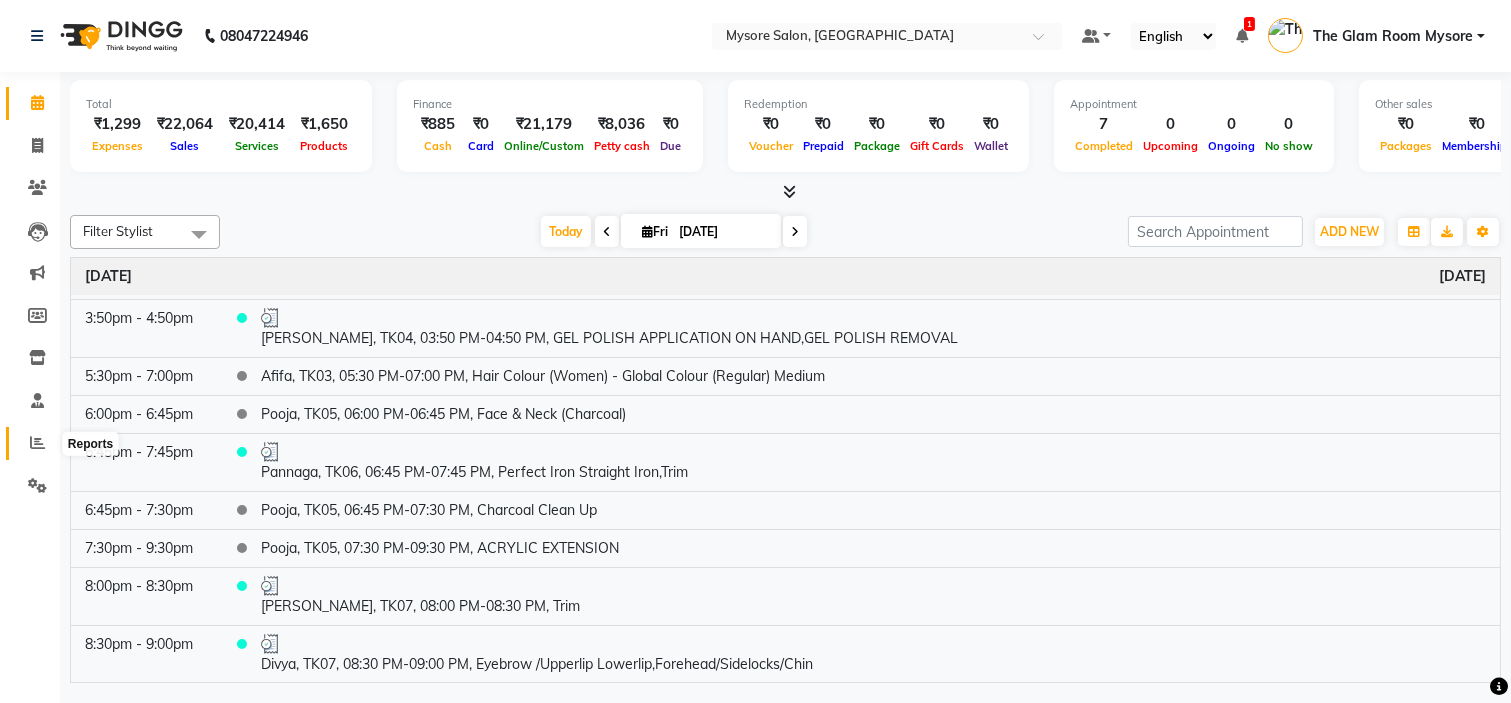 click 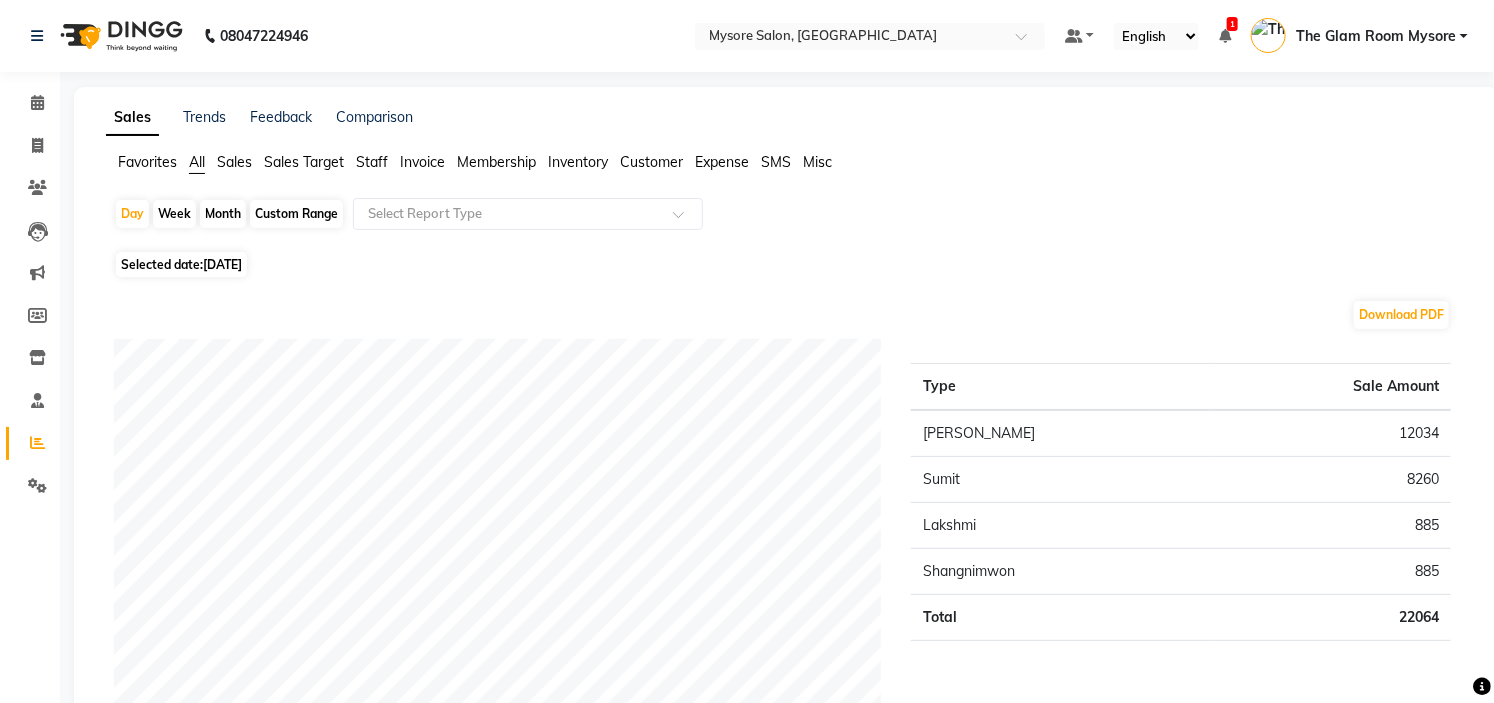 click on "The Glam Room Mysore" at bounding box center (1376, 36) 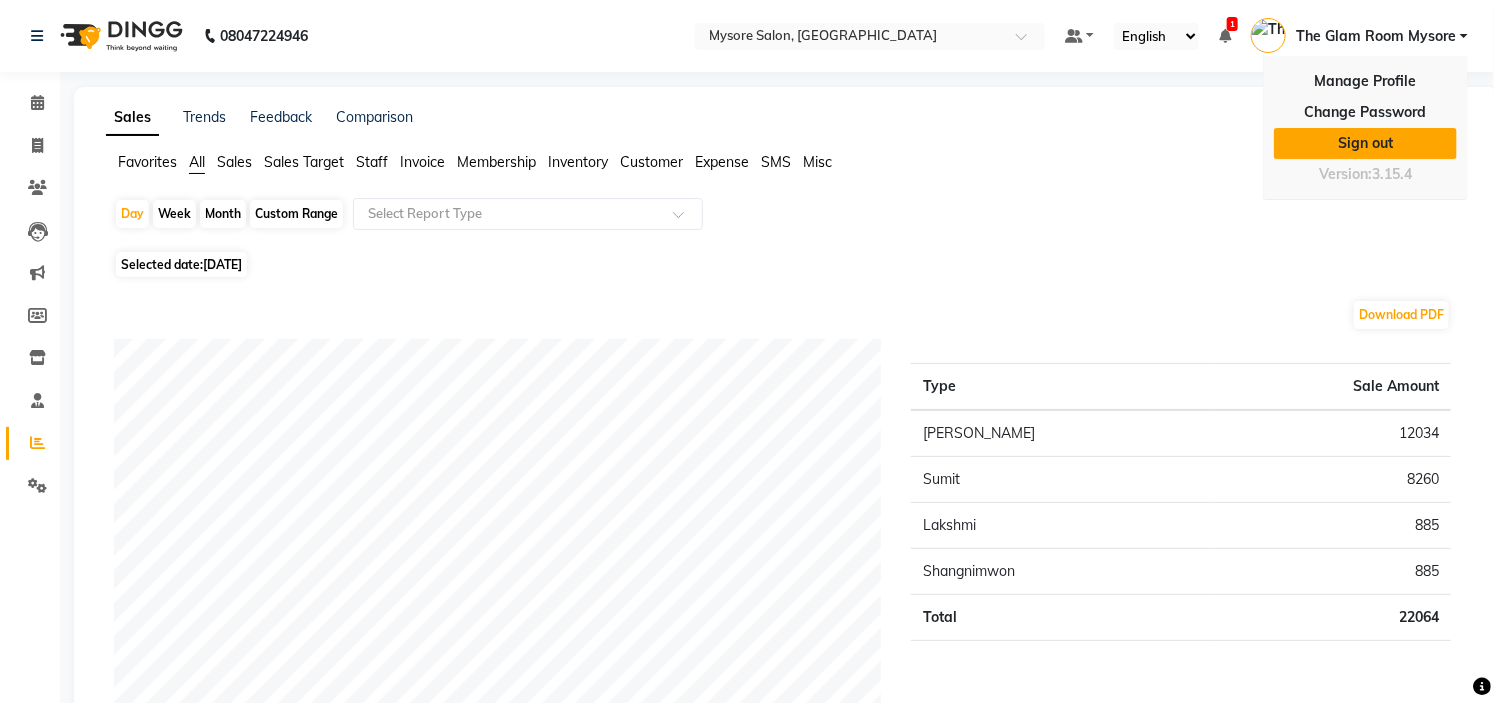 click on "Sign out" at bounding box center (1365, 143) 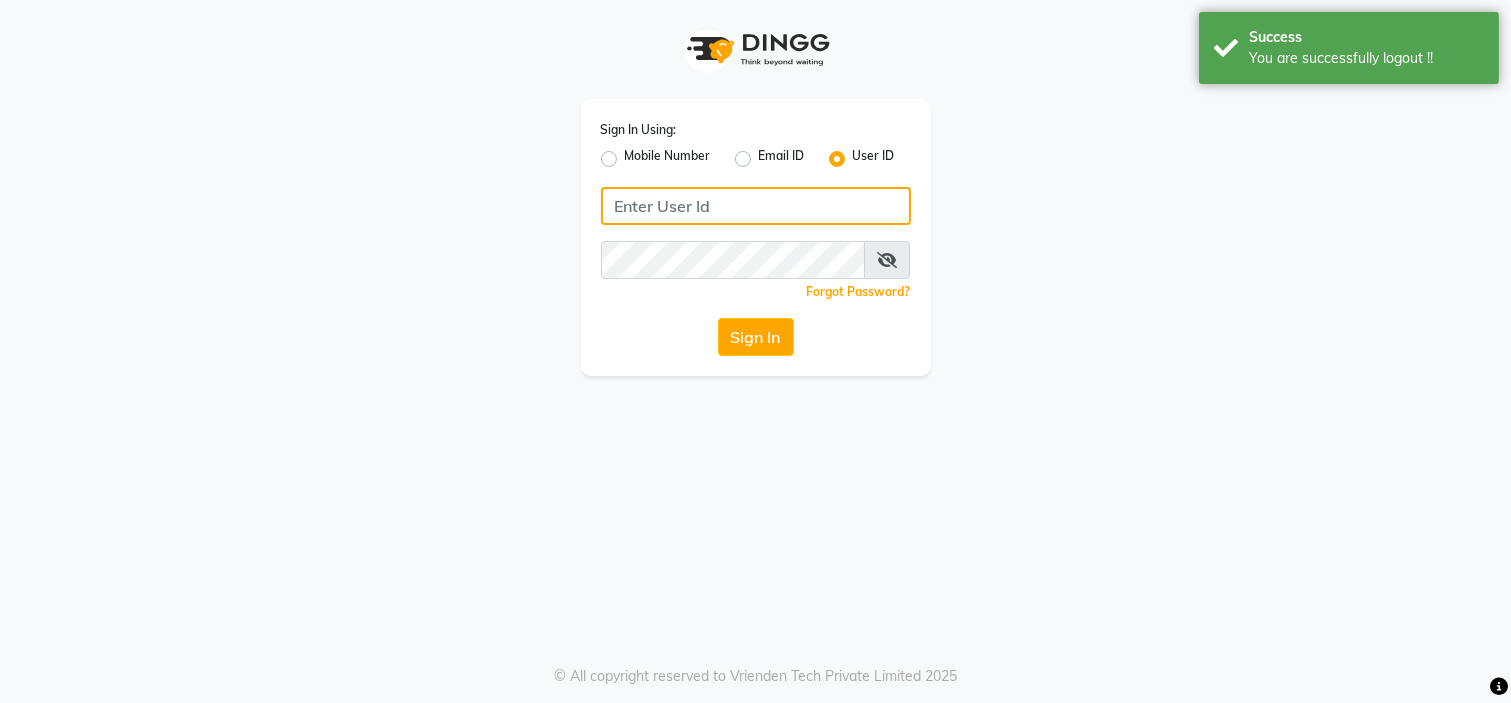 type on "7338156969" 